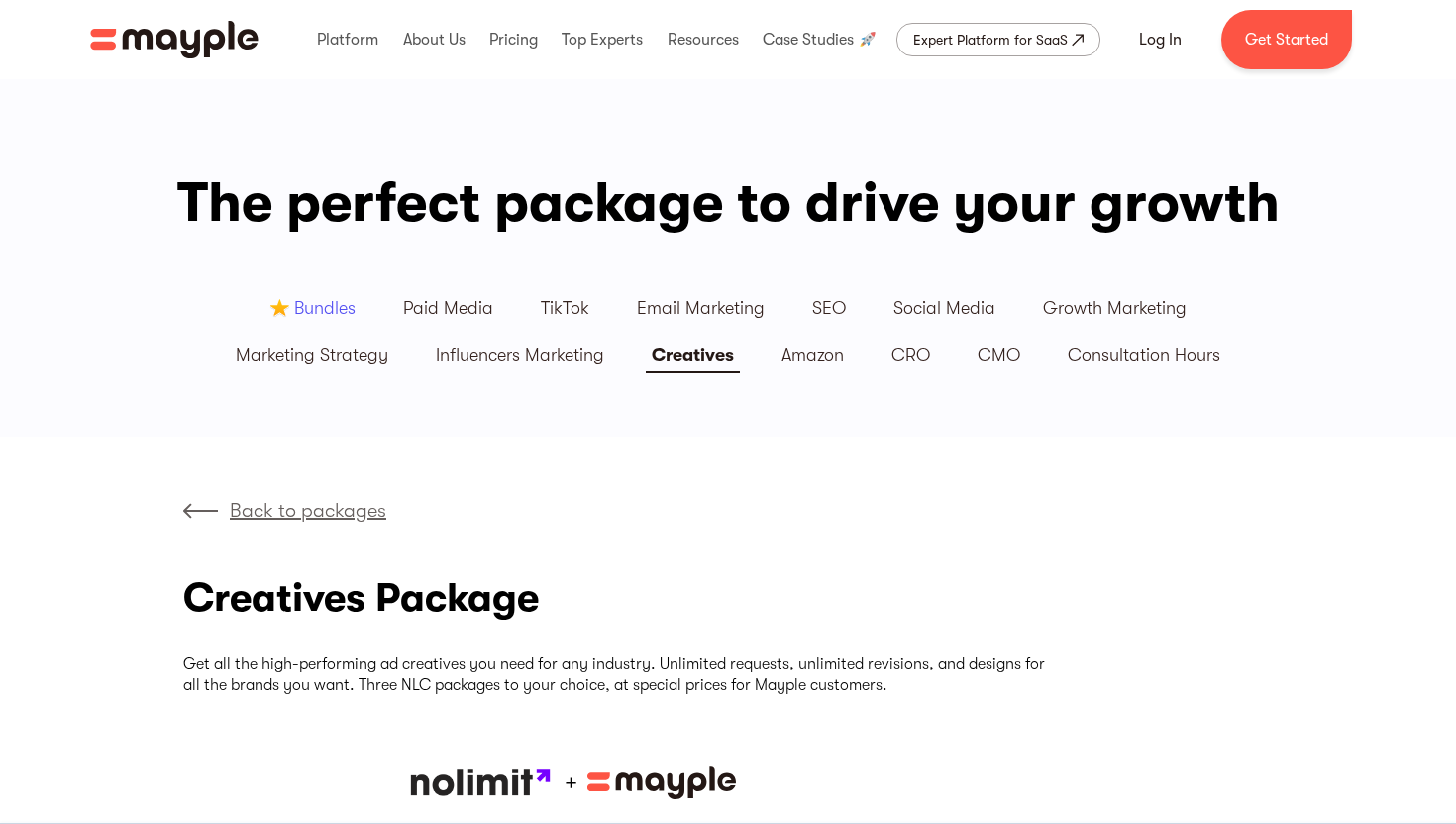 scroll, scrollTop: 0, scrollLeft: 0, axis: both 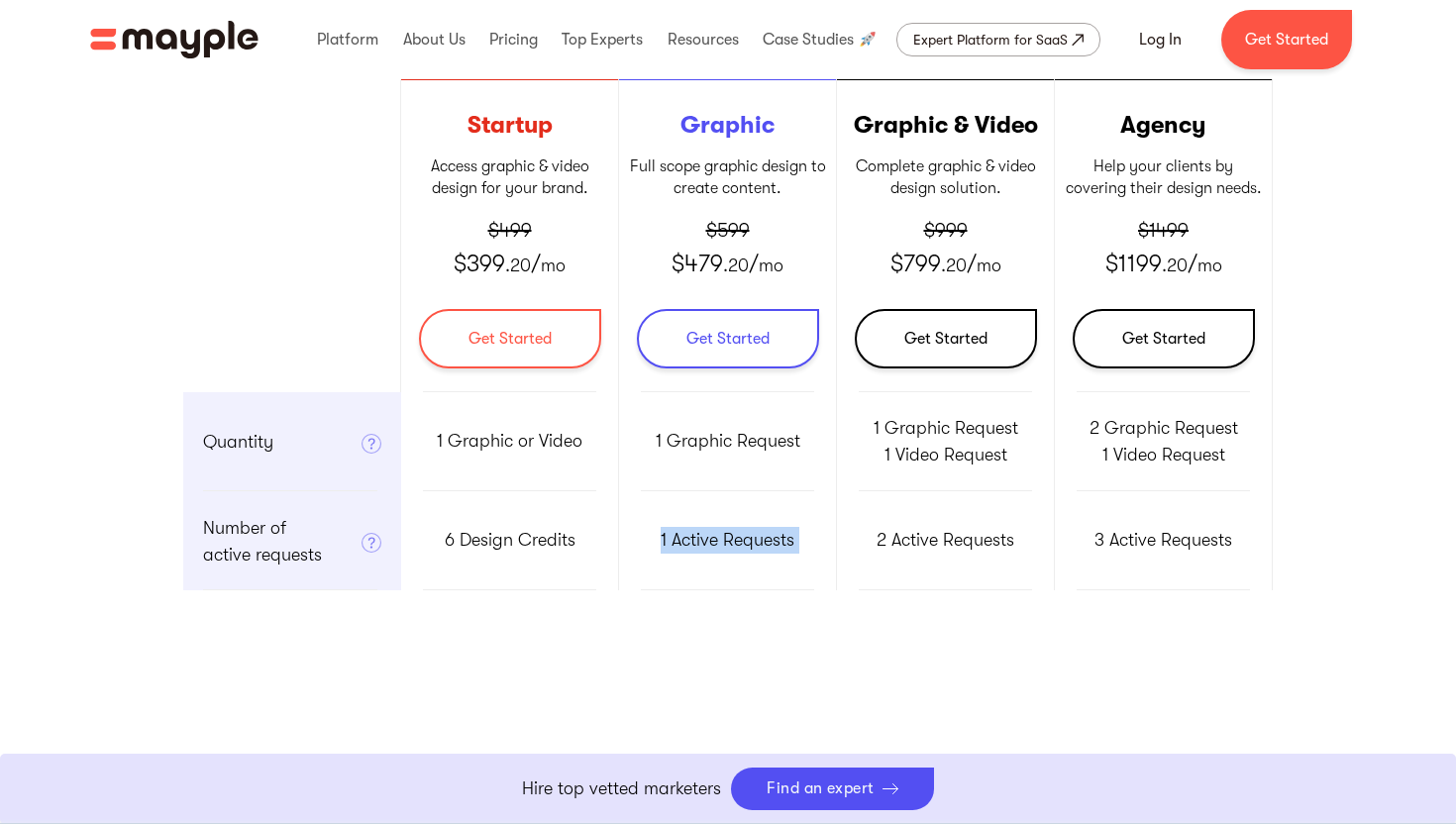 drag, startPoint x: 652, startPoint y: 545, endPoint x: 855, endPoint y: 546, distance: 203.00246 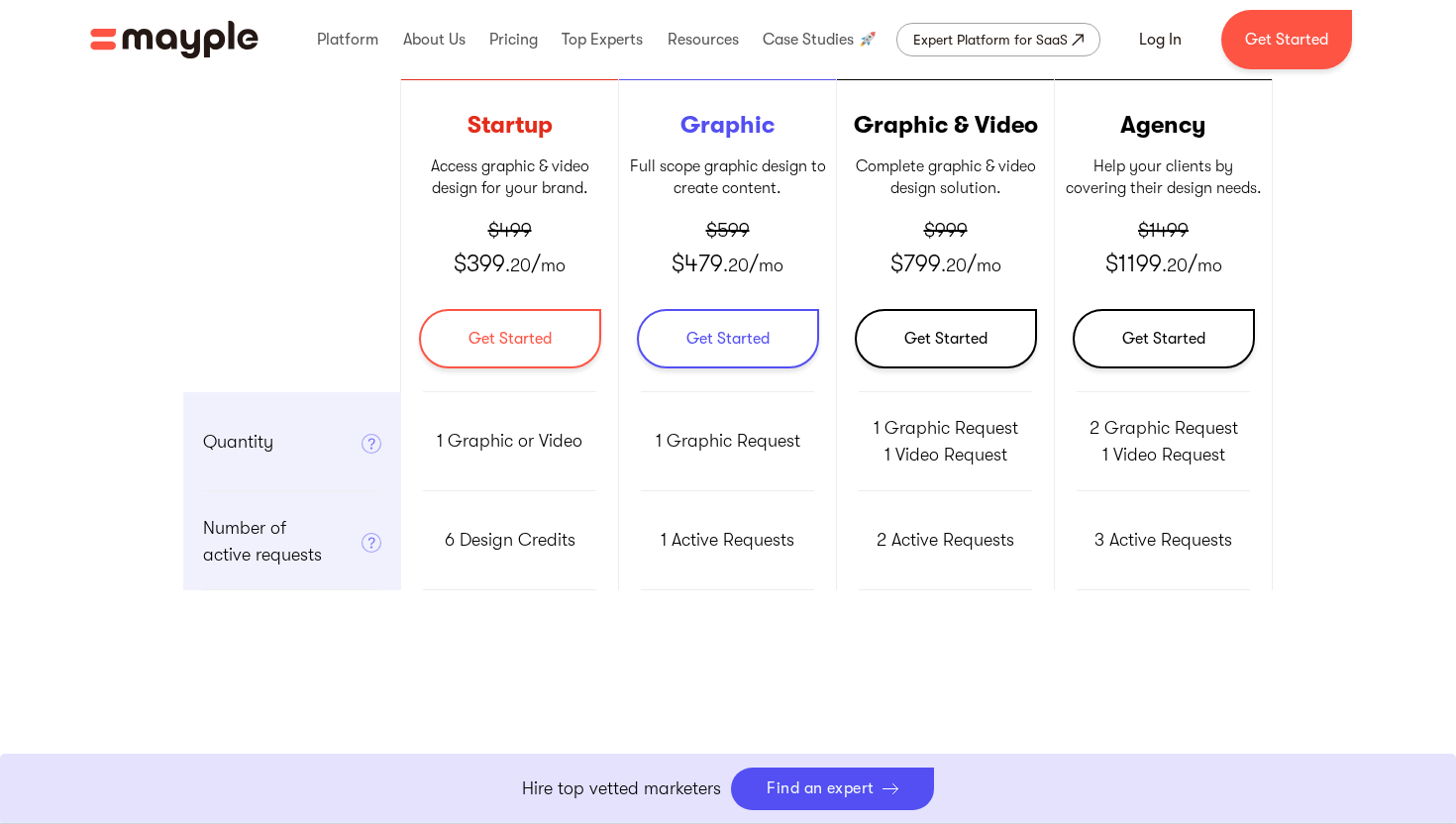 click on "Access graphic & video design for your brand. ‍" at bounding box center [509, 177] 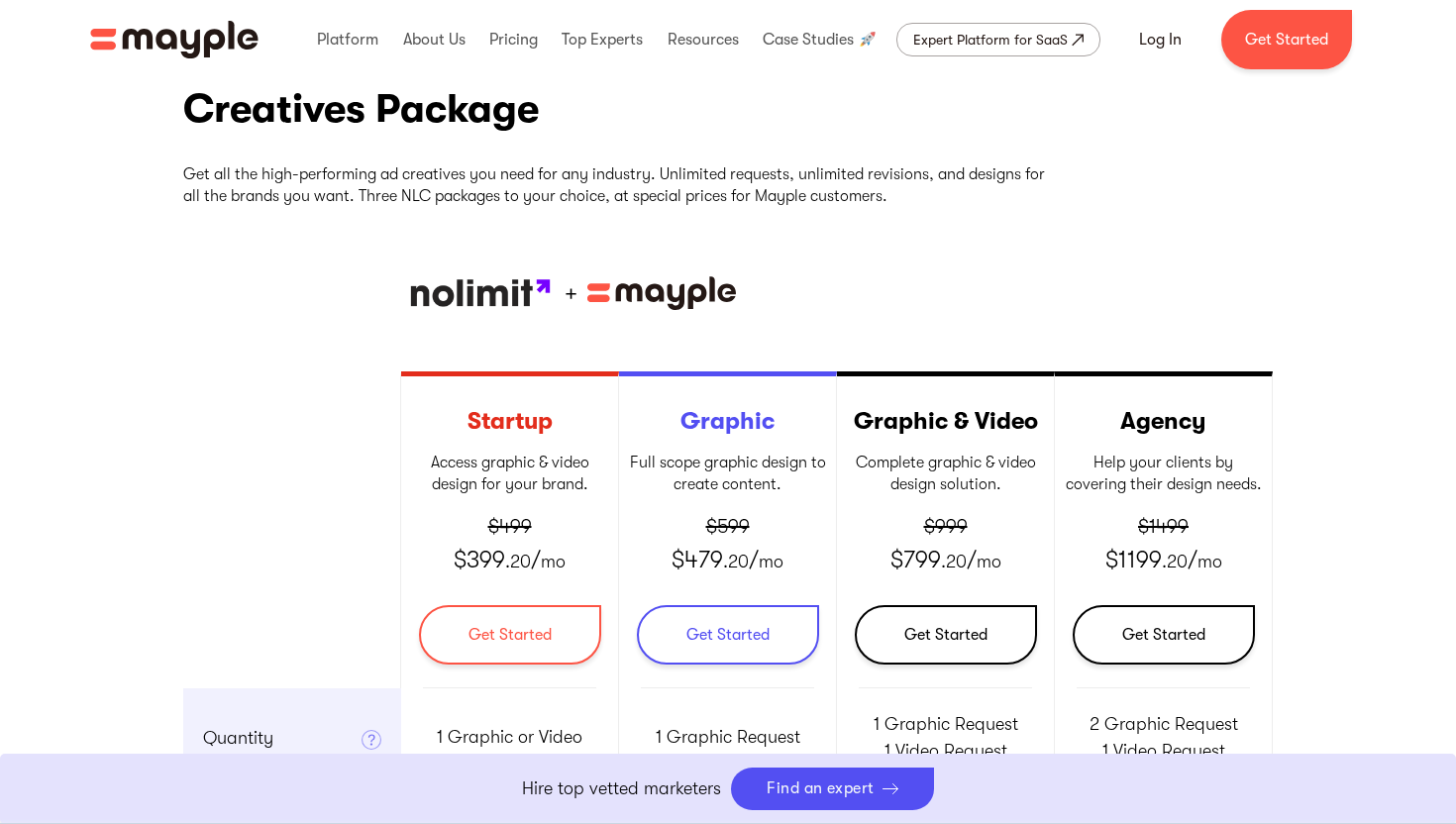 scroll, scrollTop: 476, scrollLeft: 0, axis: vertical 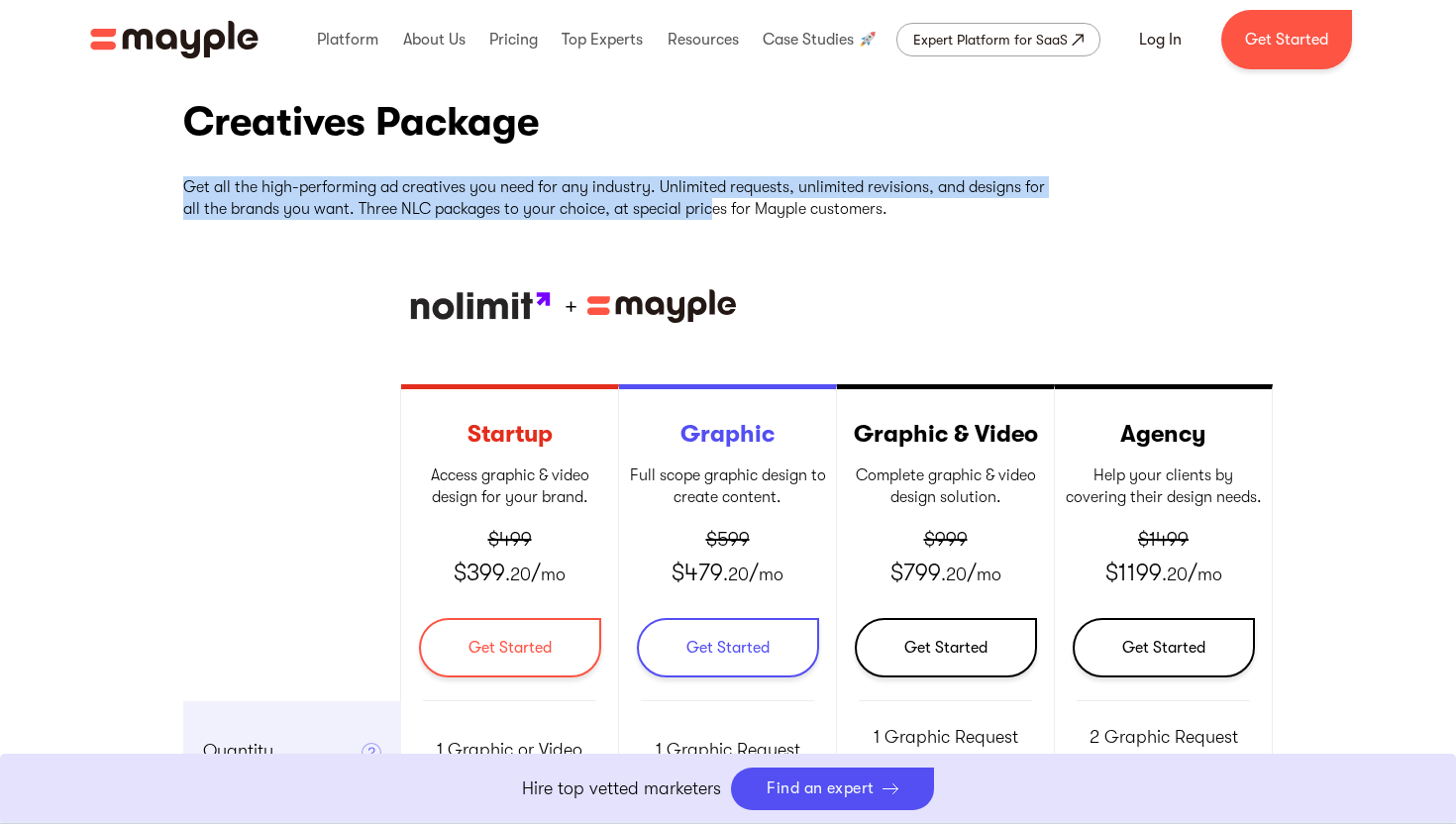 drag, startPoint x: 188, startPoint y: 191, endPoint x: 711, endPoint y: 209, distance: 523.3097 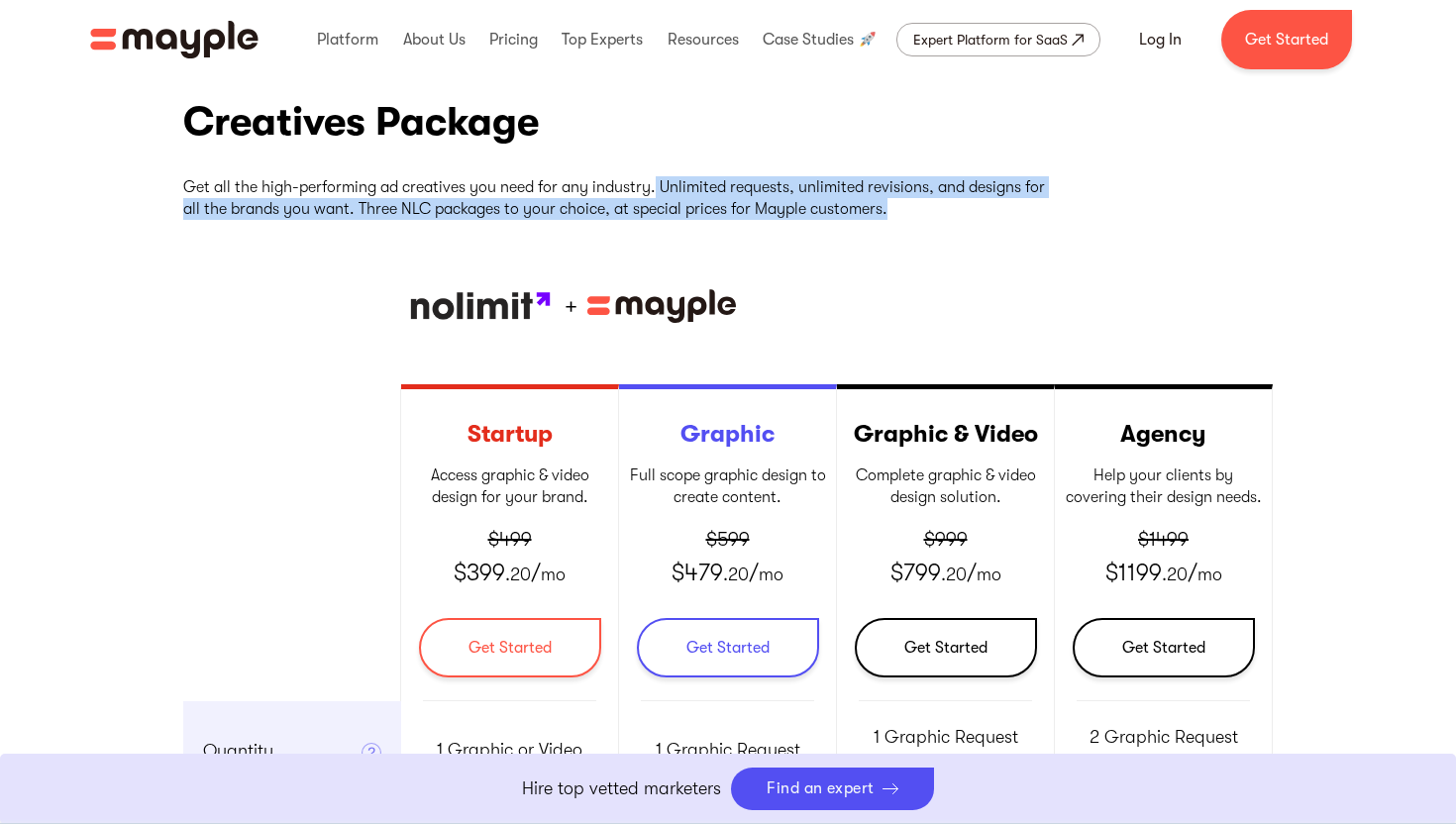drag, startPoint x: 656, startPoint y: 187, endPoint x: 904, endPoint y: 207, distance: 248.80514 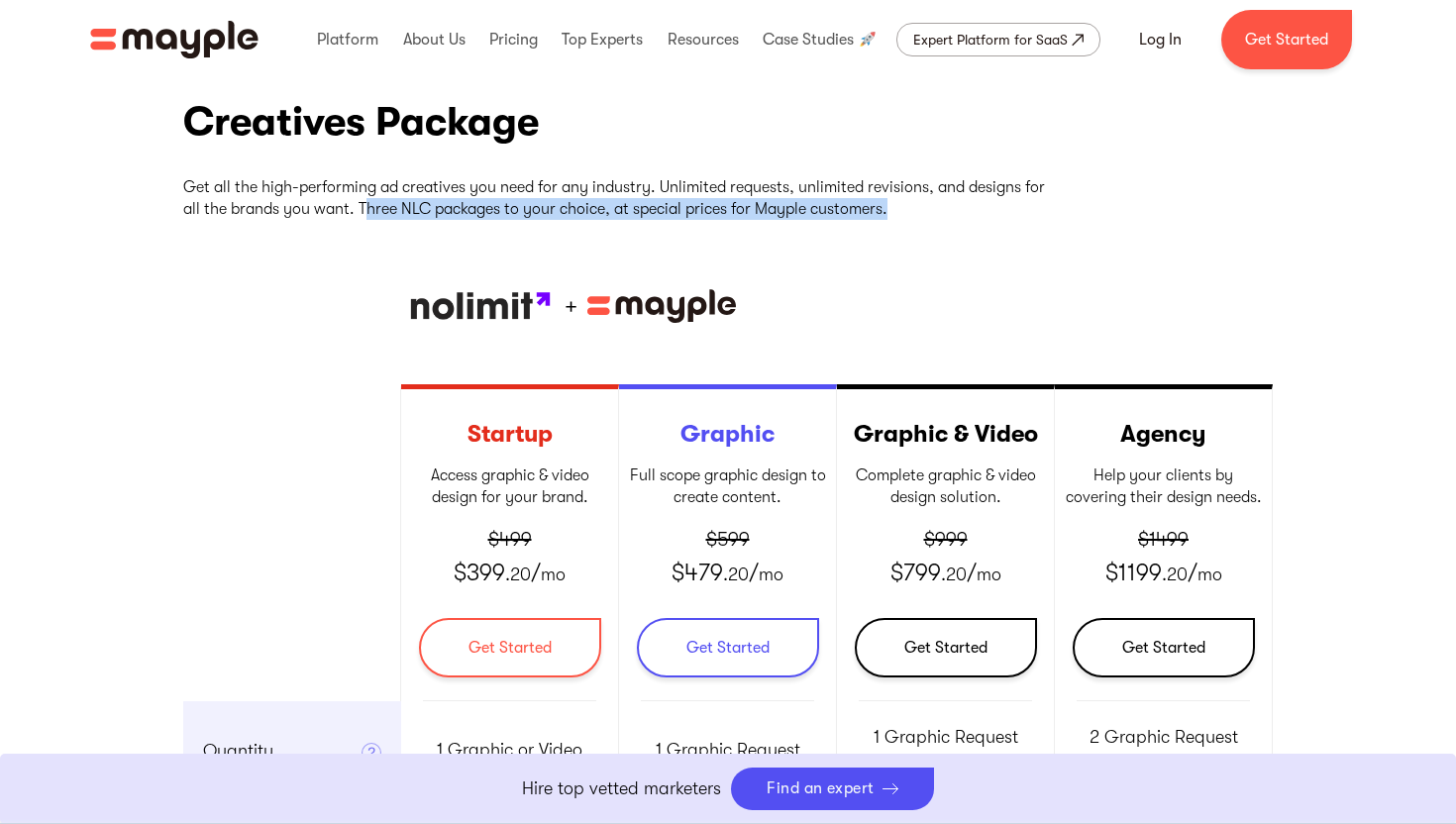 drag, startPoint x: 904, startPoint y: 207, endPoint x: 366, endPoint y: 207, distance: 538 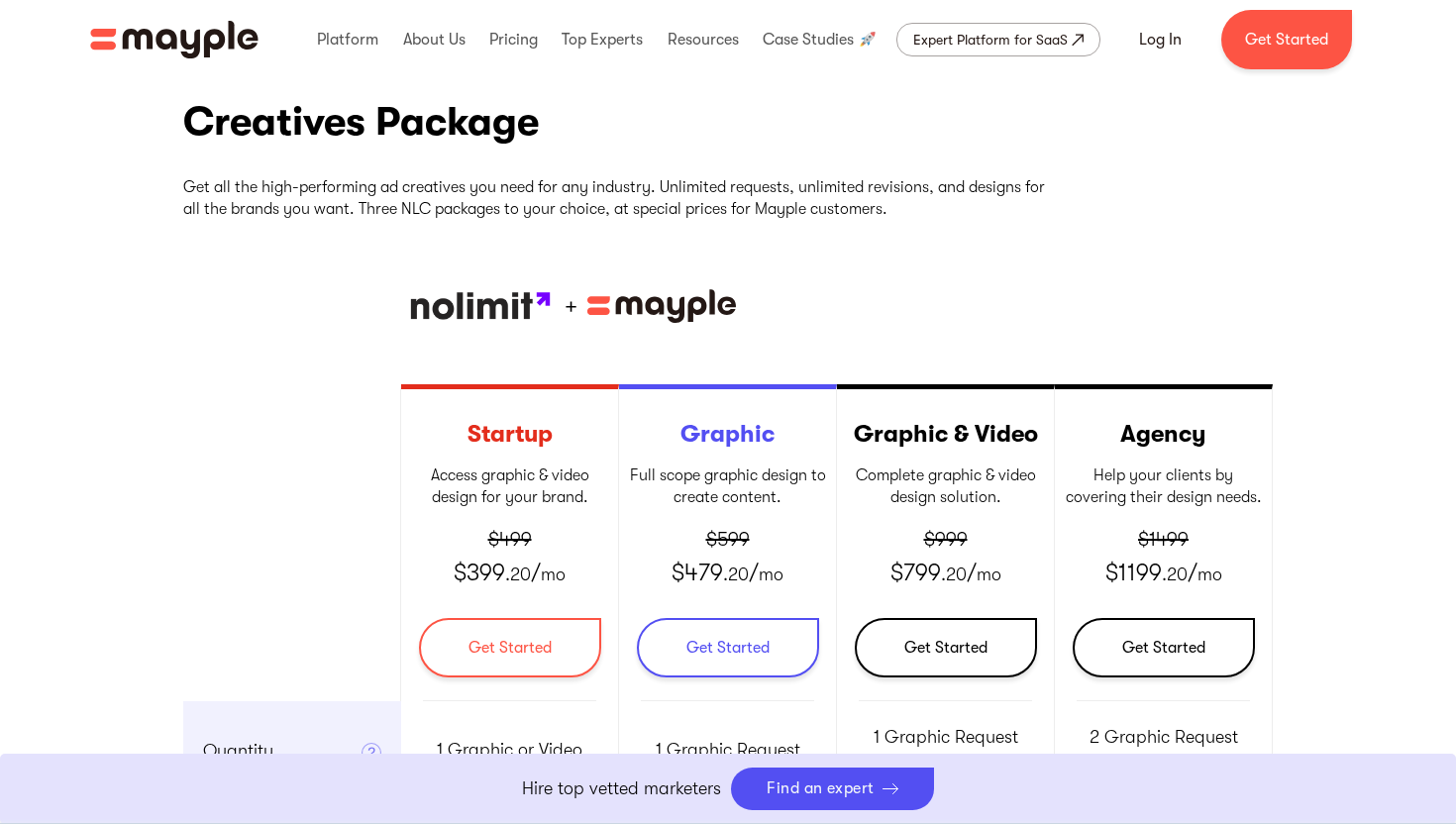 click on "Back to packages Creatives Package Get all the high-performing ad creatives you need for any industry. Unlimited requests, unlimited revisions, and designs for all the brands you want. Three NLC packages to your choice, at special prices for Mayple customers. + Quantity An in-depth optimization of your URL structure, site map, and keyword URL mapping Number of active requests A technical SEO audit looking at the title tags, meta descriptions, image alt tags, link analysis & redirects, Google Analytics & Webmaster tools setup, robots.txt and xml sitemap analysis Timing An in-depth analysis of your competitors, their sites and the keywords they are targeting Graphic Custom creative graphics on-demand $449 $370/ mo Get Started Unlimited Graphics 2 Active Requests 1-3 Day Turnaround Quantity An in-depth optimization of your URL structure, site map, and keyword URL mapping Number of active requests Timing An in-depth analysis of your competitors, their sites and the keywords they are targeting Video $549 $469/ mo" at bounding box center (728, 514) 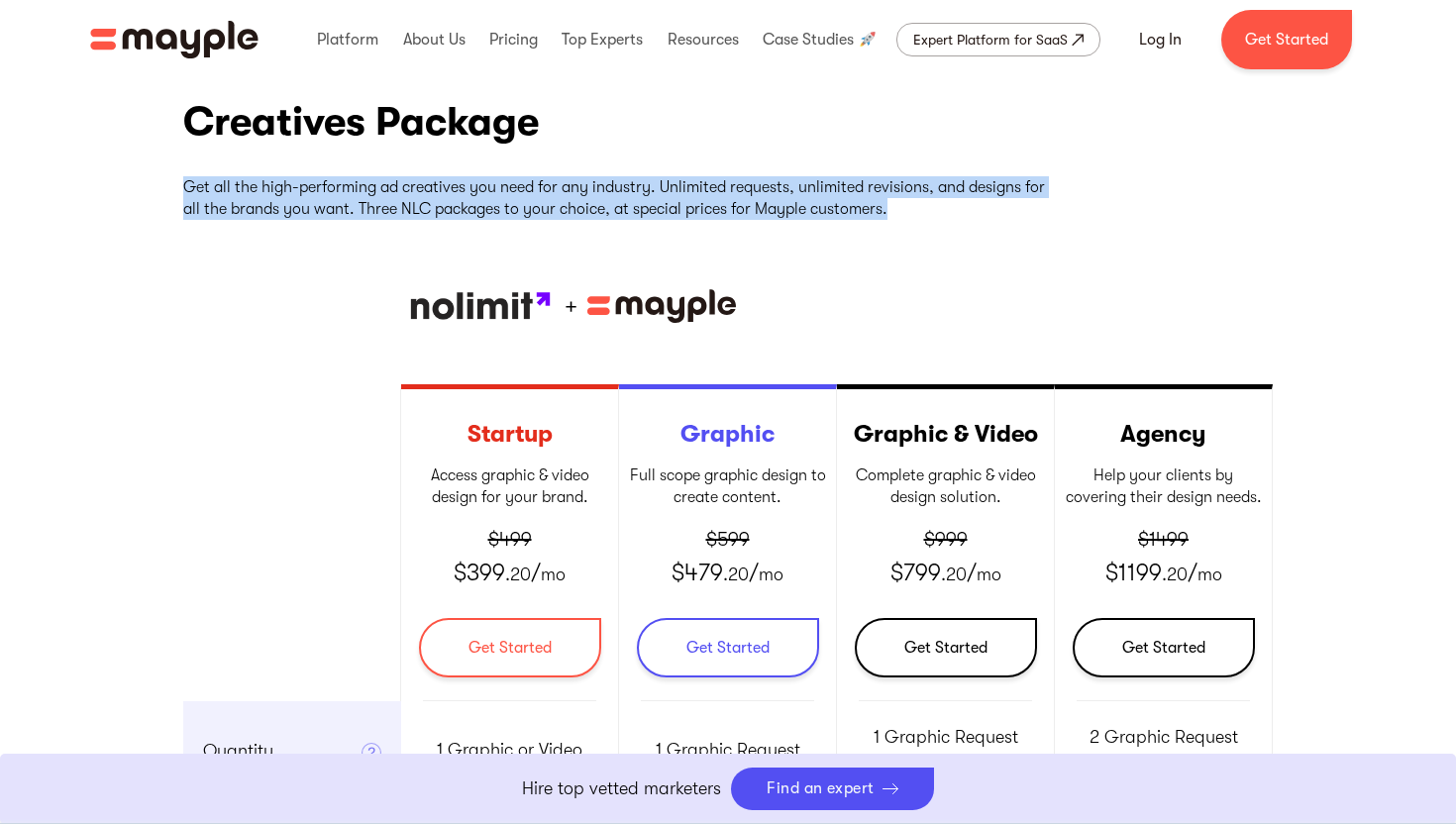 drag, startPoint x: 185, startPoint y: 186, endPoint x: 694, endPoint y: 263, distance: 514.7912 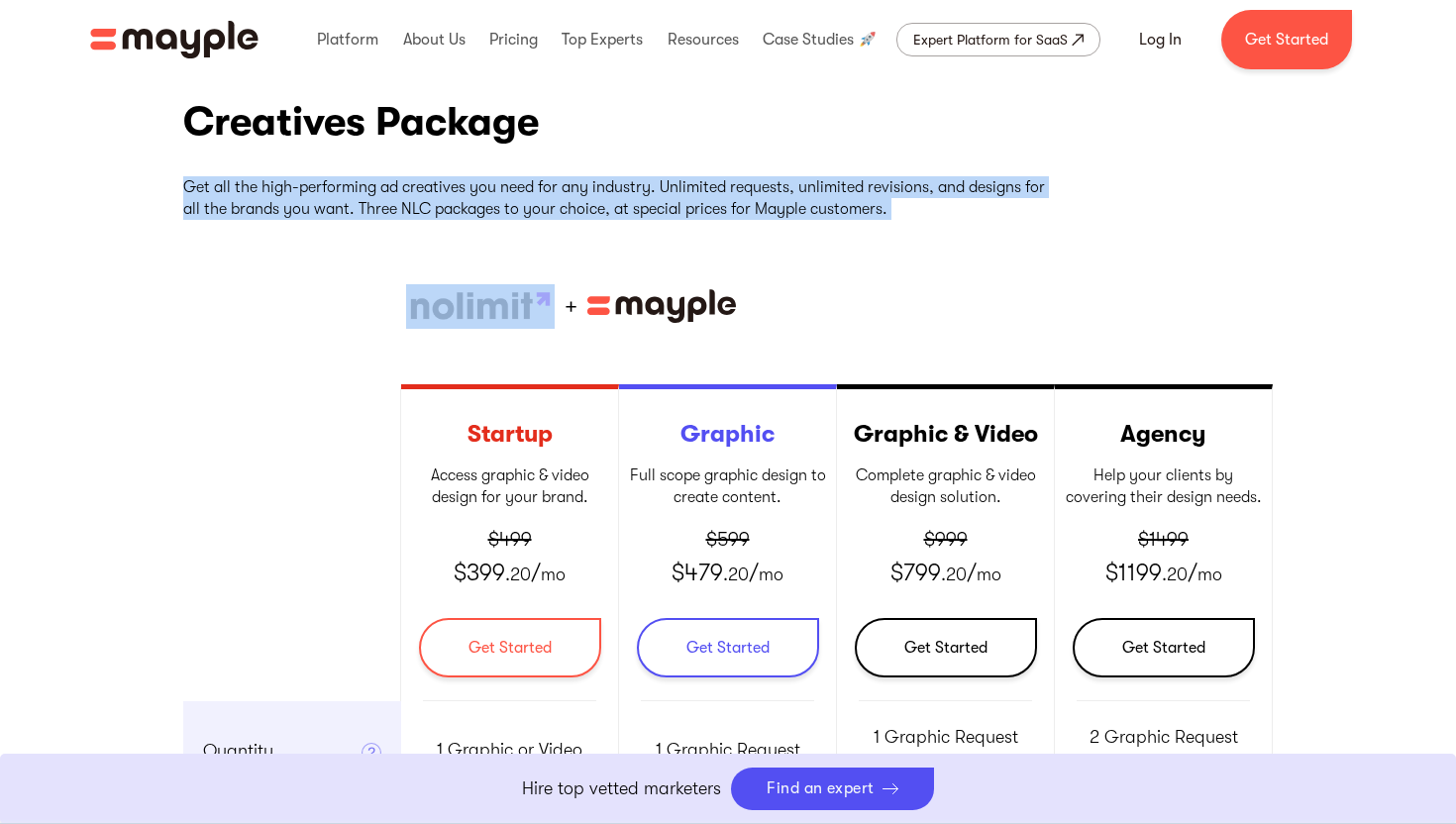 click on "Back to packages Creatives Package Get all the high-performing ad creatives you need for any industry. Unlimited requests, unlimited revisions, and designs for all the brands you want. Three NLC packages to your choice, at special prices for Mayple customers. + Quantity An in-depth optimization of your URL structure, site map, and keyword URL mapping Number of active requests A technical SEO audit looking at the title tags, meta descriptions, image alt tags, link analysis & redirects, Google Analytics & Webmaster tools setup, robots.txt and xml sitemap analysis Timing An in-depth analysis of your competitors, their sites and the keywords they are targeting Graphic Custom creative graphics on-demand $449 $370/ mo Get Started Unlimited Graphics 2 Active Requests 1-3 Day Turnaround Quantity An in-depth optimization of your URL structure, site map, and keyword URL mapping Number of active requests Timing An in-depth analysis of your competitors, their sites and the keywords they are targeting Video $549 $469/ mo" at bounding box center [728, 514] 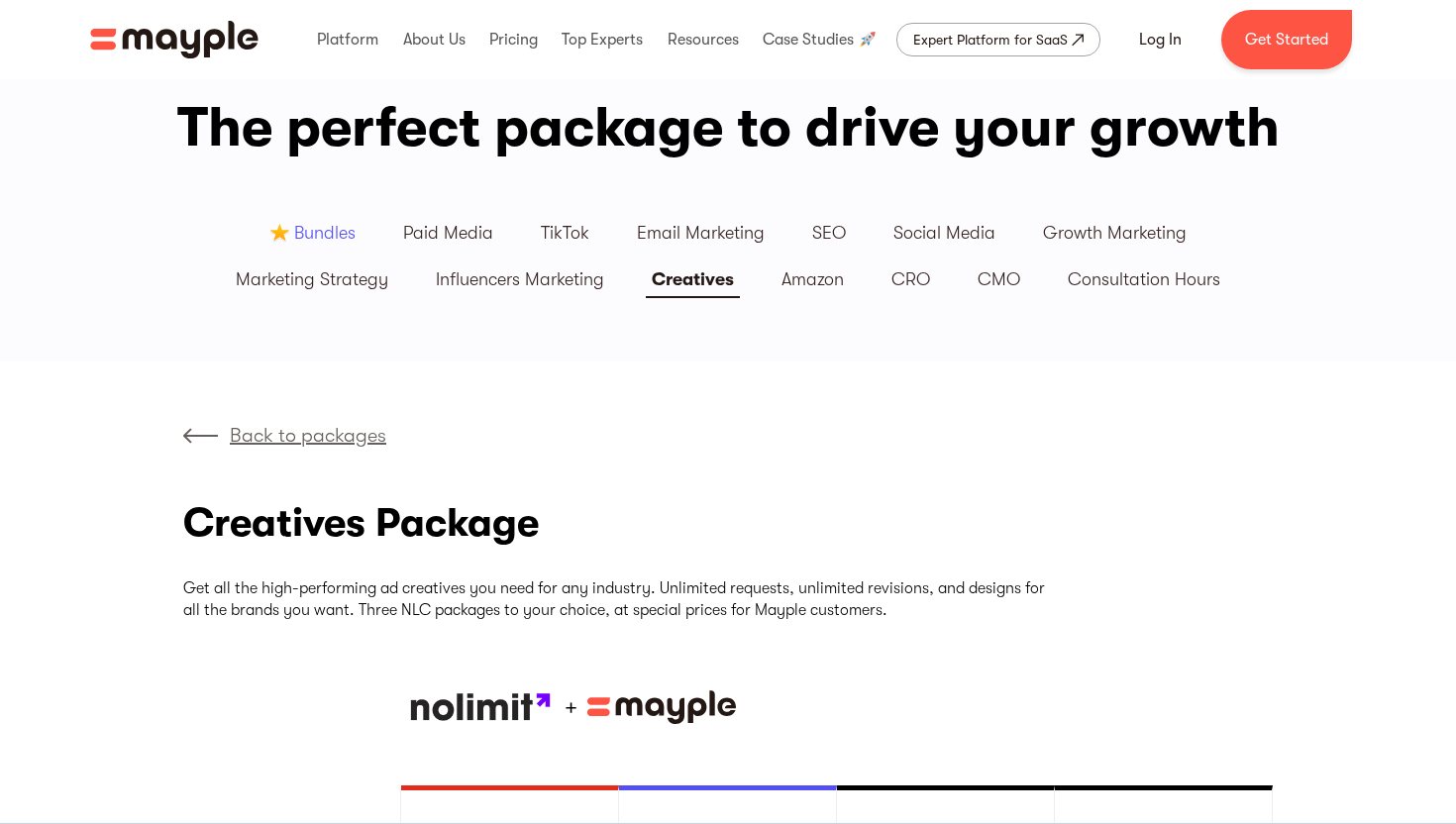scroll, scrollTop: 74, scrollLeft: 0, axis: vertical 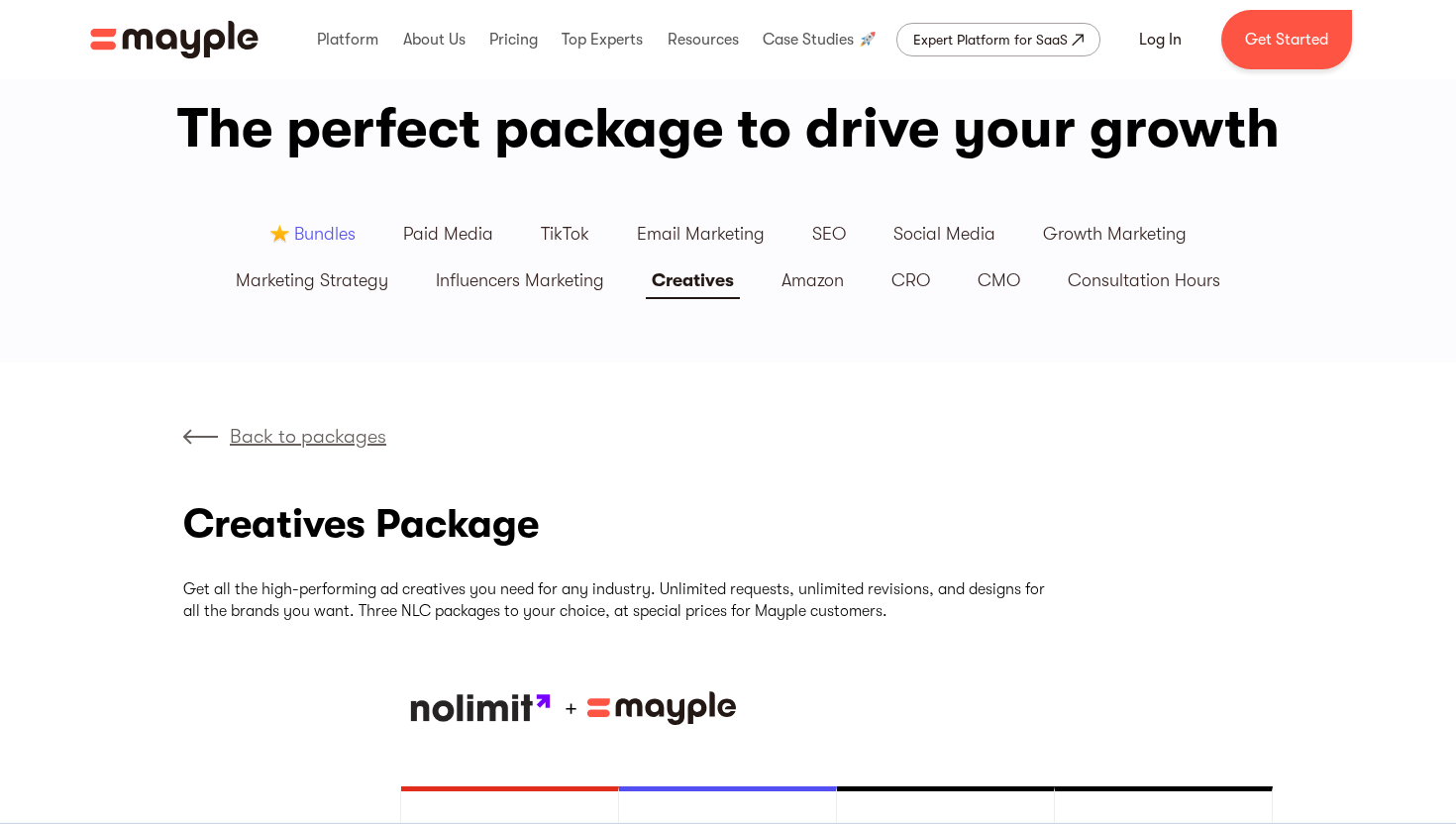 click on "Creatives" at bounding box center (692, 280) 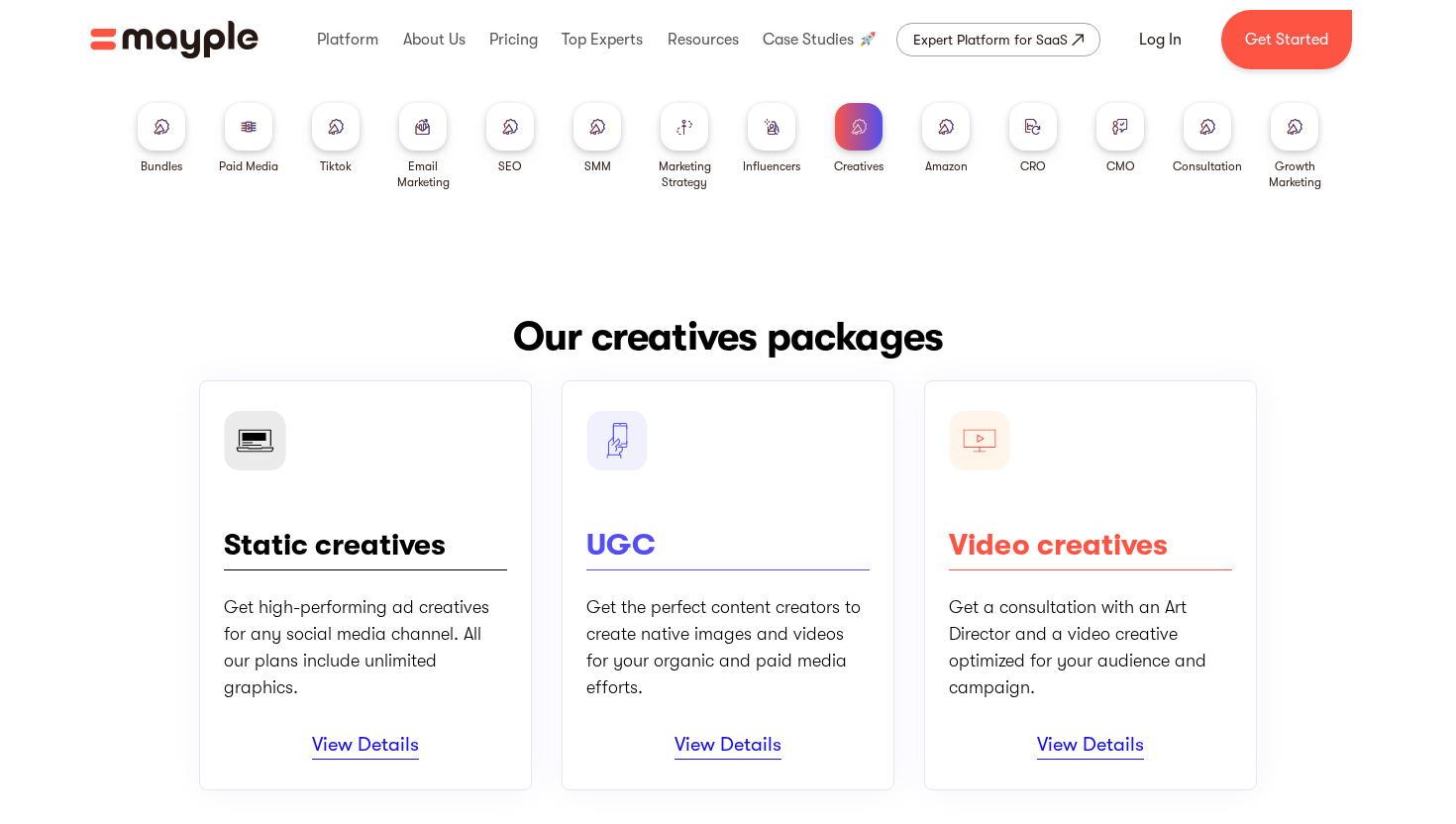 scroll, scrollTop: 0, scrollLeft: 0, axis: both 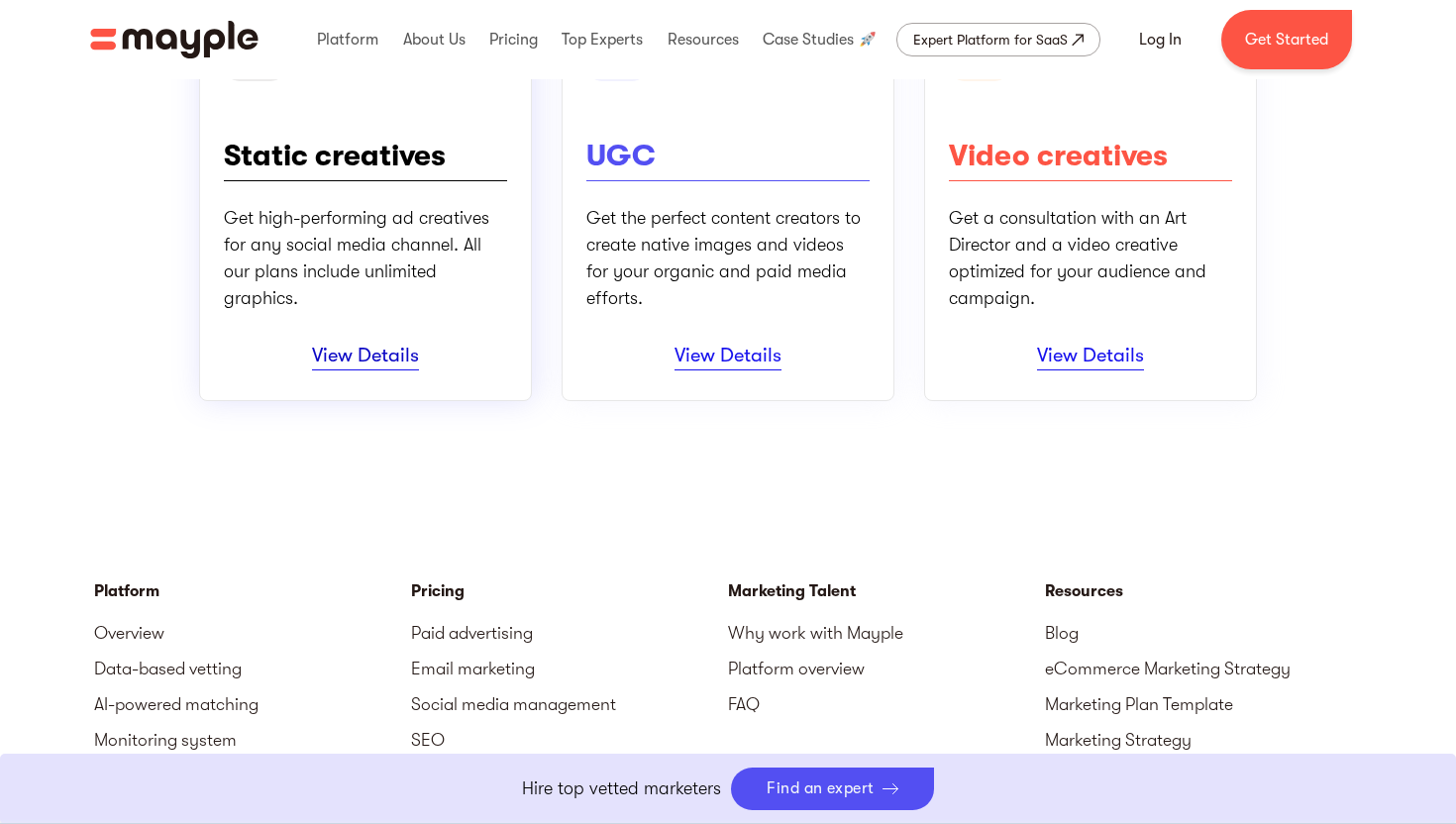 click on "View Details" at bounding box center (365, 357) 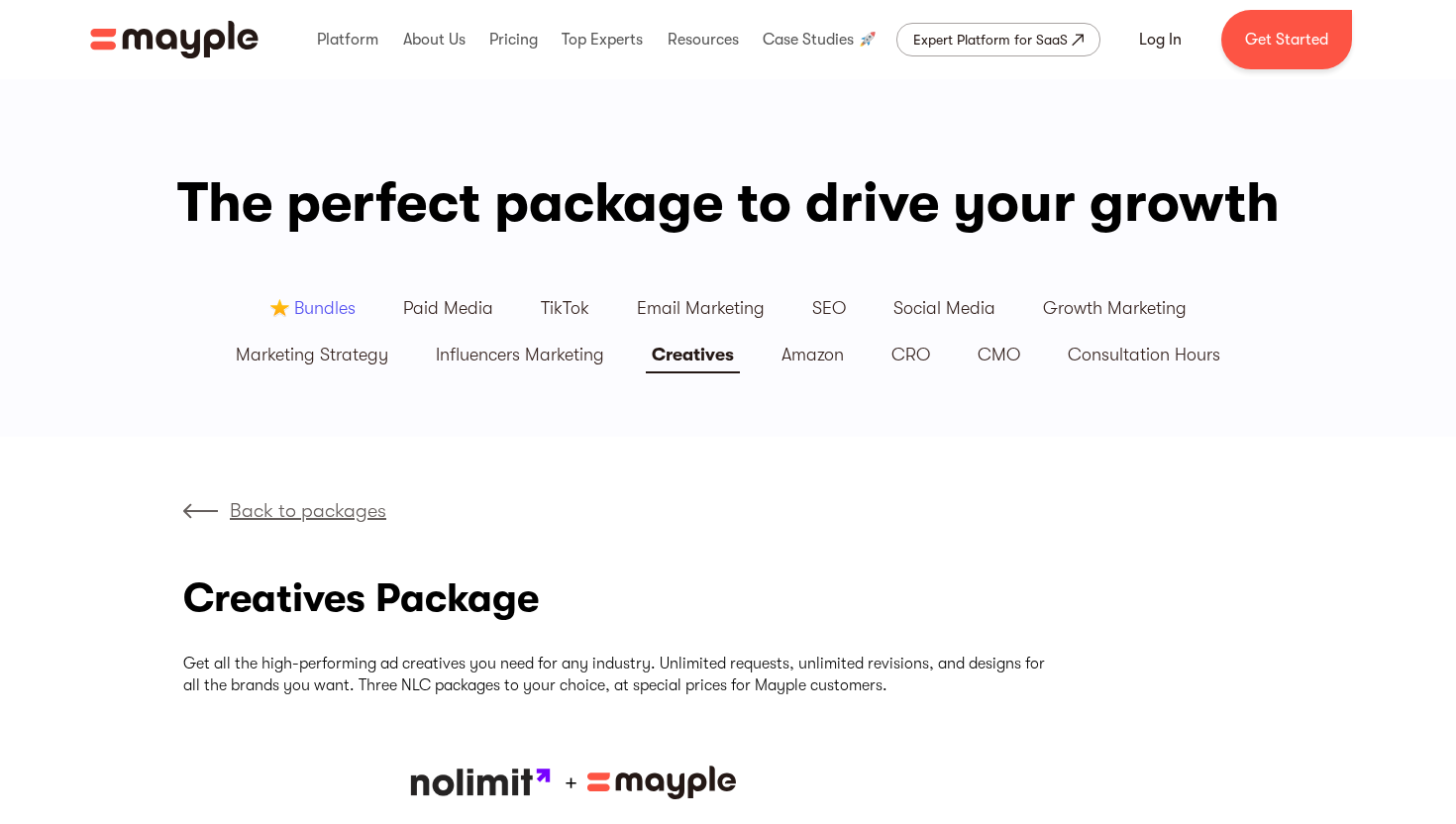 scroll, scrollTop: 0, scrollLeft: 0, axis: both 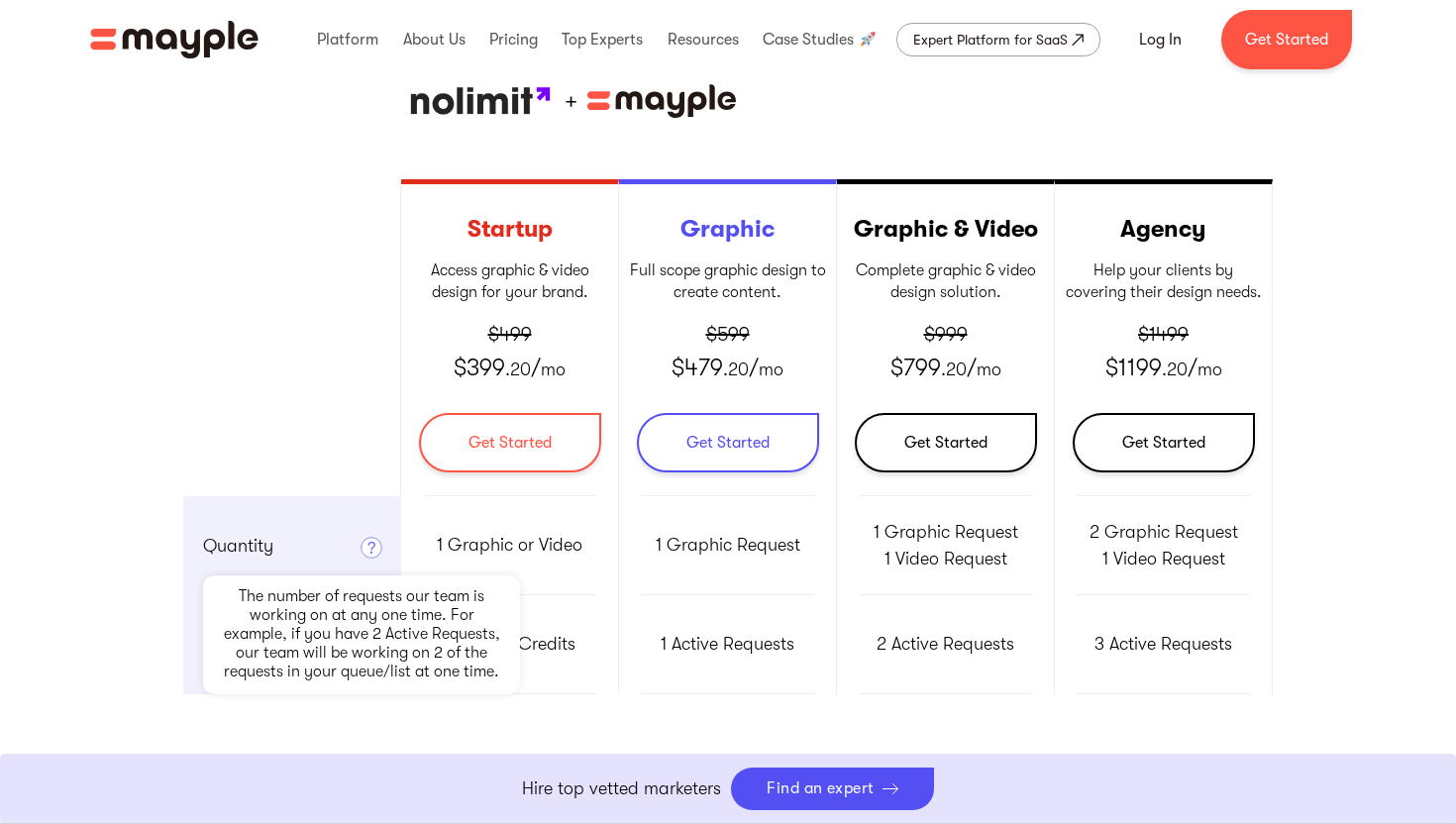 click at bounding box center (371, 548) 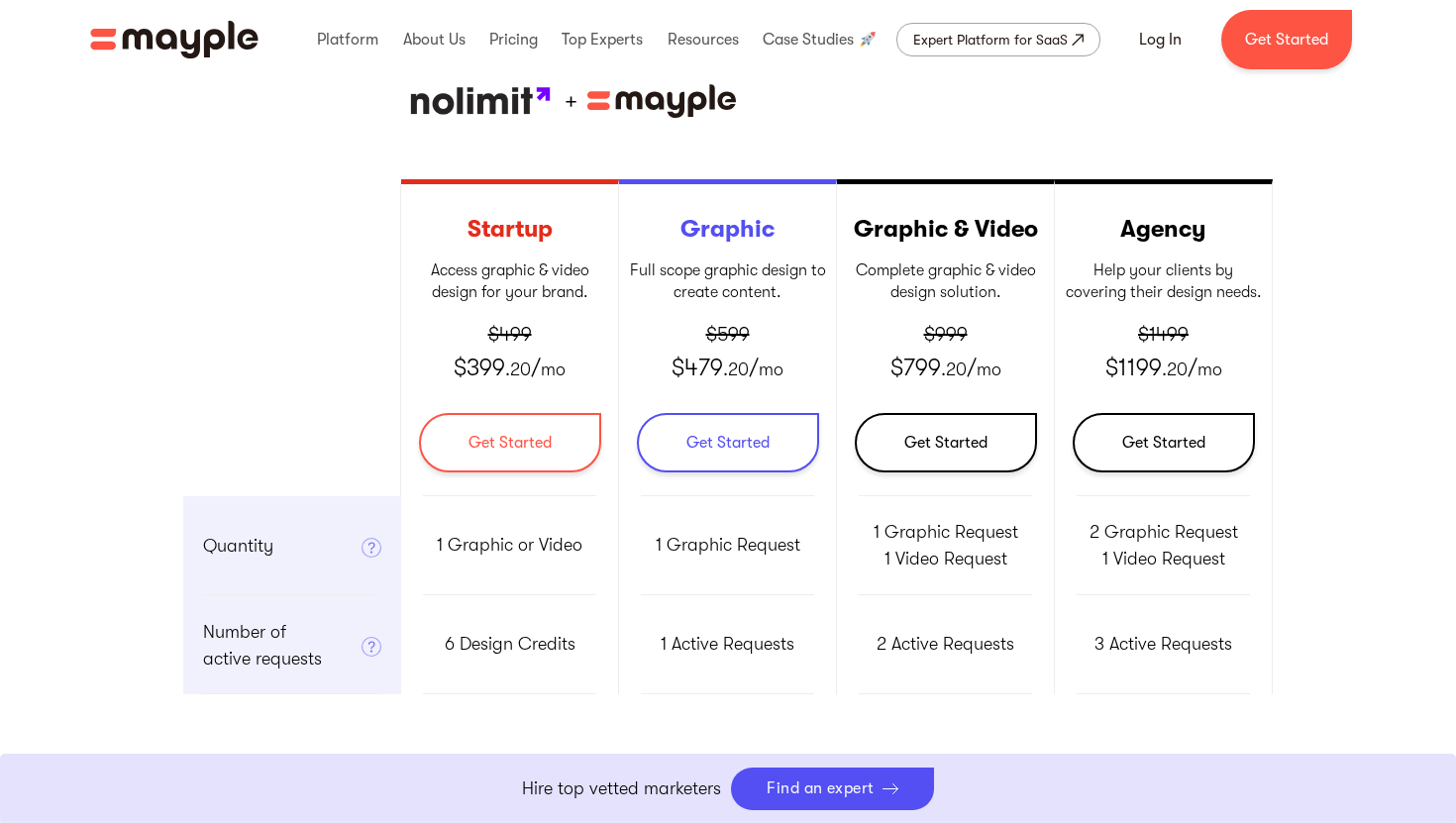 click on "Quantity The number of requests our team is working on at any one time. For example, if you have 2 Active Requests, our team will be working on 2 of the requests in your queue/list at one time." at bounding box center [292, 546] 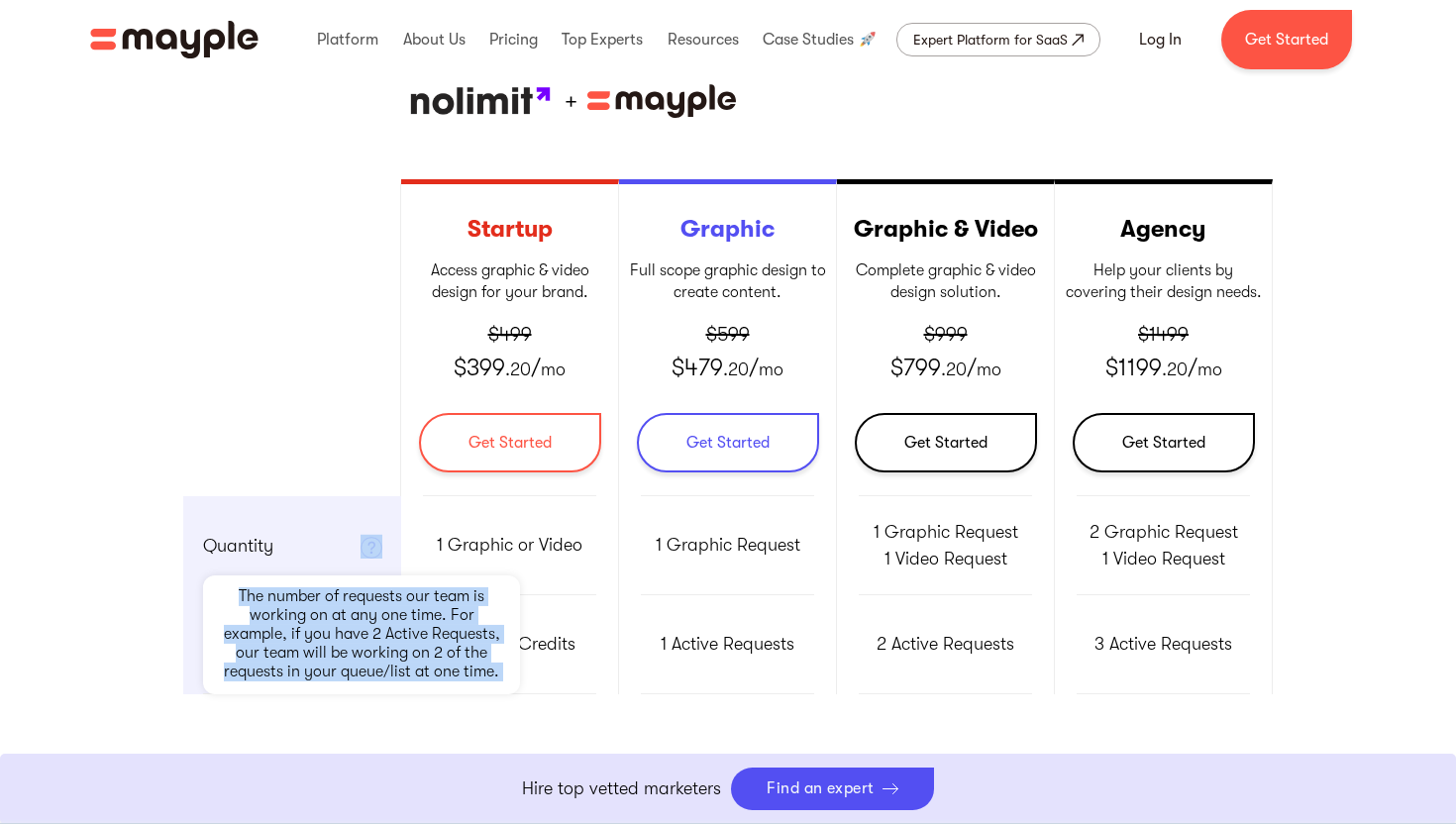 drag, startPoint x: 366, startPoint y: 541, endPoint x: 380, endPoint y: 543, distance: 14.142136 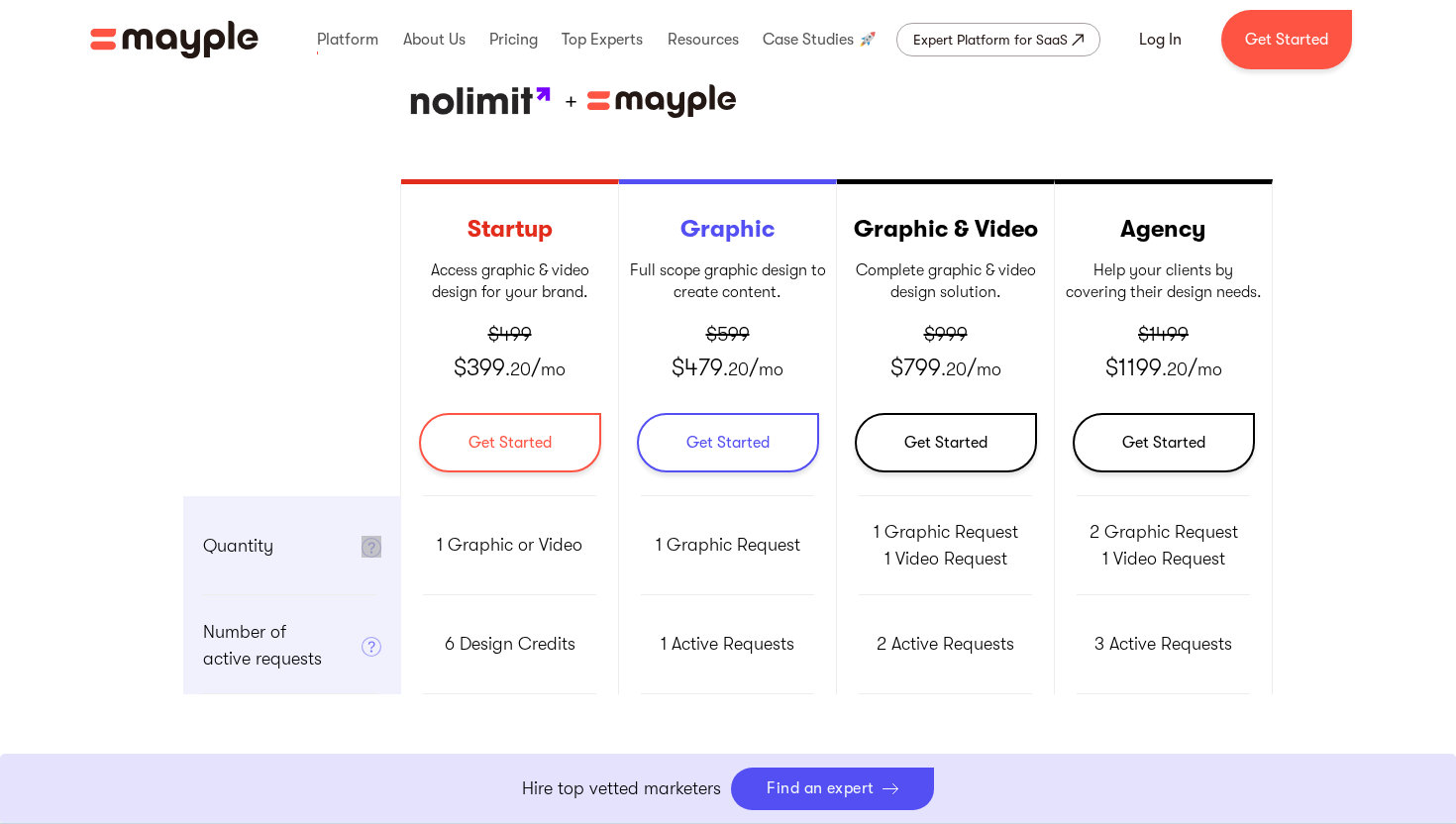 drag, startPoint x: 380, startPoint y: 543, endPoint x: 332, endPoint y: 1, distance: 544.1213 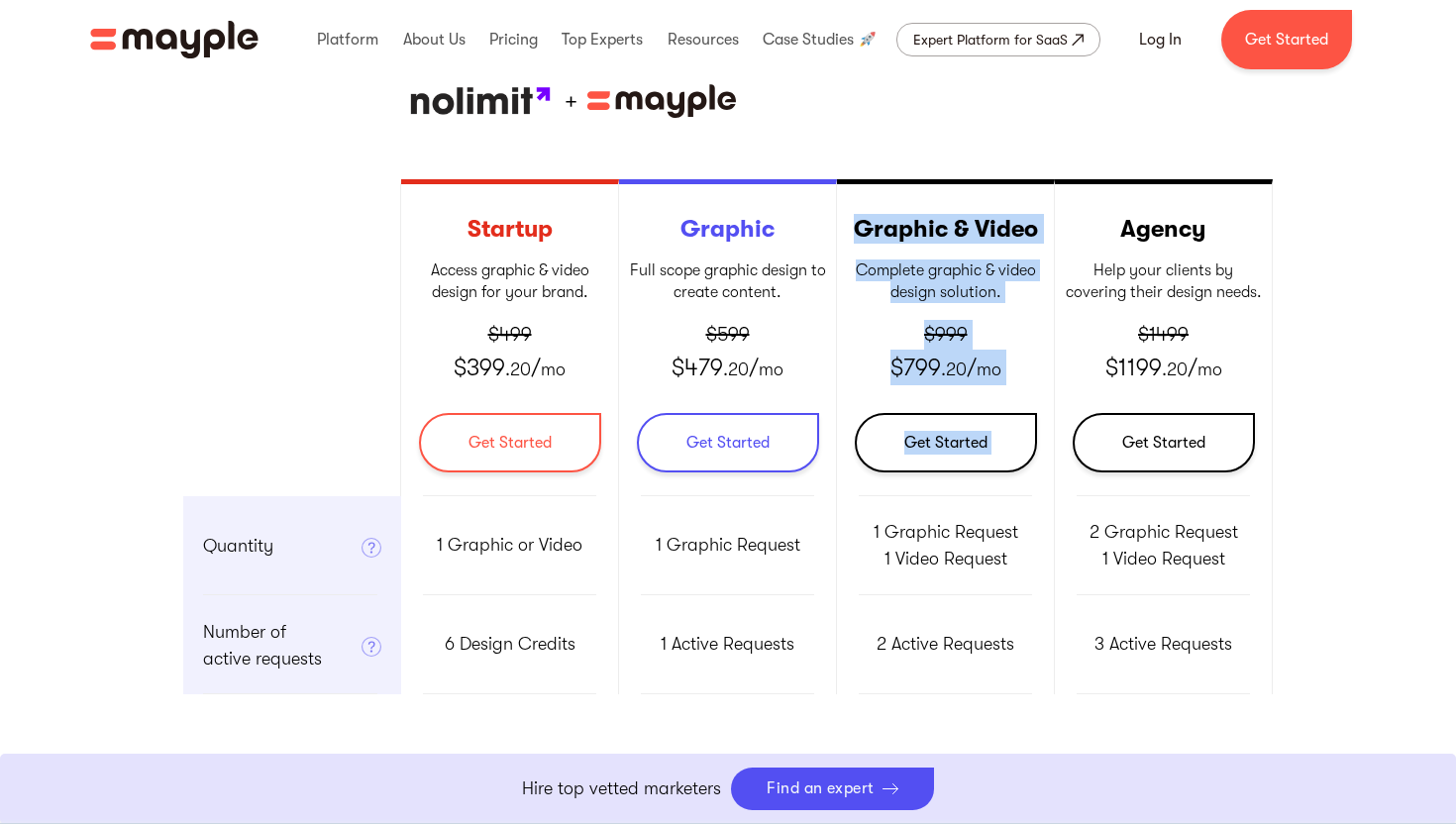 drag, startPoint x: 858, startPoint y: 229, endPoint x: 1063, endPoint y: 229, distance: 205 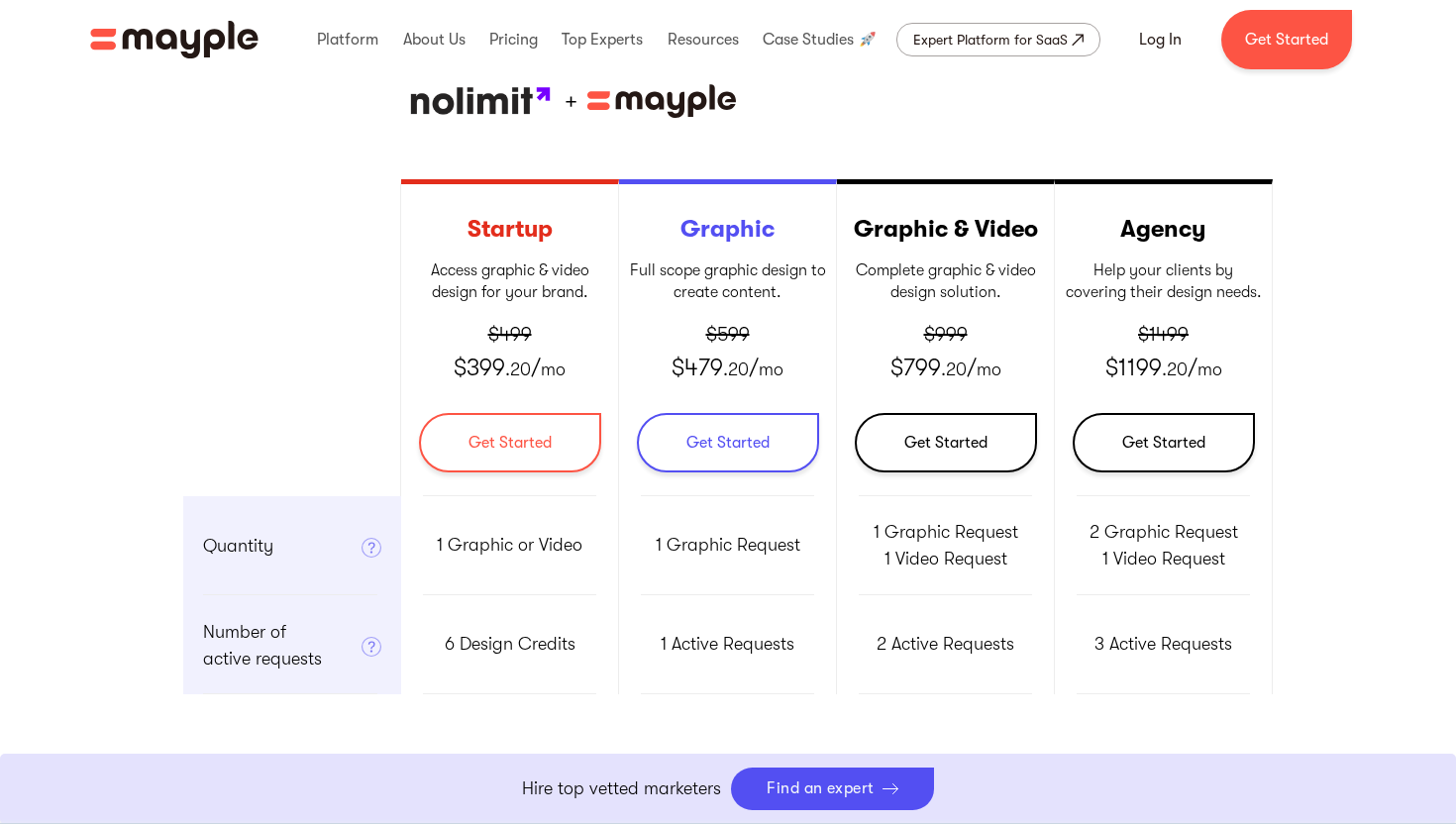 click on "Graphic & Video" at bounding box center [945, 229] 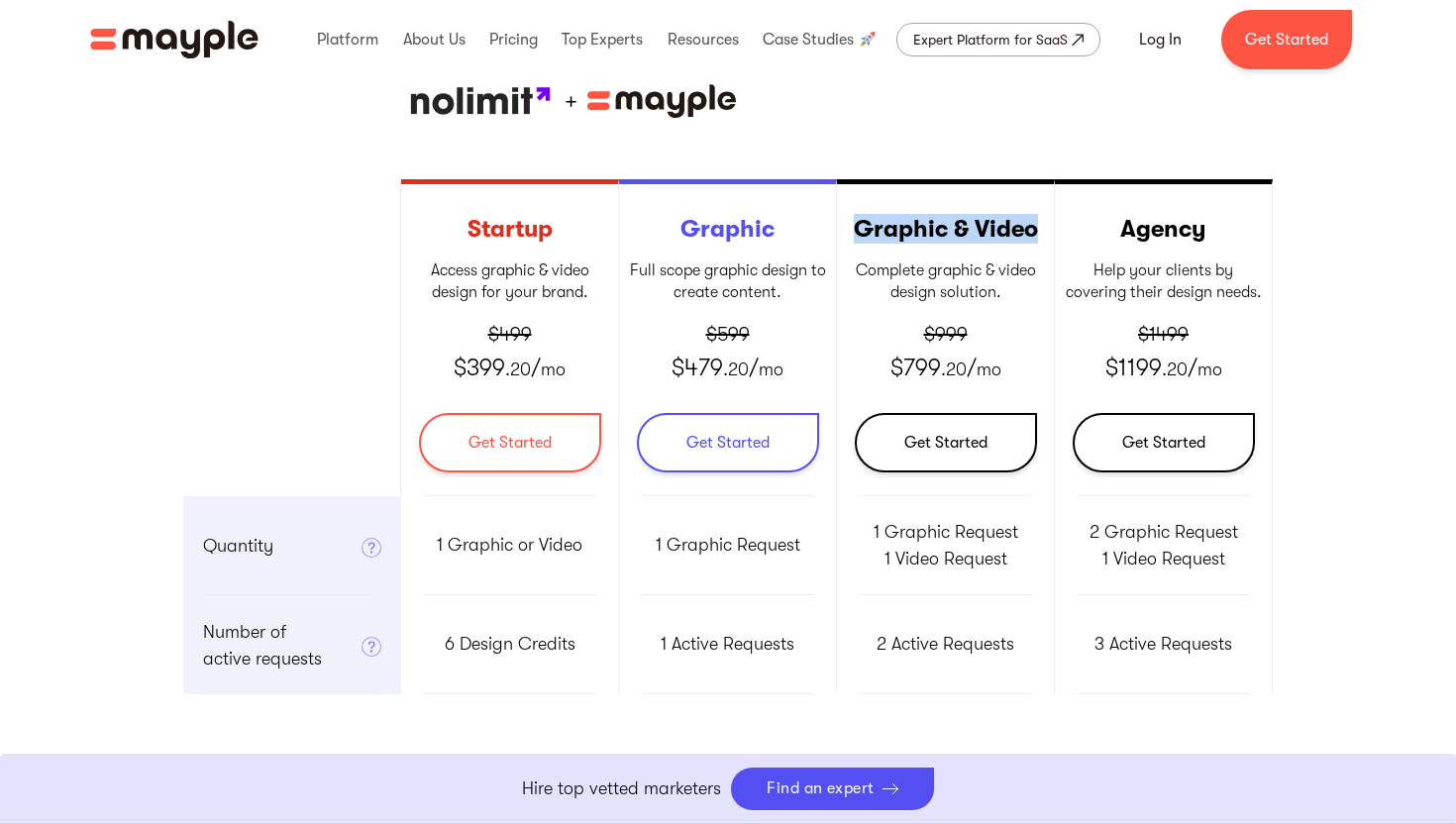 drag, startPoint x: 1041, startPoint y: 227, endPoint x: 858, endPoint y: 229, distance: 183.0109 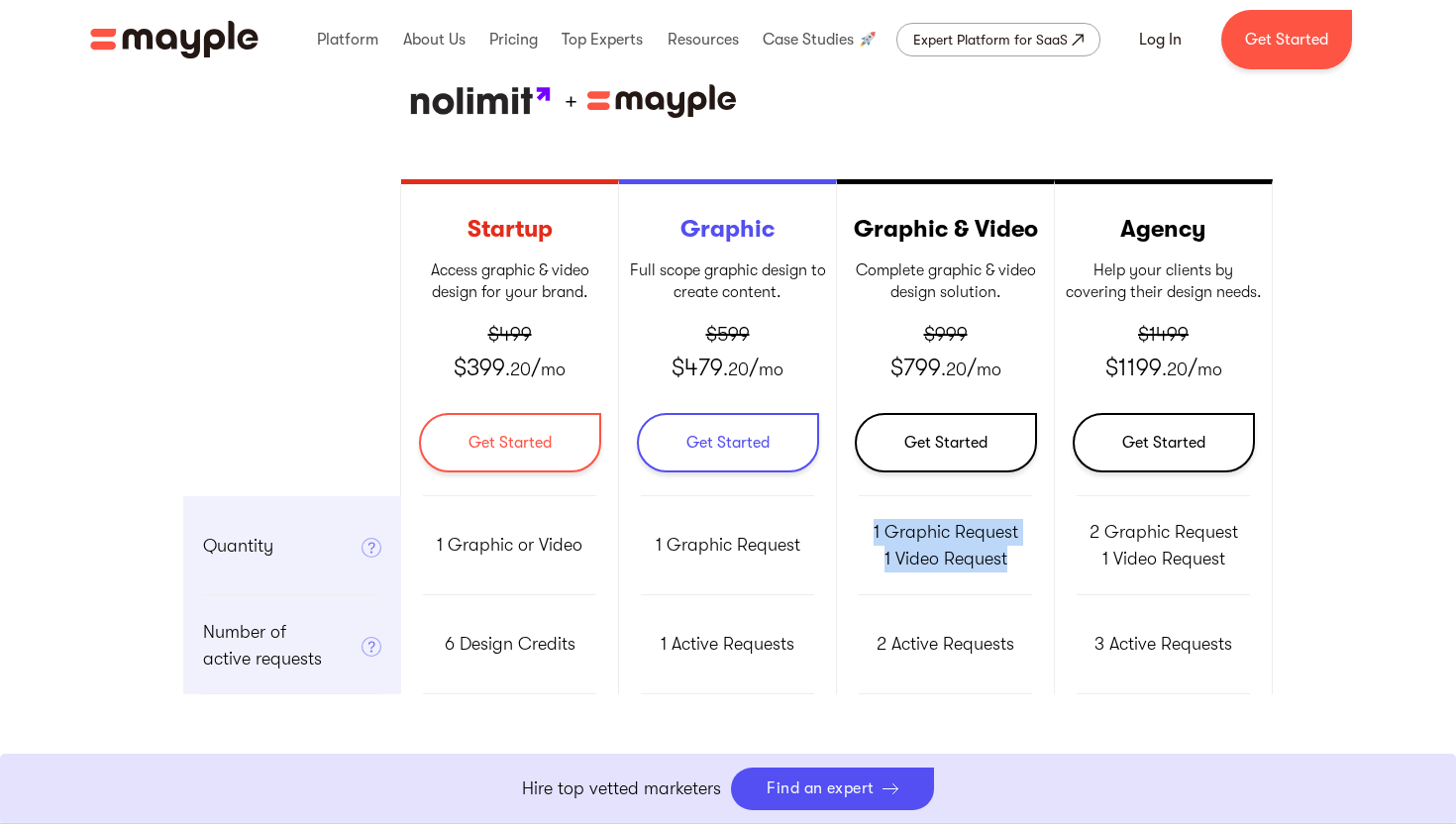 drag, startPoint x: 869, startPoint y: 528, endPoint x: 1029, endPoint y: 573, distance: 166.2077 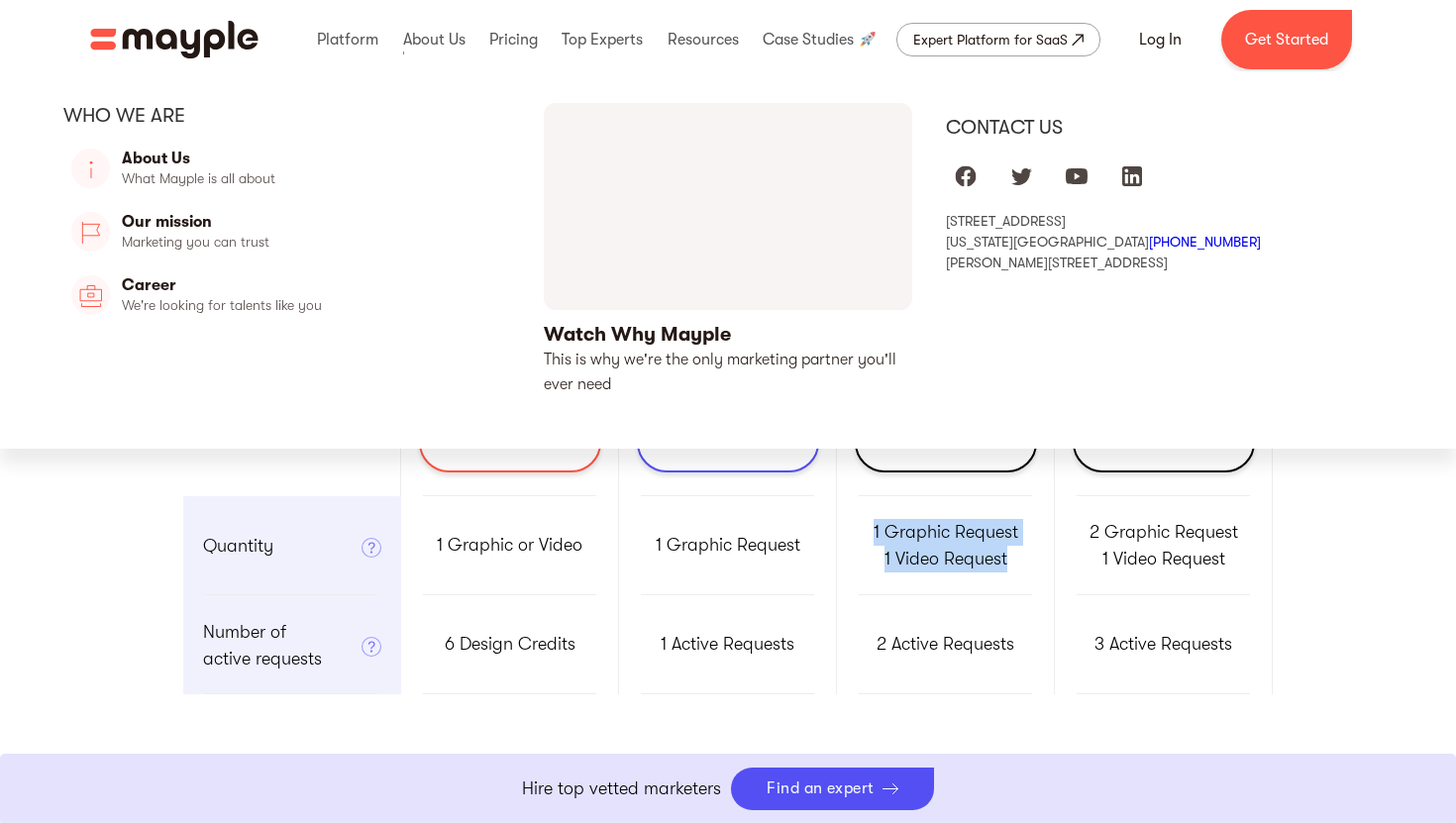 copy on "1 Graphic Request 1 Video Request" 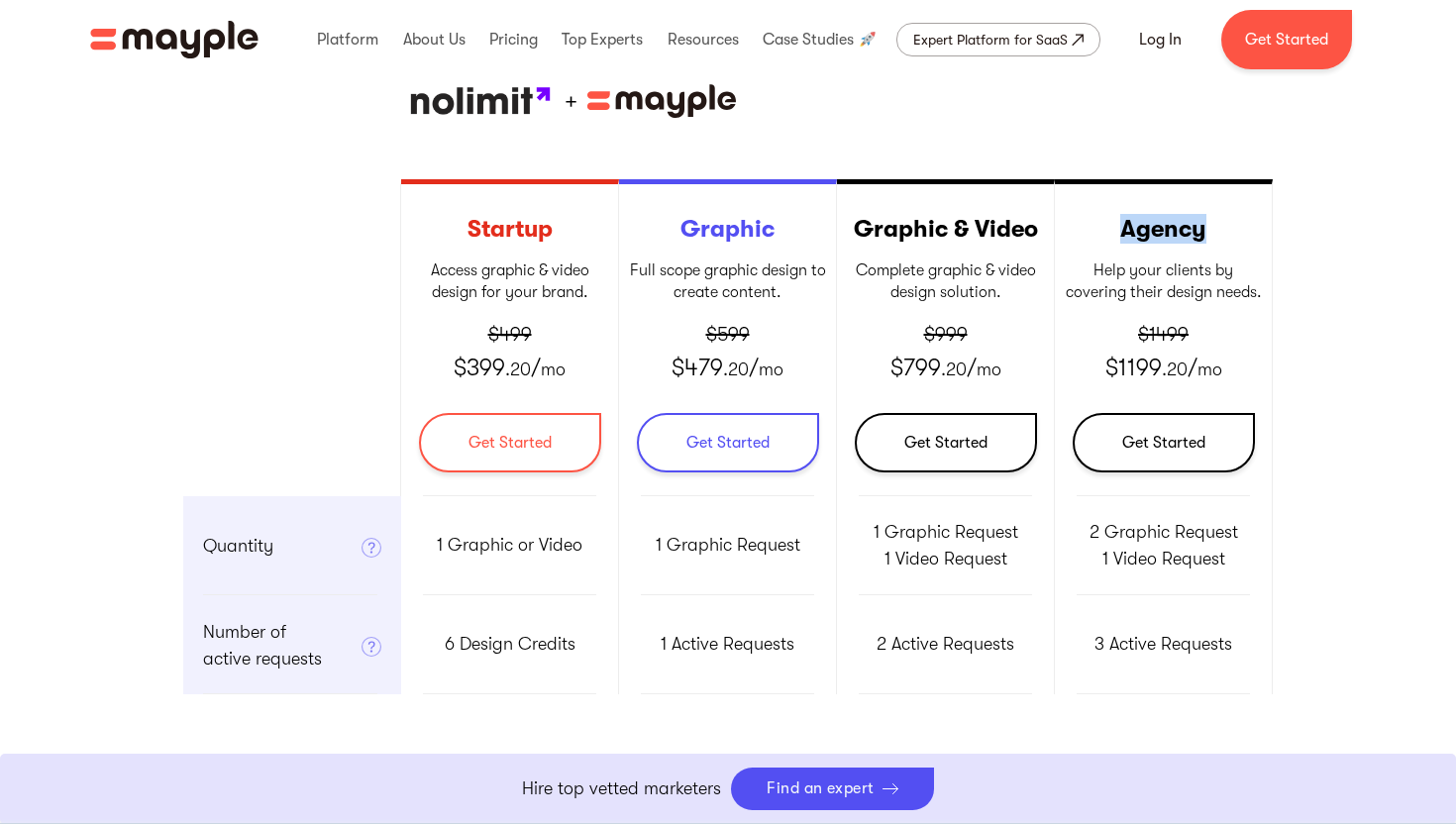 drag, startPoint x: 1119, startPoint y: 230, endPoint x: 1232, endPoint y: 230, distance: 113 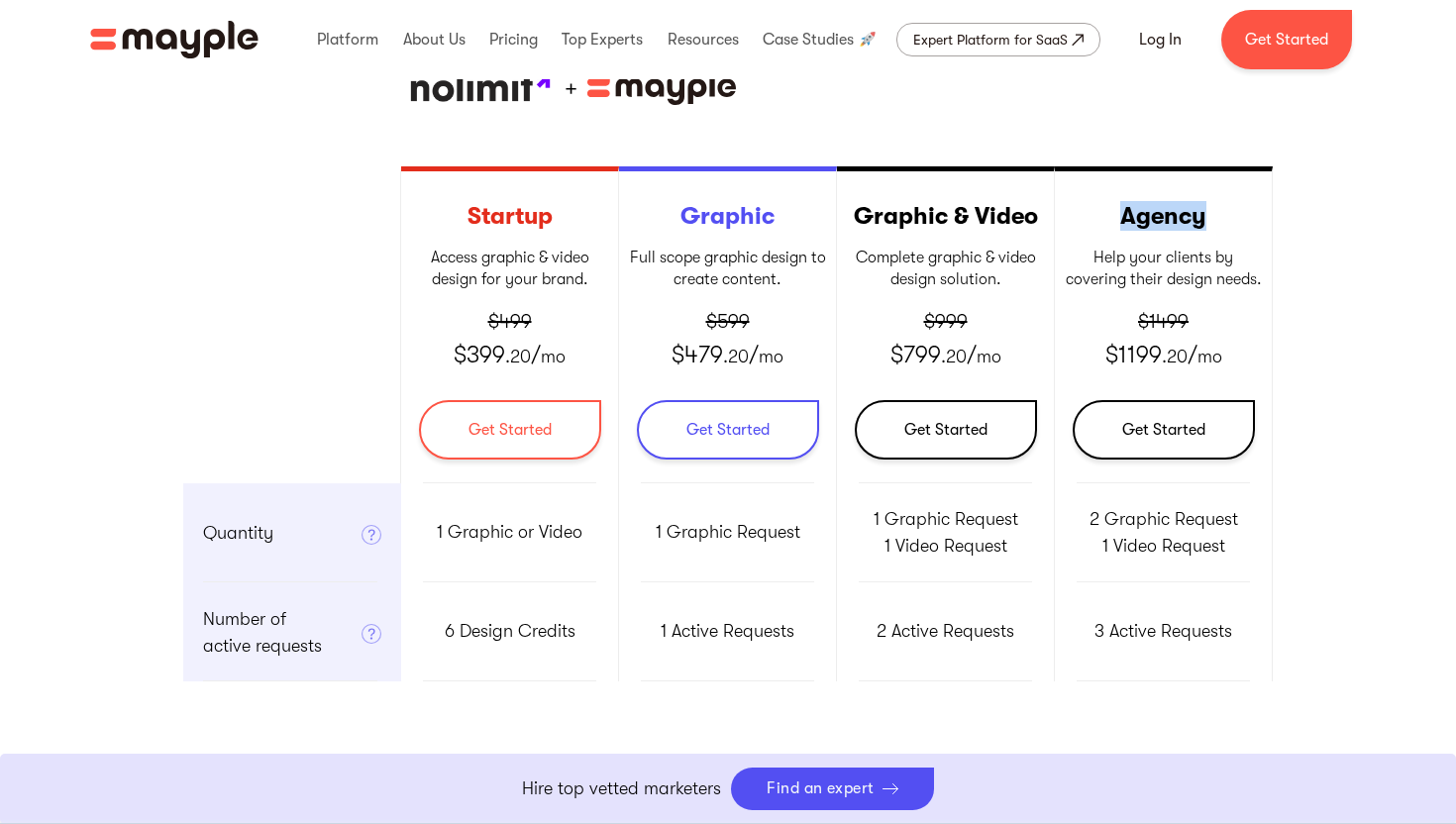 scroll, scrollTop: 0, scrollLeft: 0, axis: both 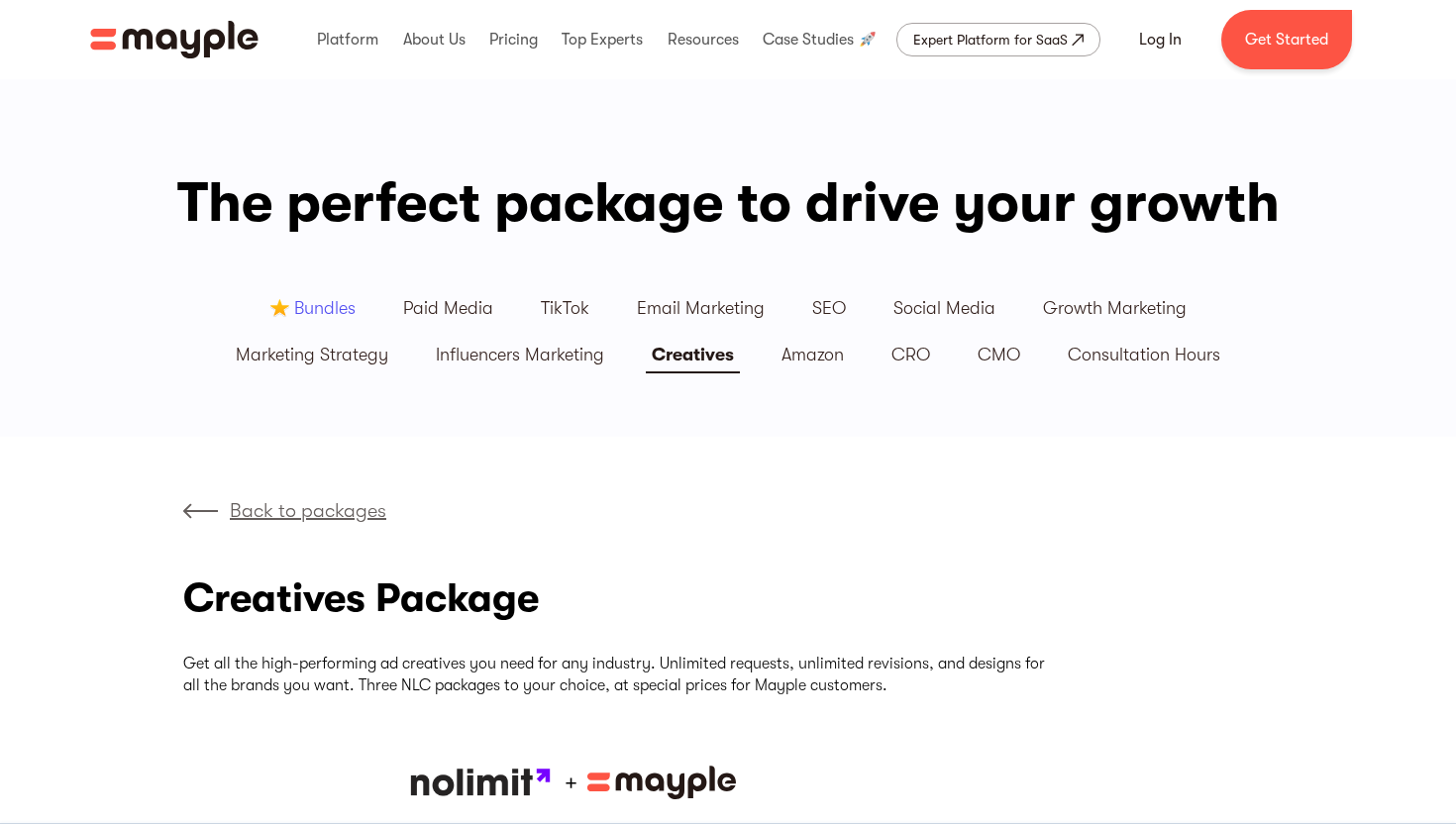 click on "Creatives" at bounding box center (692, 355) 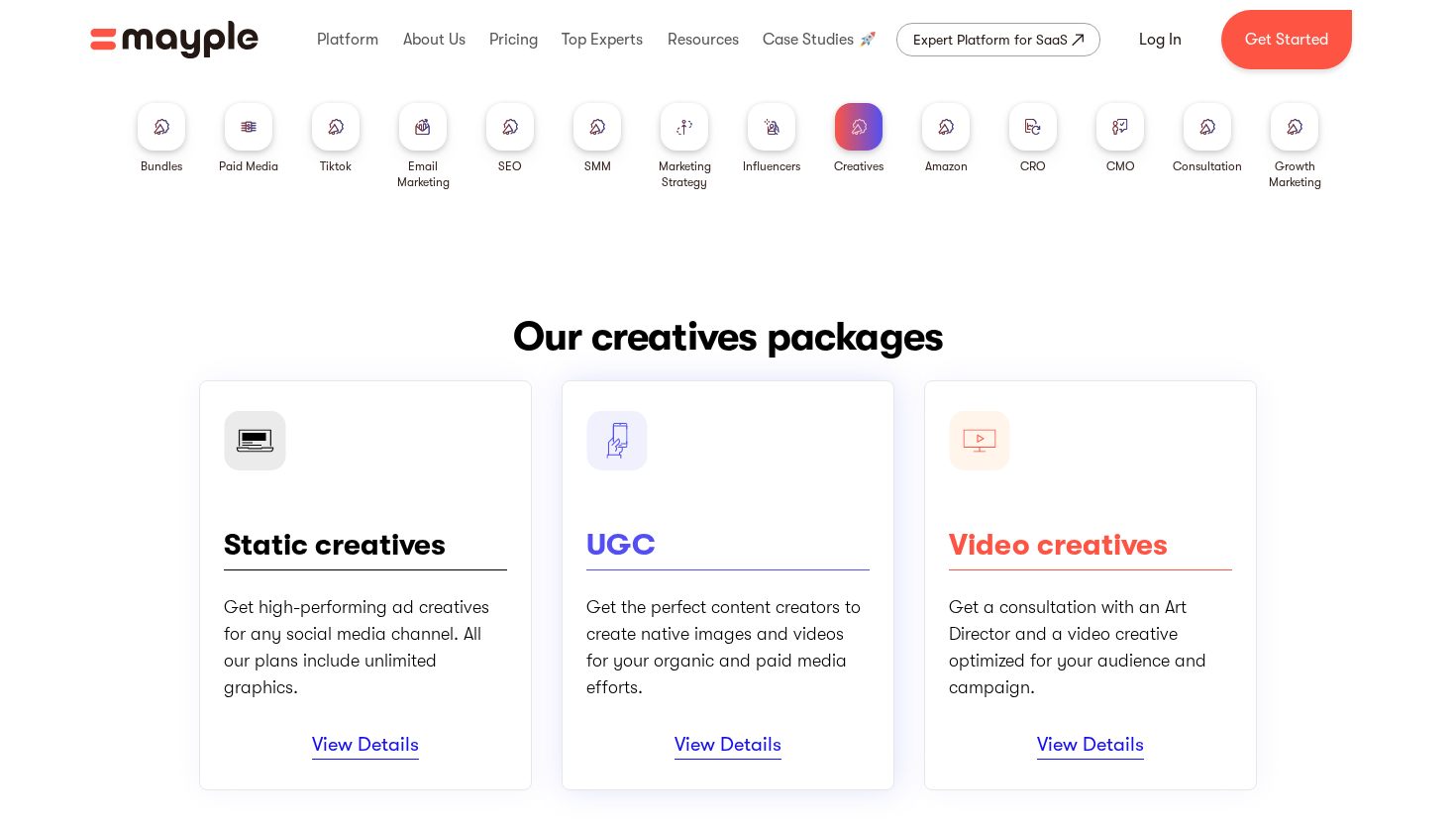 scroll, scrollTop: 0, scrollLeft: 0, axis: both 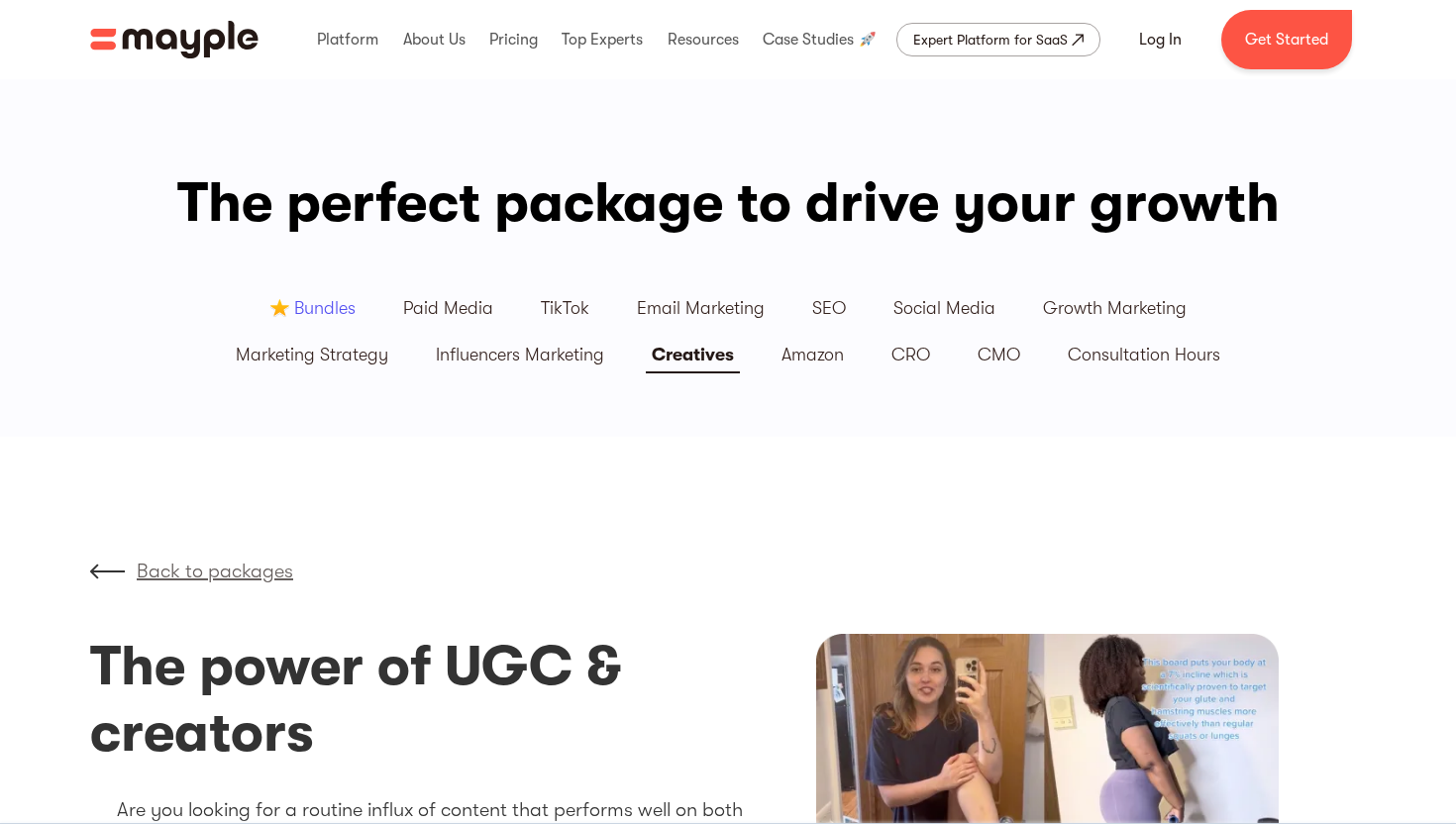 click on "Creatives" at bounding box center [692, 355] 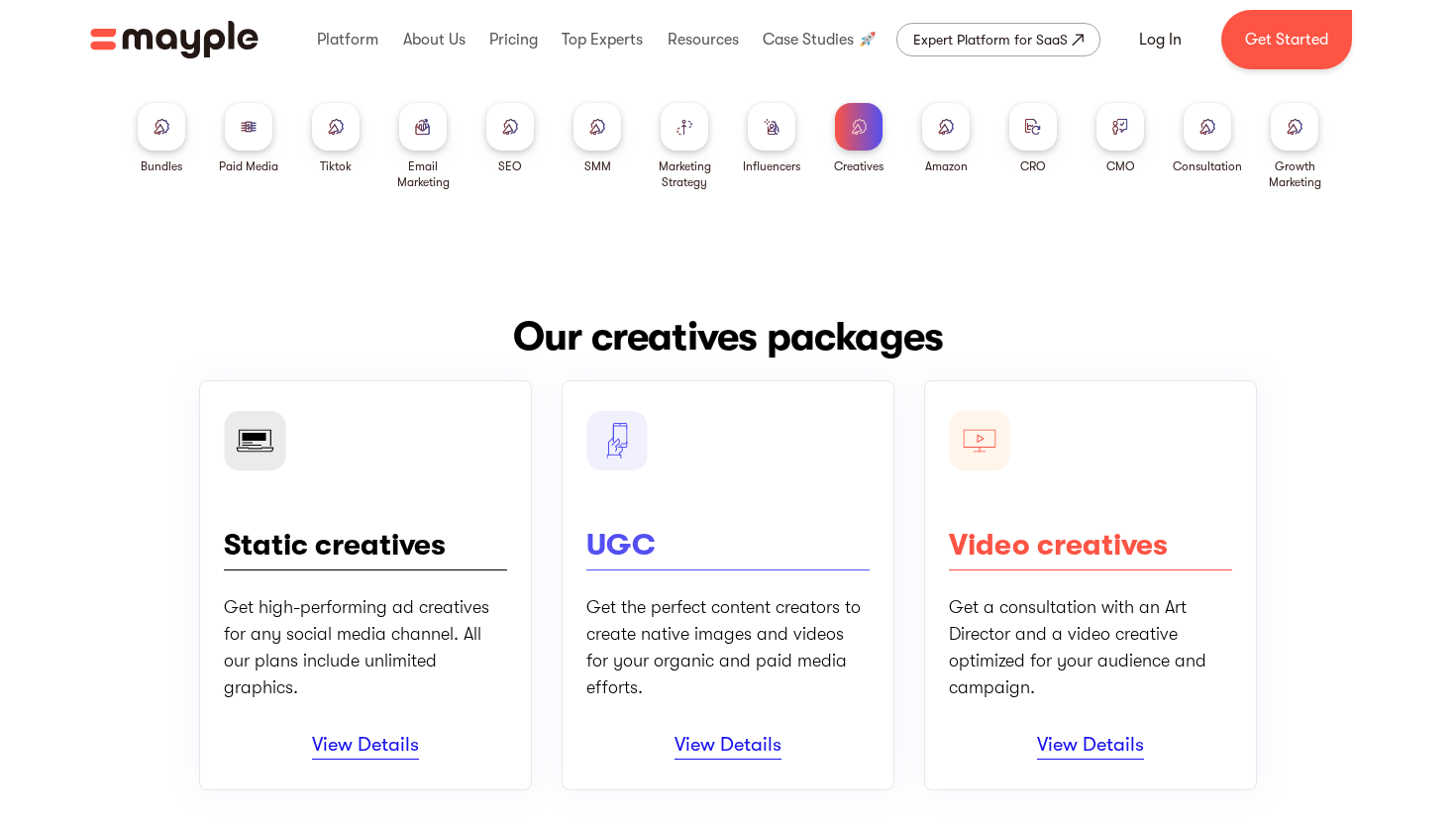 scroll, scrollTop: 0, scrollLeft: 0, axis: both 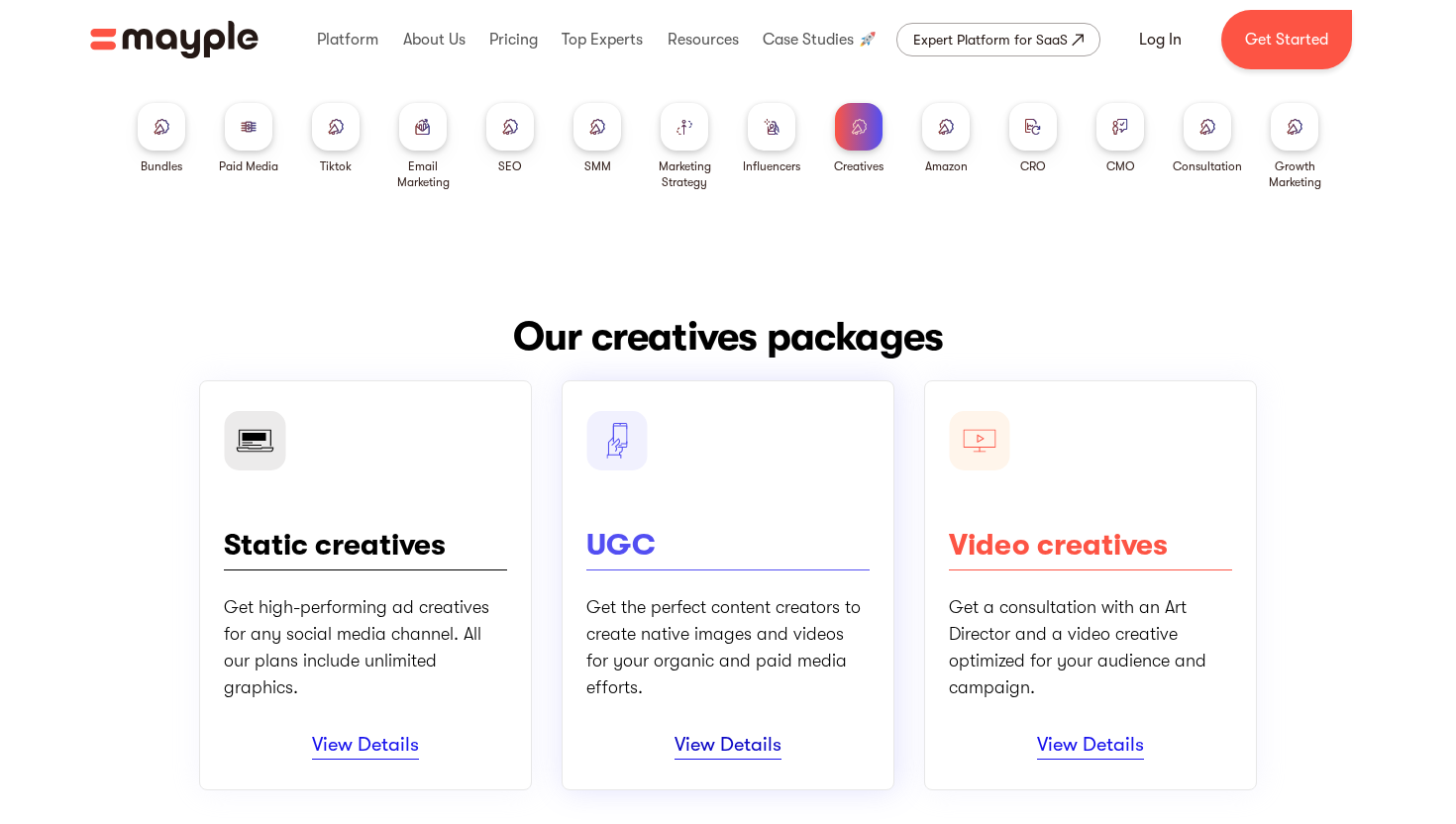 click on "View Details" at bounding box center (728, 746) 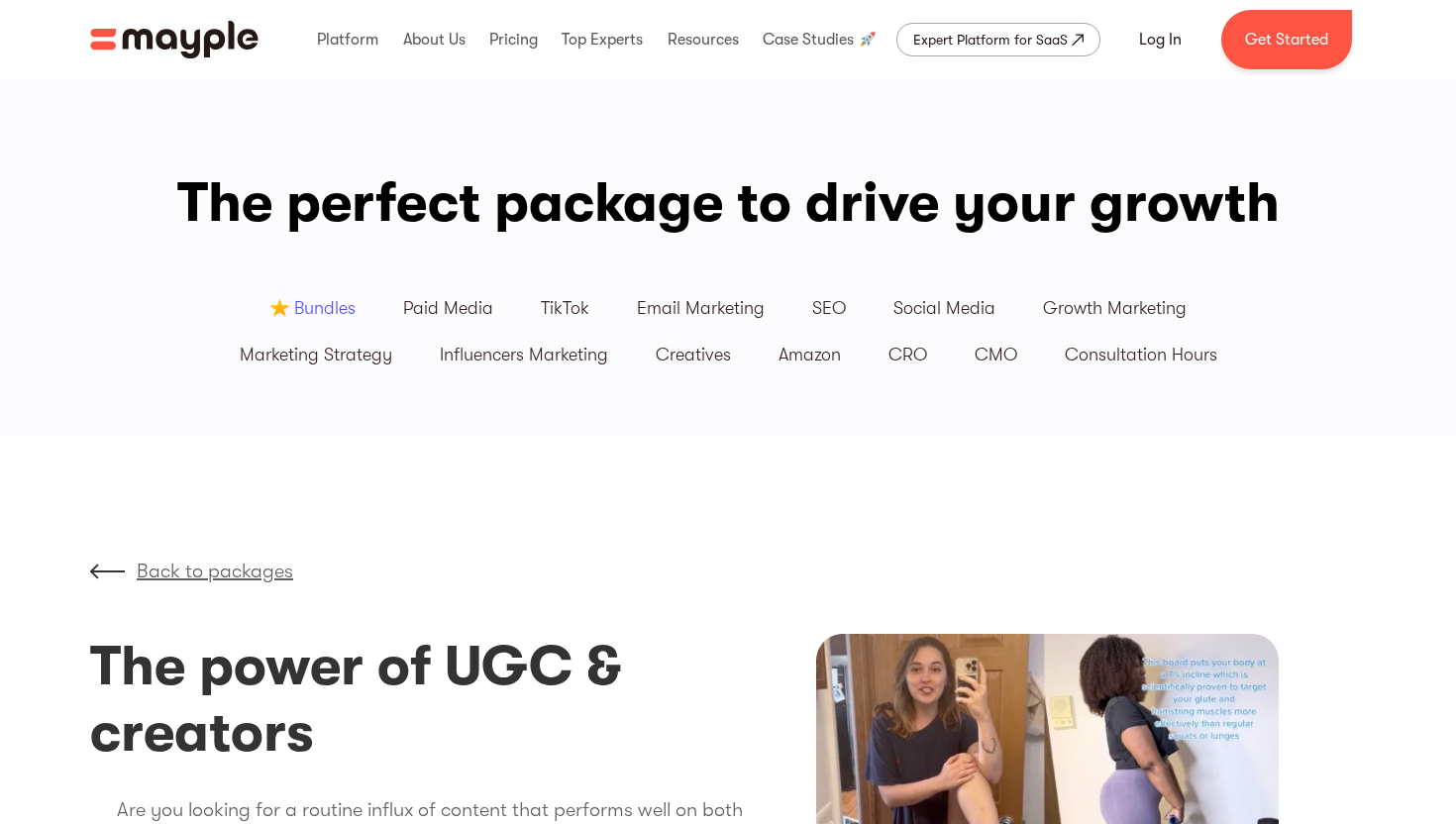 scroll, scrollTop: 0, scrollLeft: 0, axis: both 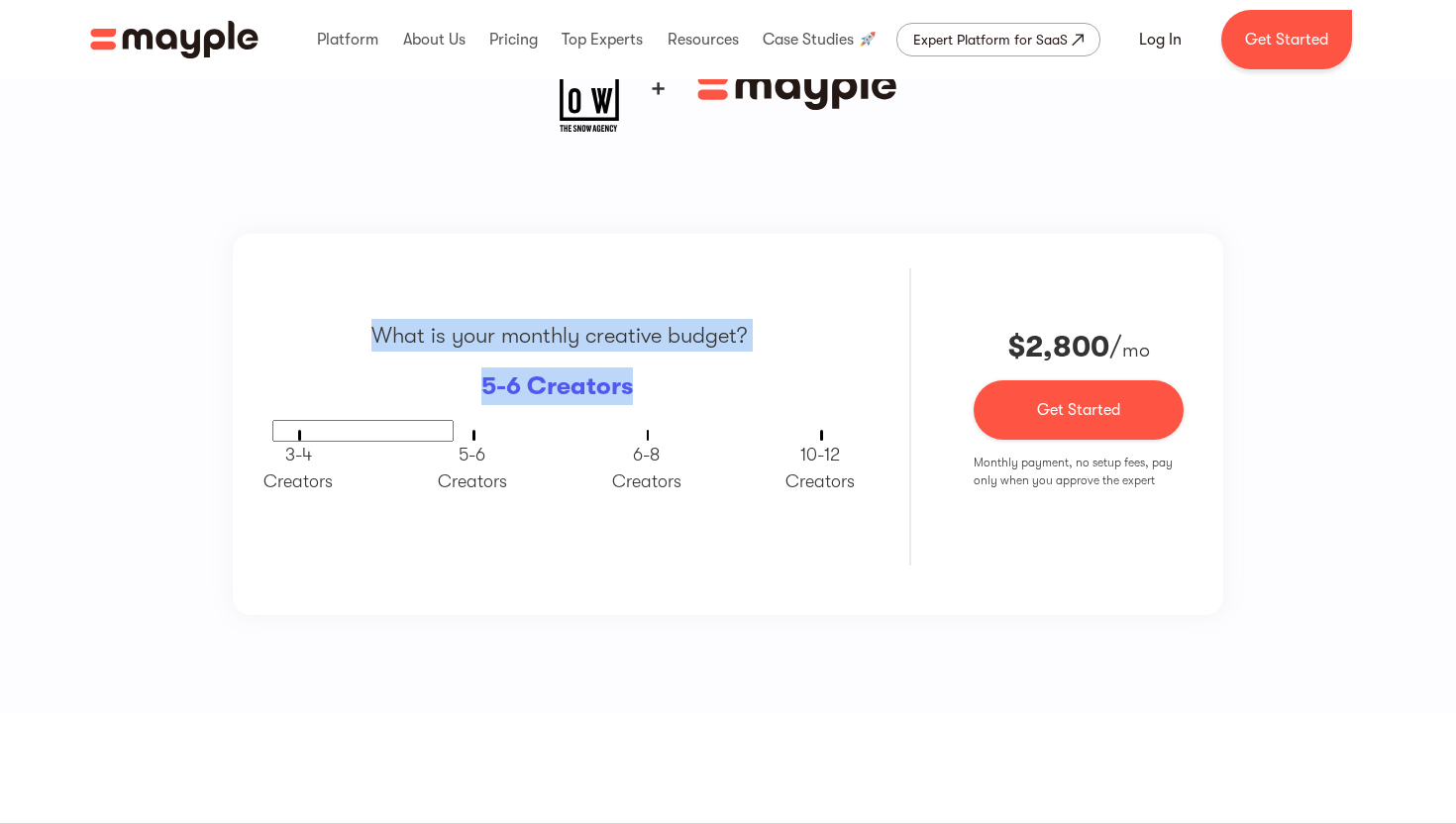 drag, startPoint x: 372, startPoint y: 332, endPoint x: 862, endPoint y: 326, distance: 490.03673 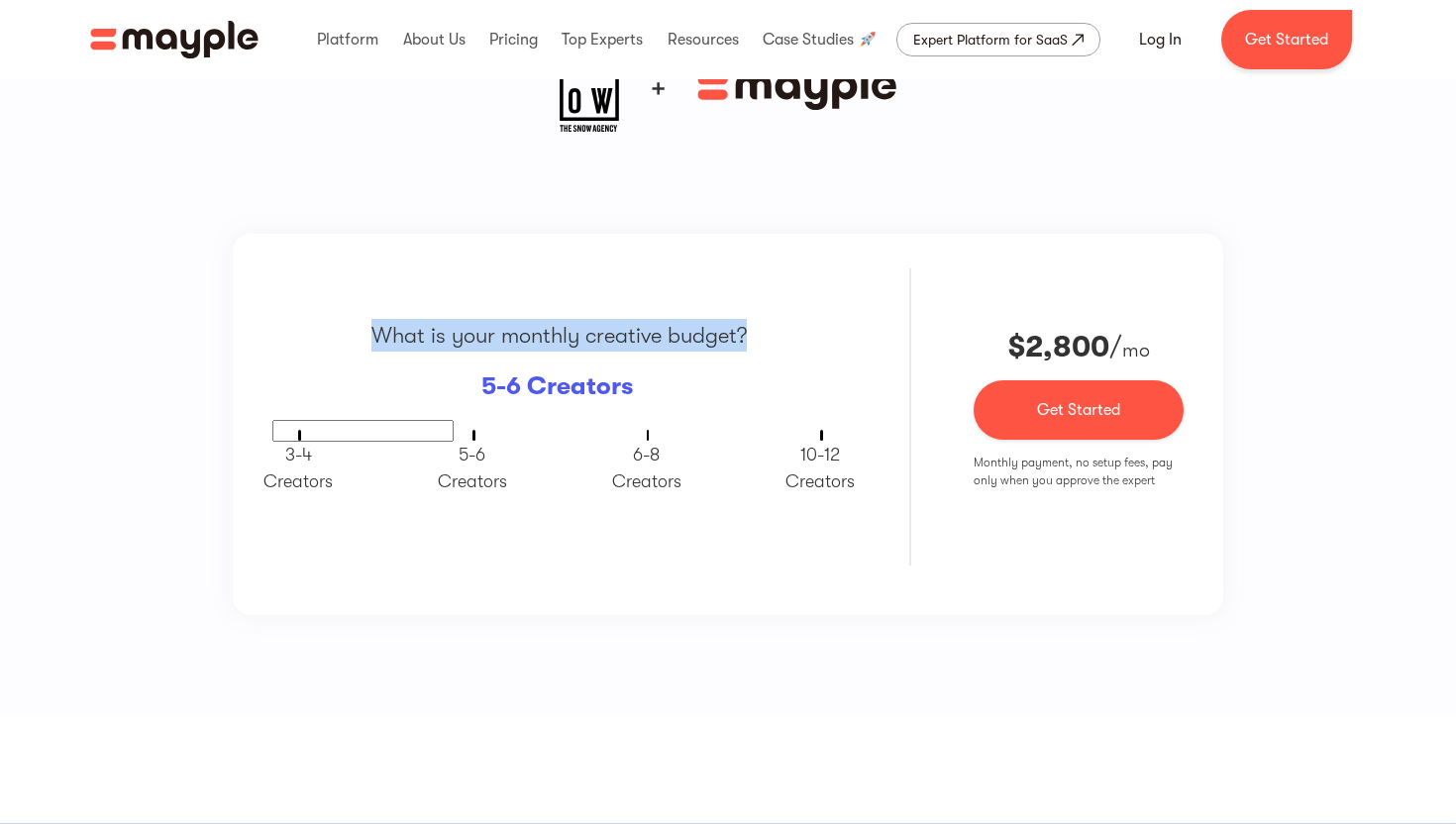 drag, startPoint x: 377, startPoint y: 332, endPoint x: 753, endPoint y: 331, distance: 376.0013 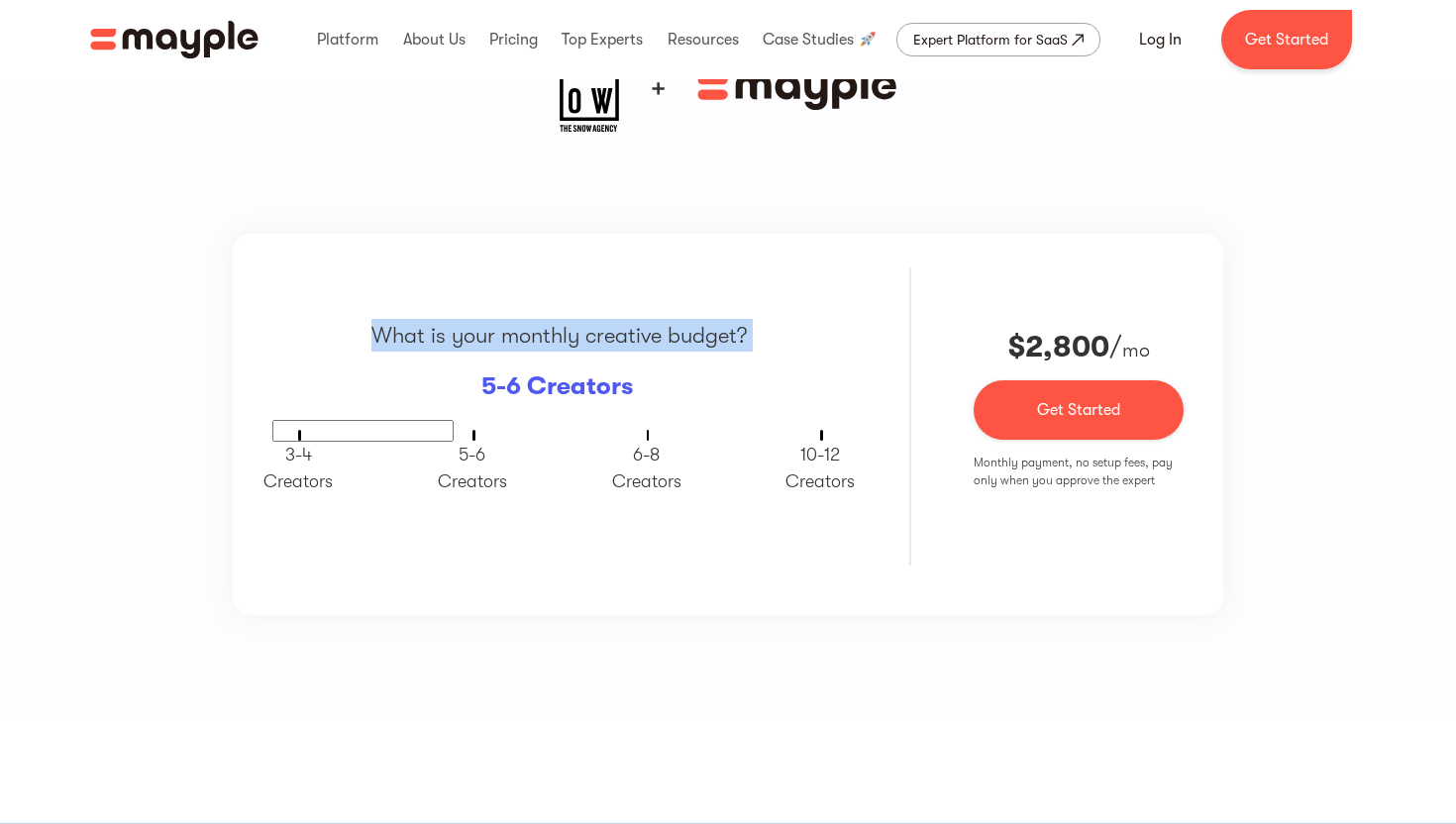 drag, startPoint x: 373, startPoint y: 330, endPoint x: 750, endPoint y: 340, distance: 377.1326 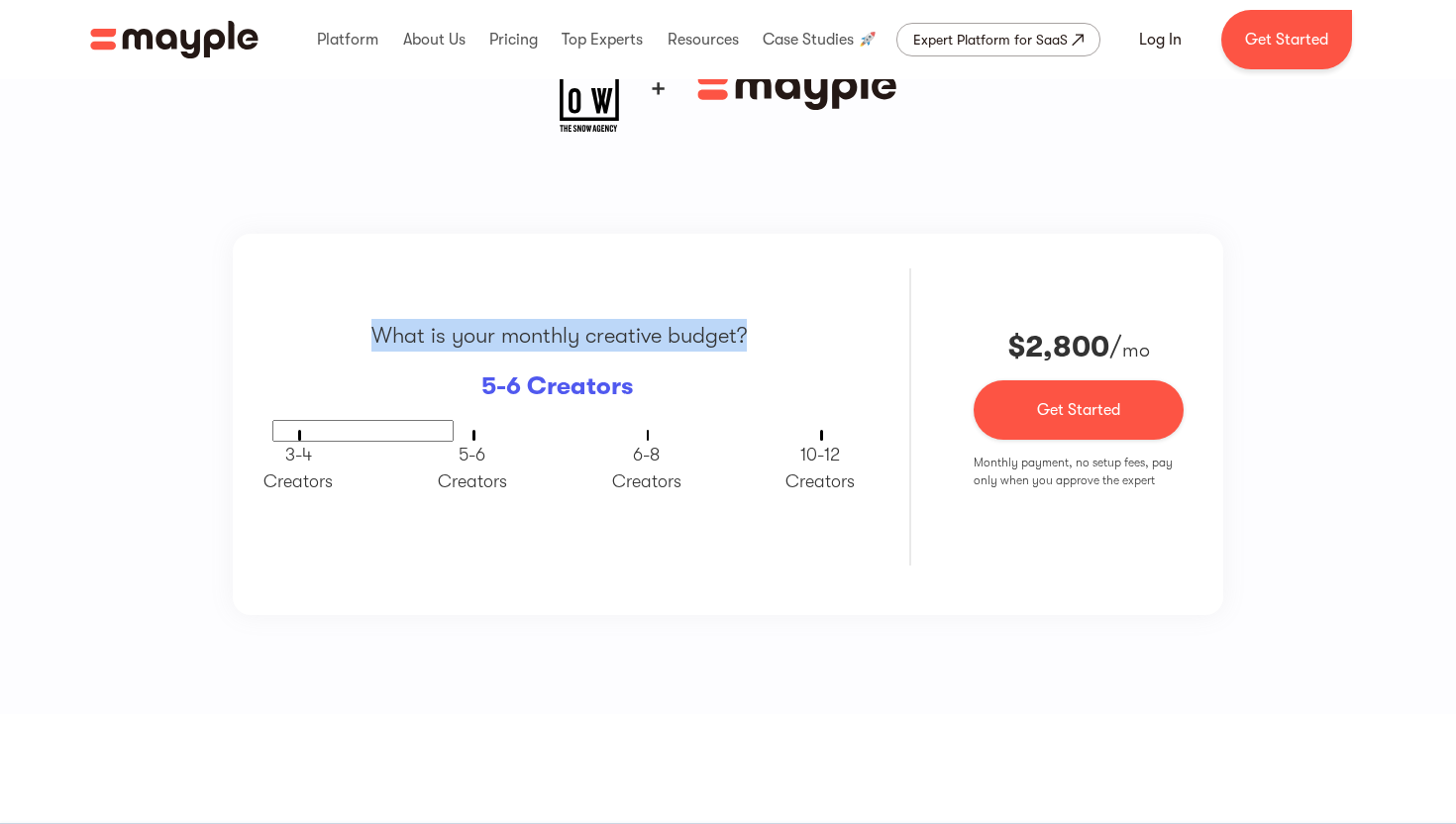 drag, startPoint x: 367, startPoint y: 337, endPoint x: 769, endPoint y: 337, distance: 402 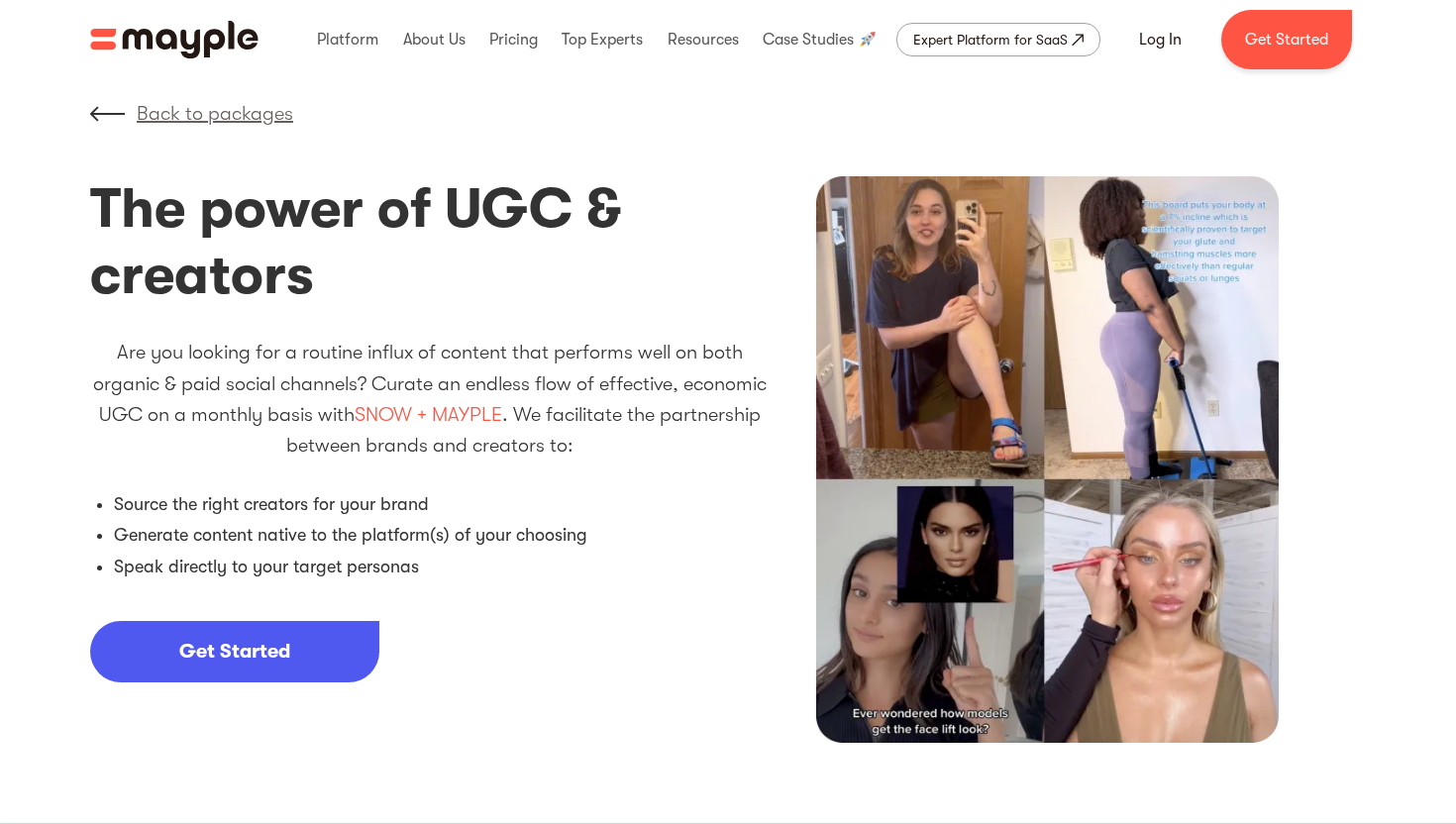 scroll, scrollTop: 459, scrollLeft: 0, axis: vertical 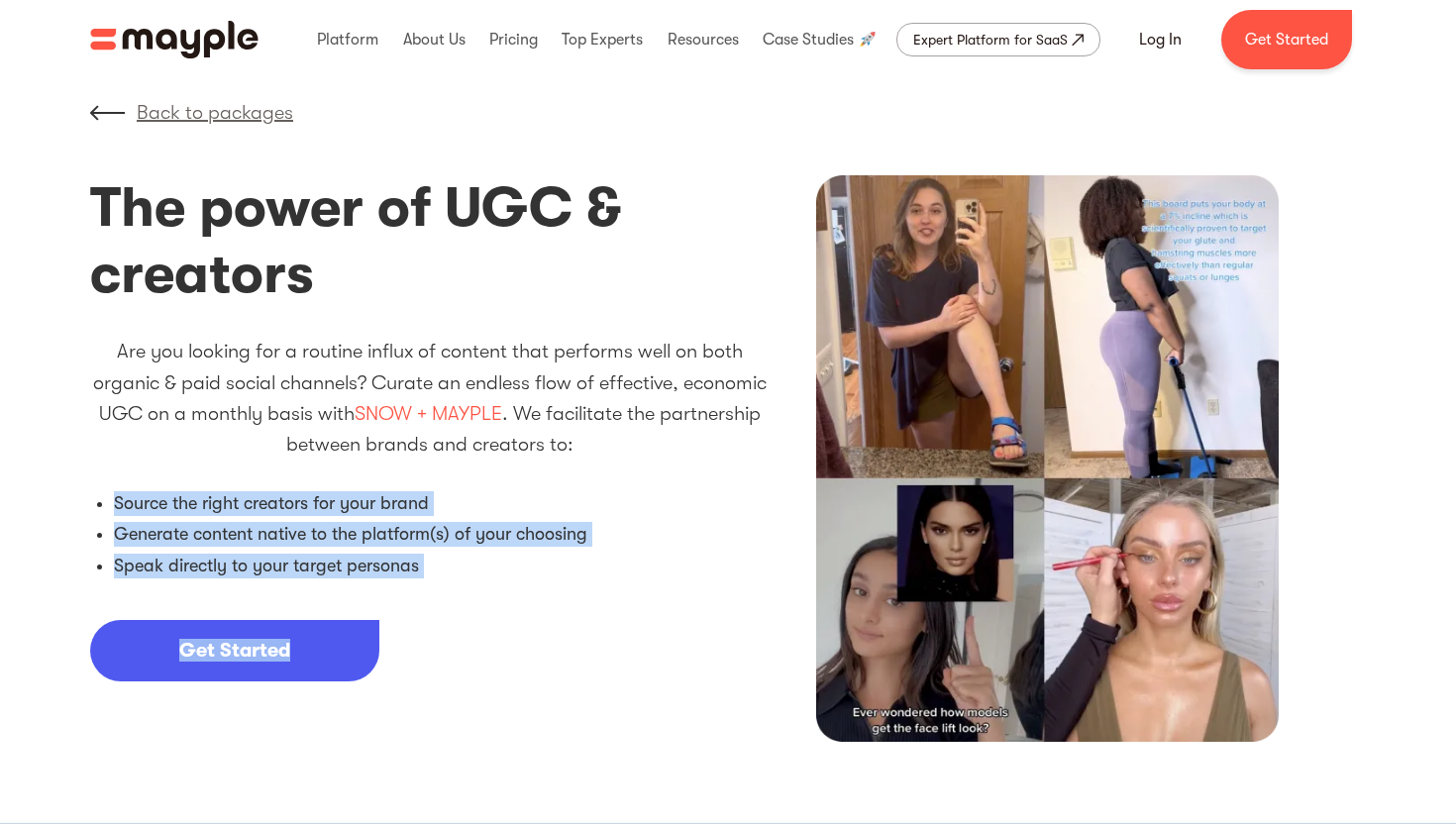 drag, startPoint x: 113, startPoint y: 500, endPoint x: 529, endPoint y: 592, distance: 426.05164 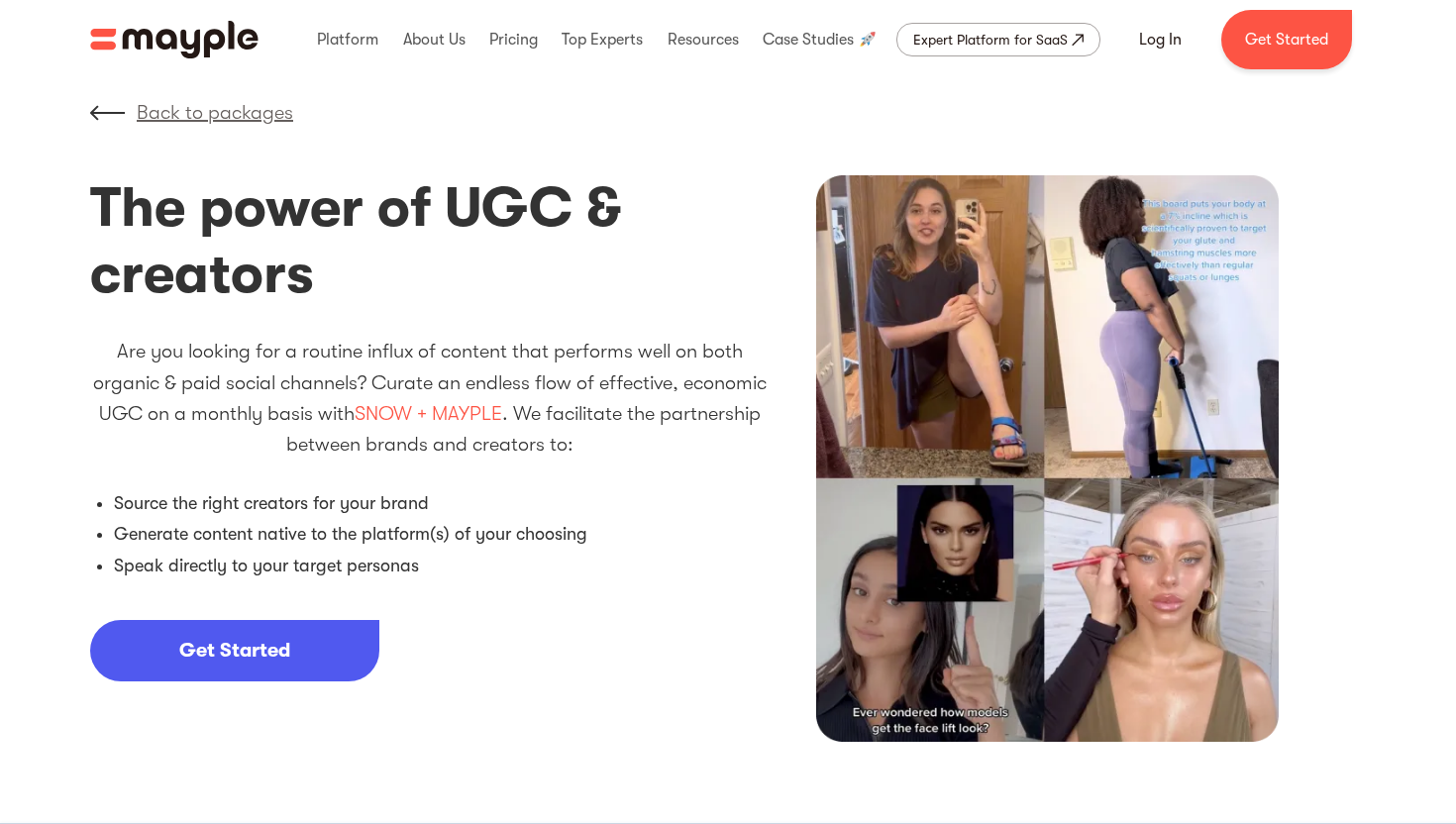 click on "The power of UGC & creators Are you looking for a routine influx of content that performs well on both organic & paid social channels? Curate an endless flow of effective, economic UGC on a monthly basis with  SNOW + MAYPLE . We facilitate the partnership between brands and creators to: Source the right creators for your brand Generate content native to the platform(s) of your choosing Speak directly to your target personas Get Started" at bounding box center (430, 459) 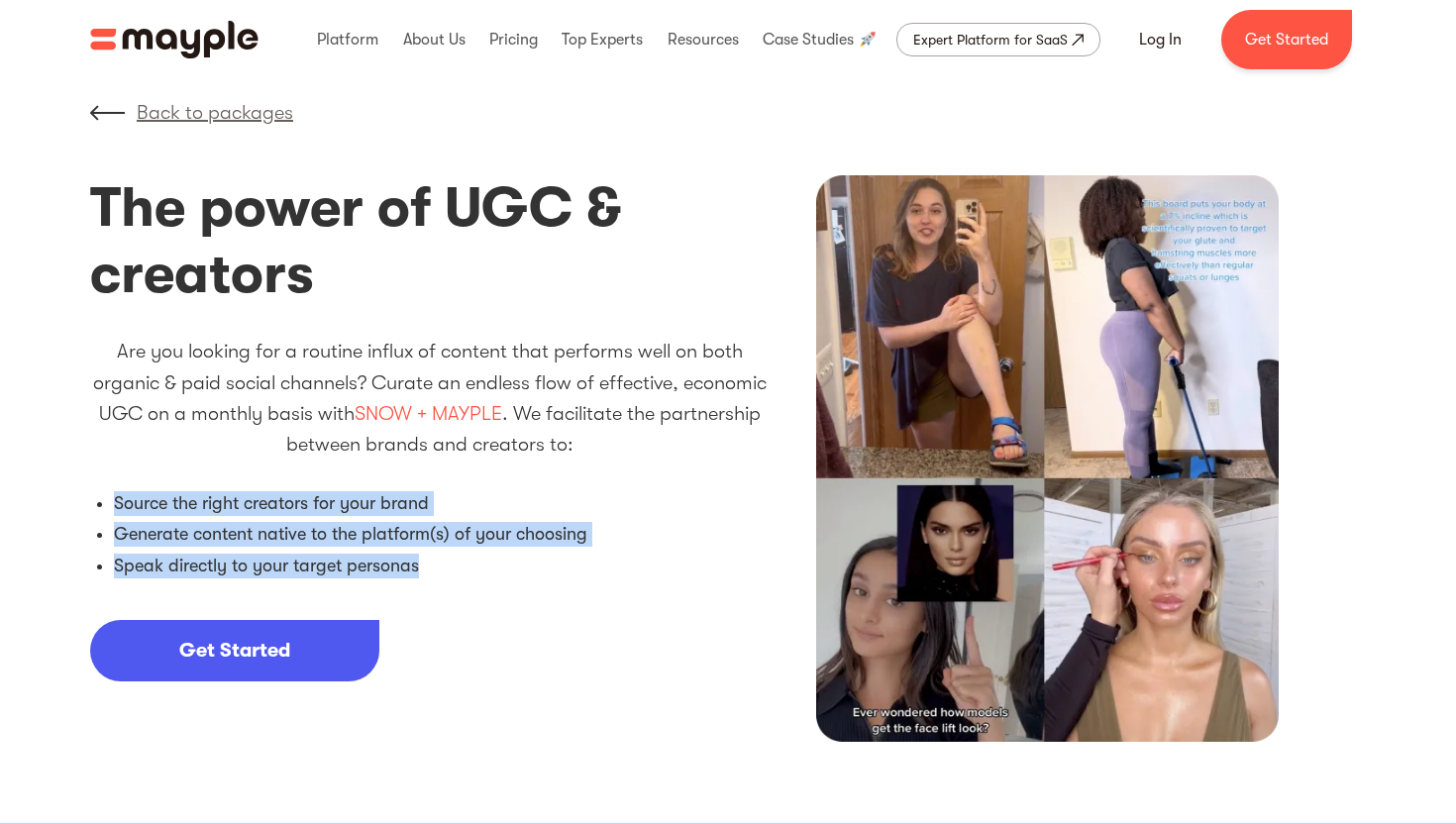 drag, startPoint x: 429, startPoint y: 568, endPoint x: 116, endPoint y: 501, distance: 320.09061 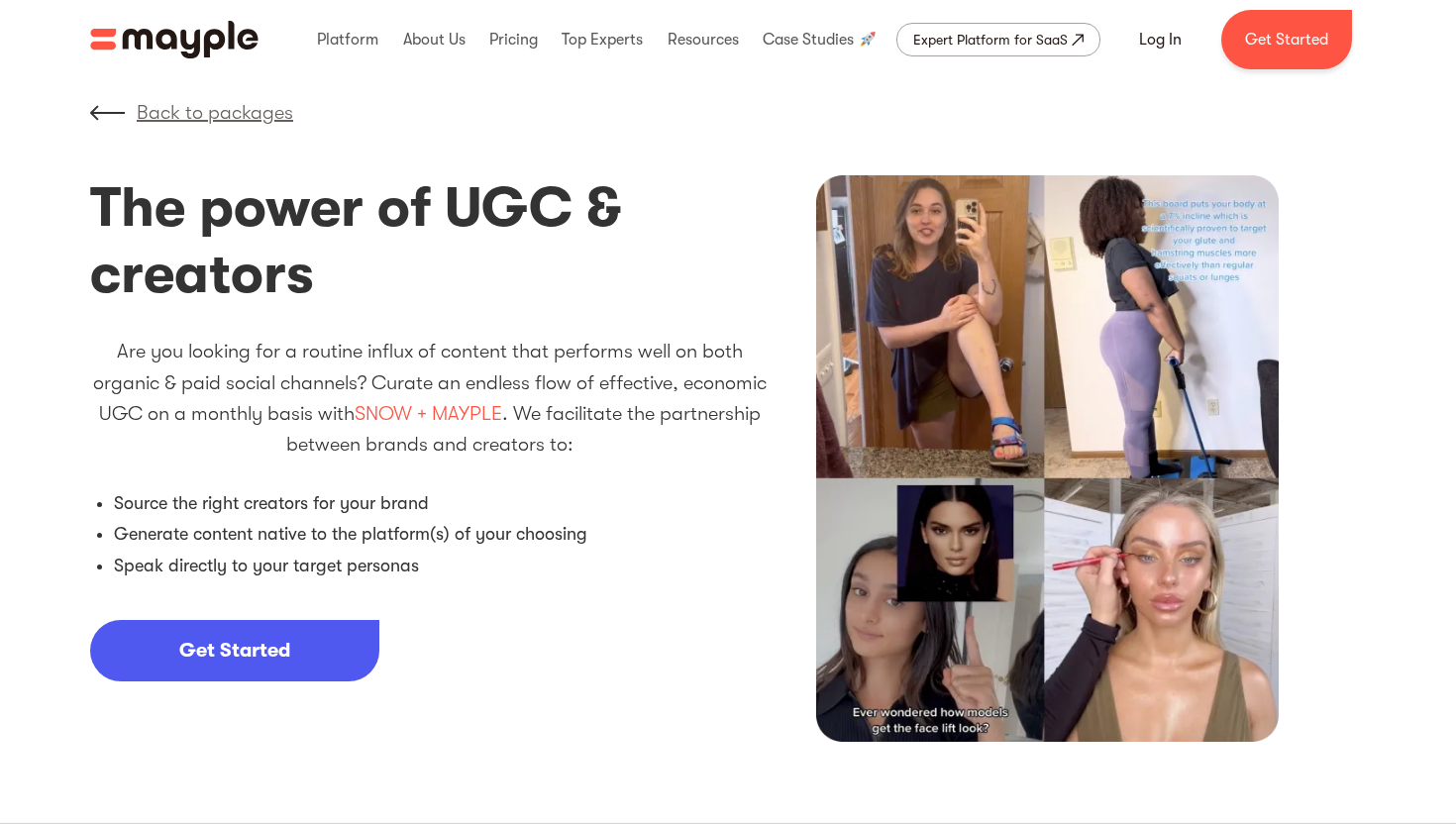 click on "The power of UGC & creators Are you looking for a routine influx of content that performs well on both organic & paid social channels? Curate an endless flow of effective, economic UGC on a monthly basis with  SNOW + MAYPLE . We facilitate the partnership between brands and creators to: Source the right creators for your brand Generate content native to the platform(s) of your choosing Speak directly to your target personas Get Started" at bounding box center (430, 459) 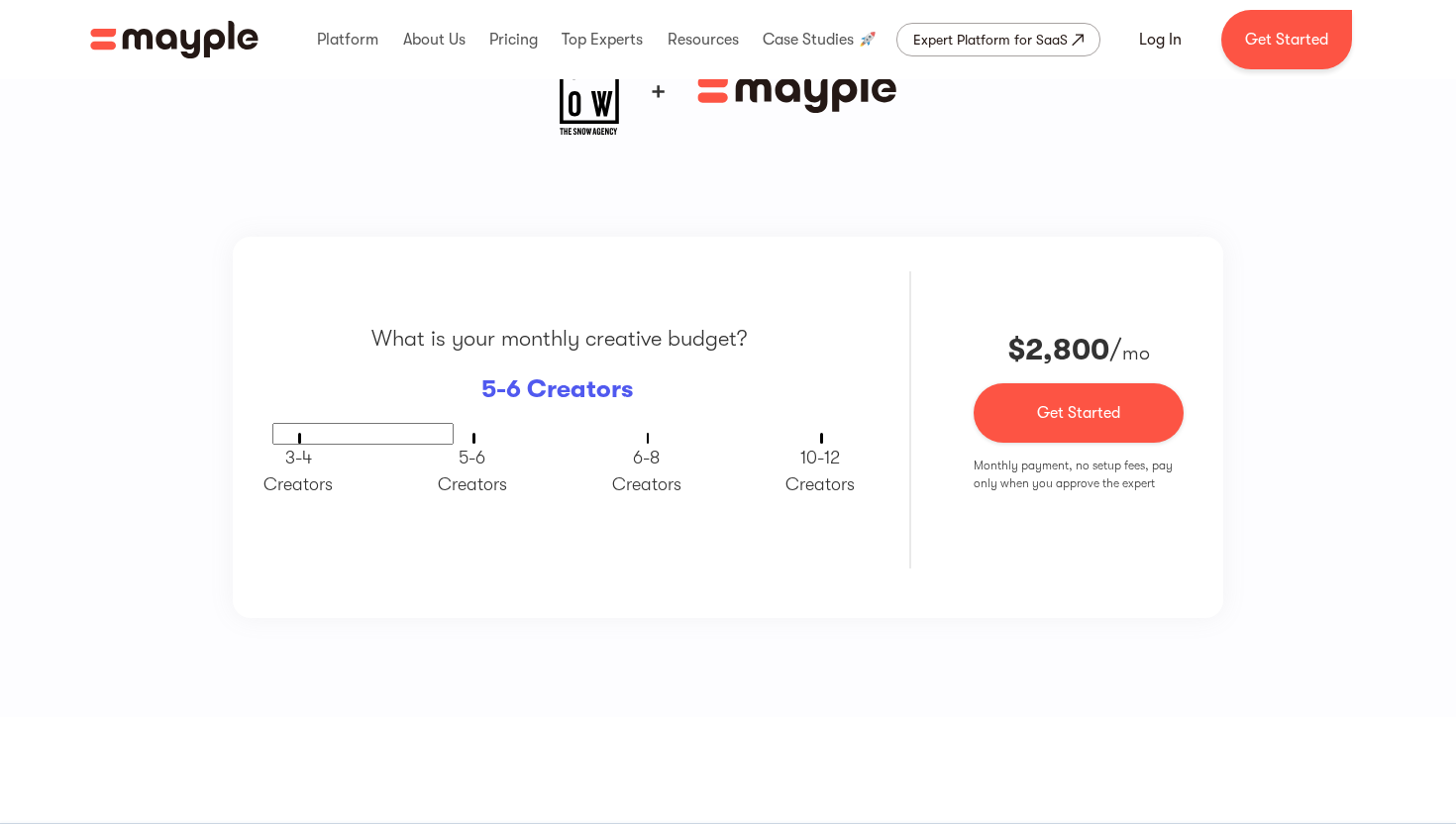 scroll, scrollTop: 1370, scrollLeft: 0, axis: vertical 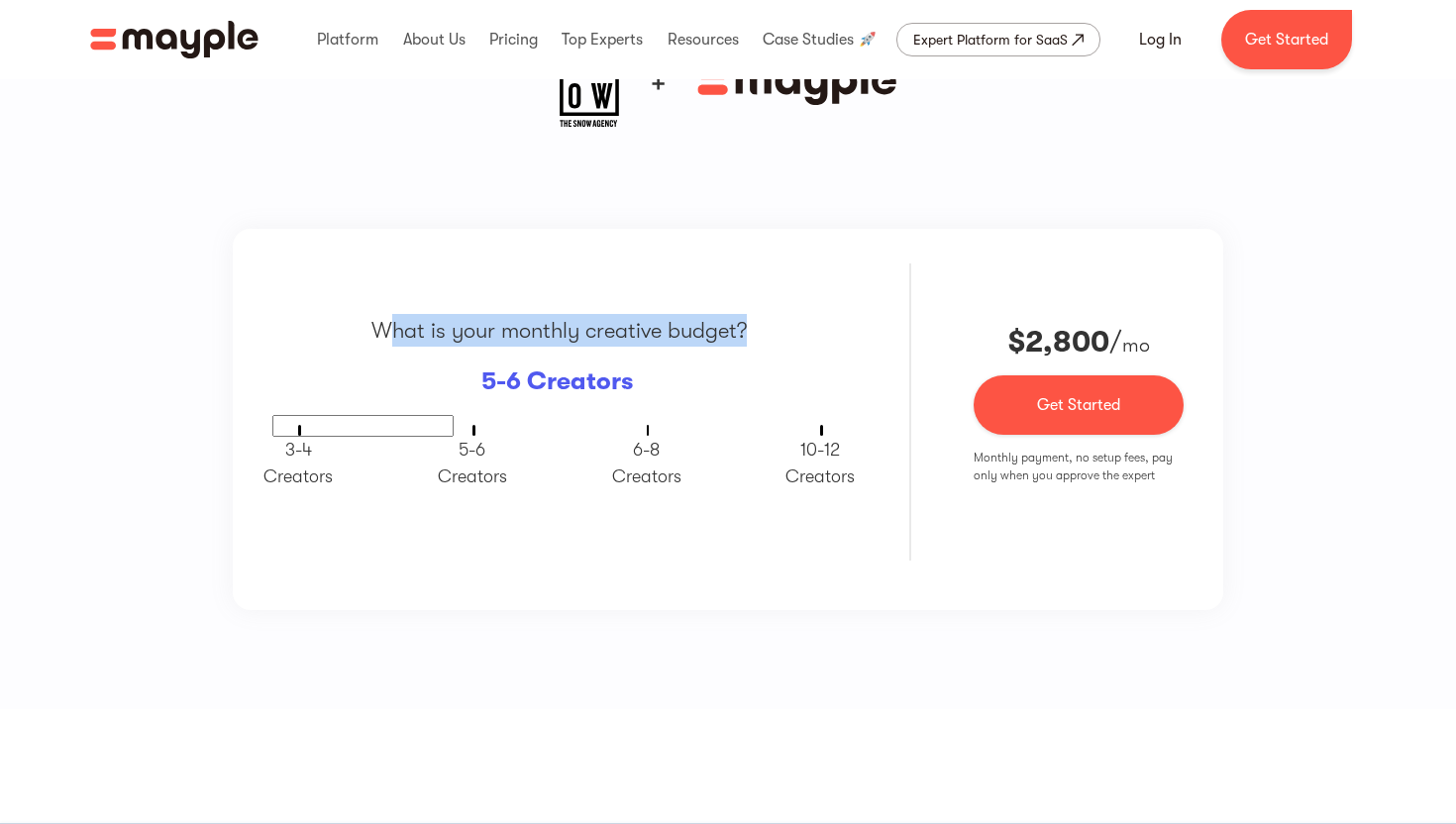 drag, startPoint x: 386, startPoint y: 332, endPoint x: 829, endPoint y: 337, distance: 443.02822 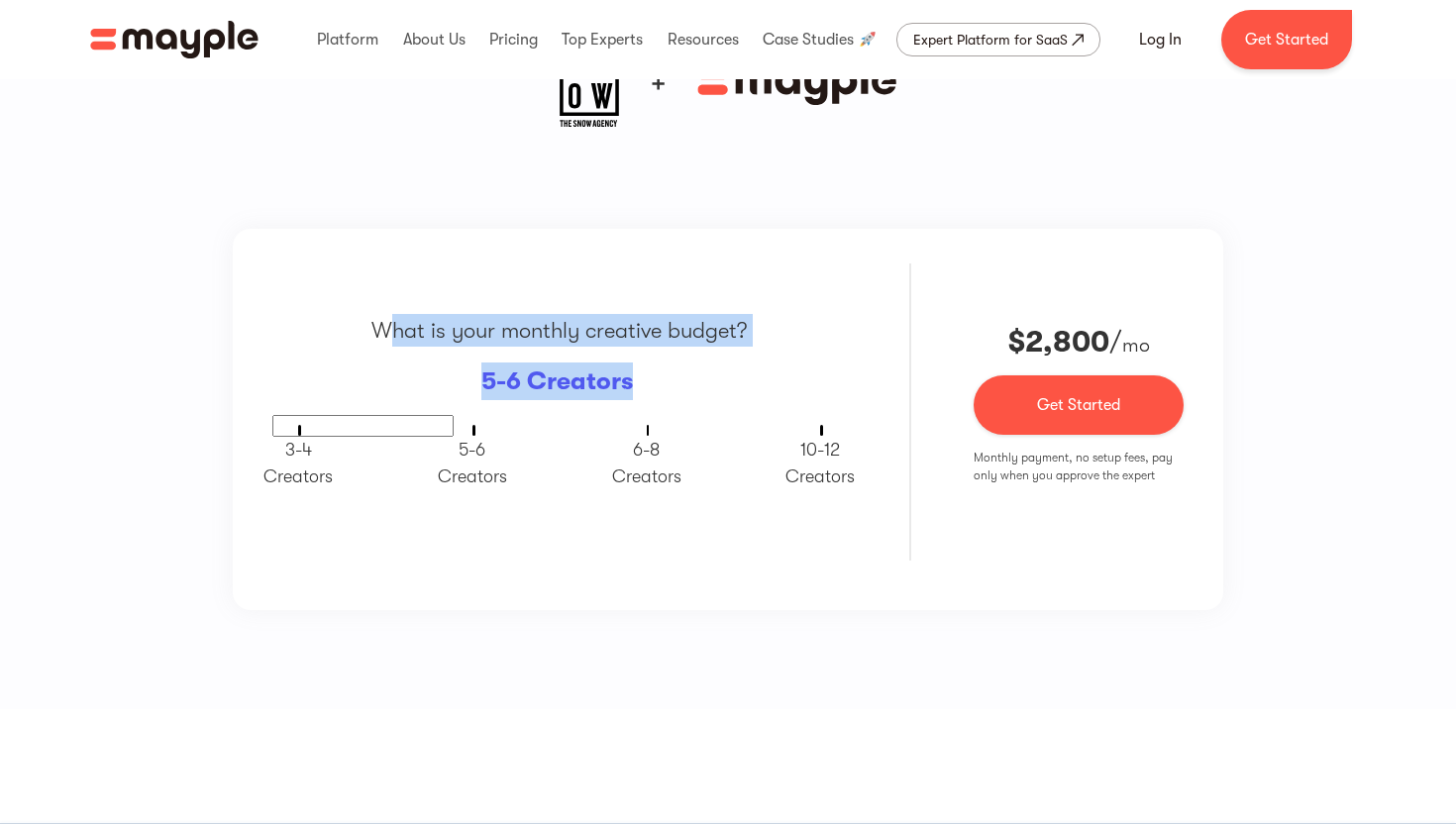 click on "What is your monthly creative budget? 5-6 Creators
3-4 ‍ Creators 5-6 ‍ Creators 6-8 Creators 10-12 Creators" at bounding box center (560, 412) 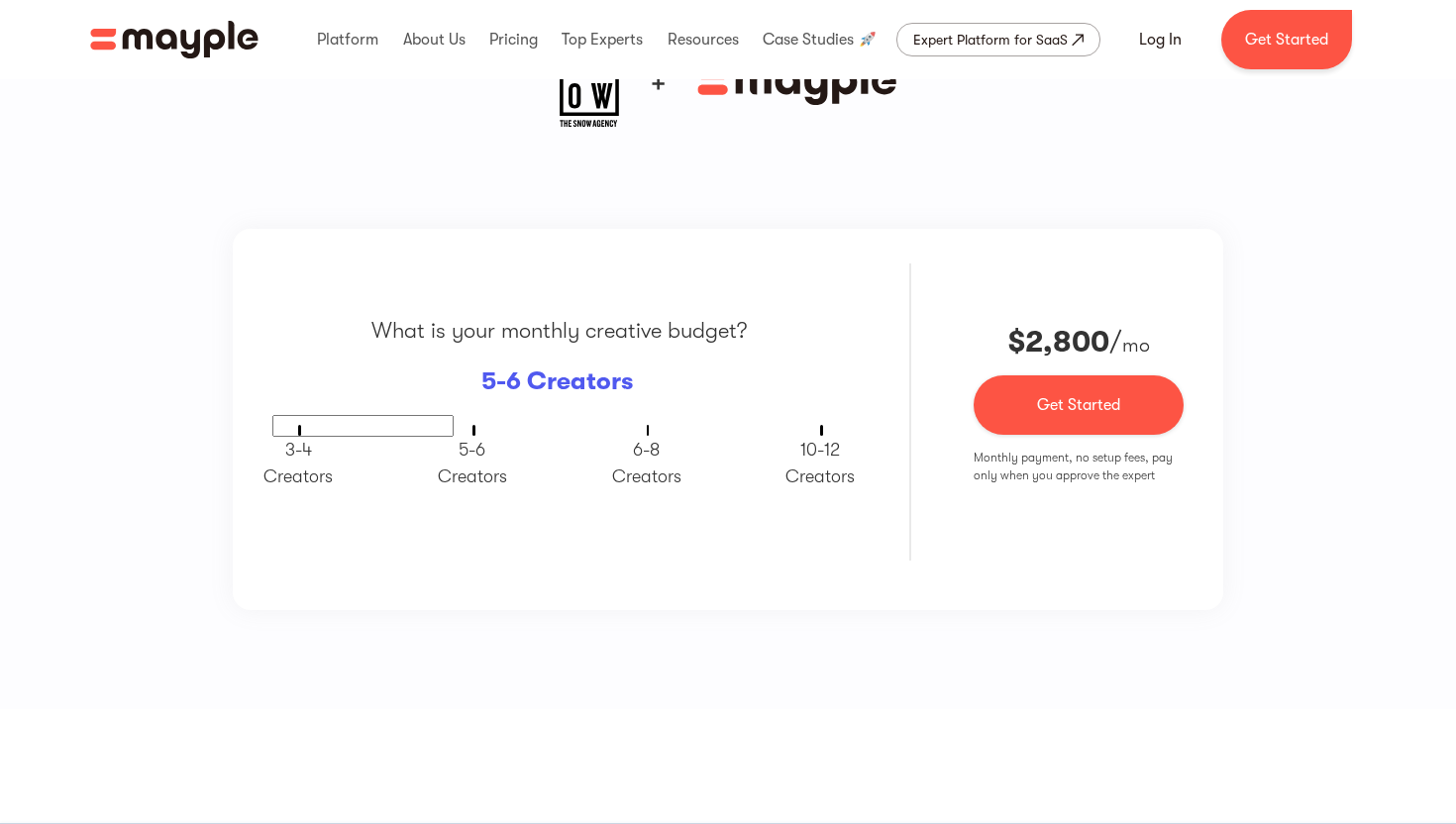 click at bounding box center (363, 426) 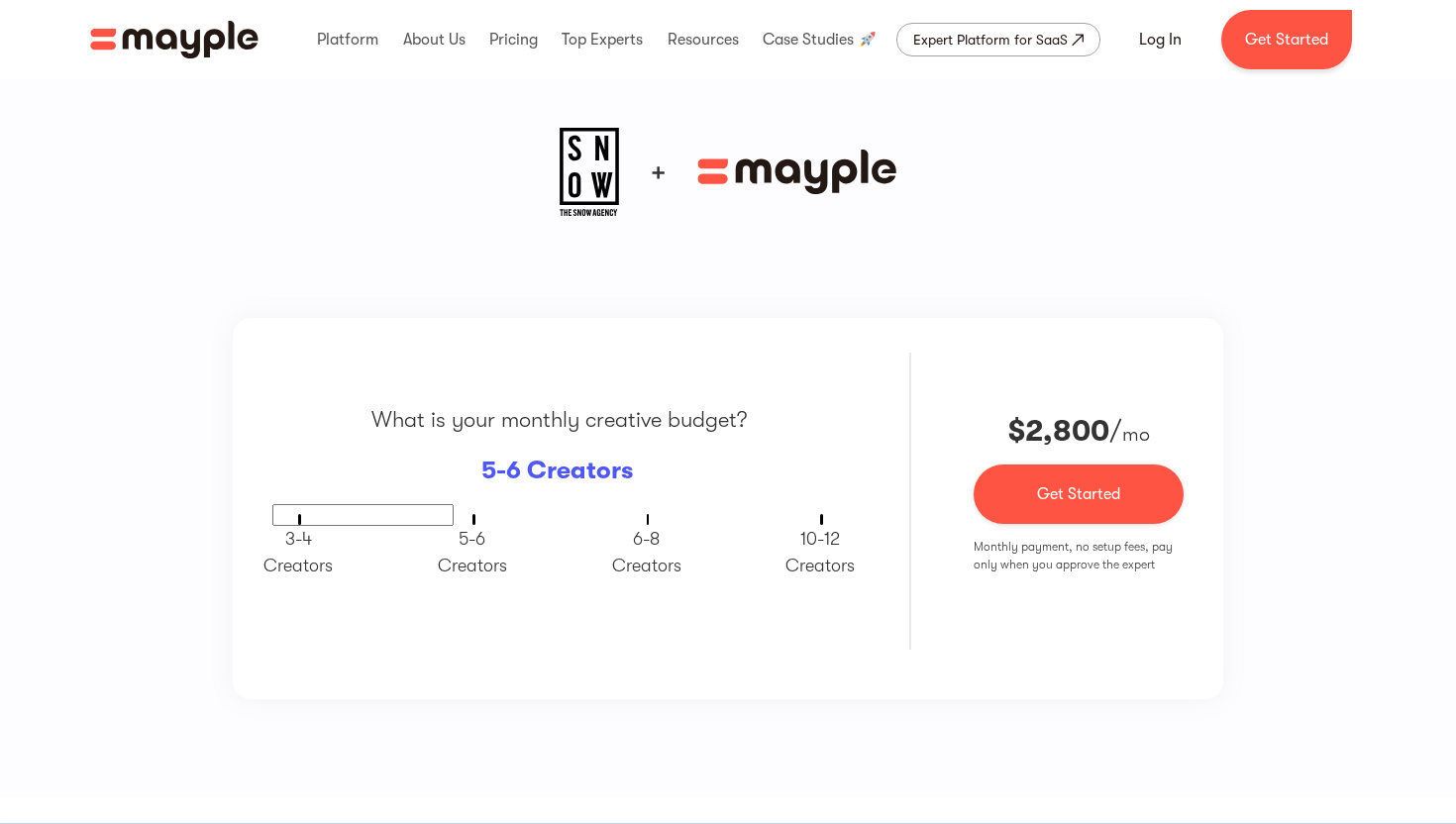 scroll, scrollTop: 1345, scrollLeft: 0, axis: vertical 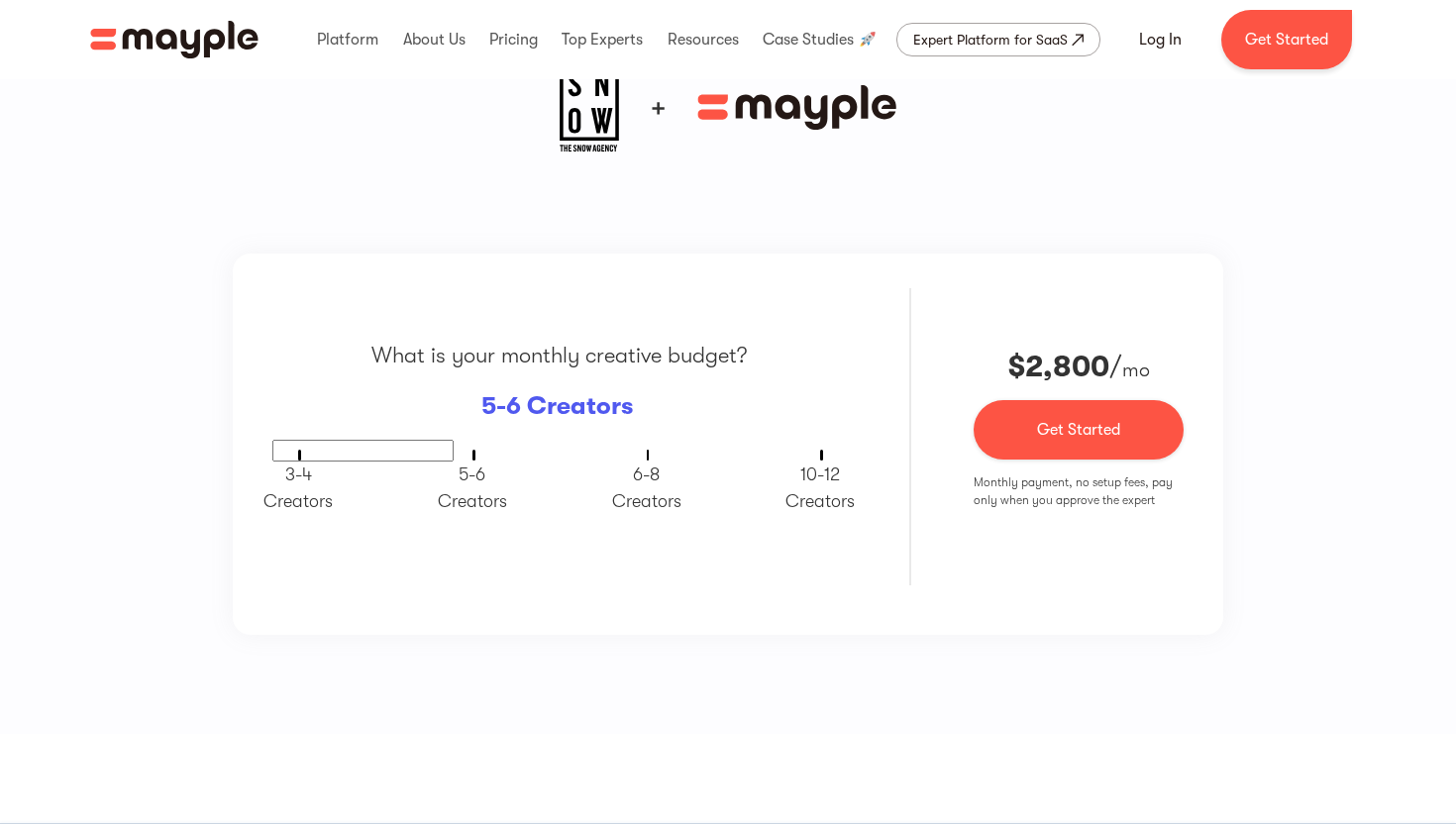 click on "What is your monthly creative budget? 5-6 Creators
3-4 ‍ Creators 5-6 ‍ Creators 6-8 Creators 10-12 Creators" at bounding box center (560, 437) 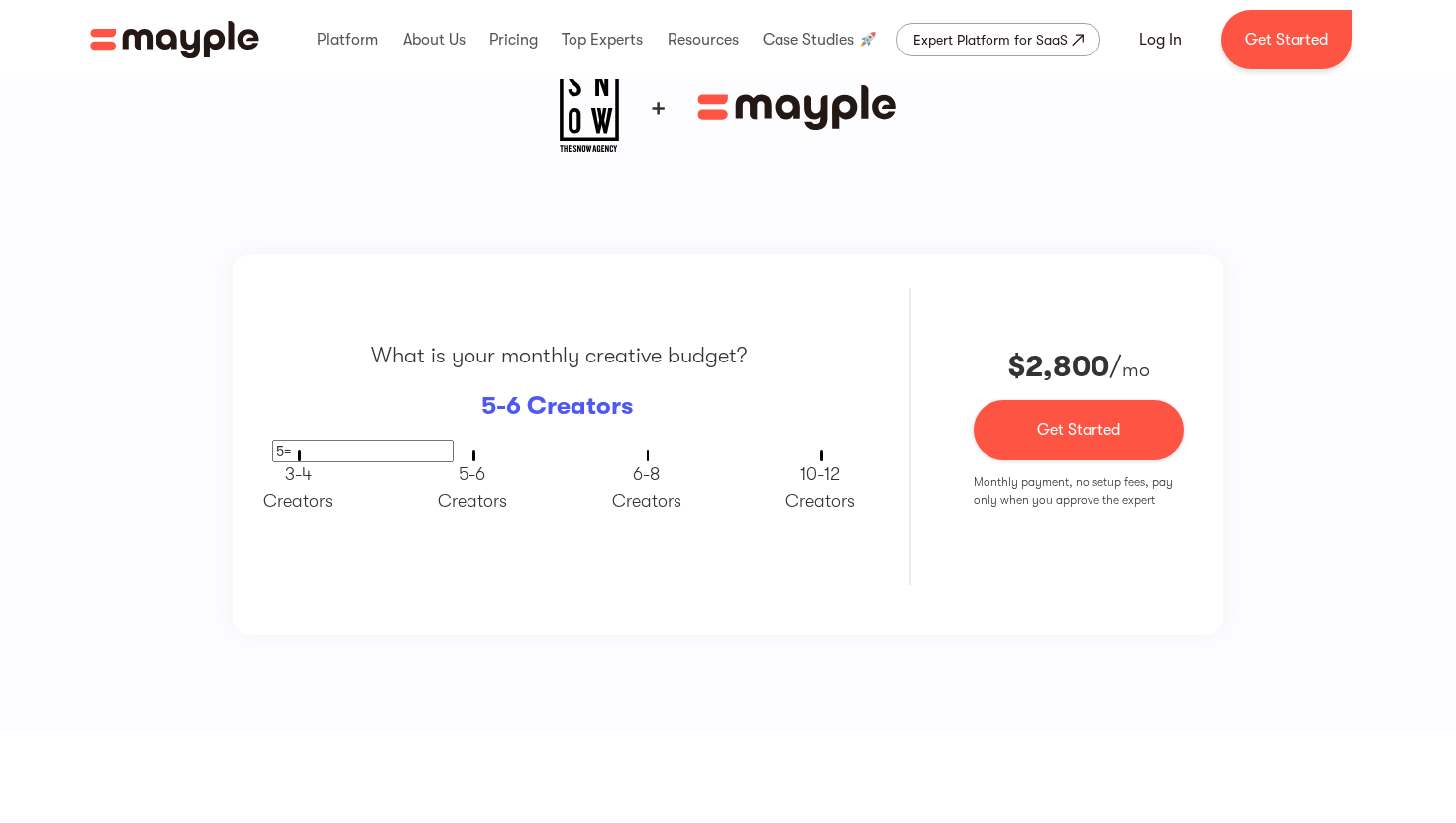 type on "5" 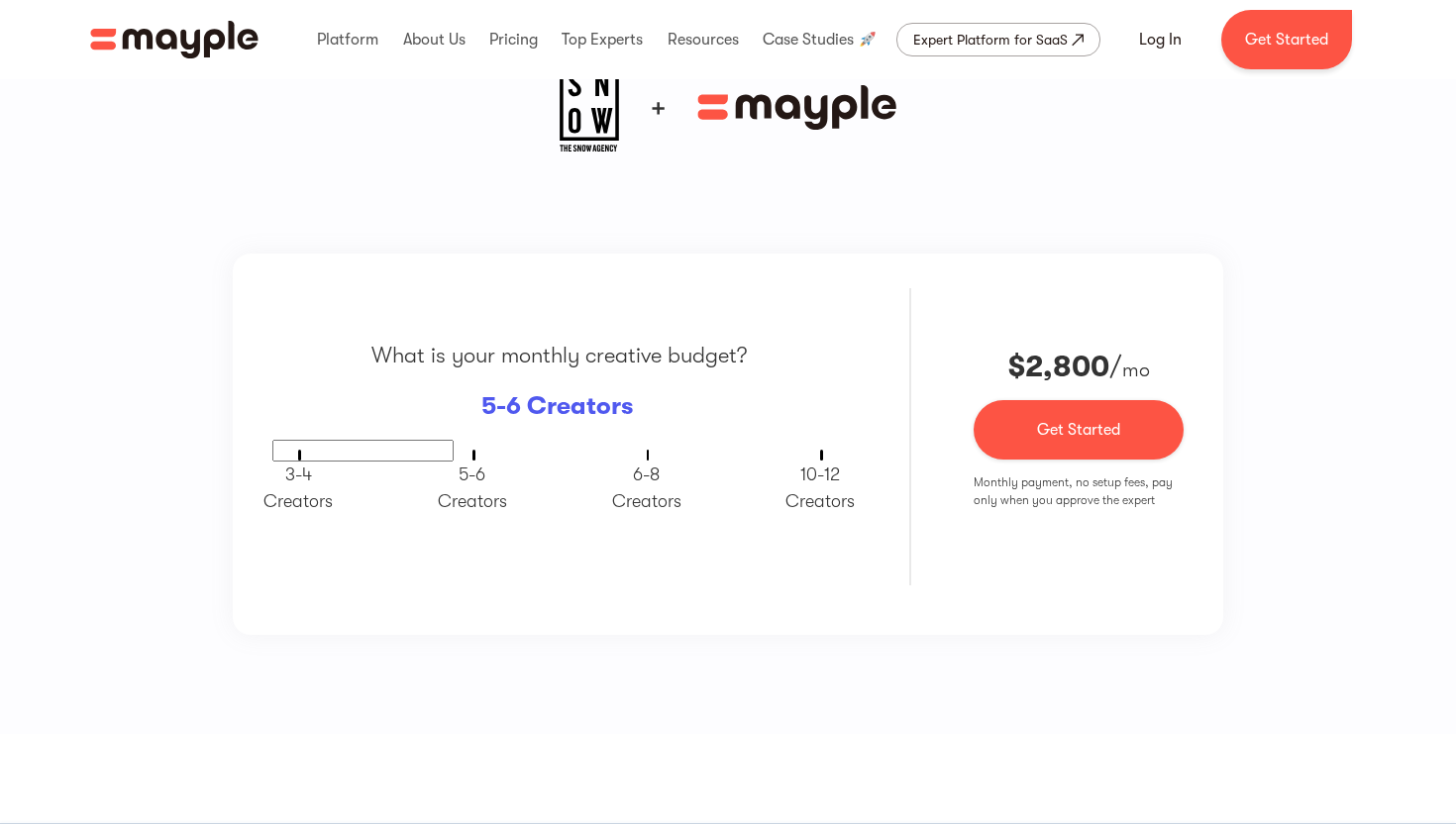 type on "5" 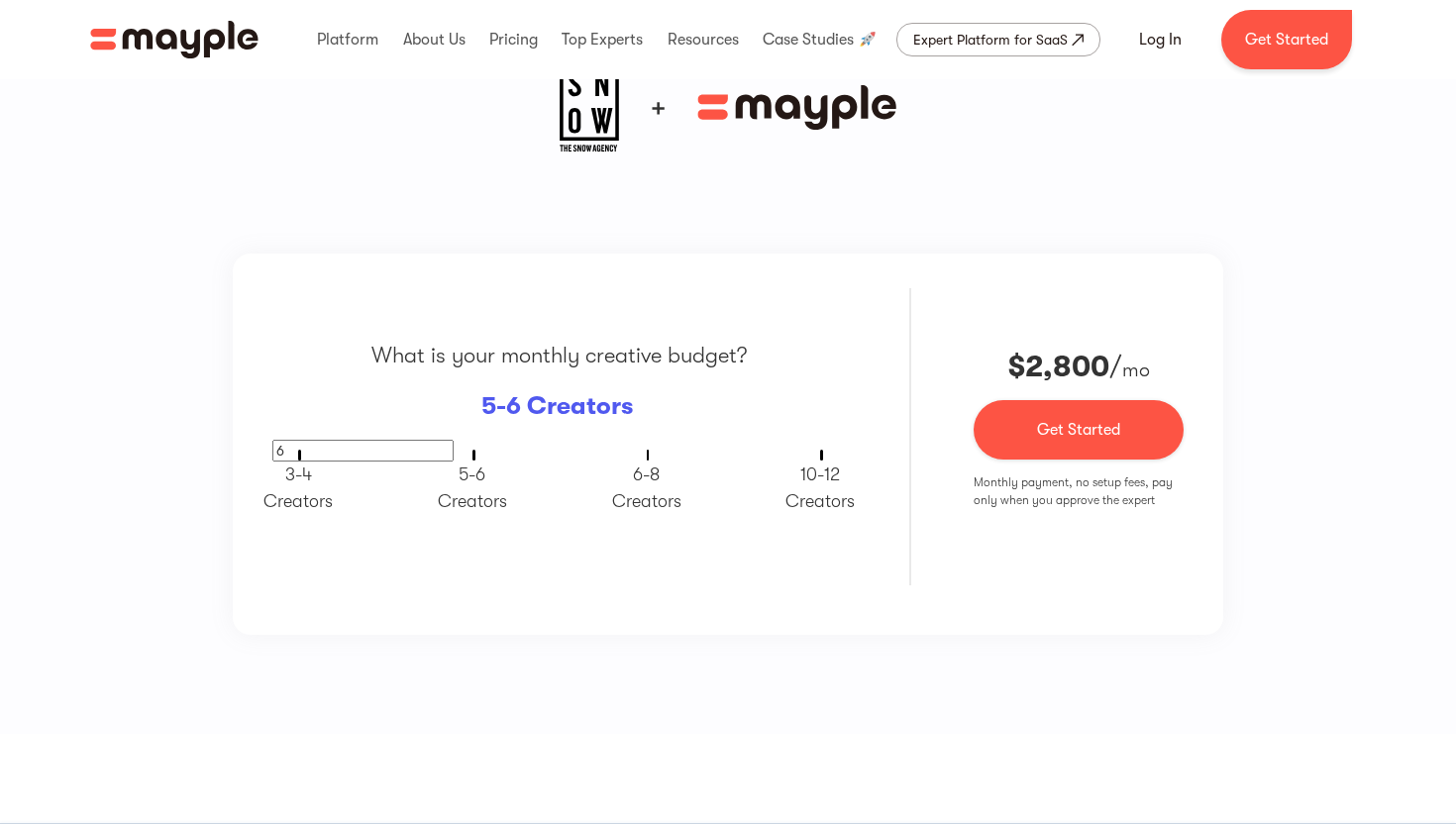 type on "6" 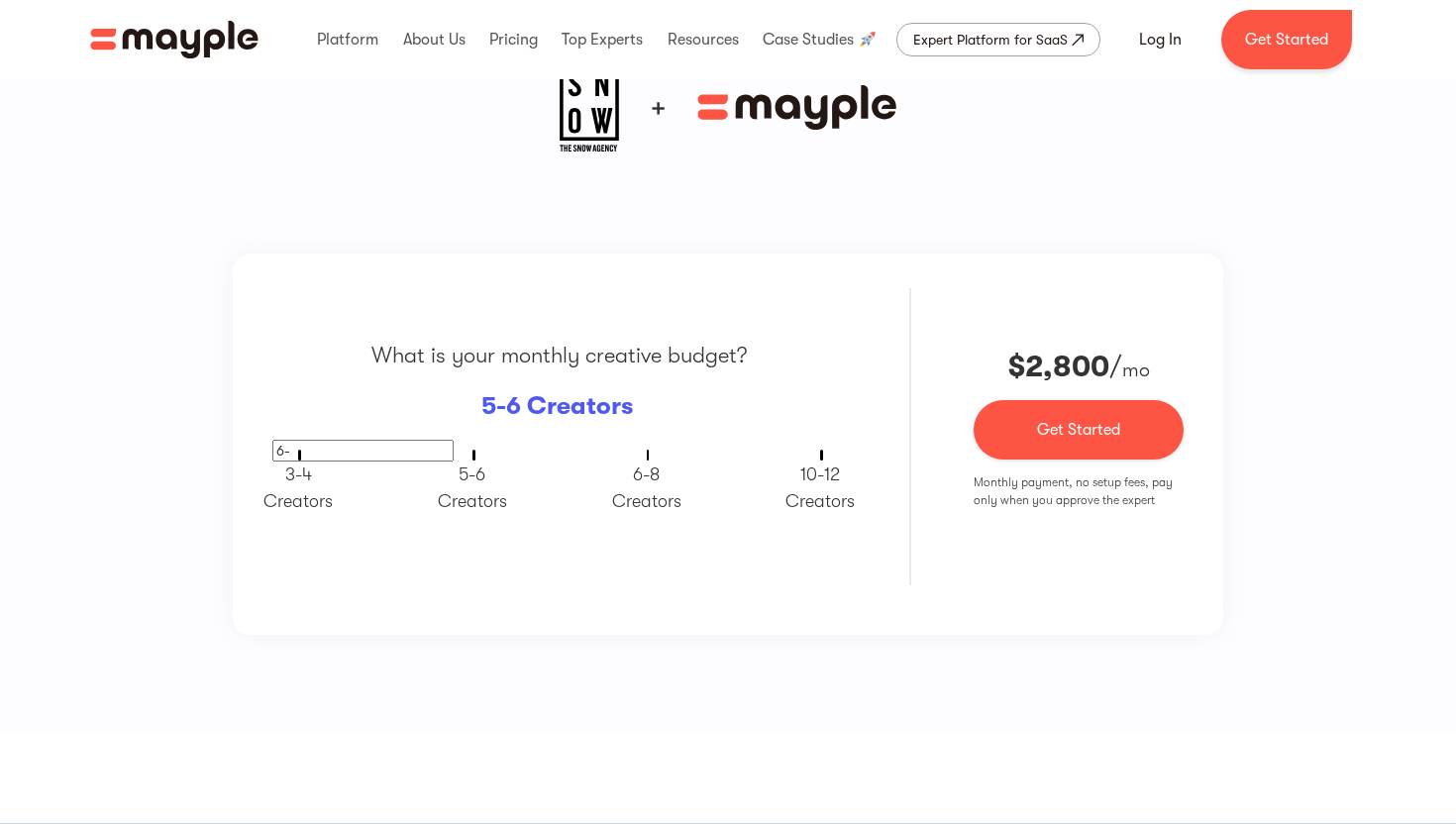 type on "6" 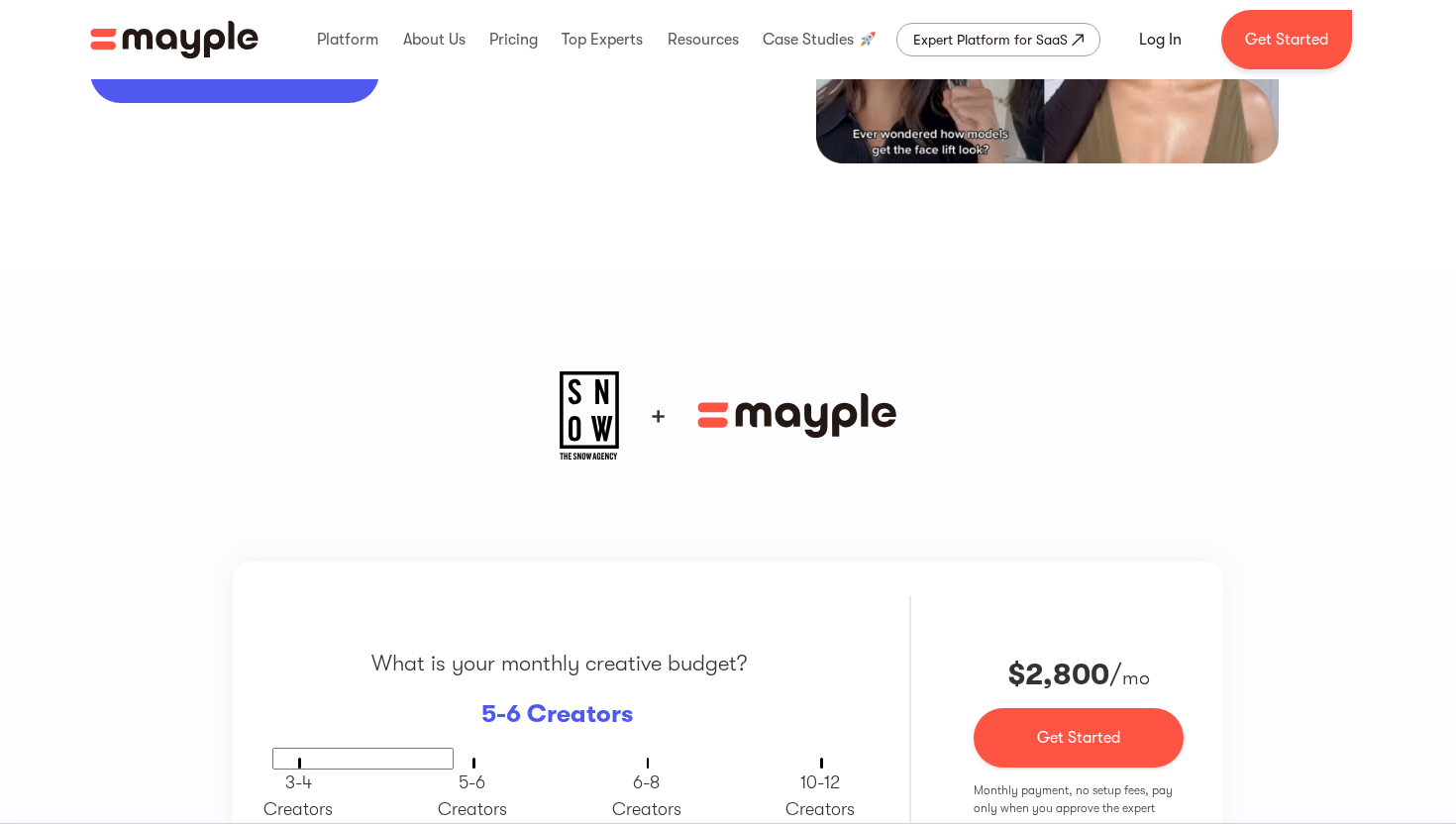 scroll, scrollTop: 1087, scrollLeft: 0, axis: vertical 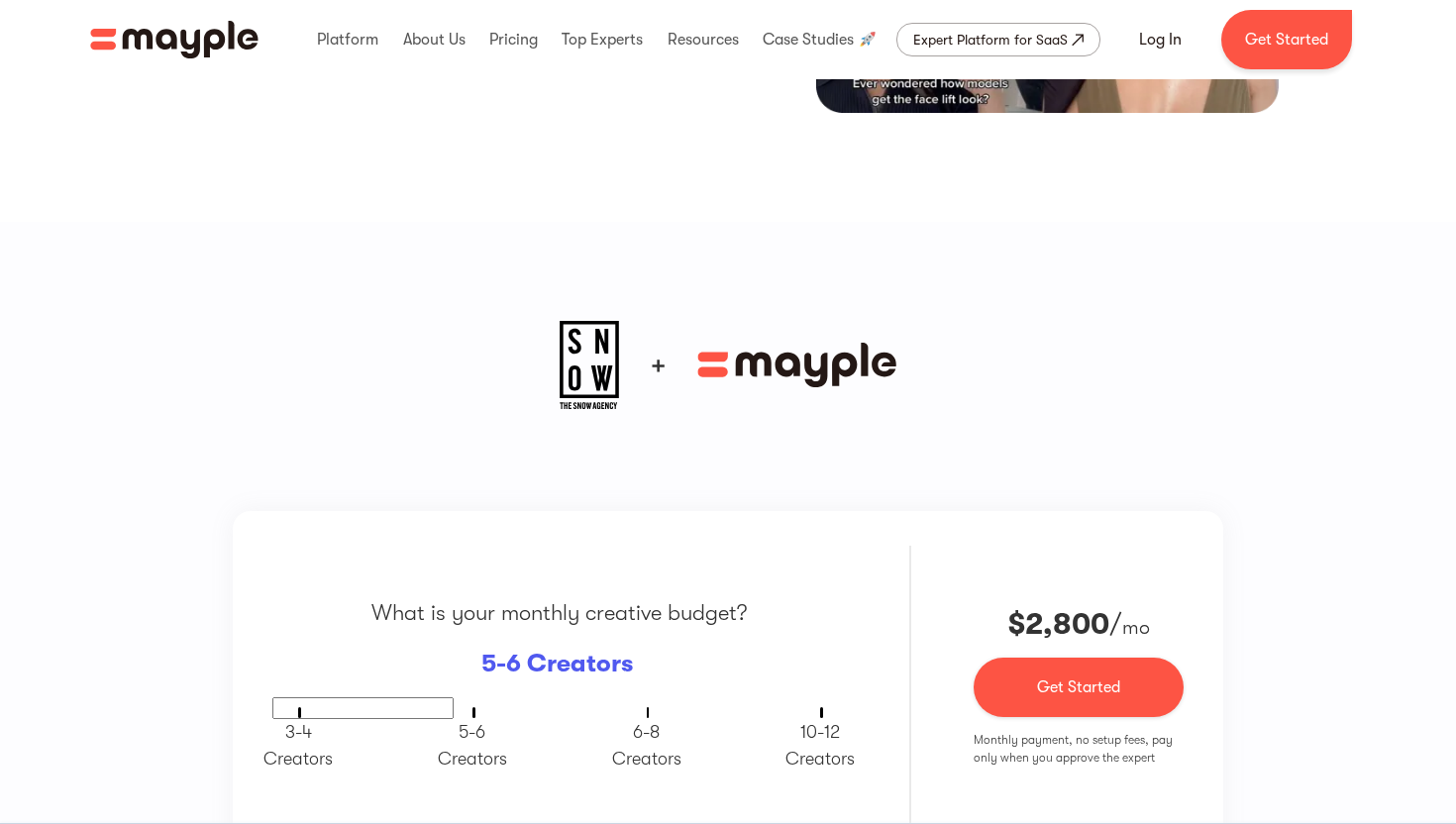 type 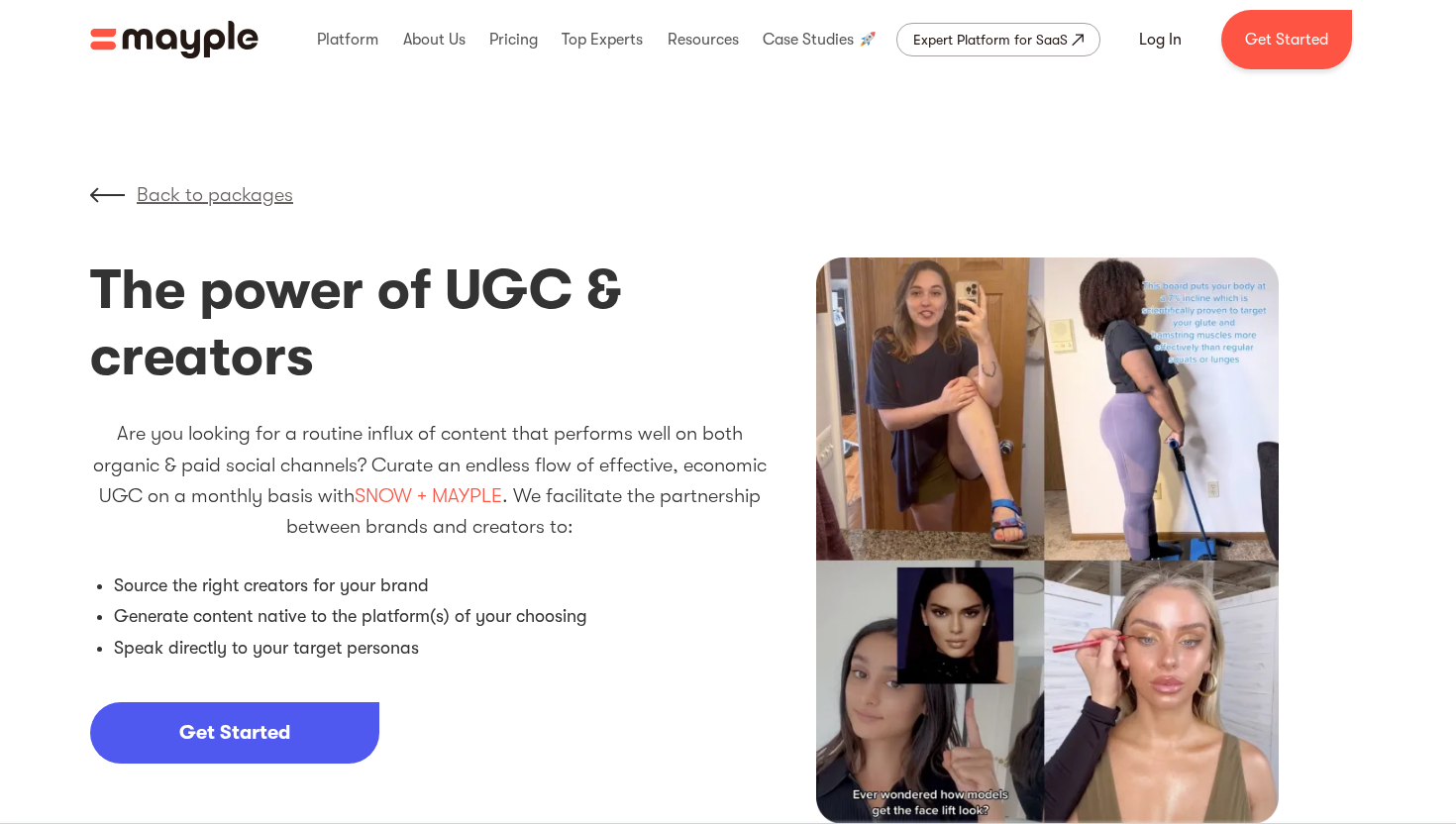 scroll, scrollTop: 11, scrollLeft: 0, axis: vertical 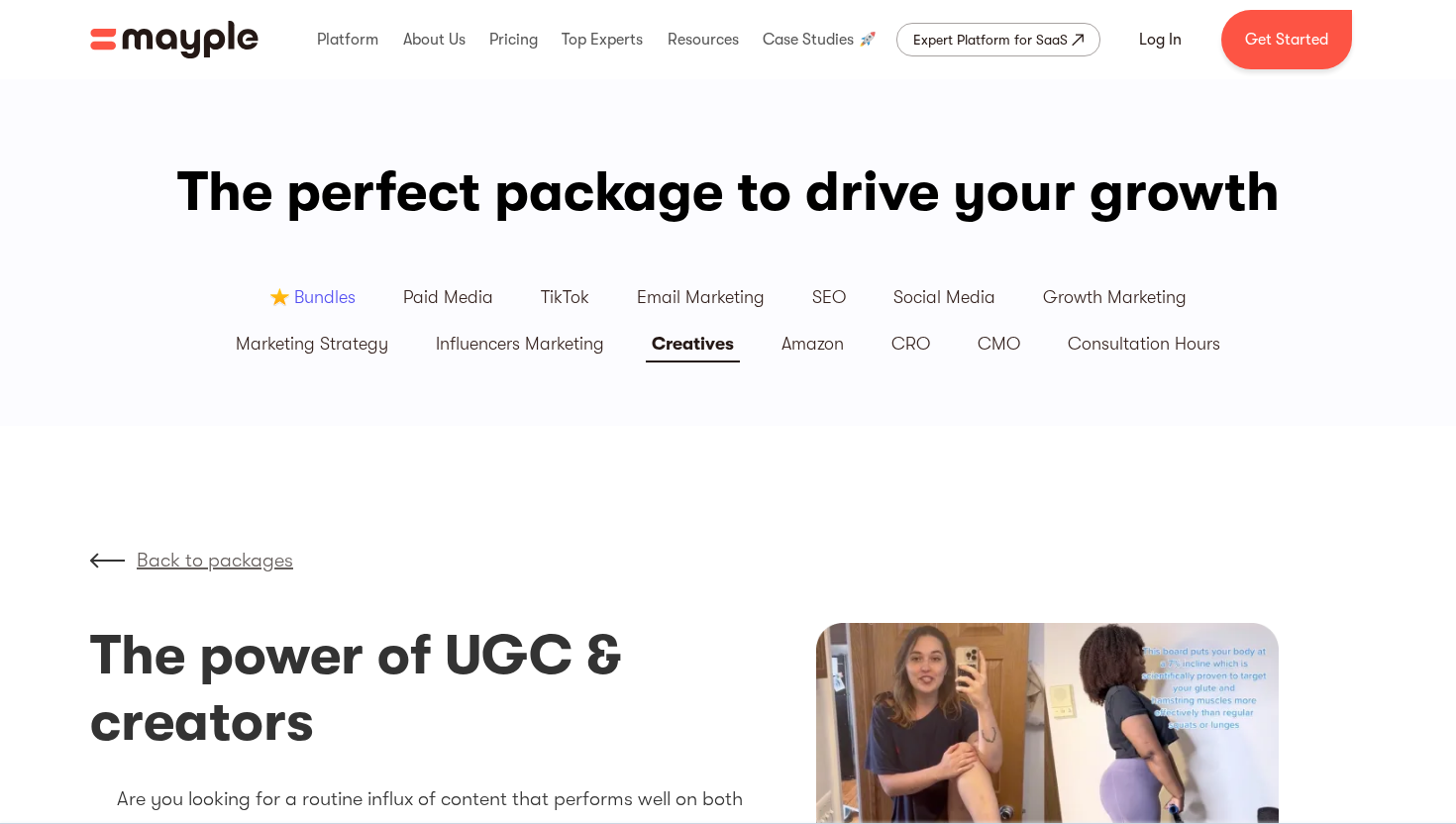 click on "Creatives" at bounding box center (692, 344) 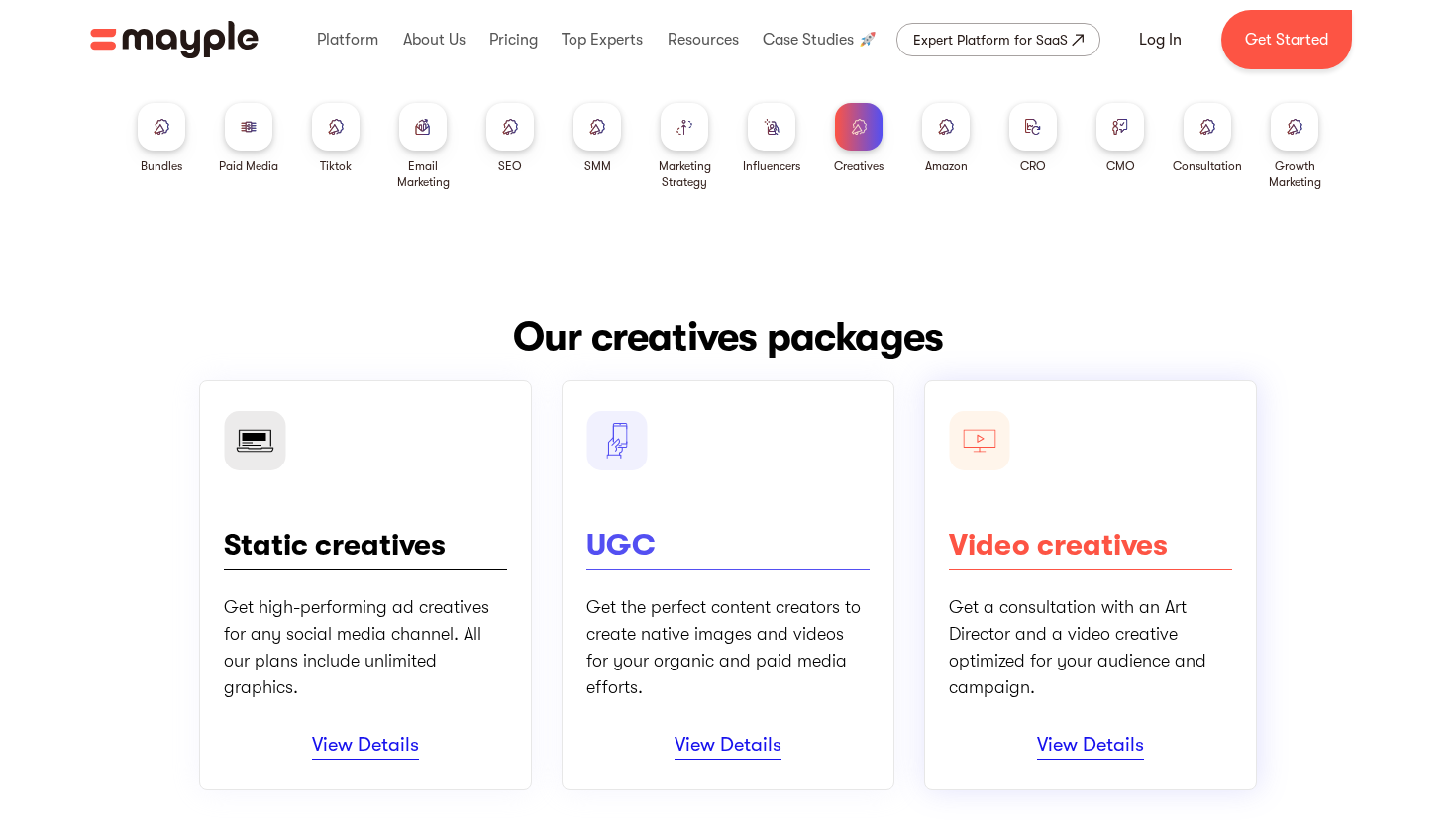 scroll, scrollTop: 0, scrollLeft: 0, axis: both 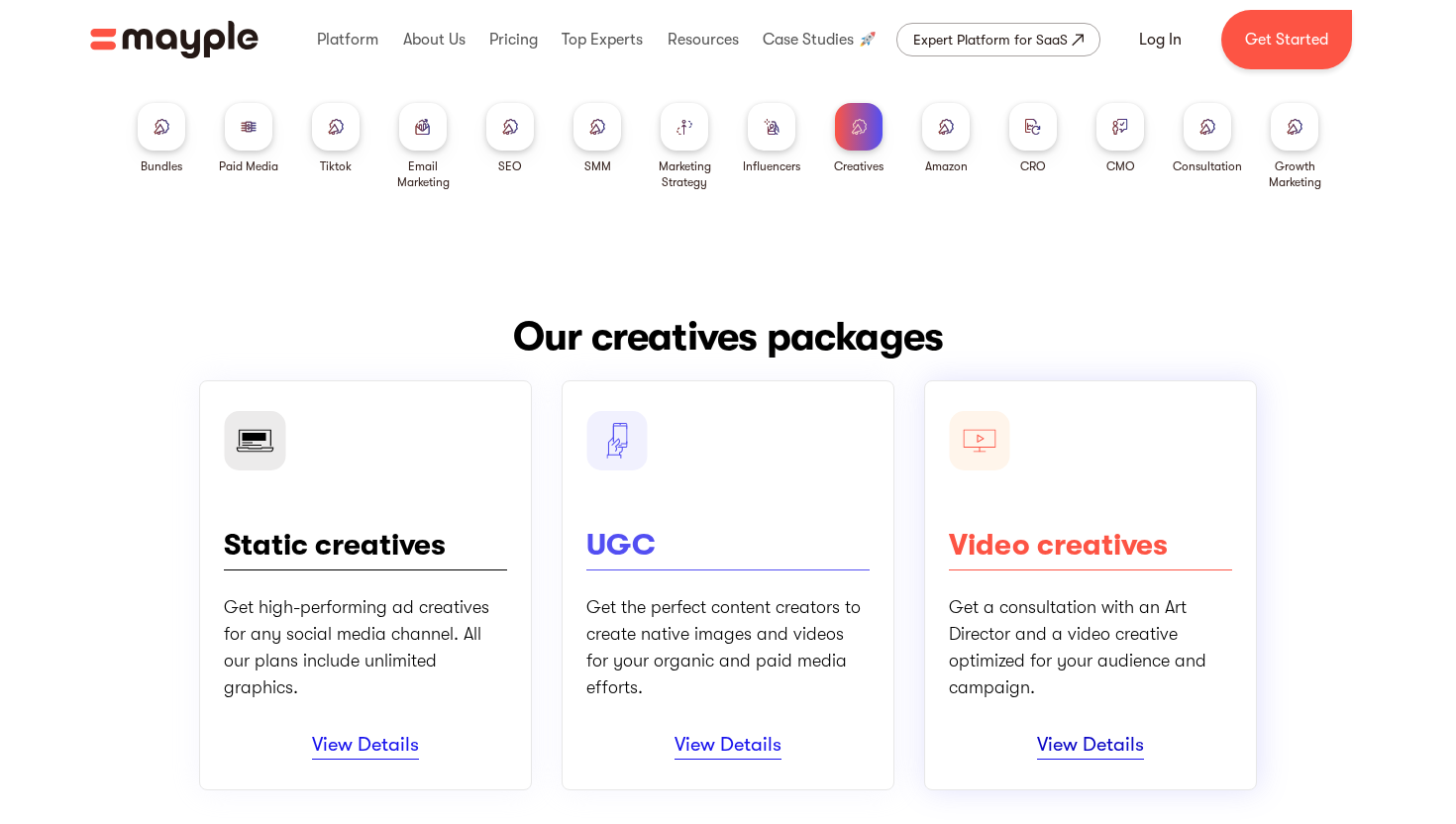 click on "View Details" at bounding box center [1091, 746] 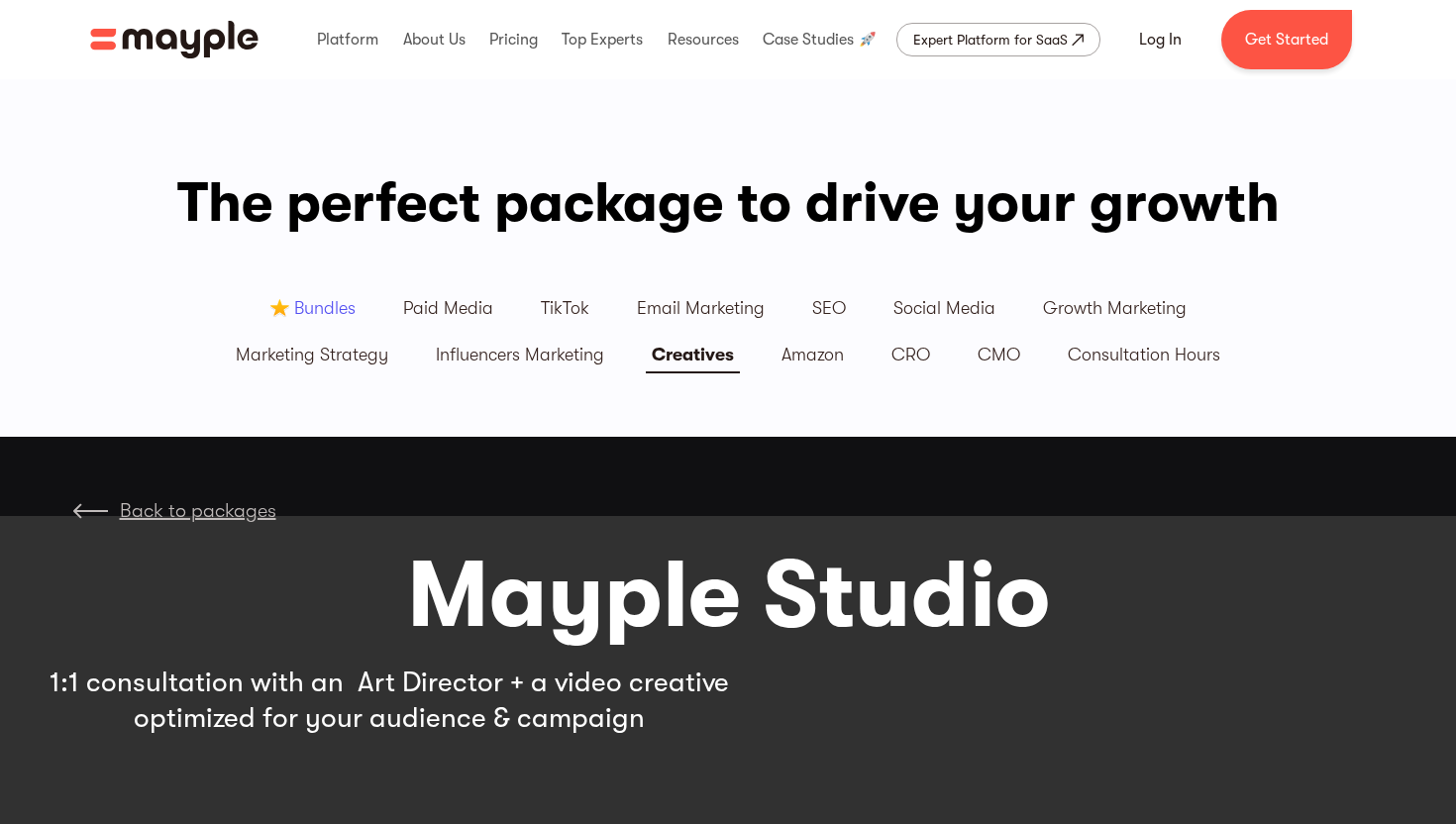 scroll, scrollTop: 0, scrollLeft: 0, axis: both 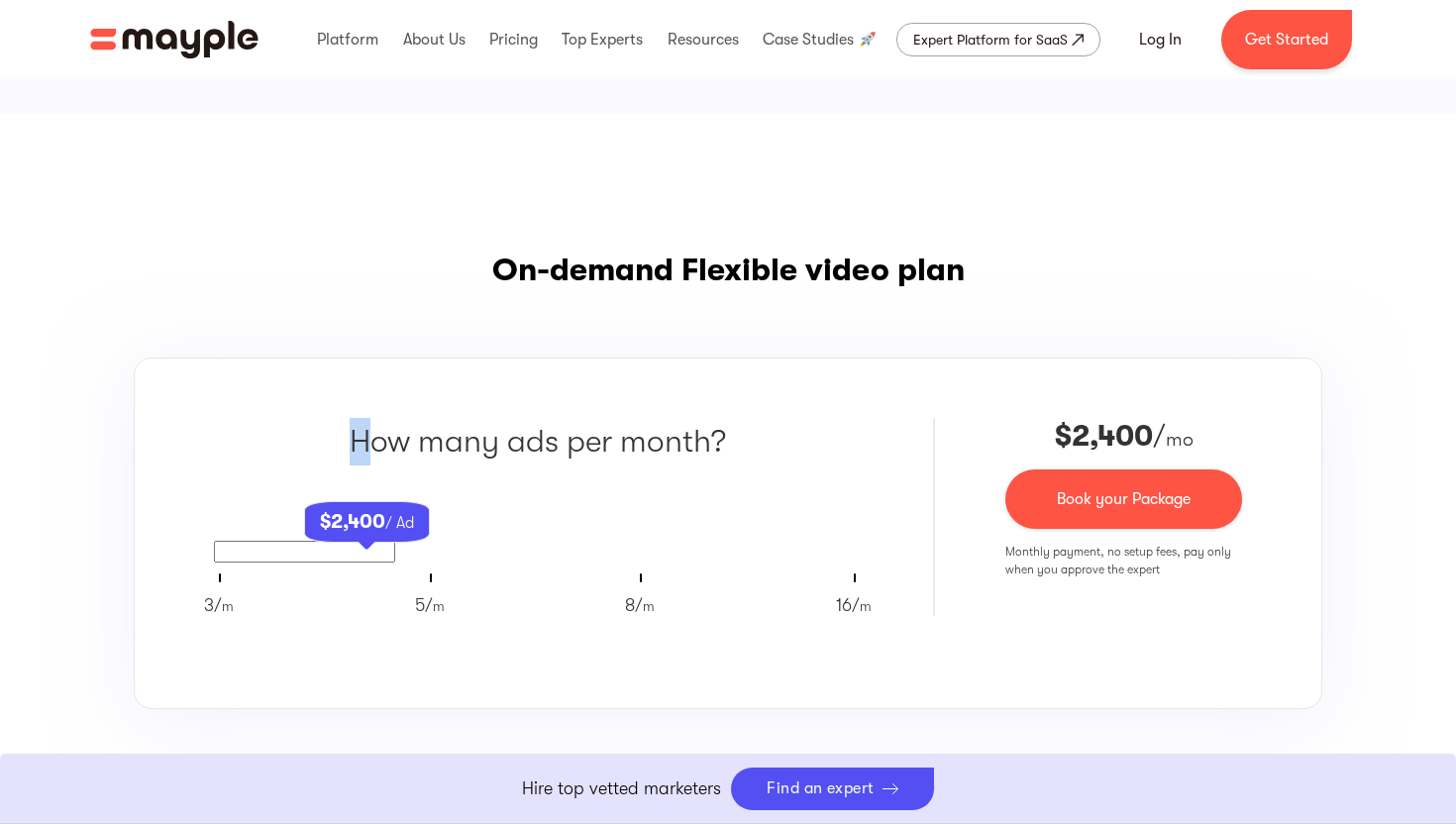 drag, startPoint x: 350, startPoint y: 440, endPoint x: 700, endPoint y: 440, distance: 350 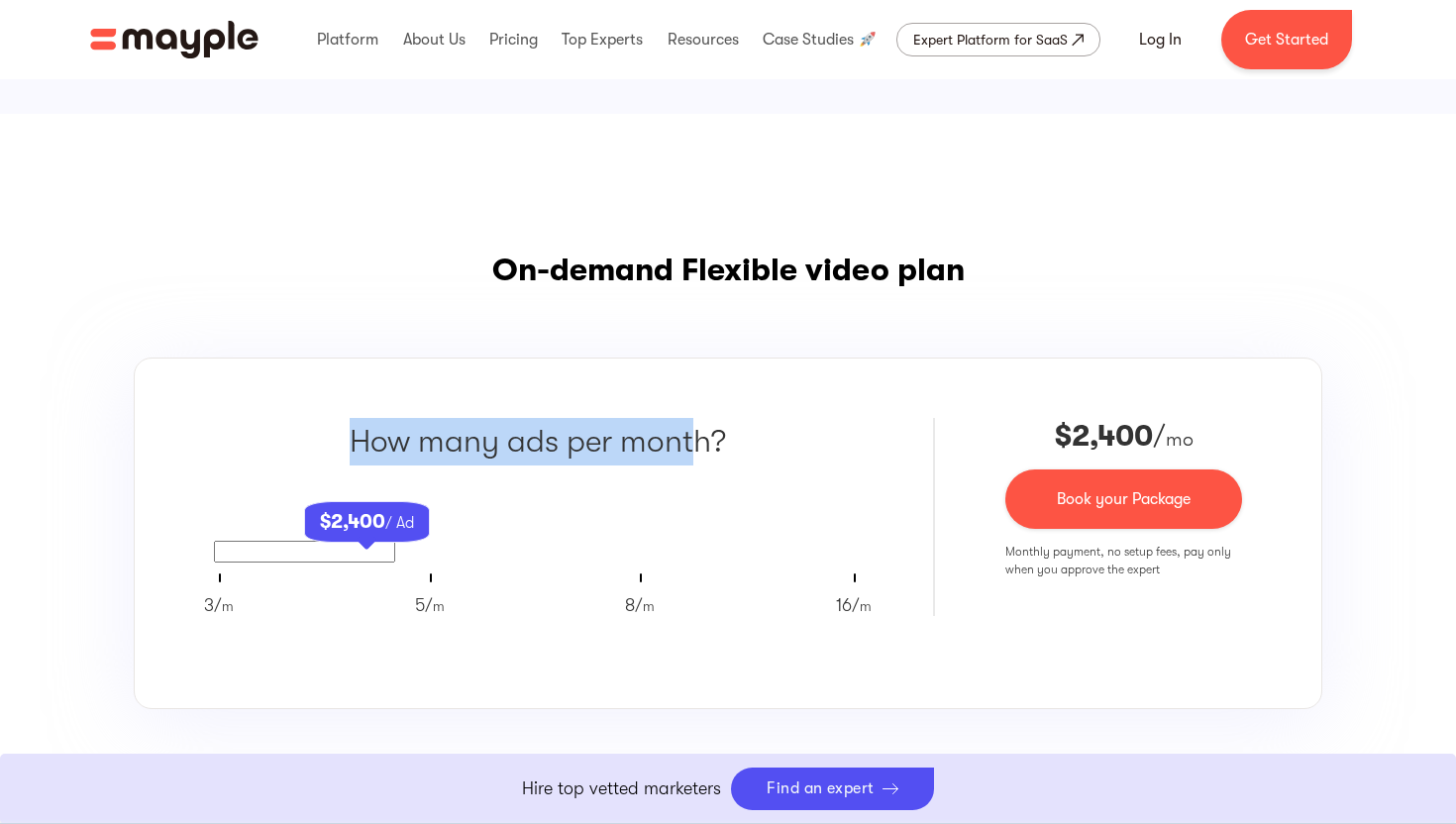 click on "How many ads per month?" at bounding box center [538, 442] 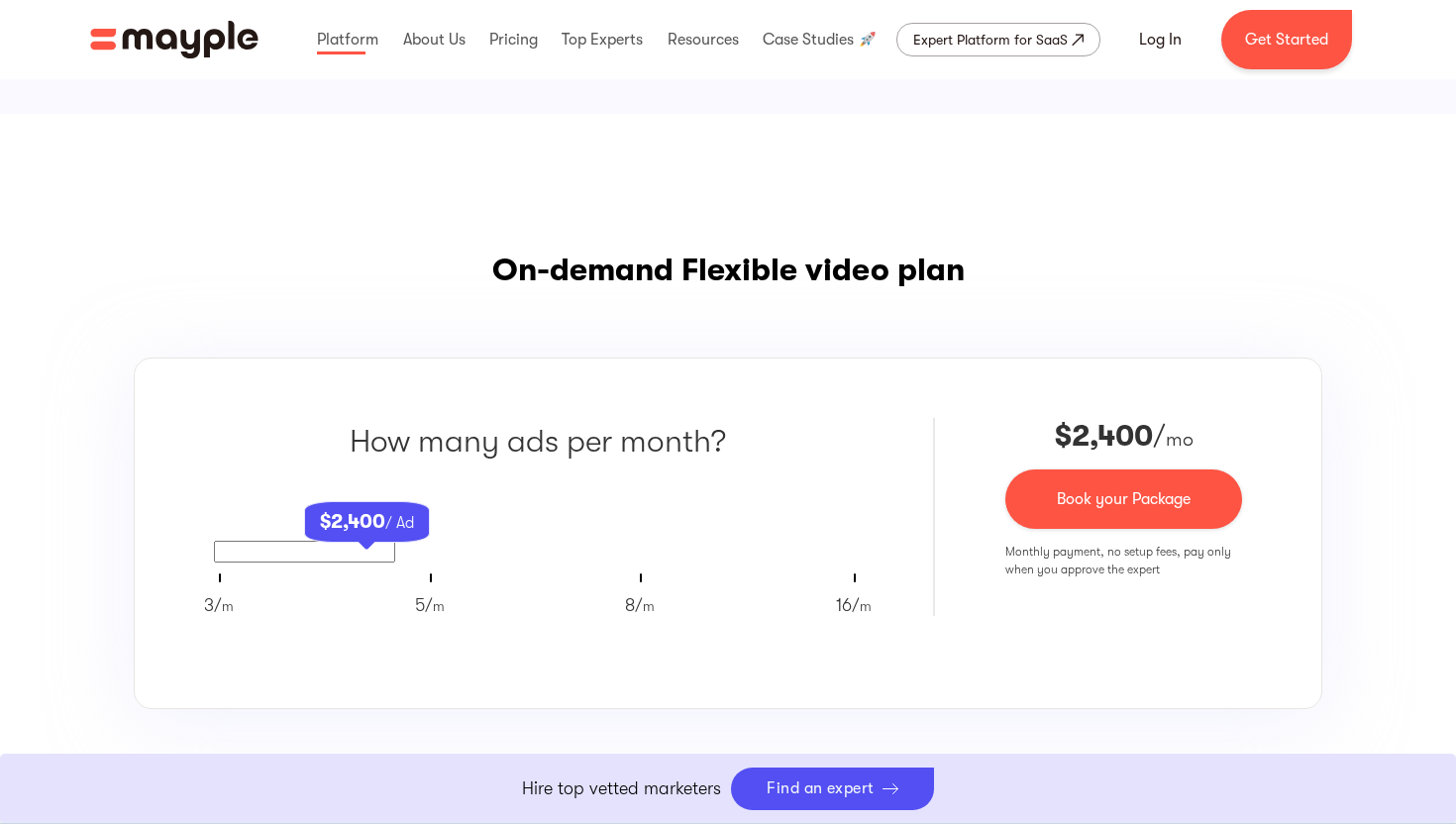 click on "Join us LIVE ✨  Create the Right Strategy to 10X Your Business in [DATE]. Register Now Platform Mayple platform Platform Overview Platform Overview How Mayple works Data-Based Vetting Data-Based Vetting How we vet our experts AI-Powered Mathing AI-Powered Matching How we match brands with experts Monitoring System Totally Unbiased Monitoring Monitoring System Marketing Recommendations How we help with strategy Marketing Recommendations FAQs Answers to all your questions FAQs Mayple vs. Your Alternatives Mayple vs Agencies How Mayple works Mayple vs Agencies Mayple vs In-House How Mayple works Mayple vs In-House Mayple vs Freelance Marketplaces How Mayple works Mayple vs Freelance Marketplaces Mayple vs Agencies Mayple vs In-House Mayple vs Freelance Marketplaces
Watch Our Demo Everything you need to know about our platform in 2 minutes About Us Who we are About Us What Mayple is all about About Us Our mission Marketing you can trust Our Mission Career We're looking for talents like you Career" at bounding box center (728, 40) 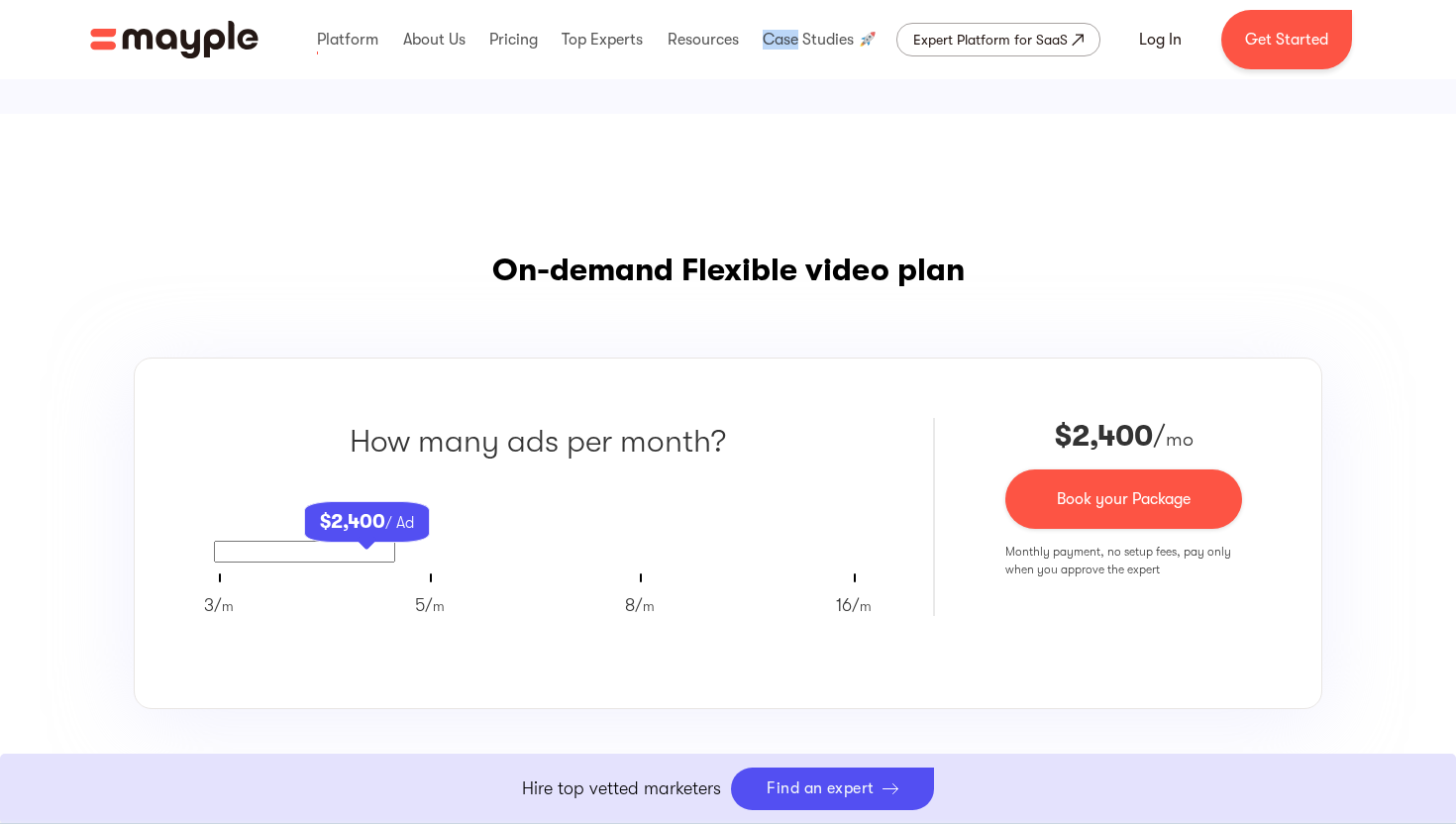 click on "Join us LIVE ✨  Create the Right Strategy to 10X Your Business in 2024. Register Now Platform Mayple platform Platform Overview Platform Overview How Mayple works Data-Based Vetting Data-Based Vetting How we vet our experts AI-Powered Mathing AI-Powered Matching How we match brands with experts Monitoring System Totally Unbiased Monitoring Monitoring System Marketing Recommendations How we help with strategy Marketing Recommendations FAQs Answers to all your questions FAQs Mayple vs. Your Alternatives Mayple vs Agencies How Mayple works Mayple vs Agencies Mayple vs In-House How Mayple works Mayple vs In-House Mayple vs Freelance Marketplaces How Mayple works Mayple vs Freelance Marketplaces Mayple vs Agencies Mayple vs In-House Mayple vs Freelance Marketplaces
Watch Our Demo Everything you need to know about our platform in 2 minutes About Us Who we are About Us What Mayple is all about About Us Our mission Marketing you can trust Our Mission Career We're looking for talents like you Career" at bounding box center (728, 40) 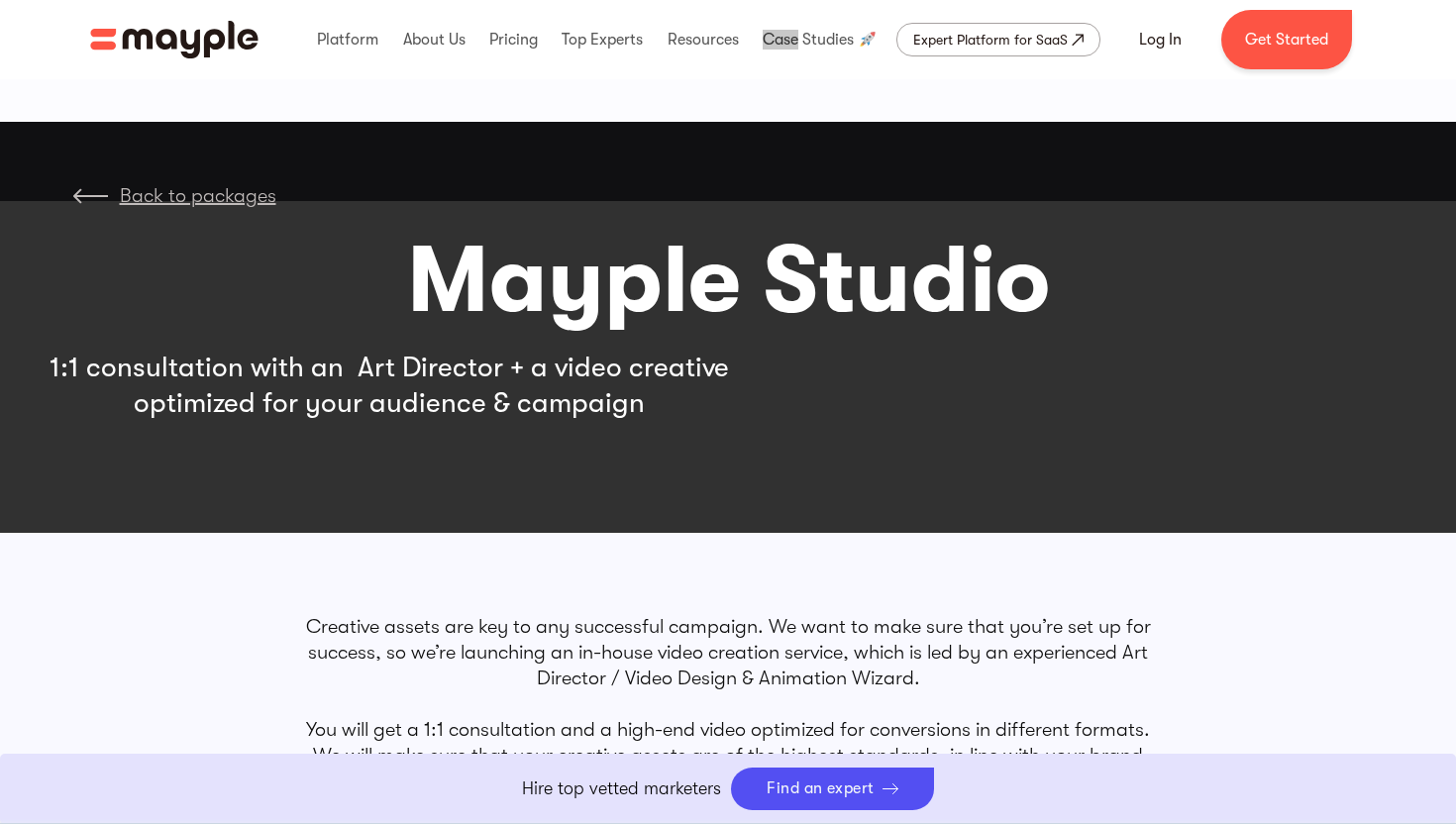 scroll, scrollTop: 317, scrollLeft: 0, axis: vertical 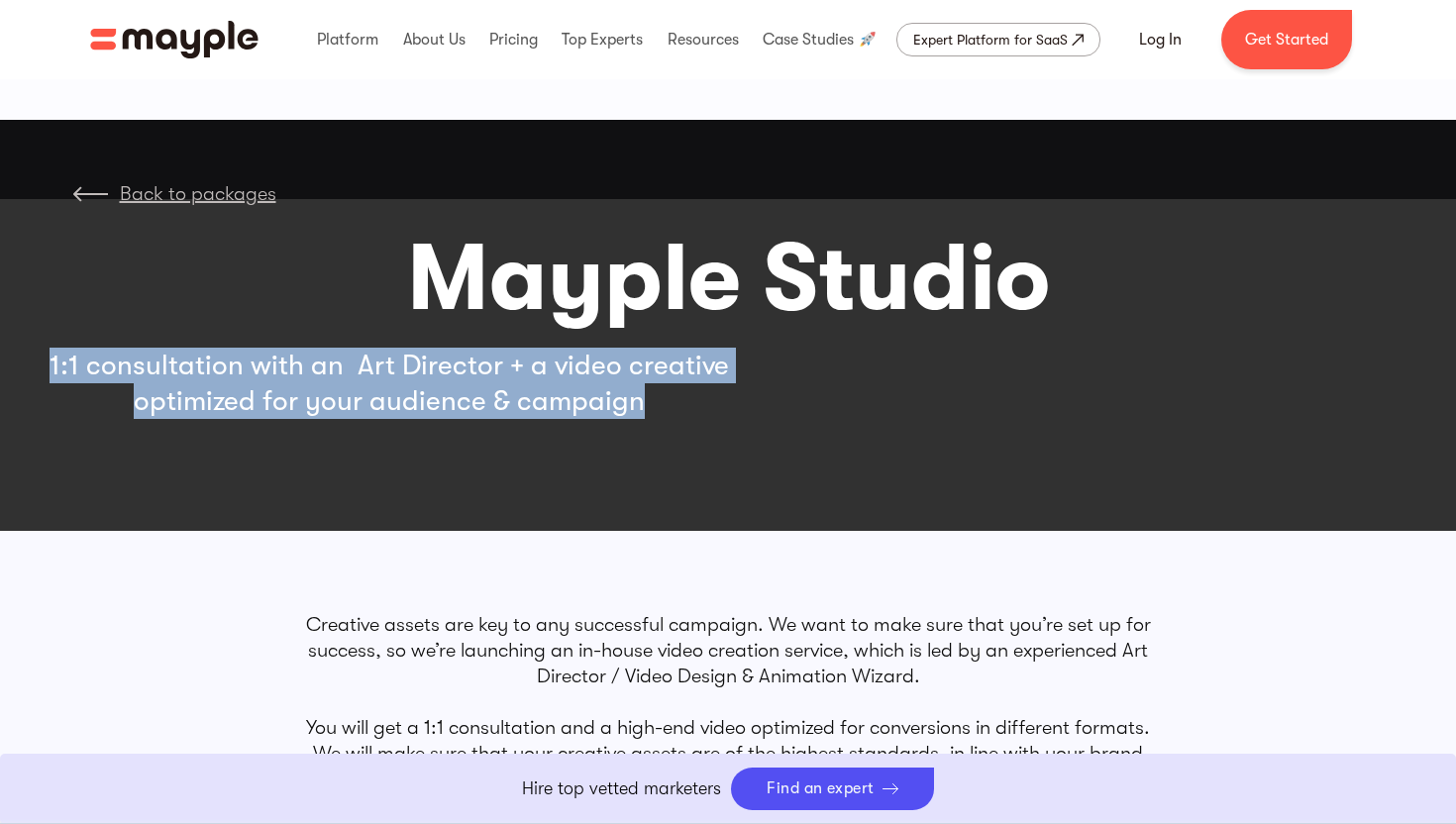 drag, startPoint x: 56, startPoint y: 370, endPoint x: 656, endPoint y: 416, distance: 601.7607 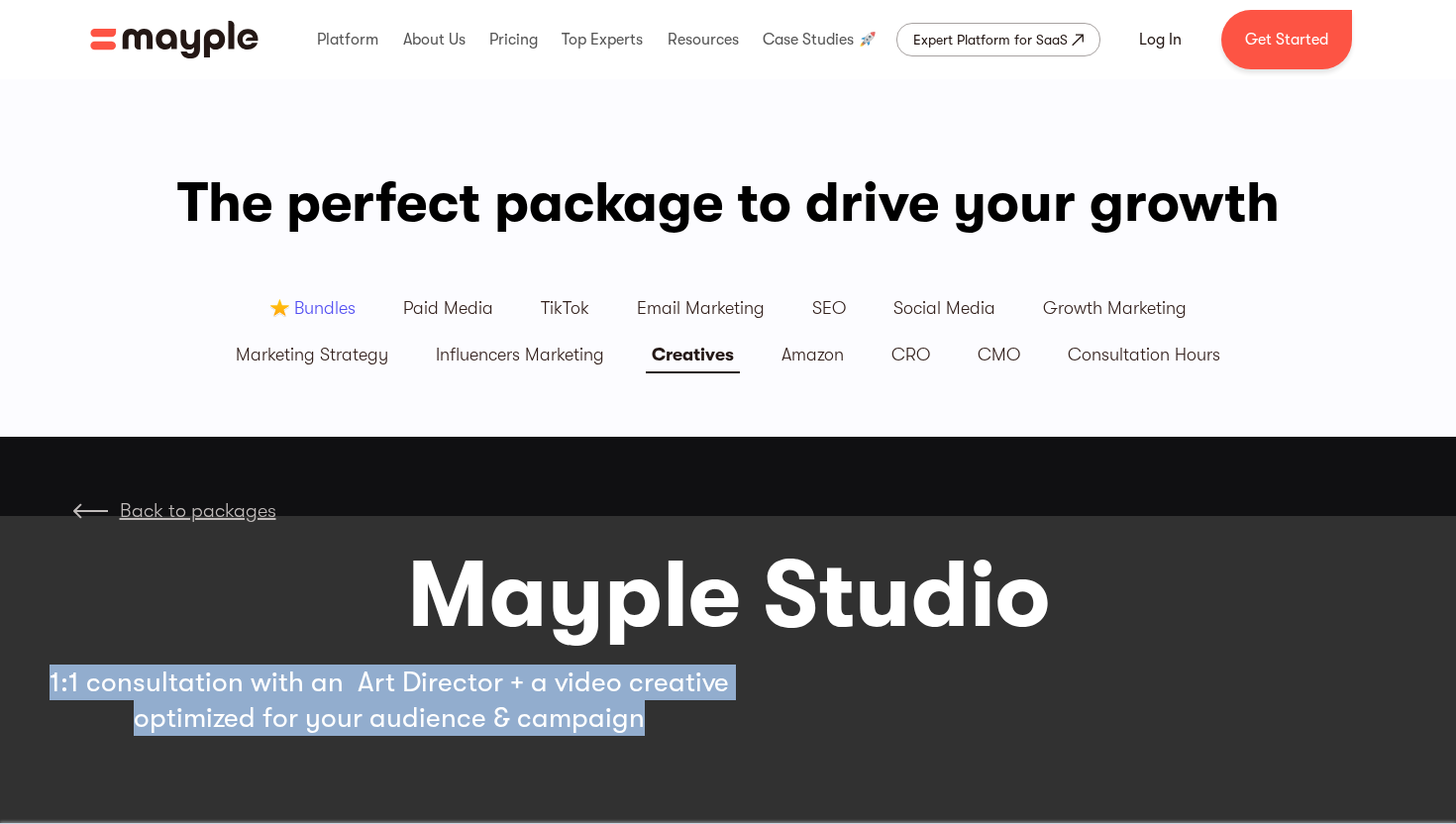 scroll, scrollTop: 55, scrollLeft: 0, axis: vertical 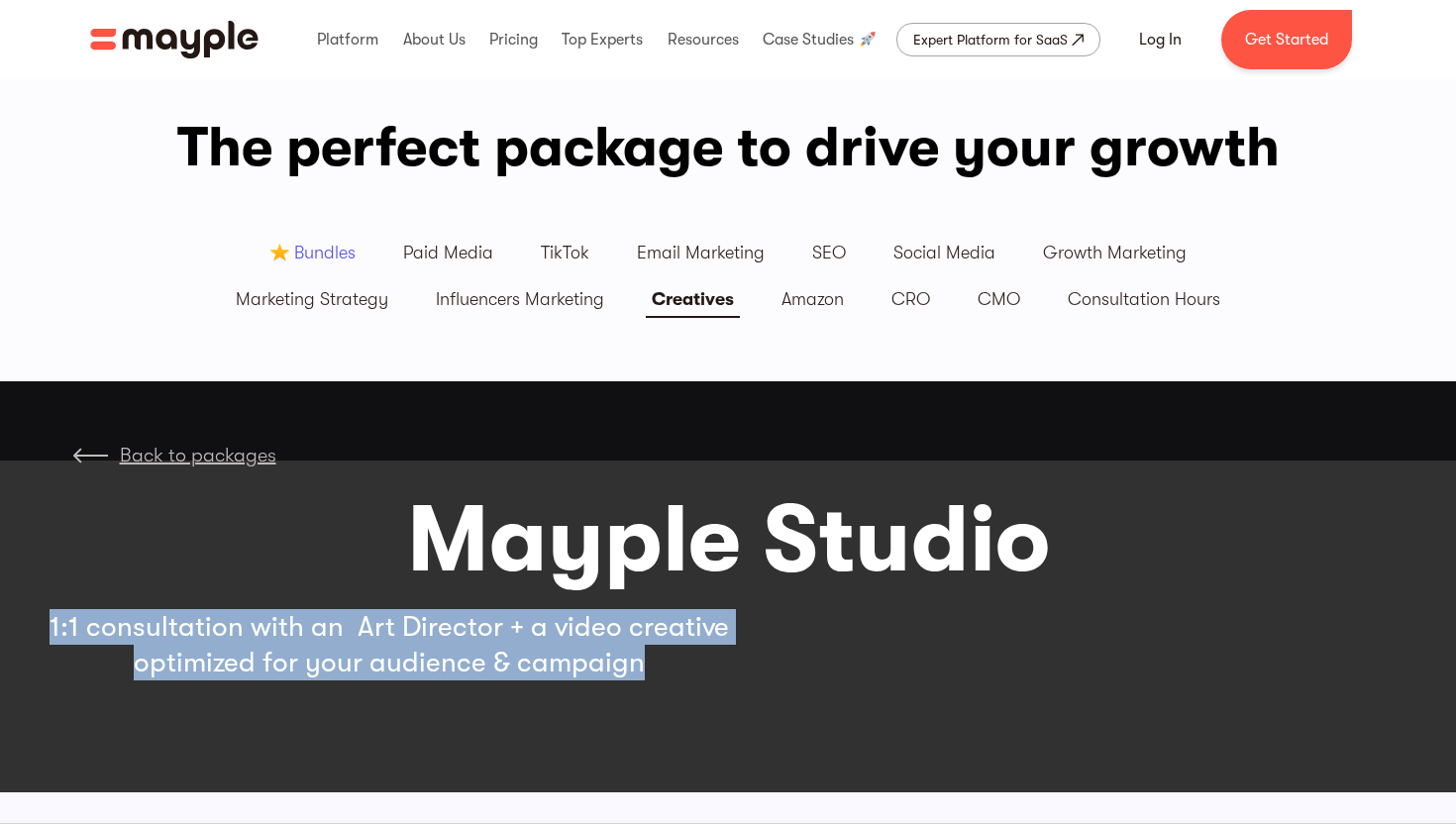 click on "Creatives" at bounding box center (692, 299) 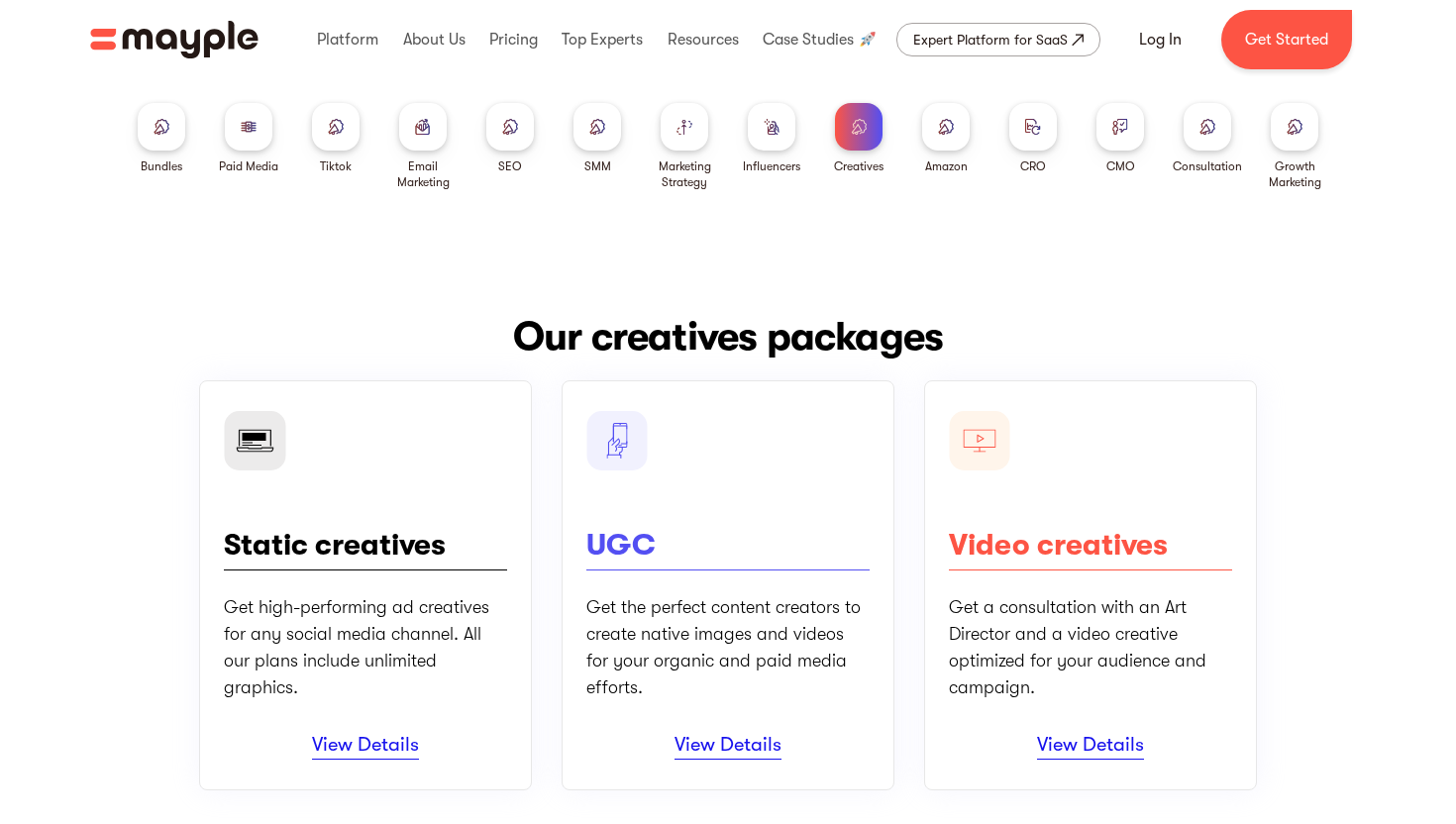 scroll, scrollTop: 0, scrollLeft: 0, axis: both 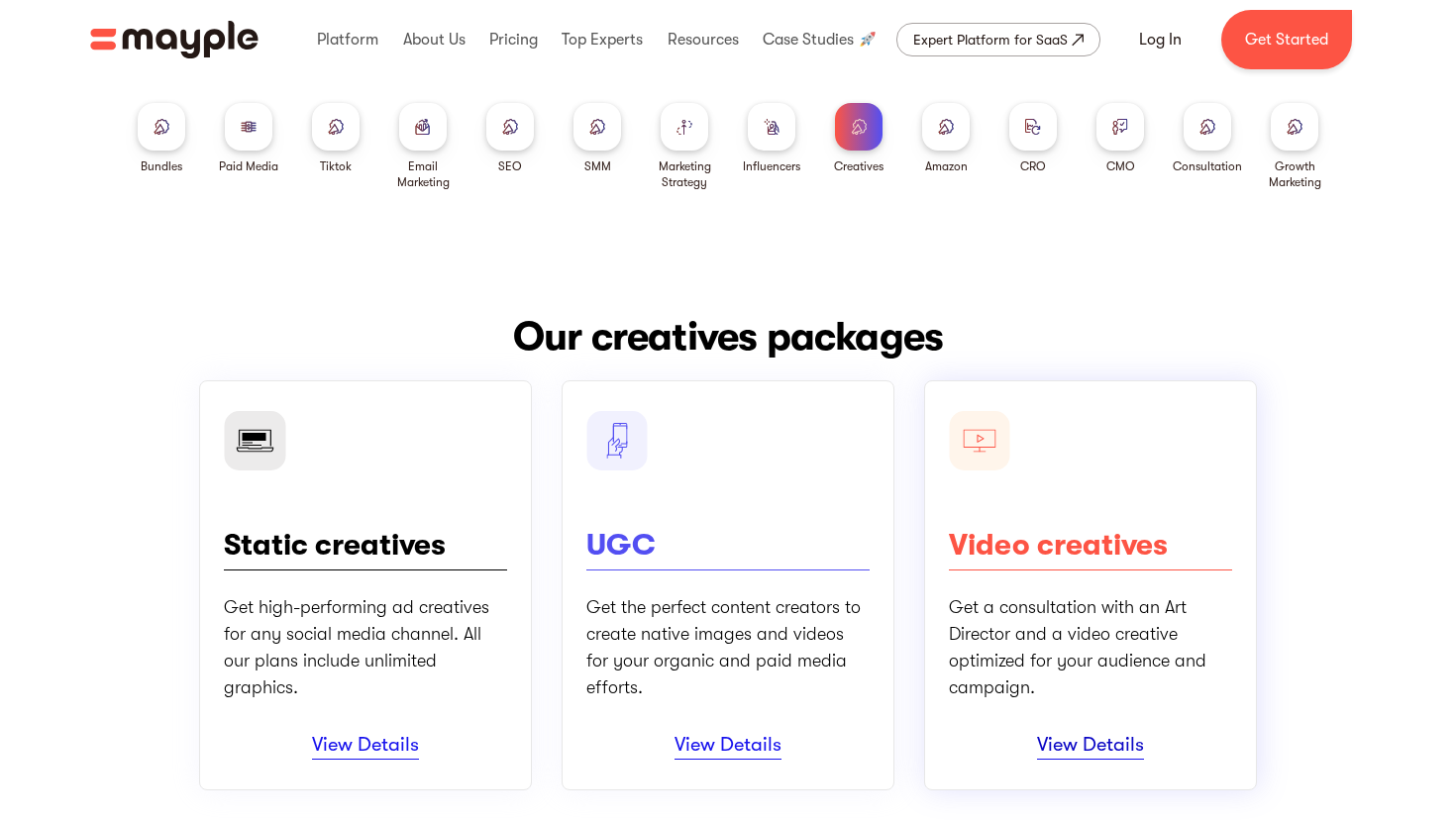 click on "View Details" at bounding box center [1091, 746] 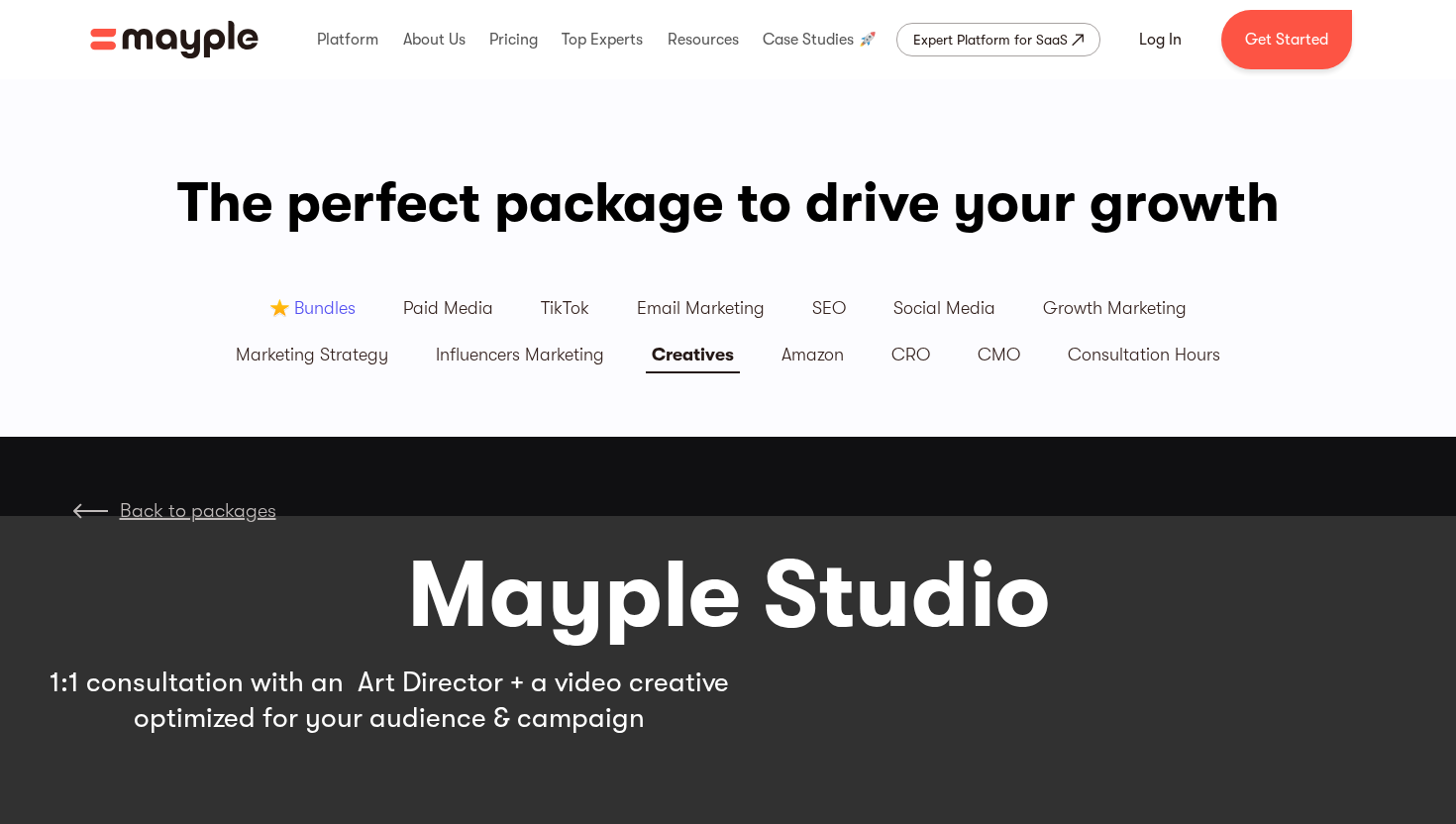 scroll, scrollTop: 378, scrollLeft: 0, axis: vertical 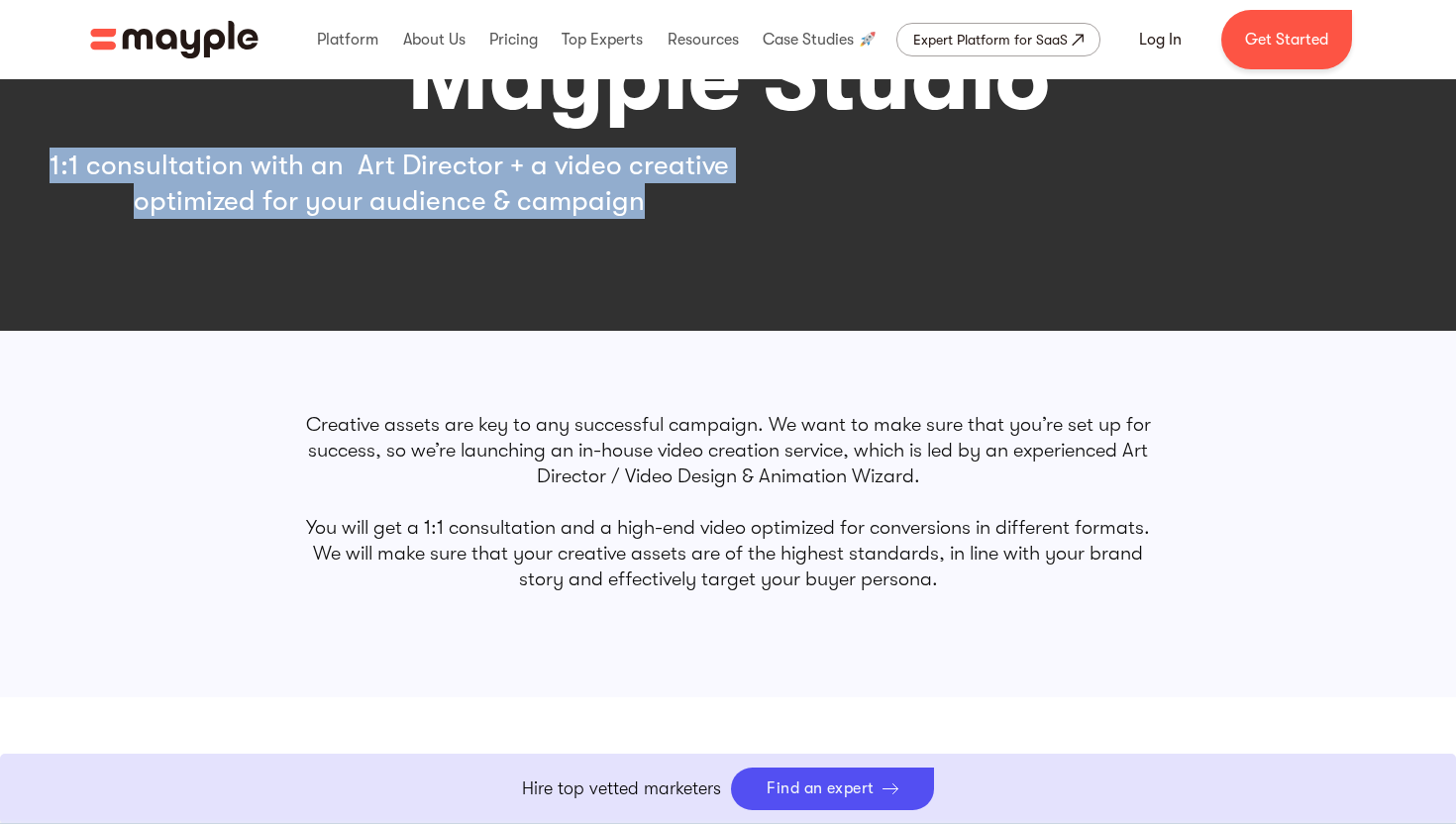 drag, startPoint x: 55, startPoint y: 164, endPoint x: 816, endPoint y: 201, distance: 761.89894 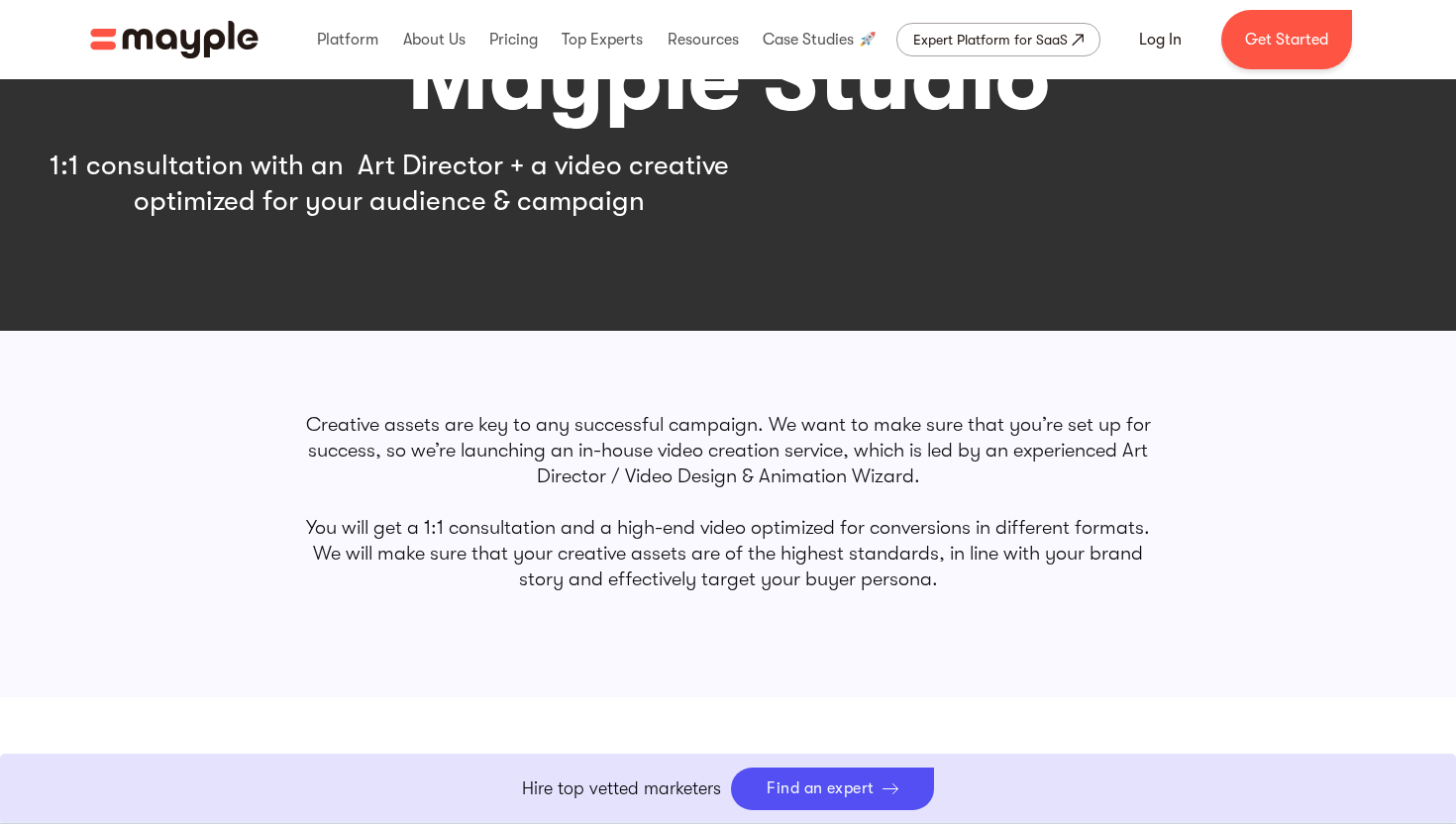 click on "Creative assets are key to any successful campaign. We want to make sure that you’re set up for success, so we’re launching an in-house video creation service, which is led by an experienced Art Director / Video Design & Animation Wizard. You will get a 1:1 consultation and a high-end video optimized for conversions in different formats. We will make sure that your creative assets are of the highest standards, in line with your brand story and effectively target your buyer persona." at bounding box center [728, 502] 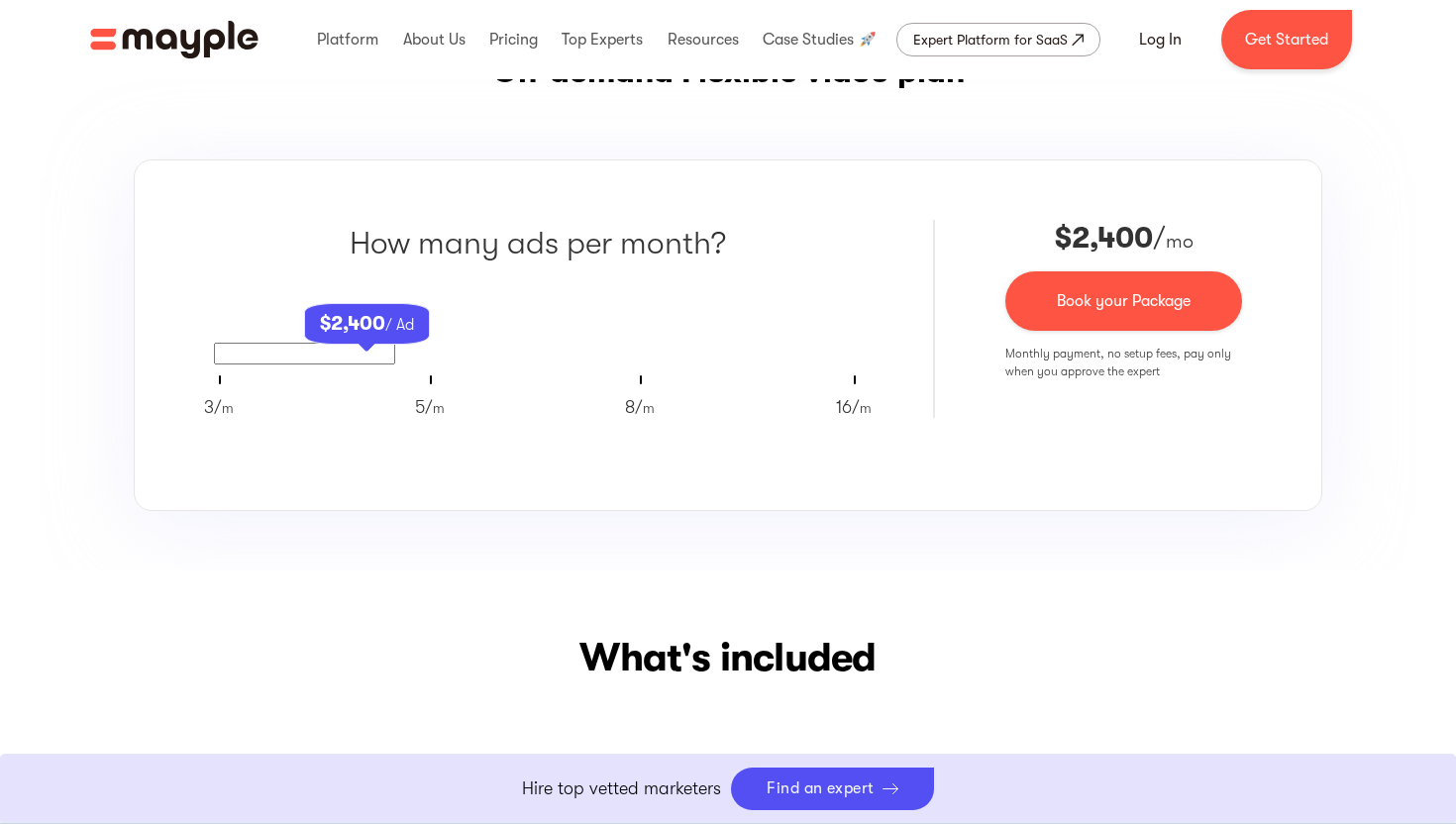 scroll, scrollTop: 1316, scrollLeft: 0, axis: vertical 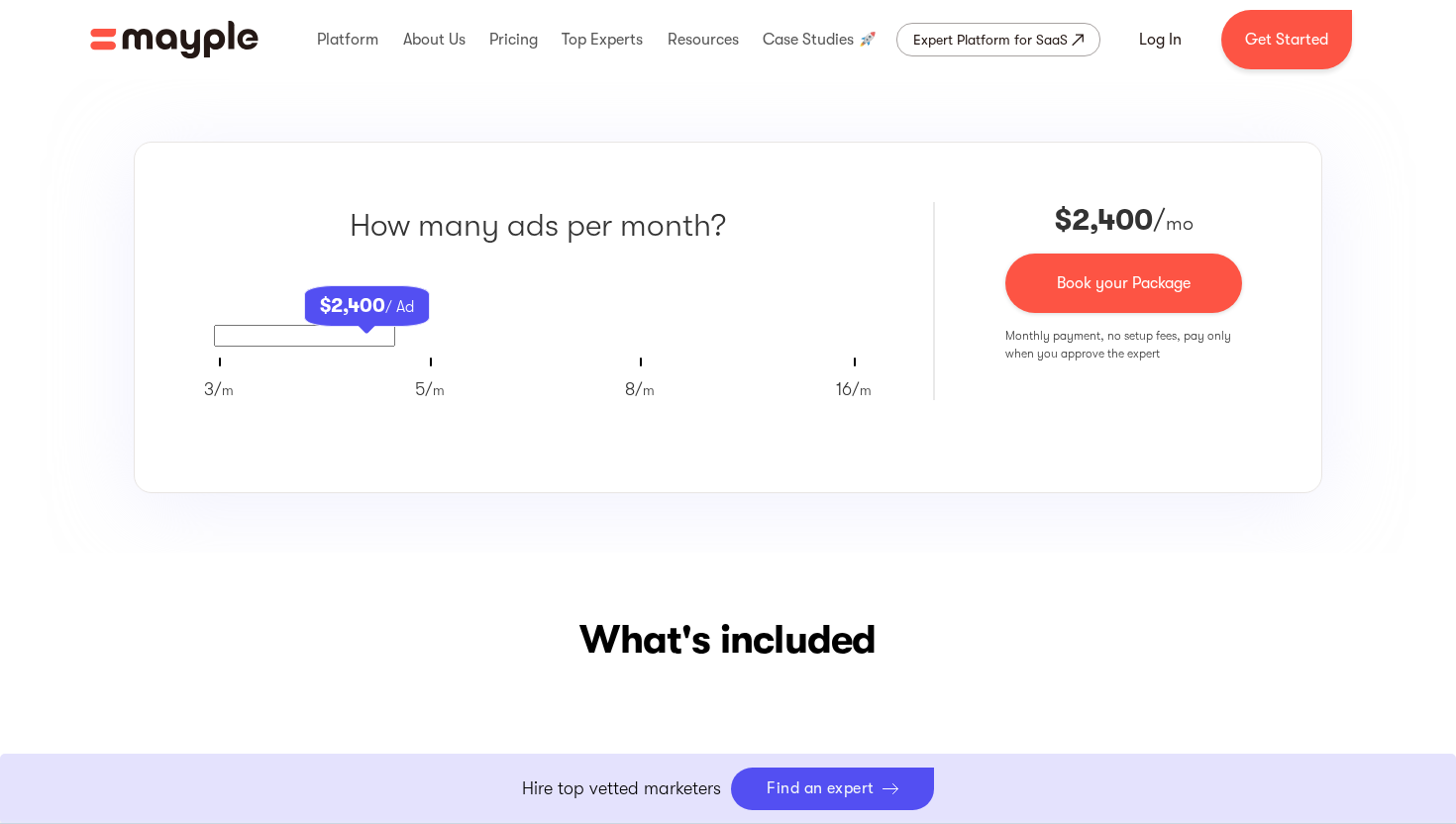 click on "$ 2,400 / Ad" at bounding box center (366, 306) 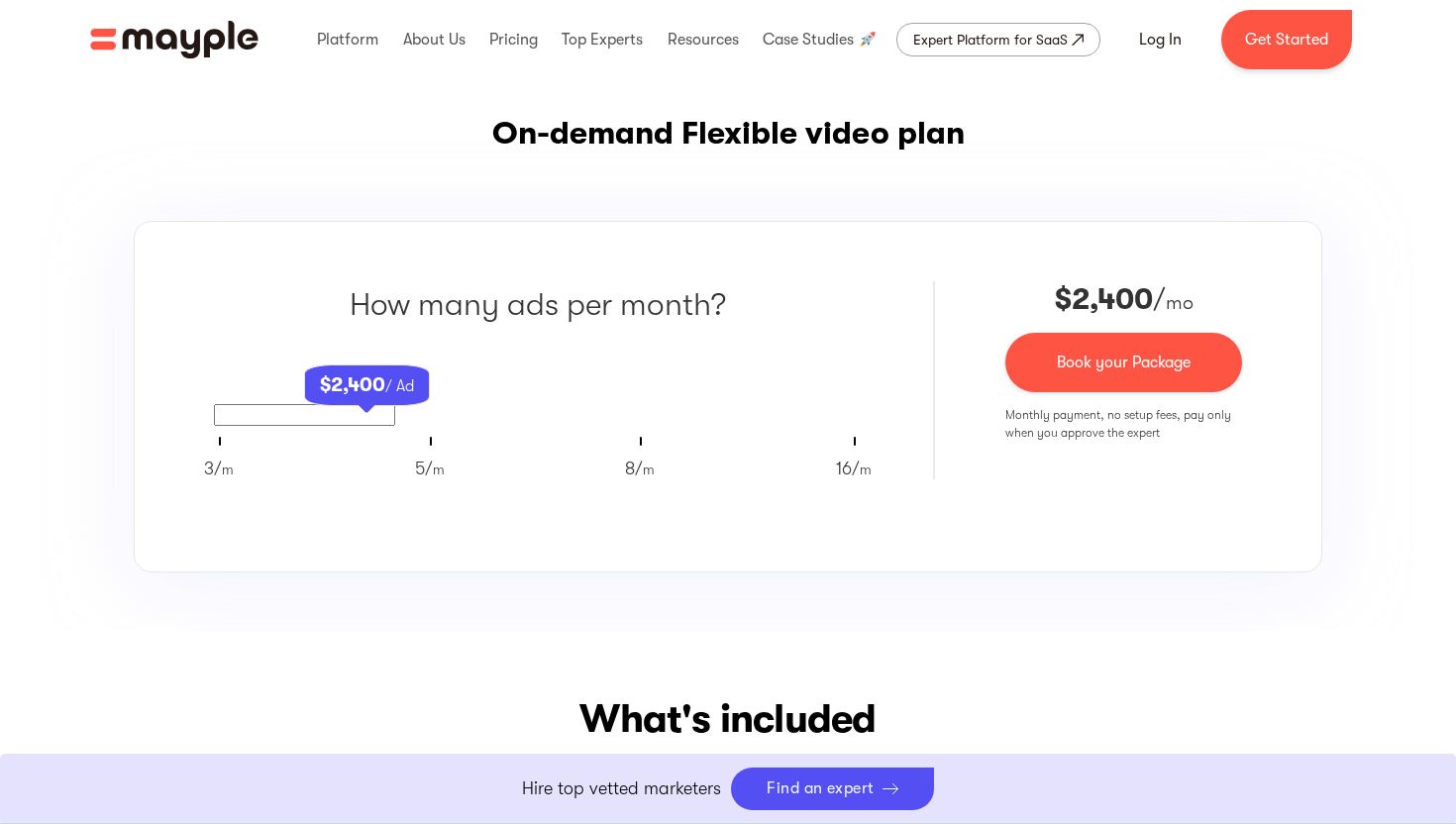 scroll, scrollTop: 1219, scrollLeft: 0, axis: vertical 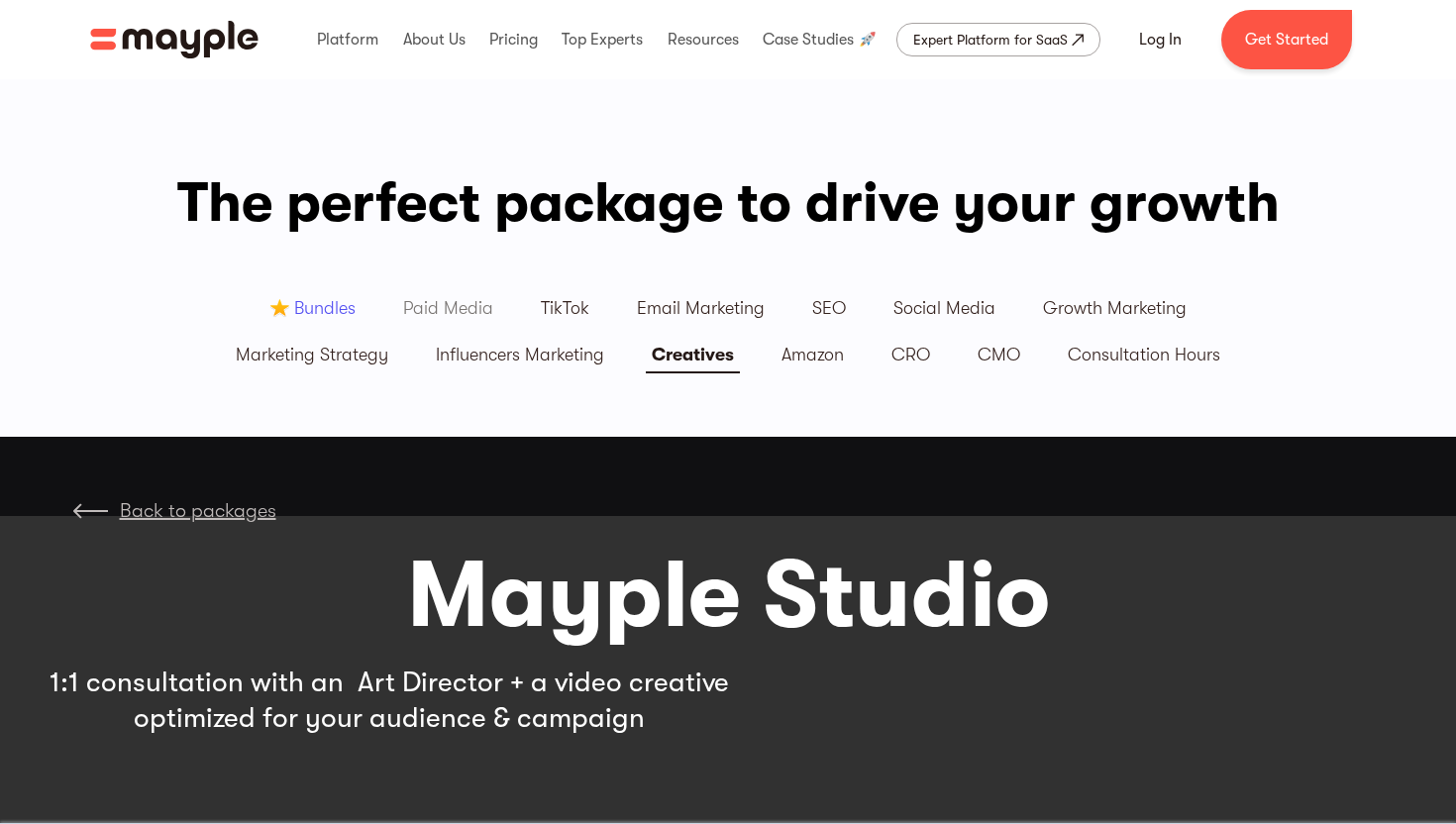 click on "Paid Media" at bounding box center (448, 308) 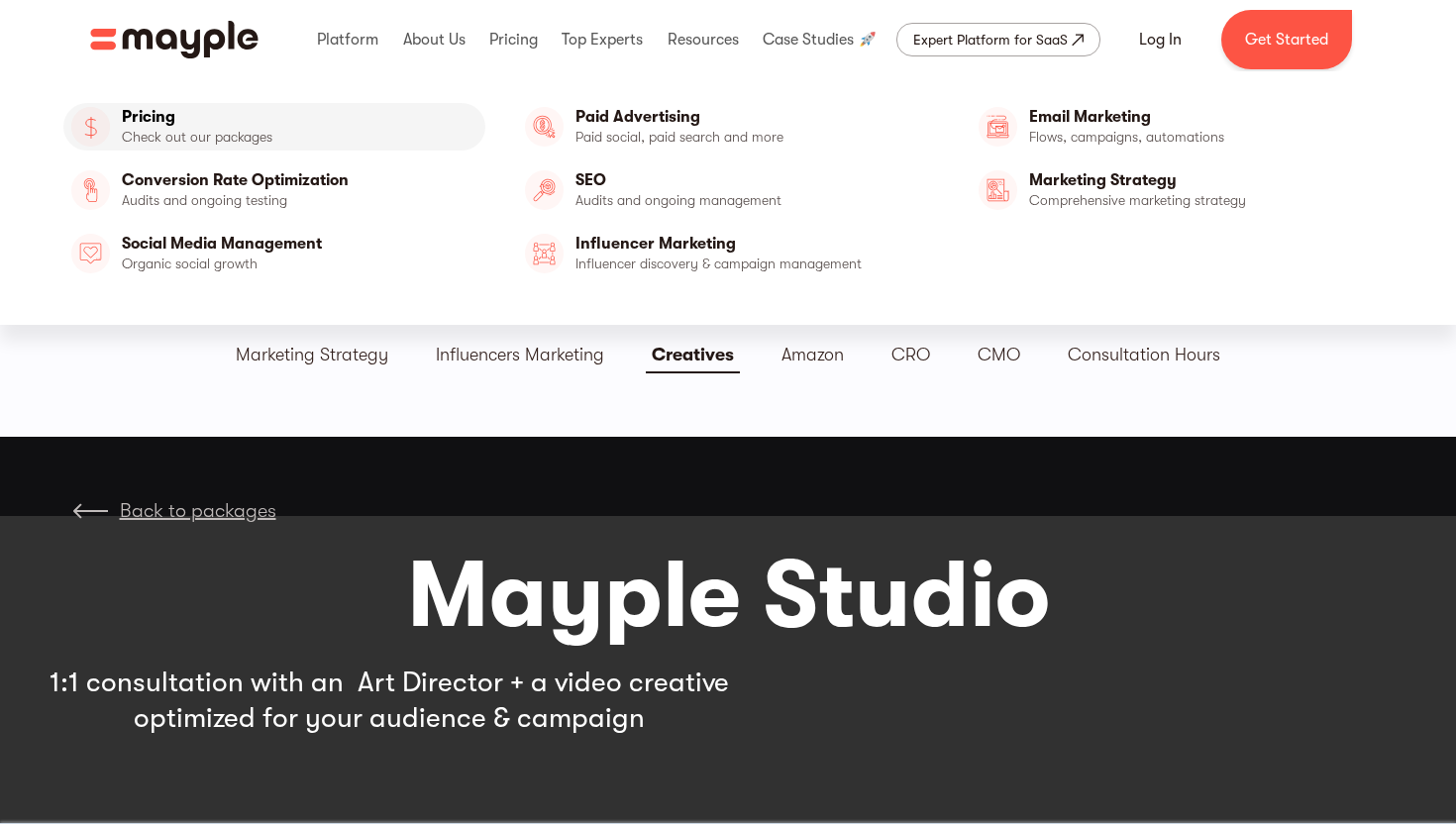 click on "Pricing" at bounding box center (274, 127) 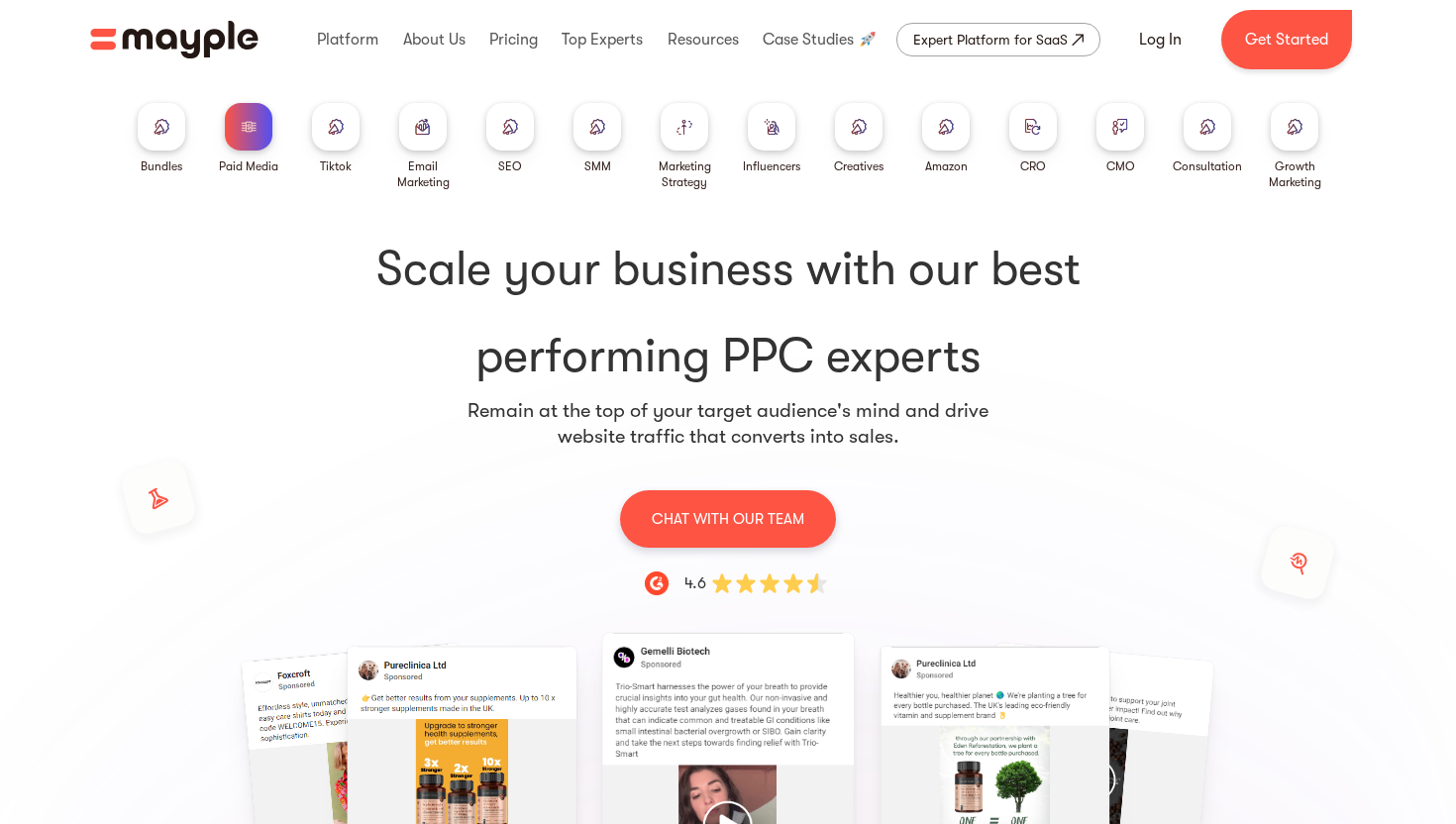 scroll, scrollTop: 0, scrollLeft: 0, axis: both 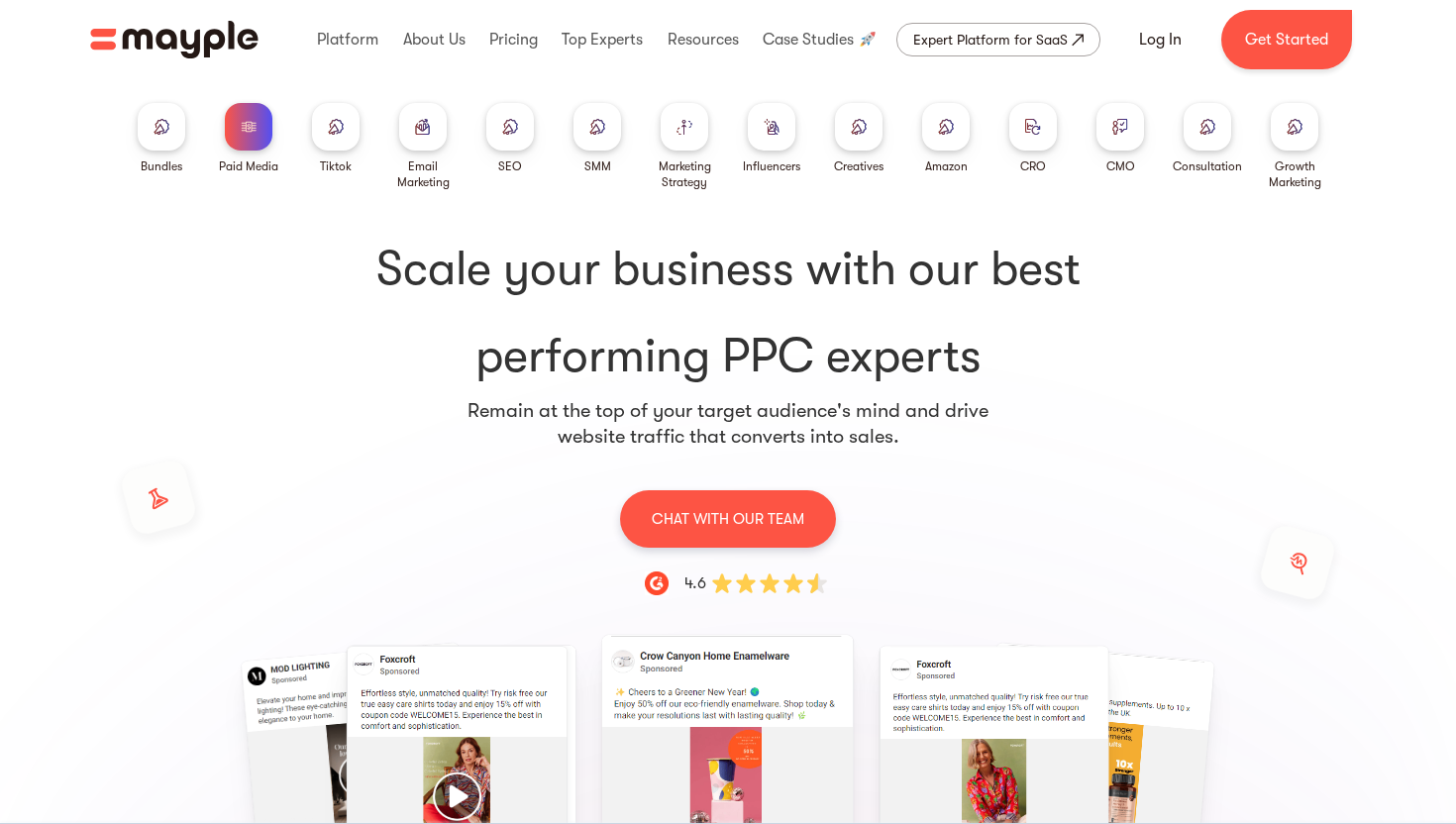 click at bounding box center (684, 127) 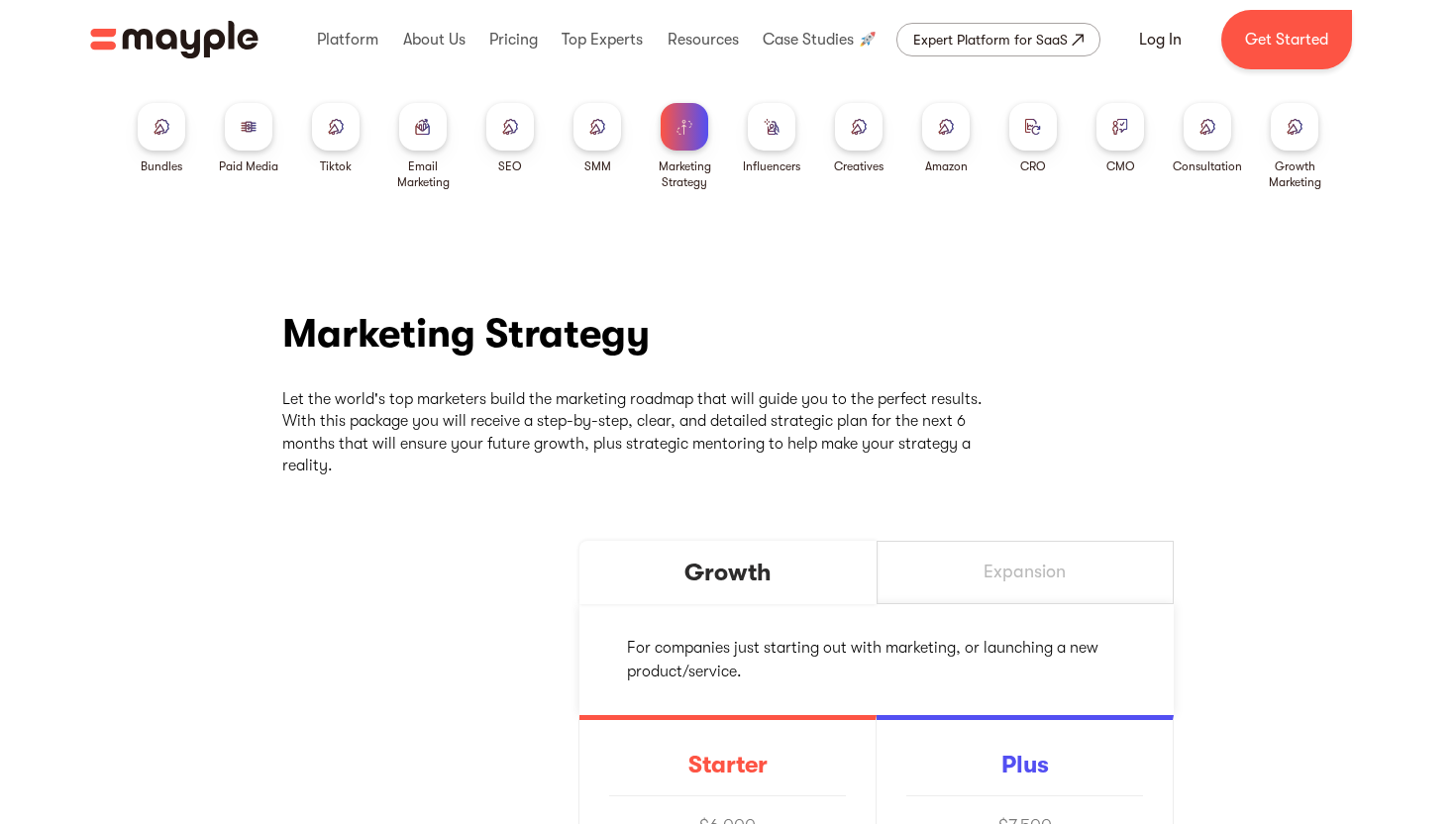 scroll, scrollTop: 0, scrollLeft: 0, axis: both 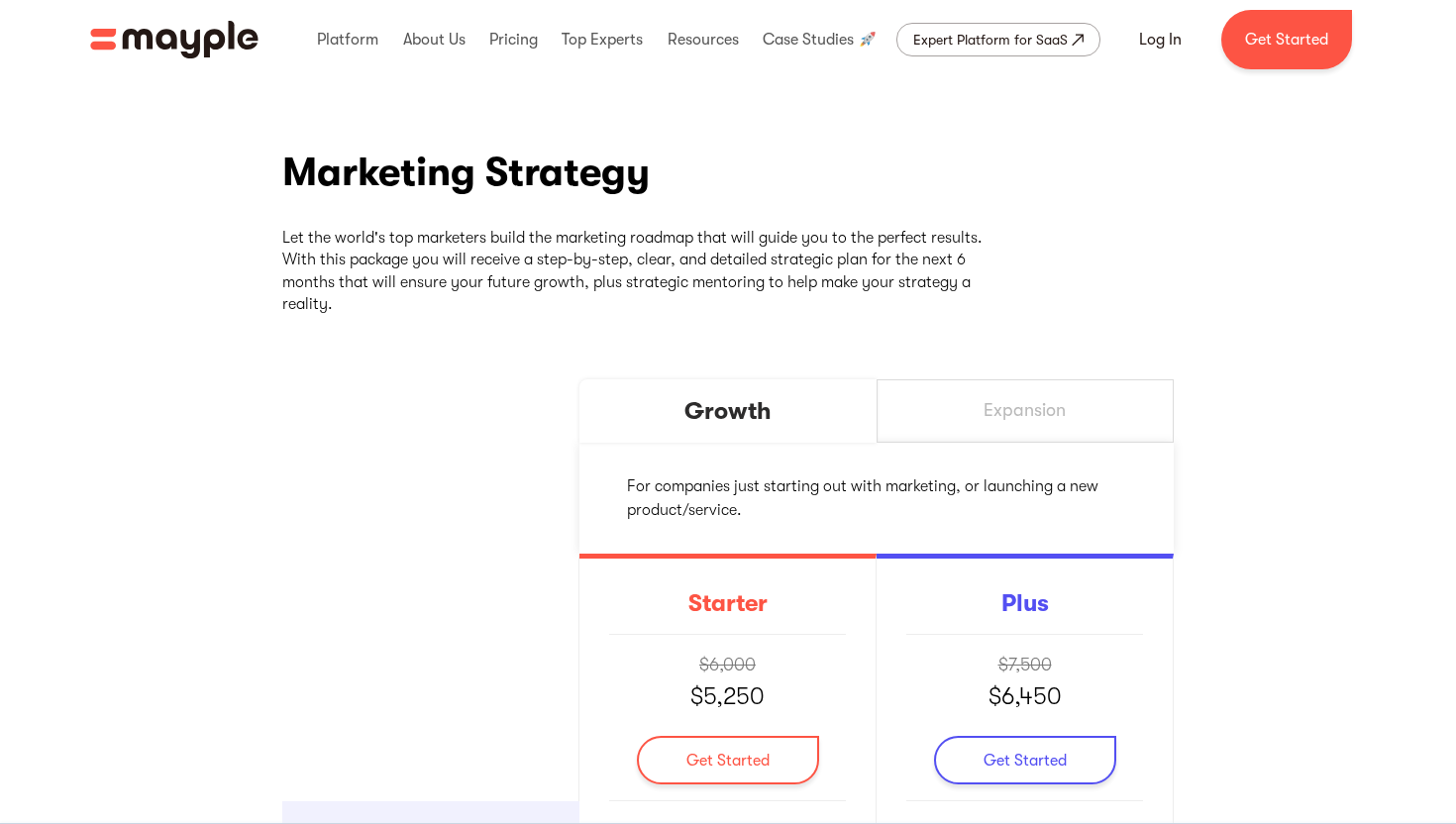 click on "Expansion" at bounding box center (1024, 410) 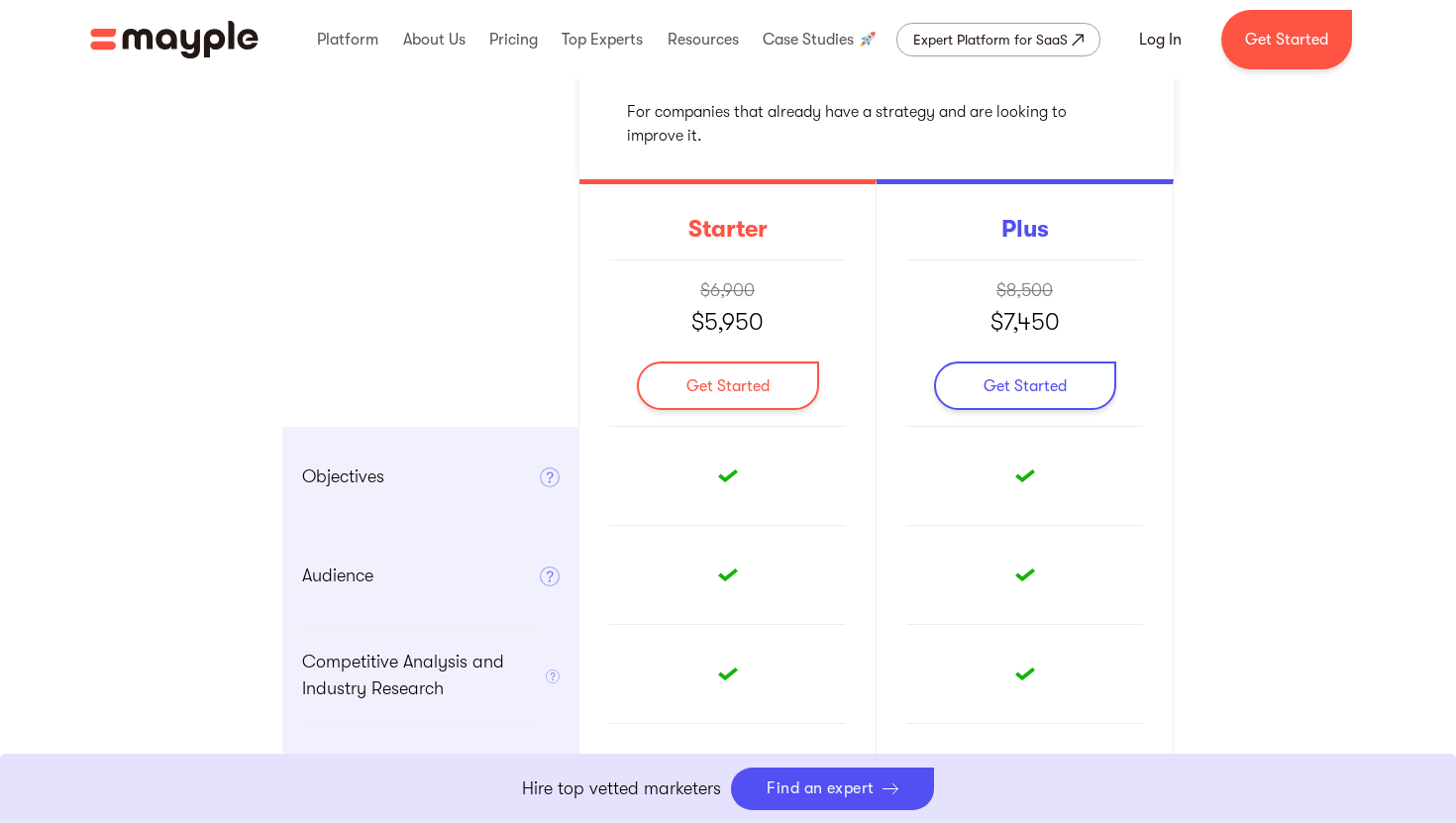 scroll, scrollTop: 452, scrollLeft: 0, axis: vertical 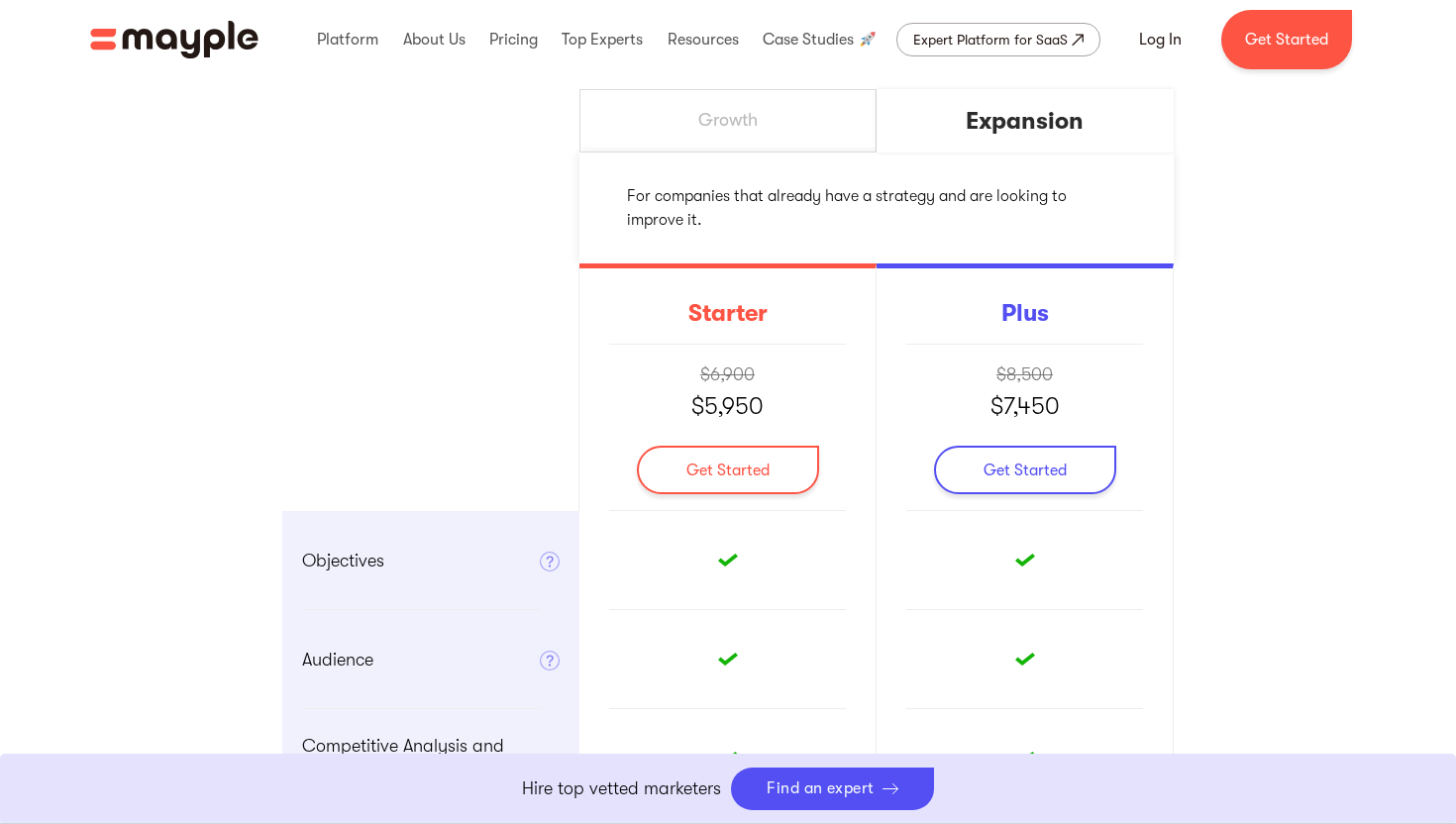 click on "Growth" at bounding box center (728, 121) 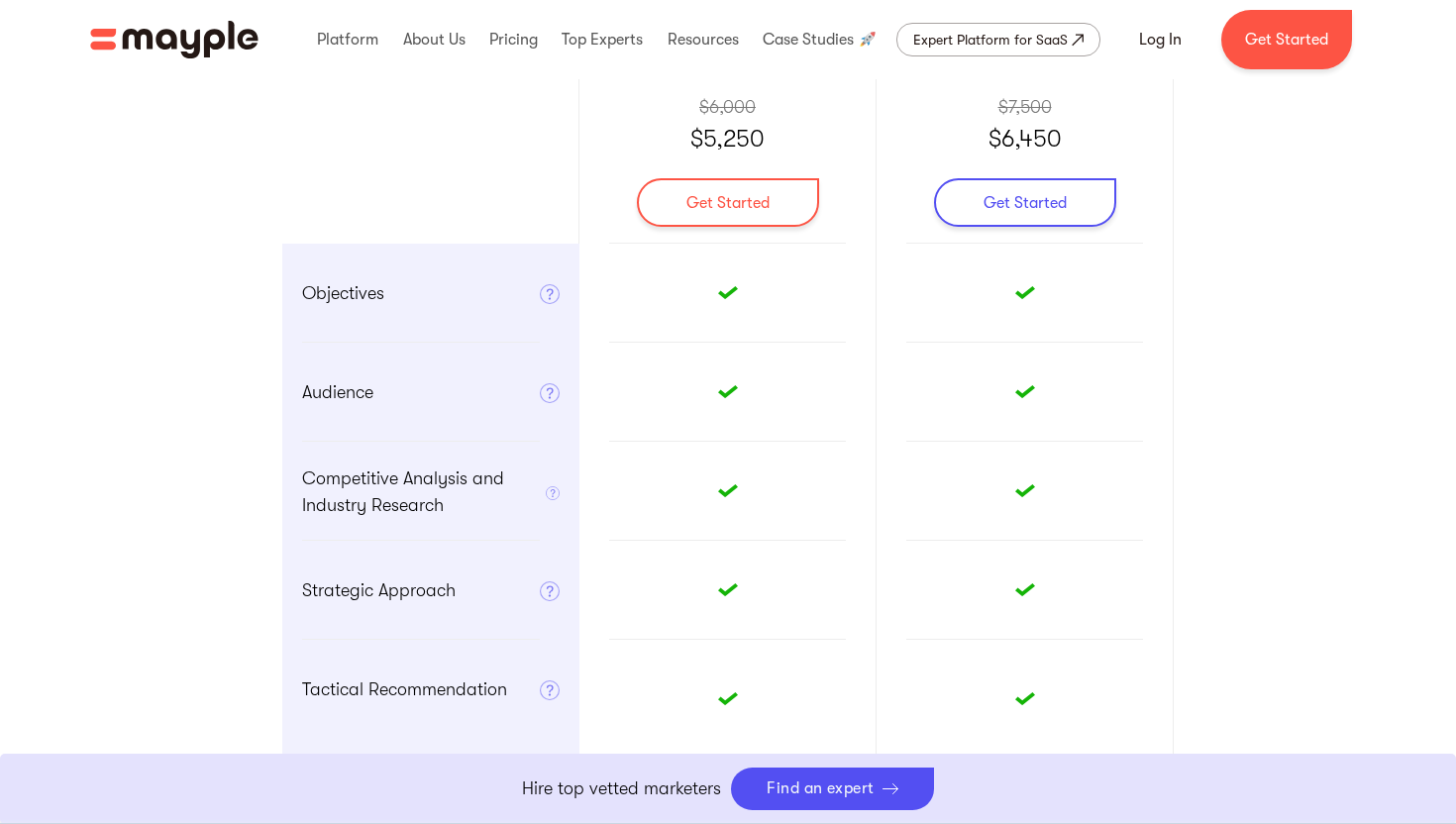 scroll, scrollTop: 717, scrollLeft: 0, axis: vertical 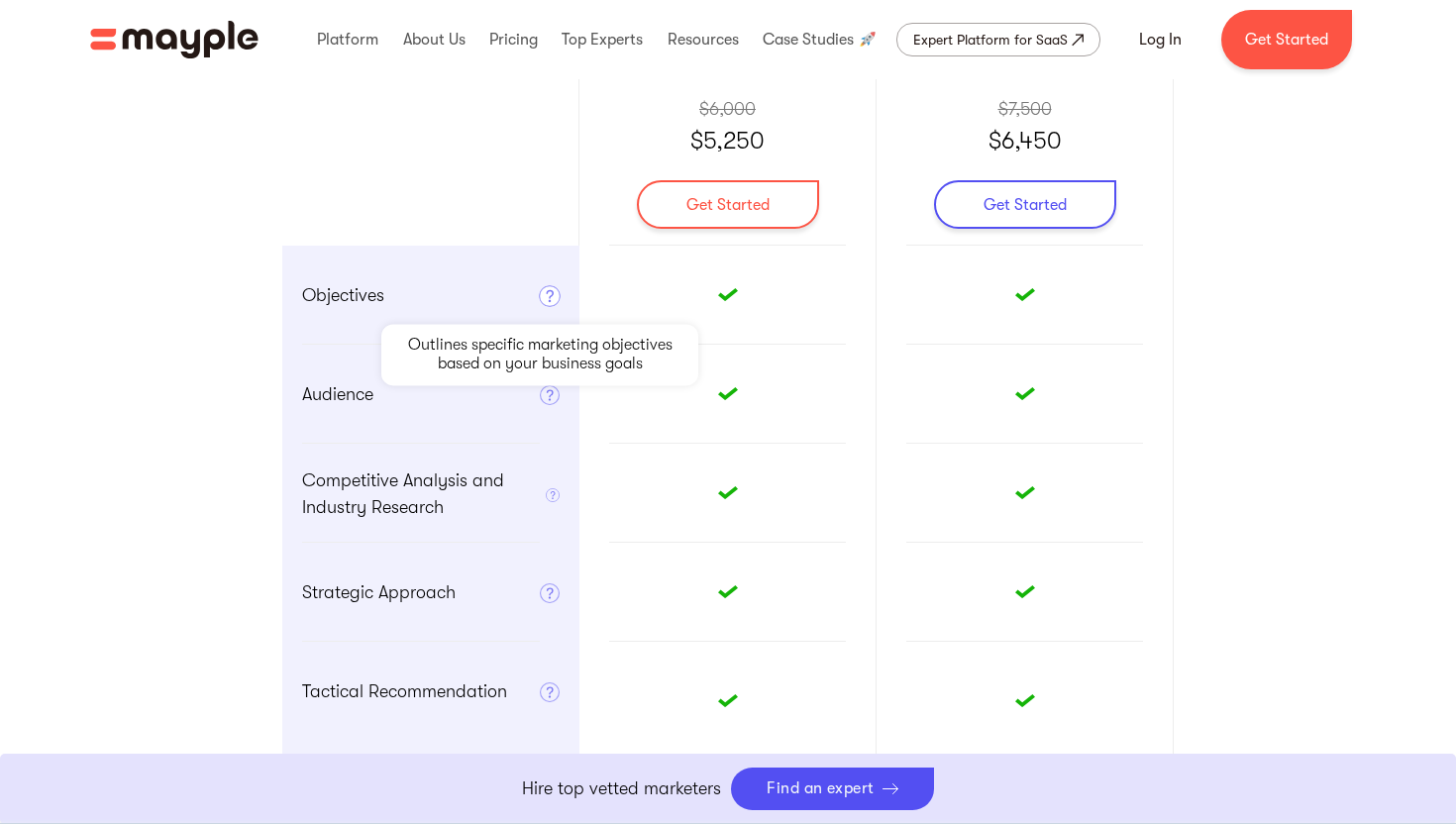 click at bounding box center [550, 296] 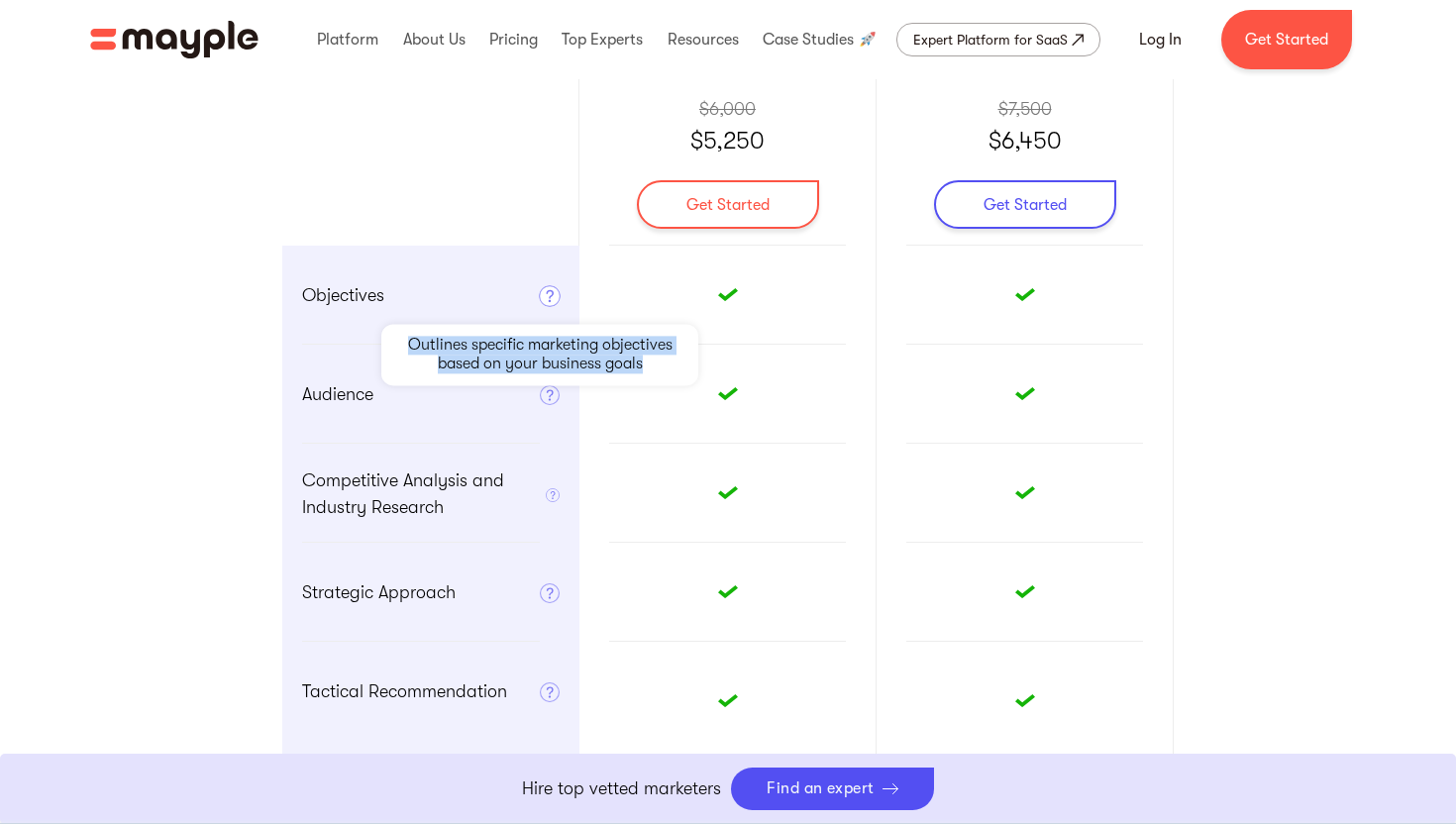 drag, startPoint x: 645, startPoint y: 365, endPoint x: 390, endPoint y: 344, distance: 255.8632 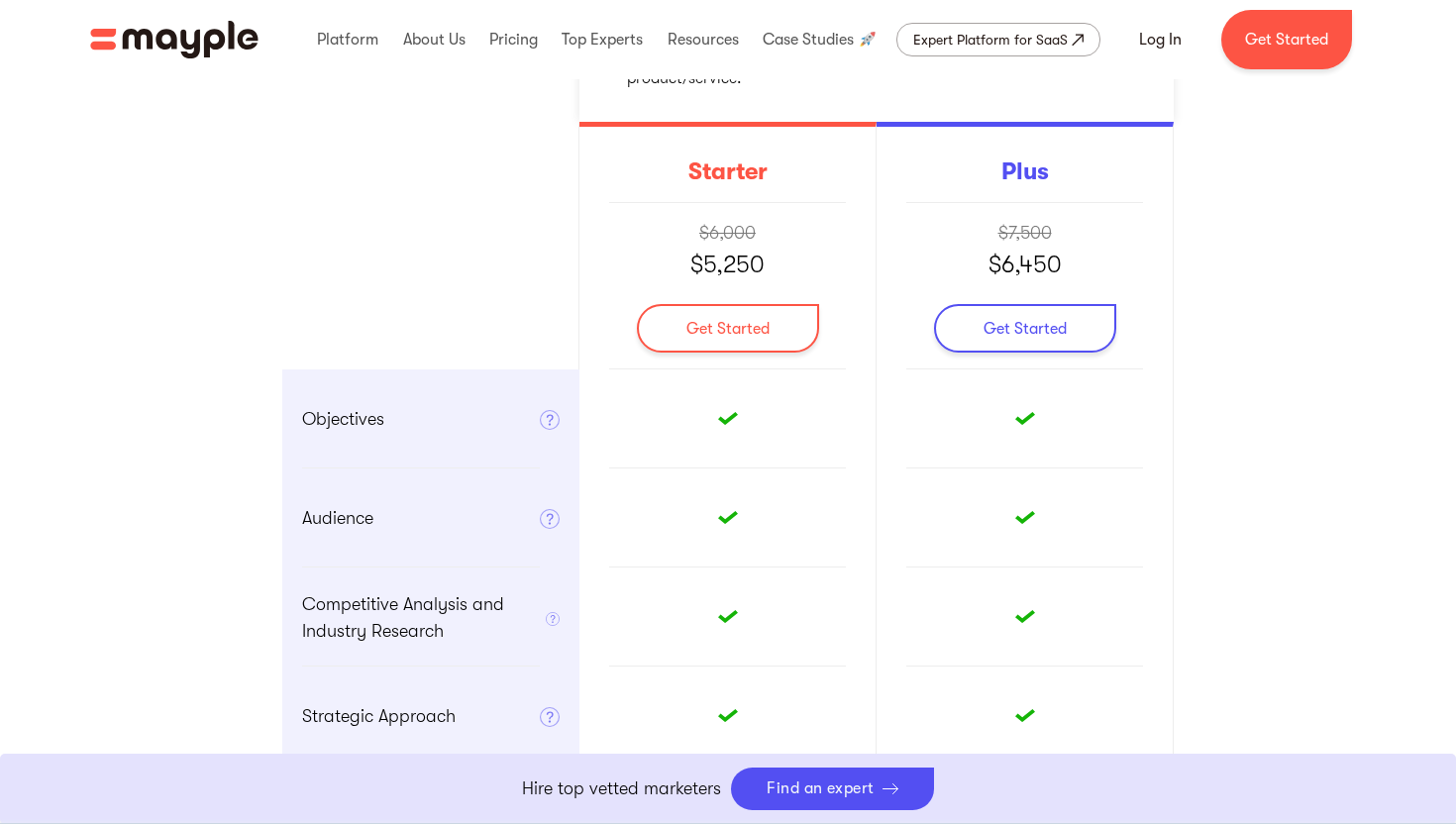 scroll, scrollTop: 698, scrollLeft: 0, axis: vertical 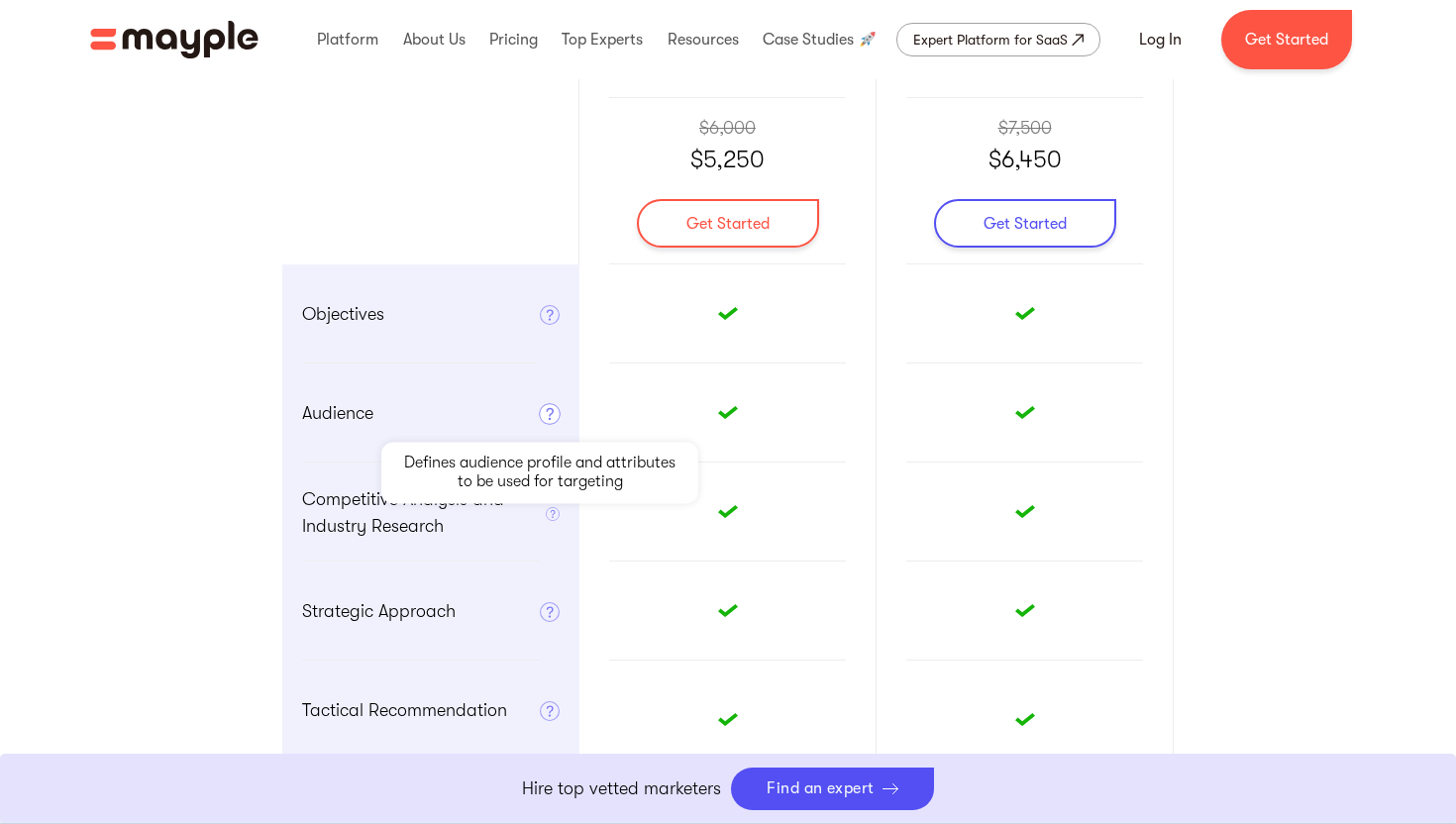 click at bounding box center (550, 414) 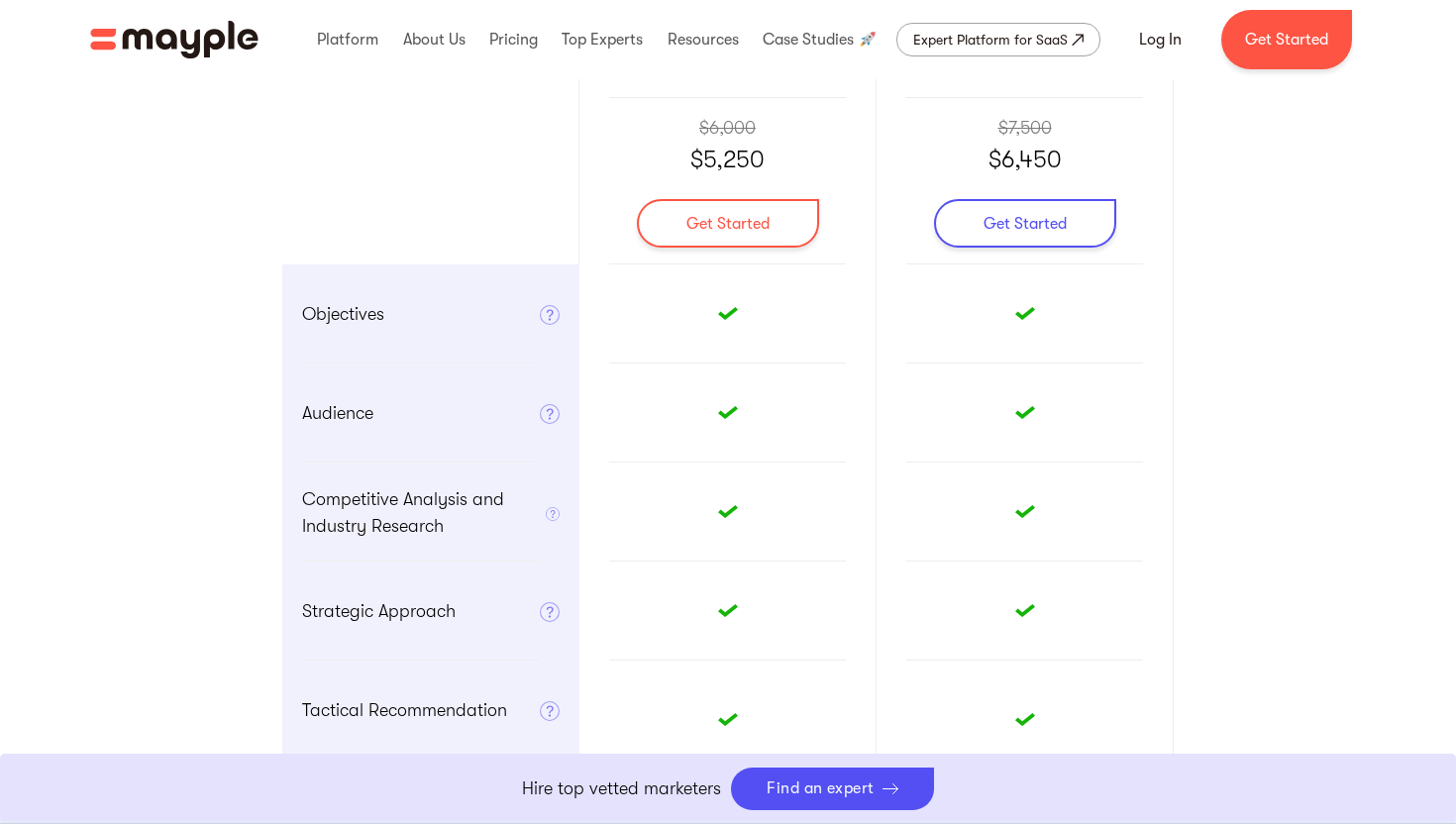 click on "Audience Defines audience profile and attributes to be used for targeting" at bounding box center [431, 413] 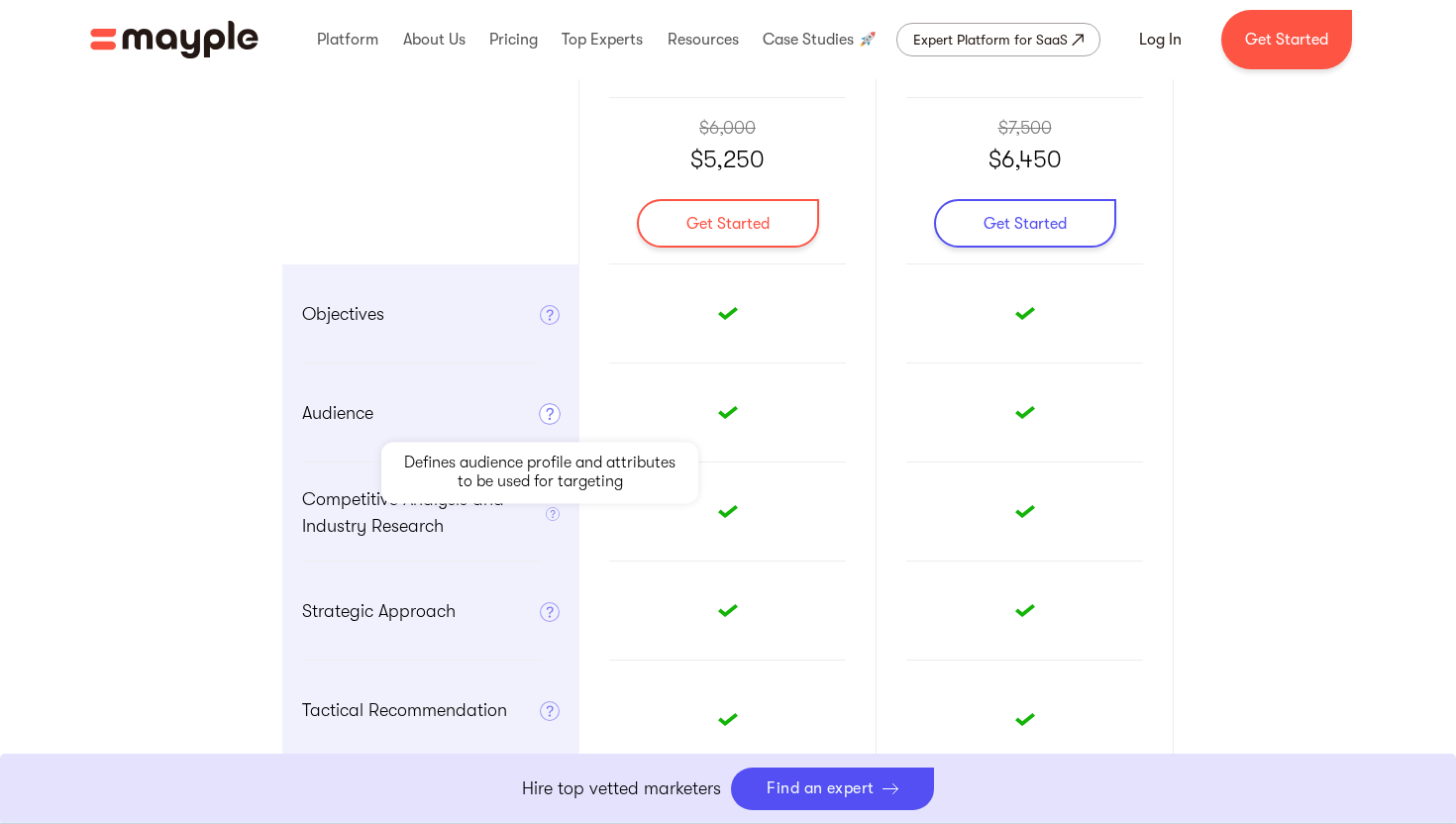 click at bounding box center [550, 414] 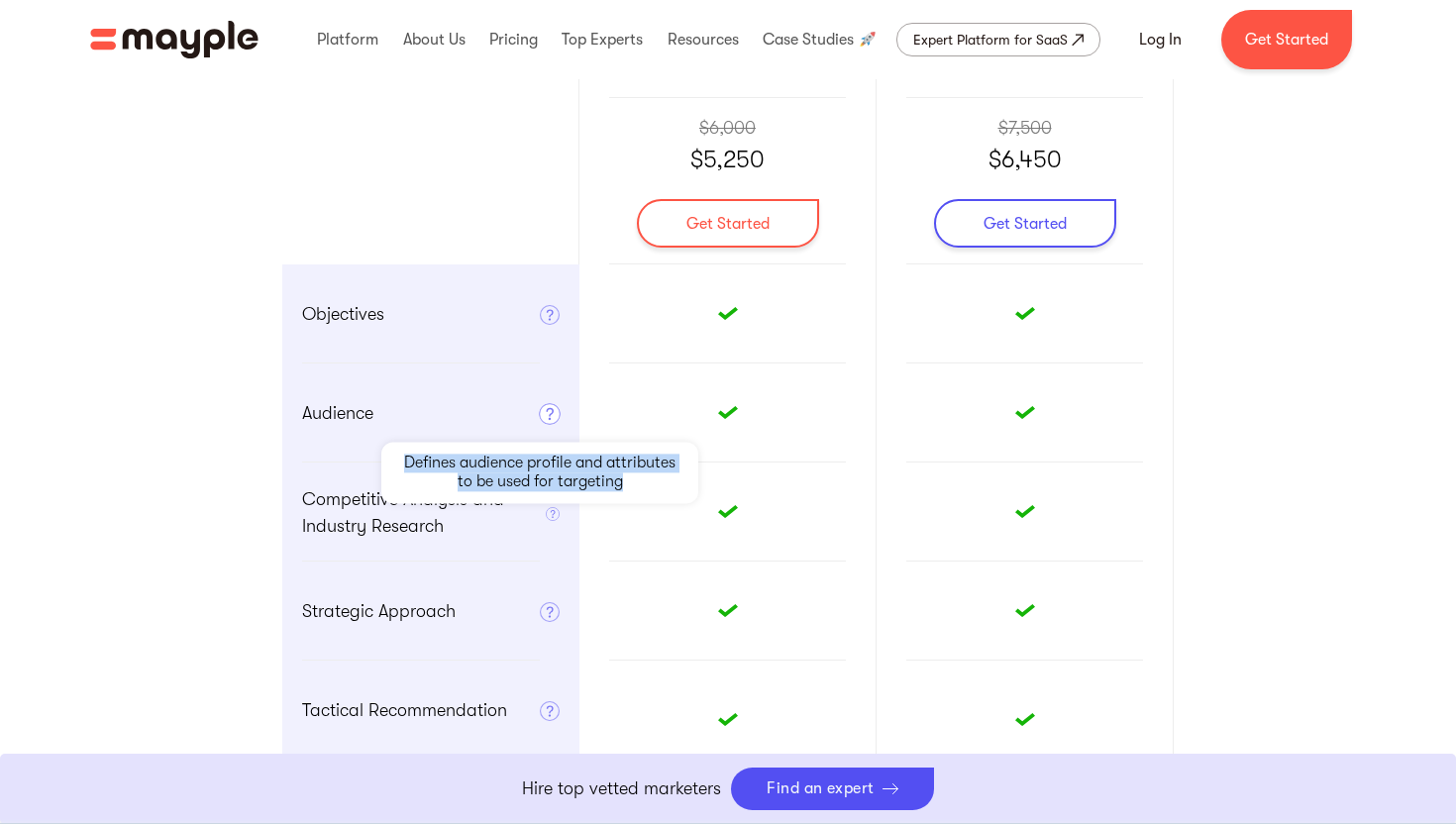 drag, startPoint x: 638, startPoint y: 486, endPoint x: 396, endPoint y: 462, distance: 243.18717 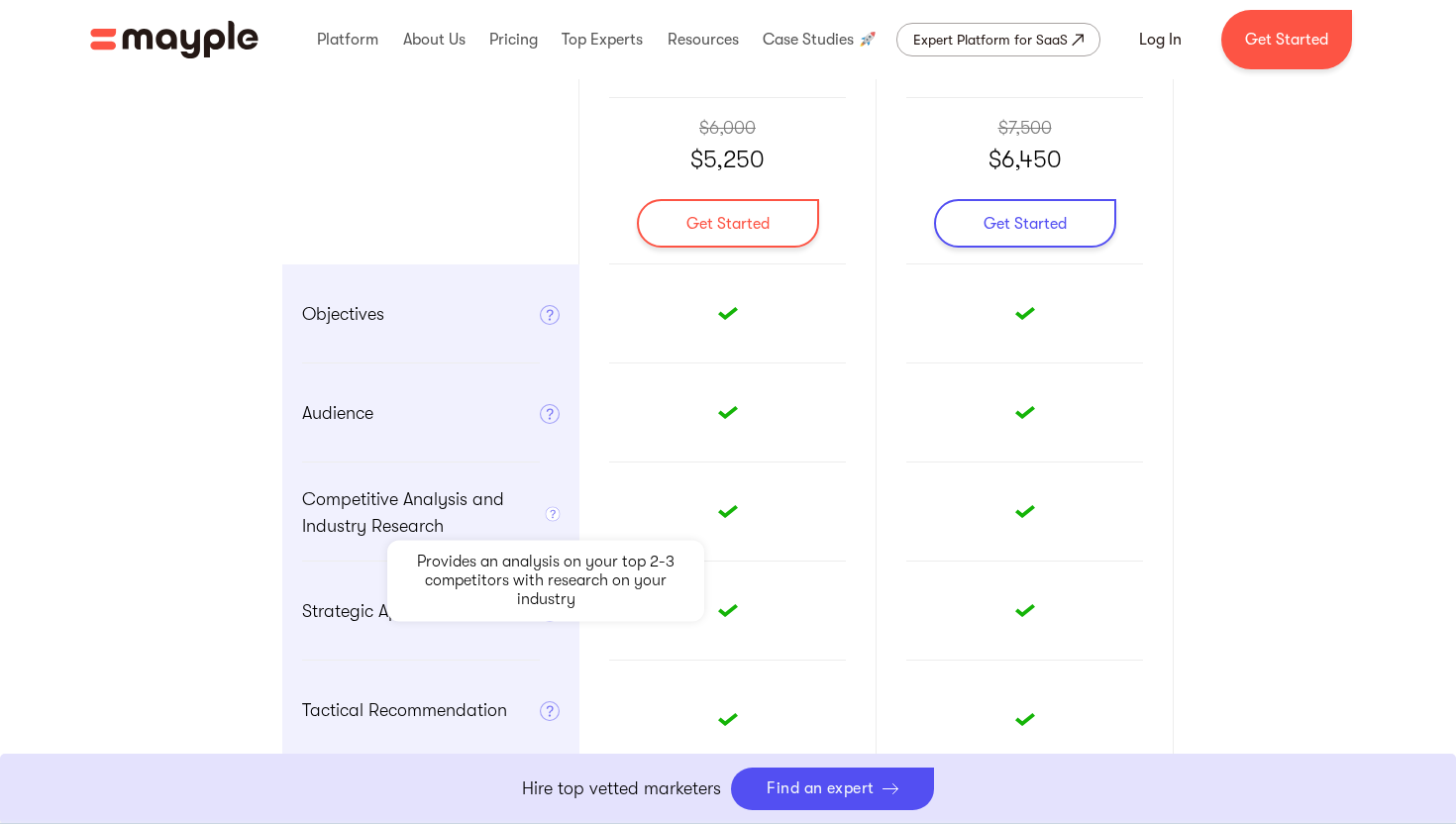 click at bounding box center (552, 514) 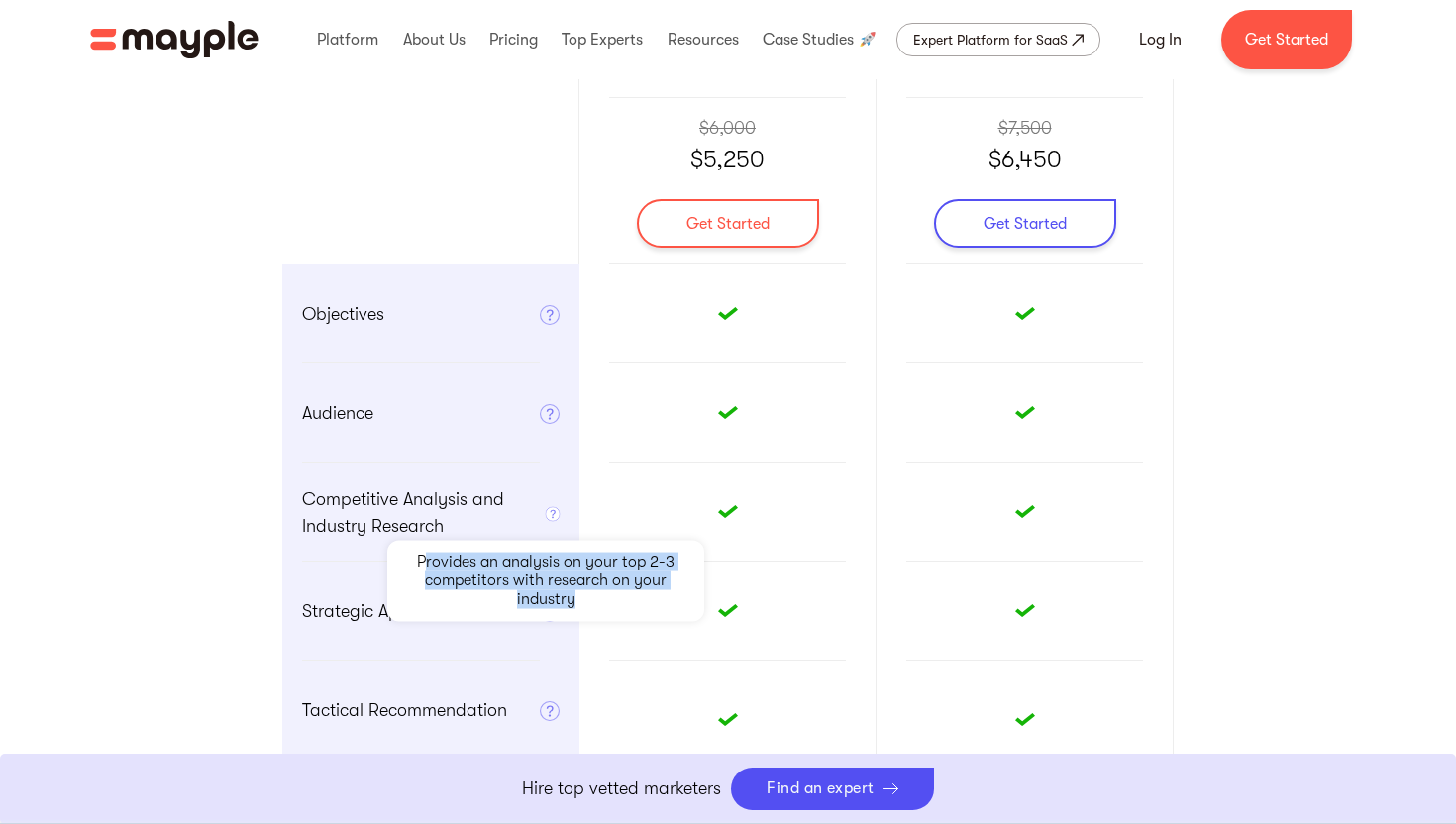 drag, startPoint x: 598, startPoint y: 610, endPoint x: 423, endPoint y: 558, distance: 182.56232 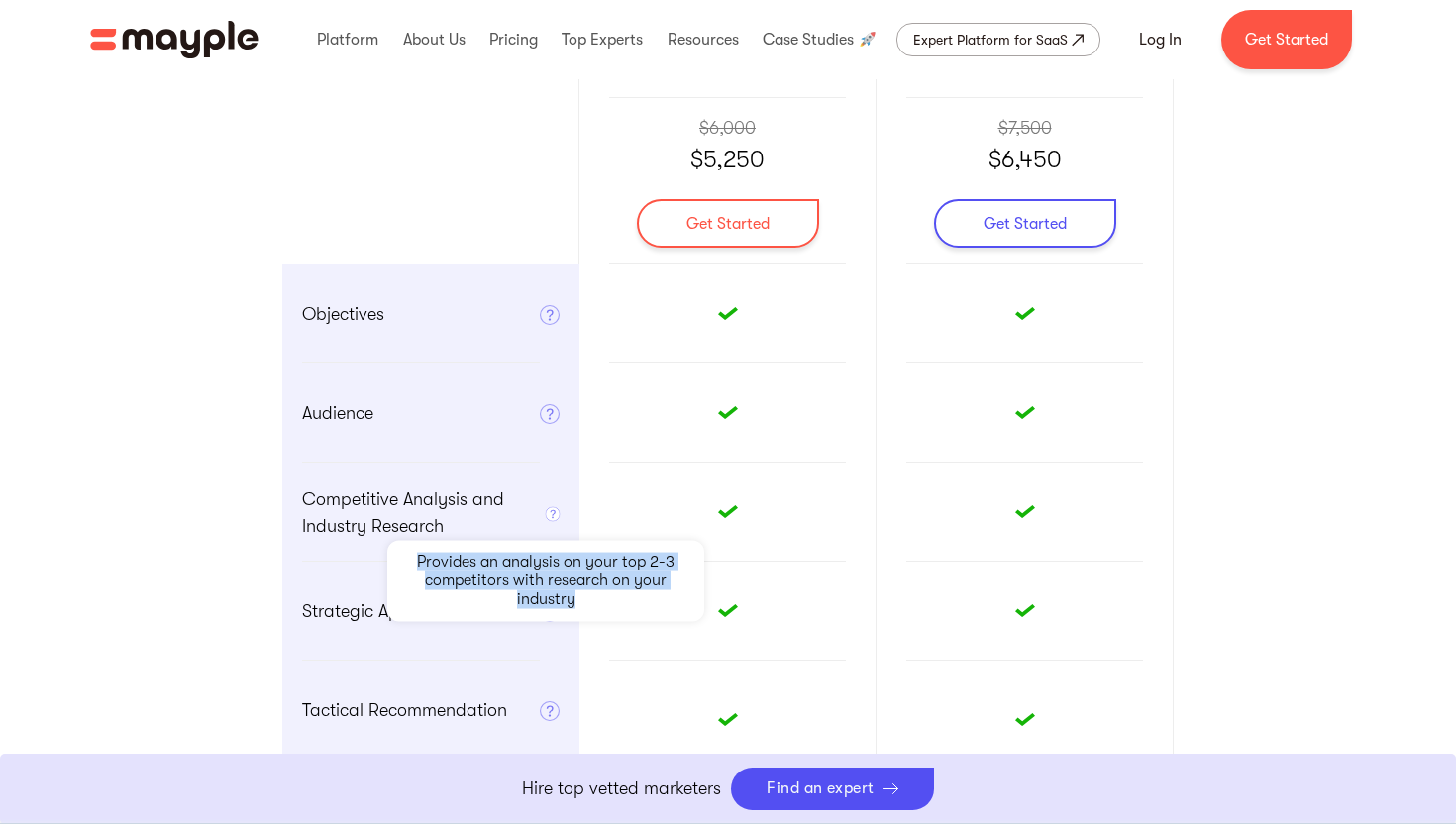 drag, startPoint x: 416, startPoint y: 558, endPoint x: 600, endPoint y: 604, distance: 189.6629 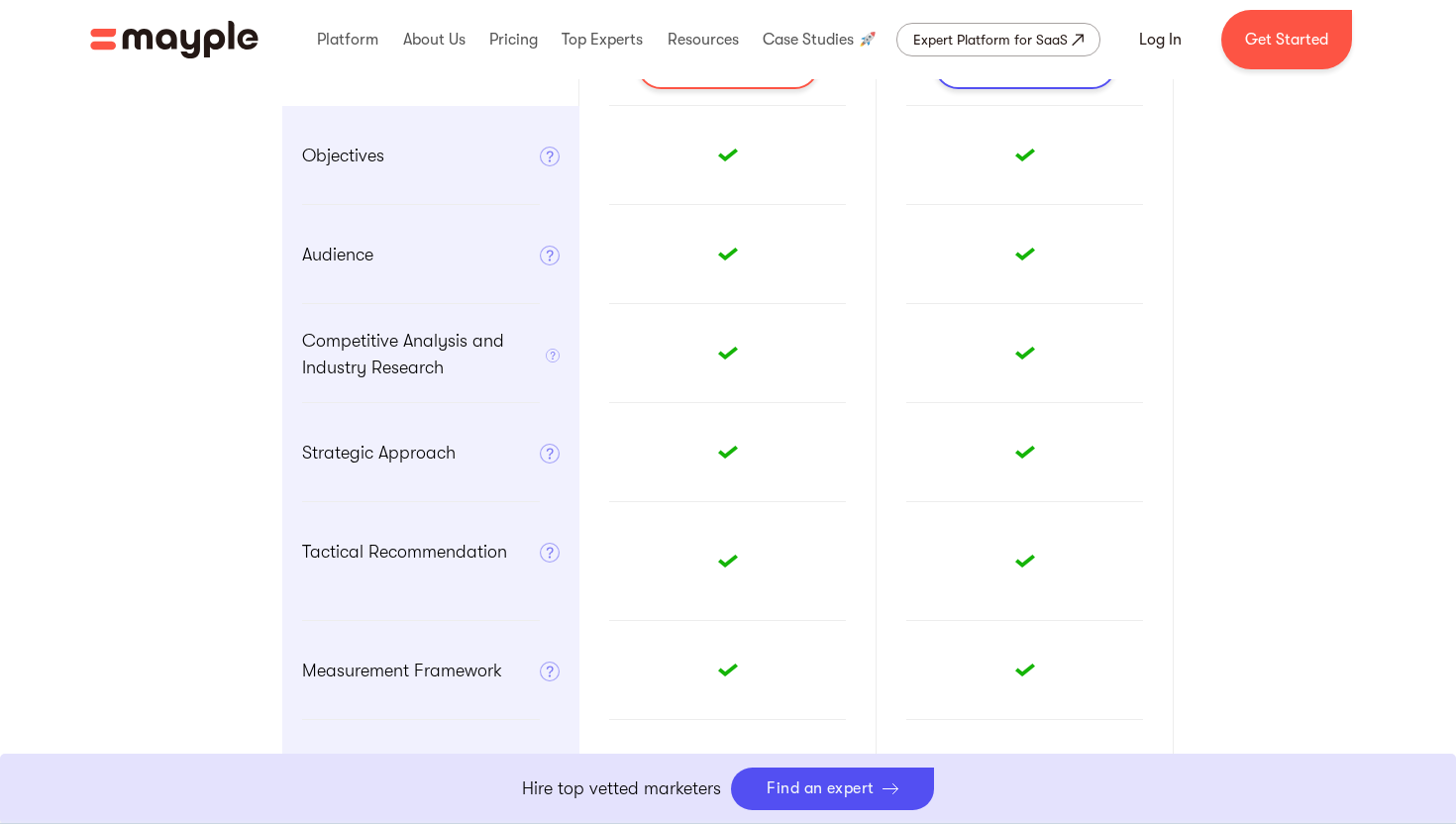 scroll, scrollTop: 838, scrollLeft: 0, axis: vertical 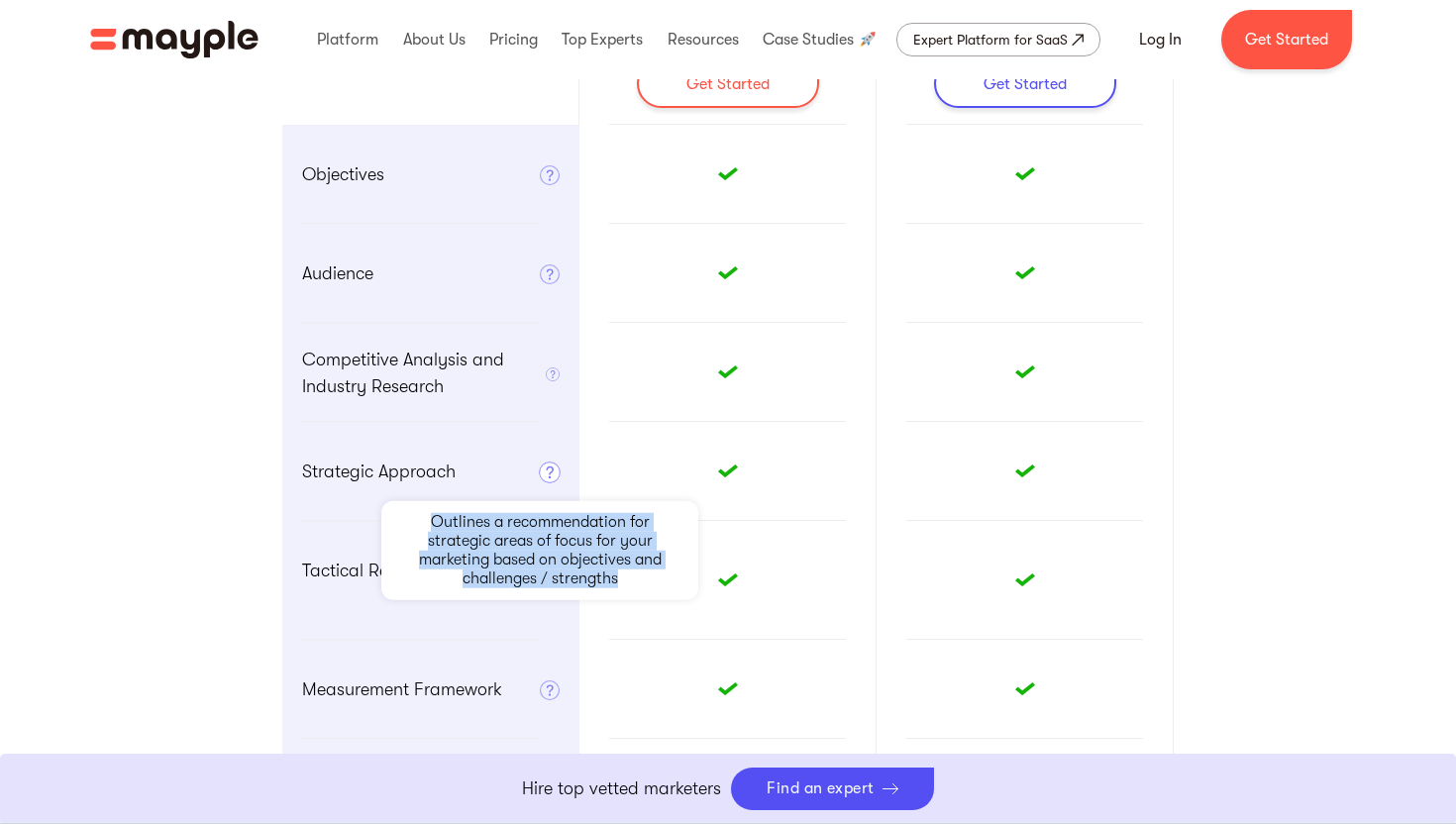 drag, startPoint x: 636, startPoint y: 587, endPoint x: 424, endPoint y: 505, distance: 227.30596 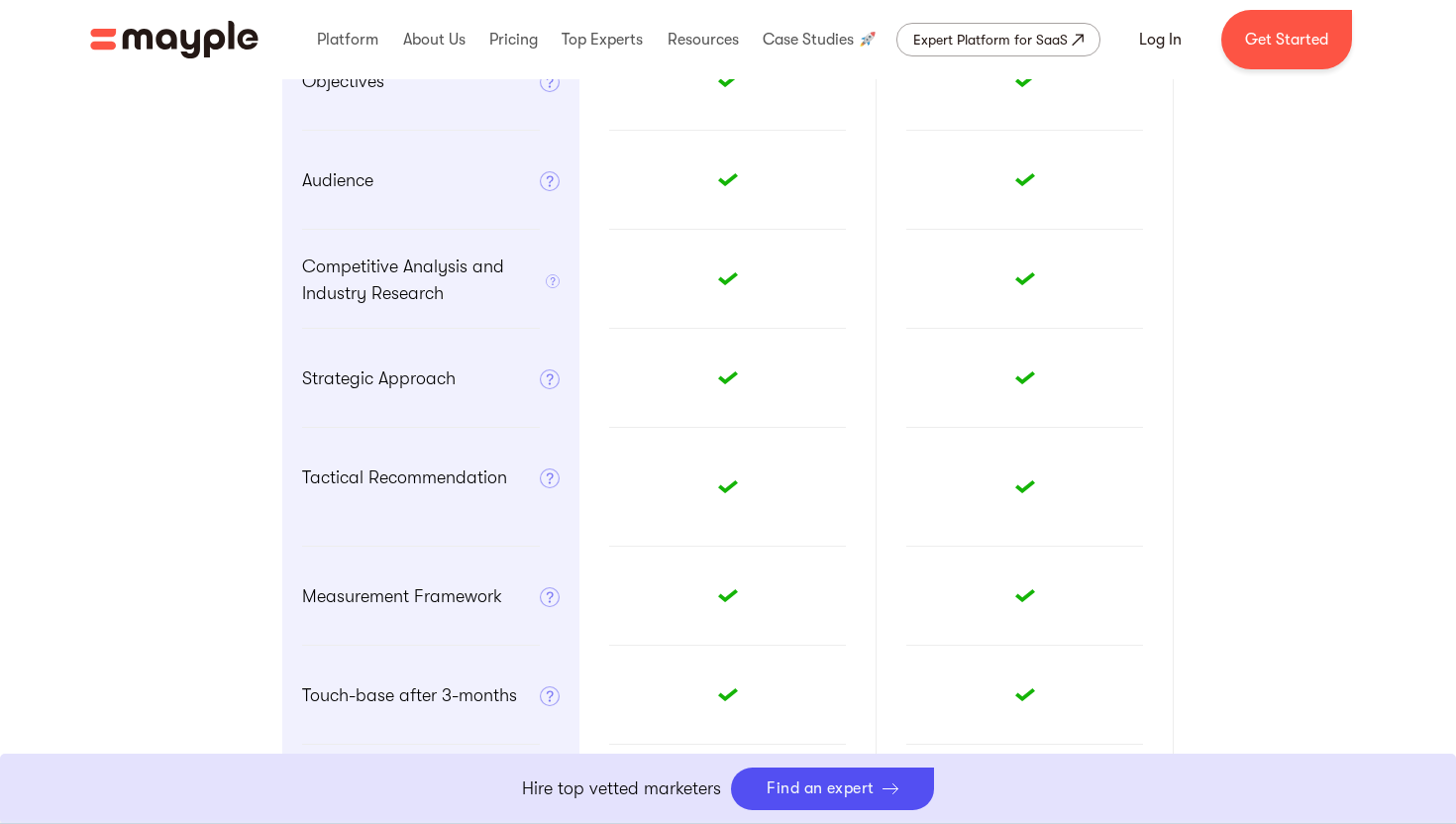 scroll, scrollTop: 980, scrollLeft: 0, axis: vertical 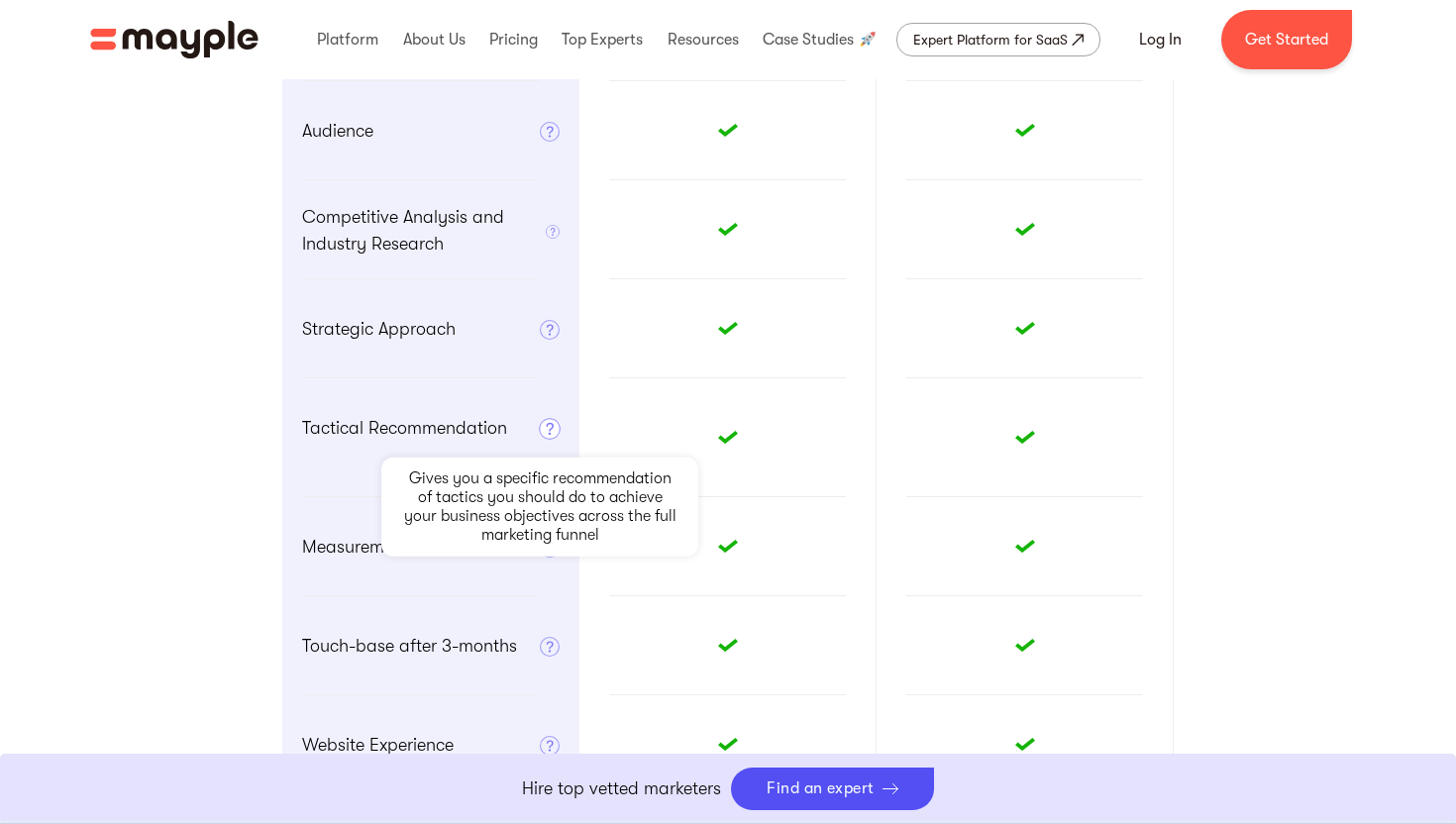 click on "Gives you a specific recommendation of tactics you should do to achieve your business objectives across the full marketing funnel" at bounding box center (550, 429) 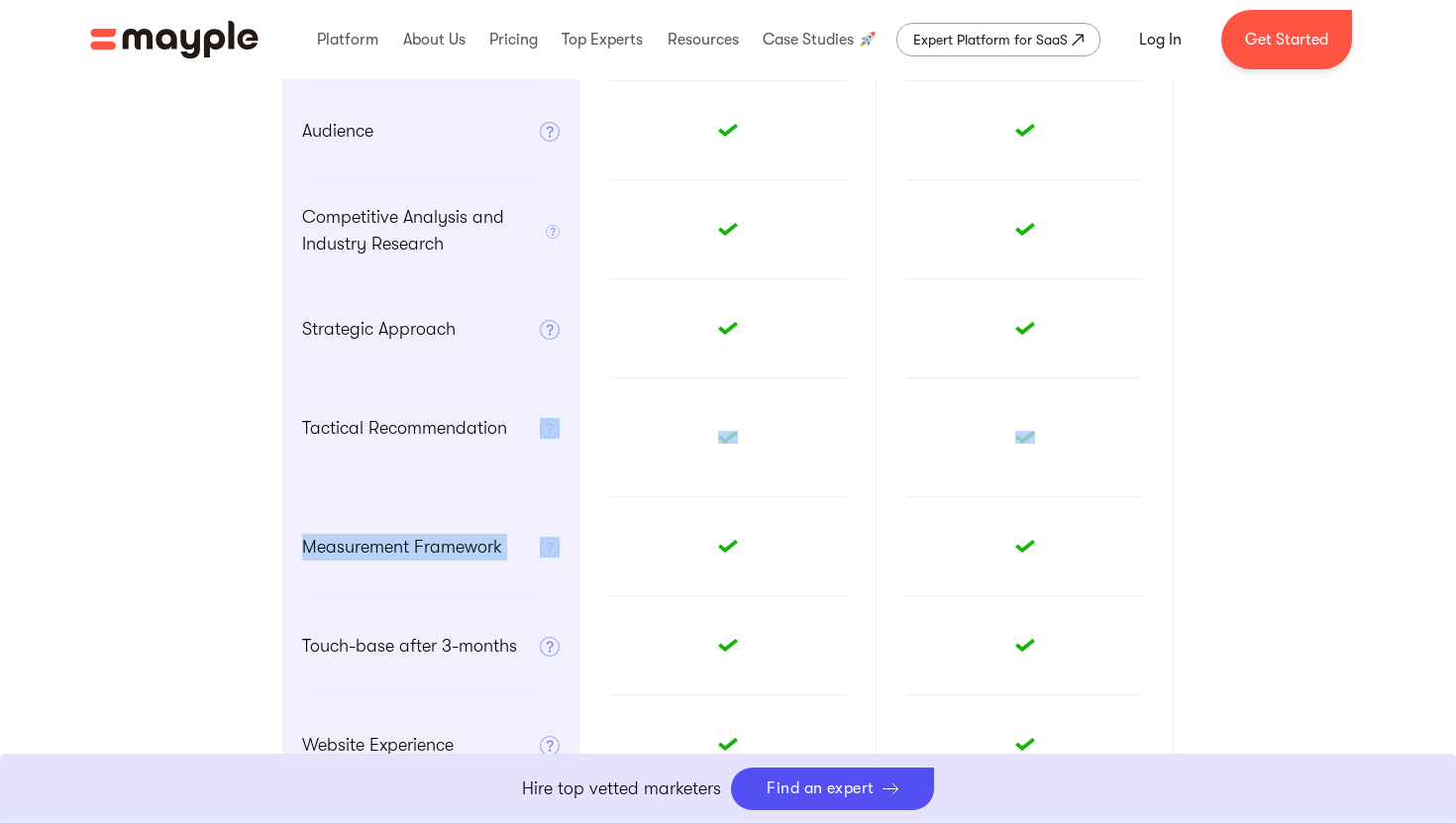 drag, startPoint x: 559, startPoint y: 437, endPoint x: 563, endPoint y: 496, distance: 59.135438 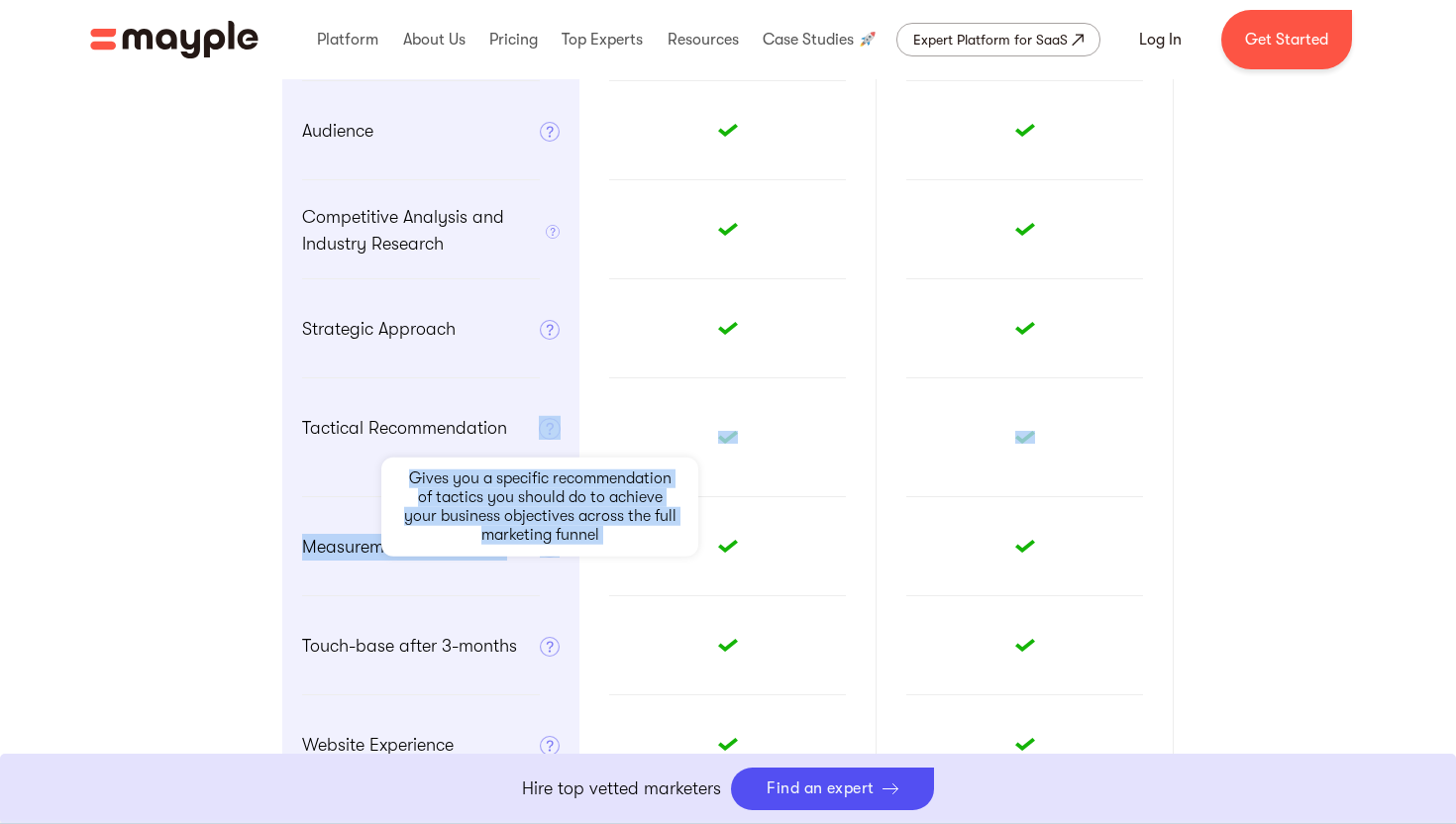 click at bounding box center [550, 429] 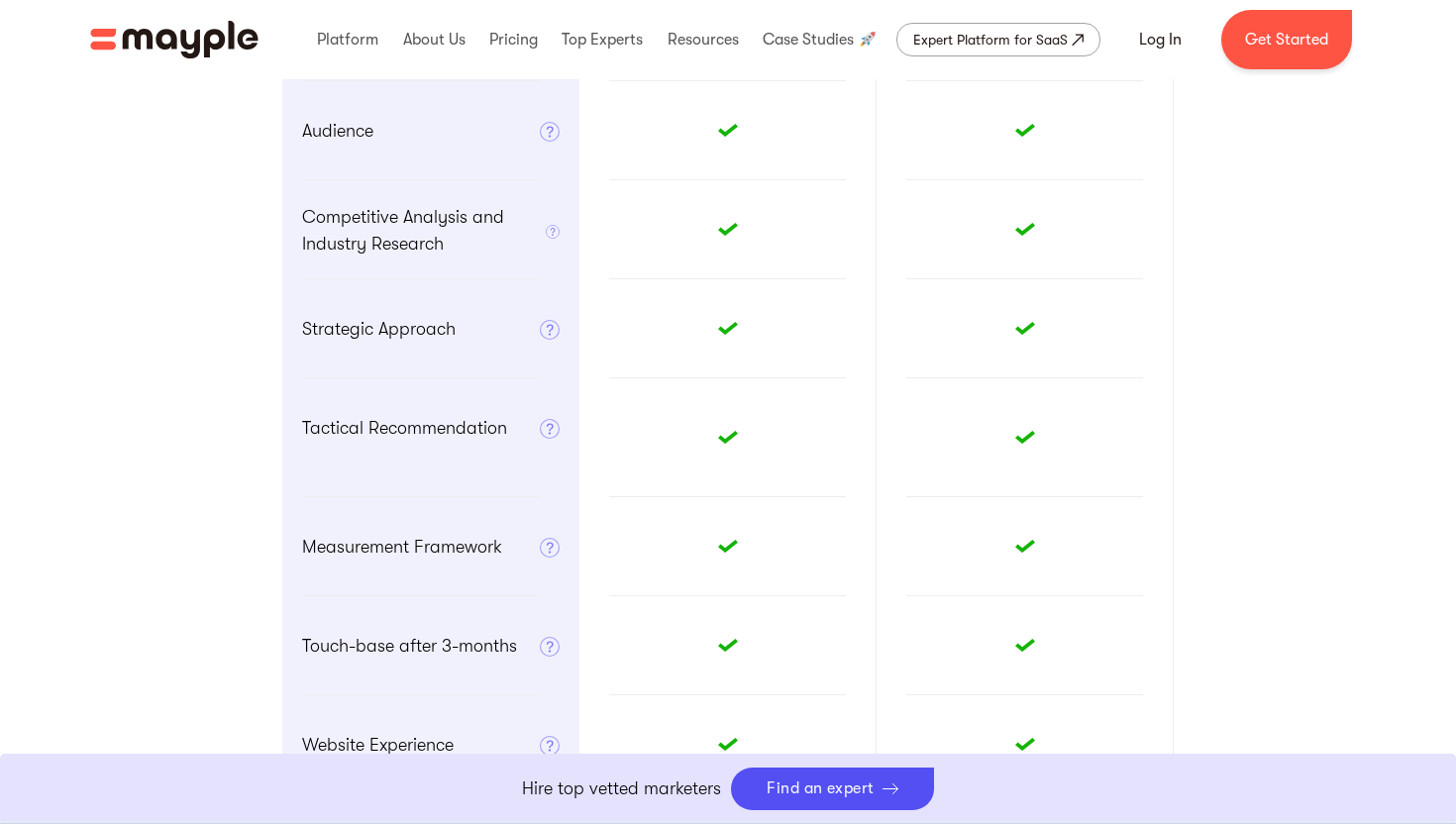 click on "Tactical Recommendation" at bounding box center (404, 428) 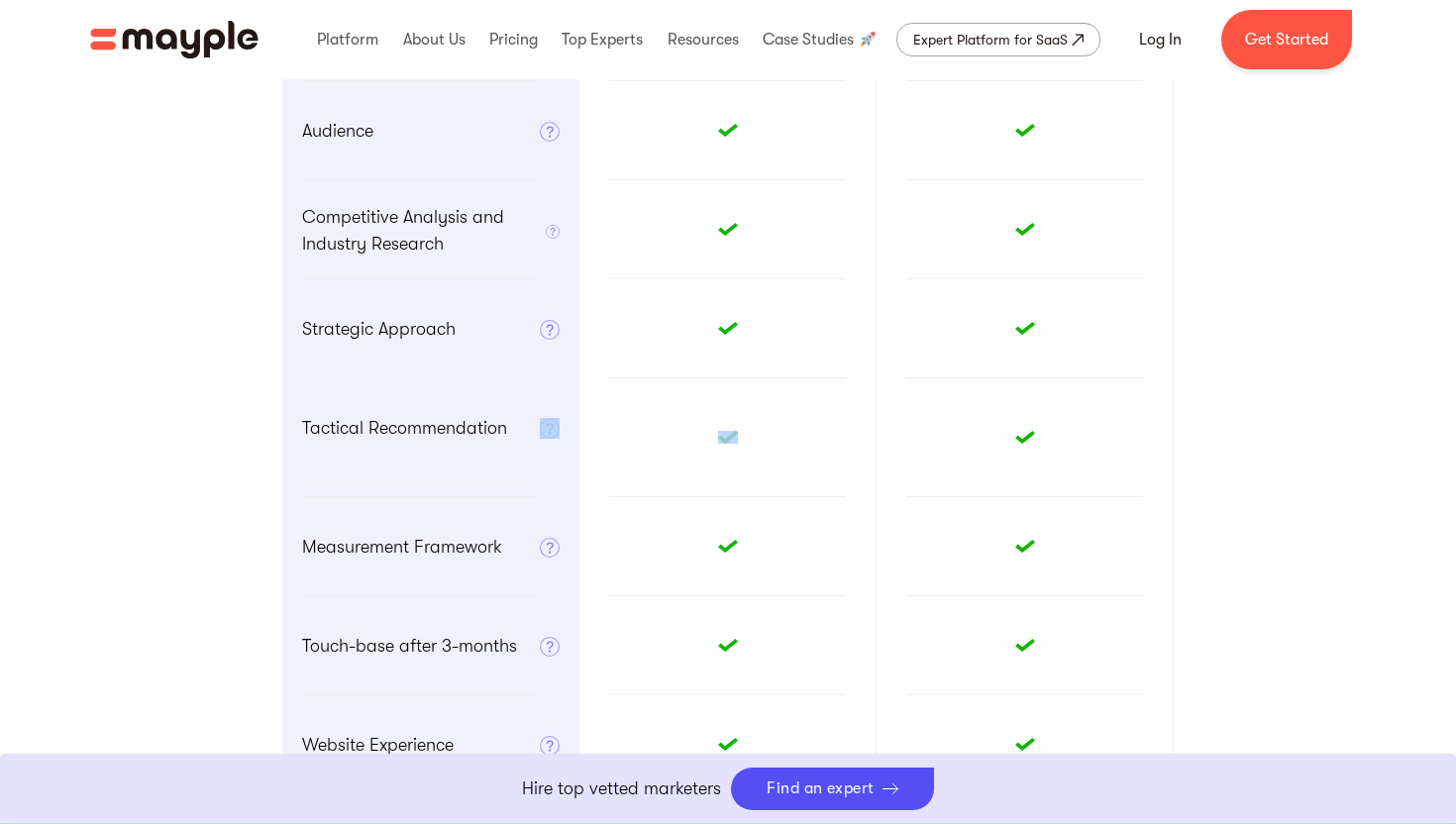 drag, startPoint x: 601, startPoint y: 536, endPoint x: 433, endPoint y: 462, distance: 183.5756 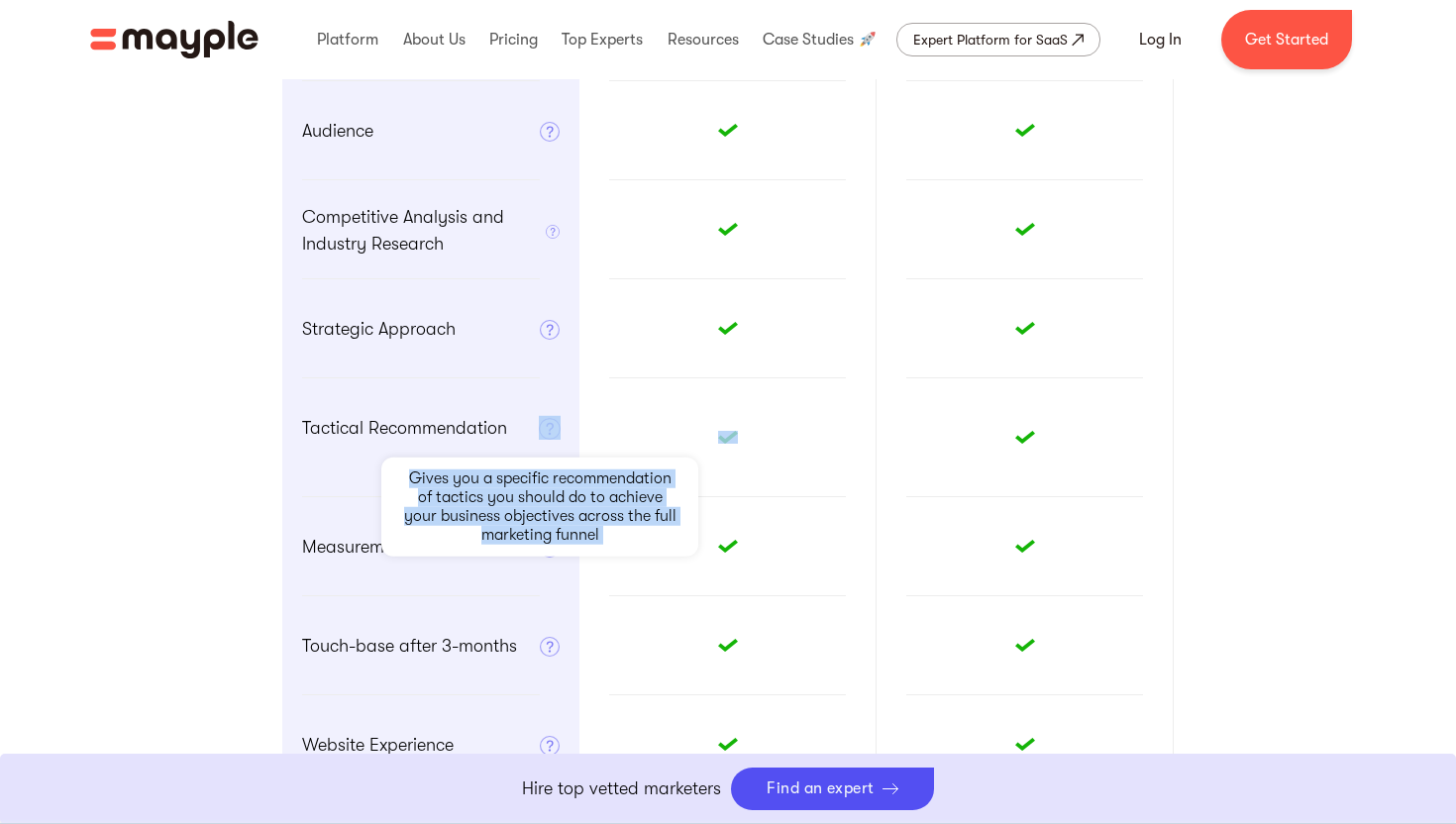 click at bounding box center (550, 429) 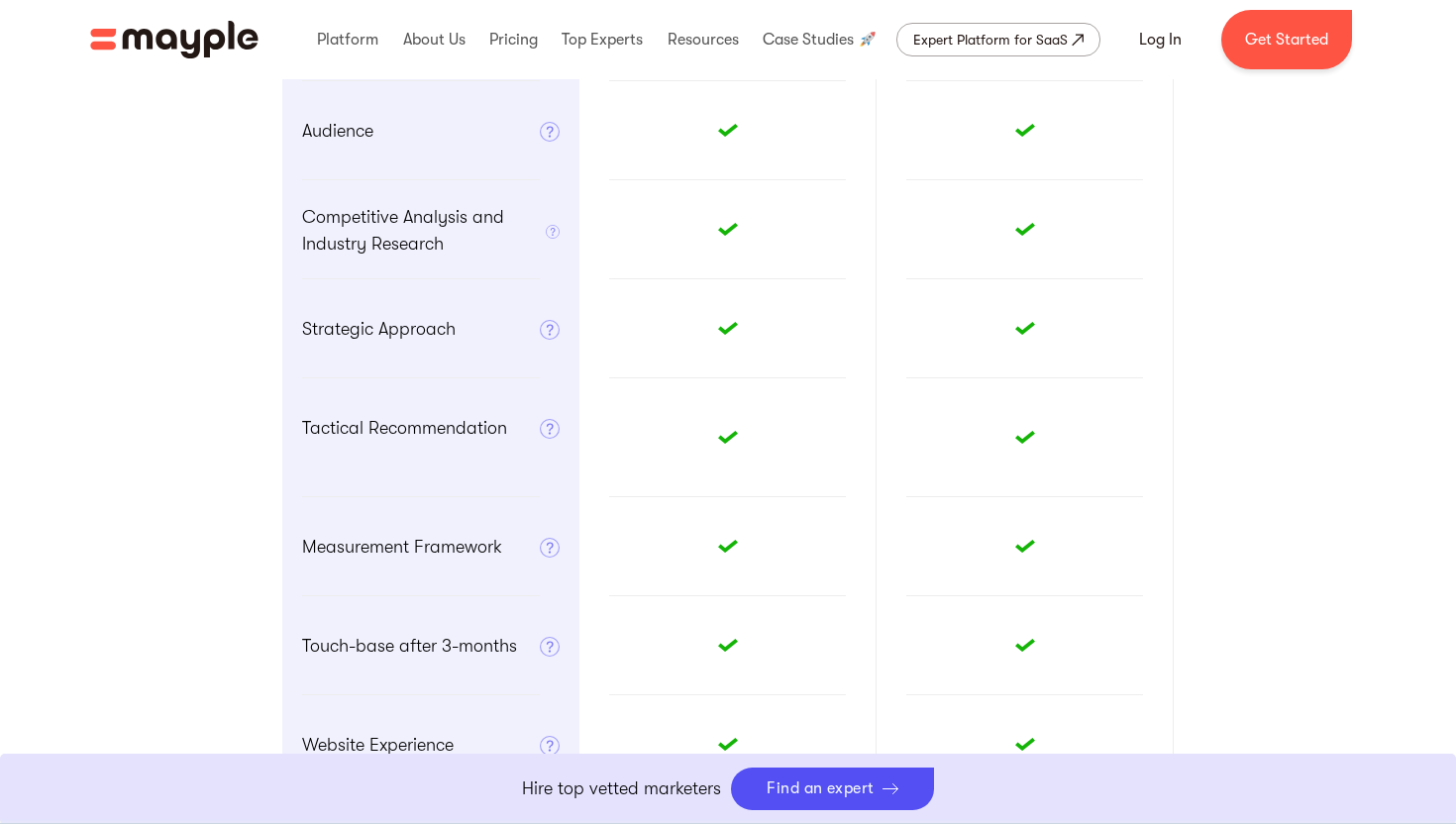 click on "Tactical Recommendation Gives you a specific recommendation of tactics you should do to achieve your business objectives across the full marketing funnel" at bounding box center [431, 438] 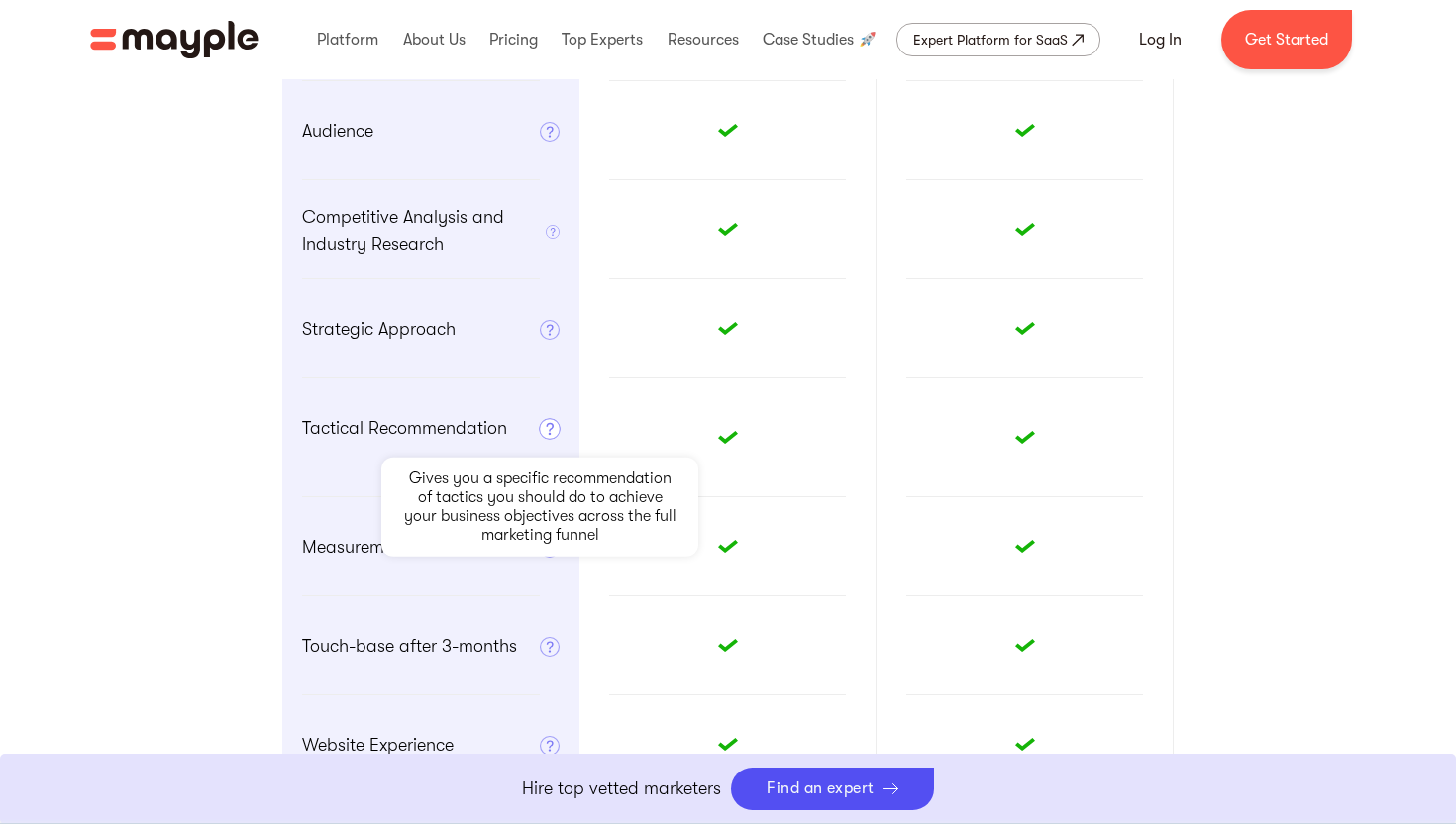 click at bounding box center (550, 429) 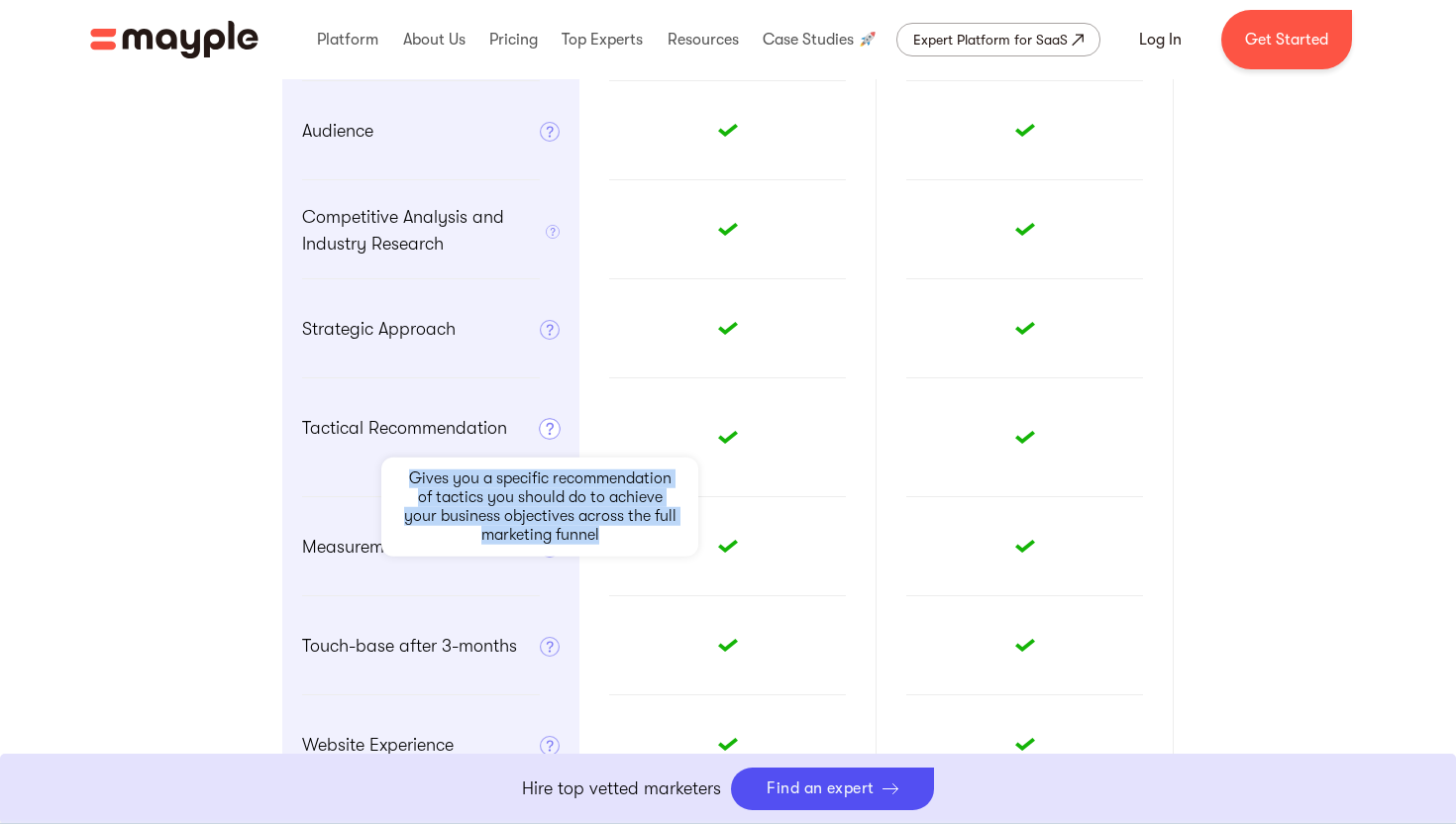 drag, startPoint x: 615, startPoint y: 538, endPoint x: 411, endPoint y: 475, distance: 213.5064 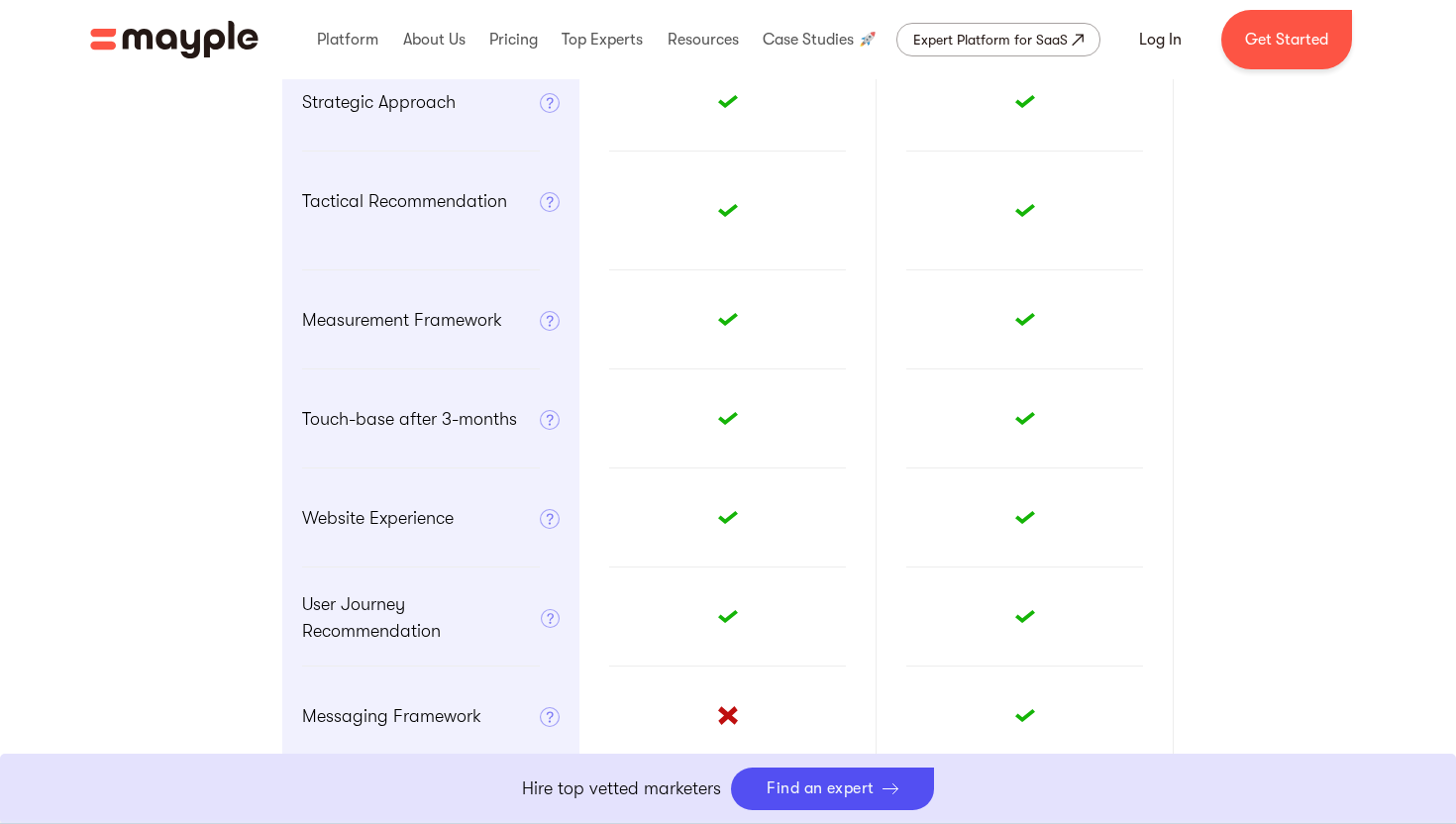 scroll, scrollTop: 1225, scrollLeft: 0, axis: vertical 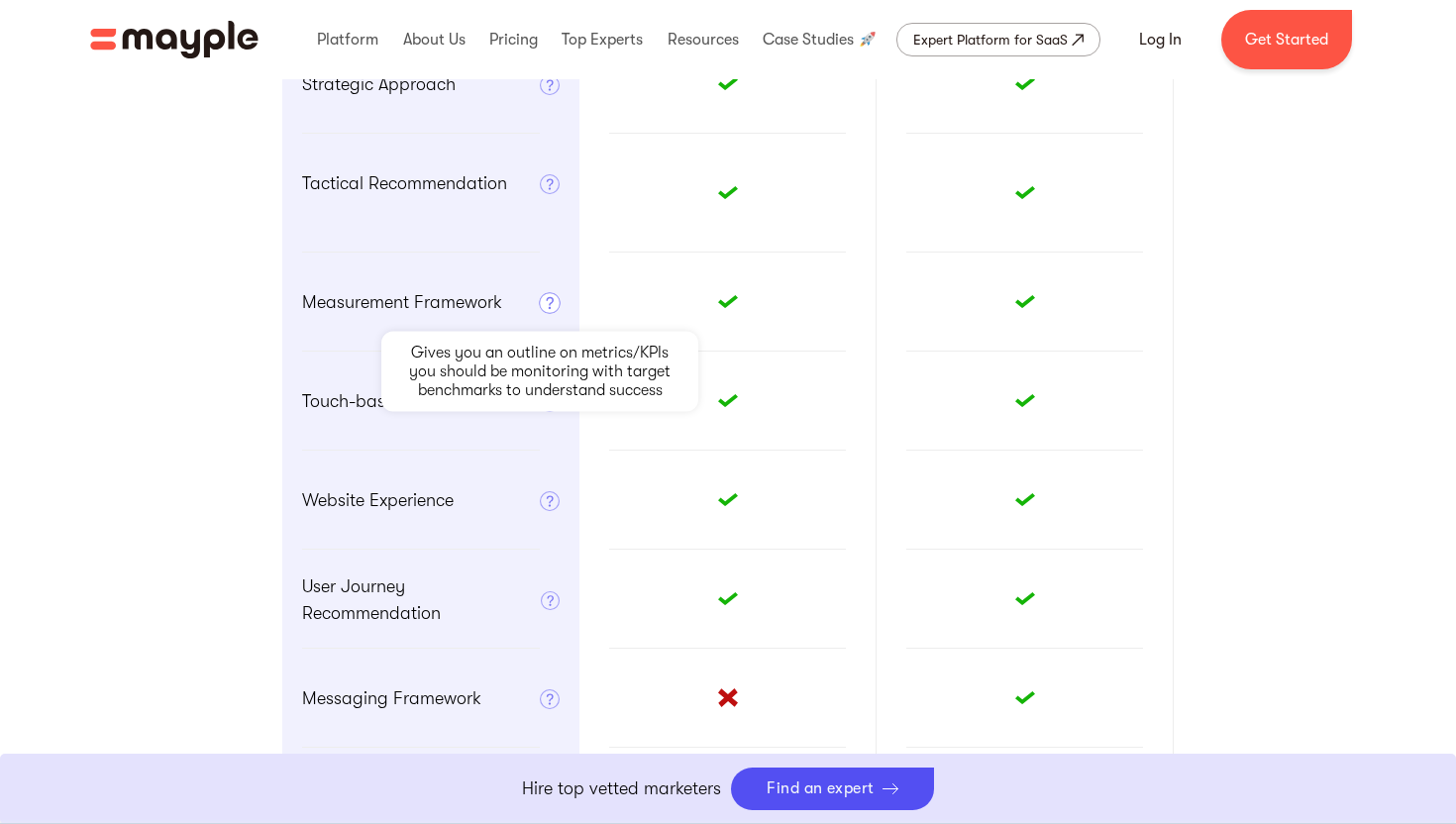 click at bounding box center (550, 303) 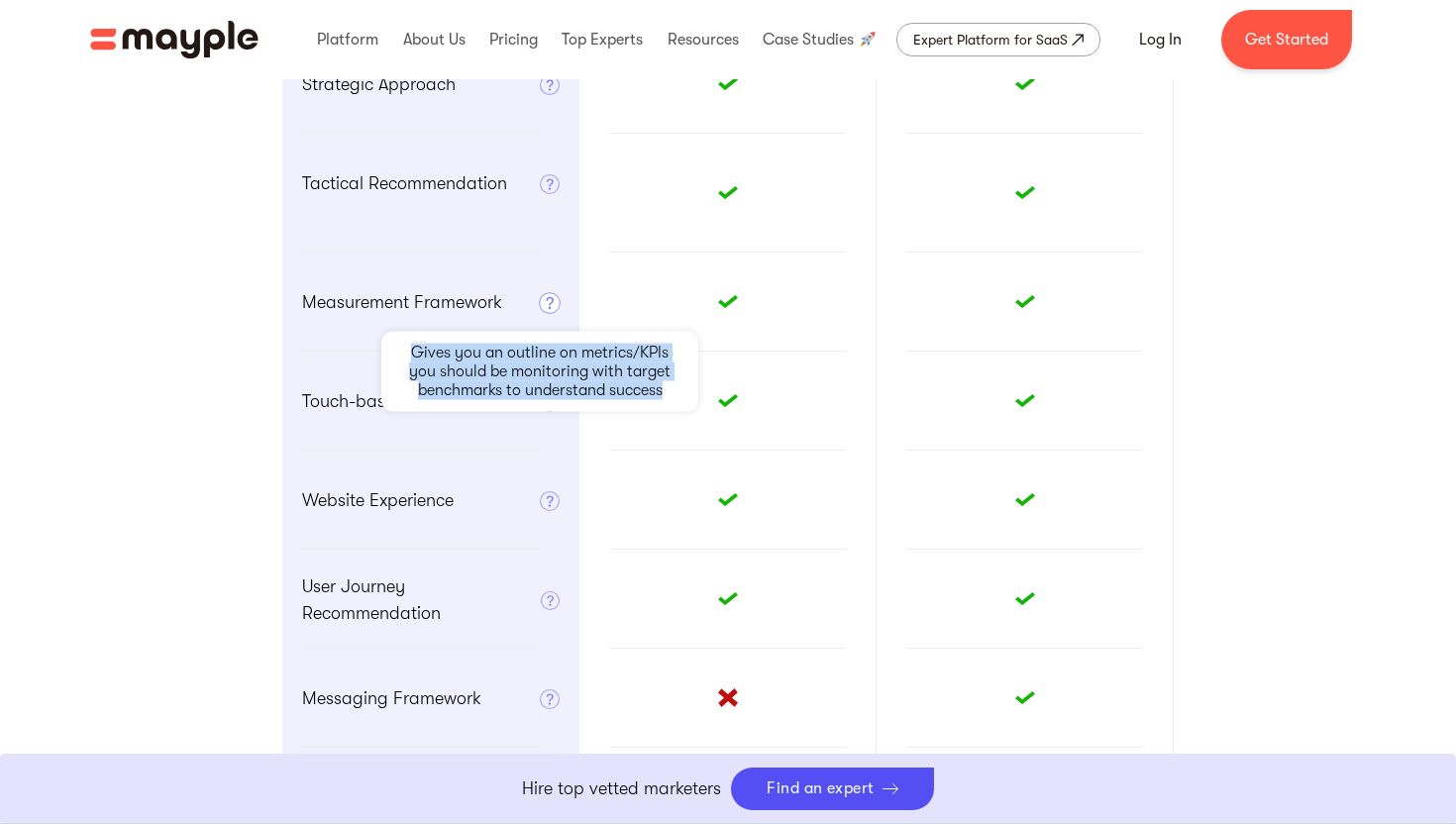 drag, startPoint x: 545, startPoint y: 304, endPoint x: 413, endPoint y: 344, distance: 137.92752 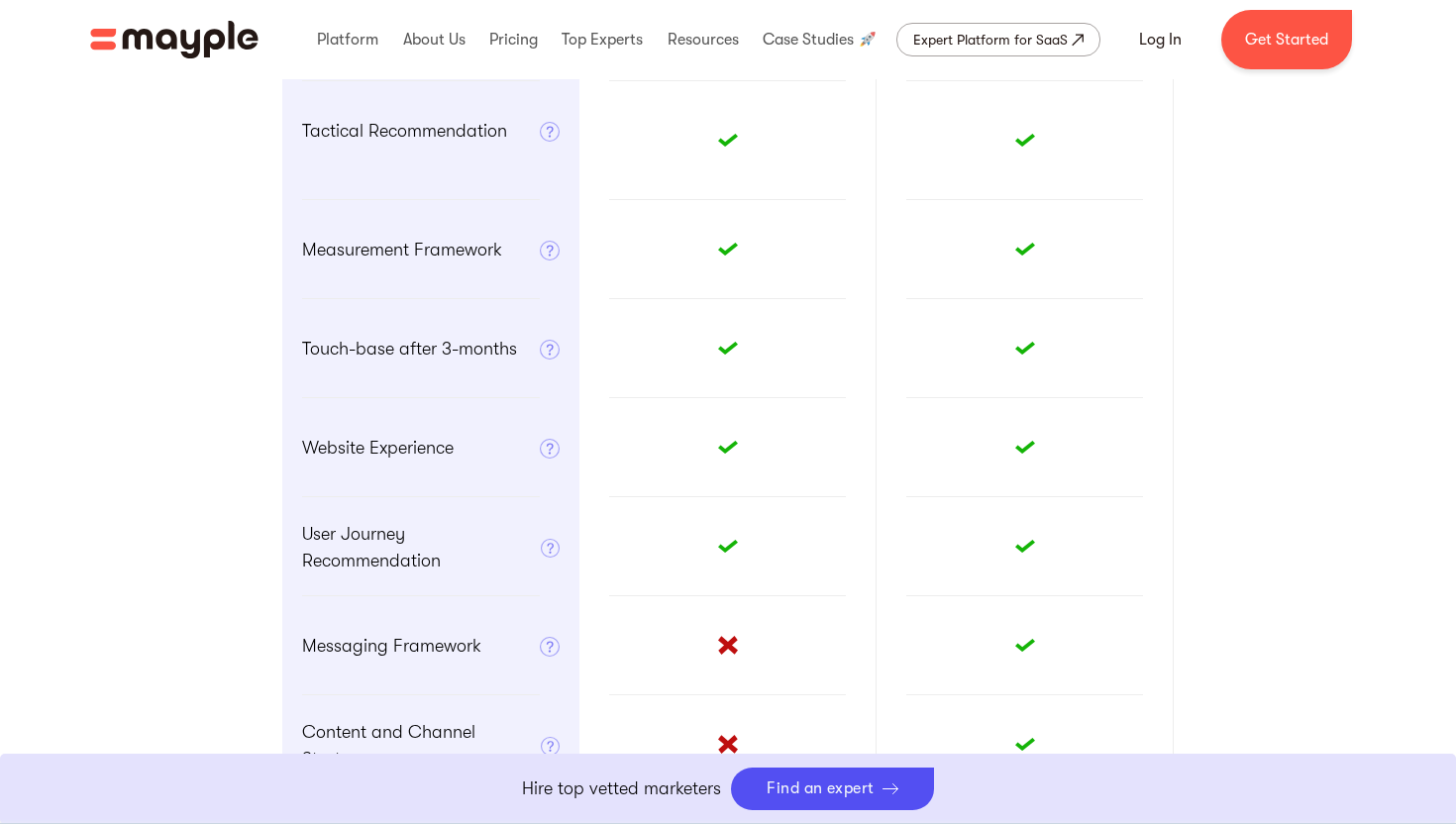 scroll, scrollTop: 1299, scrollLeft: 0, axis: vertical 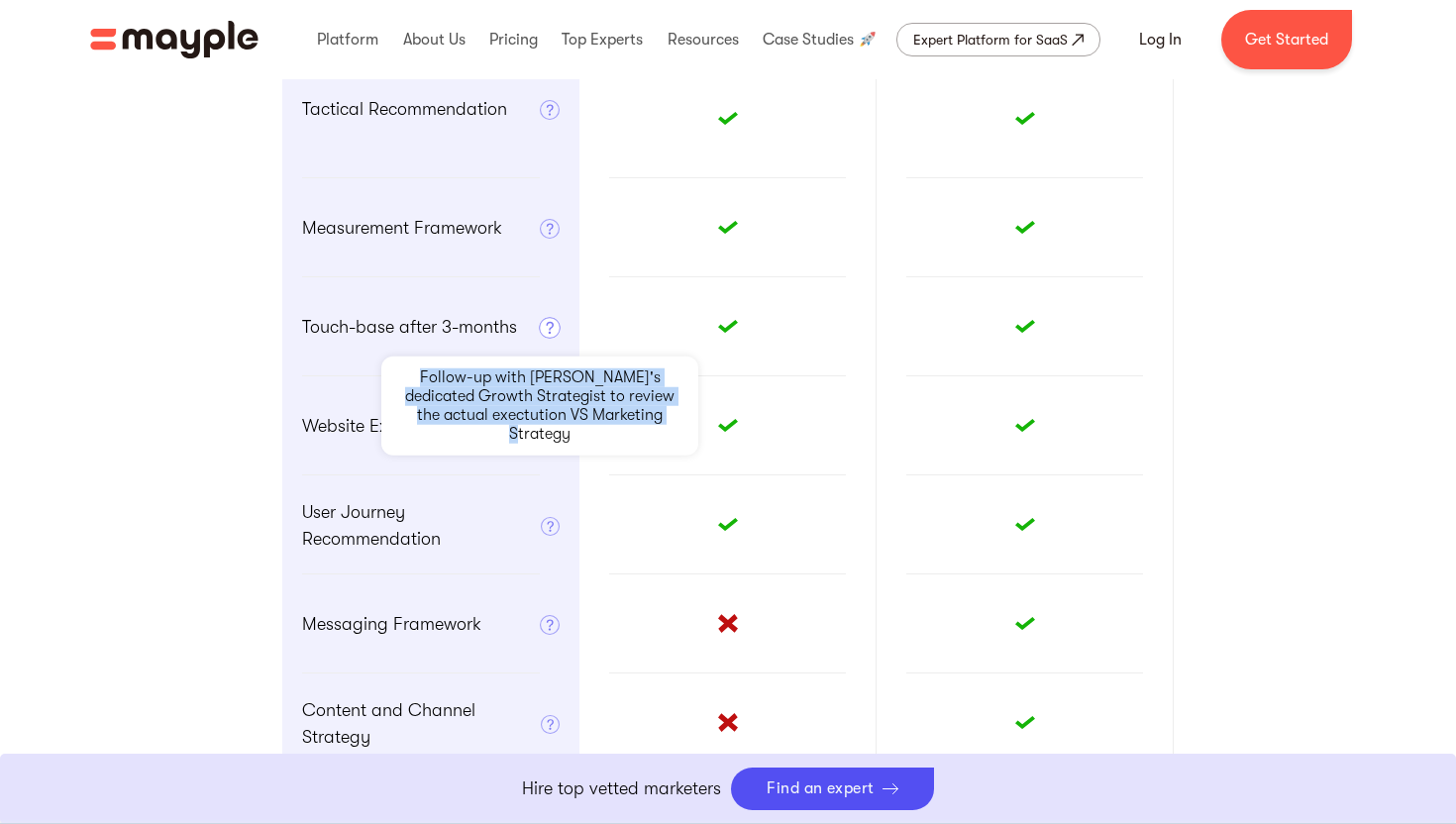 drag, startPoint x: 656, startPoint y: 418, endPoint x: 392, endPoint y: 368, distance: 268.69313 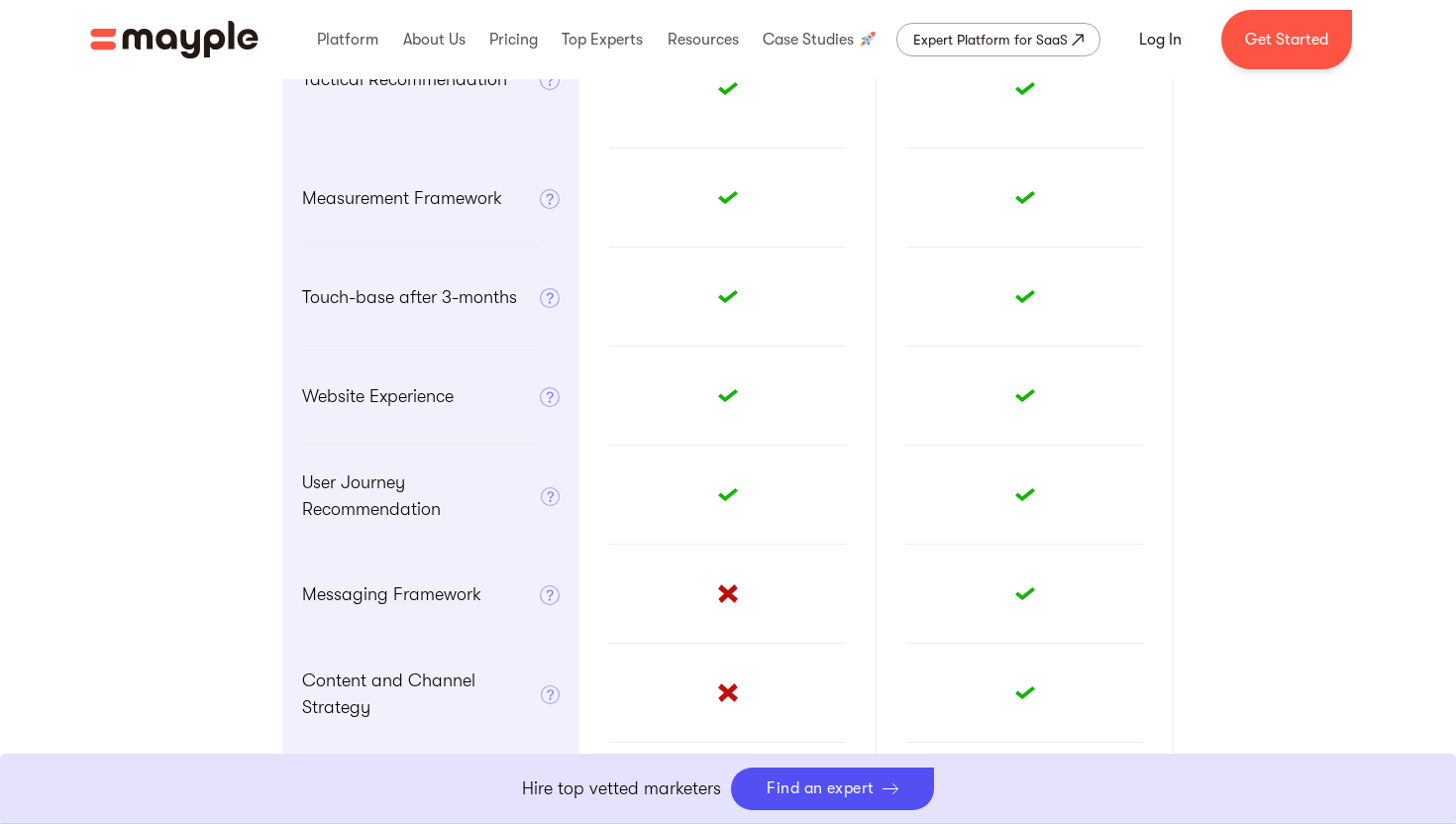 scroll, scrollTop: 1352, scrollLeft: 0, axis: vertical 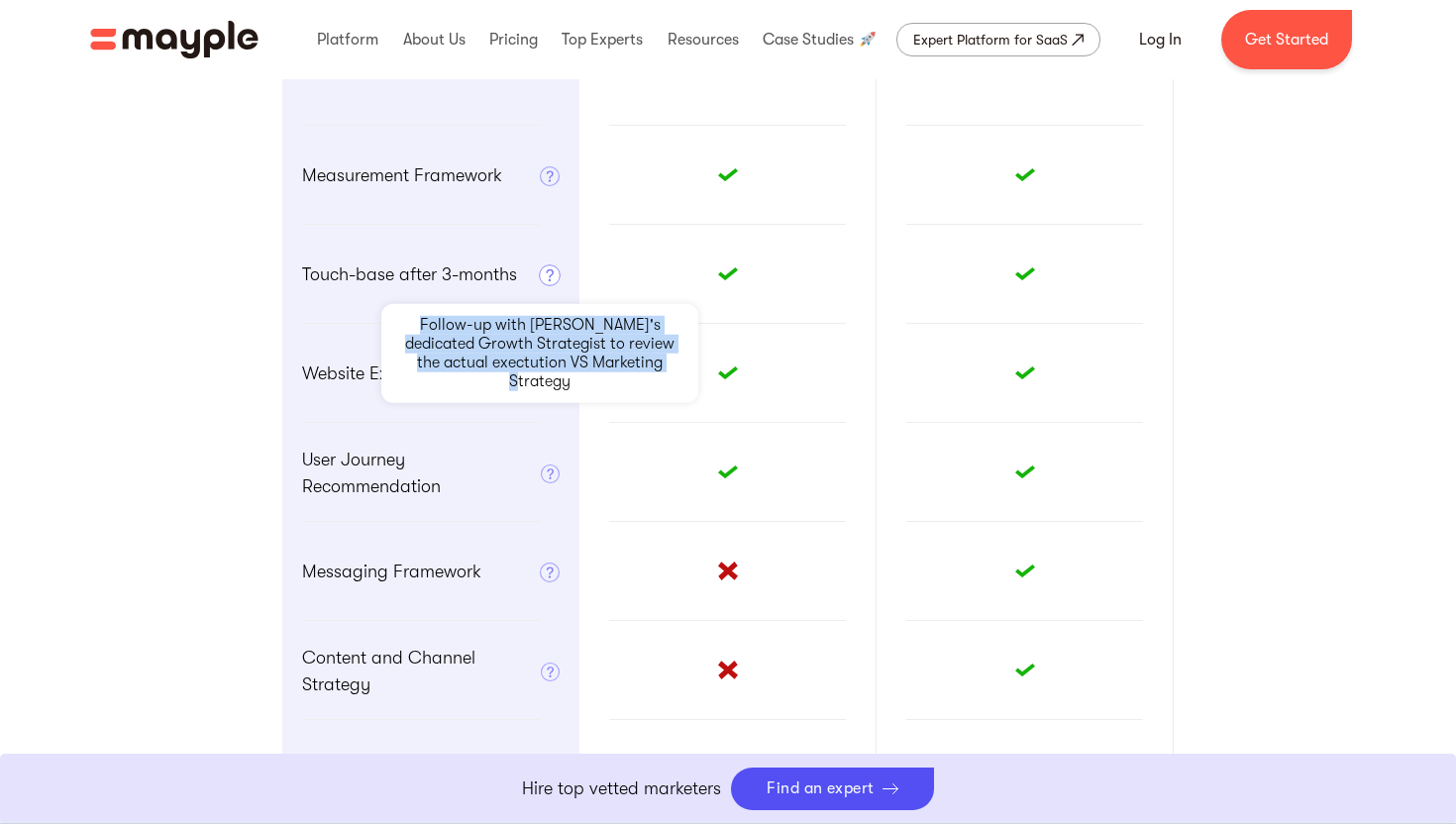 click at bounding box center (550, 275) 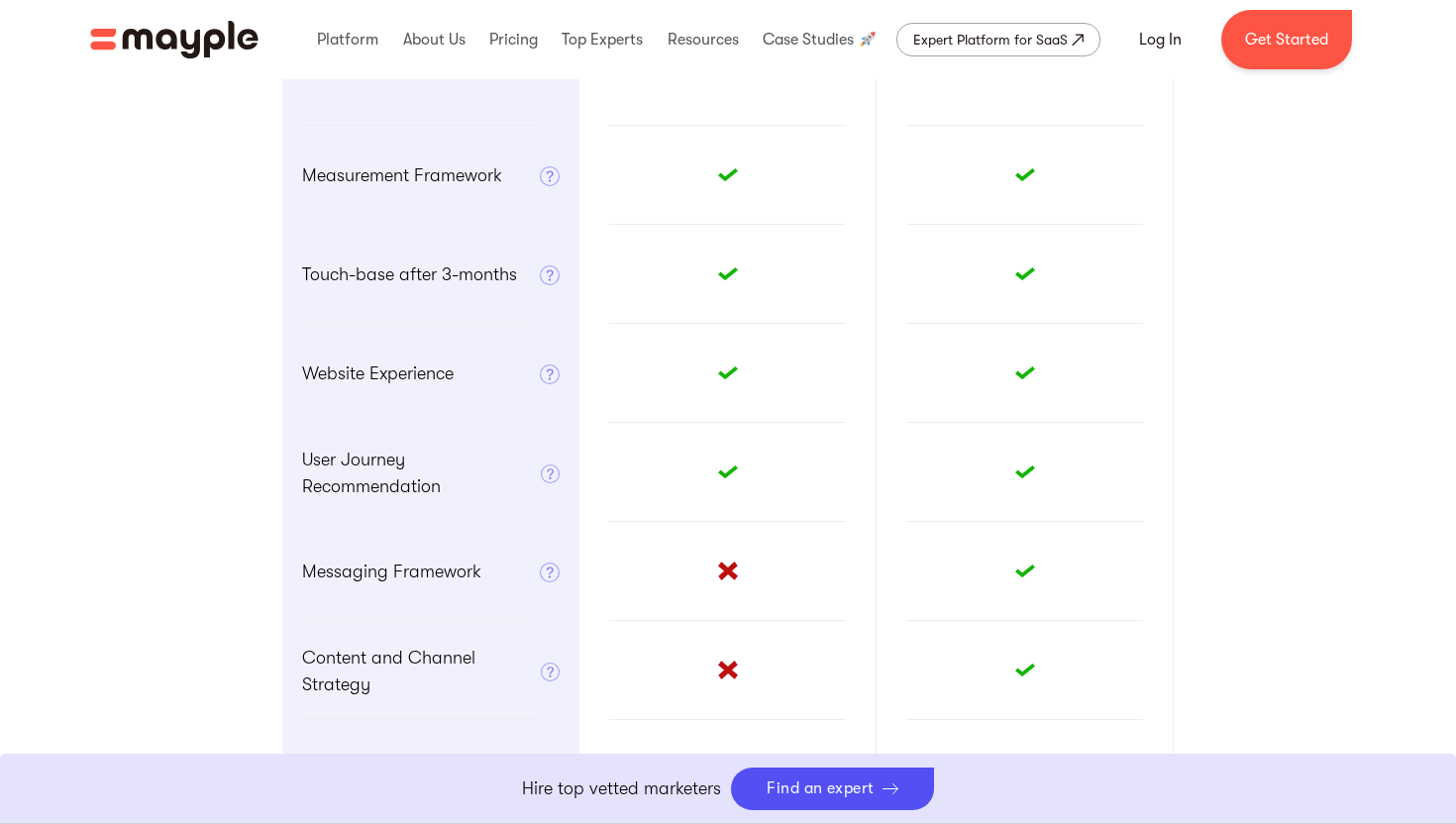 click at bounding box center (728, 472) 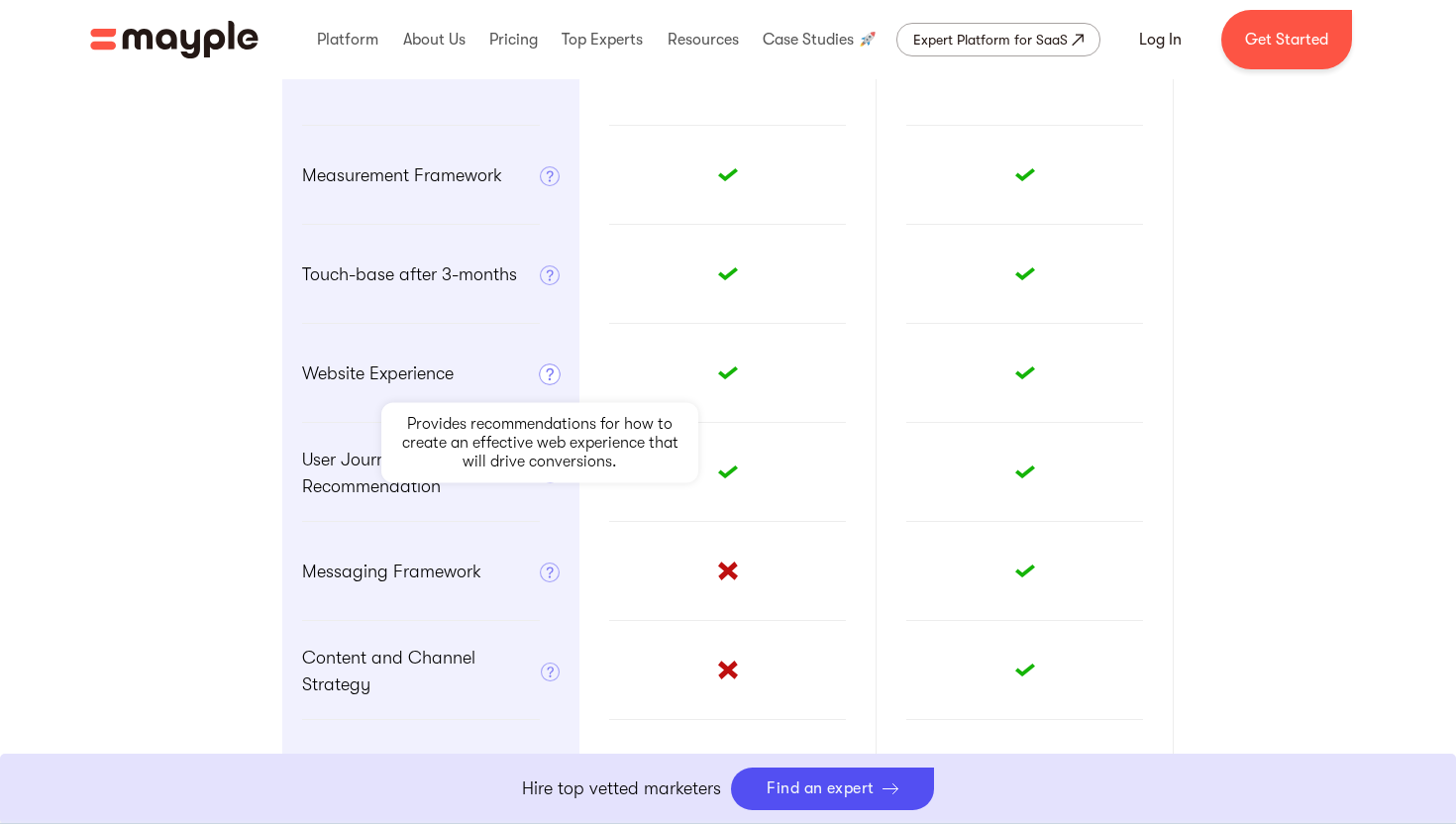 click at bounding box center [550, 374] 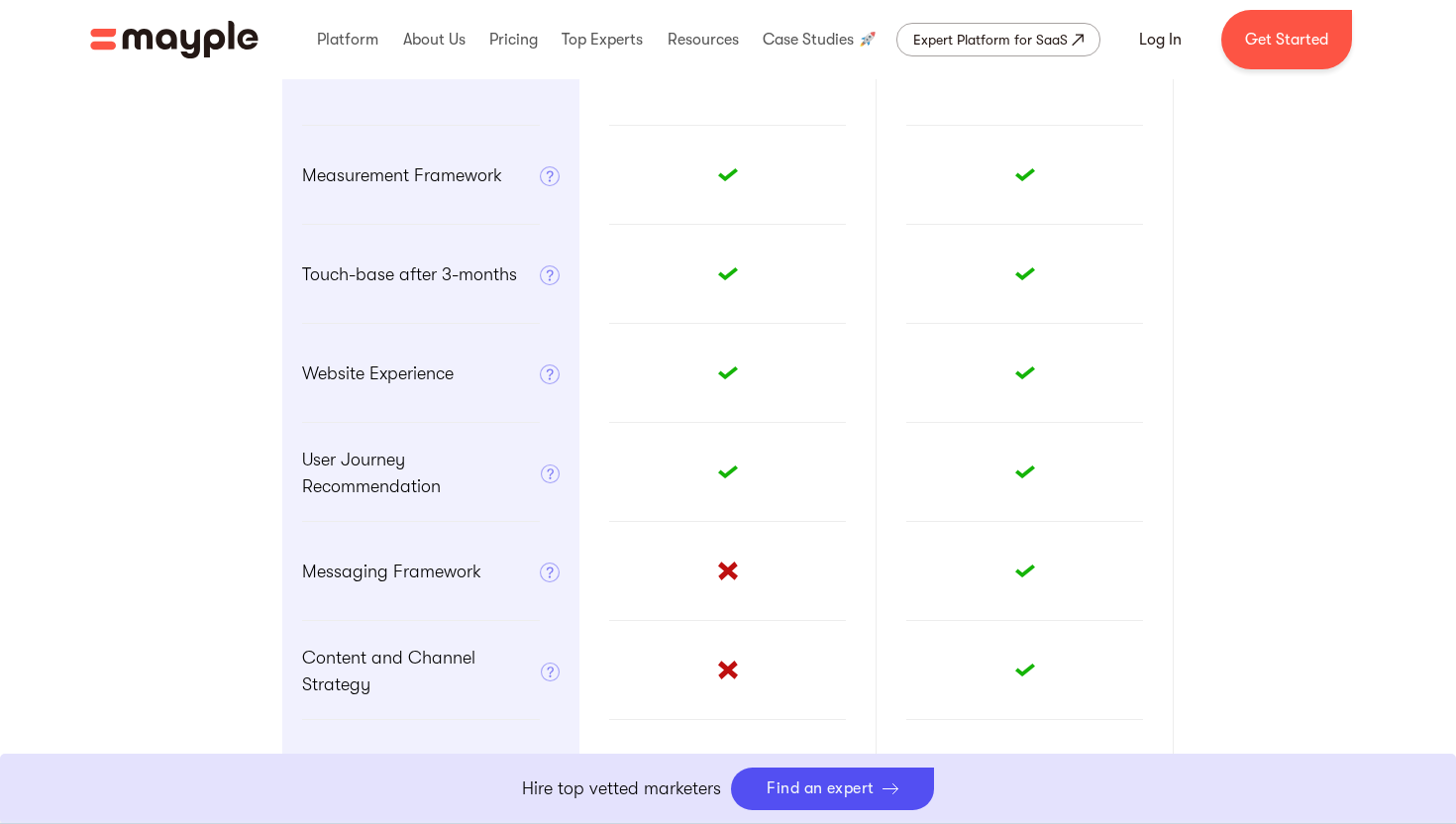 drag, startPoint x: 551, startPoint y: 372, endPoint x: 556, endPoint y: 431, distance: 59.211485 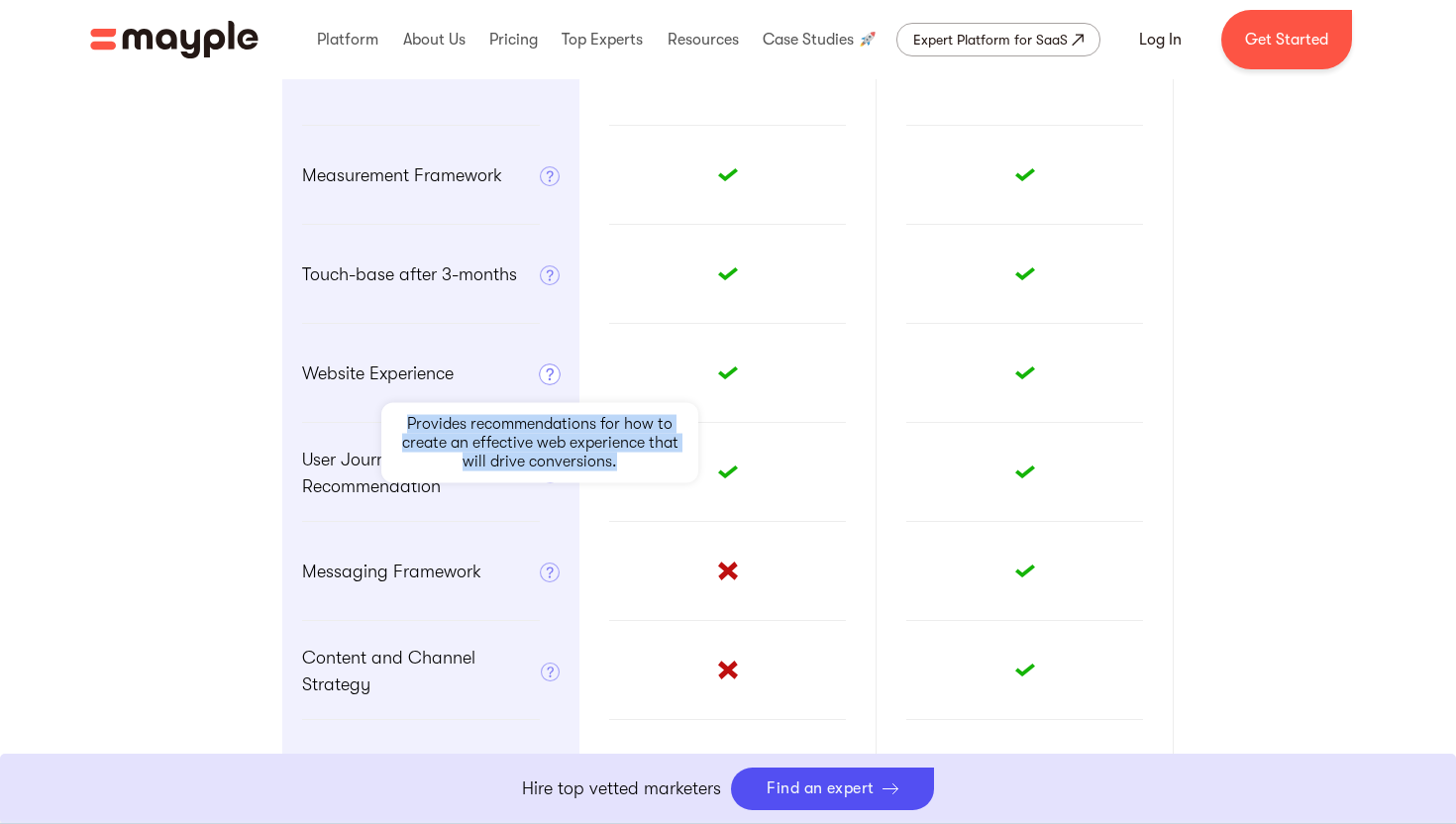 drag, startPoint x: 619, startPoint y: 465, endPoint x: 381, endPoint y: 416, distance: 242.99177 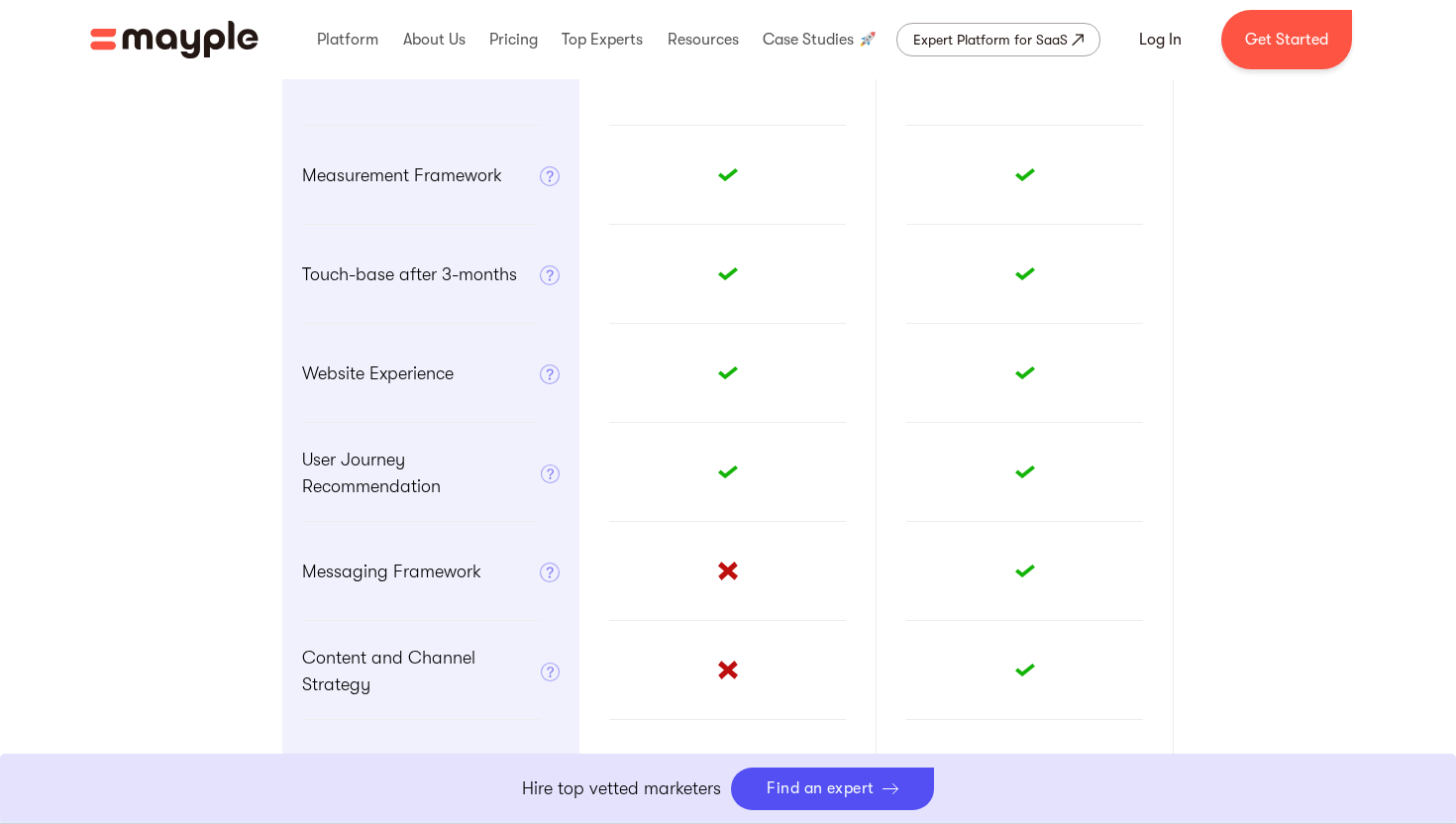 click on "User Journey Recommendation Outlines recommended marketing journey, touch points that you should include to market and re-market to your audience to drive objectives" at bounding box center (431, 472) 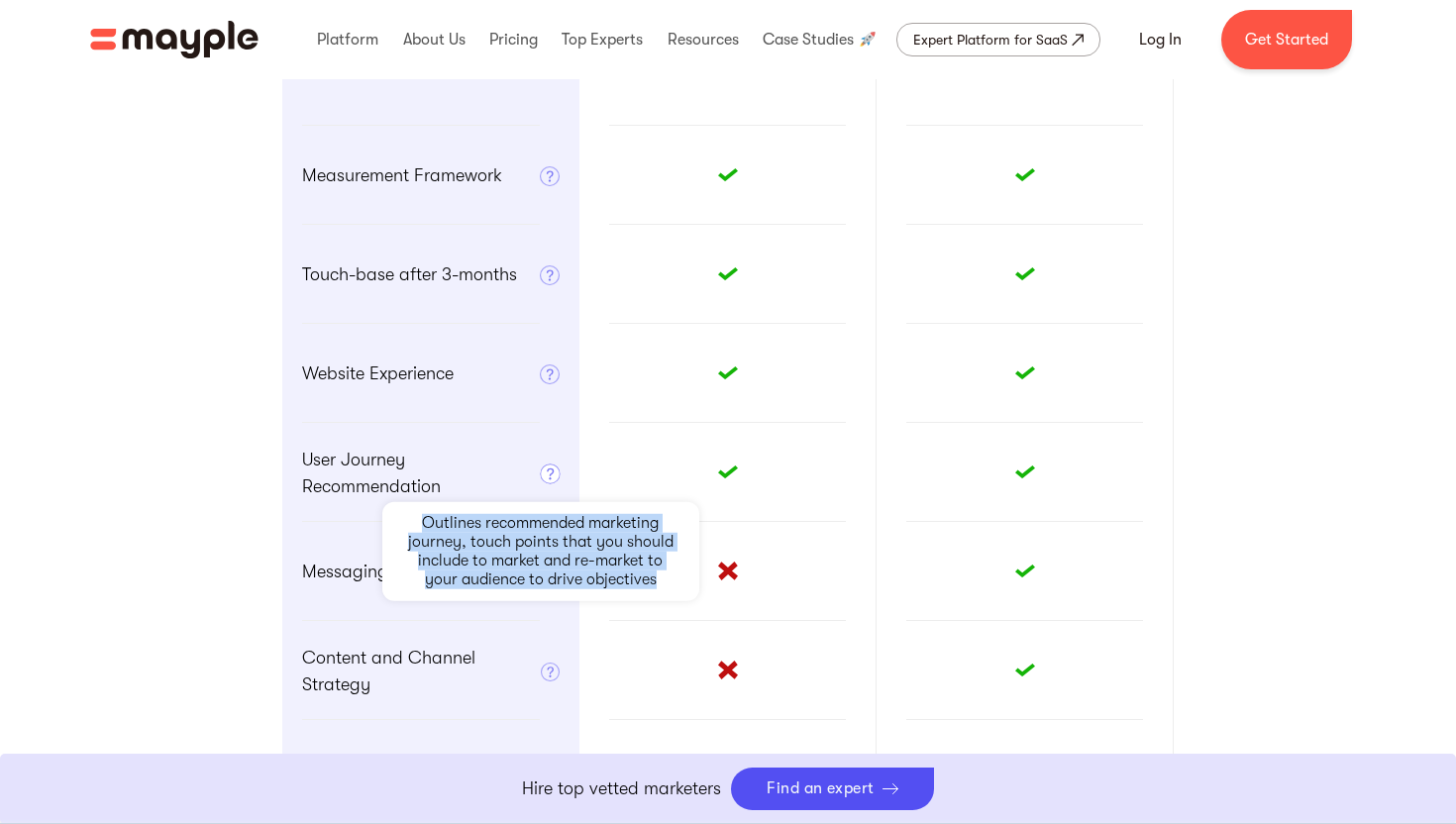 drag, startPoint x: 665, startPoint y: 579, endPoint x: 416, endPoint y: 527, distance: 254.3718 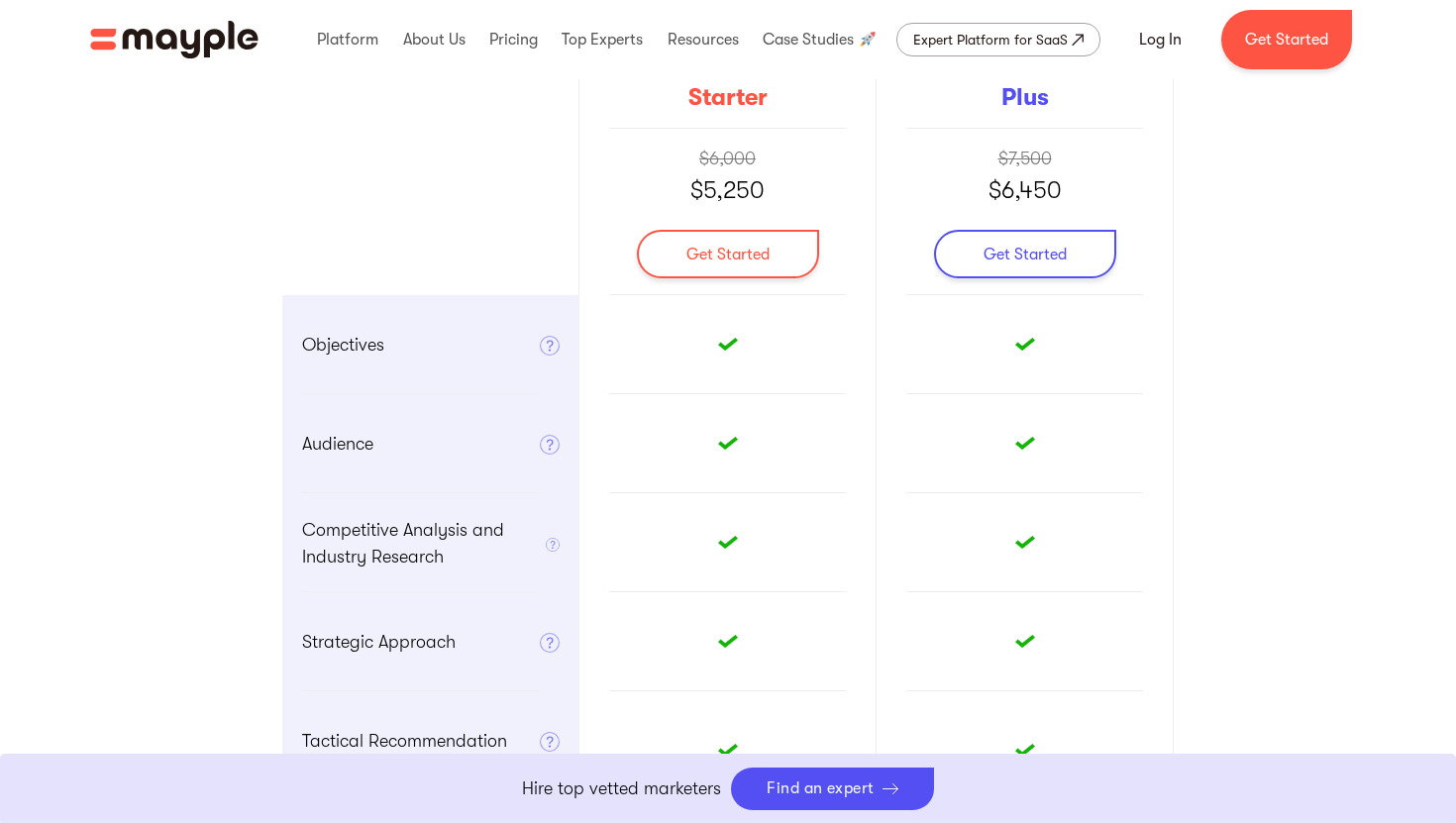 scroll, scrollTop: 0, scrollLeft: 0, axis: both 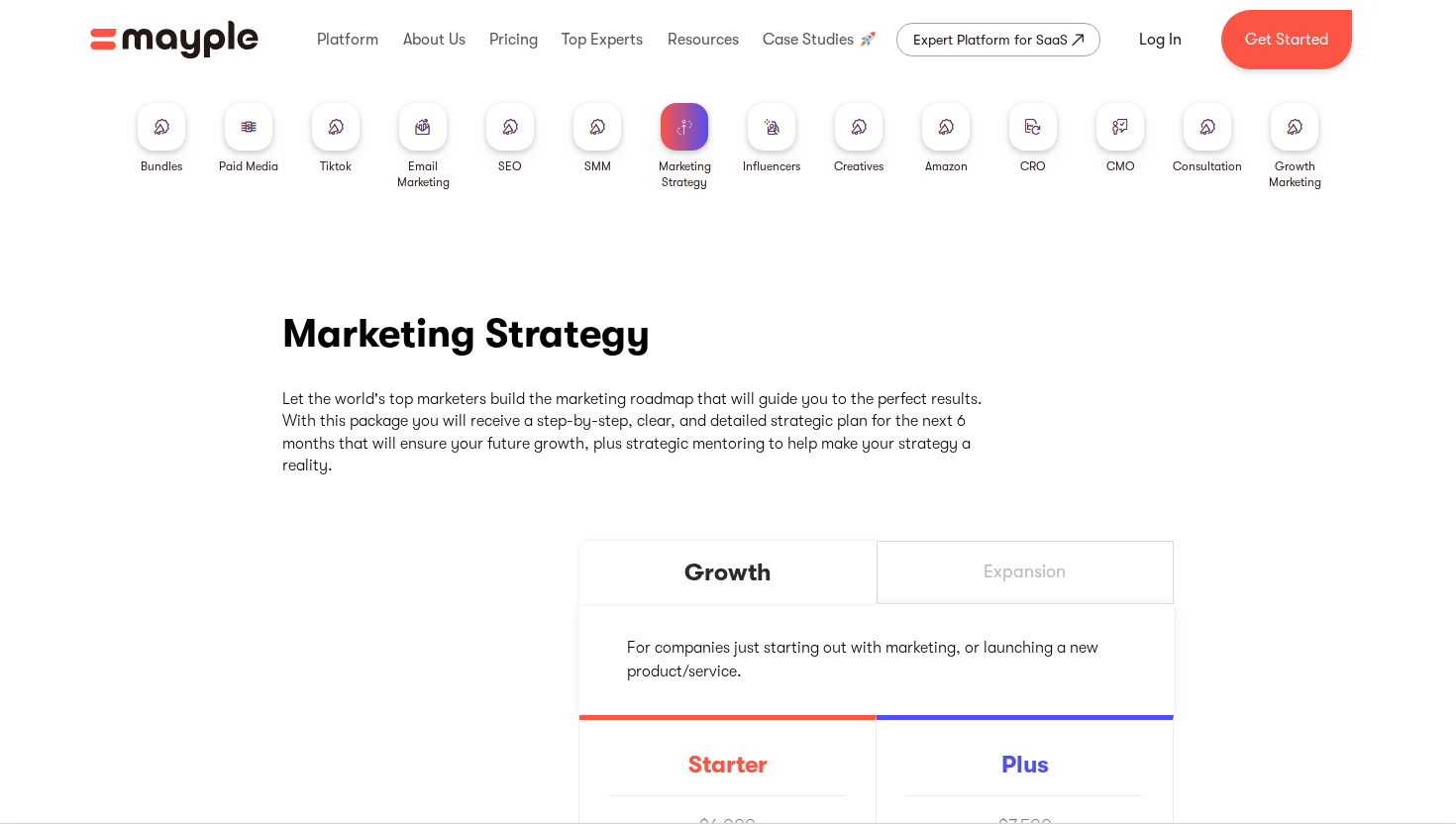 click at bounding box center (859, 127) 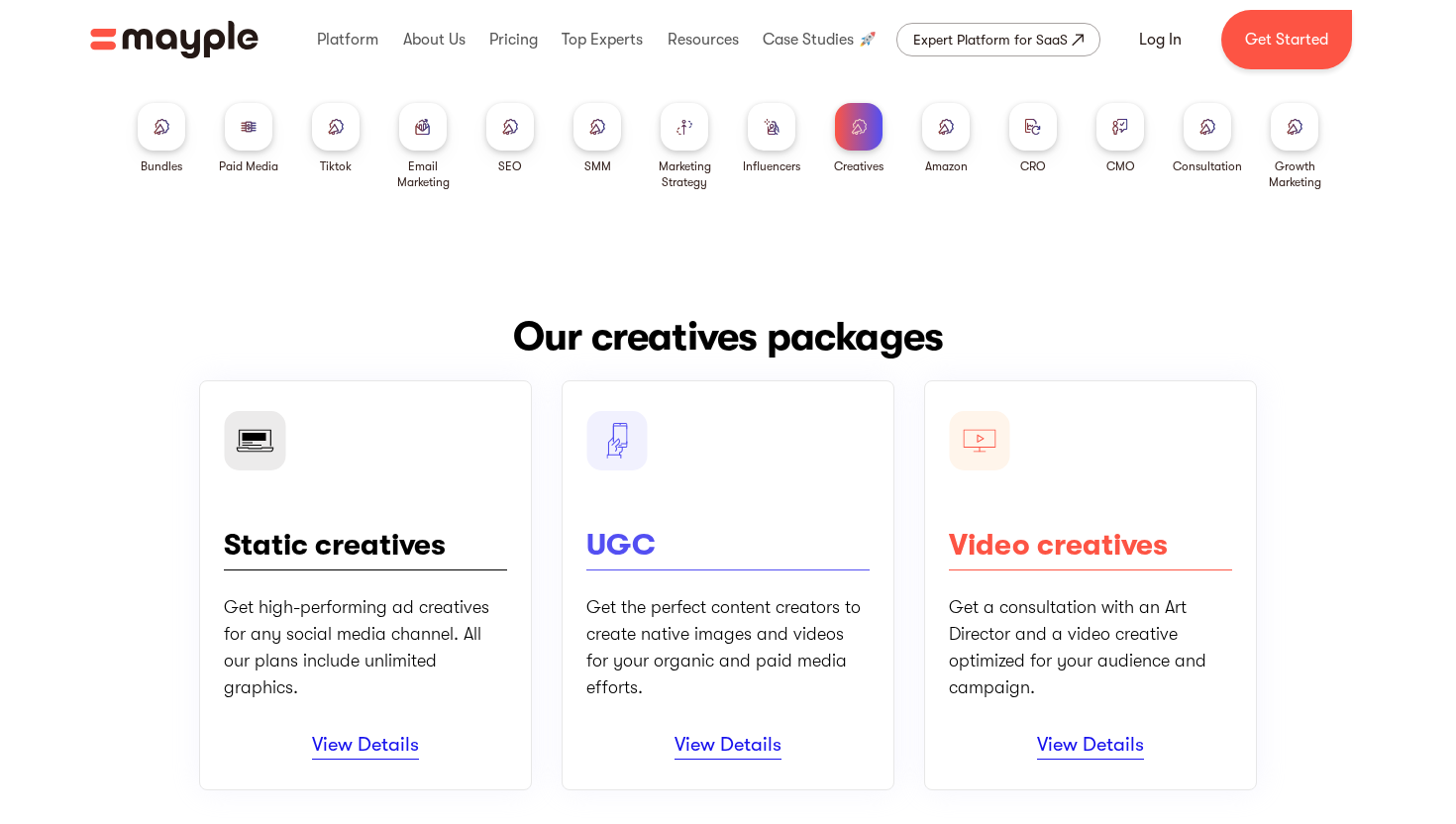 scroll, scrollTop: 0, scrollLeft: 0, axis: both 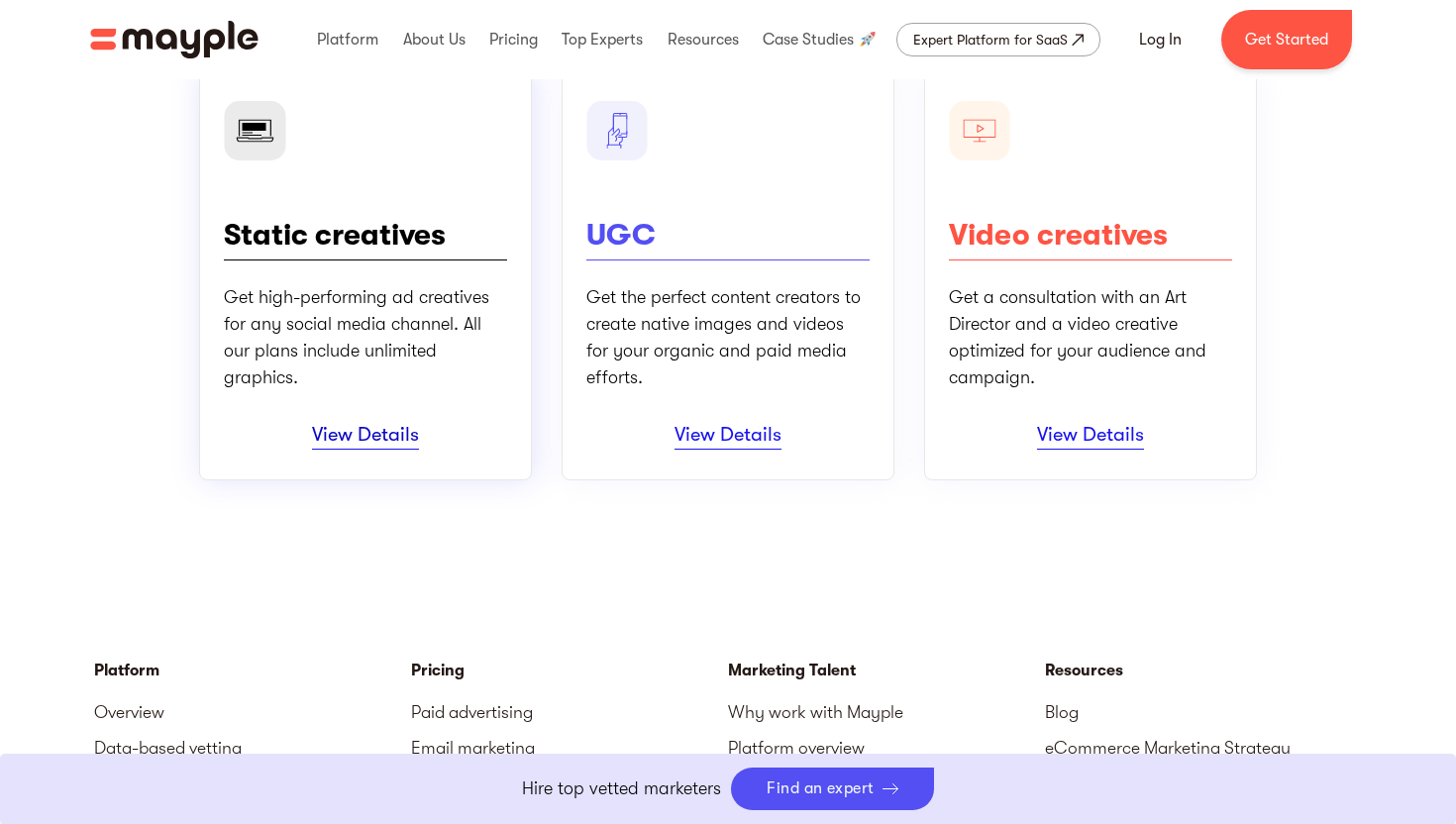 click on "View Details" at bounding box center [365, 436] 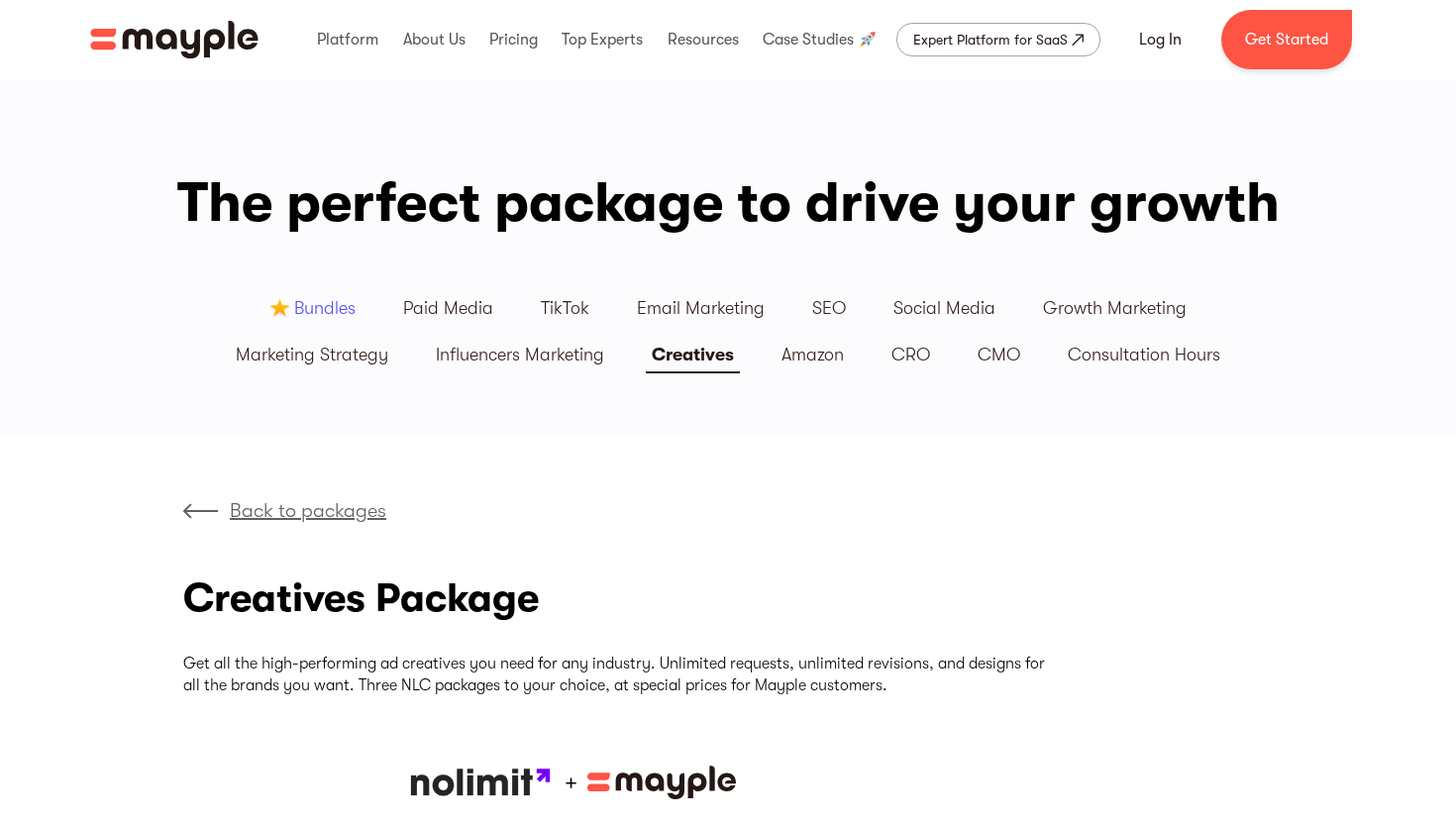 scroll, scrollTop: 205, scrollLeft: 0, axis: vertical 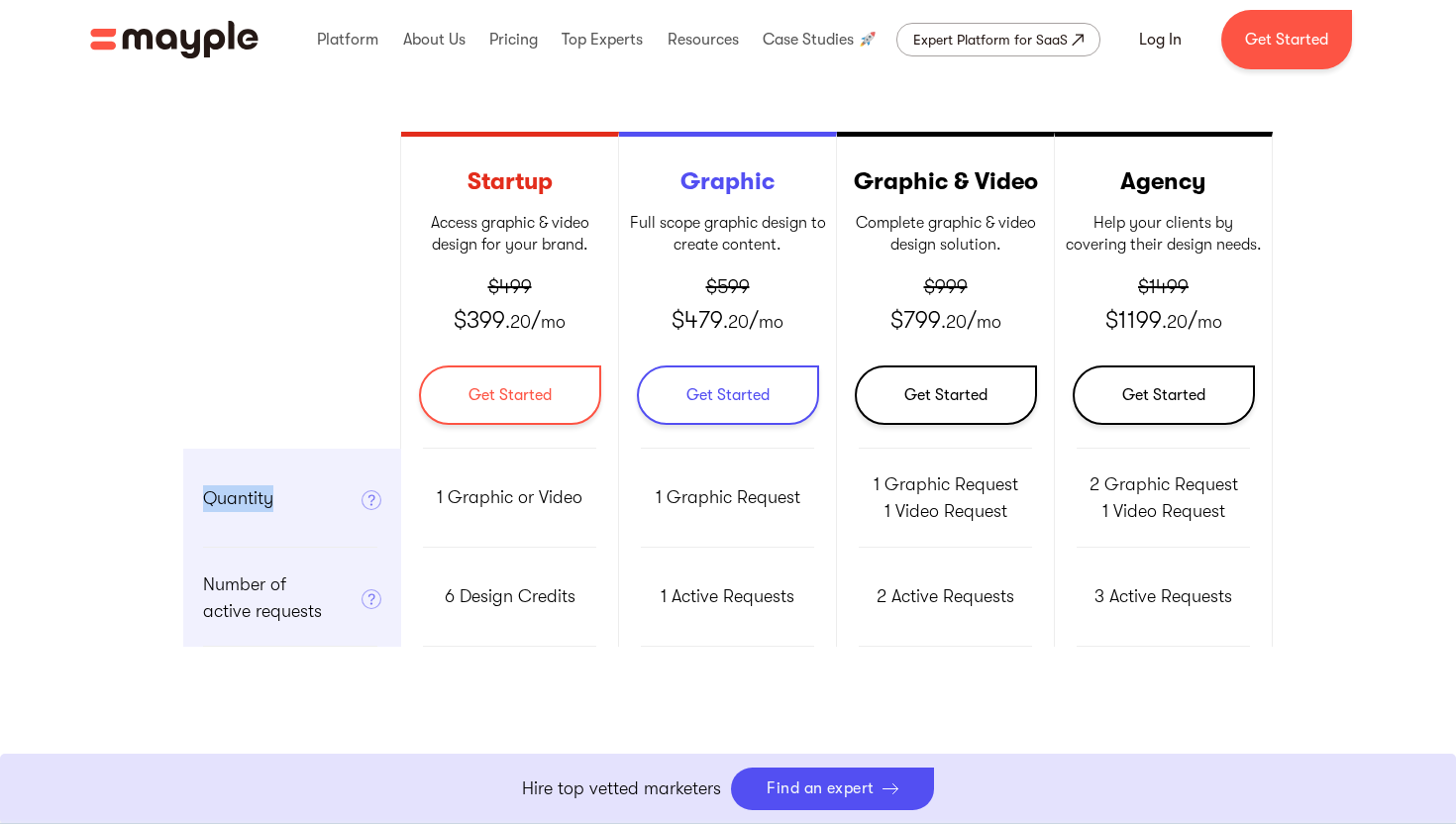 drag, startPoint x: 195, startPoint y: 501, endPoint x: 301, endPoint y: 501, distance: 106 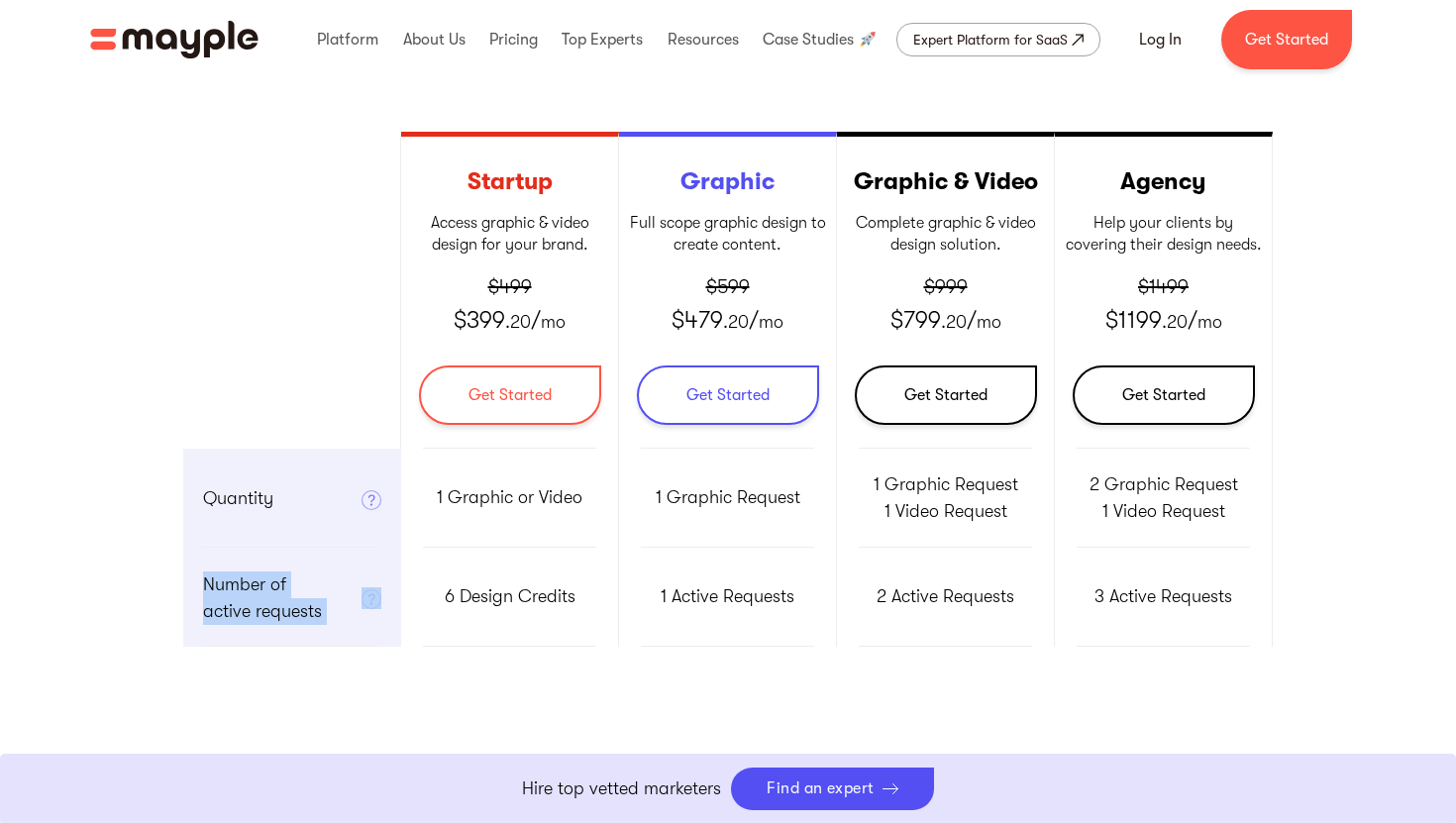 drag, startPoint x: 201, startPoint y: 583, endPoint x: 363, endPoint y: 618, distance: 165.73774 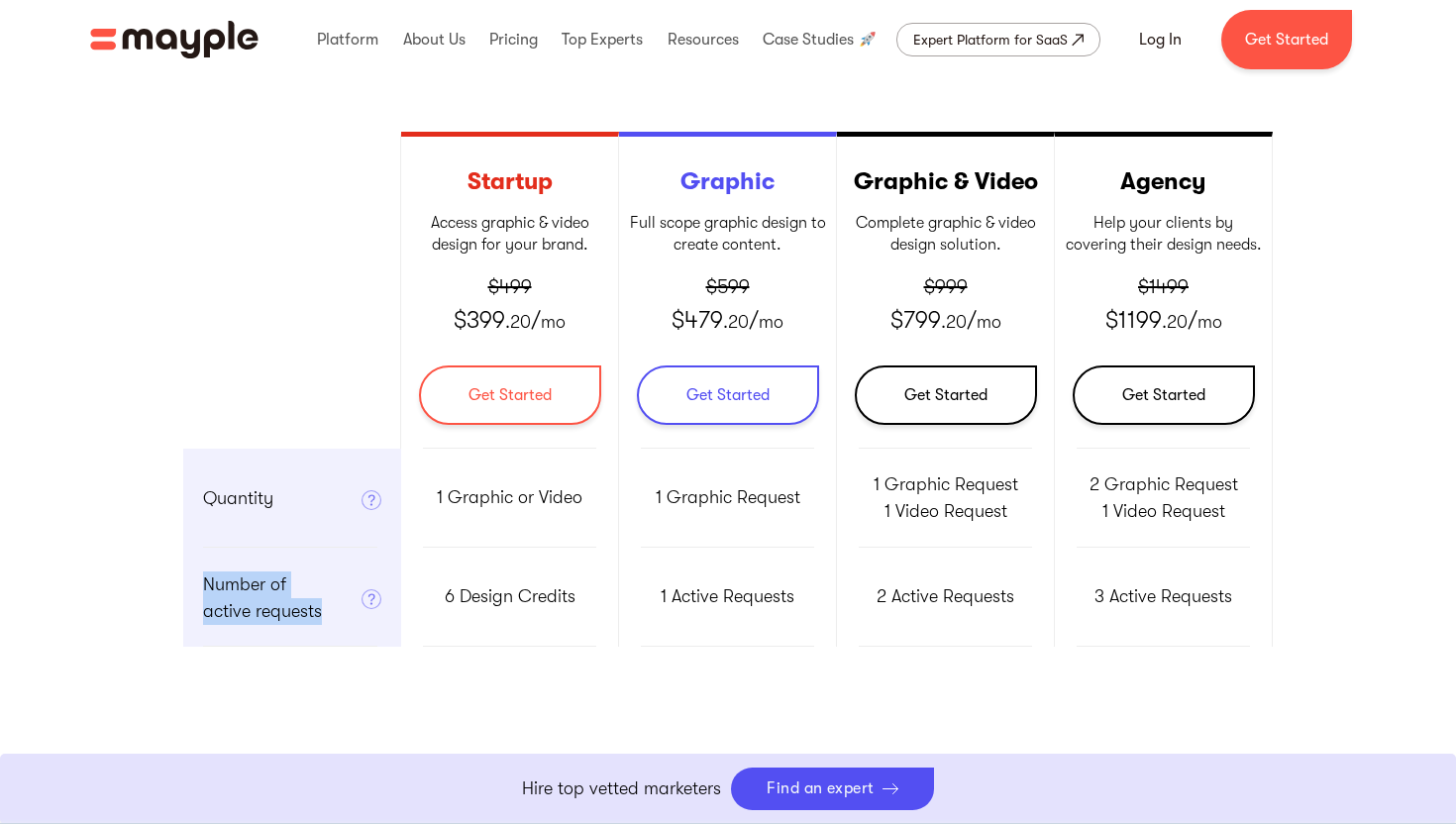 drag, startPoint x: 328, startPoint y: 611, endPoint x: 177, endPoint y: 570, distance: 156.46725 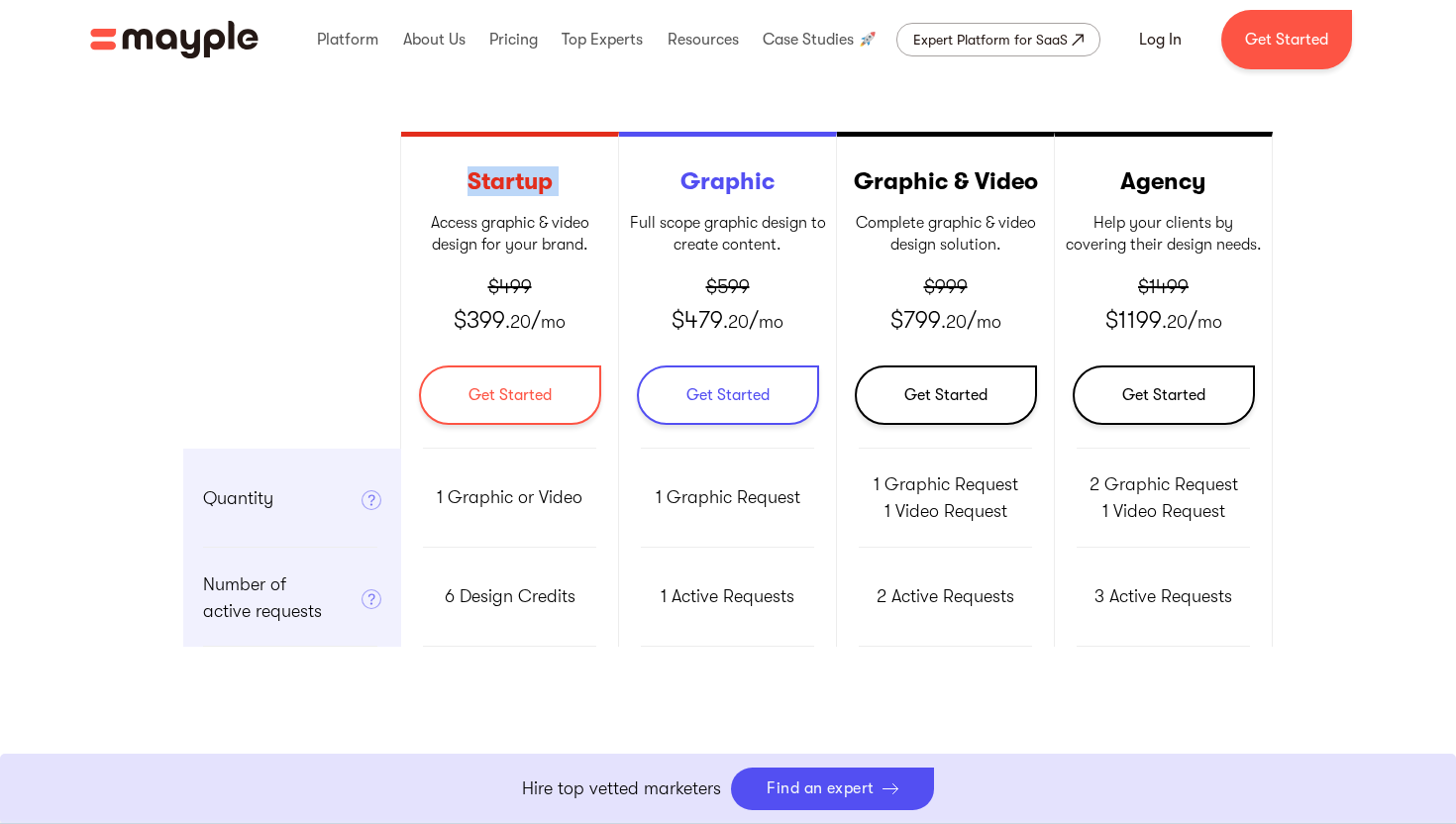 drag, startPoint x: 456, startPoint y: 174, endPoint x: 597, endPoint y: 173, distance: 141.0035 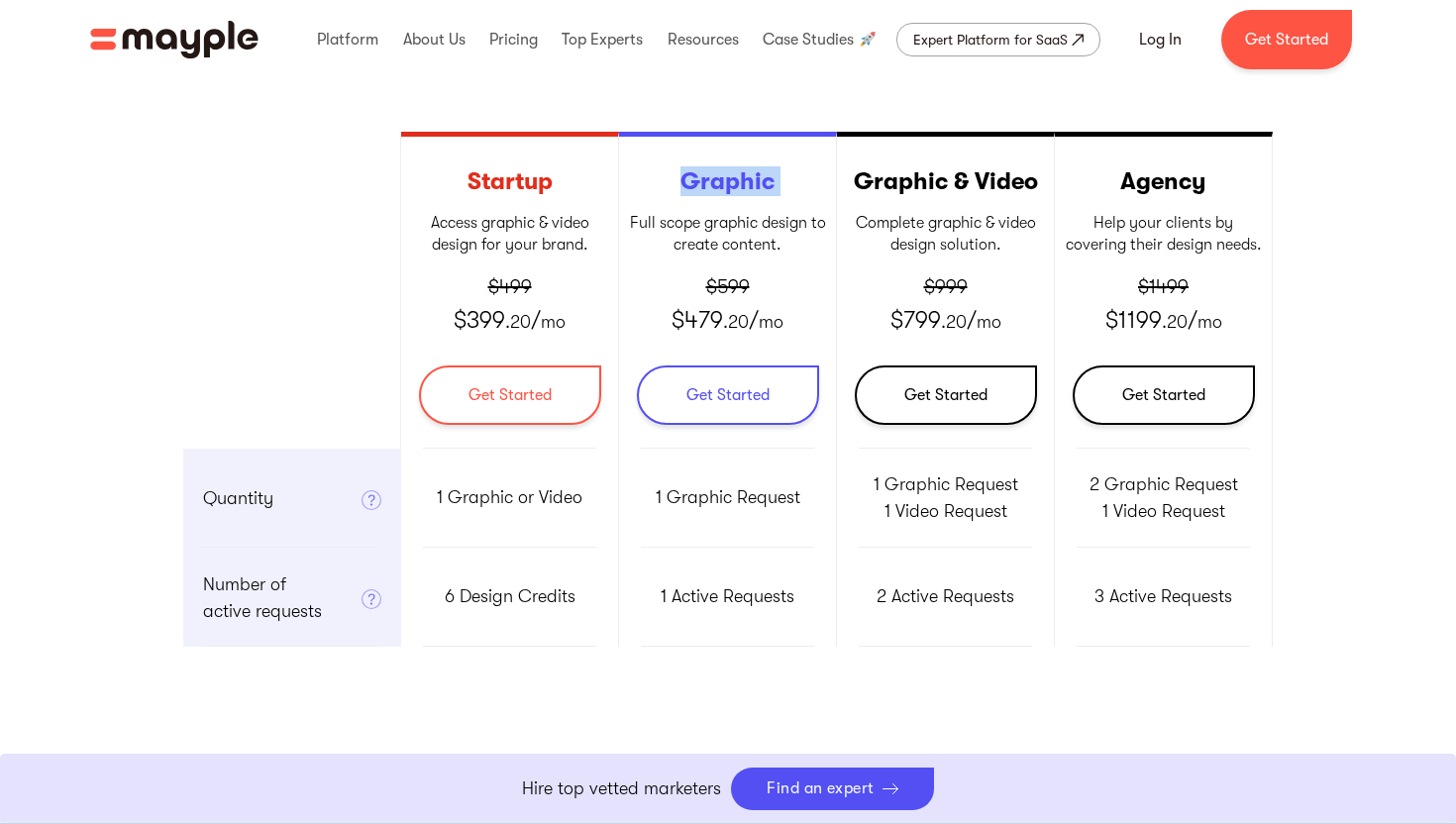drag, startPoint x: 676, startPoint y: 176, endPoint x: 812, endPoint y: 176, distance: 136 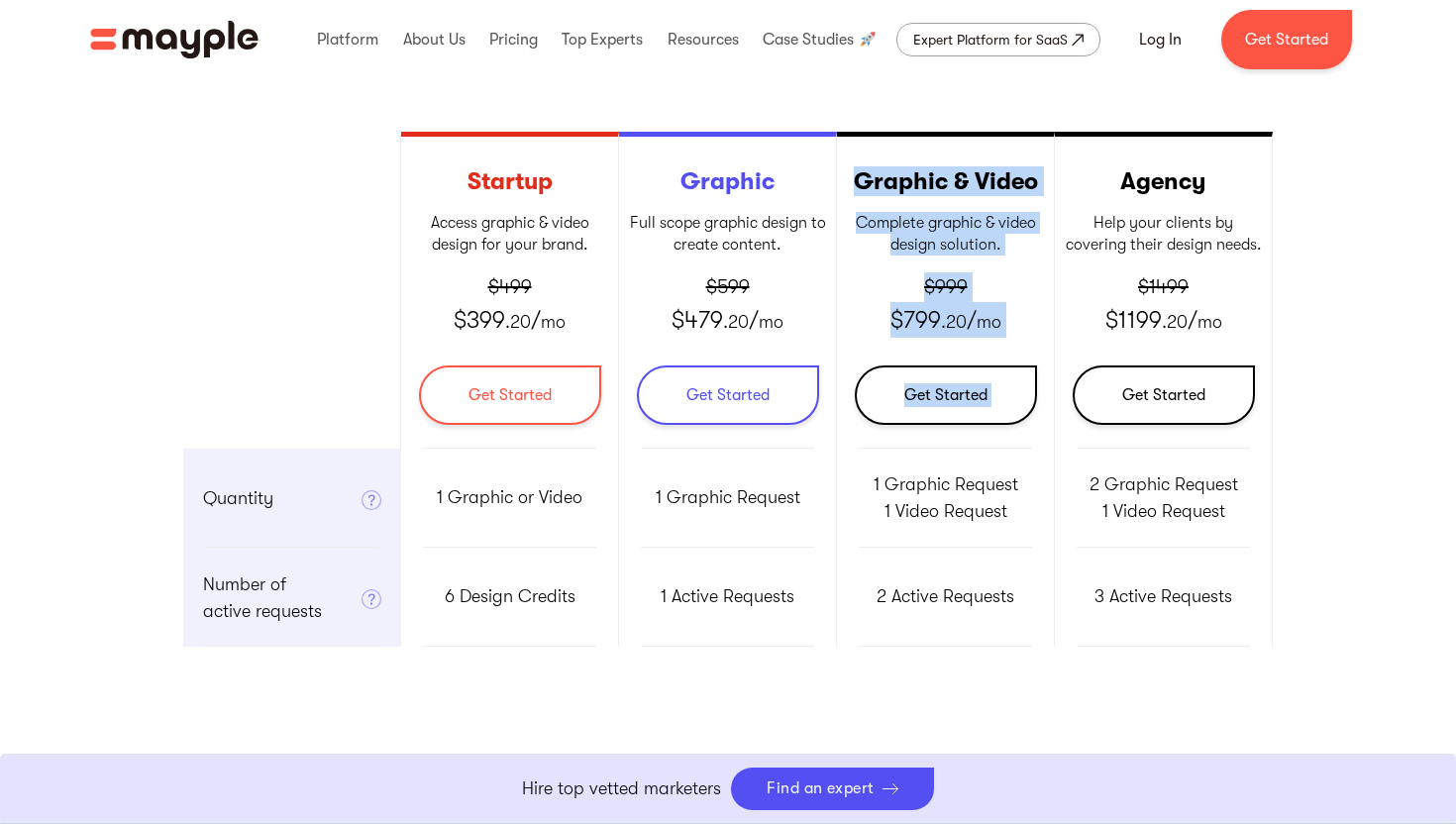drag, startPoint x: 850, startPoint y: 175, endPoint x: 1071, endPoint y: 181, distance: 221.0814 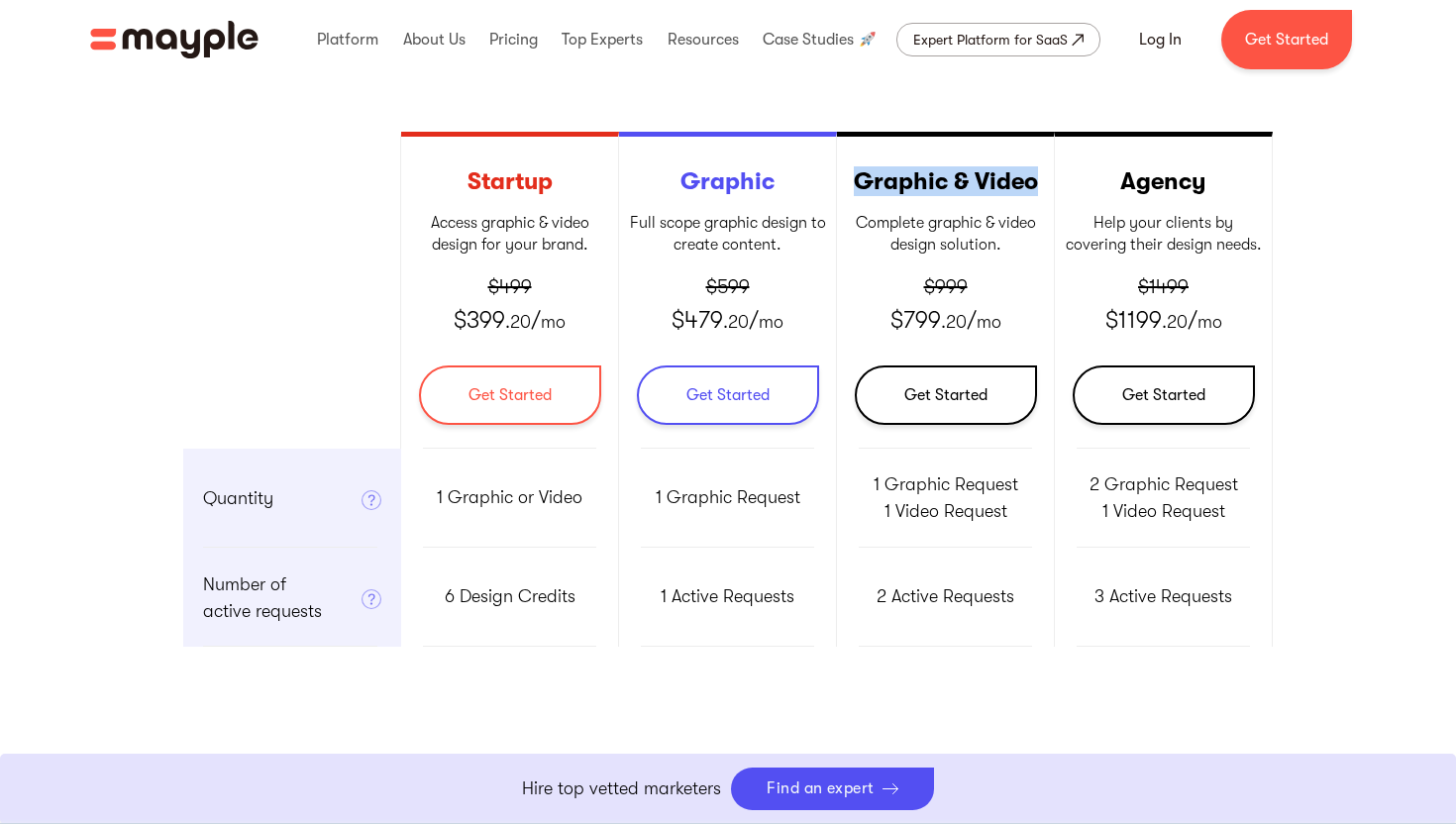 drag, startPoint x: 1033, startPoint y: 188, endPoint x: 858, endPoint y: 176, distance: 175.41095 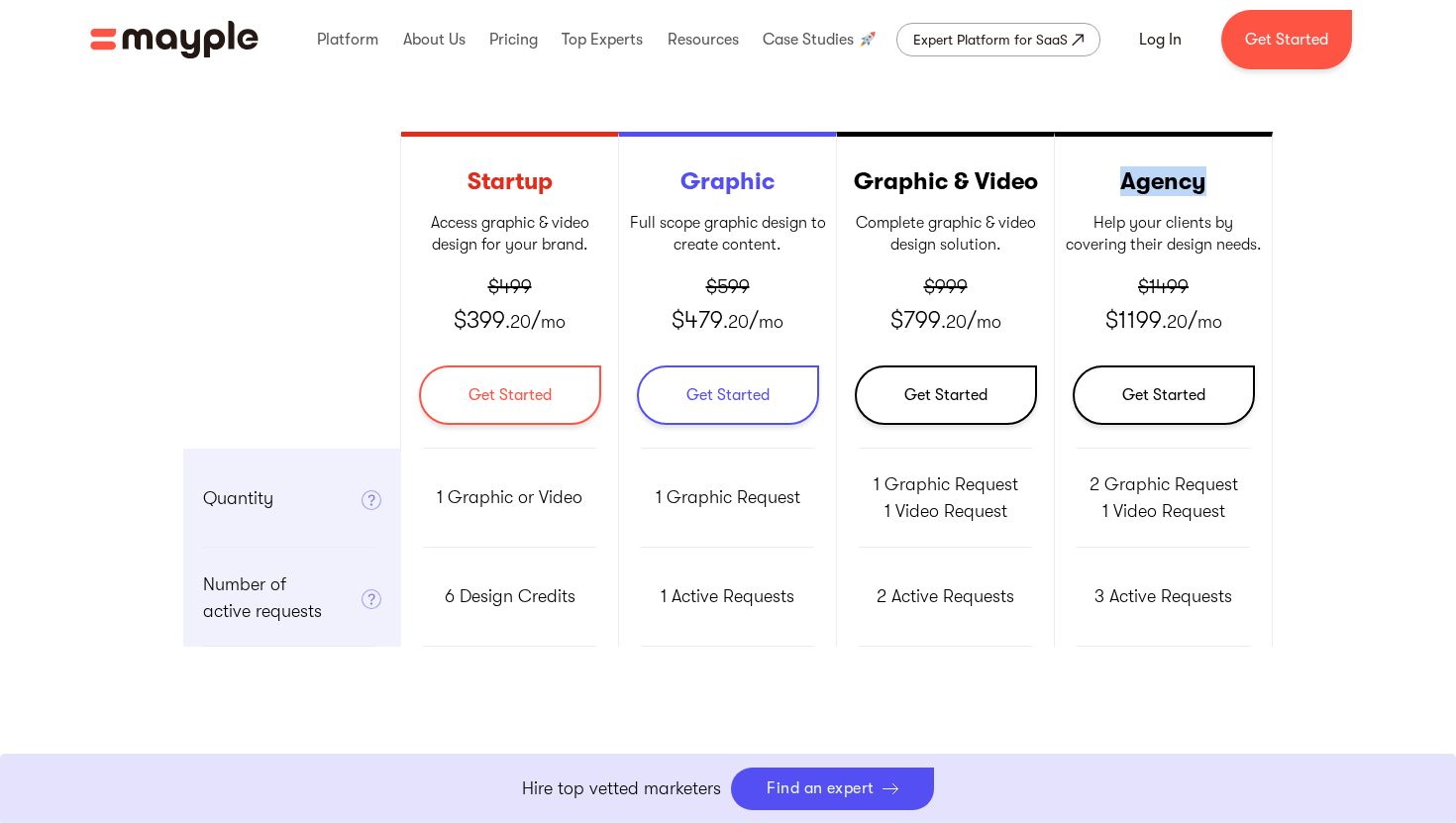 drag, startPoint x: 1121, startPoint y: 191, endPoint x: 1220, endPoint y: 190, distance: 99.005 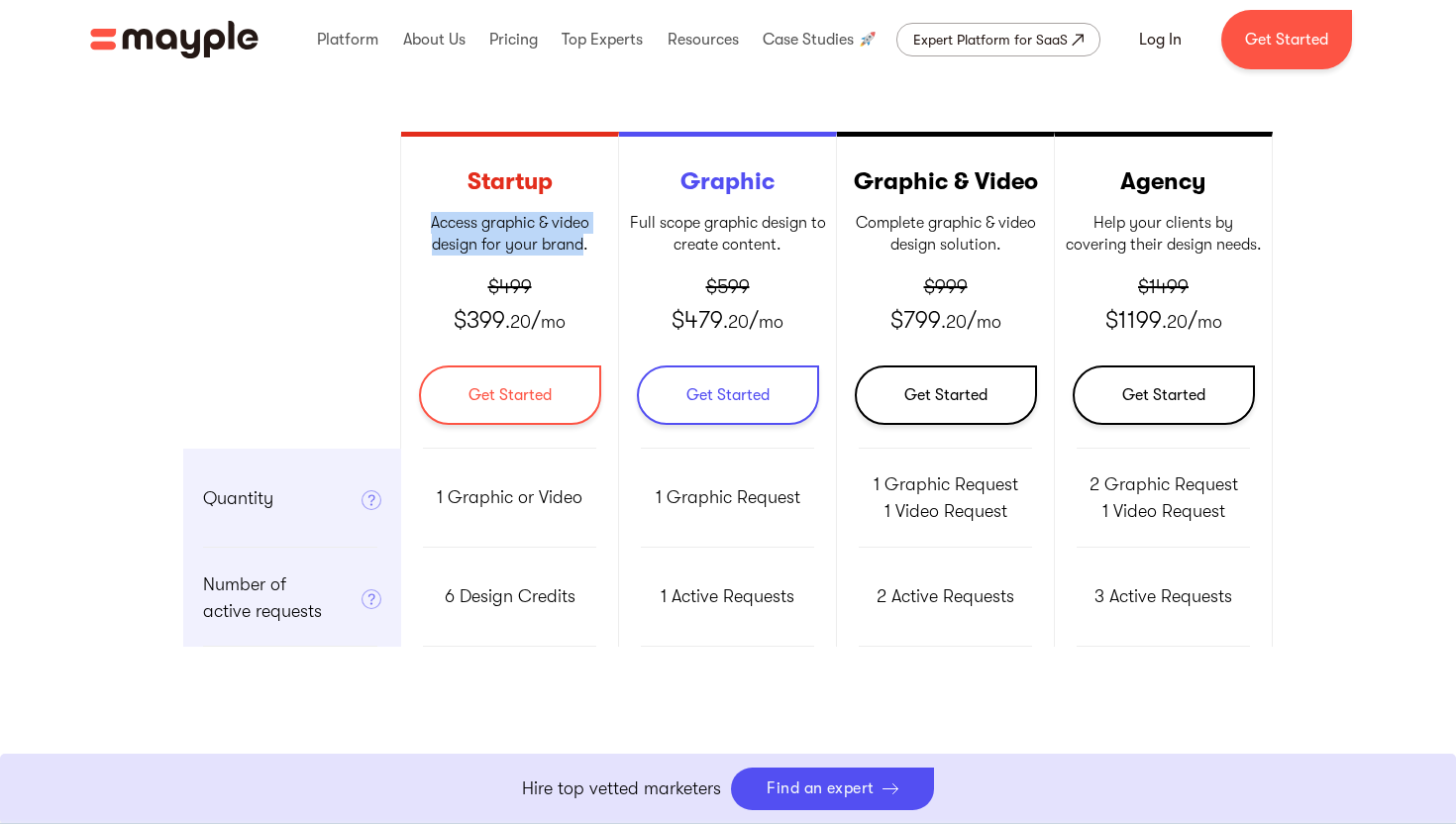 drag, startPoint x: 426, startPoint y: 217, endPoint x: 584, endPoint y: 246, distance: 160.63935 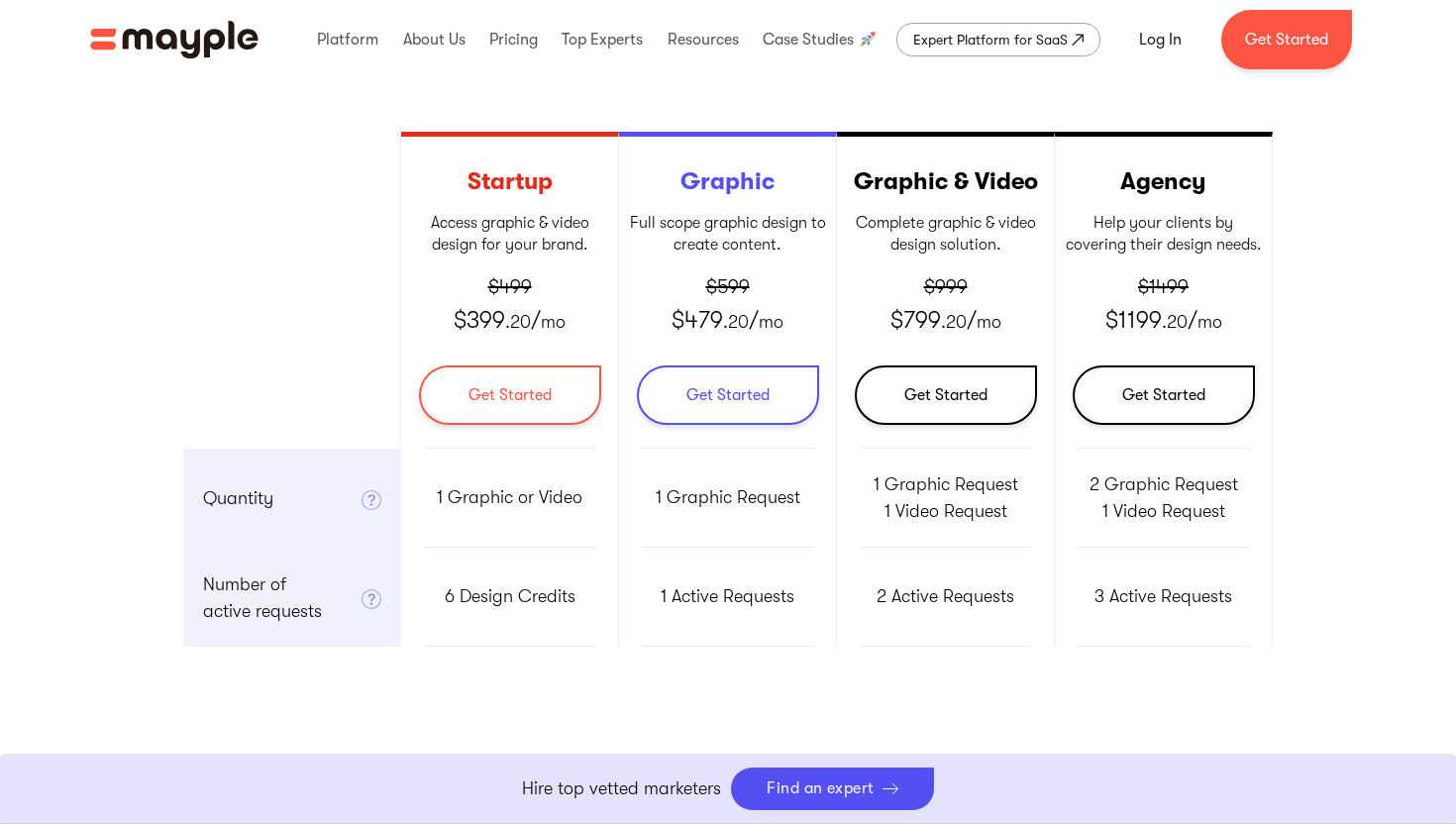 click on "Access graphic & video design for your brand. ‍" at bounding box center [509, 234] 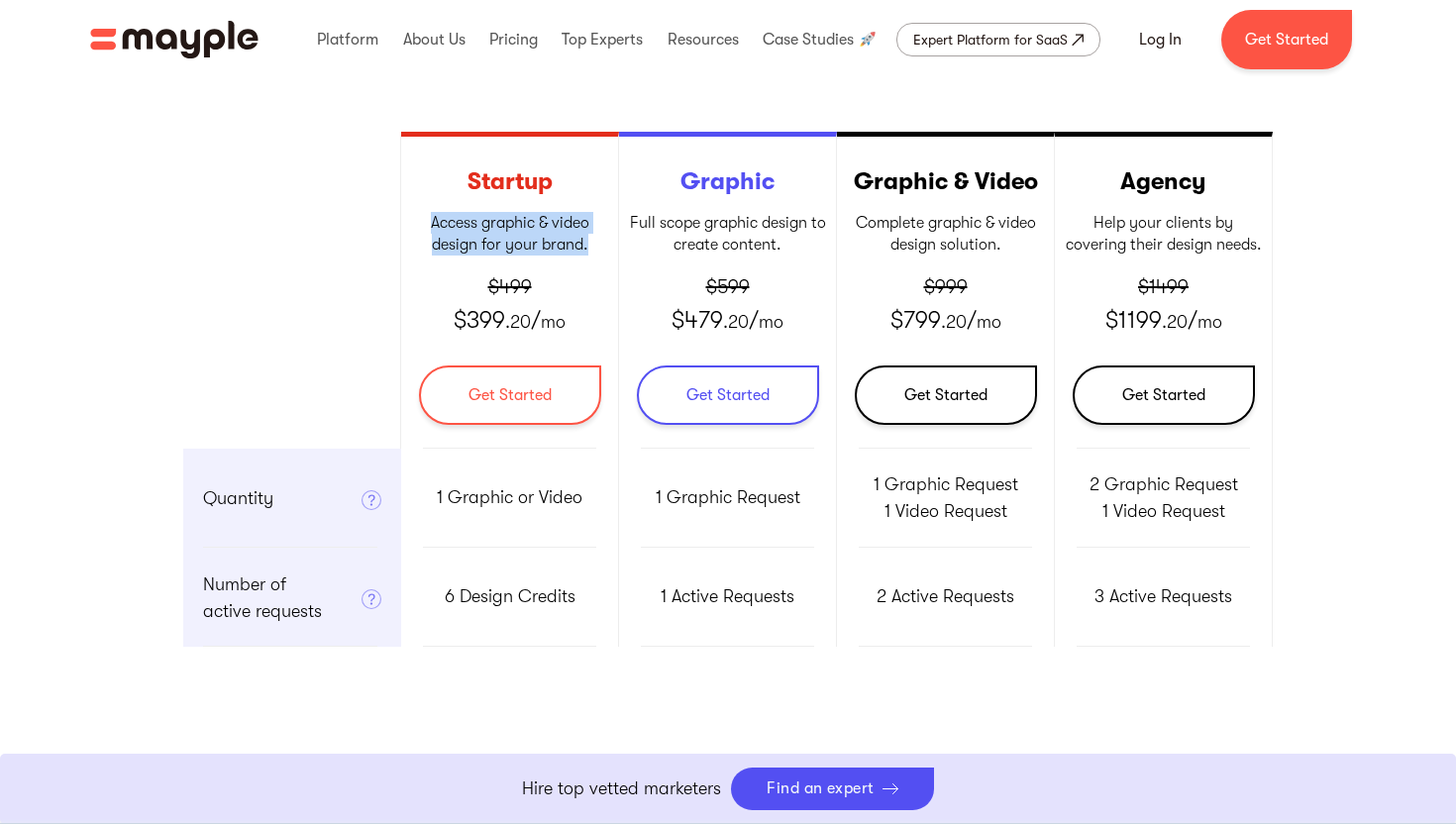 drag, startPoint x: 589, startPoint y: 251, endPoint x: 422, endPoint y: 227, distance: 168.71574 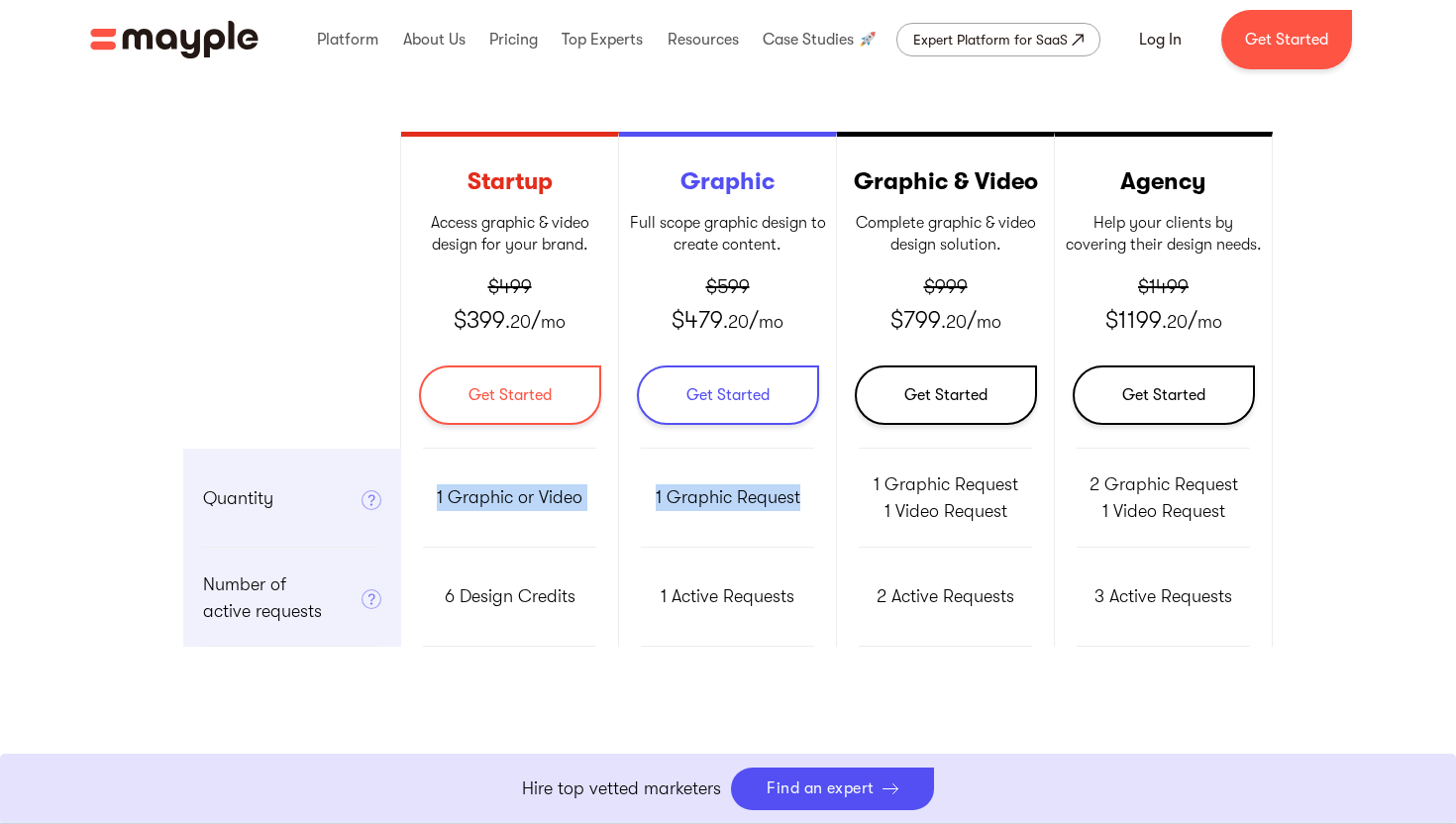 drag, startPoint x: 428, startPoint y: 485, endPoint x: 621, endPoint y: 525, distance: 197.1015 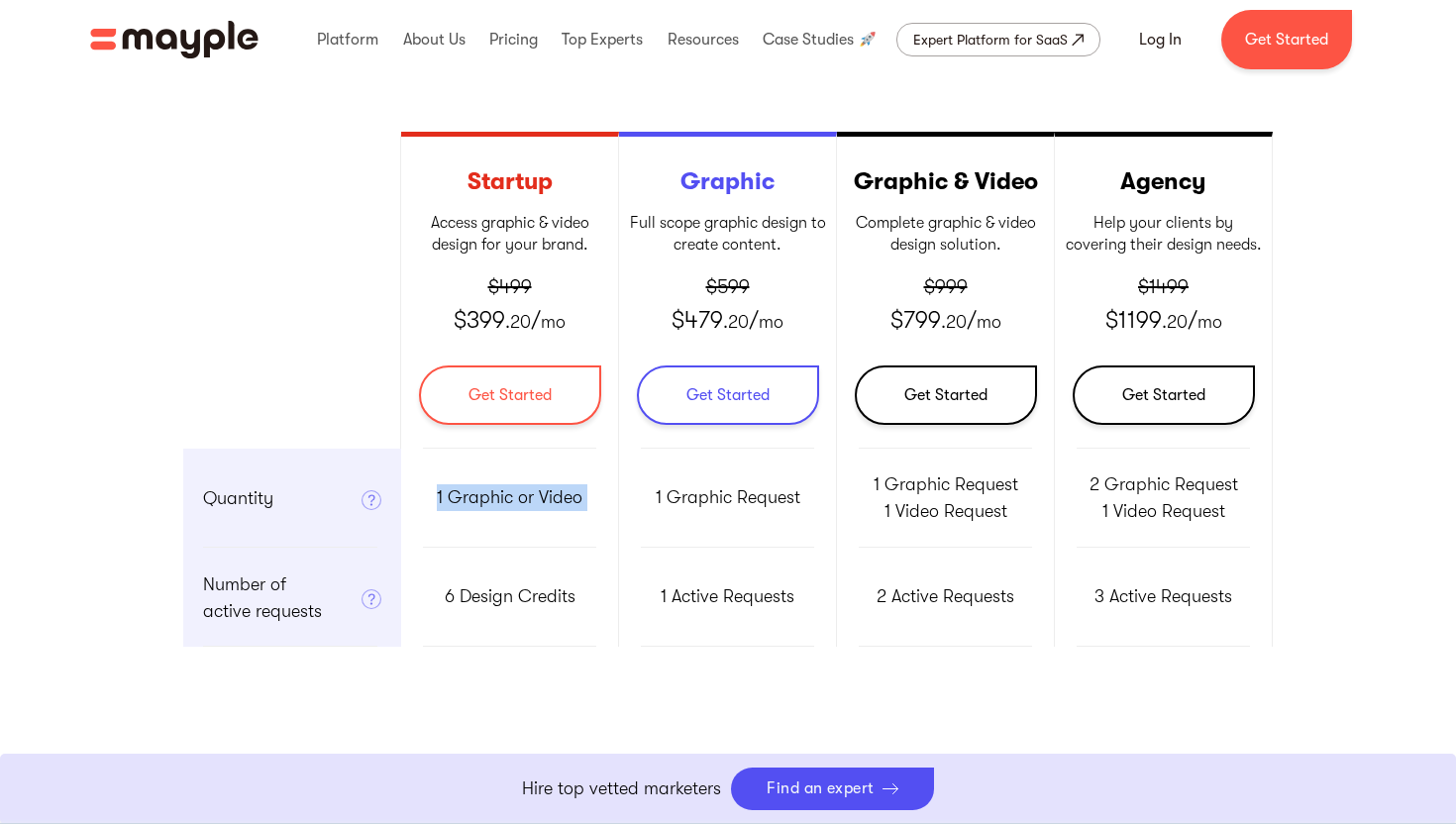 drag, startPoint x: 591, startPoint y: 499, endPoint x: 436, endPoint y: 501, distance: 155.0129 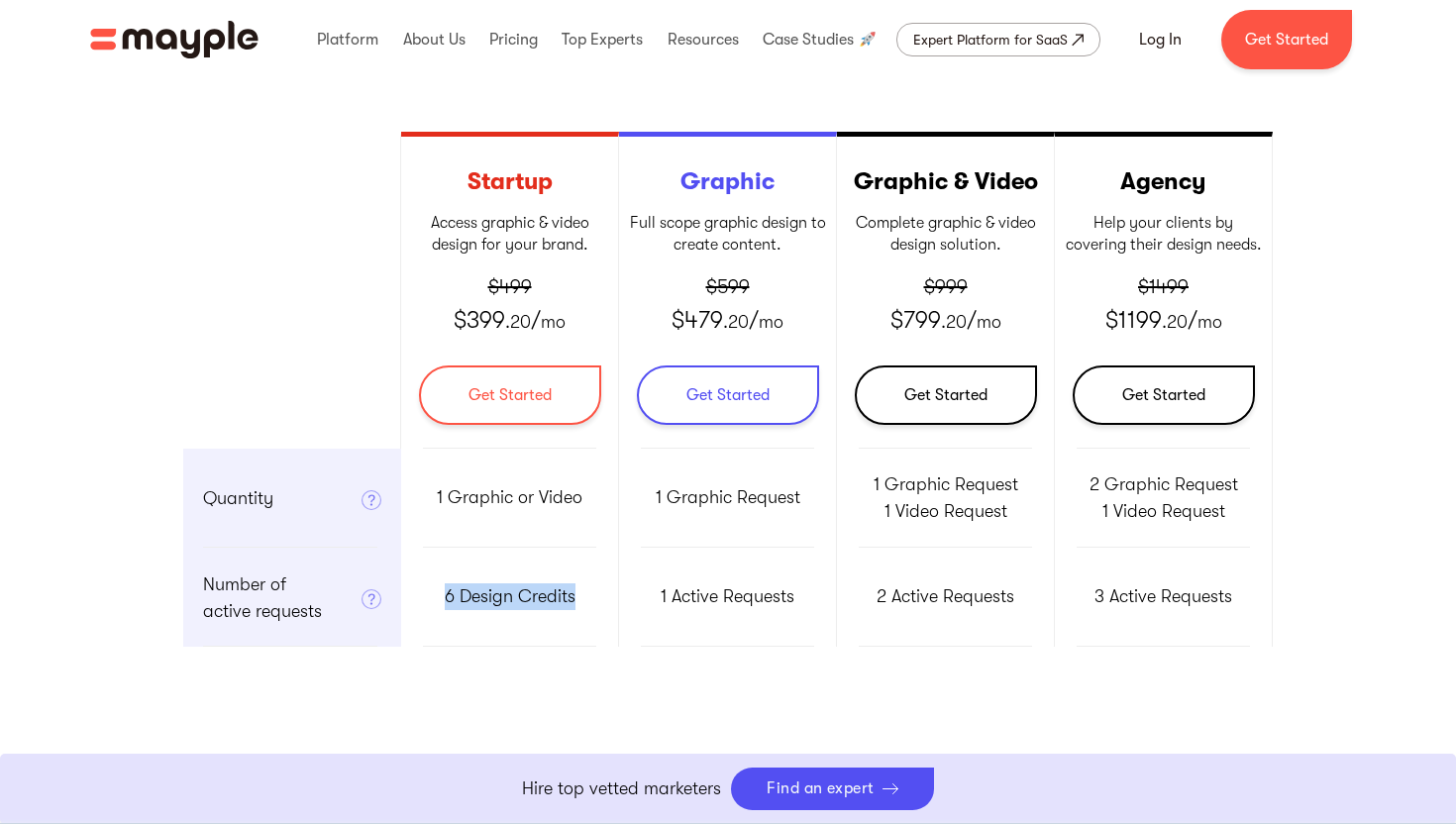 drag, startPoint x: 446, startPoint y: 598, endPoint x: 614, endPoint y: 599, distance: 168.00298 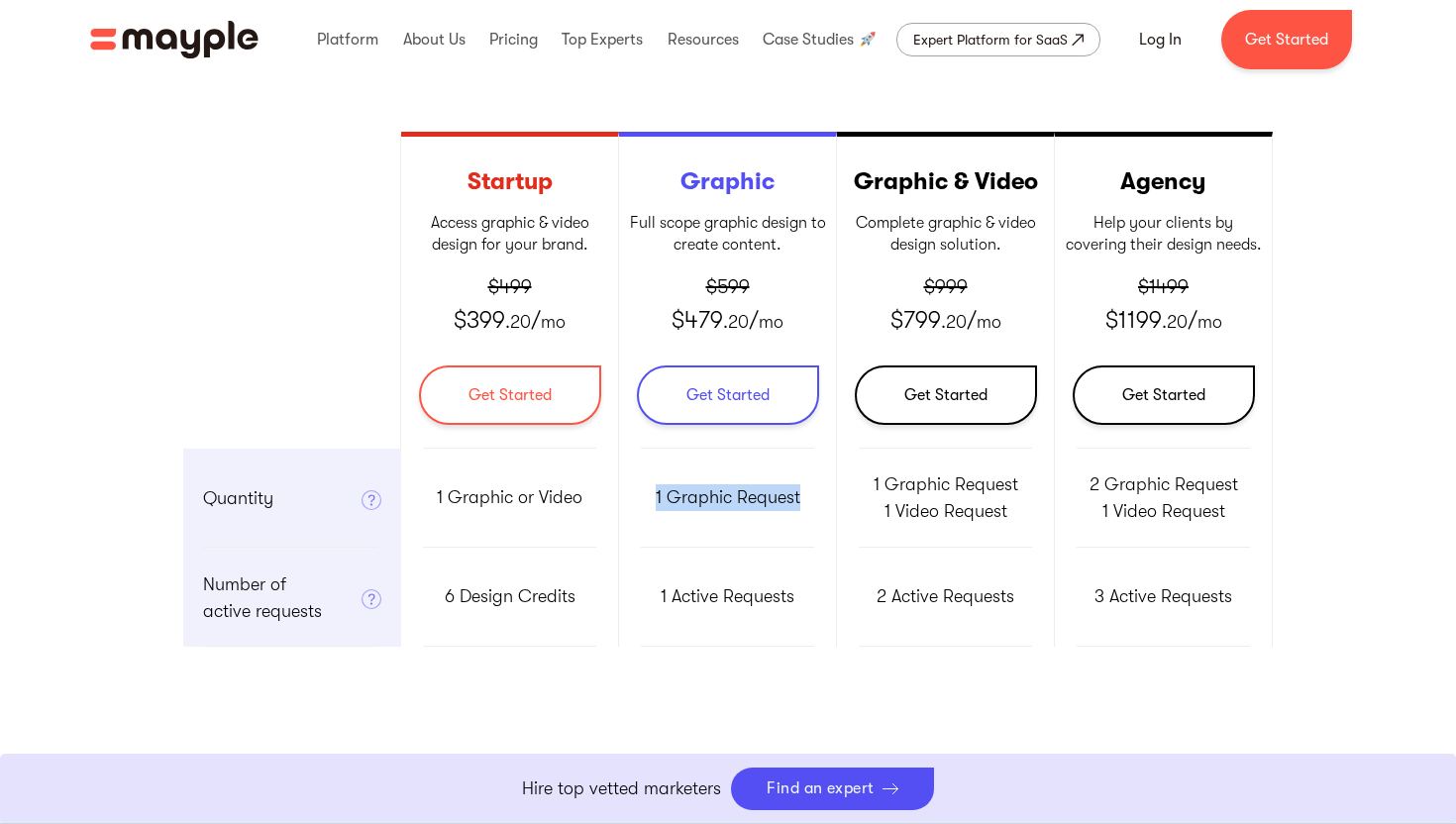 drag, startPoint x: 646, startPoint y: 494, endPoint x: 830, endPoint y: 493, distance: 184.00272 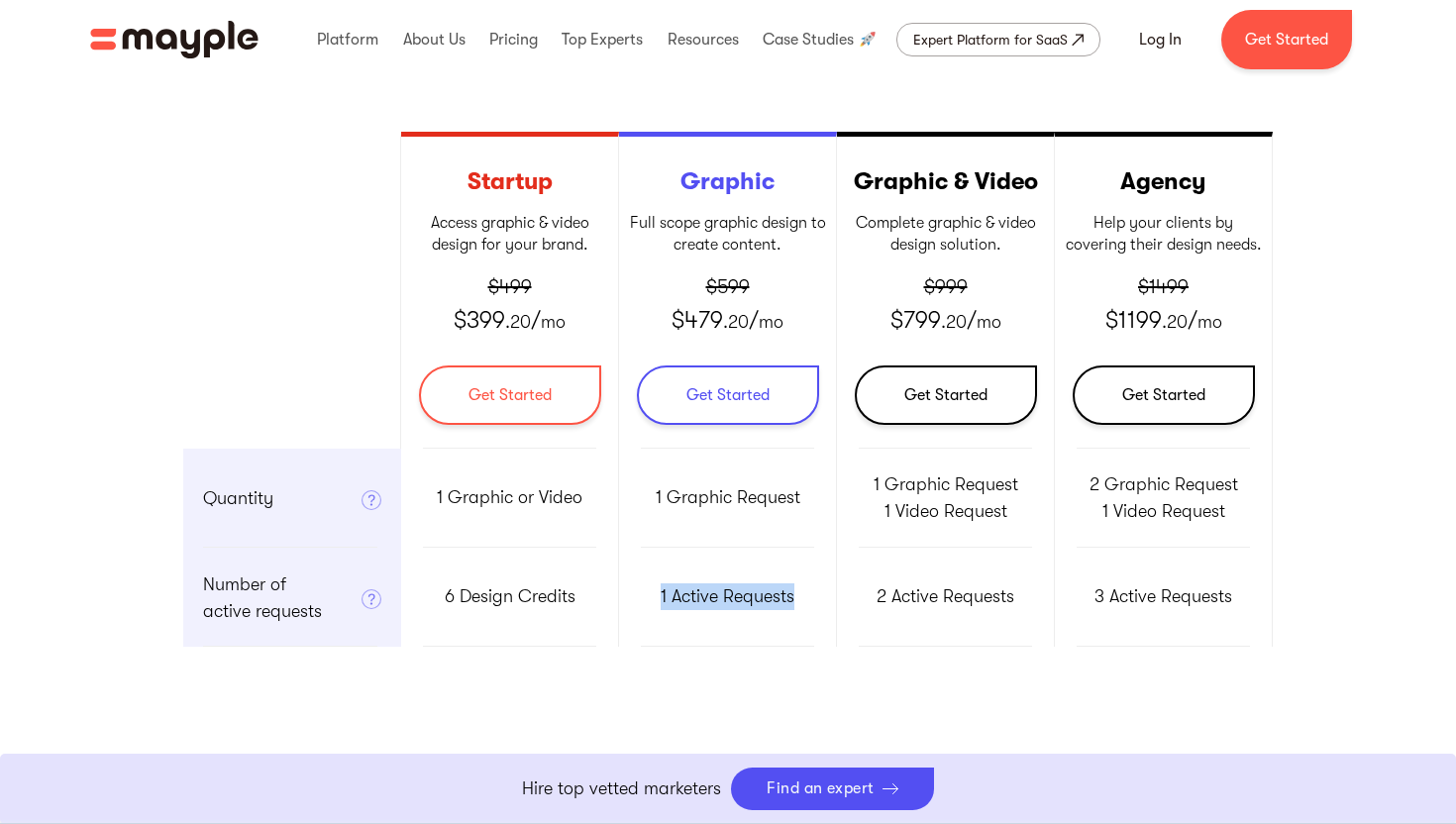 drag, startPoint x: 656, startPoint y: 591, endPoint x: 804, endPoint y: 594, distance: 148.03 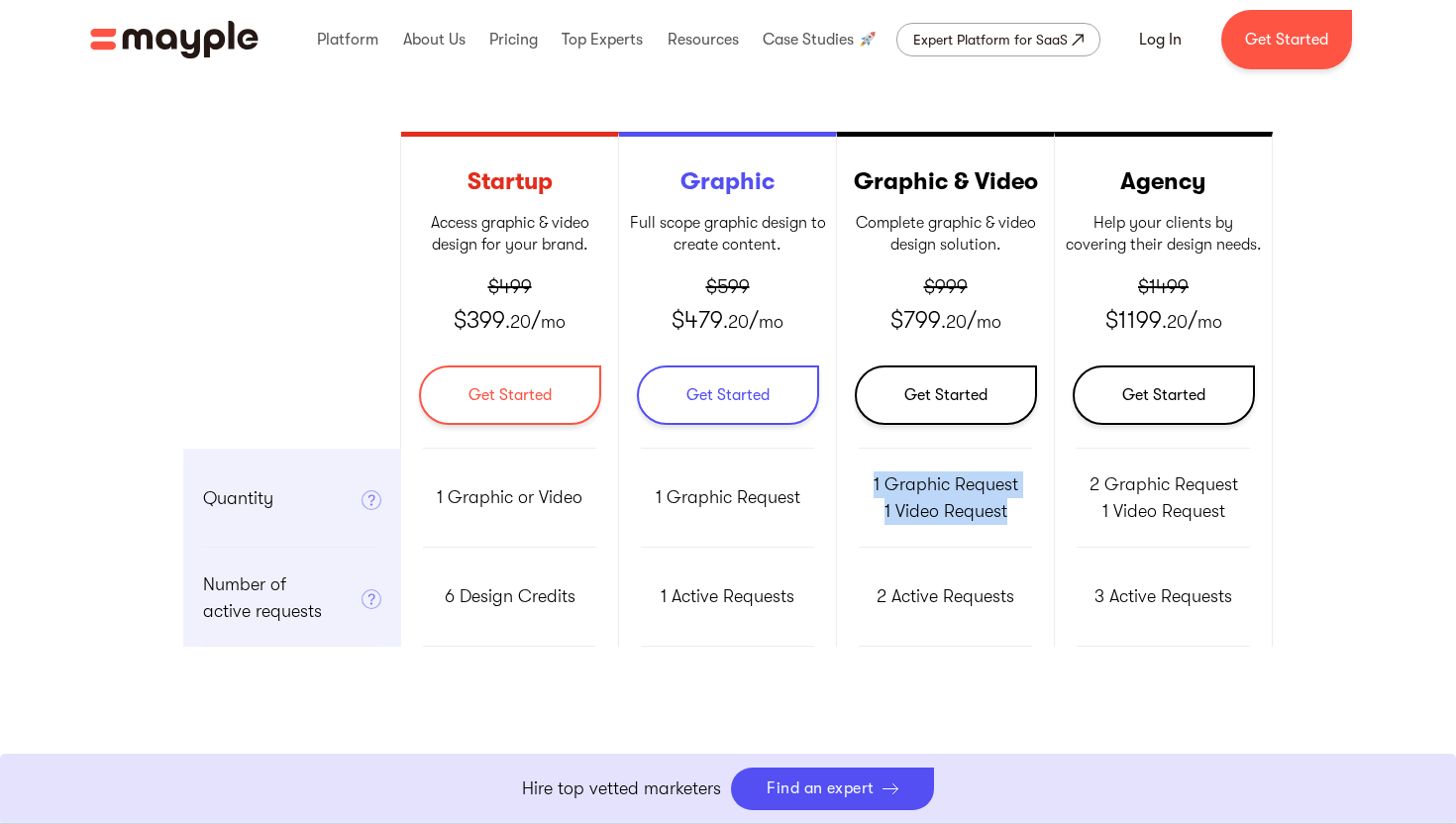 drag, startPoint x: 873, startPoint y: 486, endPoint x: 1035, endPoint y: 524, distance: 166.39712 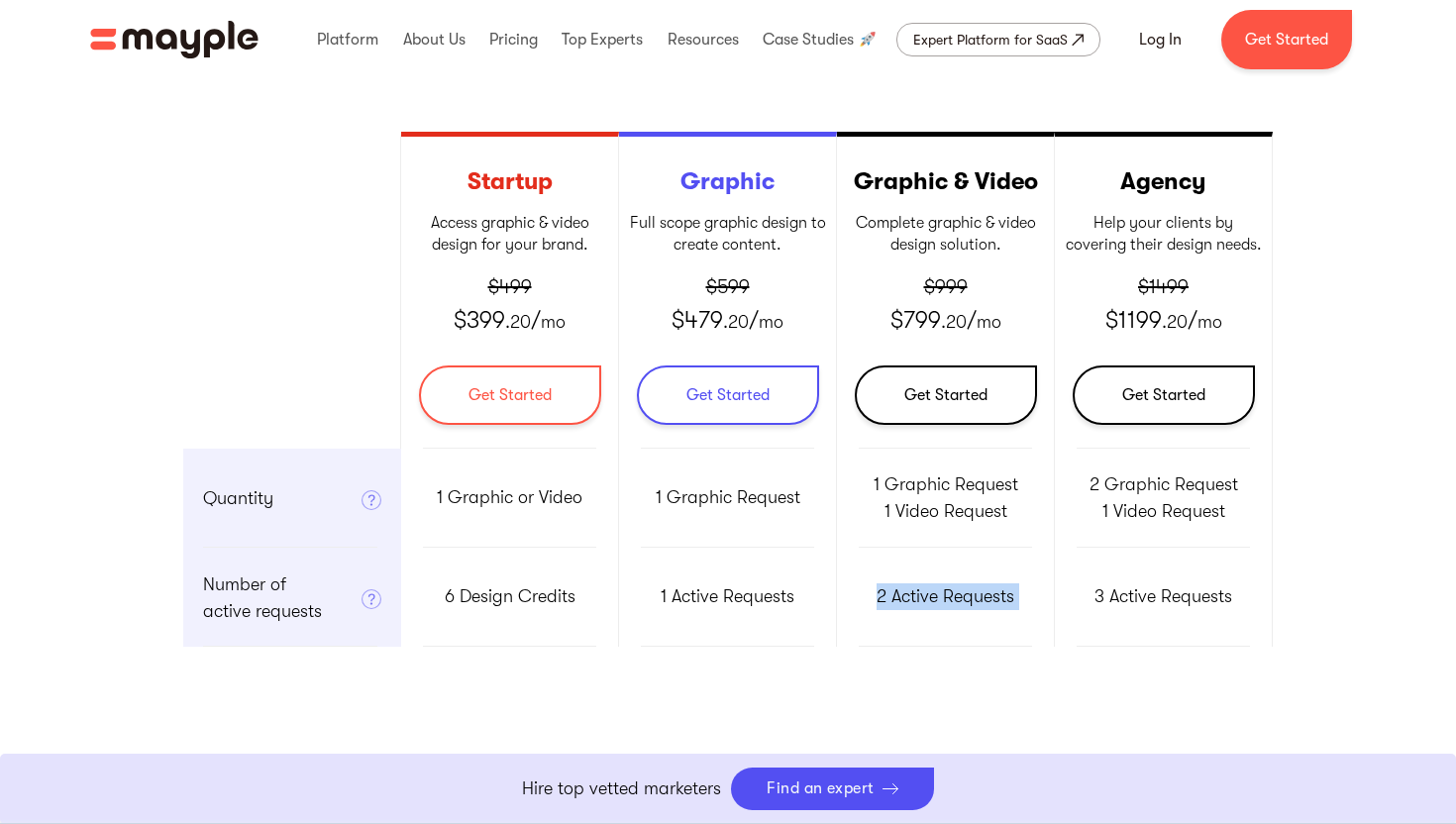 drag, startPoint x: 877, startPoint y: 599, endPoint x: 1069, endPoint y: 598, distance: 192.0026 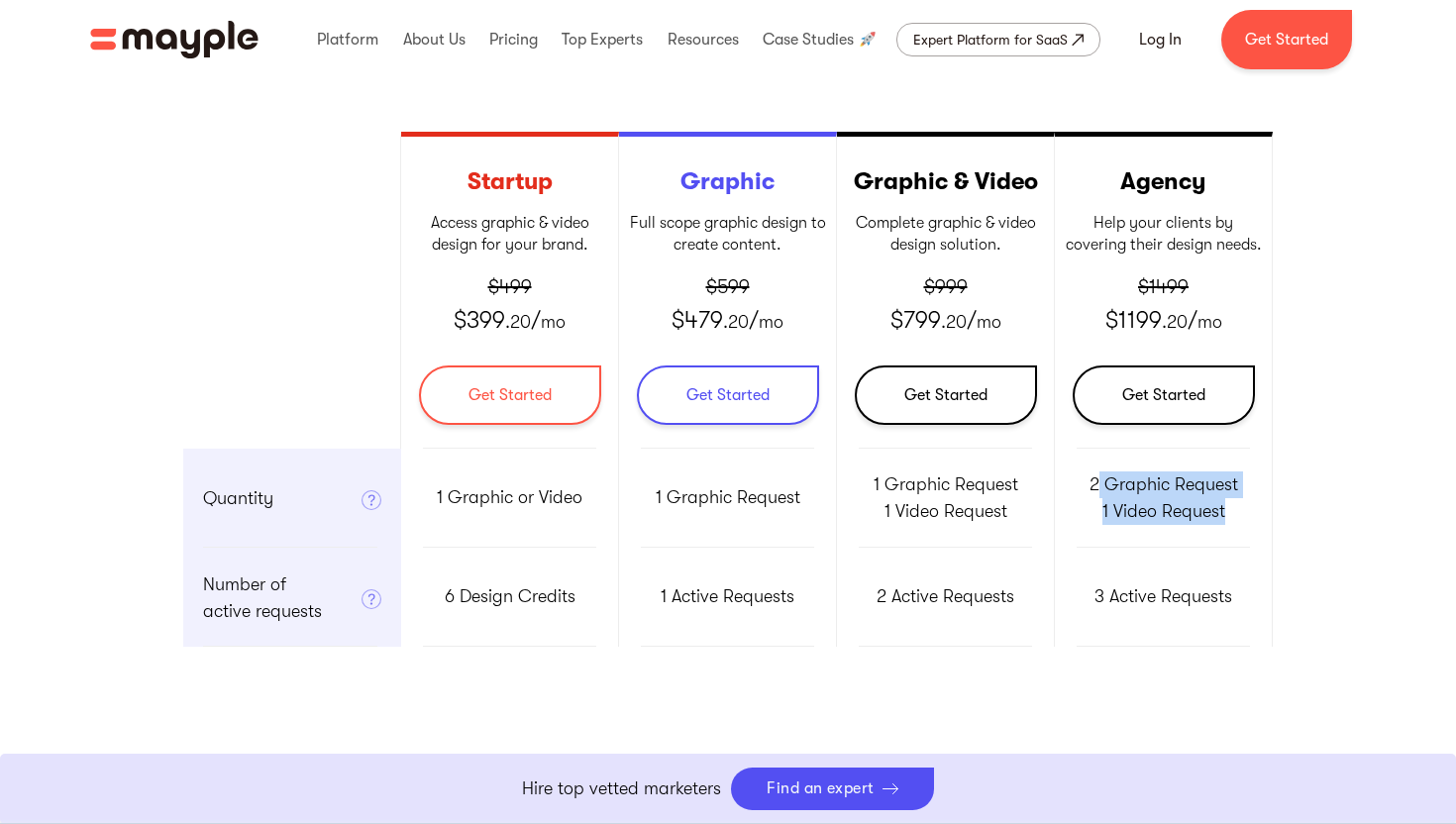 drag, startPoint x: 1096, startPoint y: 479, endPoint x: 1246, endPoint y: 514, distance: 154.02922 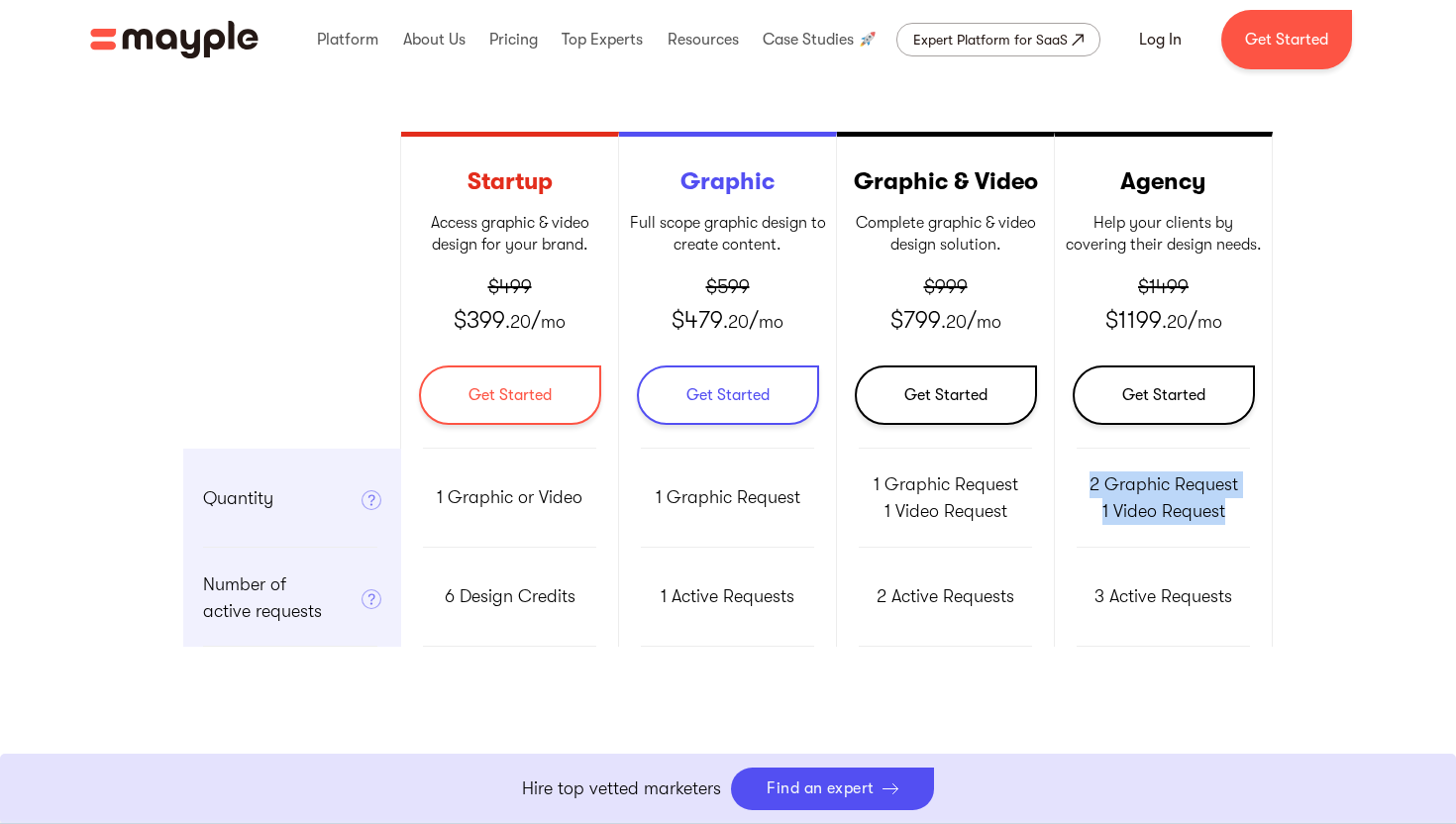 drag, startPoint x: 1090, startPoint y: 490, endPoint x: 1227, endPoint y: 504, distance: 137.71347 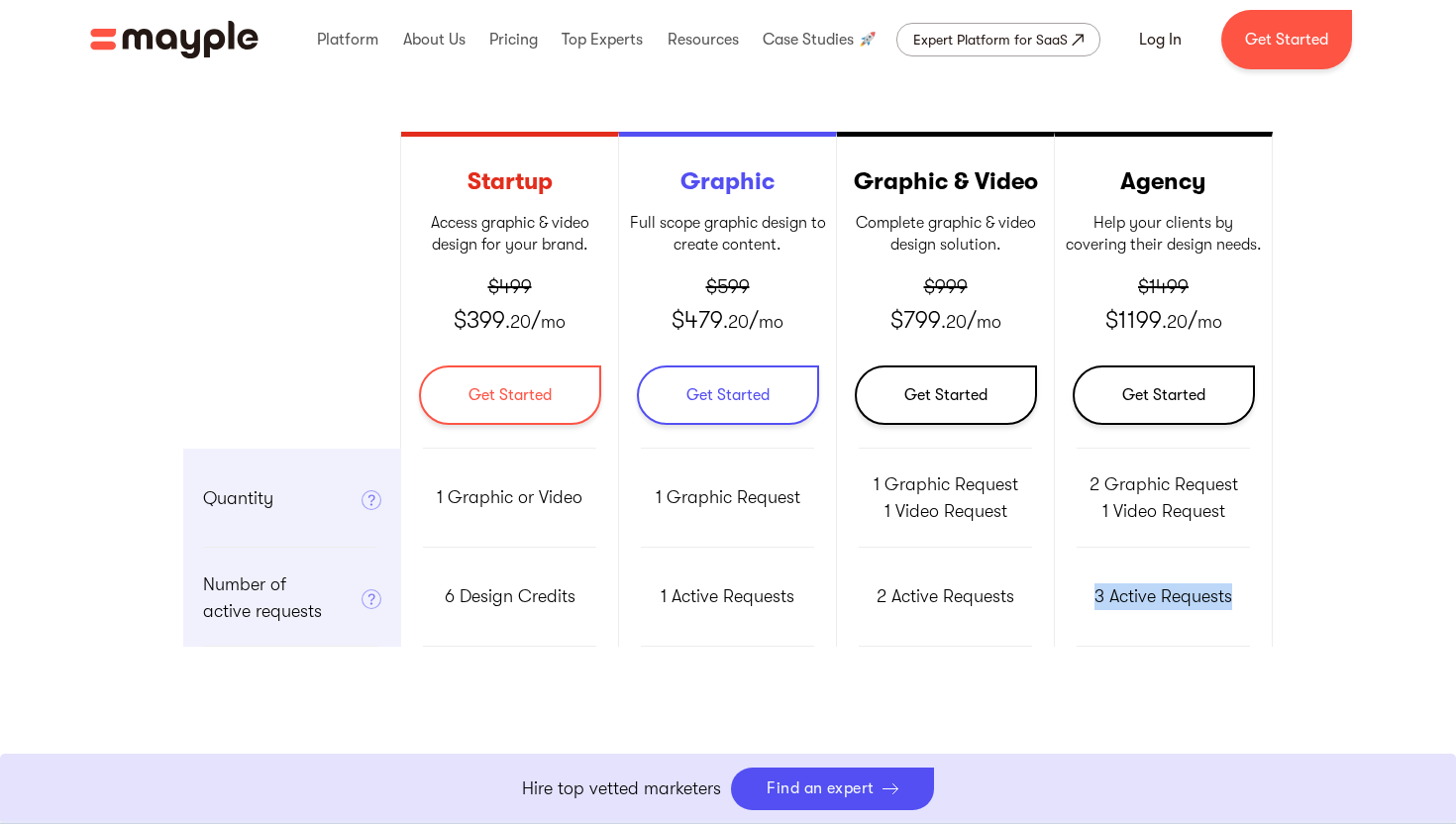 drag, startPoint x: 1090, startPoint y: 589, endPoint x: 1242, endPoint y: 589, distance: 152 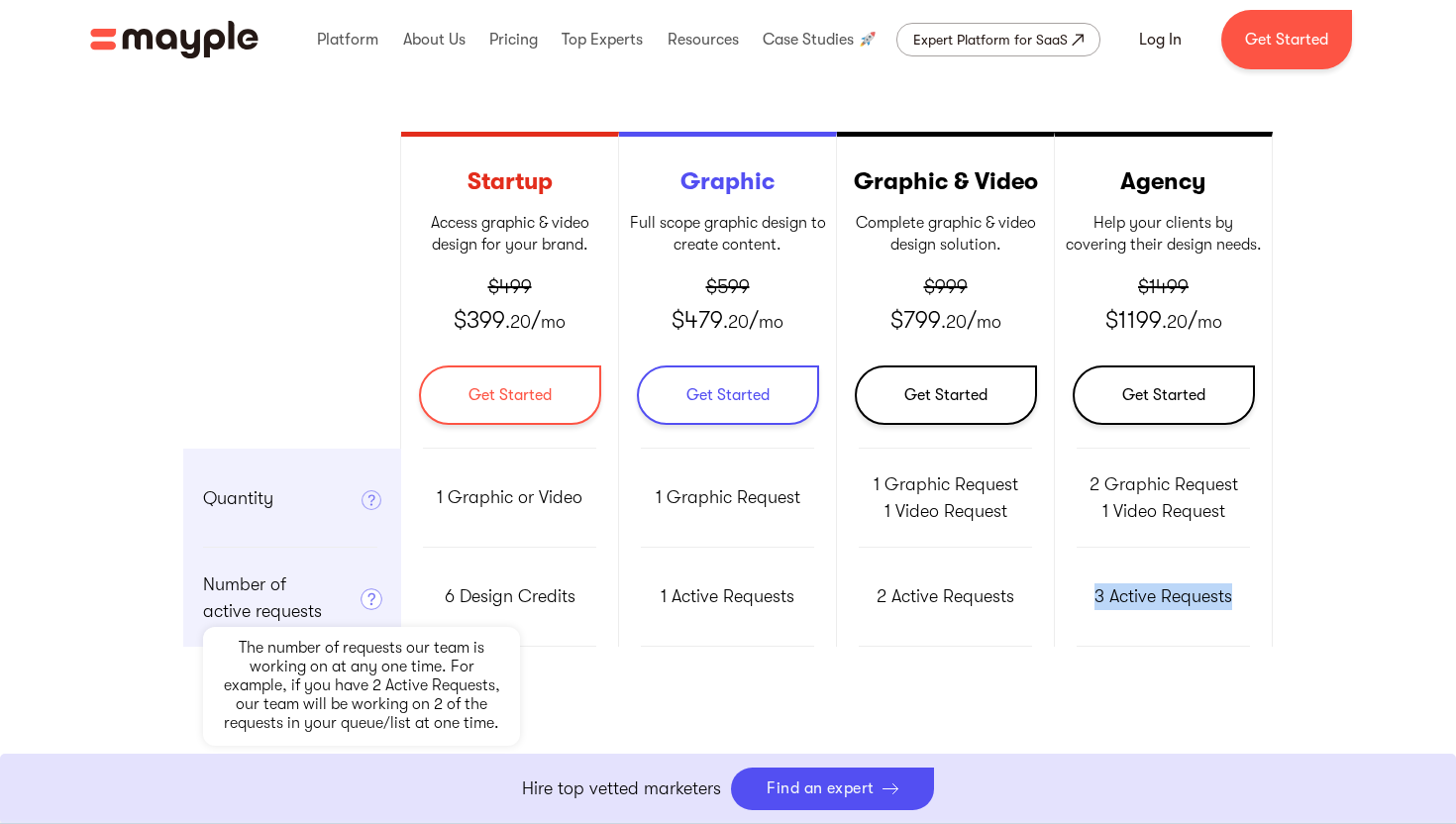 click at bounding box center [371, 599] 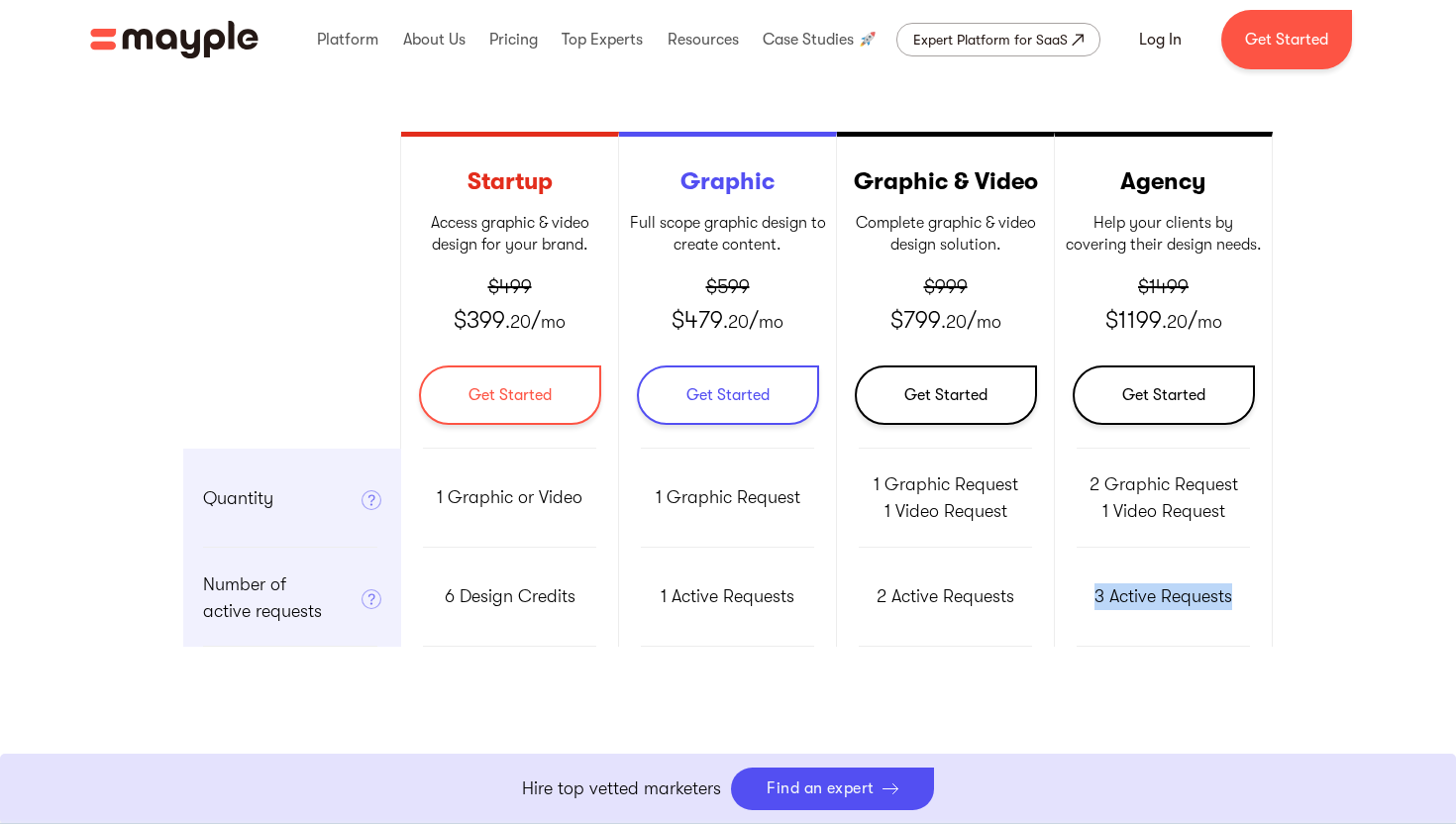 drag, startPoint x: 366, startPoint y: 600, endPoint x: 368, endPoint y: 669, distance: 69.02898 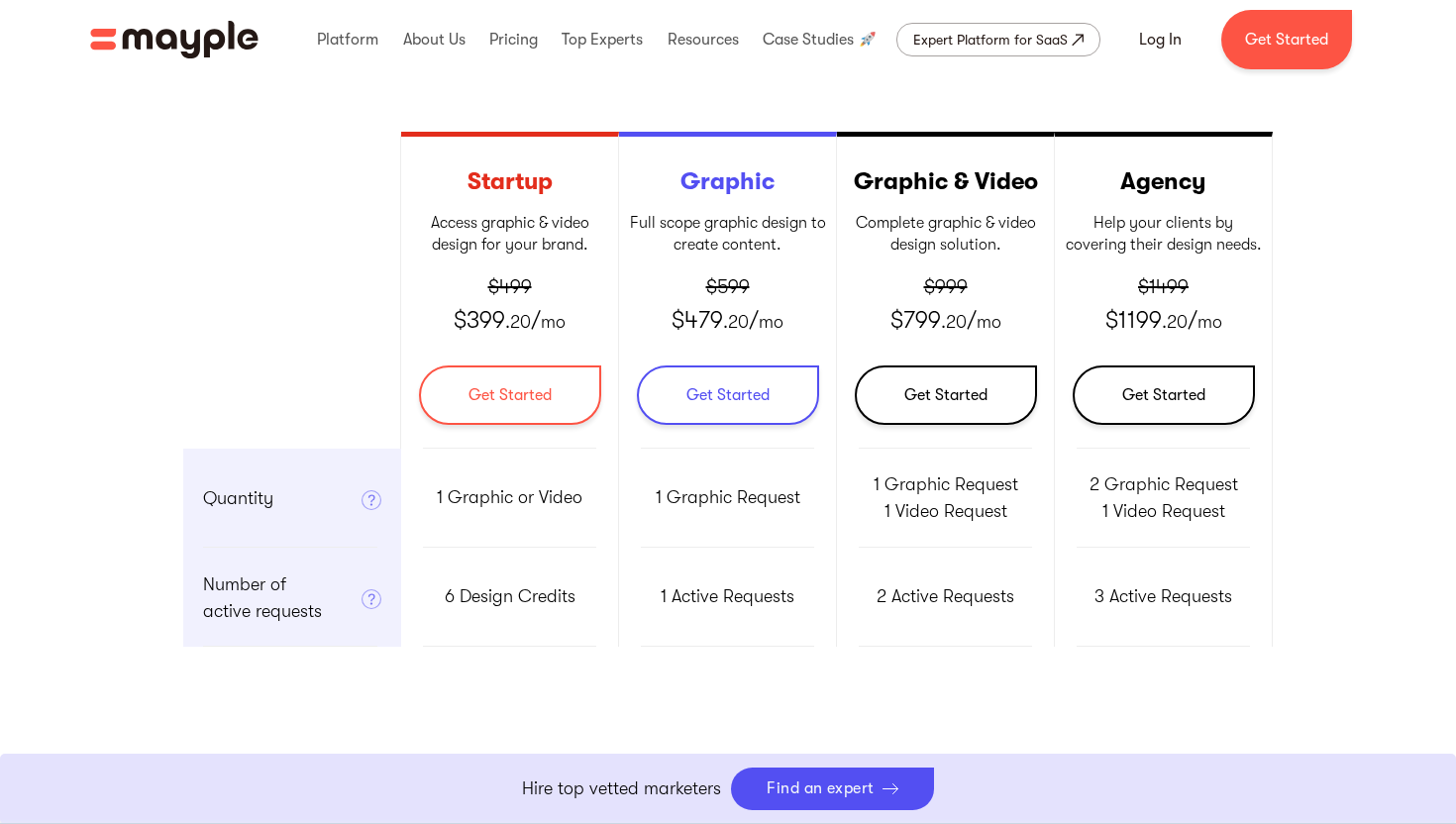 click on "Number of active requests The number of requests our team is working on at any one time. For example, if you have 2 Active Requests, our team will be working on 2 of the requests in your queue/list at one time." at bounding box center [292, 598] 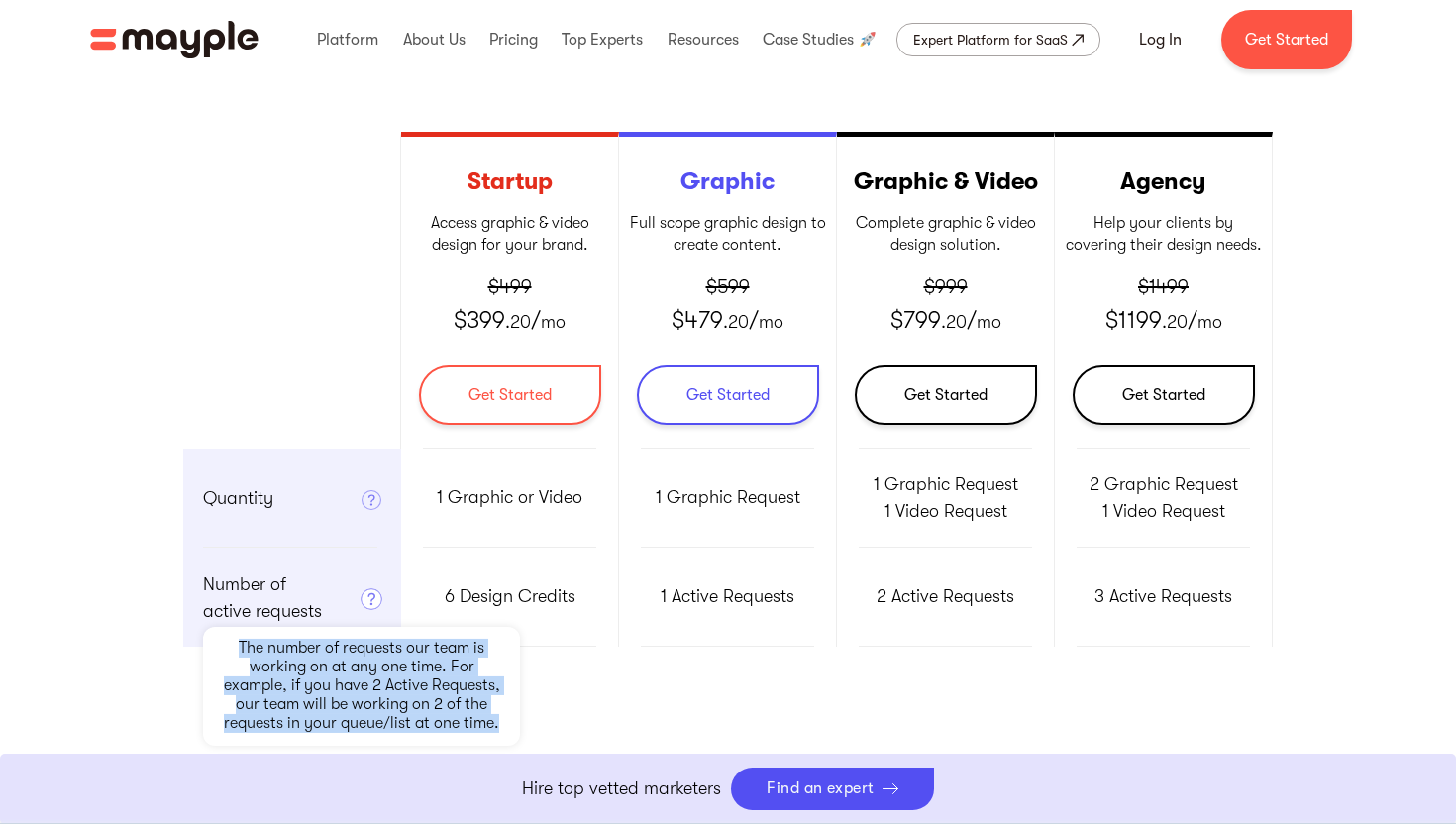 drag, startPoint x: 499, startPoint y: 723, endPoint x: 227, endPoint y: 645, distance: 282.9629 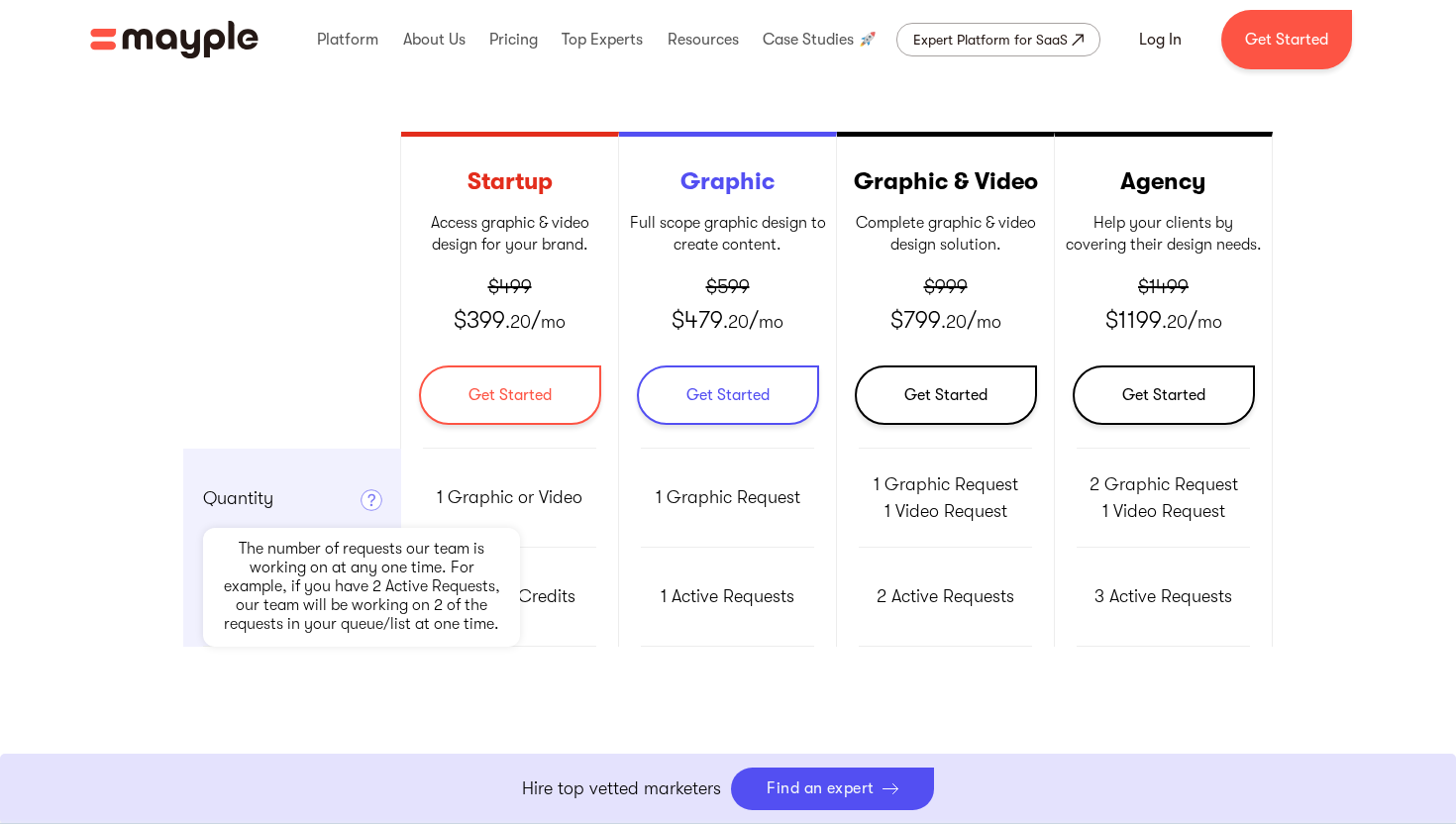click at bounding box center (371, 500) 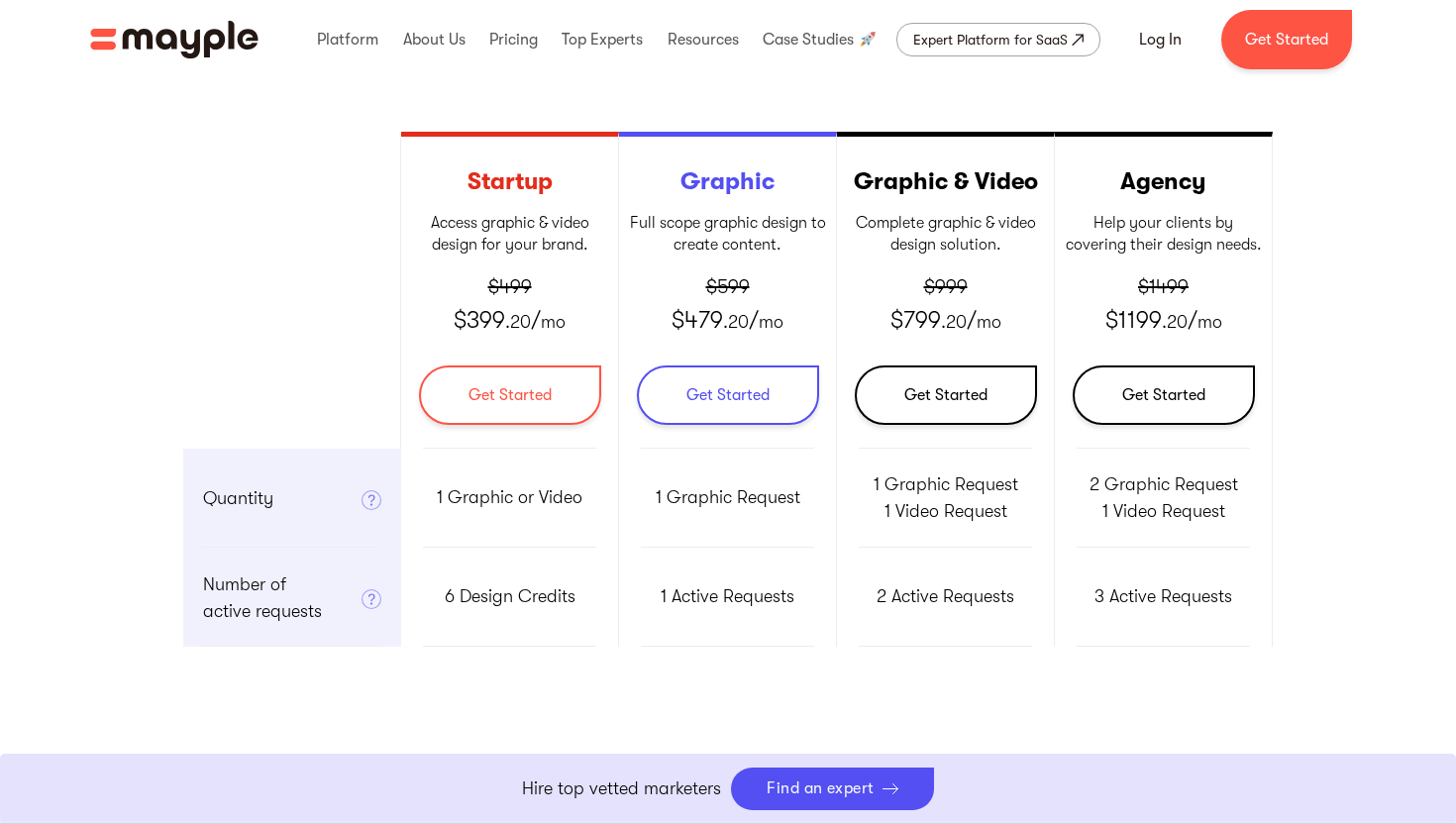 click on "Quantity The number of requests our team is working on at any one time. For example, if you have 2 Active Requests, our team will be working on 2 of the requests in your queue/list at one time." at bounding box center [292, 498] 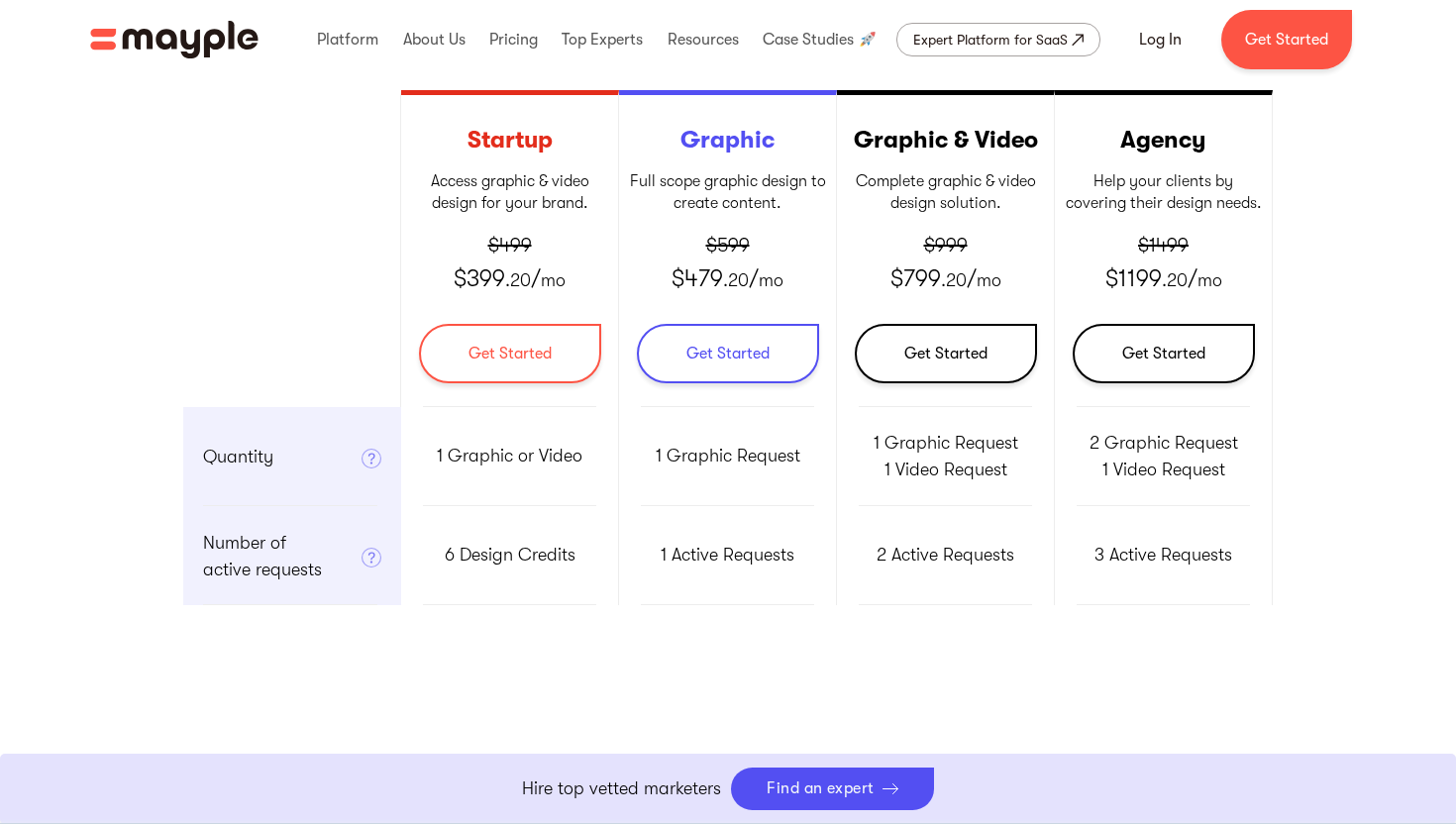 scroll, scrollTop: 770, scrollLeft: 0, axis: vertical 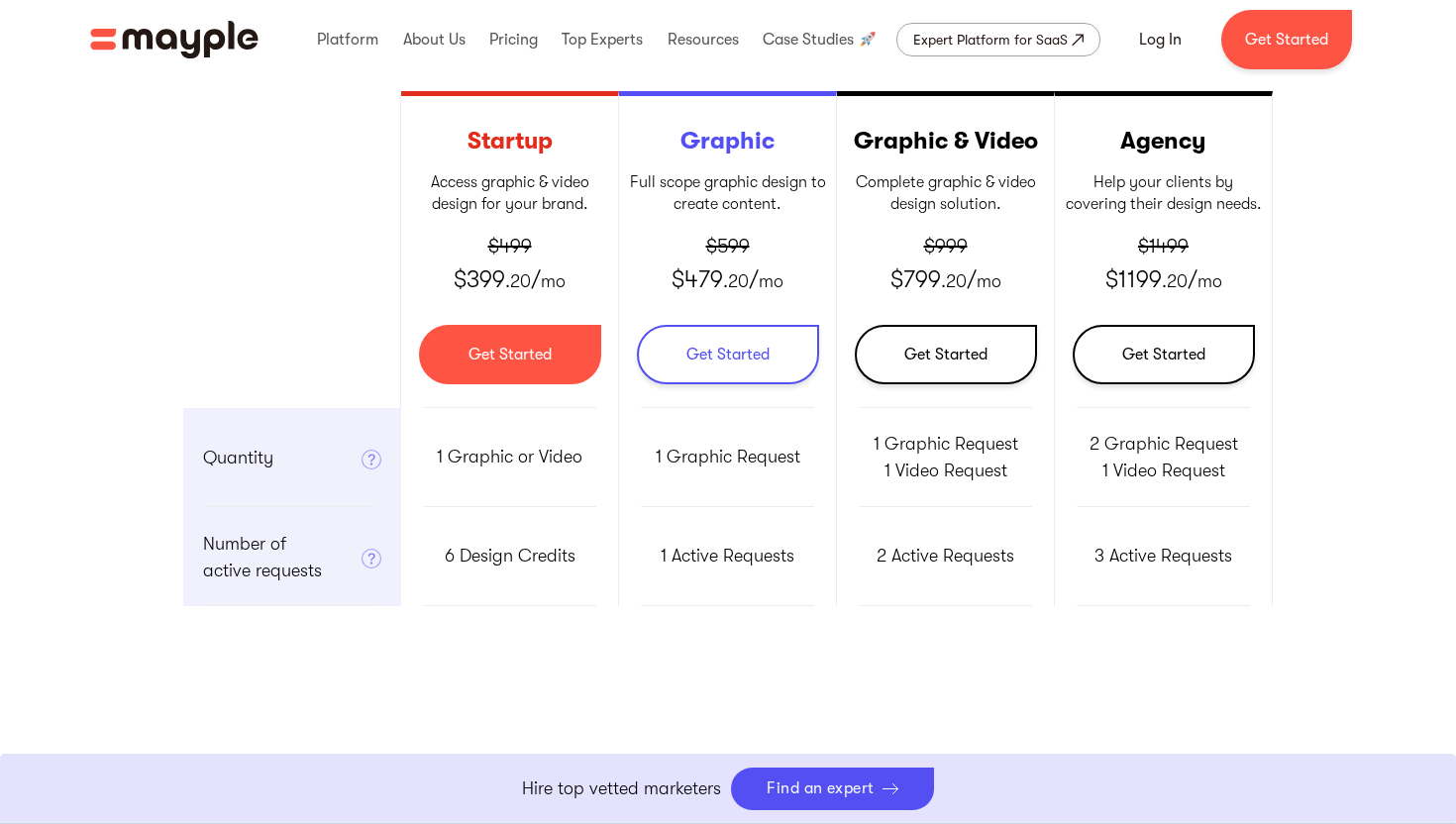 click on "Get Started" at bounding box center [510, 355] 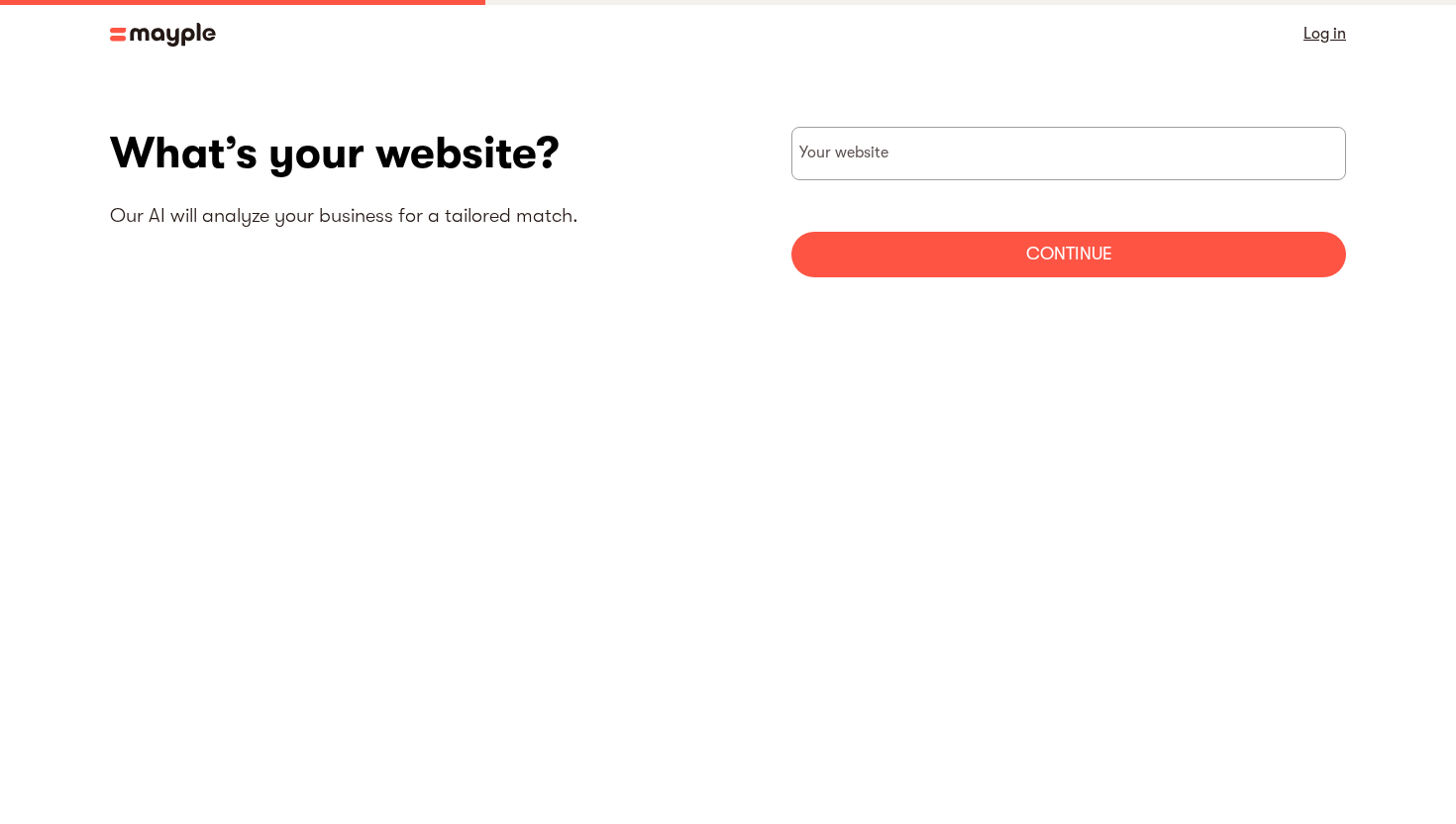 scroll, scrollTop: 0, scrollLeft: 0, axis: both 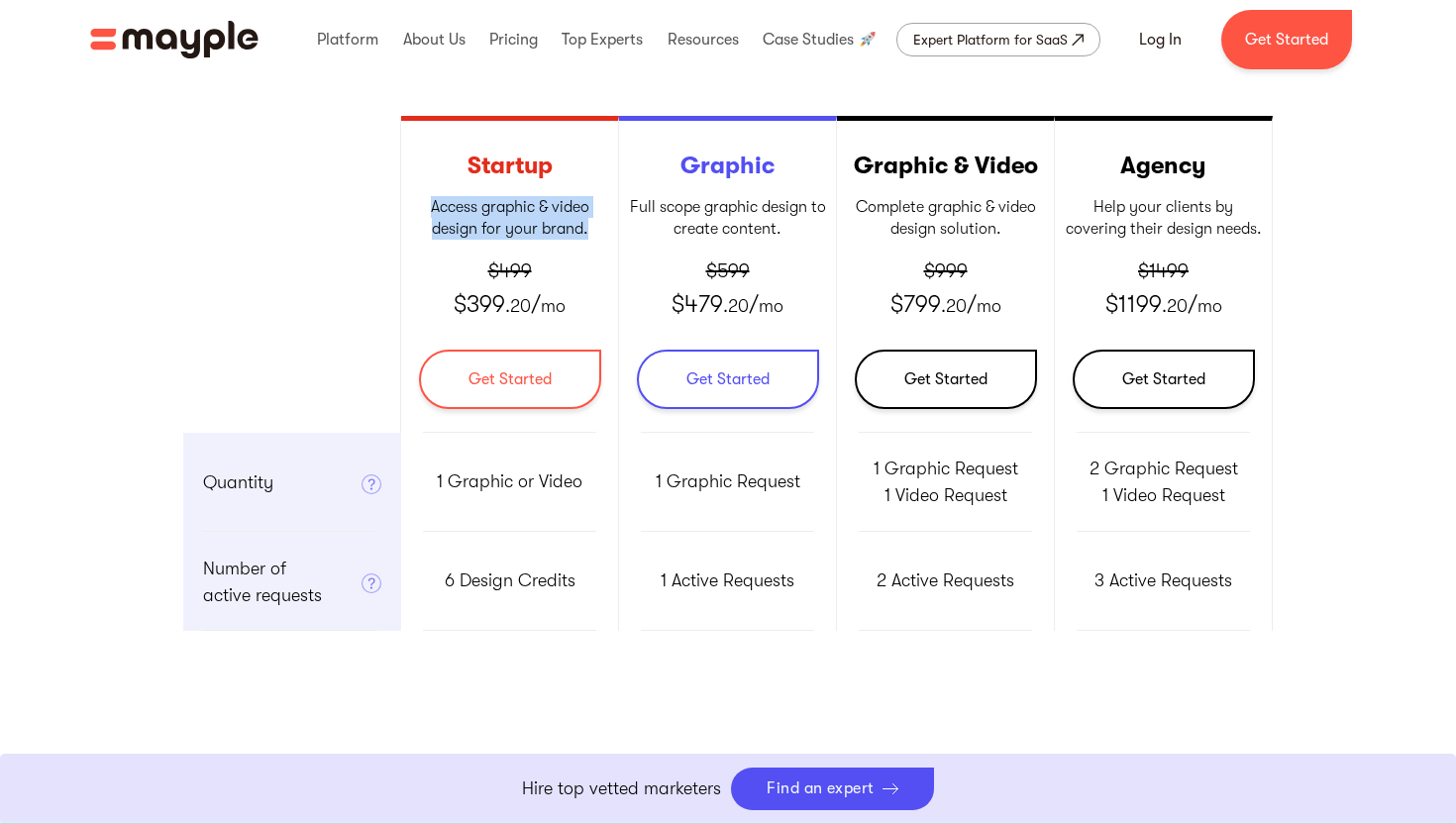 drag, startPoint x: 425, startPoint y: 204, endPoint x: 587, endPoint y: 234, distance: 164.75436 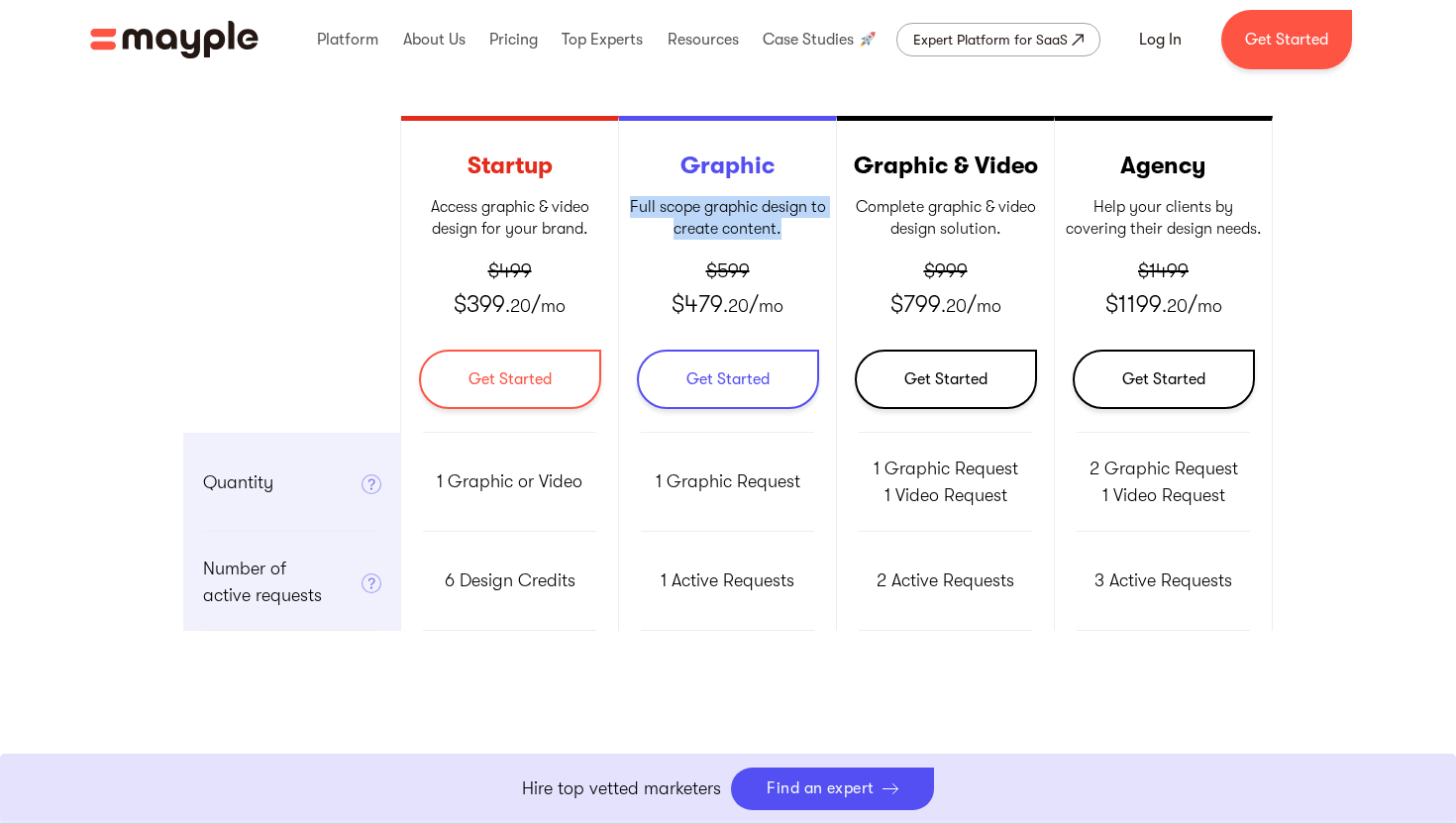 drag, startPoint x: 627, startPoint y: 201, endPoint x: 783, endPoint y: 239, distance: 160.56151 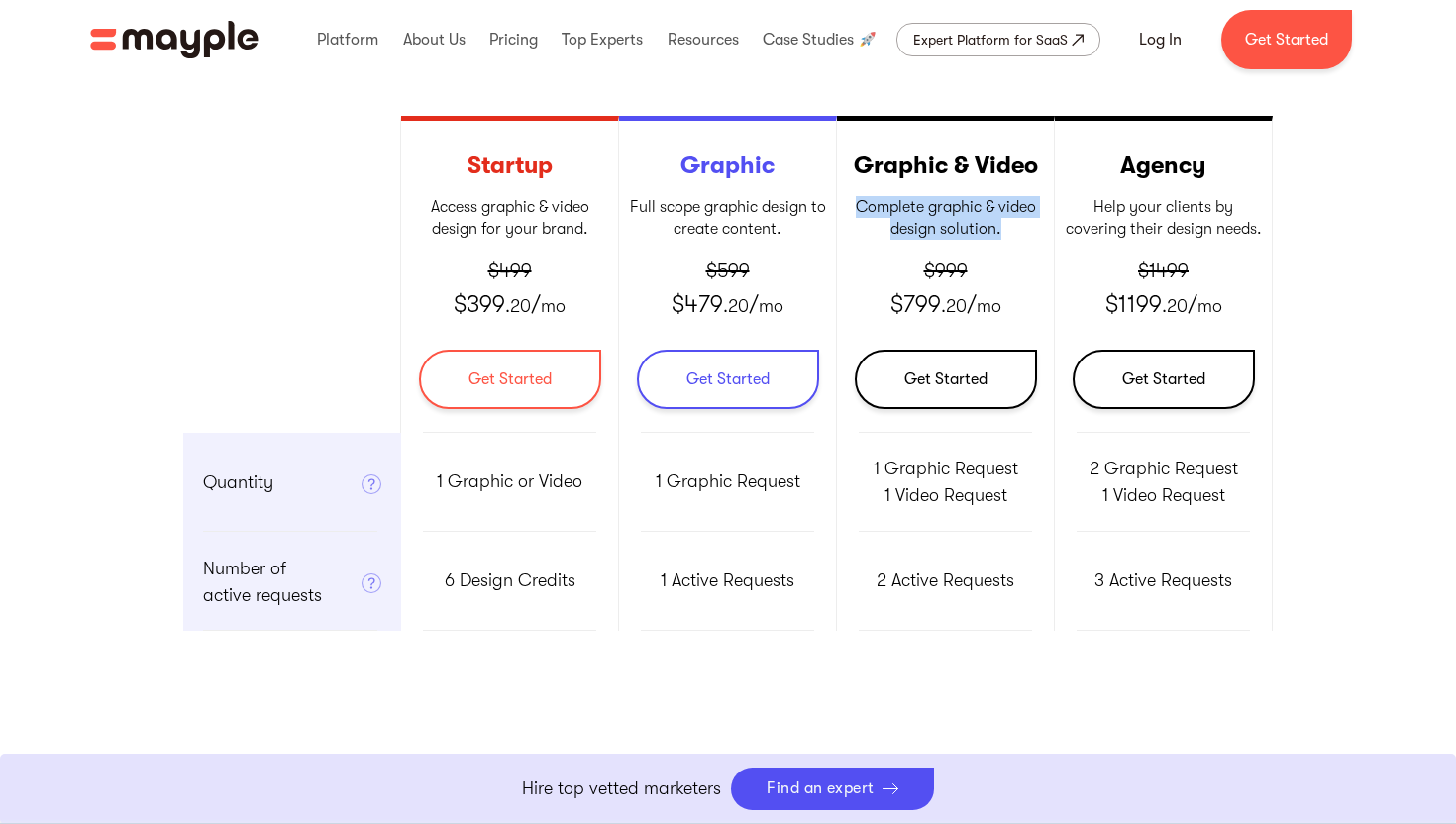 drag, startPoint x: 856, startPoint y: 203, endPoint x: 1013, endPoint y: 252, distance: 164.46884 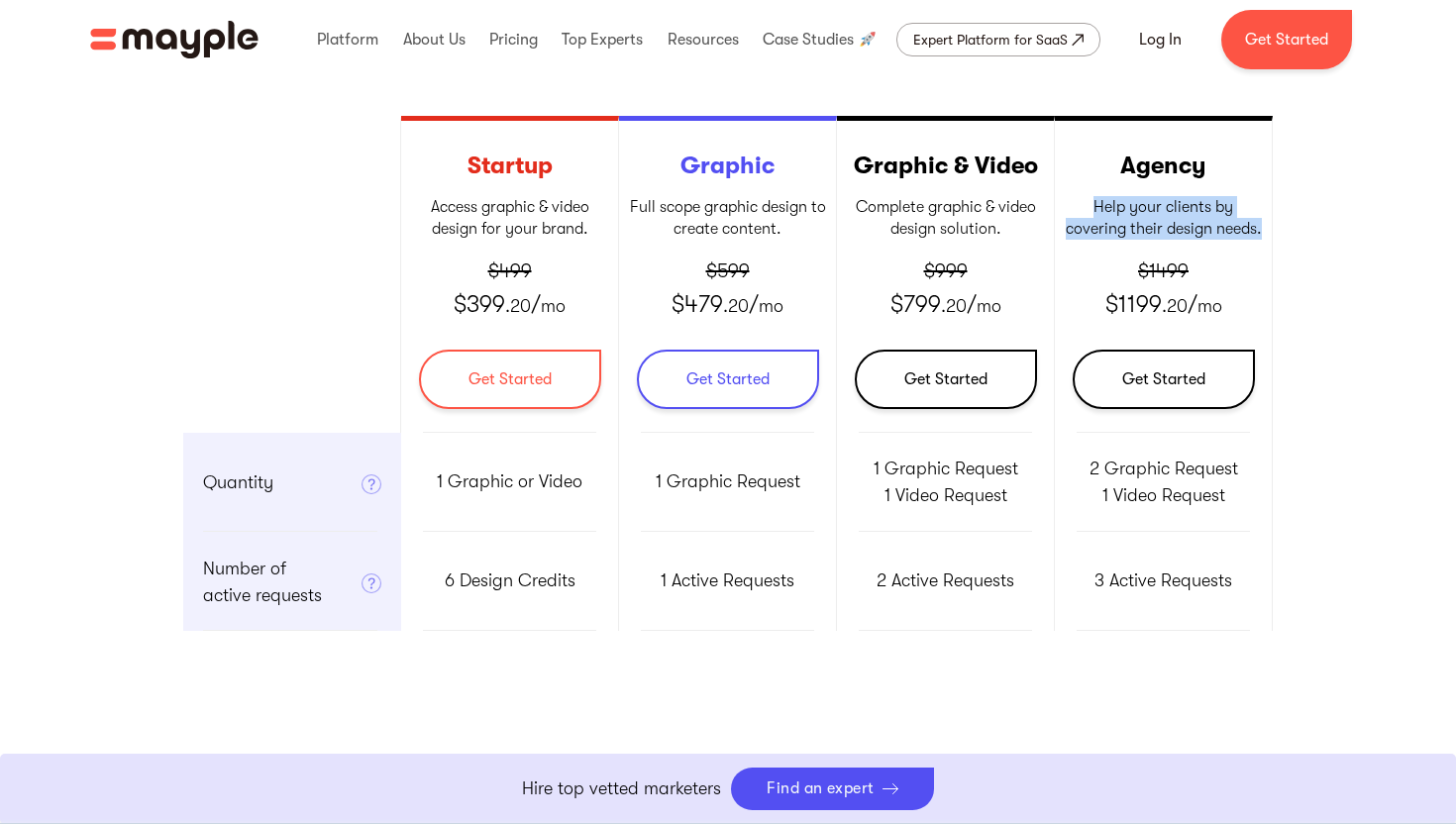 drag, startPoint x: 1093, startPoint y: 203, endPoint x: 1250, endPoint y: 244, distance: 162.26522 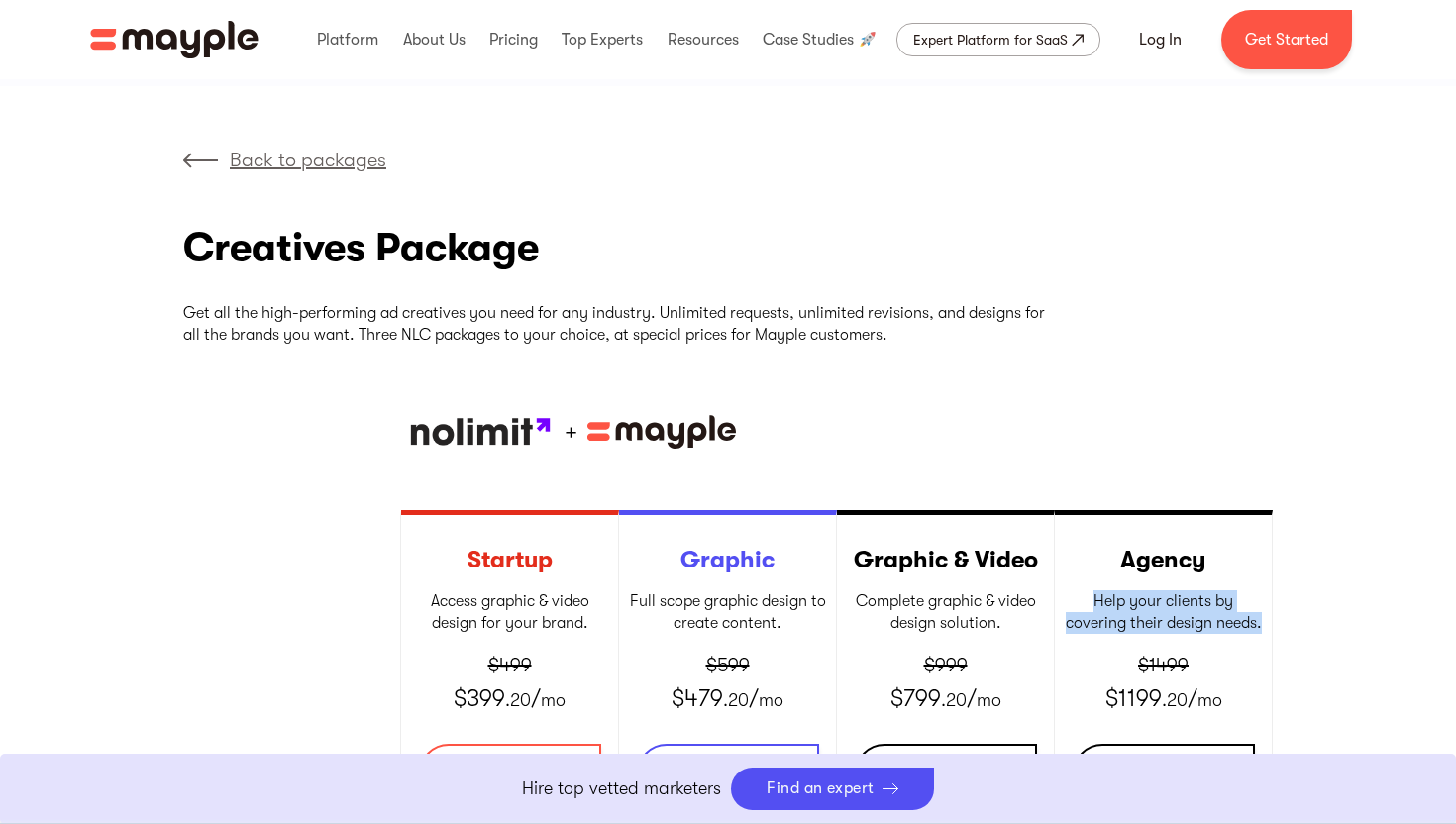 scroll, scrollTop: 0, scrollLeft: 0, axis: both 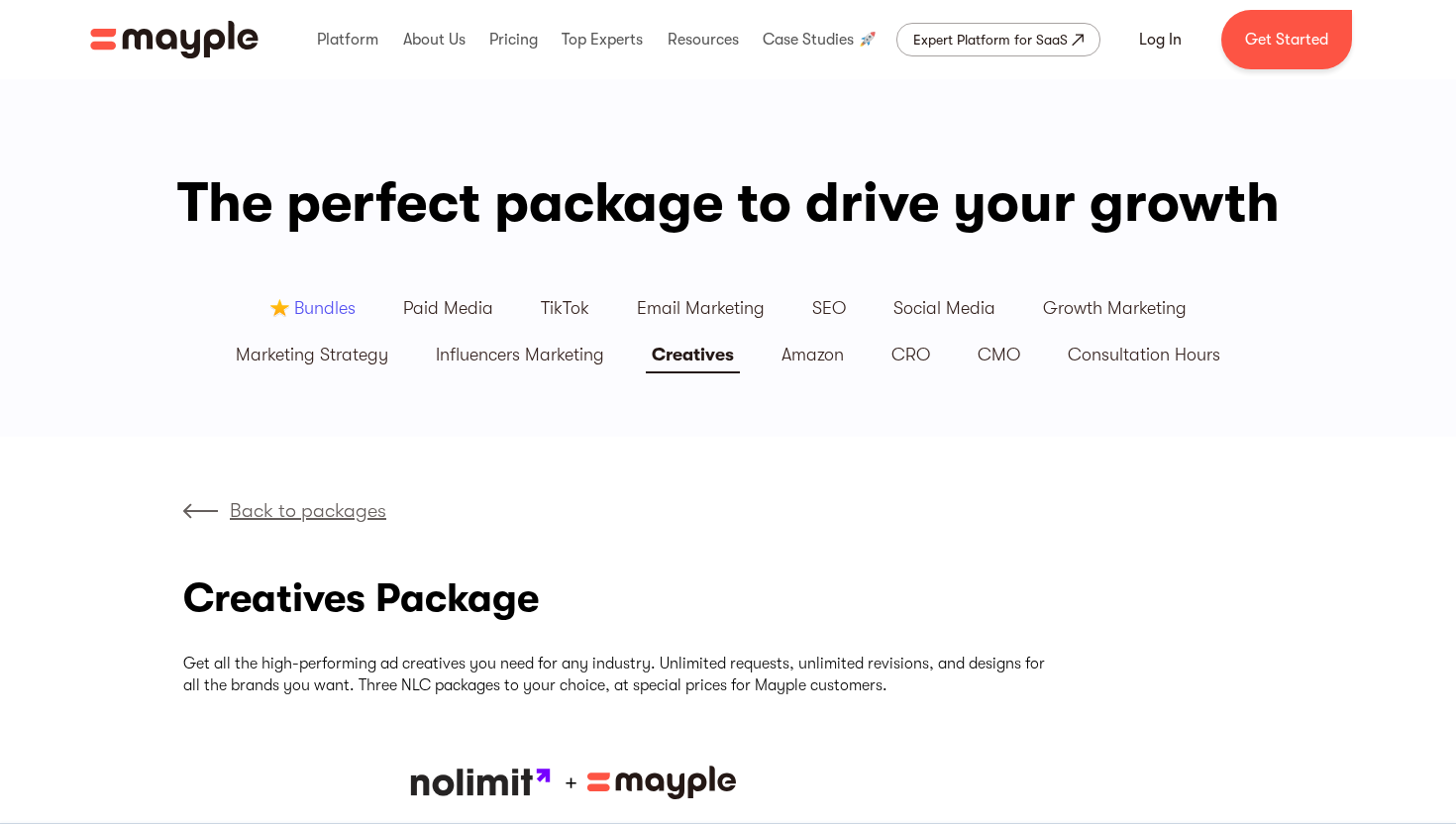 click on "Back to packages" at bounding box center (284, 511) 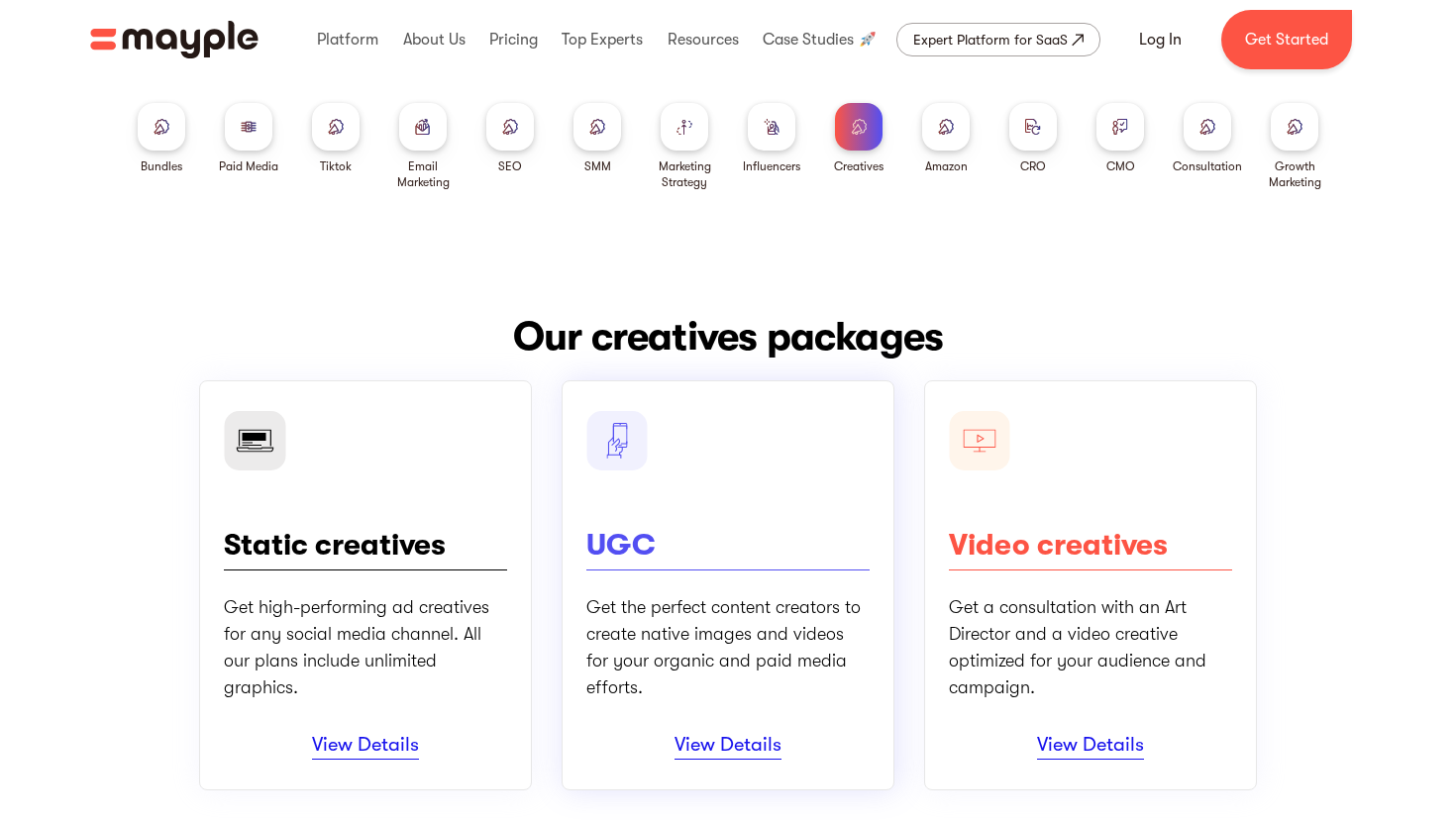 scroll, scrollTop: 0, scrollLeft: 0, axis: both 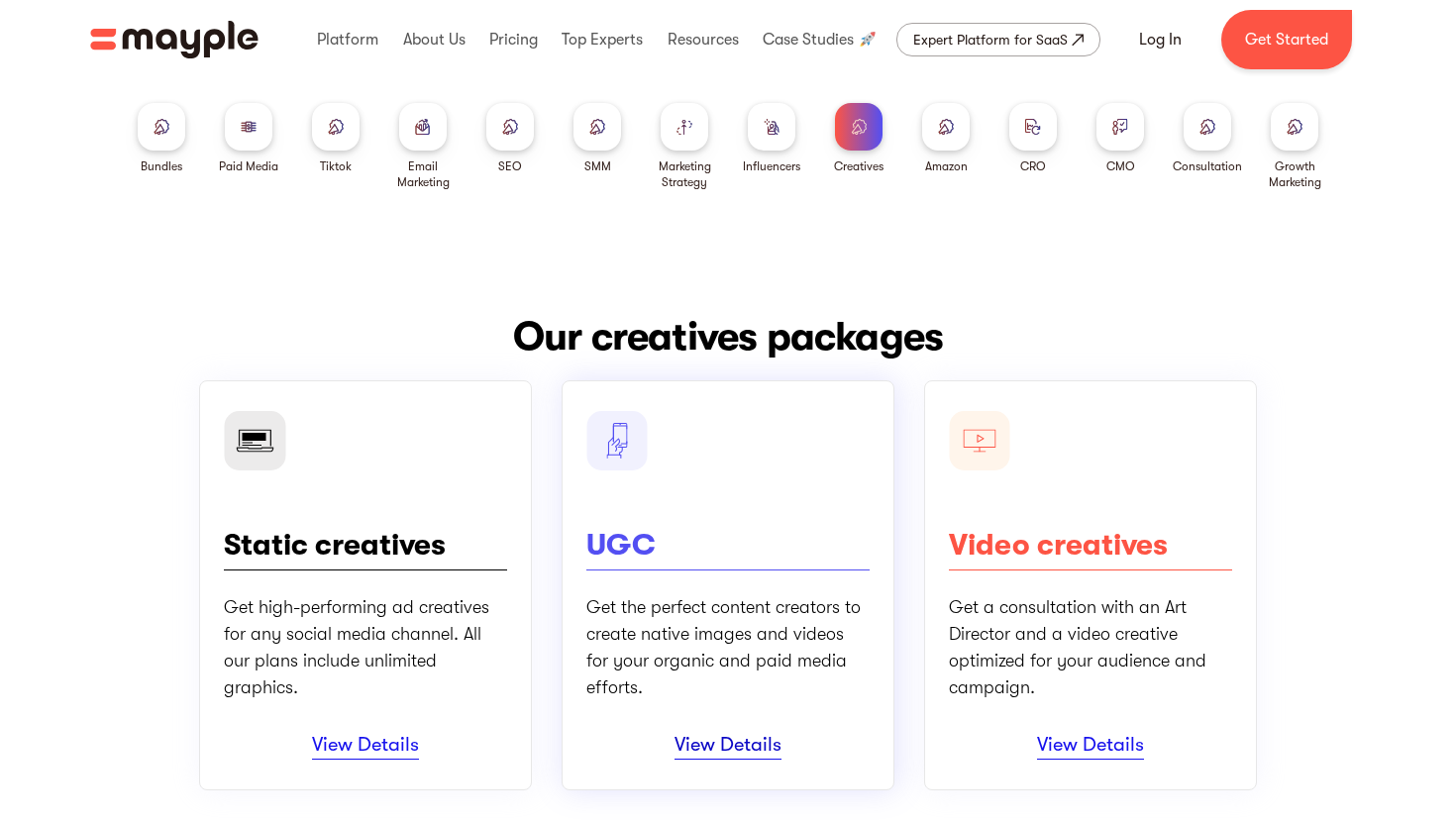 click on "View Details" at bounding box center (728, 746) 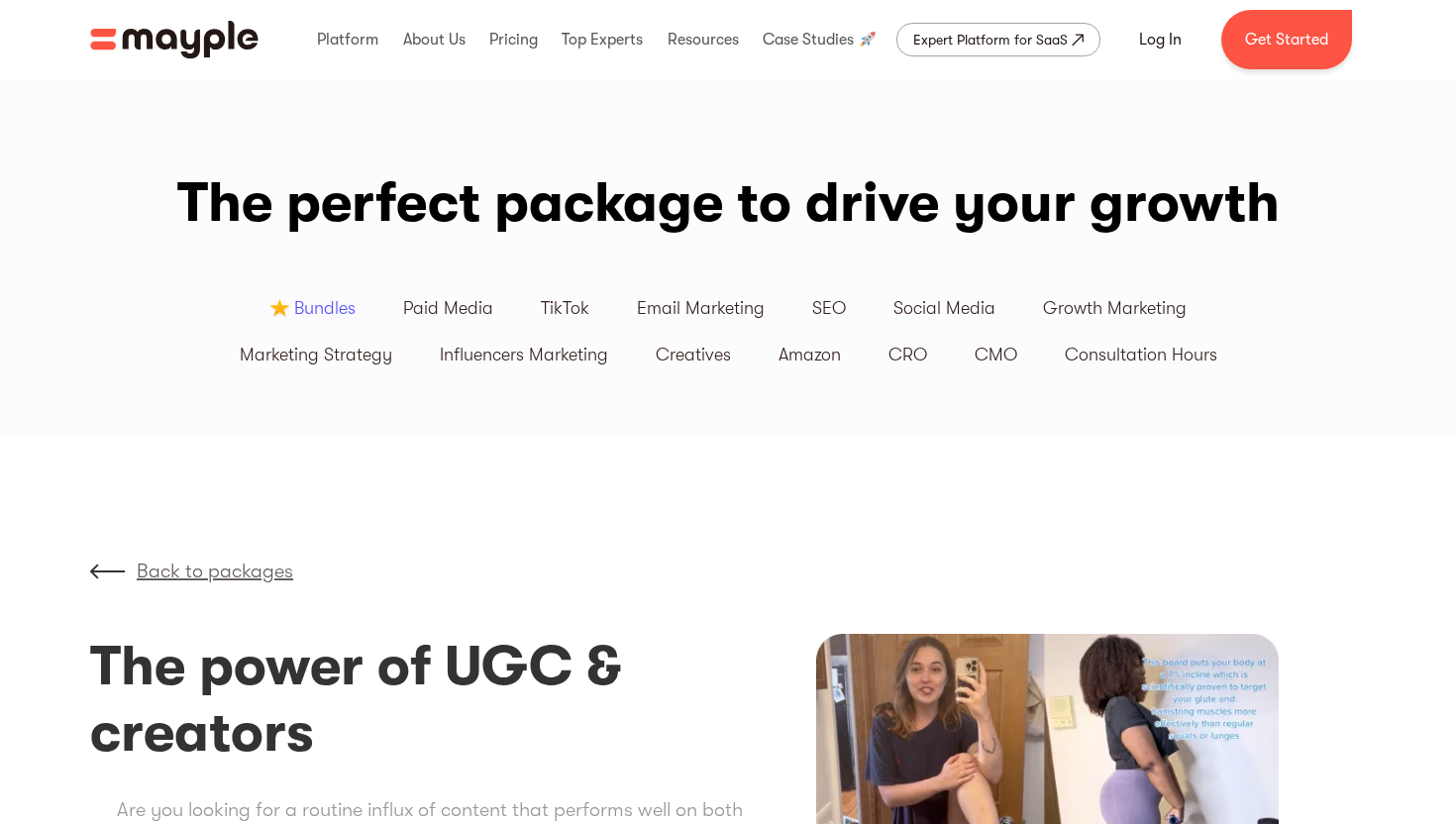 scroll, scrollTop: 0, scrollLeft: 0, axis: both 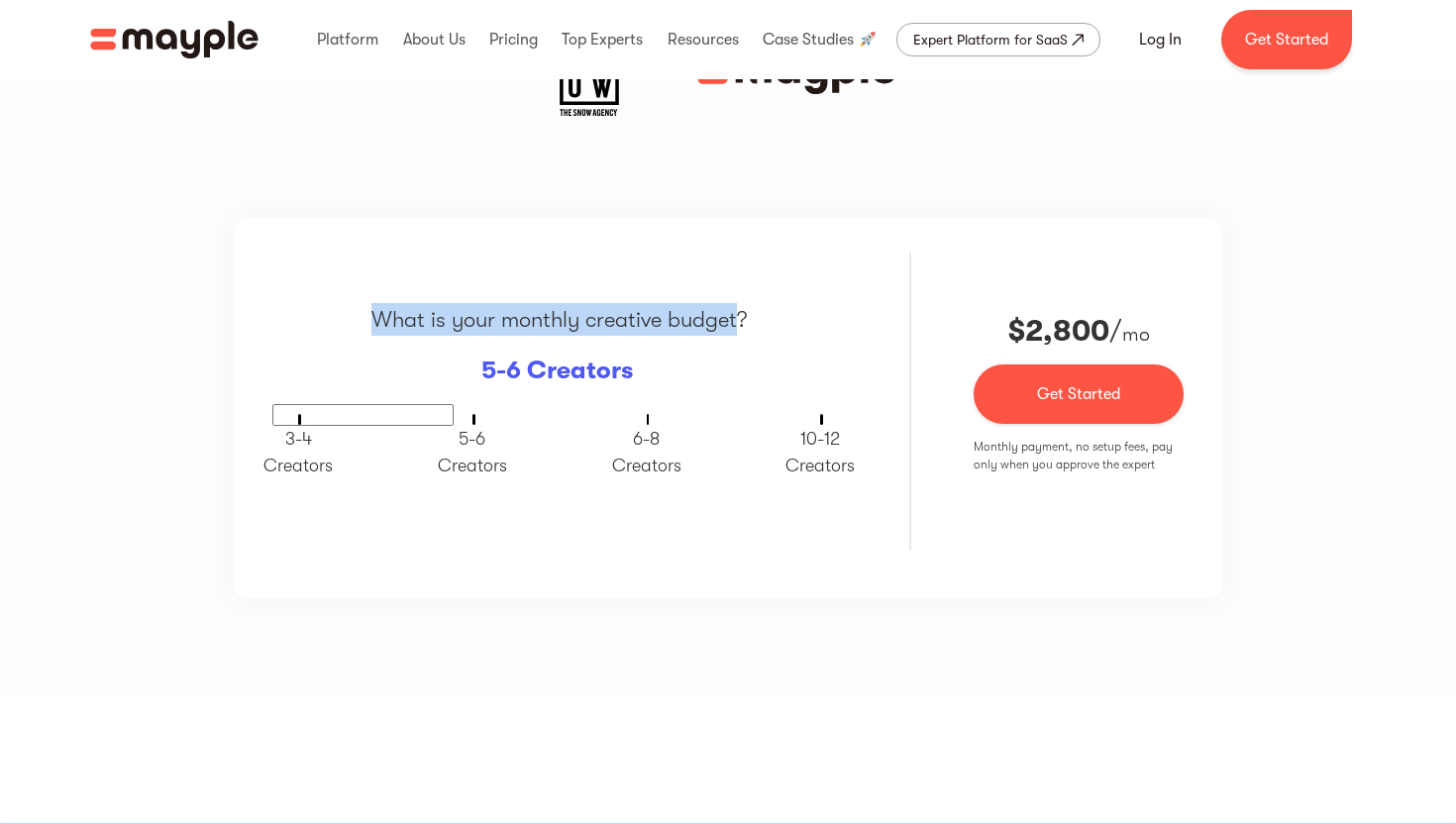 drag, startPoint x: 364, startPoint y: 318, endPoint x: 750, endPoint y: 318, distance: 386 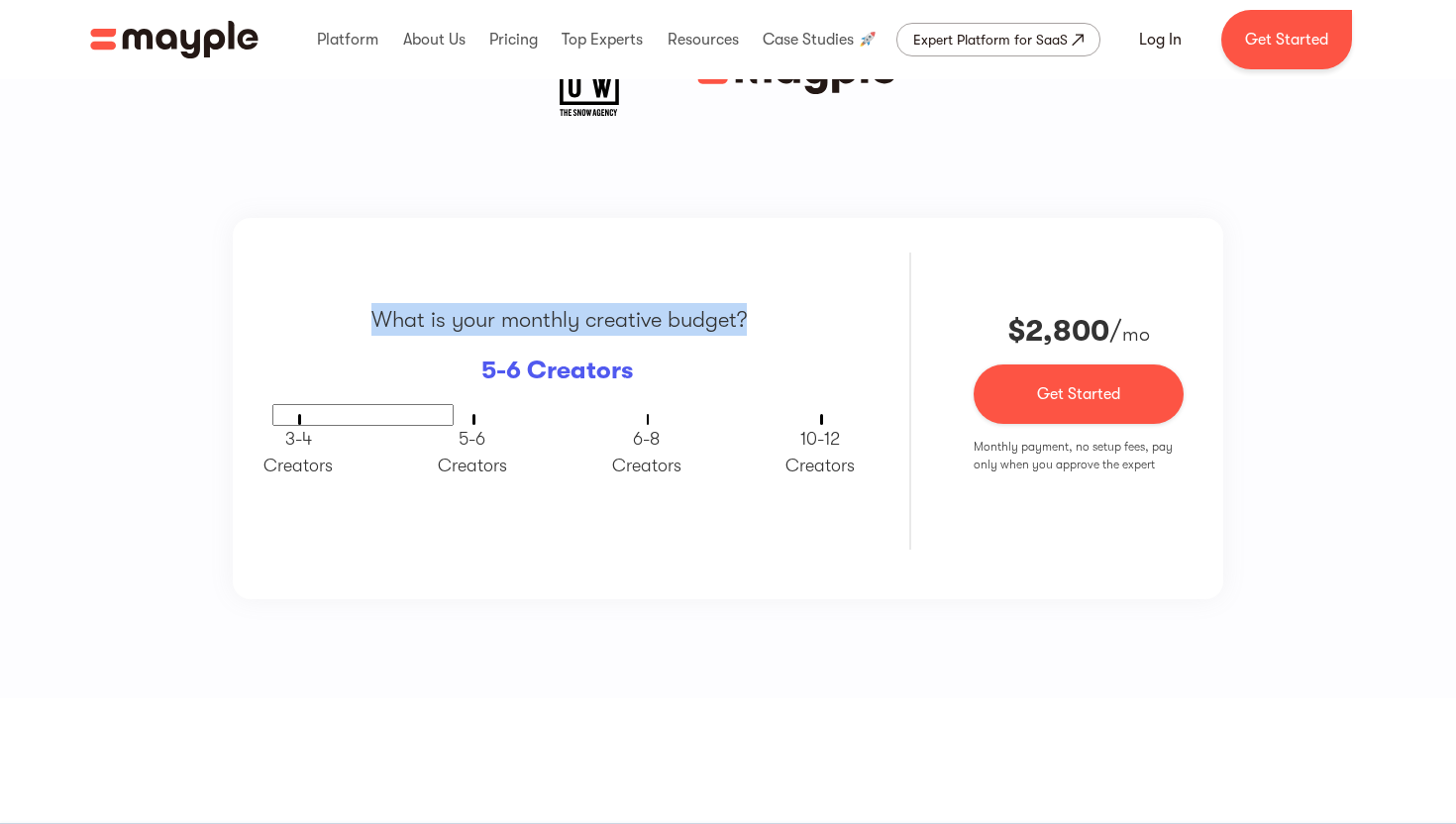 click on "What is your monthly creative budget? 5-6 Creators
3-4 ‍ Creators 5-6 ‍ Creators 6-8 Creators 10-12 Creators" at bounding box center (560, 401) 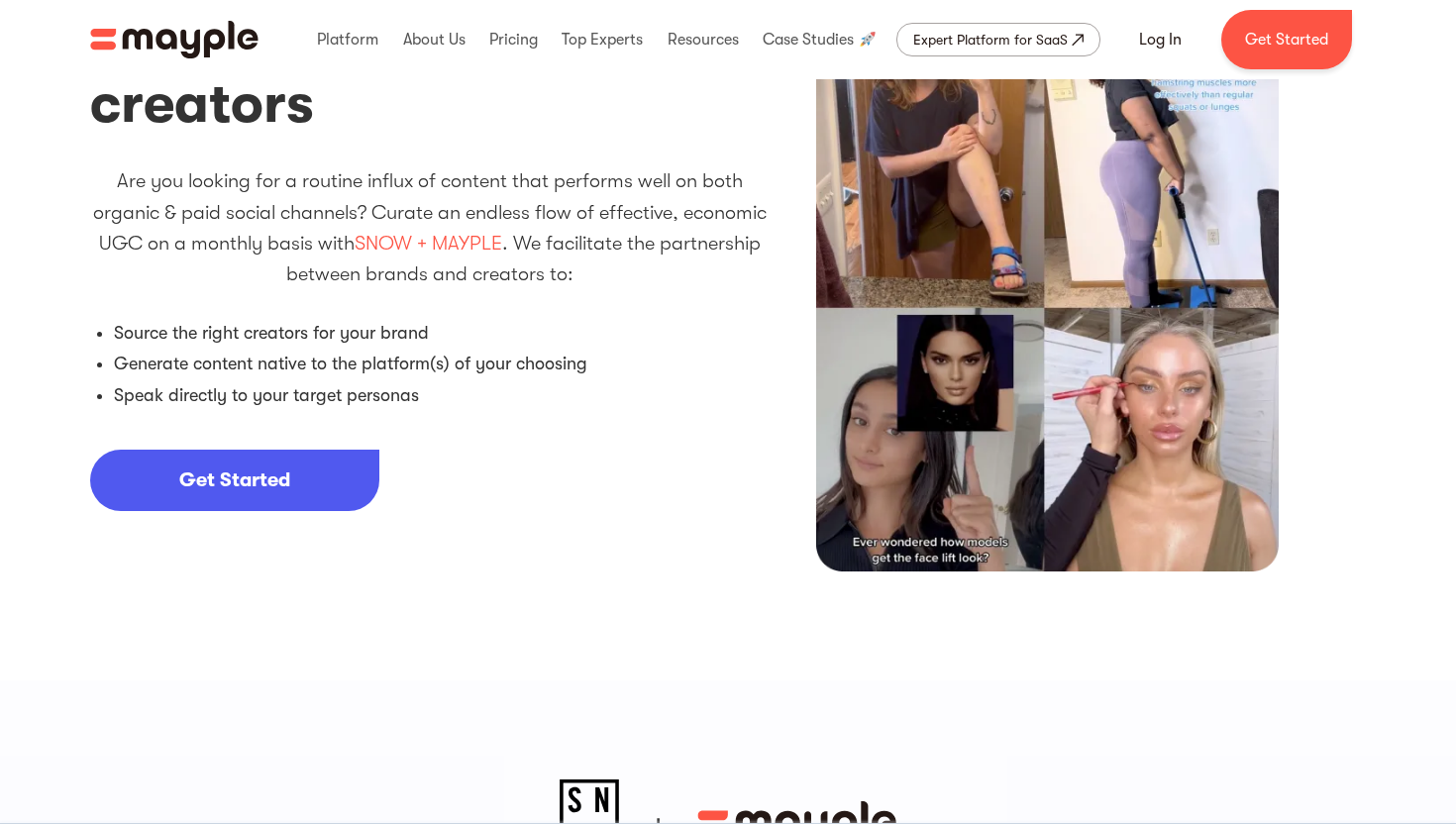 scroll, scrollTop: 0, scrollLeft: 0, axis: both 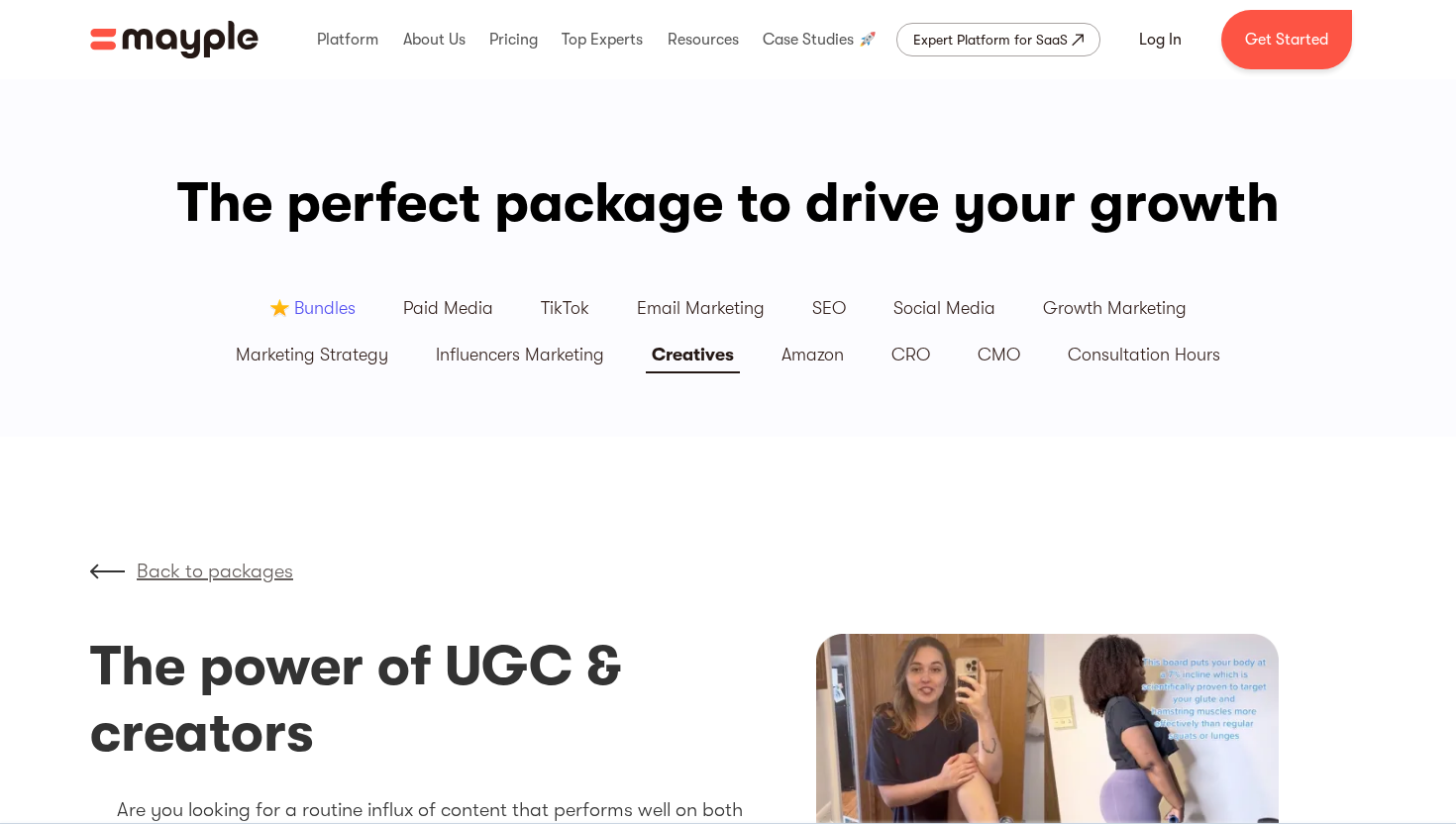 click on "Back to packages" at bounding box center (215, 571) 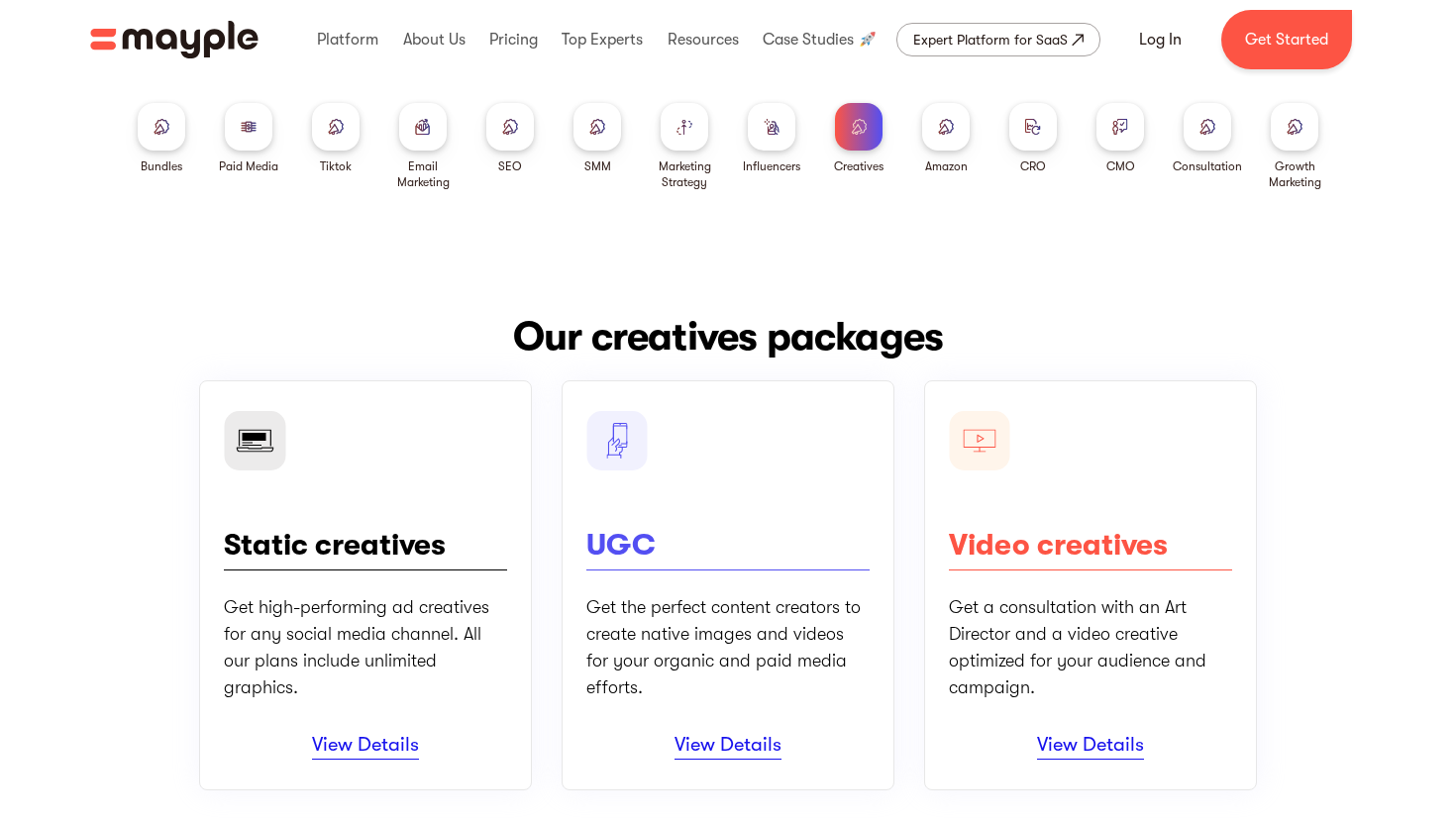 scroll, scrollTop: 0, scrollLeft: 0, axis: both 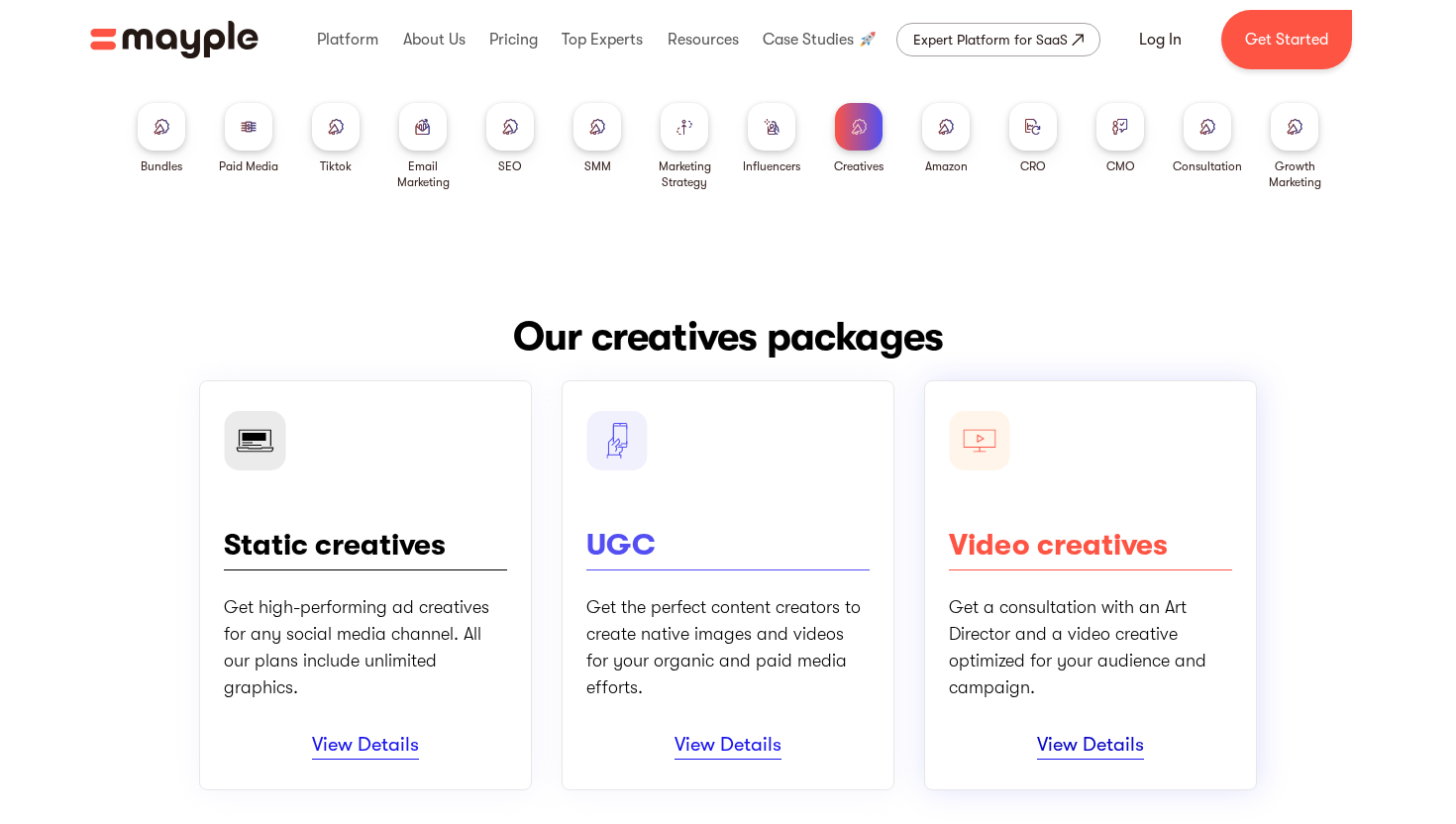 click on "View Details" at bounding box center [1091, 746] 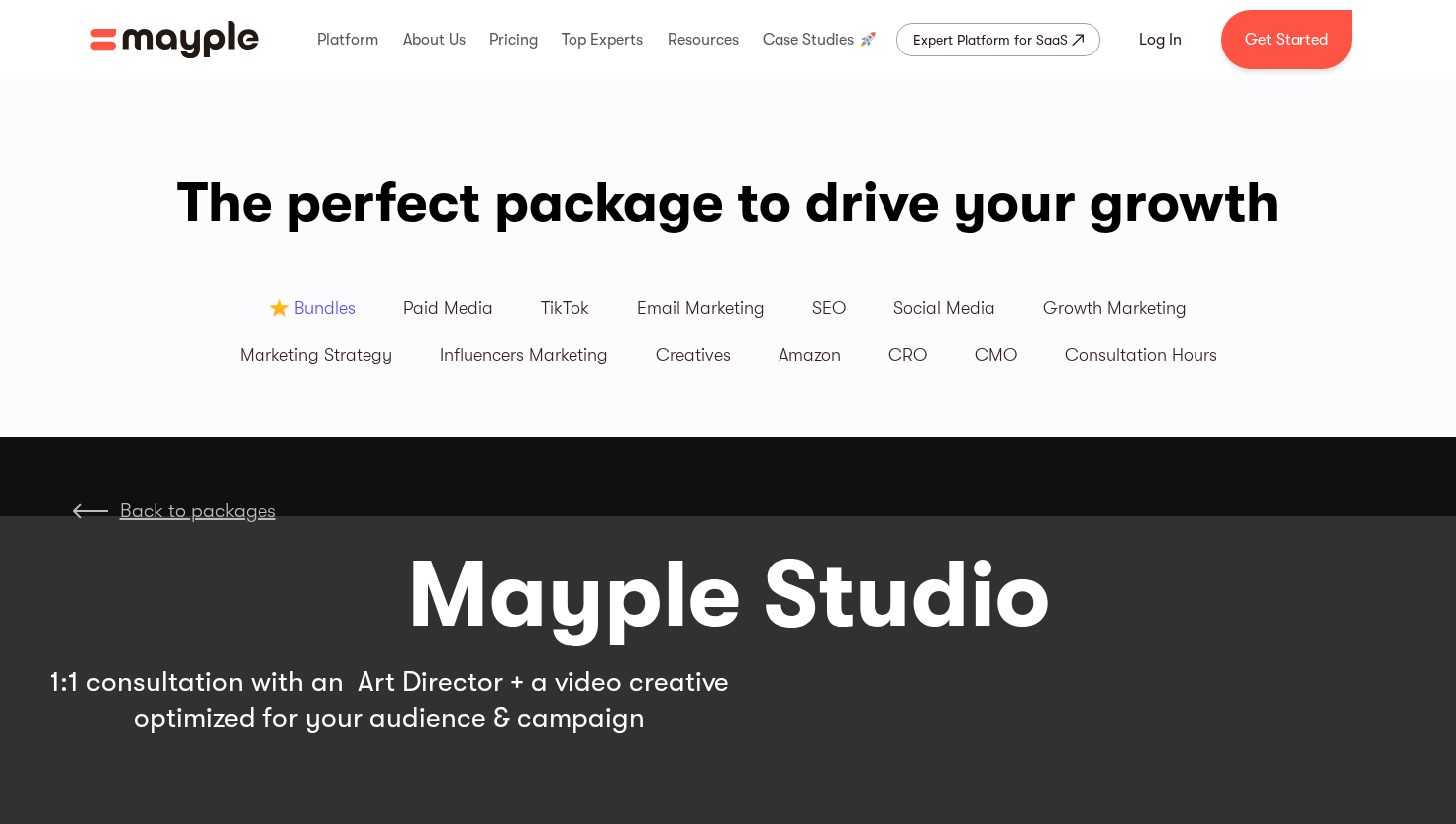 scroll, scrollTop: 0, scrollLeft: 0, axis: both 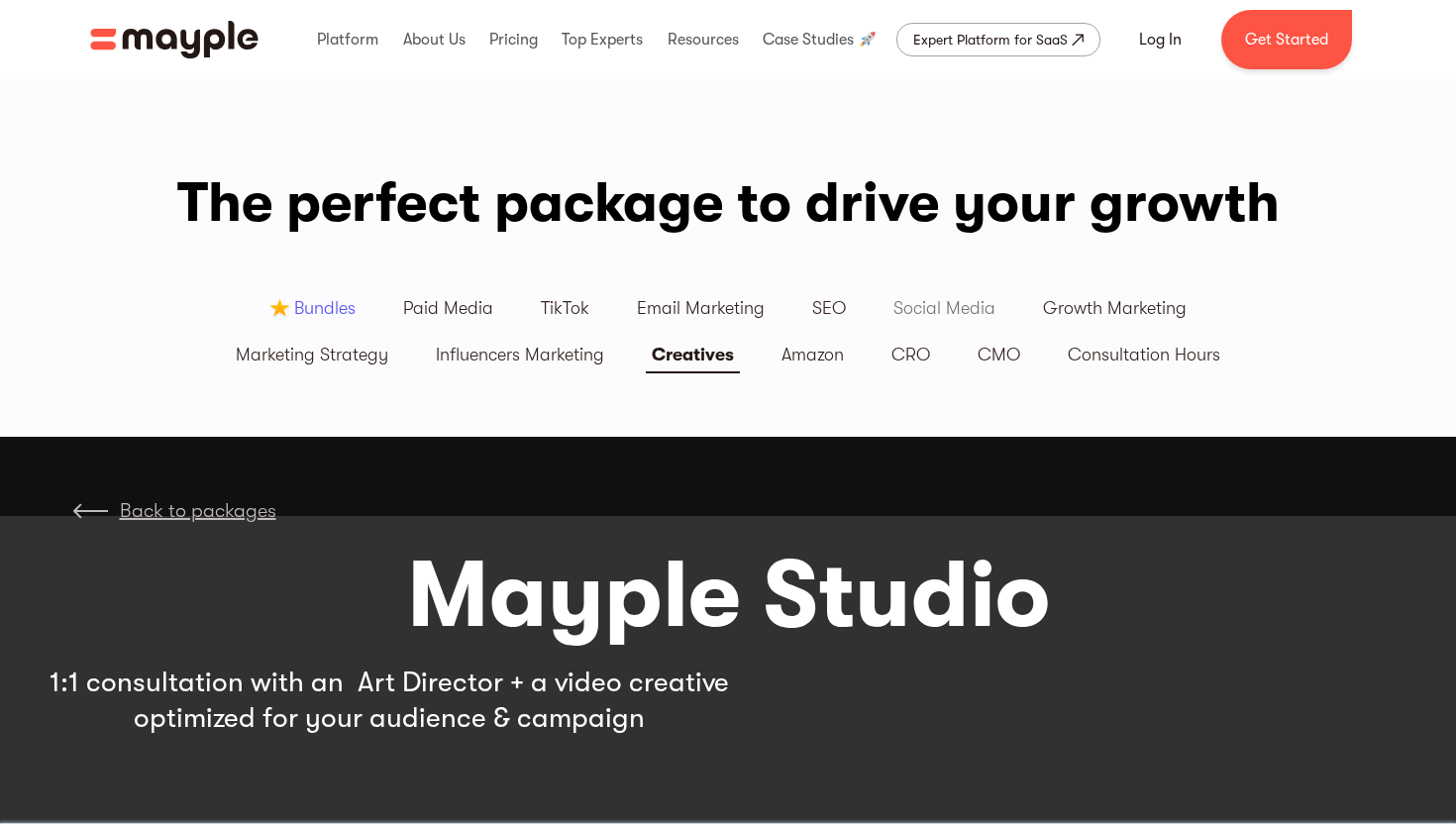 click on "Social Media" at bounding box center (944, 308) 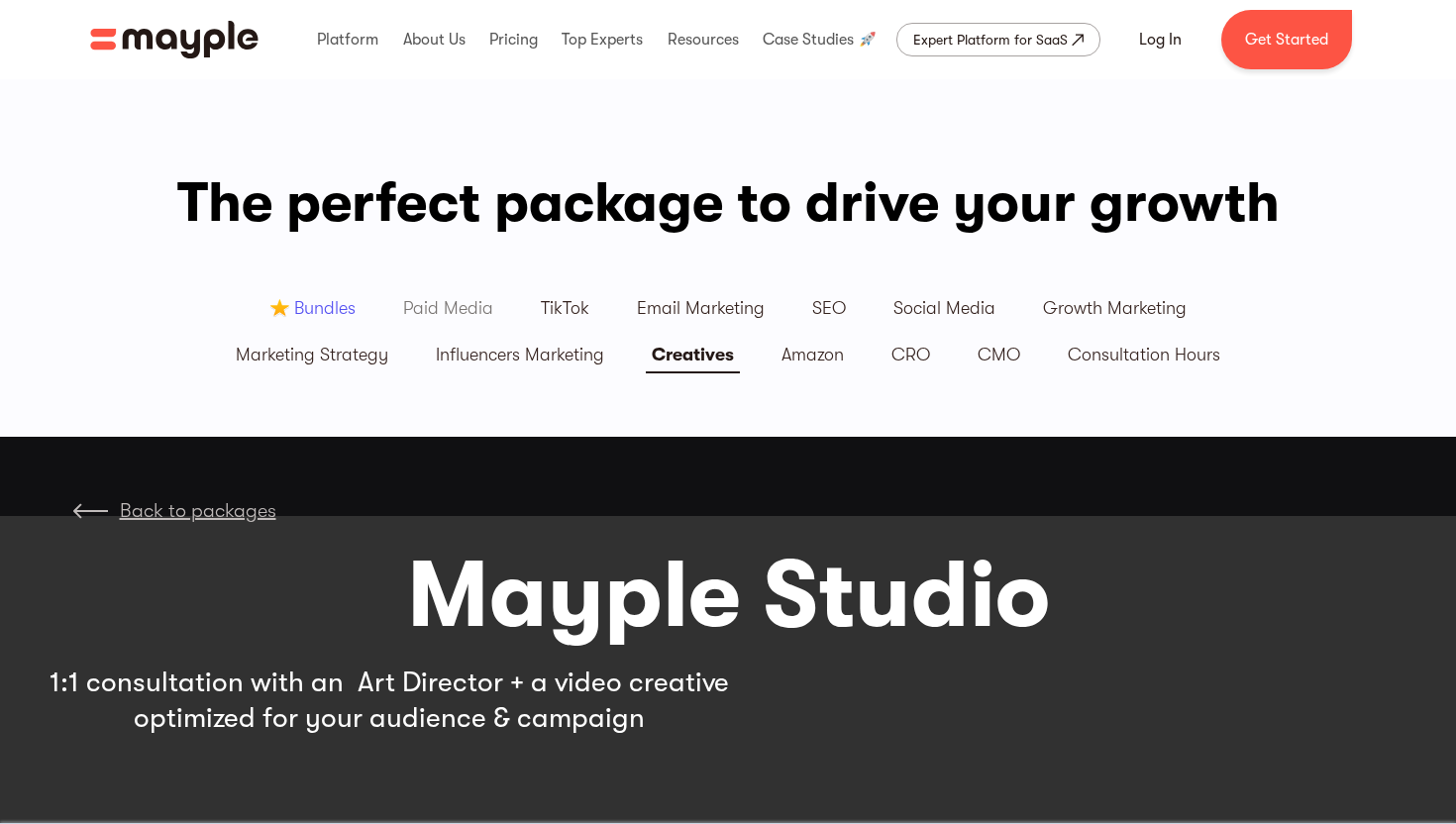 click on "Paid Media" at bounding box center (448, 308) 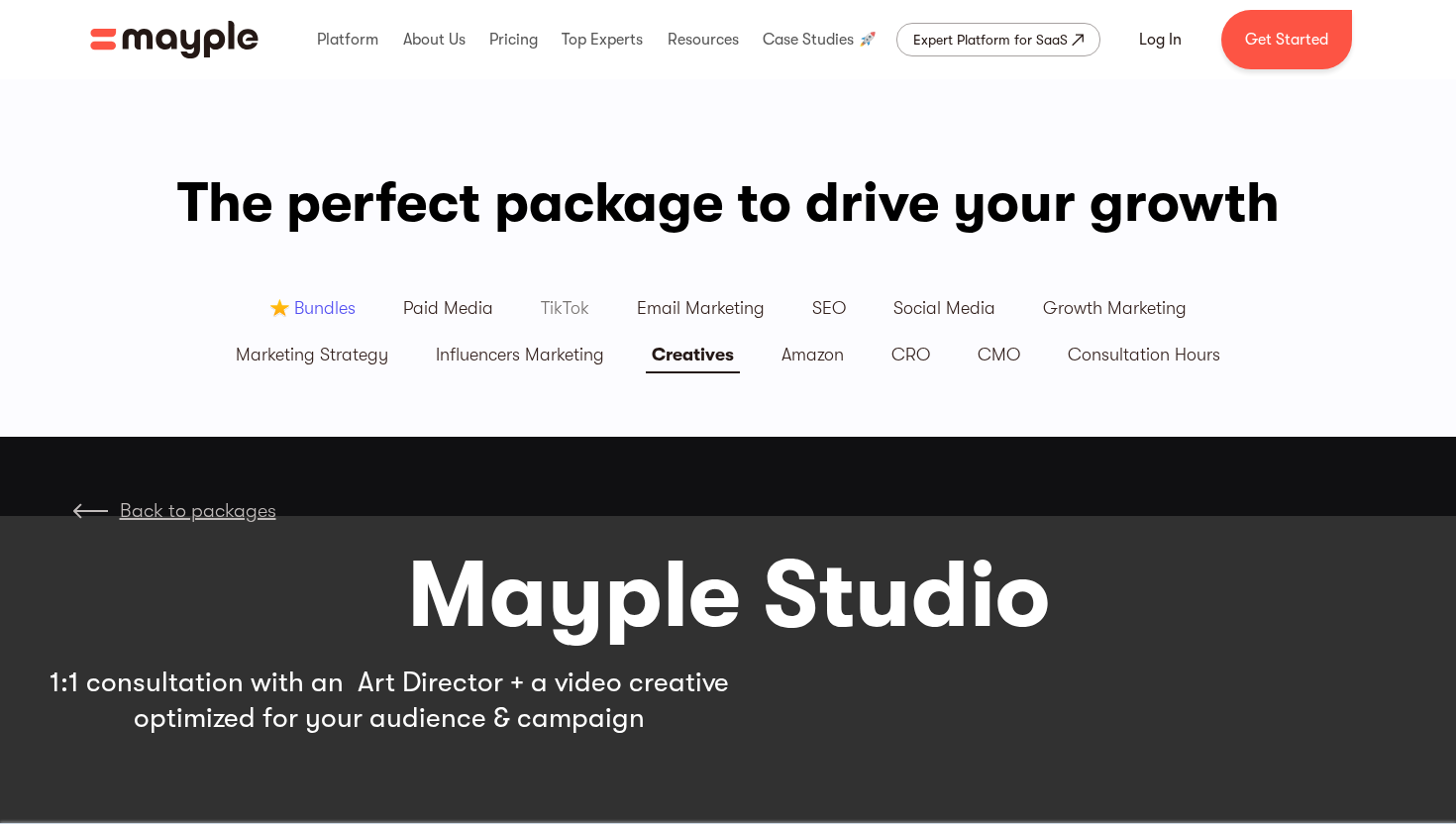 click on "TikTok" at bounding box center [565, 308] 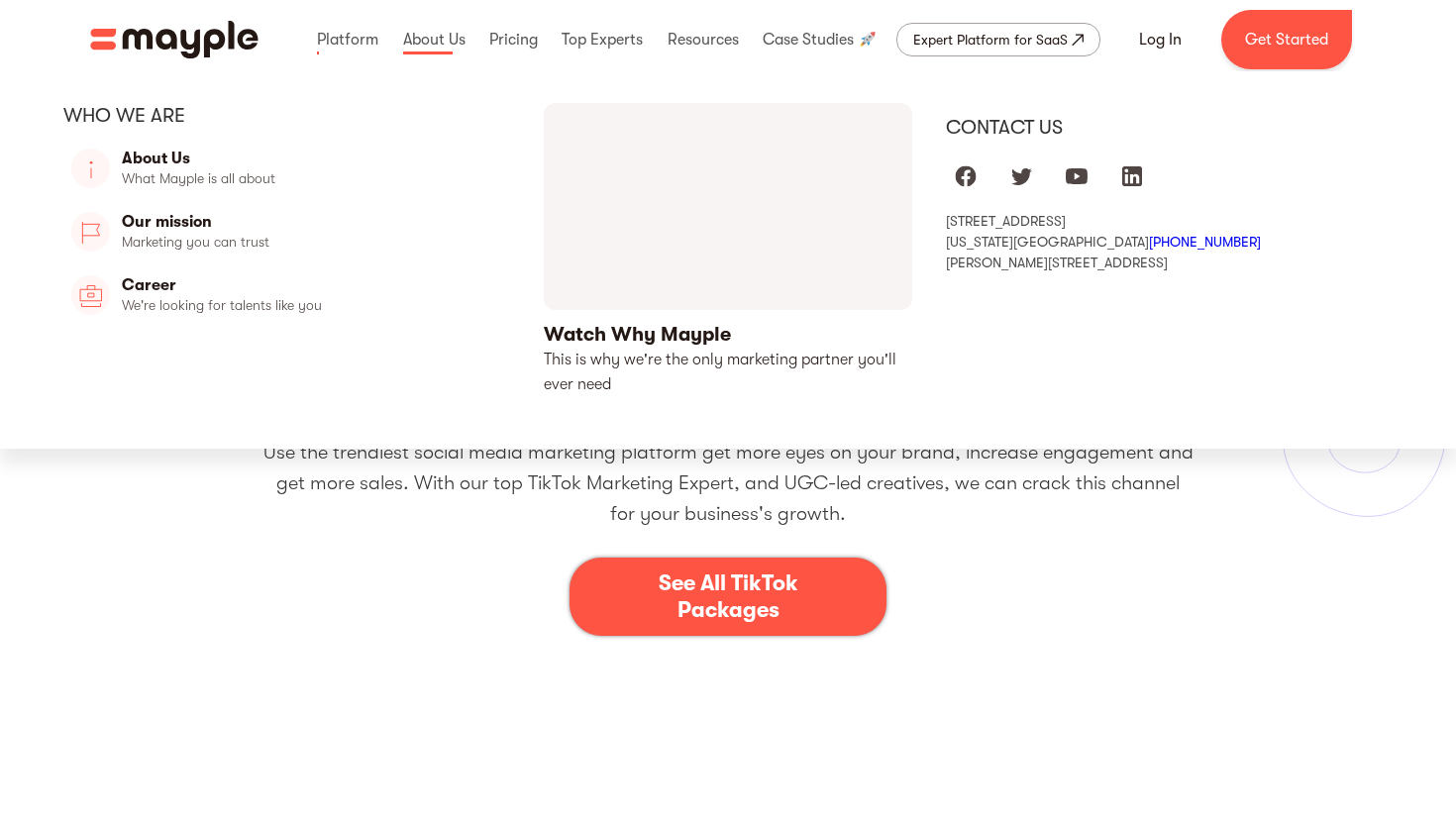 scroll, scrollTop: 0, scrollLeft: 0, axis: both 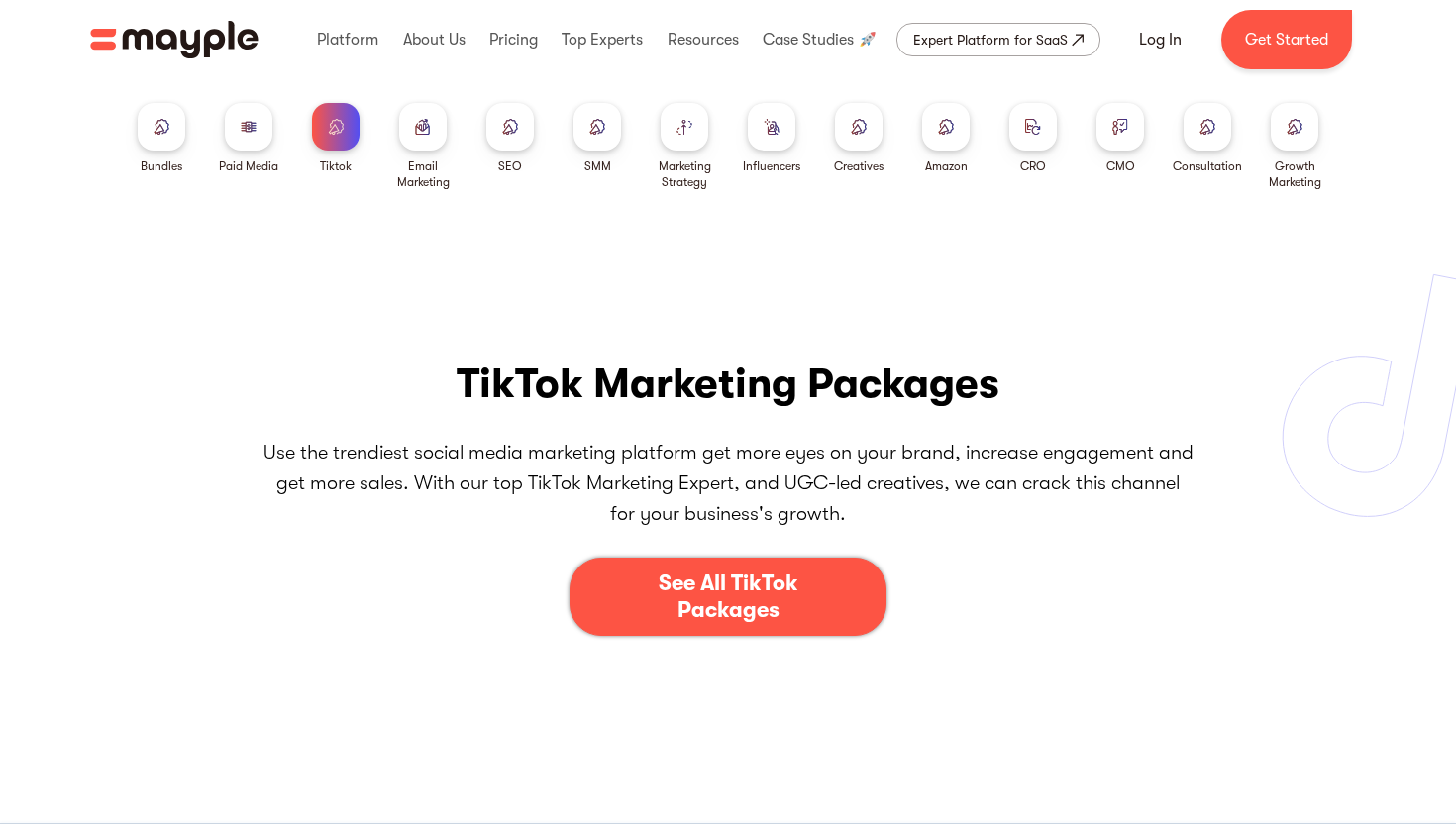 click at bounding box center (597, 127) 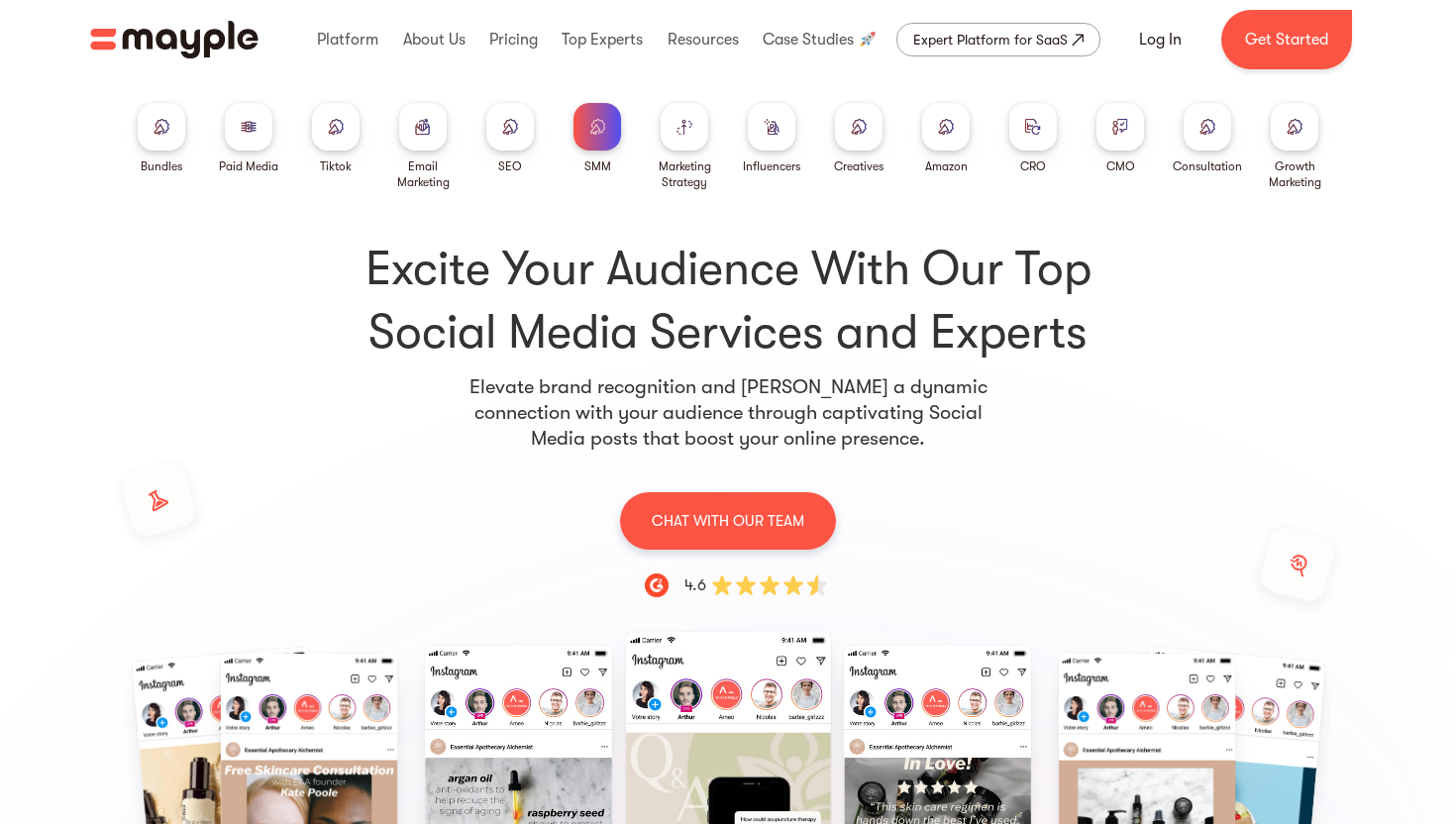scroll, scrollTop: 0, scrollLeft: 0, axis: both 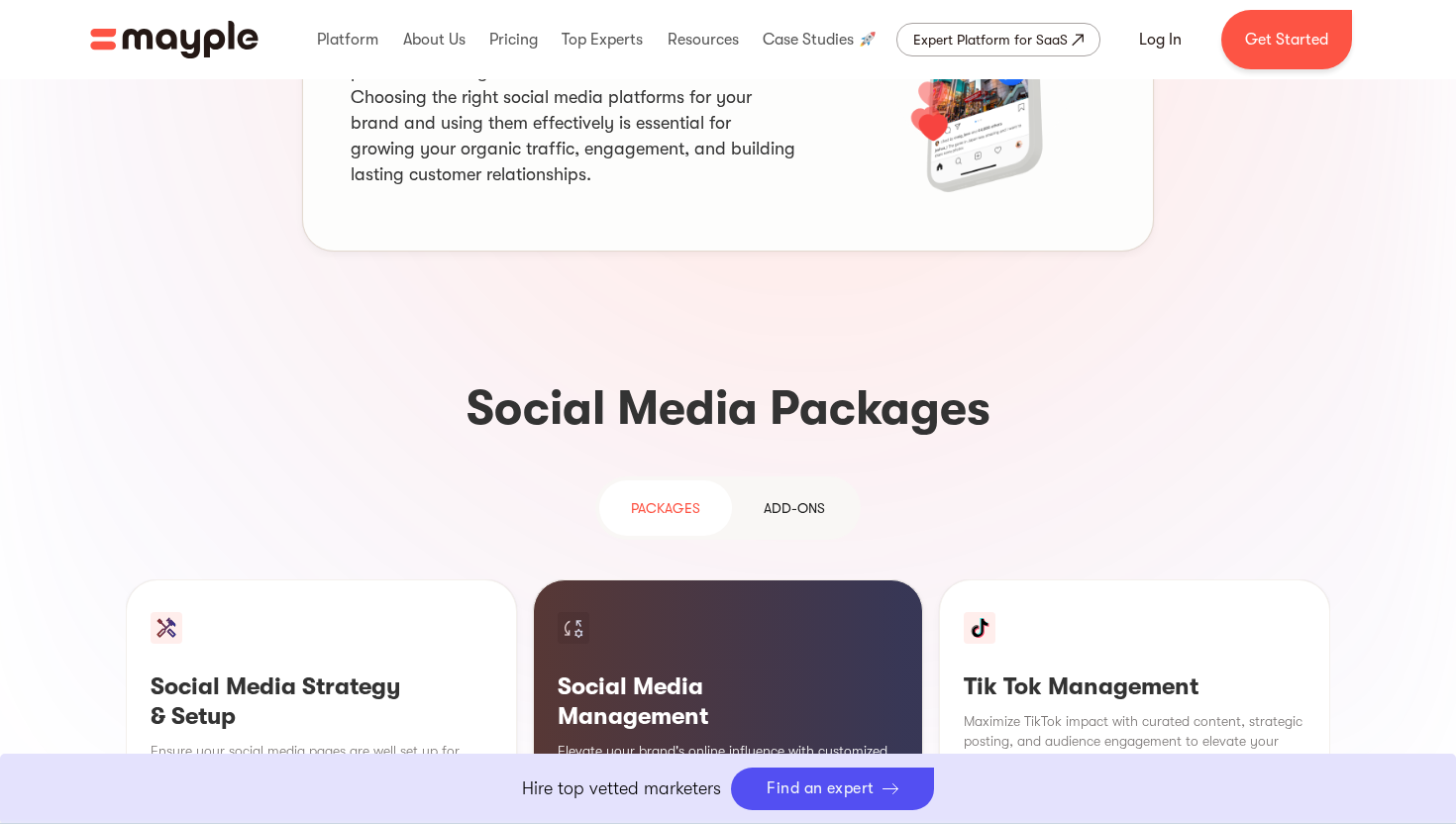 click on "Add-ons" at bounding box center (794, 508) 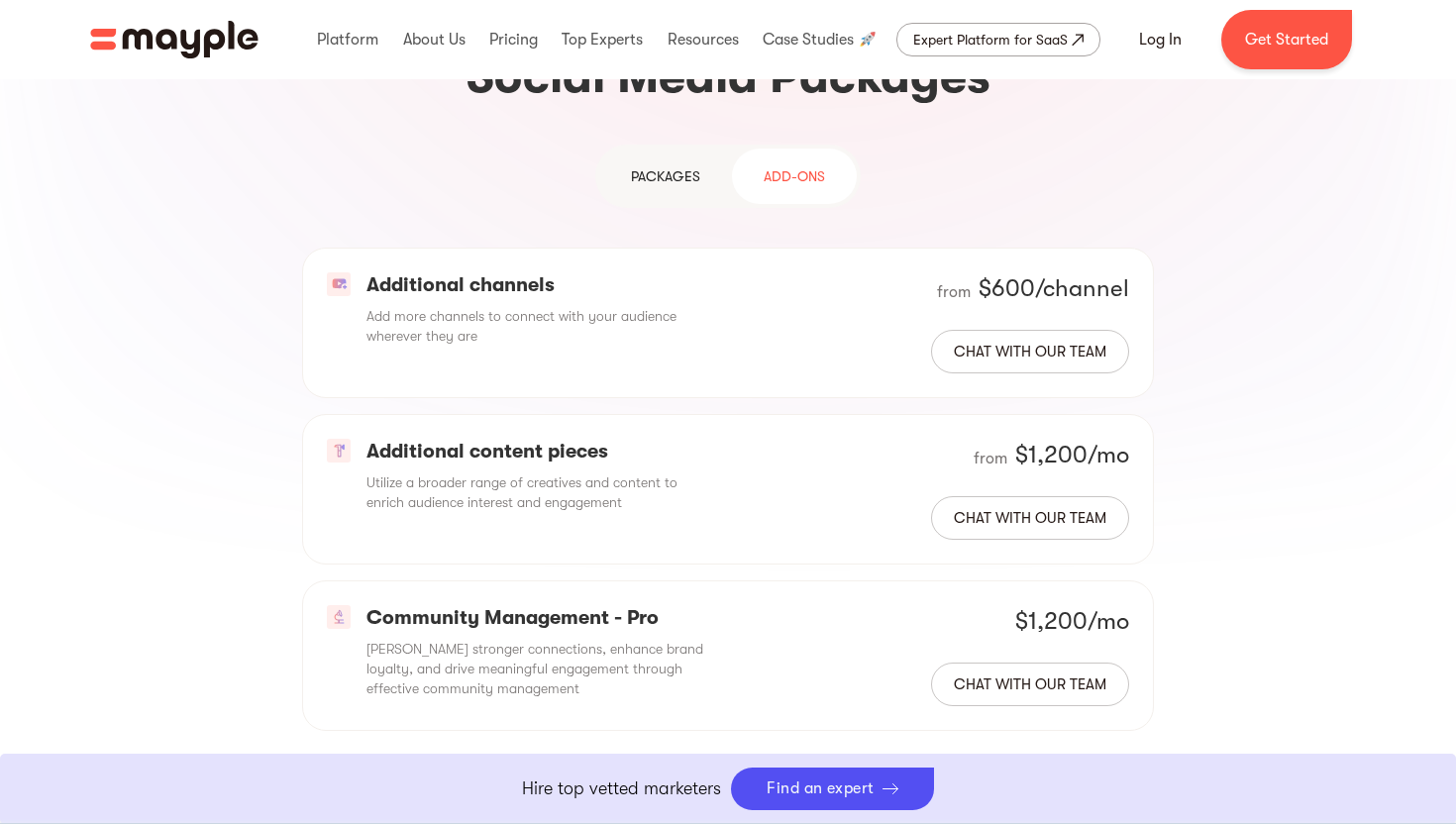 scroll, scrollTop: 1887, scrollLeft: 0, axis: vertical 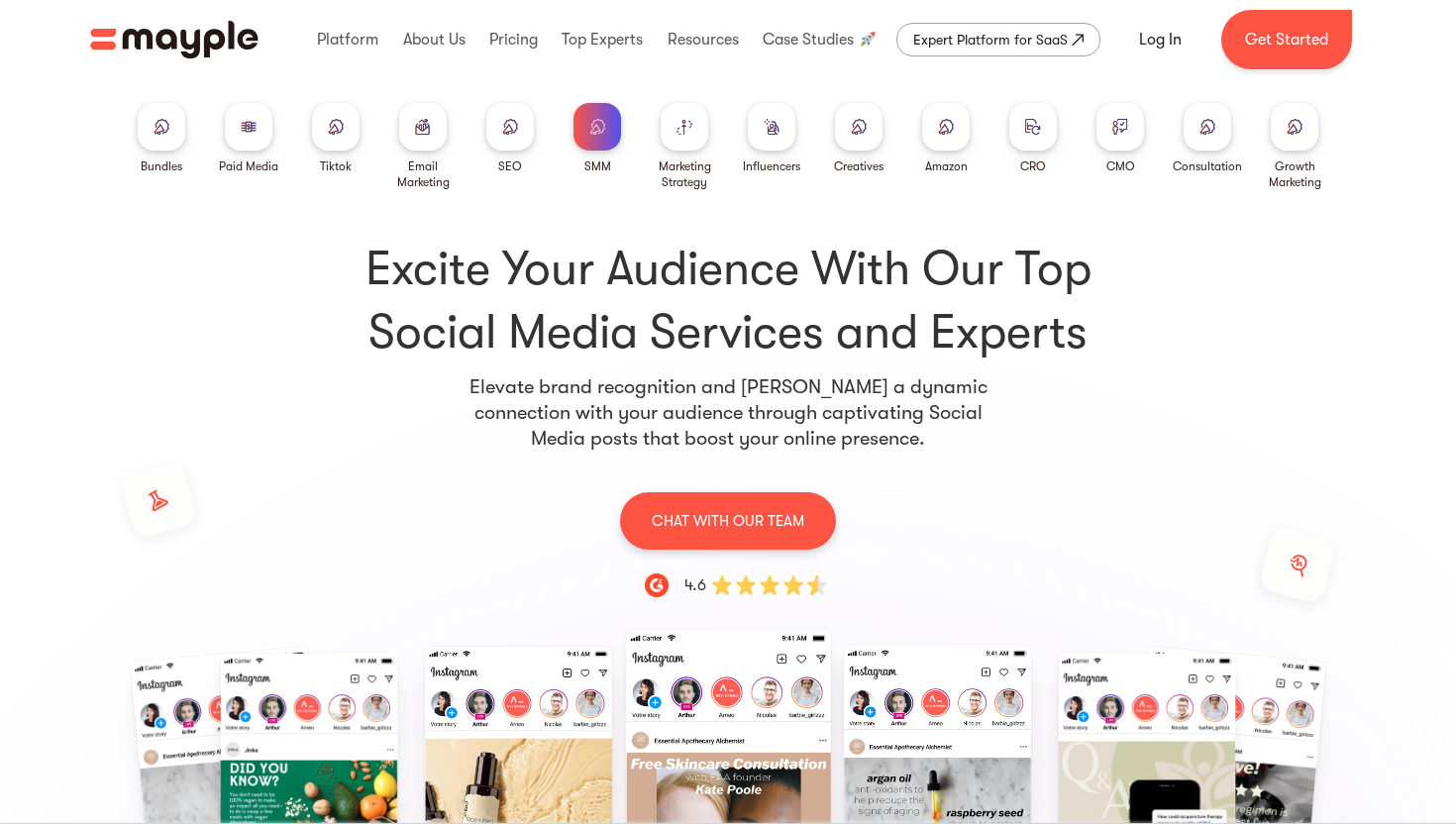 click at bounding box center (859, 126) 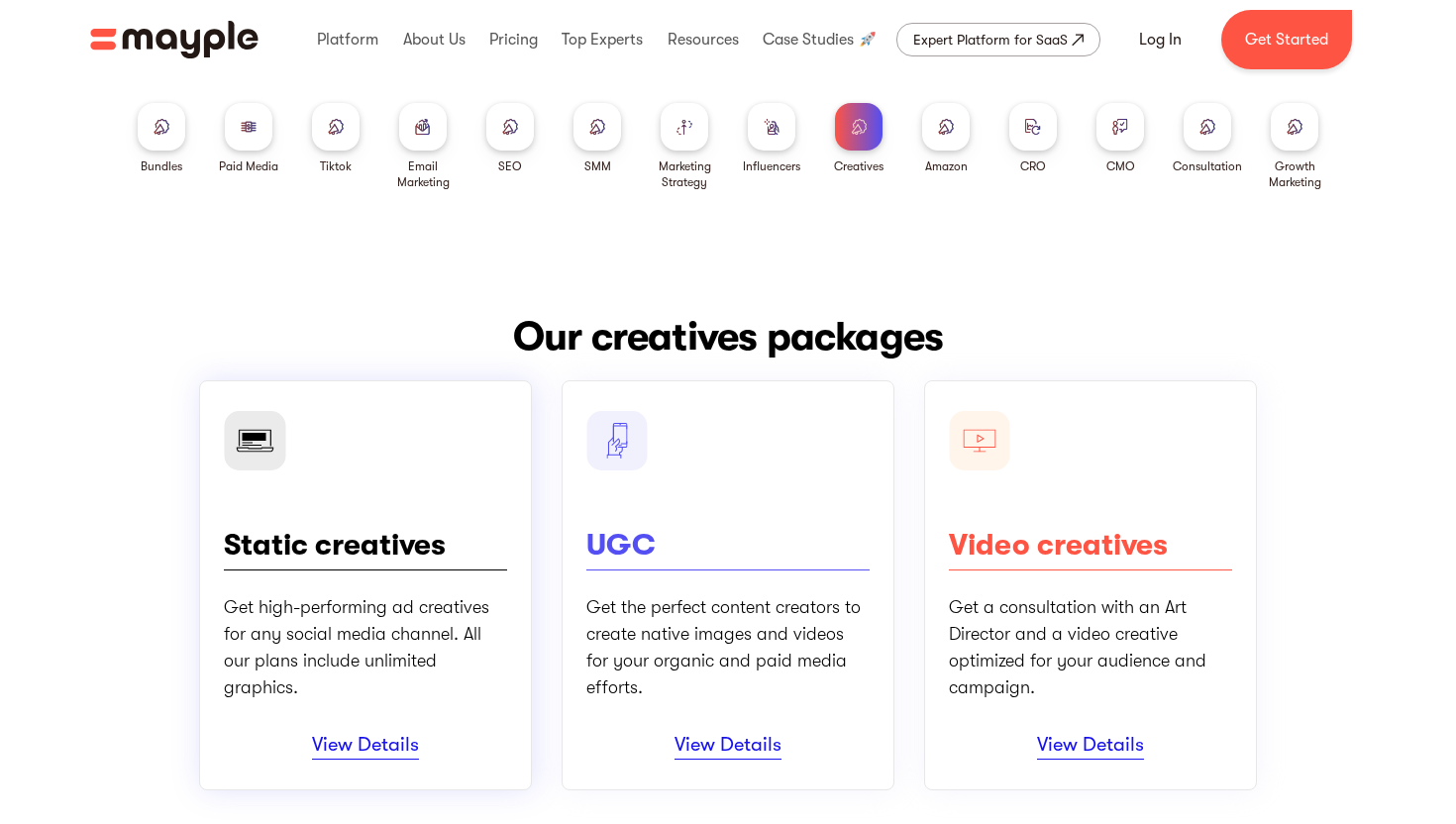 scroll, scrollTop: 188, scrollLeft: 0, axis: vertical 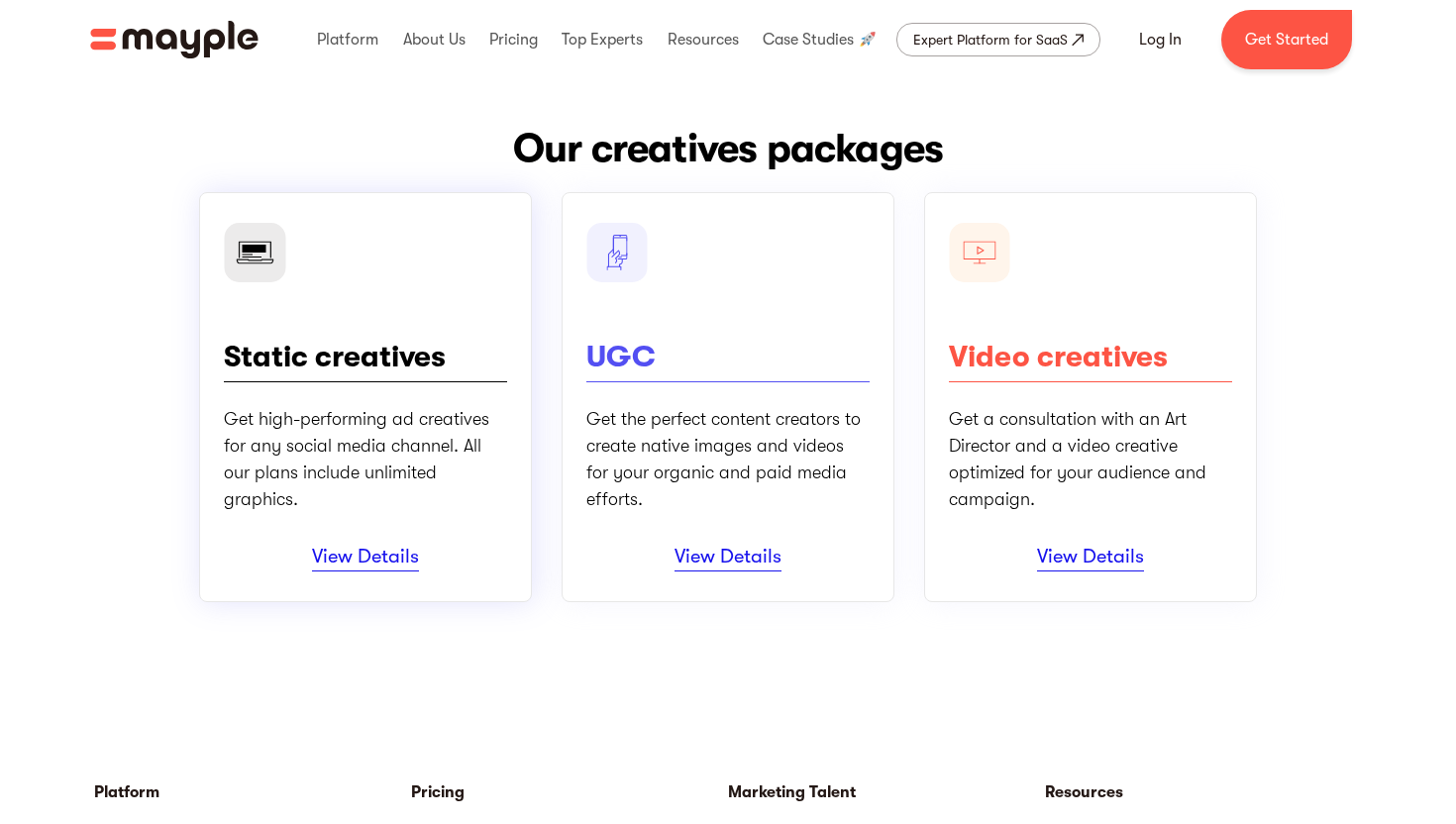 click on "Static creatives Get high-performing ad creatives for any social media channel. All our plans include unlimited graphics. View Details" at bounding box center (365, 397) 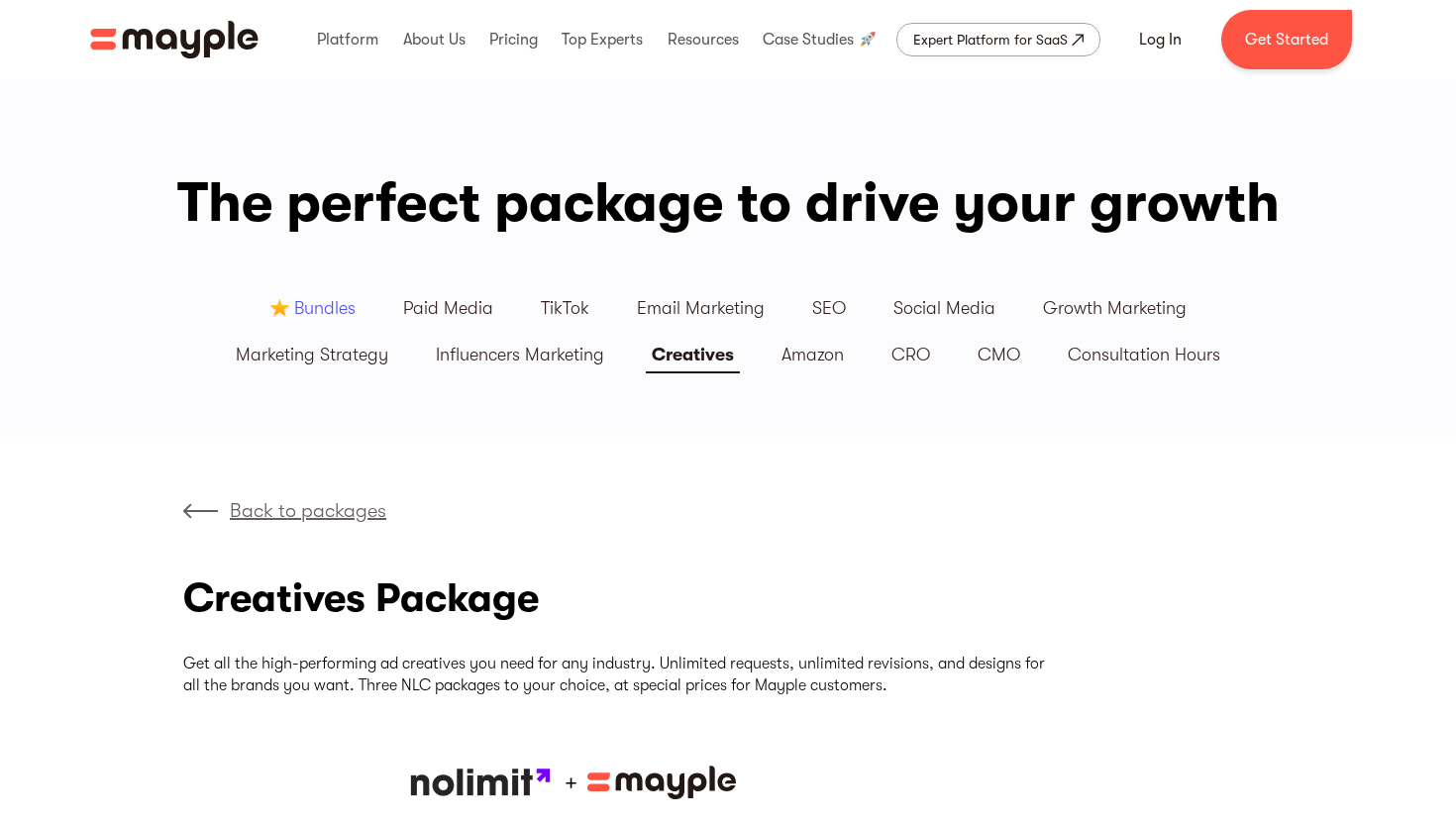 scroll, scrollTop: 0, scrollLeft: 0, axis: both 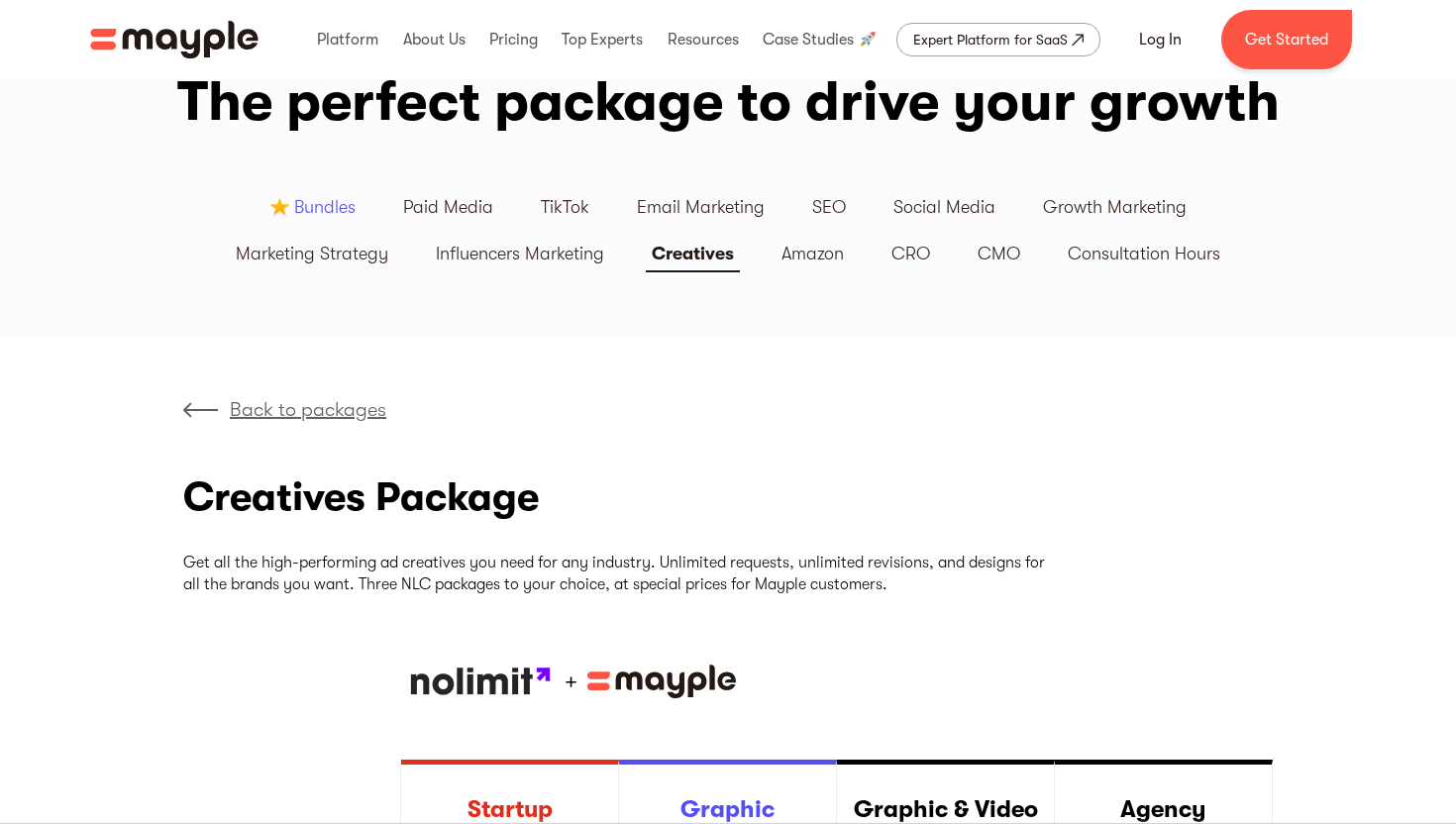 click on "Back to packages" at bounding box center [284, 410] 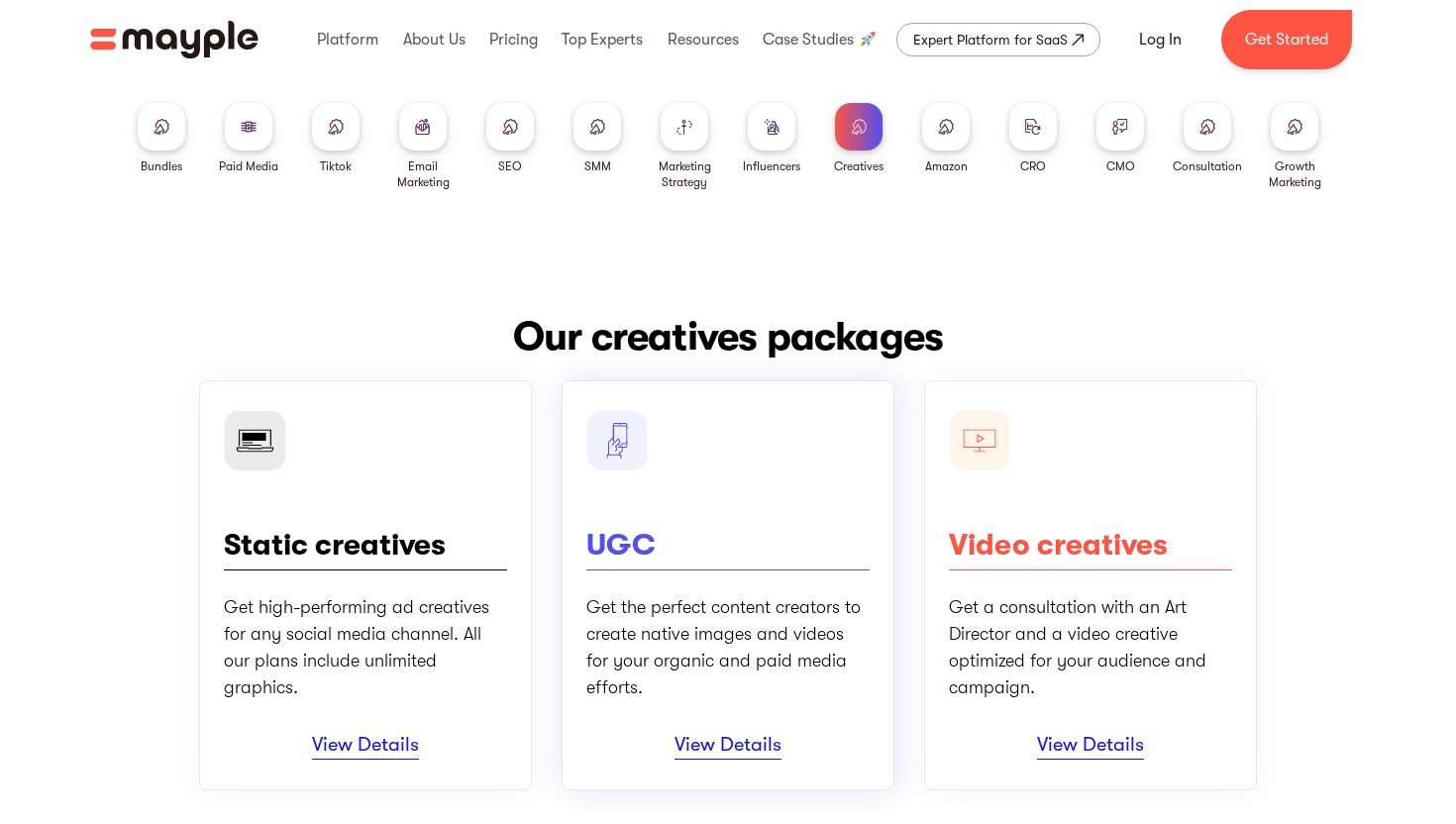 scroll, scrollTop: 0, scrollLeft: 0, axis: both 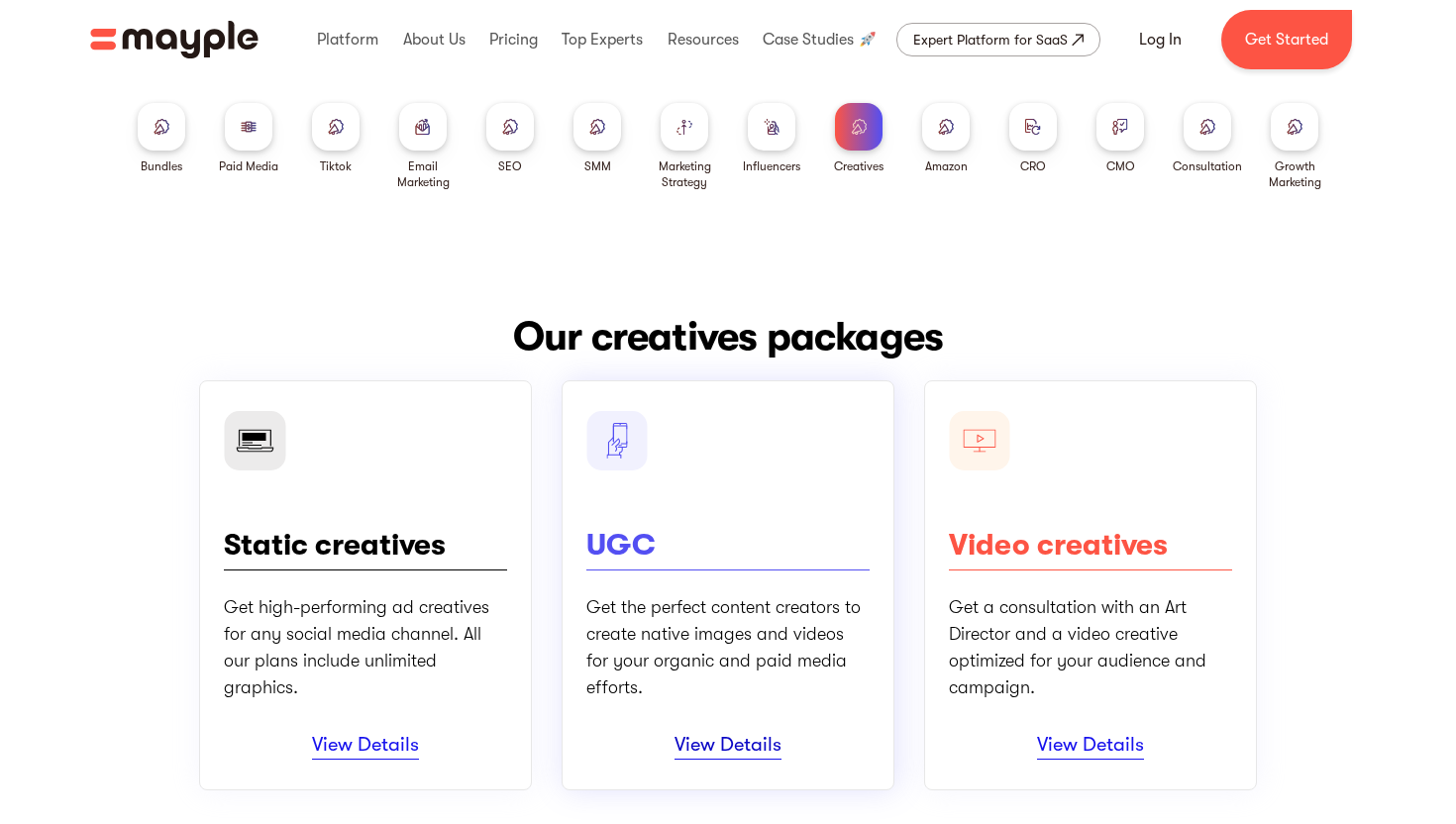 click on "View Details" at bounding box center (728, 746) 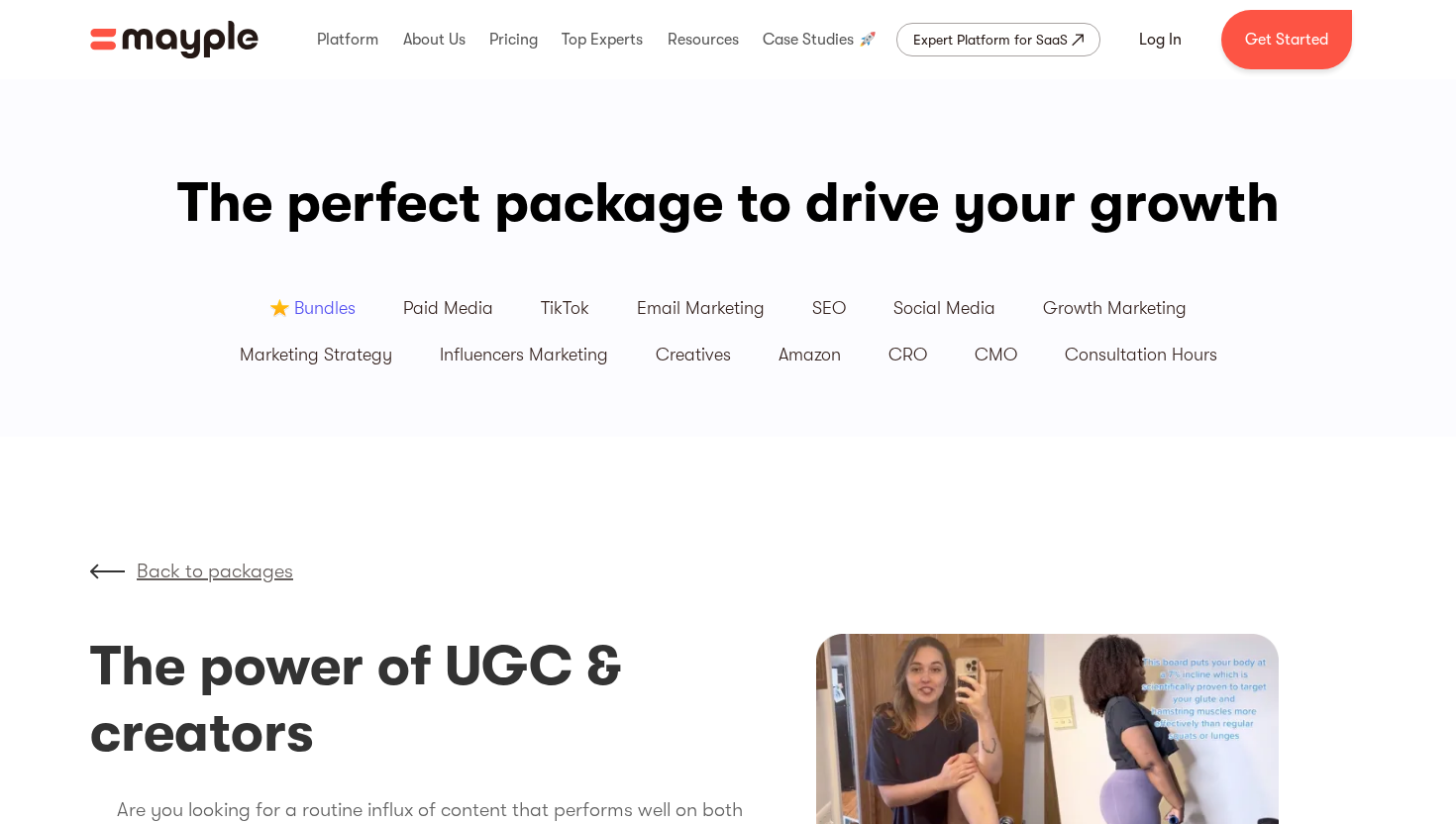 scroll, scrollTop: 188, scrollLeft: 0, axis: vertical 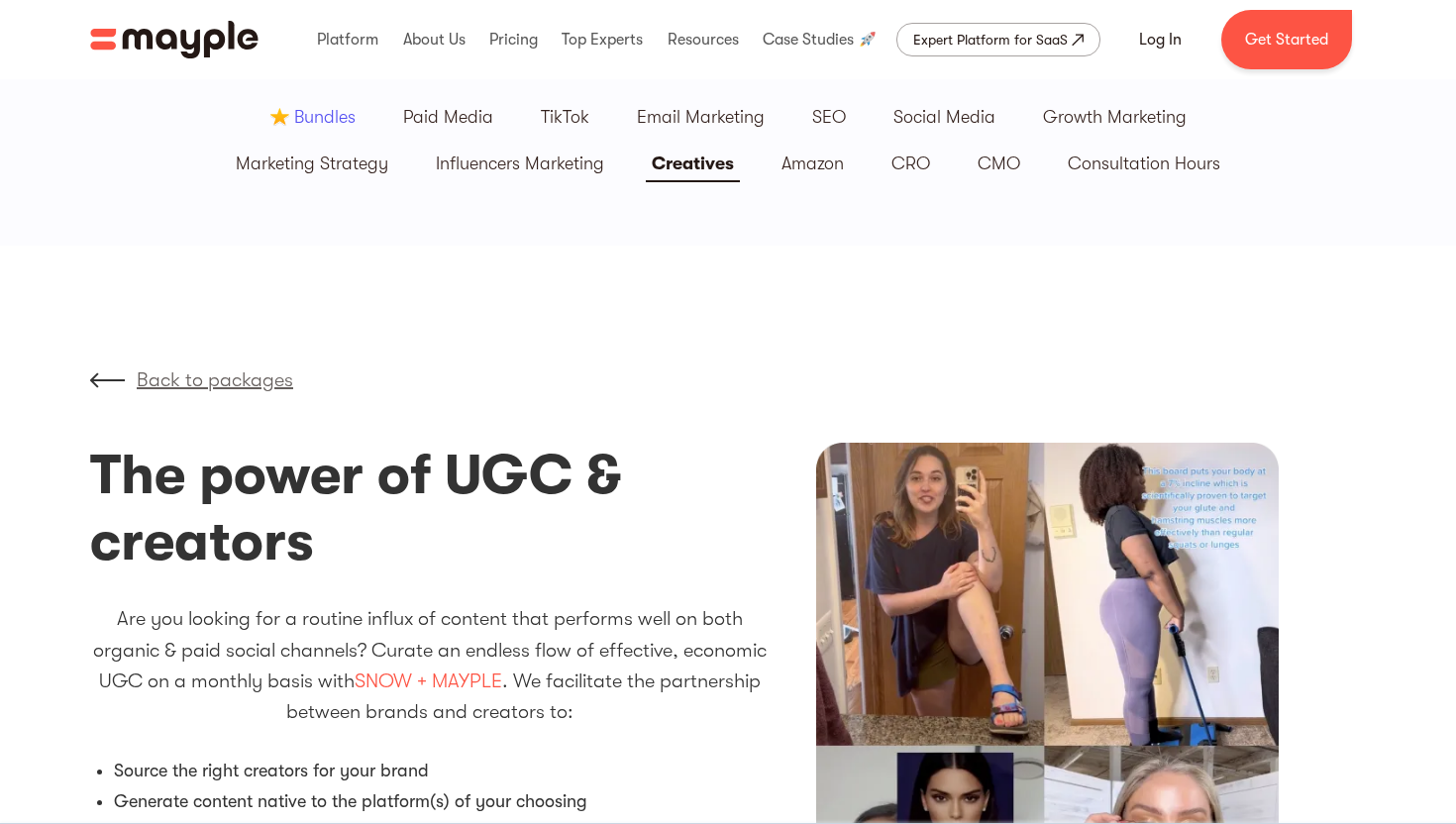 click on "Back to packages" at bounding box center (215, 380) 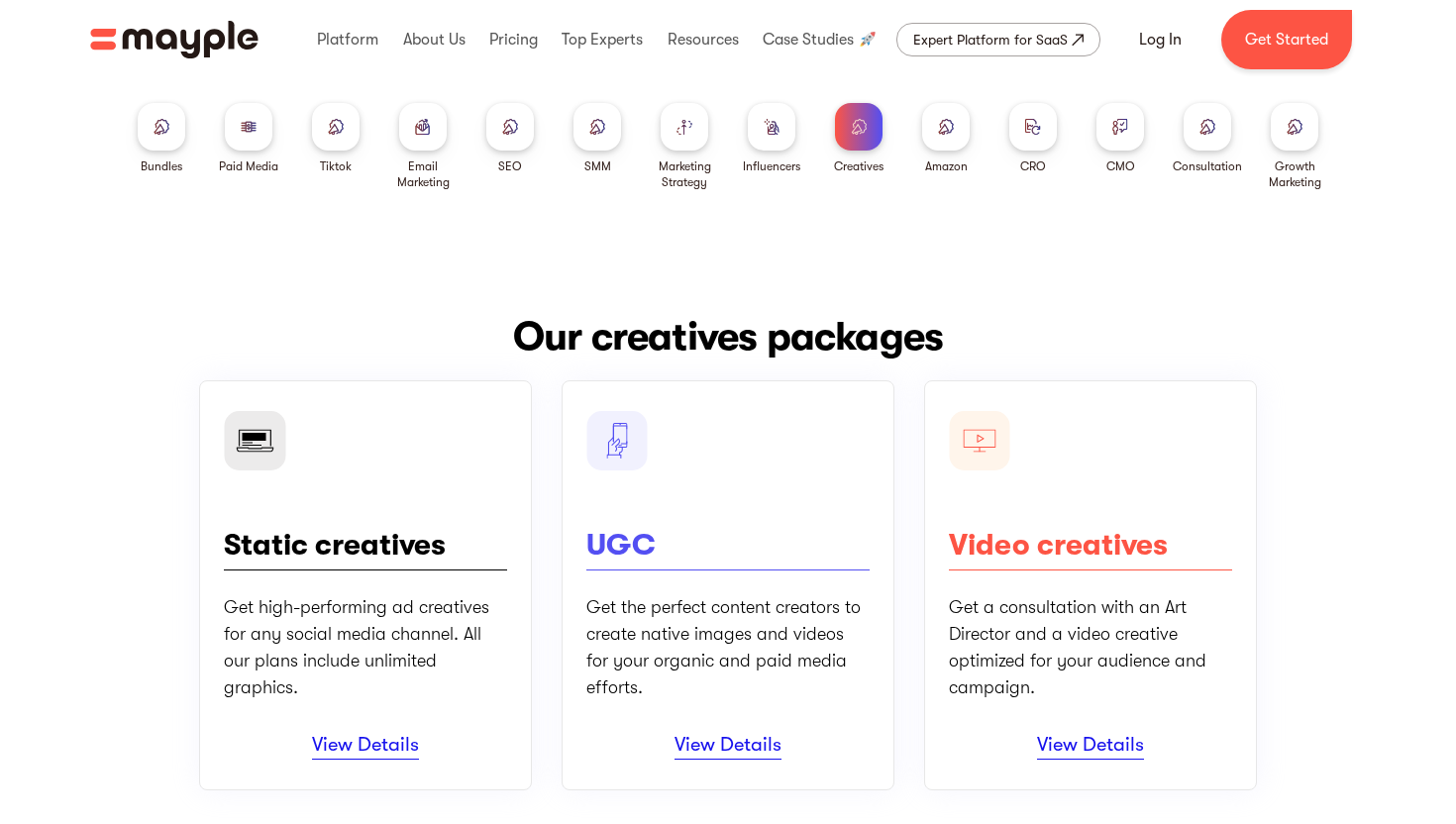 click on "View Details" at bounding box center (1091, 746) 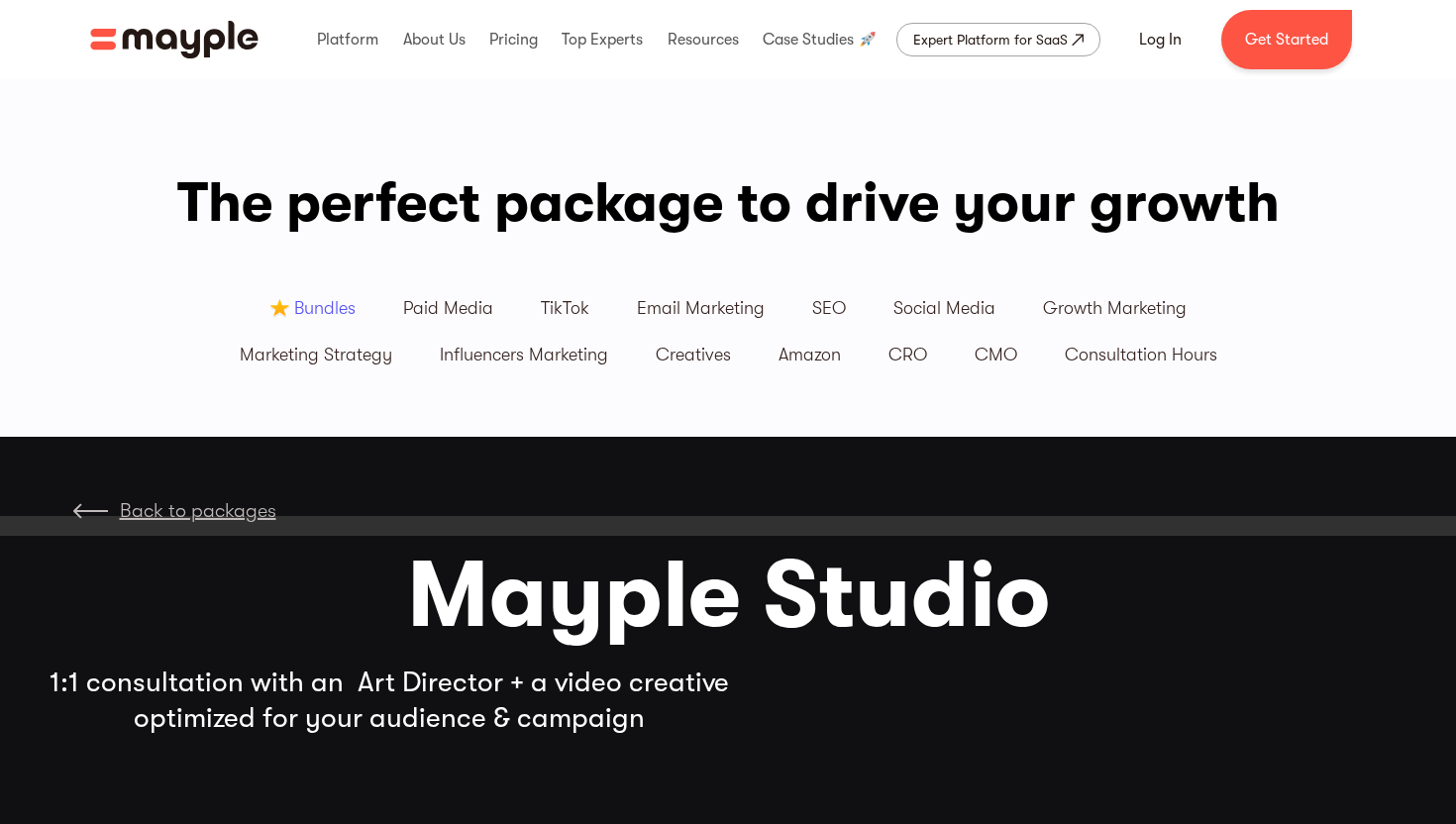 scroll, scrollTop: 0, scrollLeft: 0, axis: both 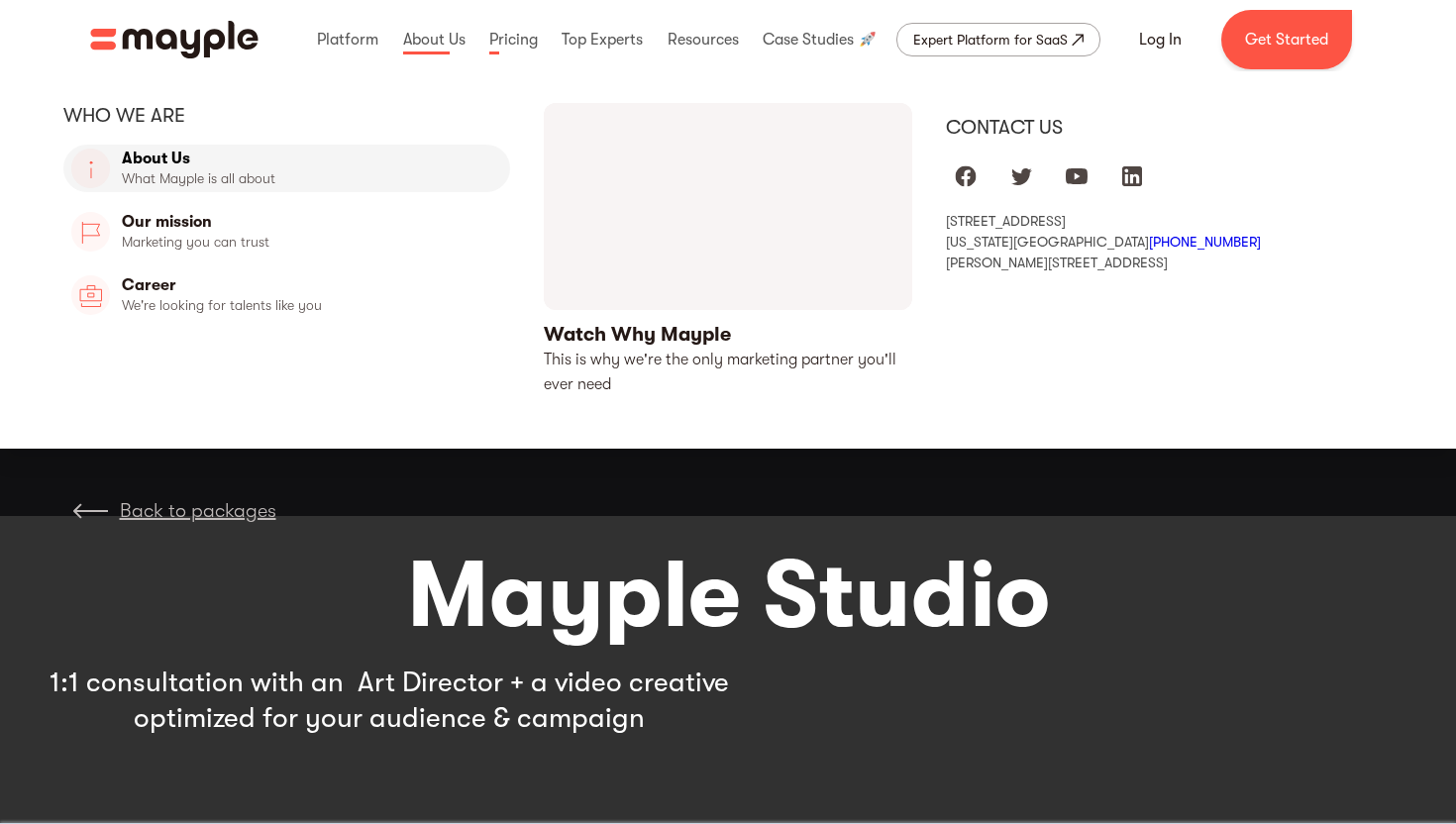 click on "About Us" at bounding box center (286, 168) 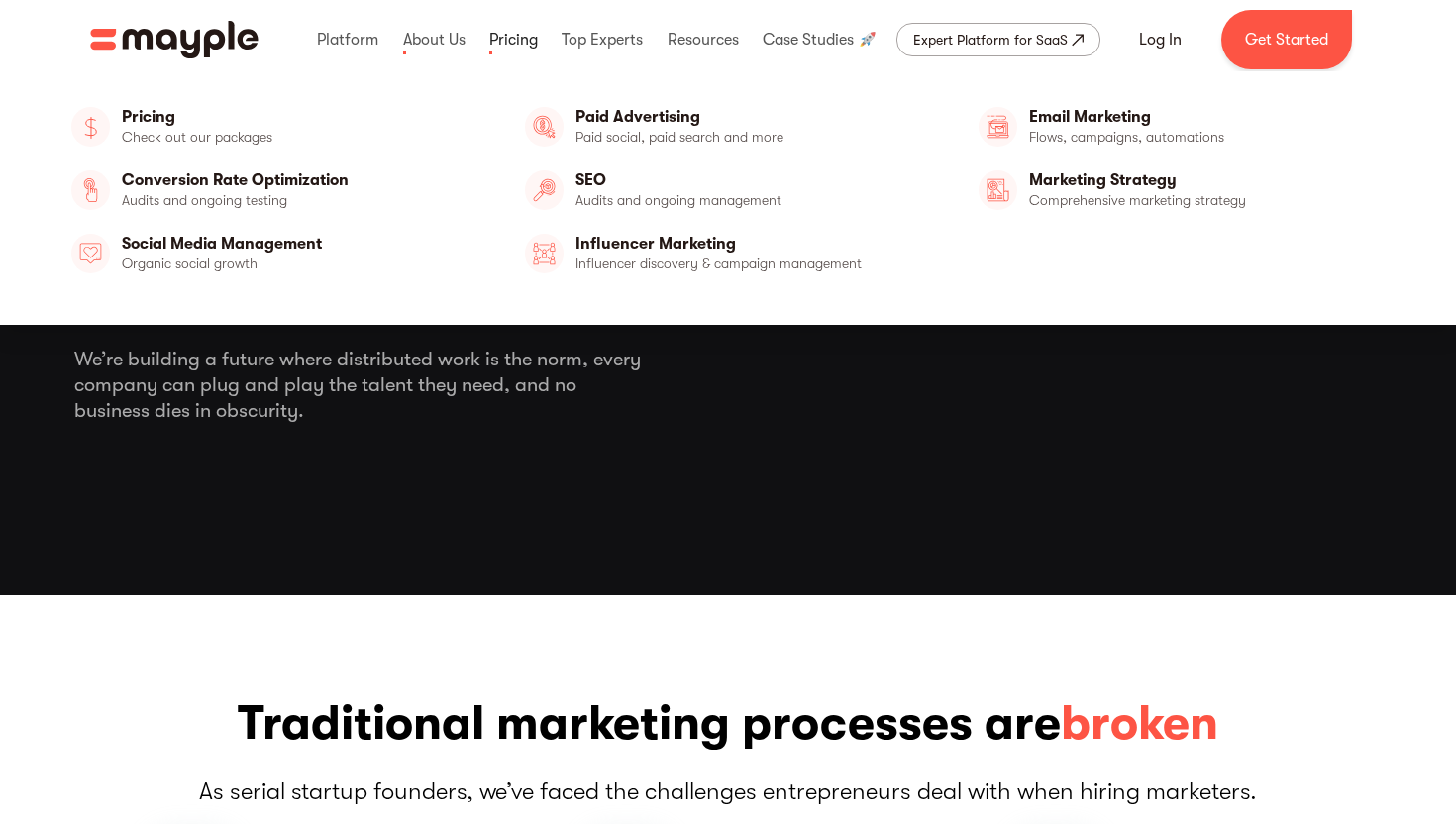scroll, scrollTop: 0, scrollLeft: 0, axis: both 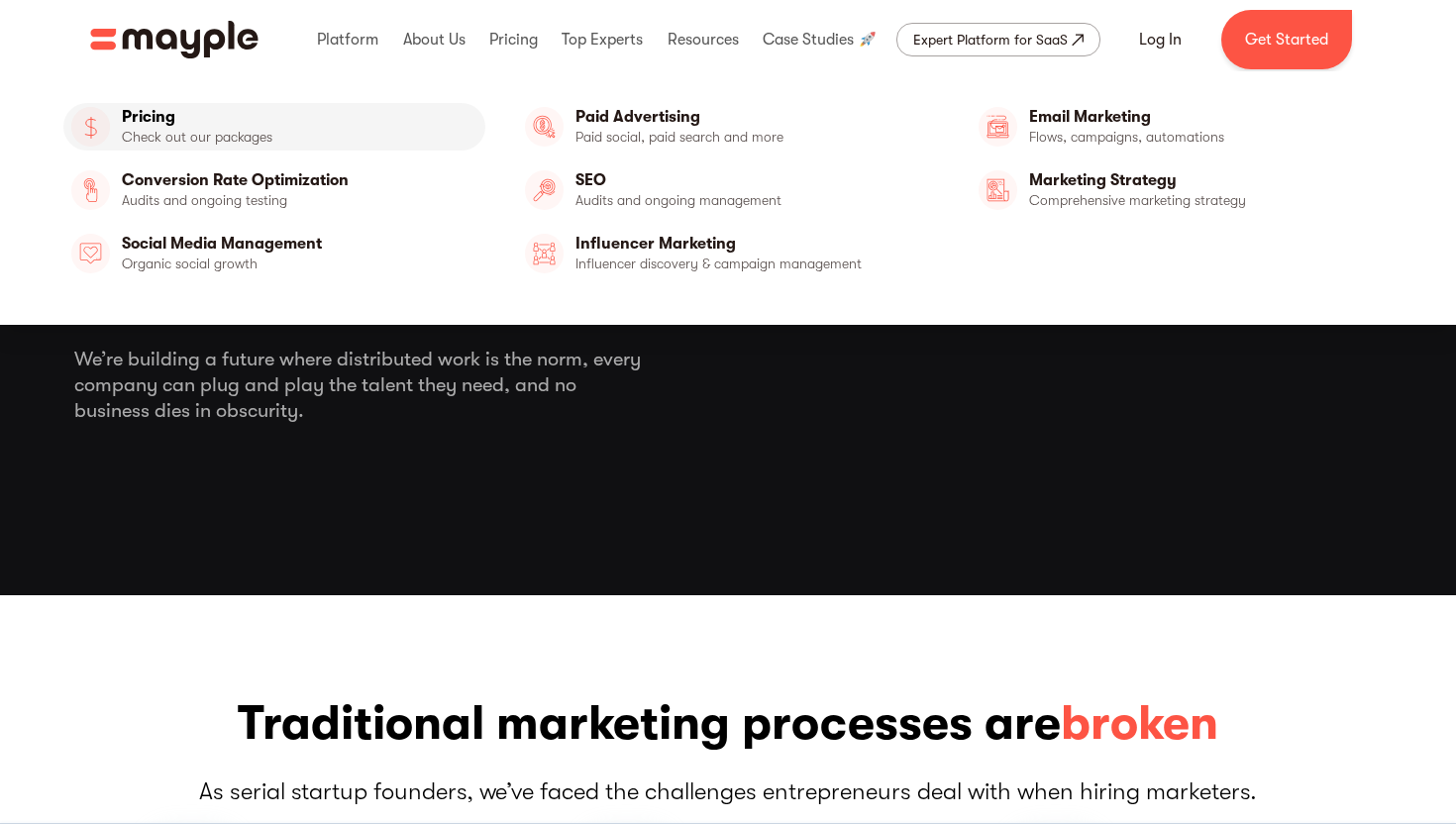 click on "Pricing" at bounding box center [274, 127] 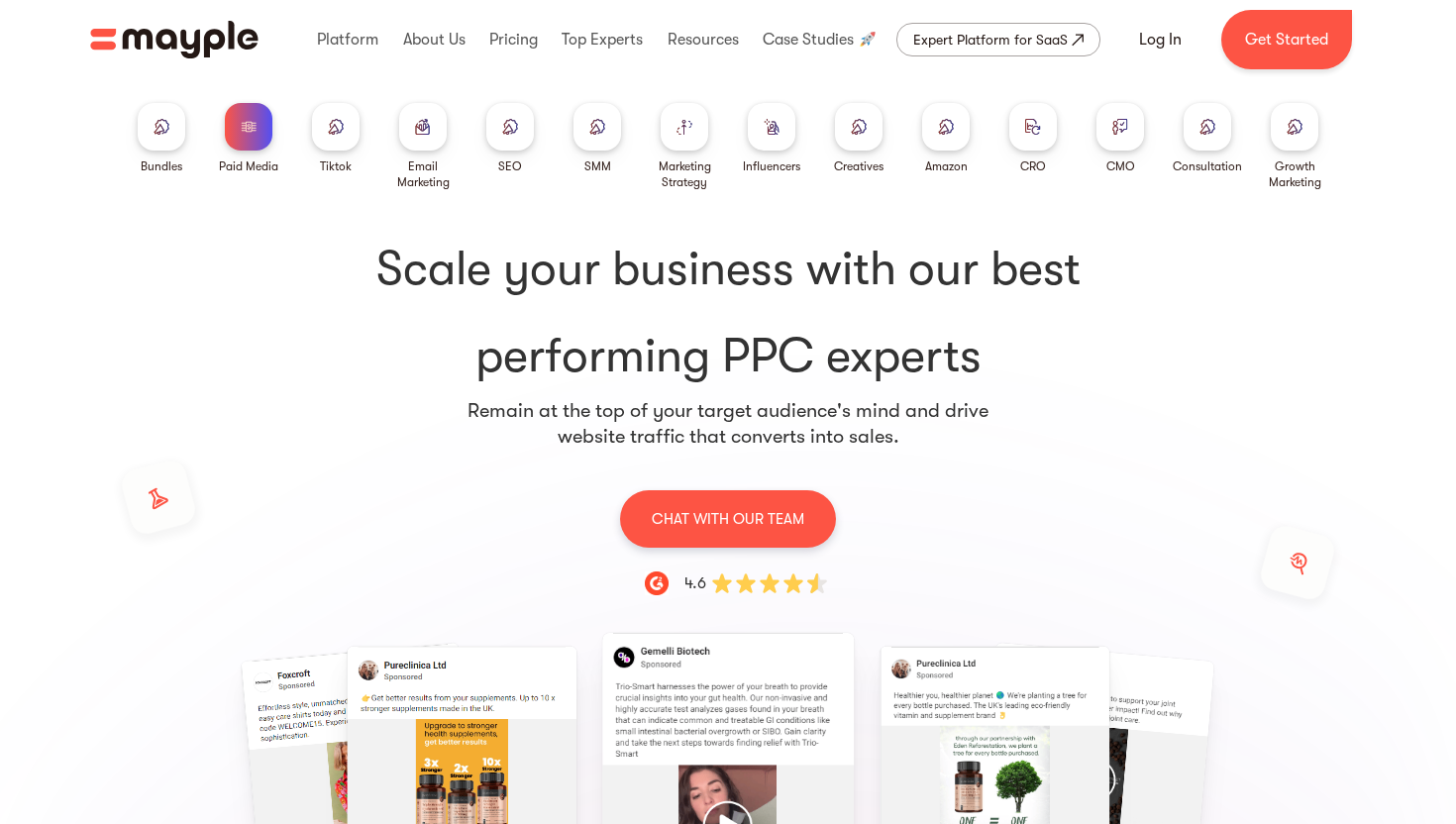 scroll, scrollTop: 0, scrollLeft: 0, axis: both 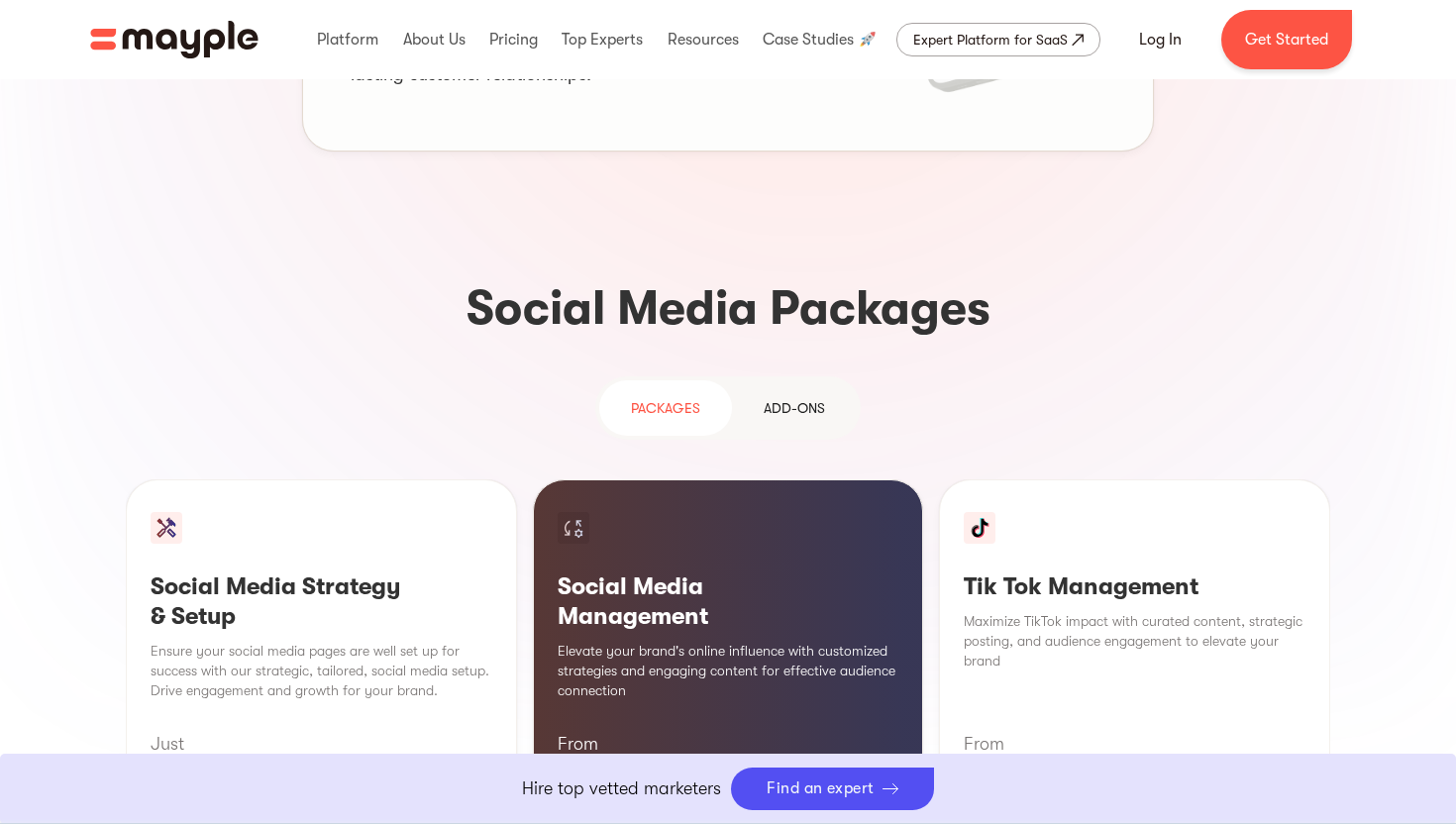 click on "Add-ons" at bounding box center (794, 408) 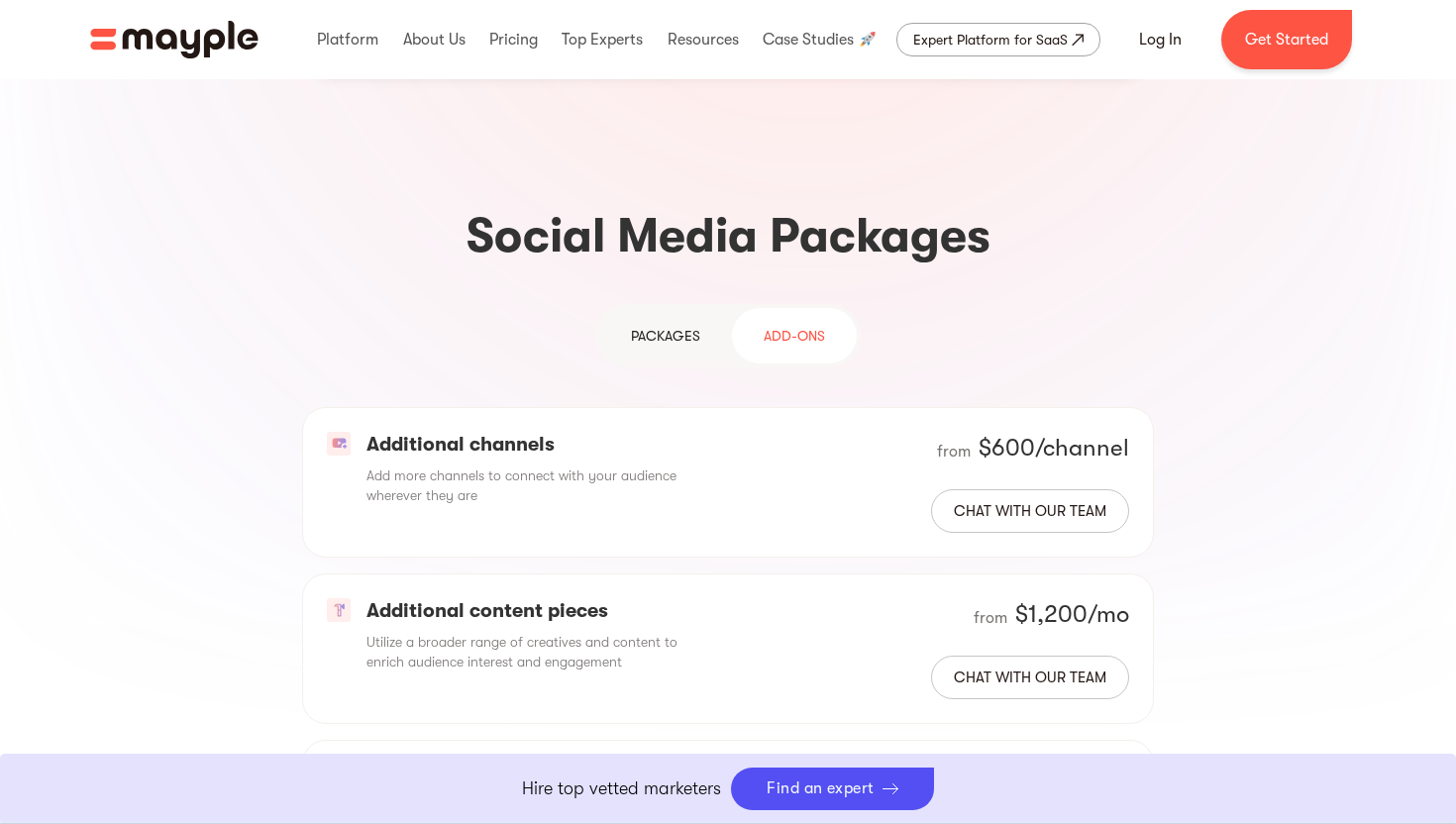 scroll, scrollTop: 1829, scrollLeft: 0, axis: vertical 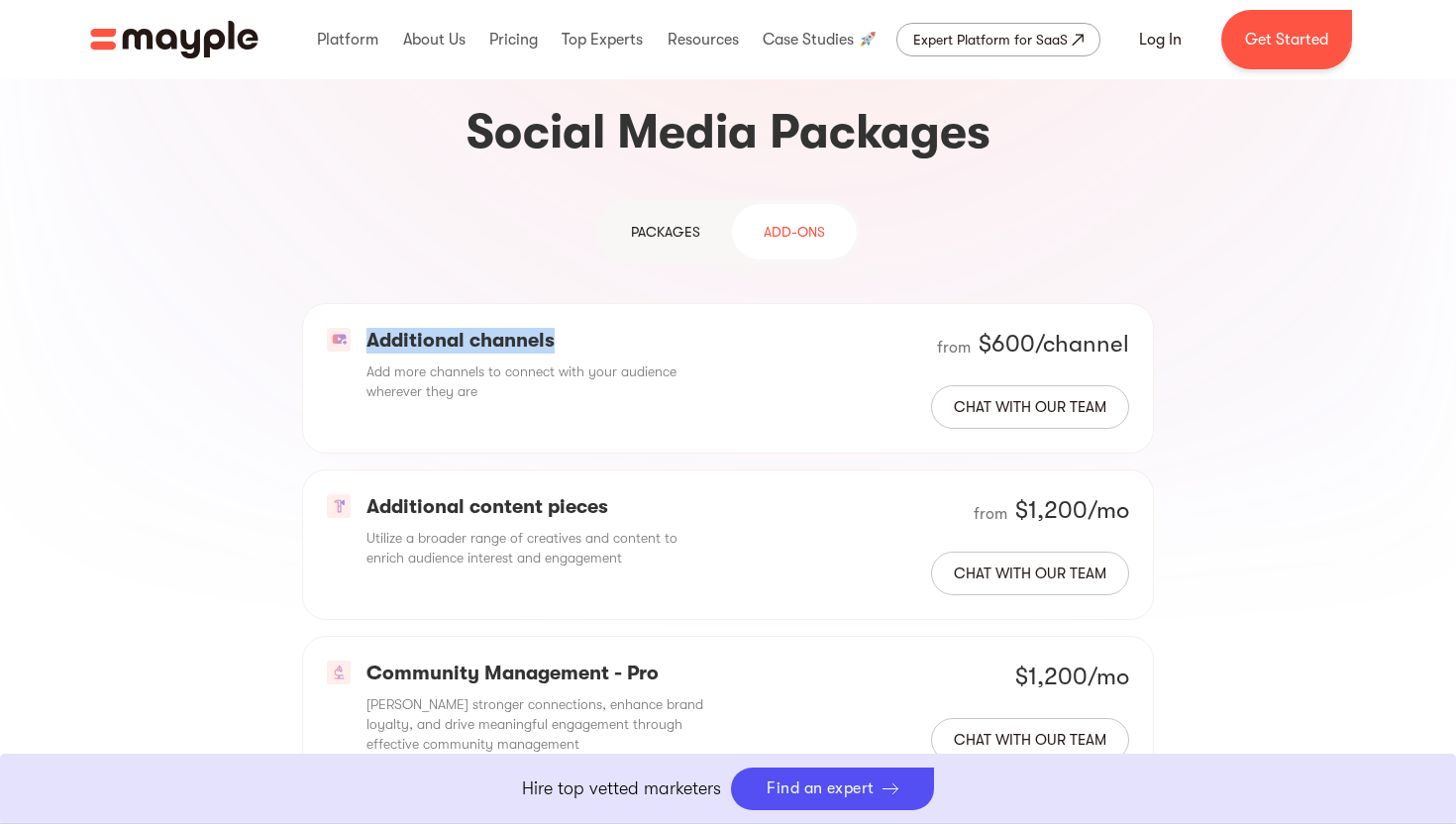 drag, startPoint x: 368, startPoint y: 184, endPoint x: 594, endPoint y: 183, distance: 226.0022 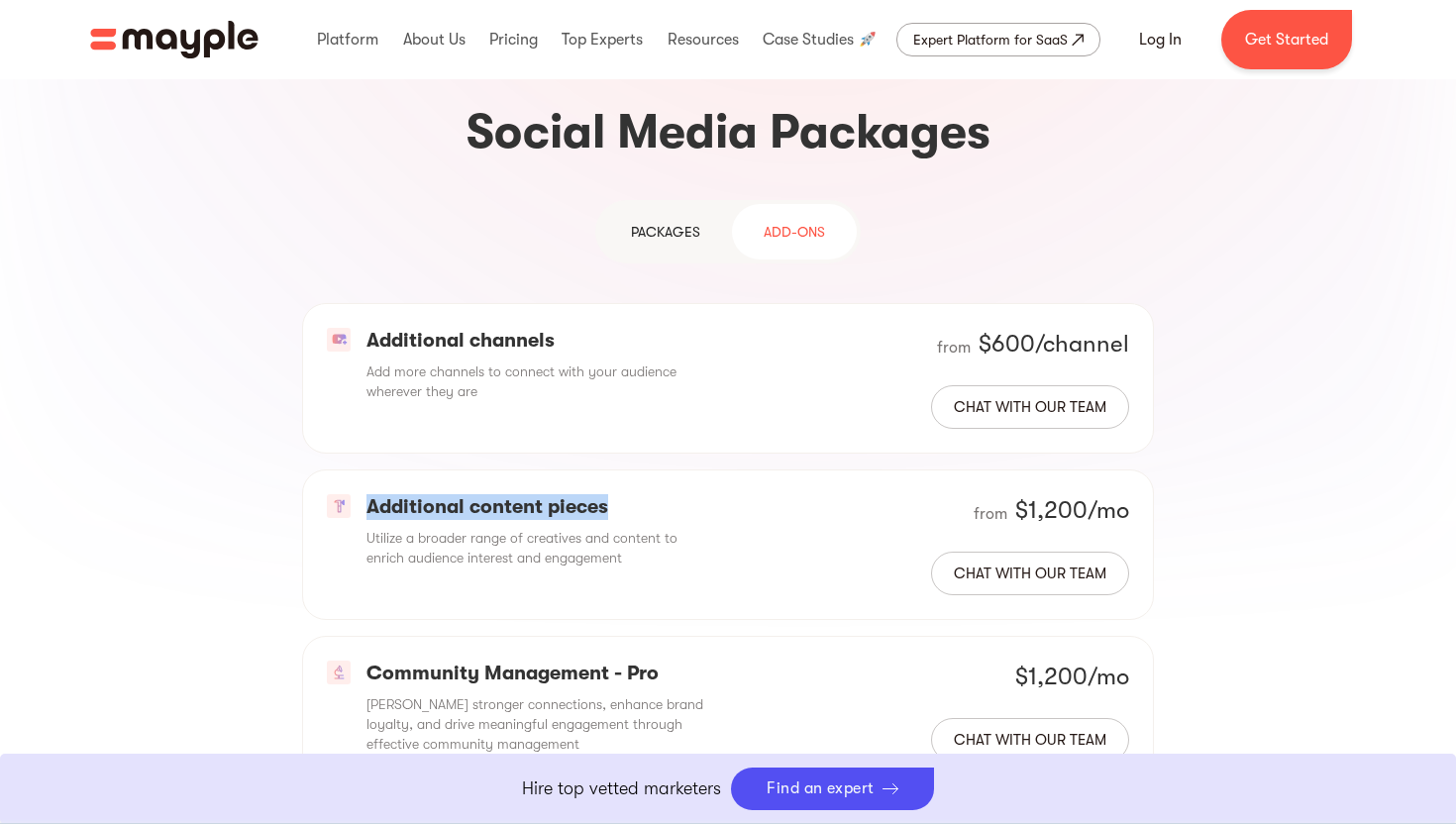 drag, startPoint x: 365, startPoint y: 353, endPoint x: 644, endPoint y: 353, distance: 279 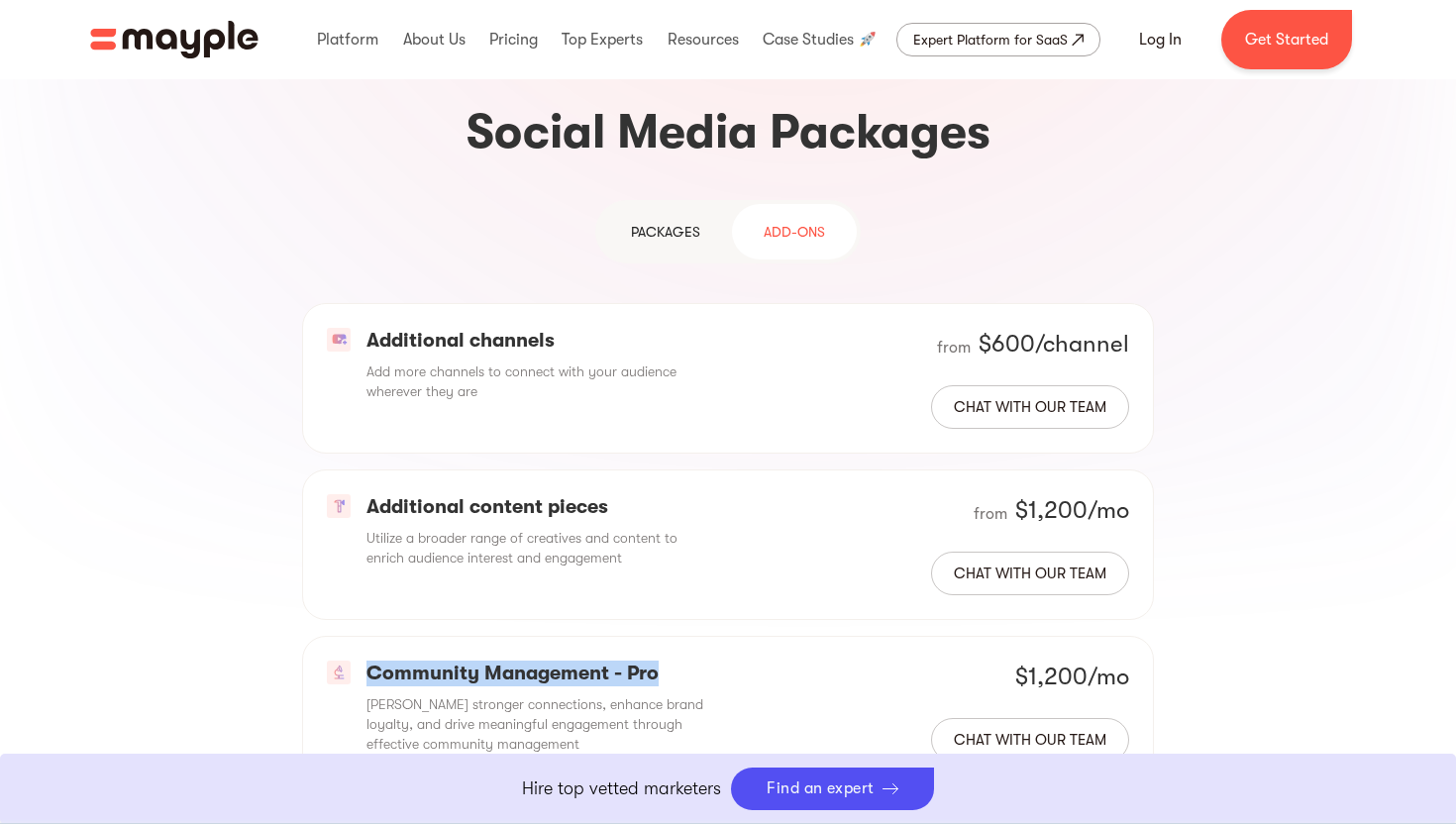 drag, startPoint x: 364, startPoint y: 518, endPoint x: 689, endPoint y: 518, distance: 325 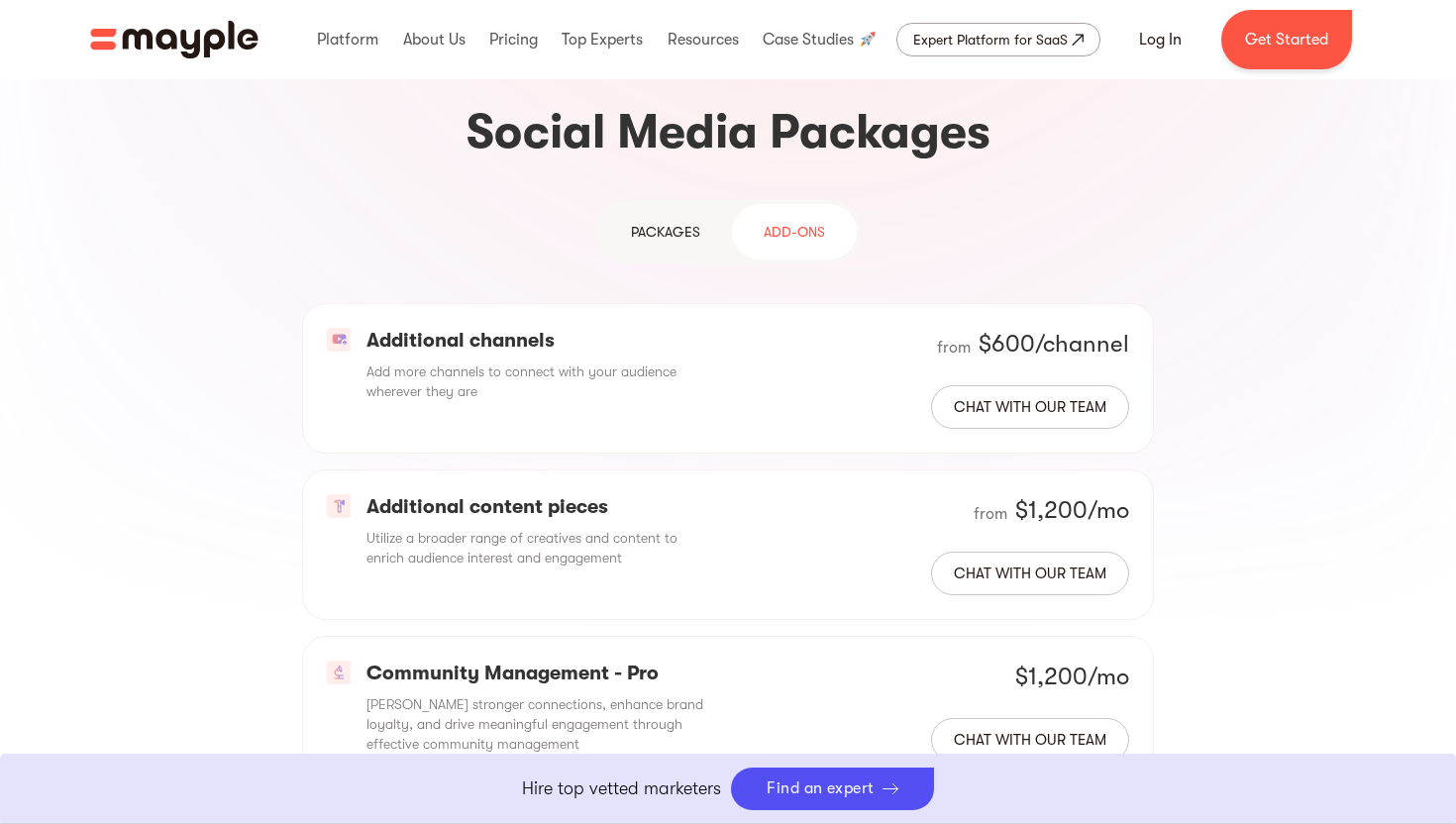 click on "Community Management - Pro Foster stronger connections, enhance brand loyalty, and drive meaningful engagement through effective community management" at bounding box center [515, 707] 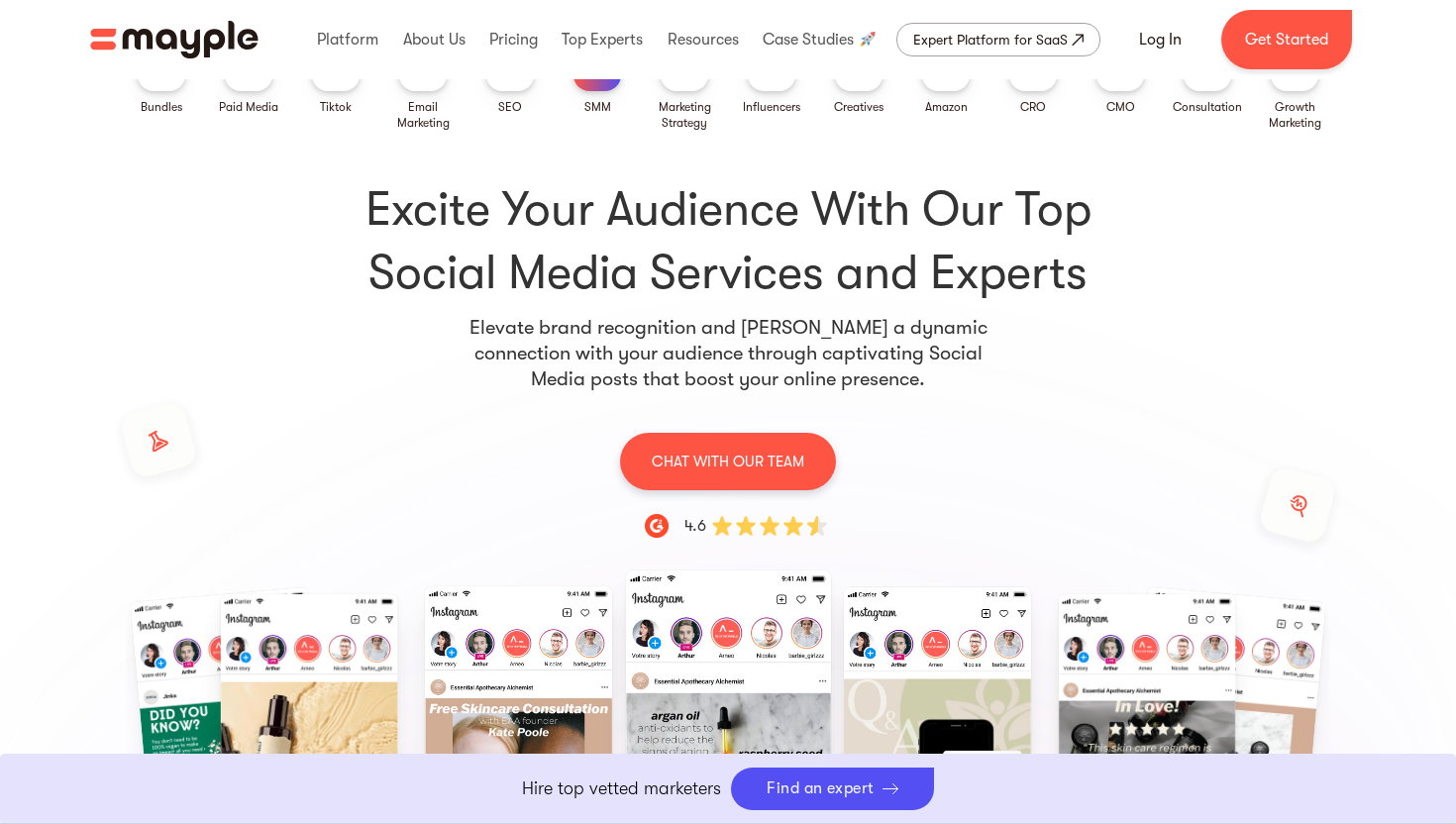 scroll, scrollTop: 0, scrollLeft: 0, axis: both 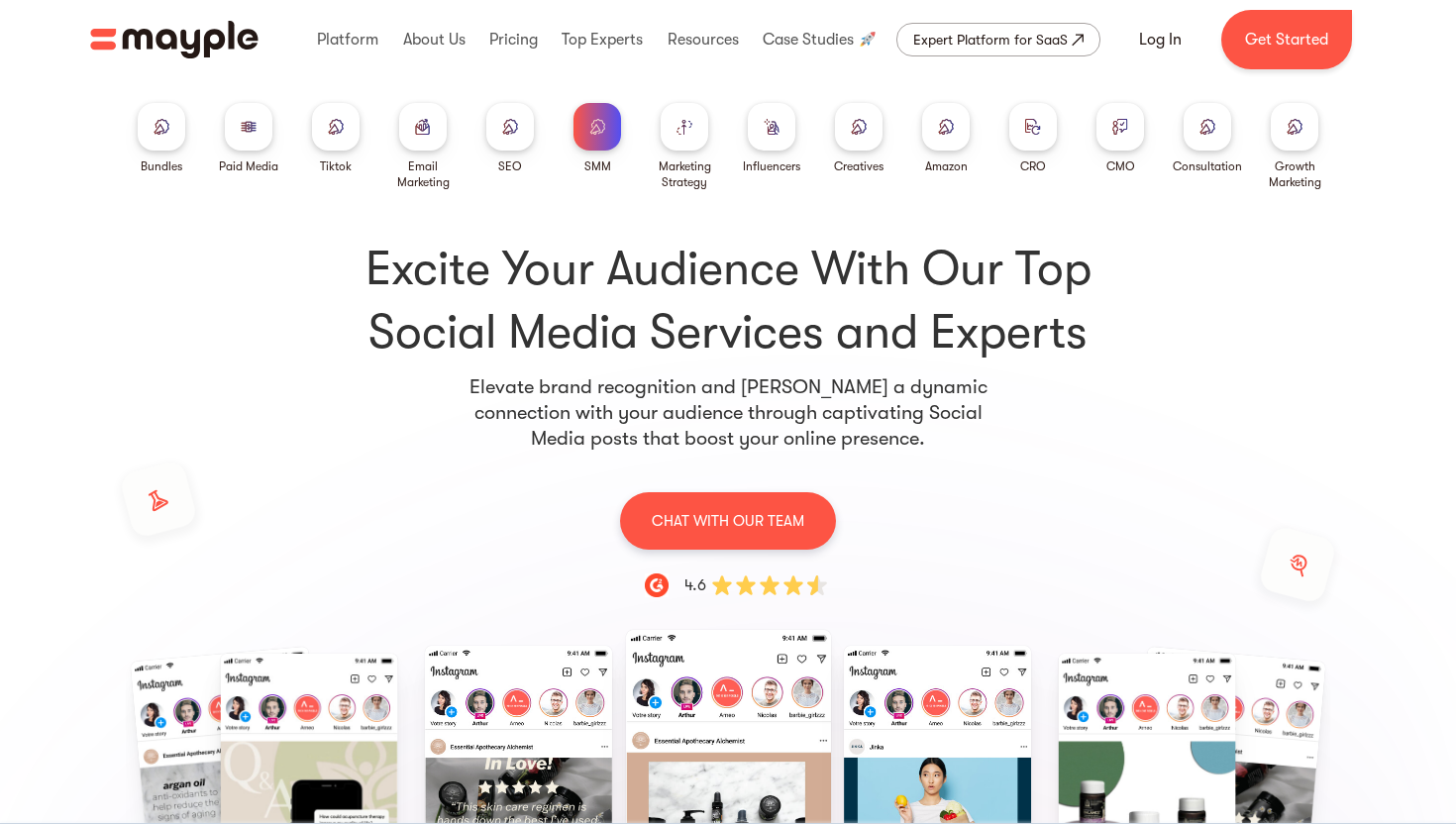 click at bounding box center [336, 126] 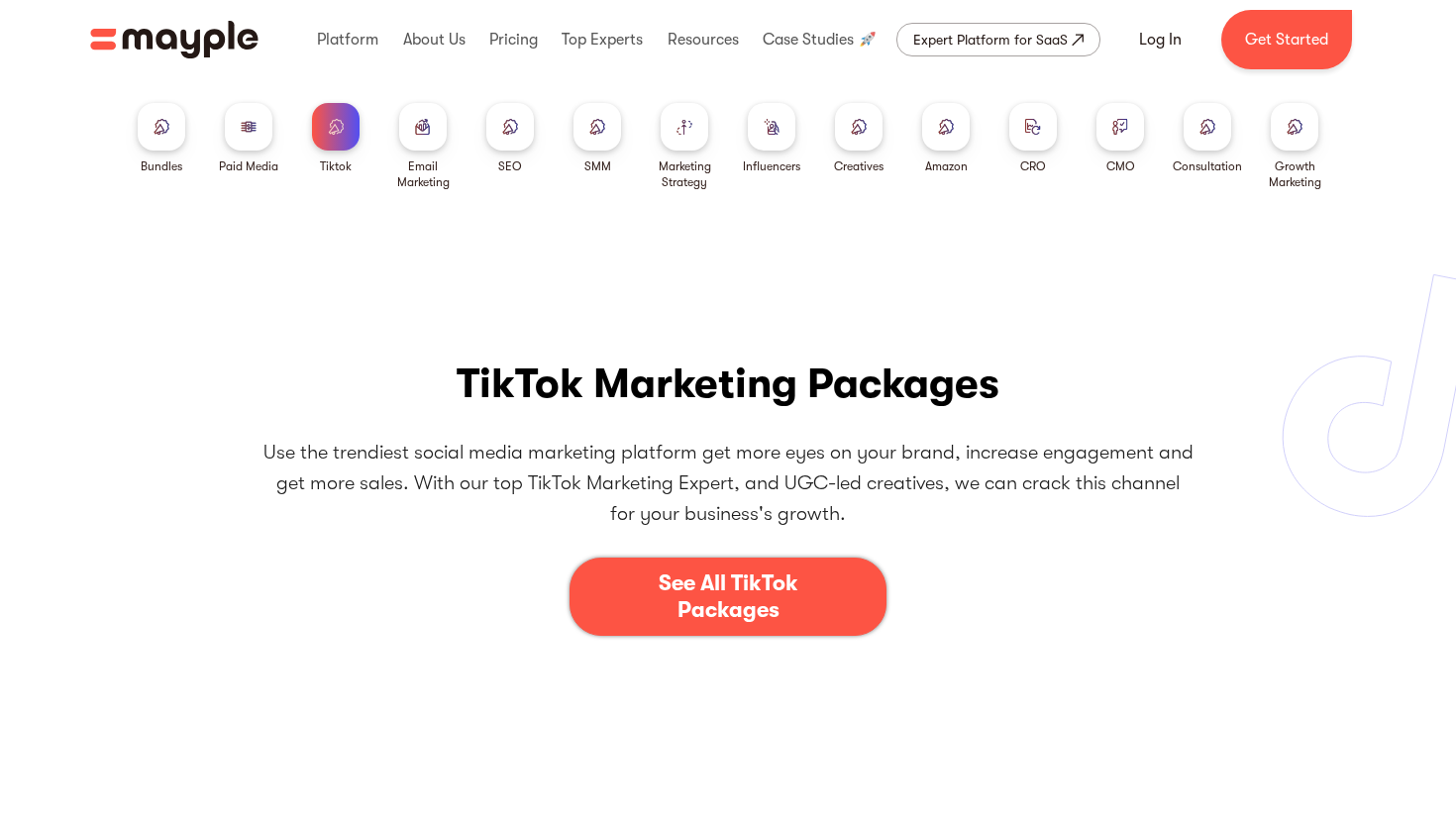 scroll, scrollTop: 0, scrollLeft: 0, axis: both 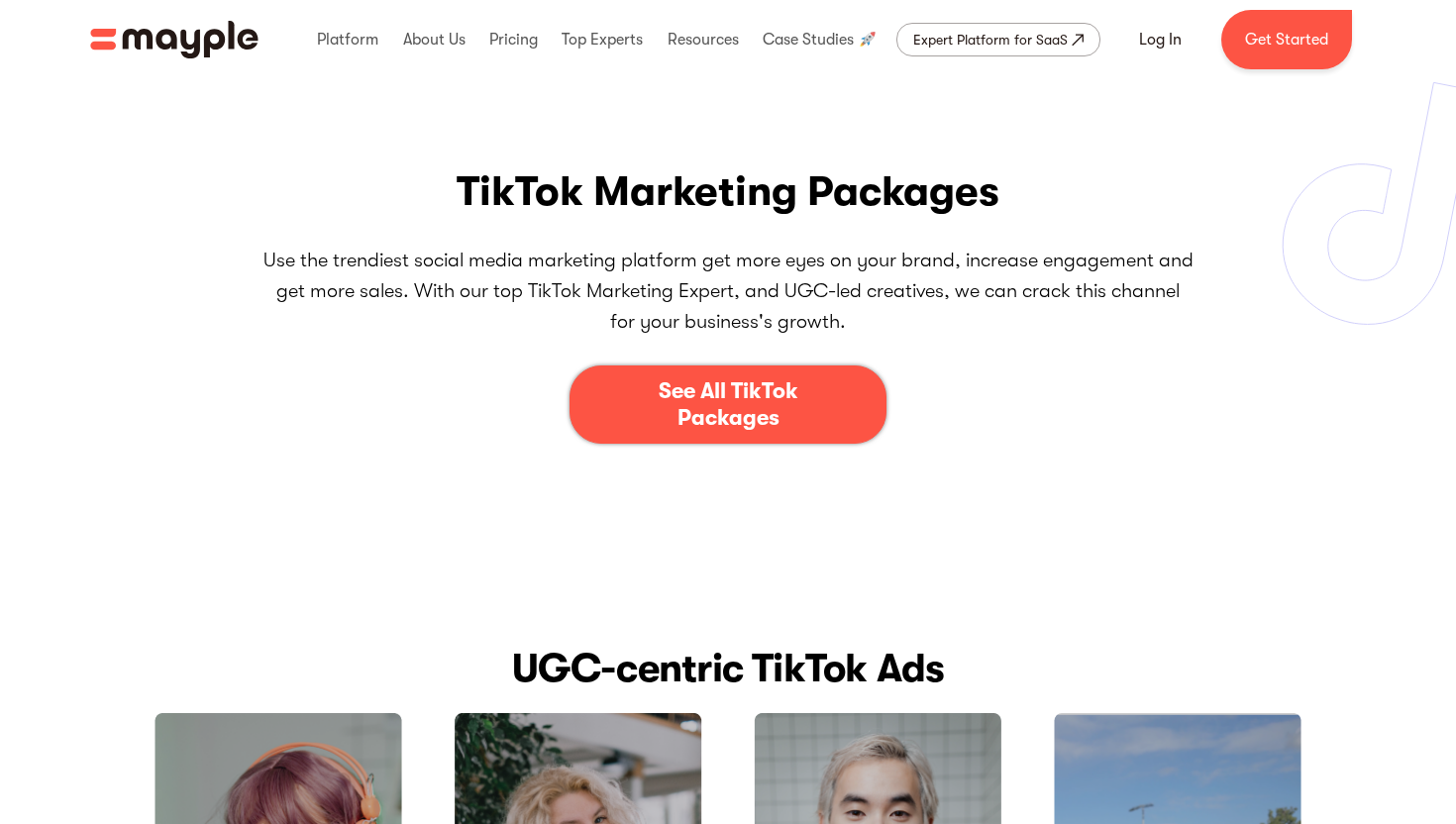 click on "See All TikTok Packages" at bounding box center (728, 404) 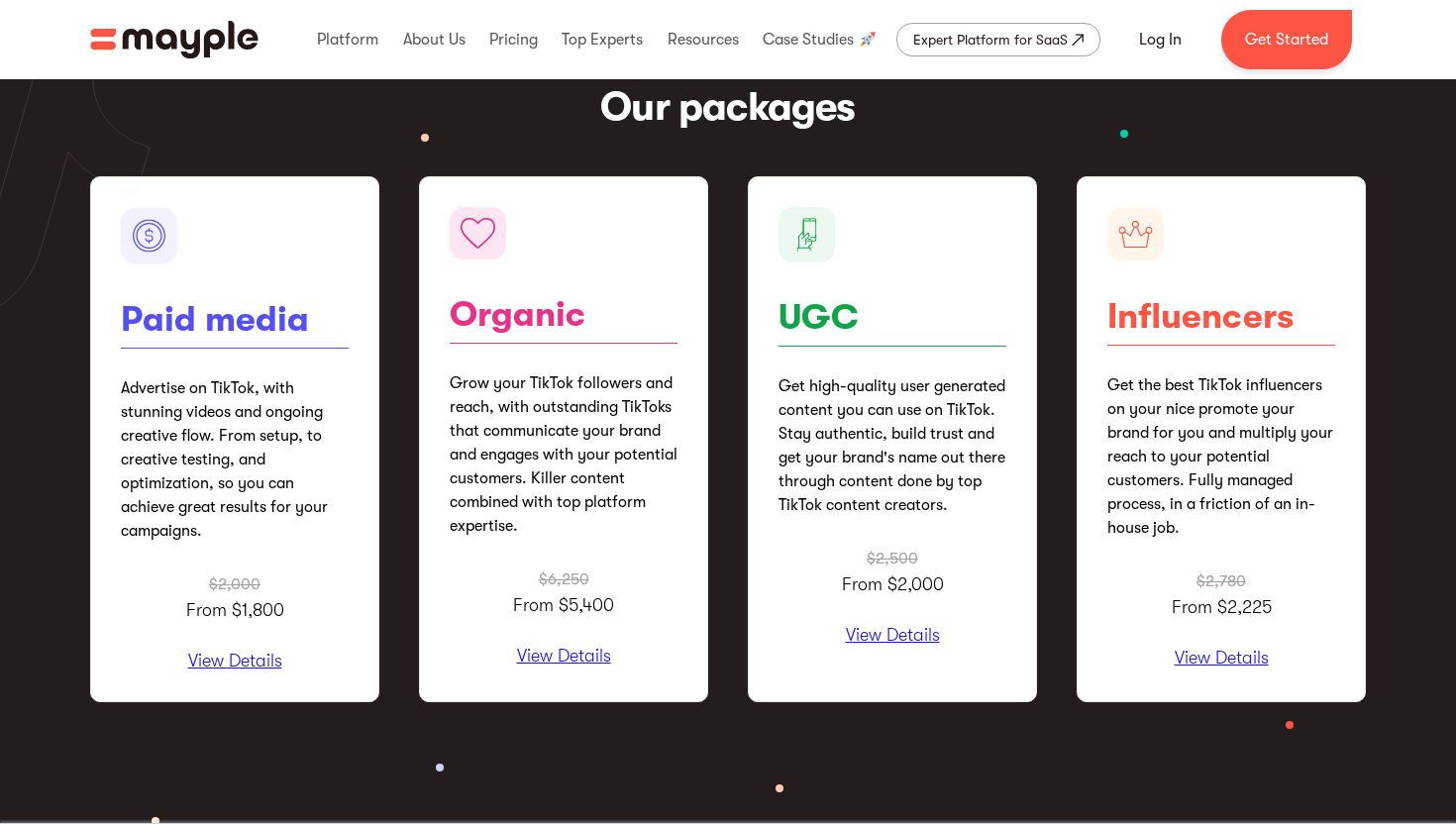 click on "View Details" at bounding box center (235, 662) 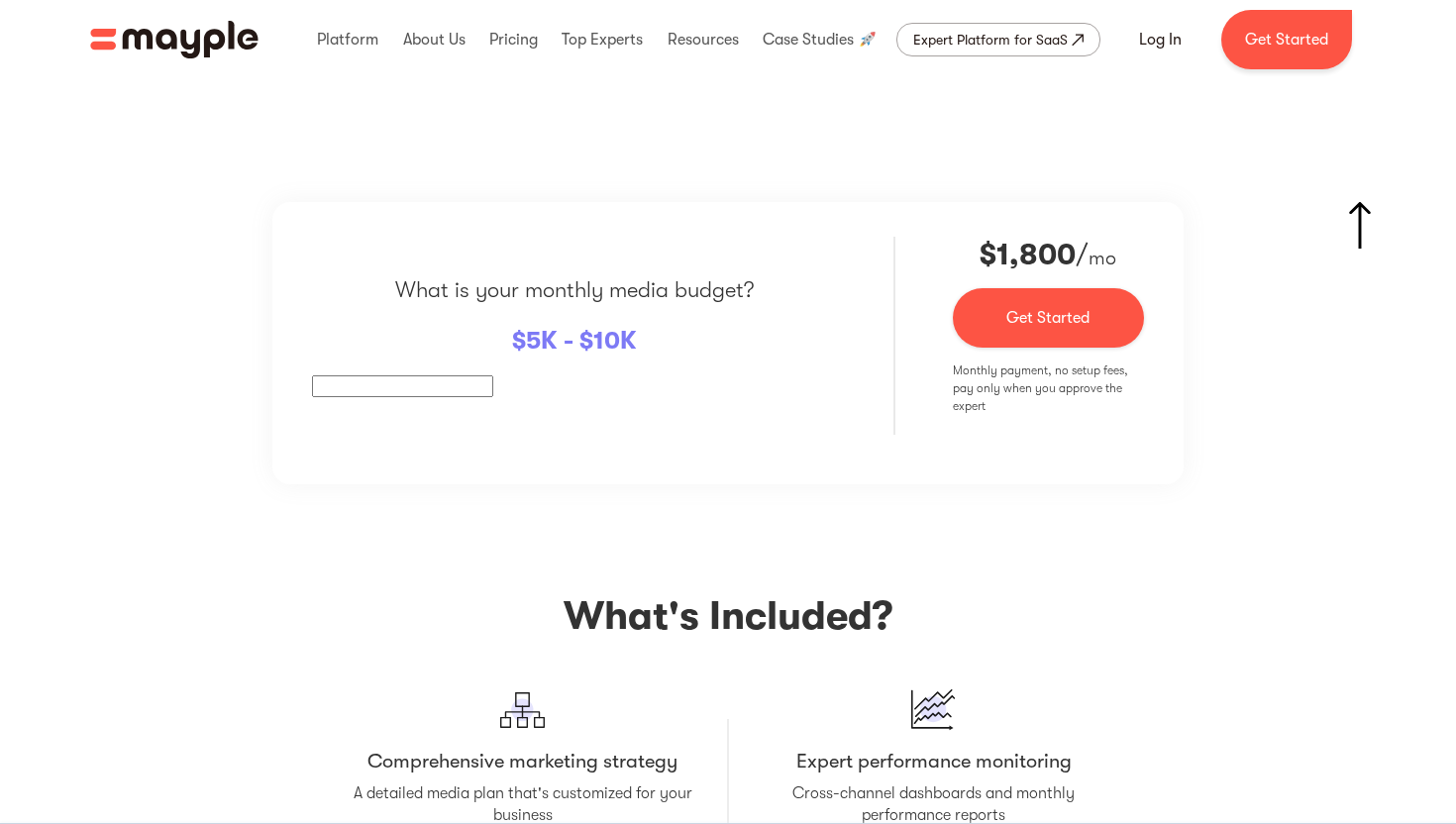 scroll, scrollTop: 3307, scrollLeft: 0, axis: vertical 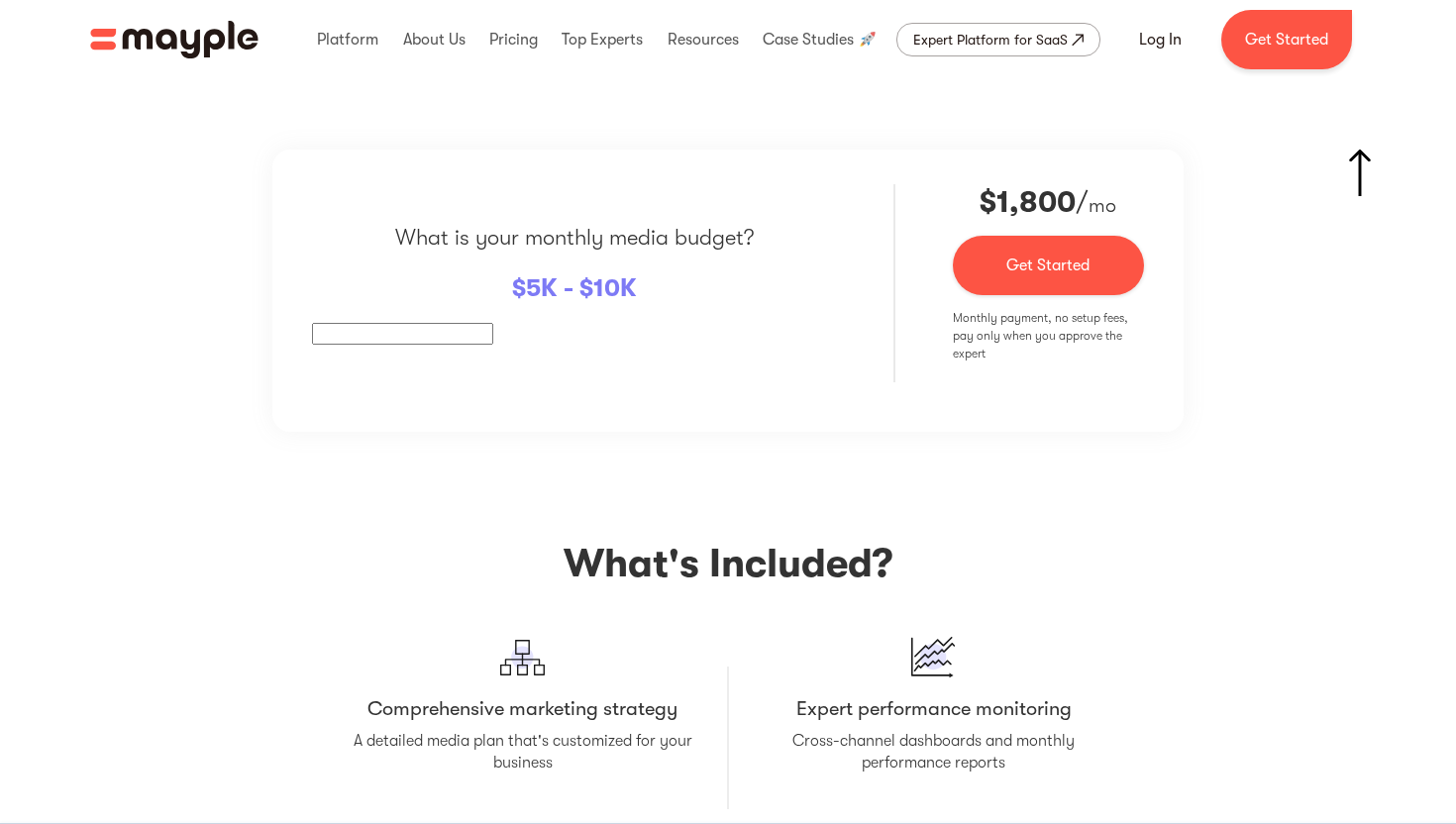 click on "What is your monthly media budget? $ 5K - $10K" at bounding box center (573, 283) 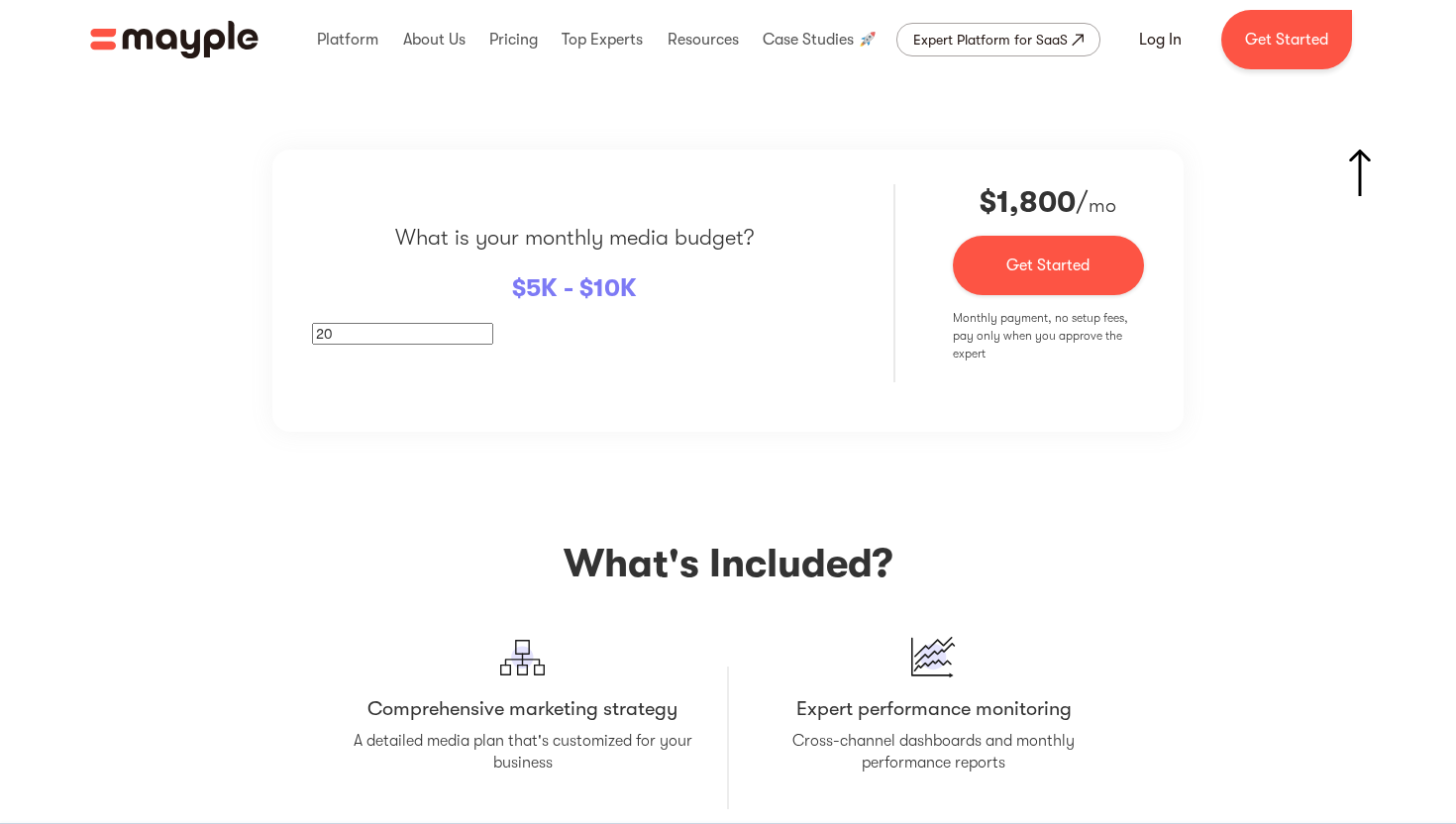 type on "2" 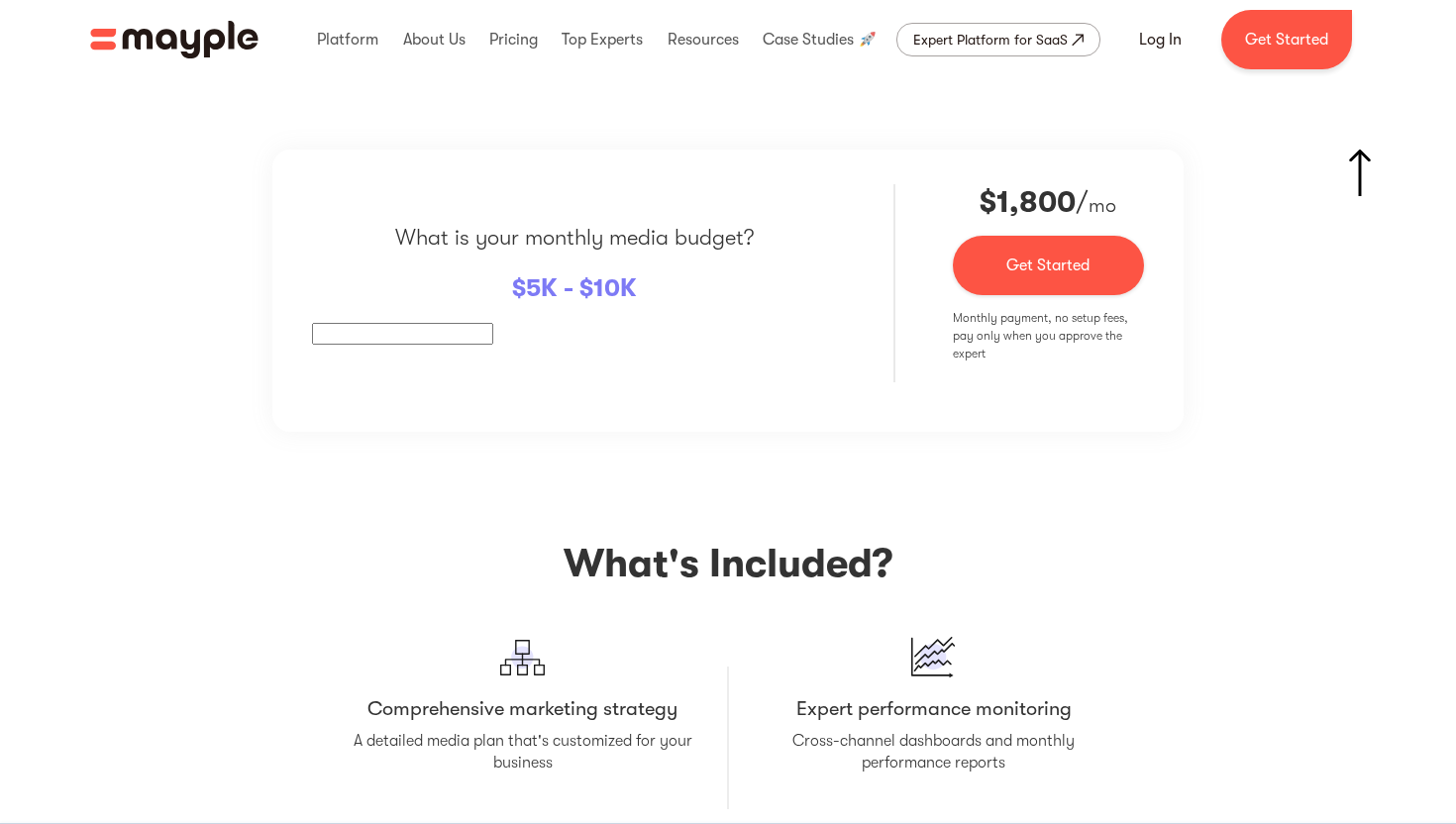 type 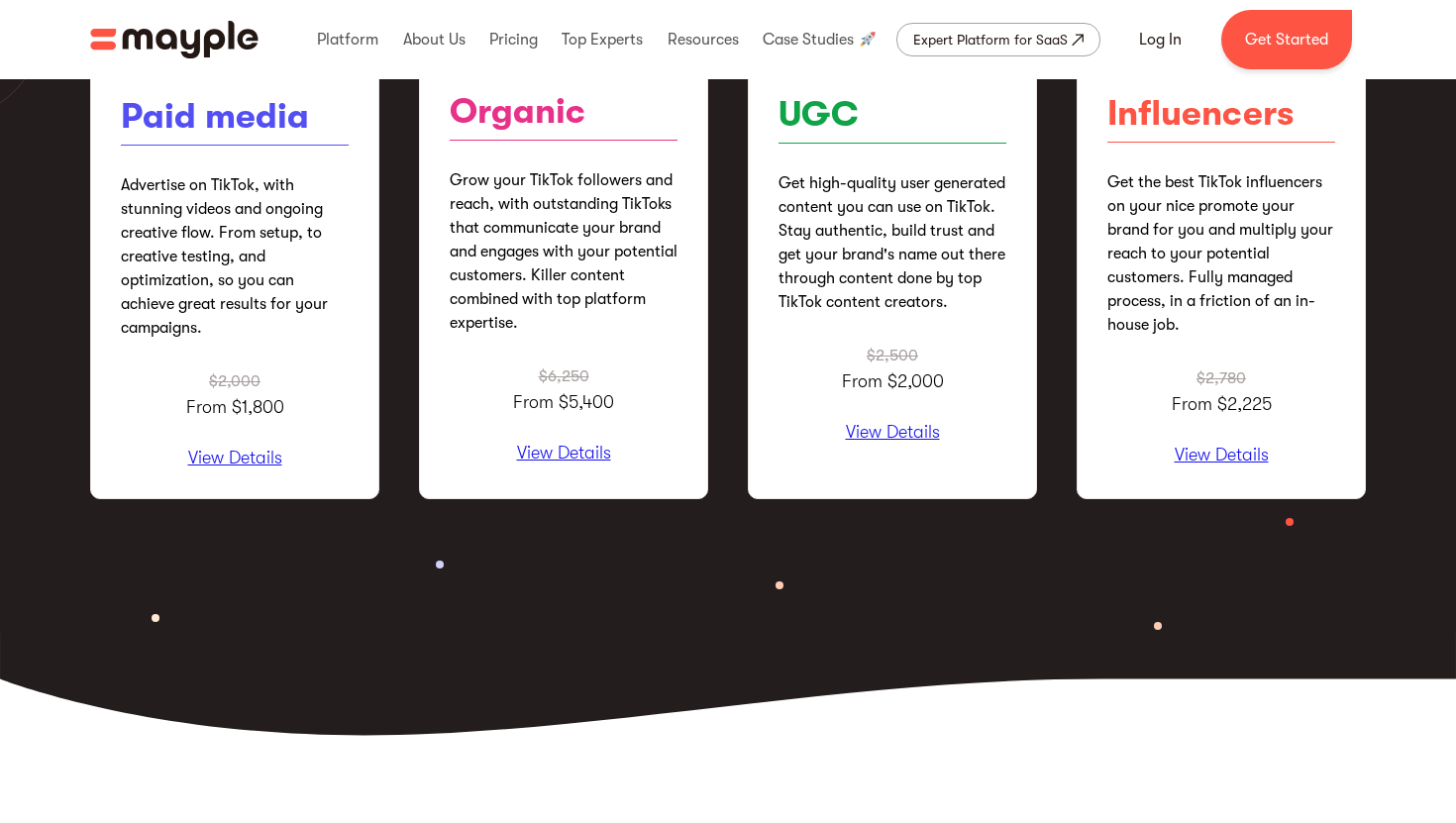 click on "View Details" at bounding box center (564, 454) 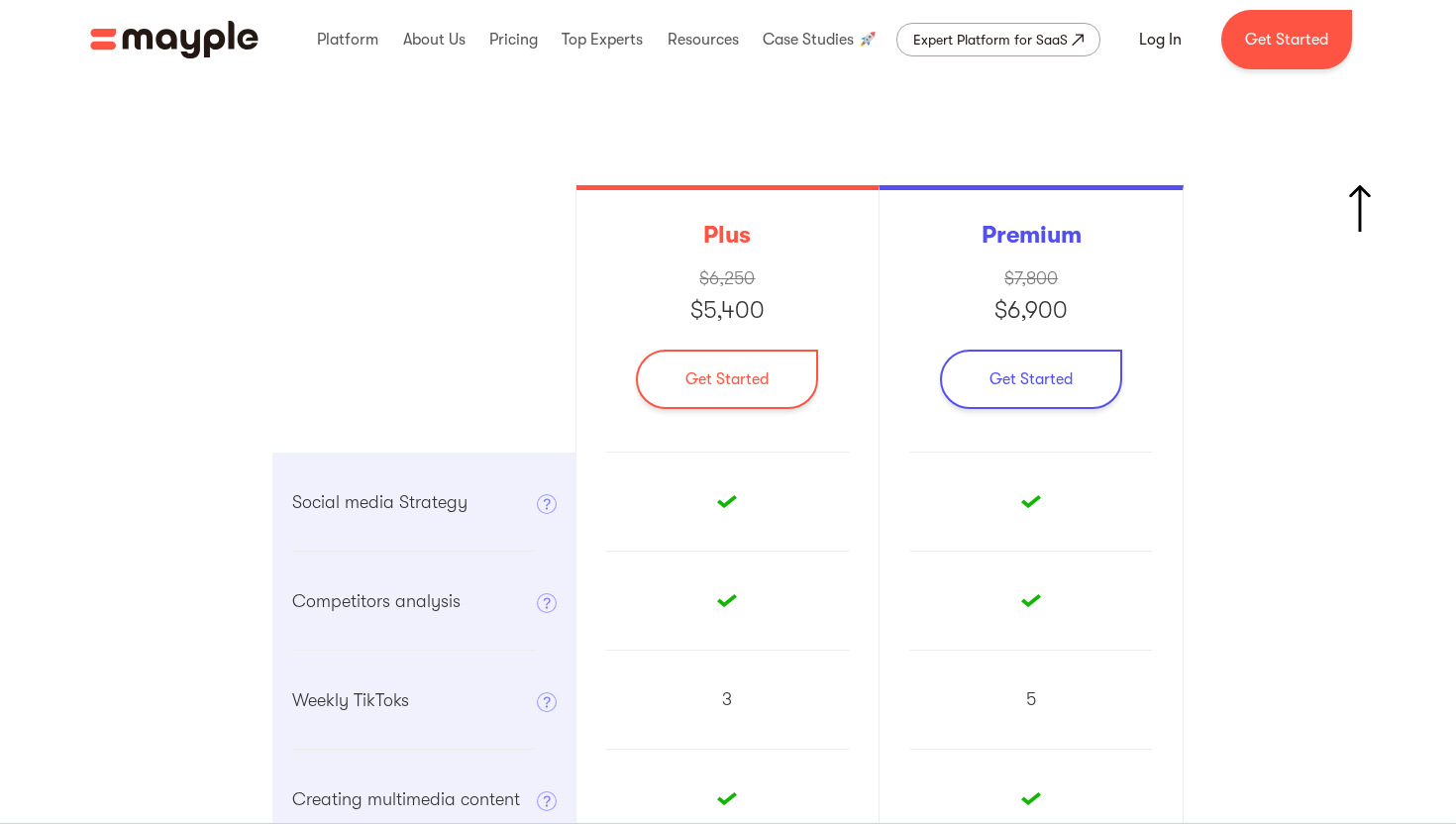 scroll, scrollTop: 3307, scrollLeft: 0, axis: vertical 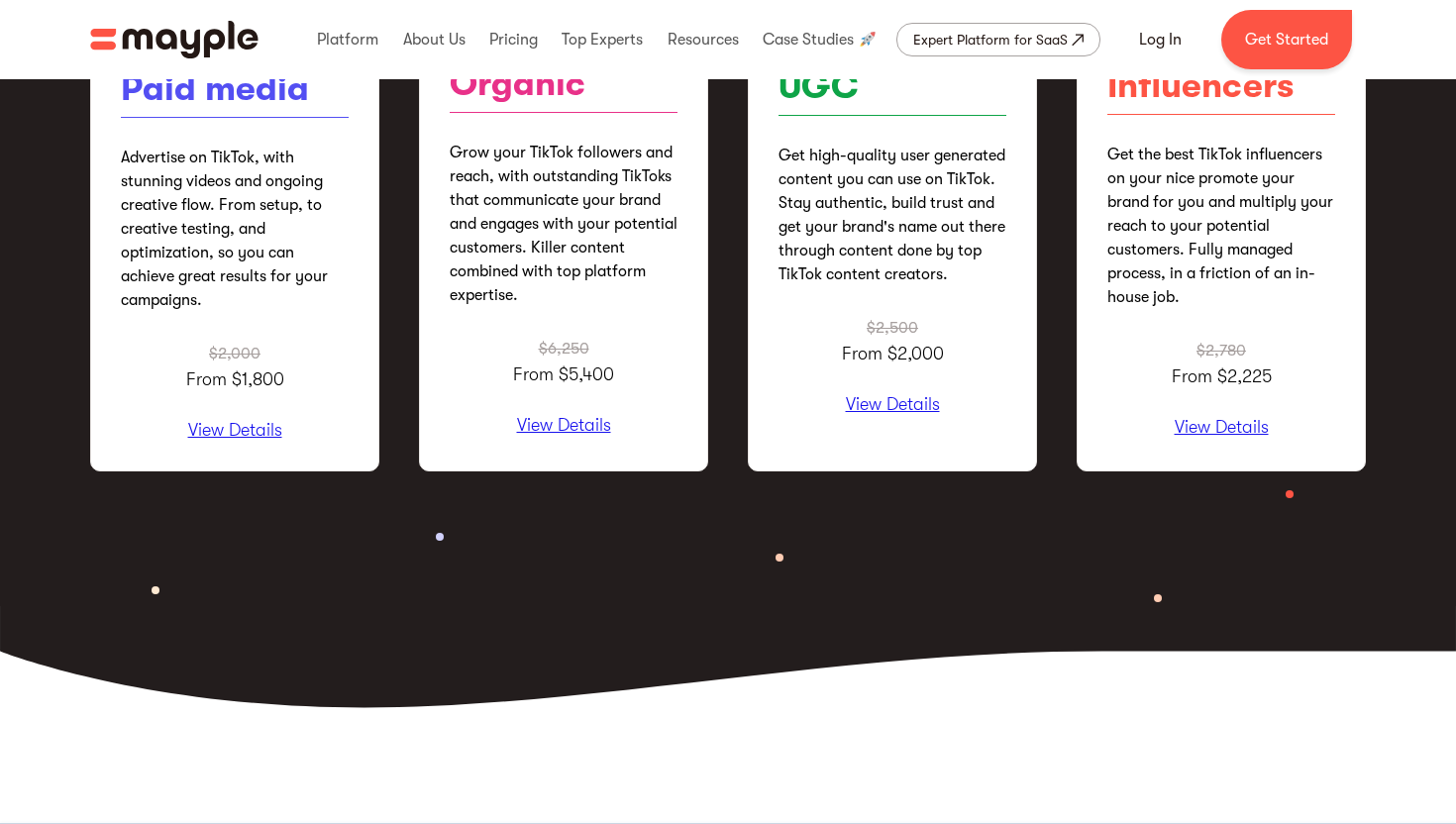 click on "View Details" at bounding box center (564, 426) 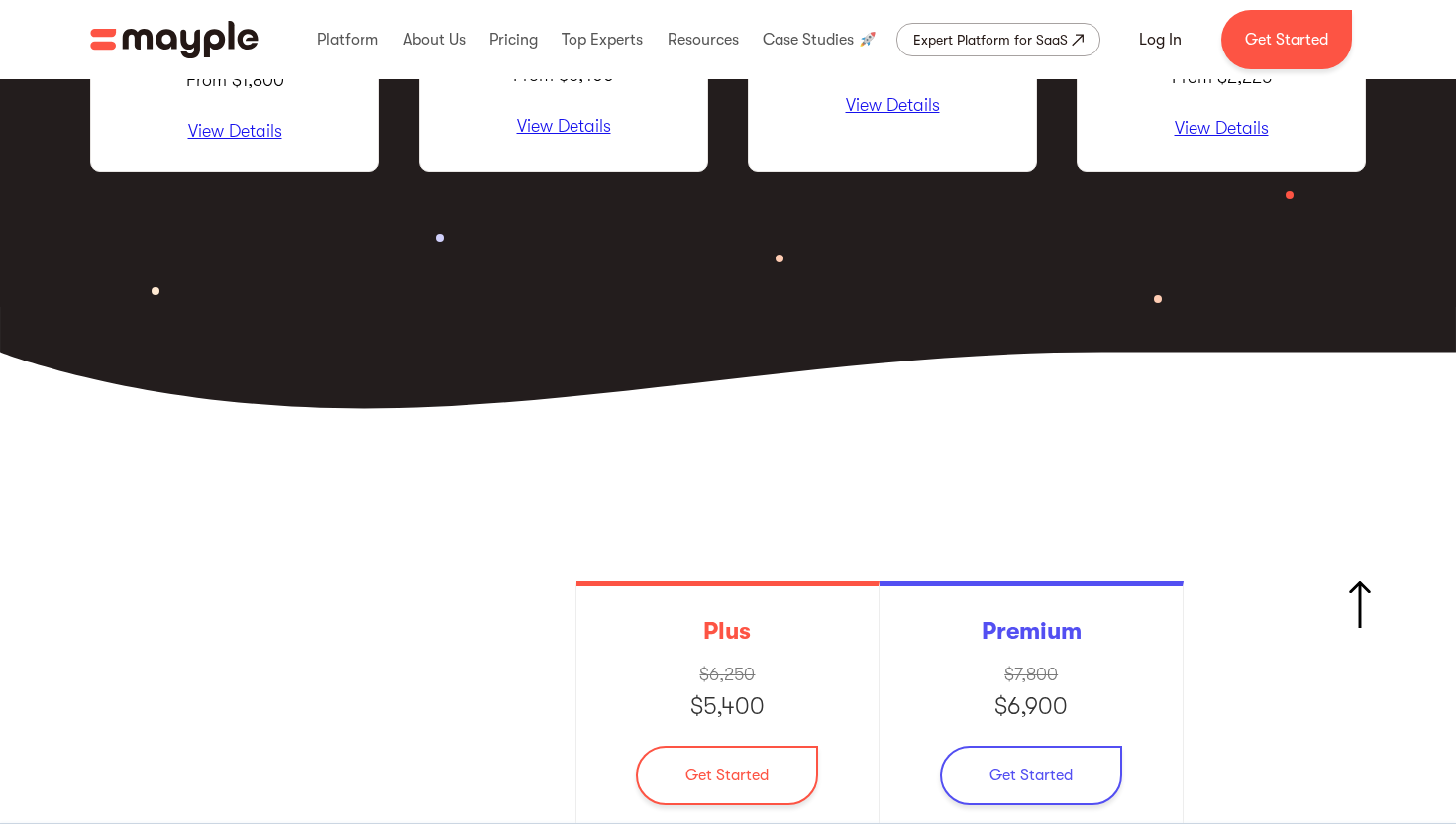 scroll, scrollTop: 2717, scrollLeft: 0, axis: vertical 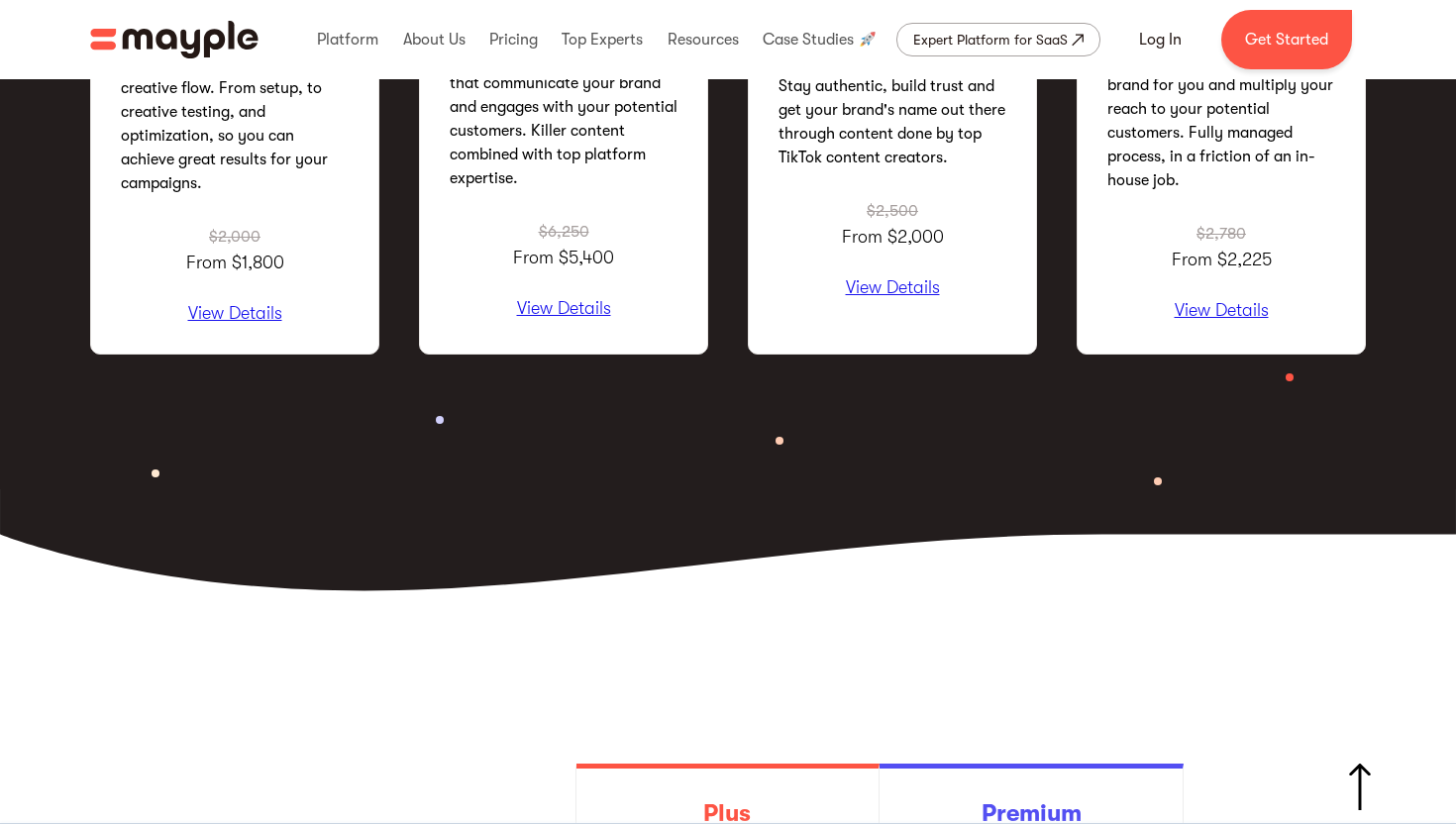 click on "View Details" at bounding box center [235, 314] 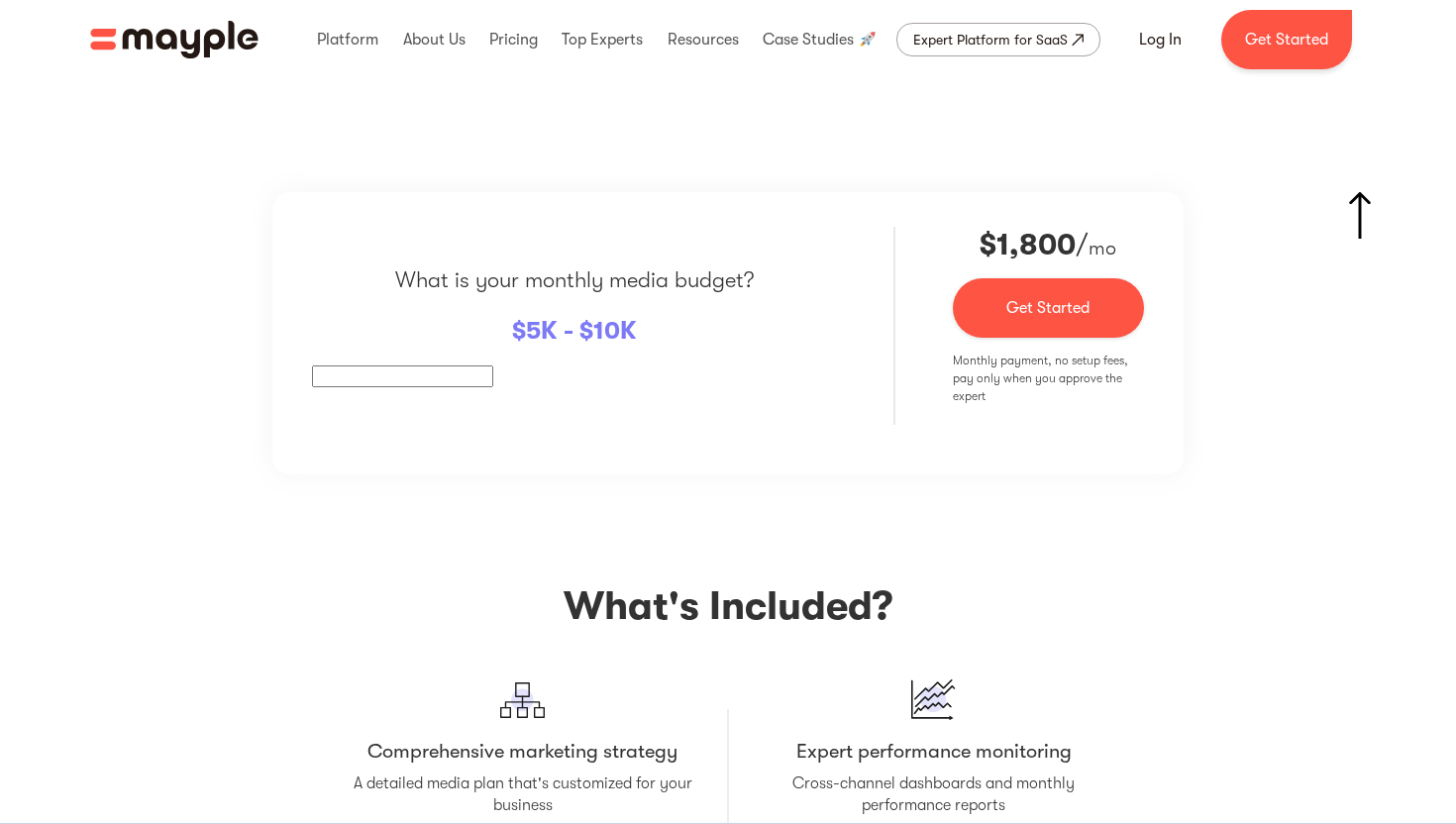 scroll, scrollTop: 3307, scrollLeft: 0, axis: vertical 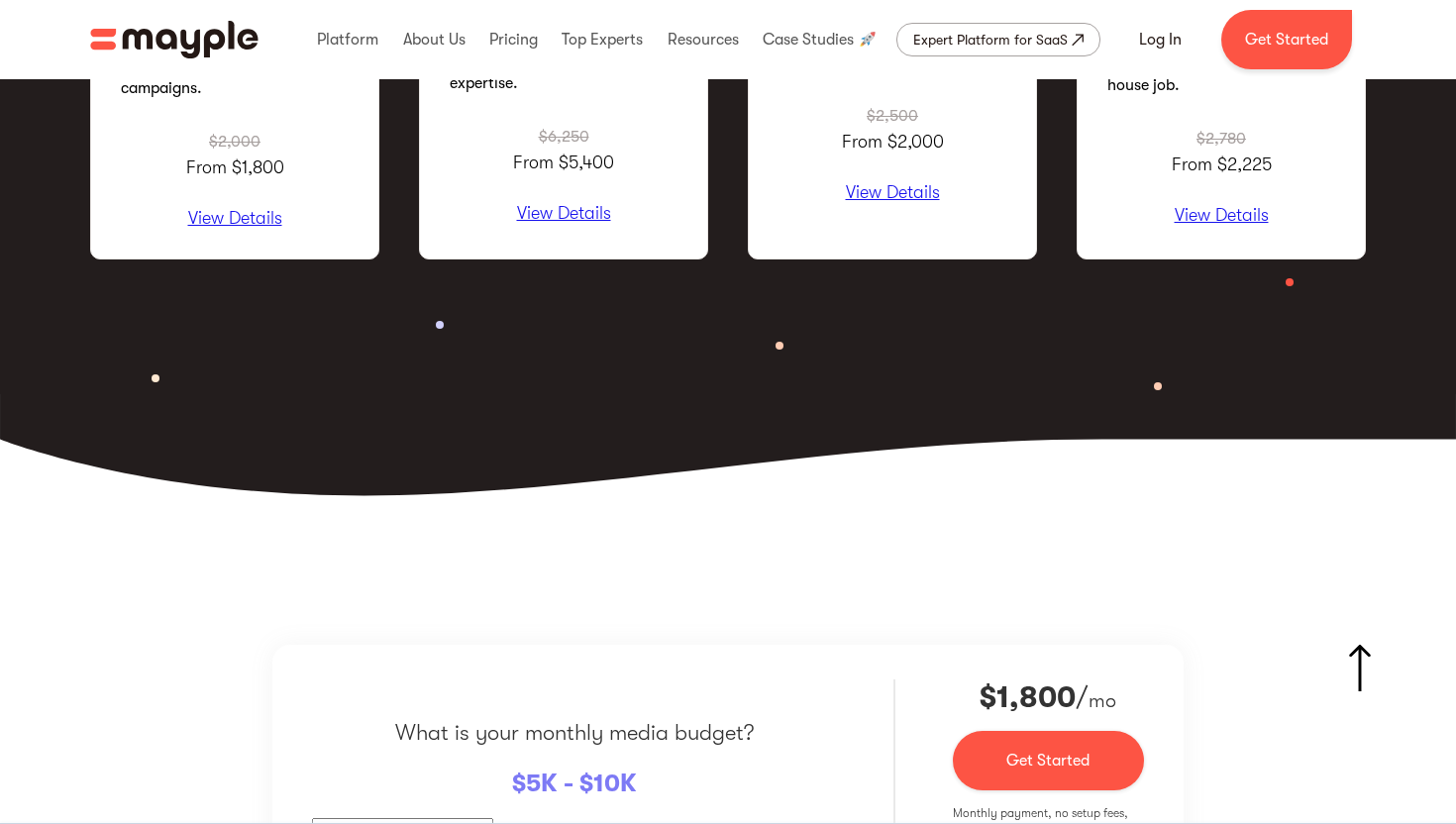 click on "View Details" at bounding box center (564, 214) 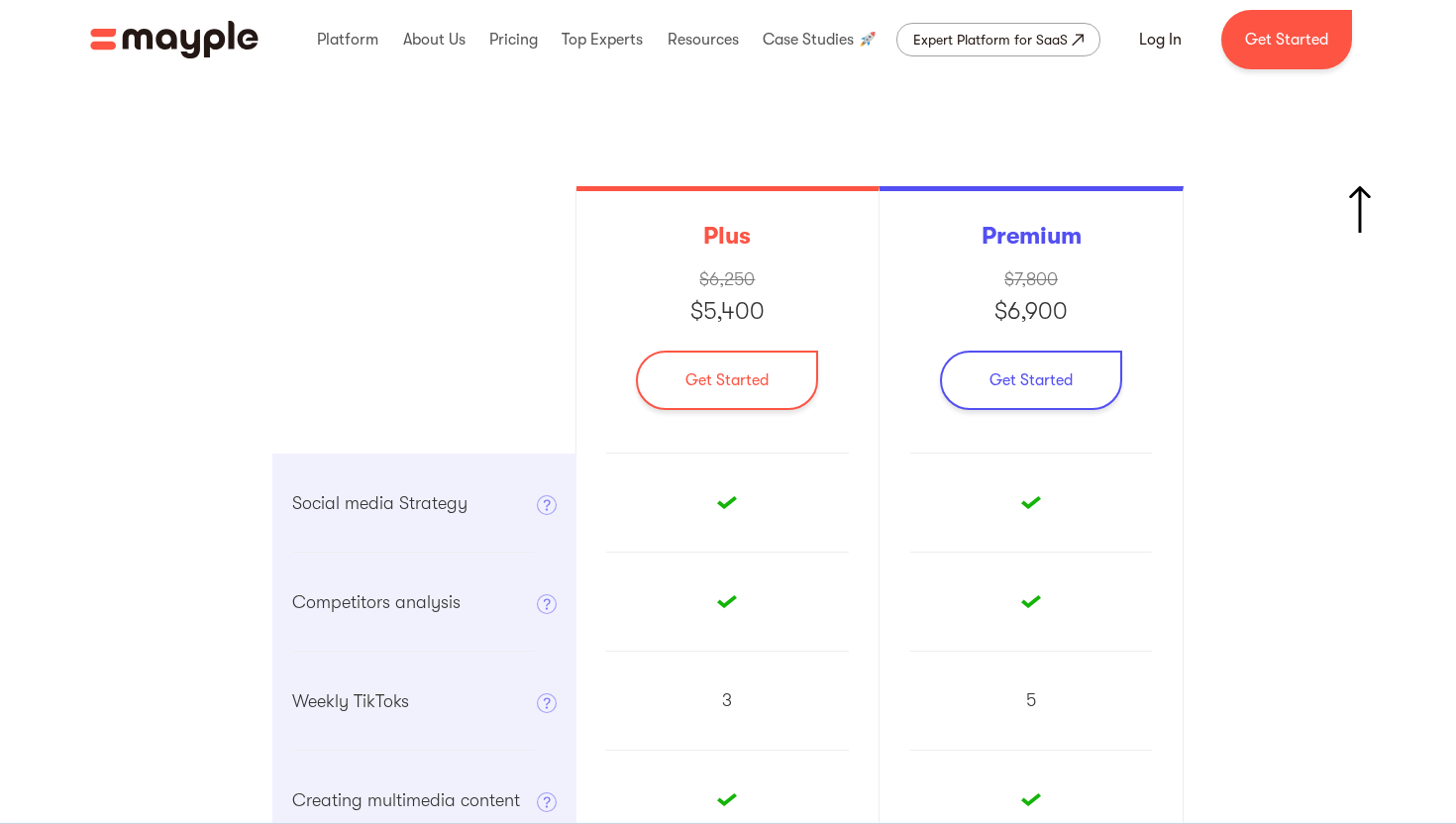 scroll, scrollTop: 3307, scrollLeft: 0, axis: vertical 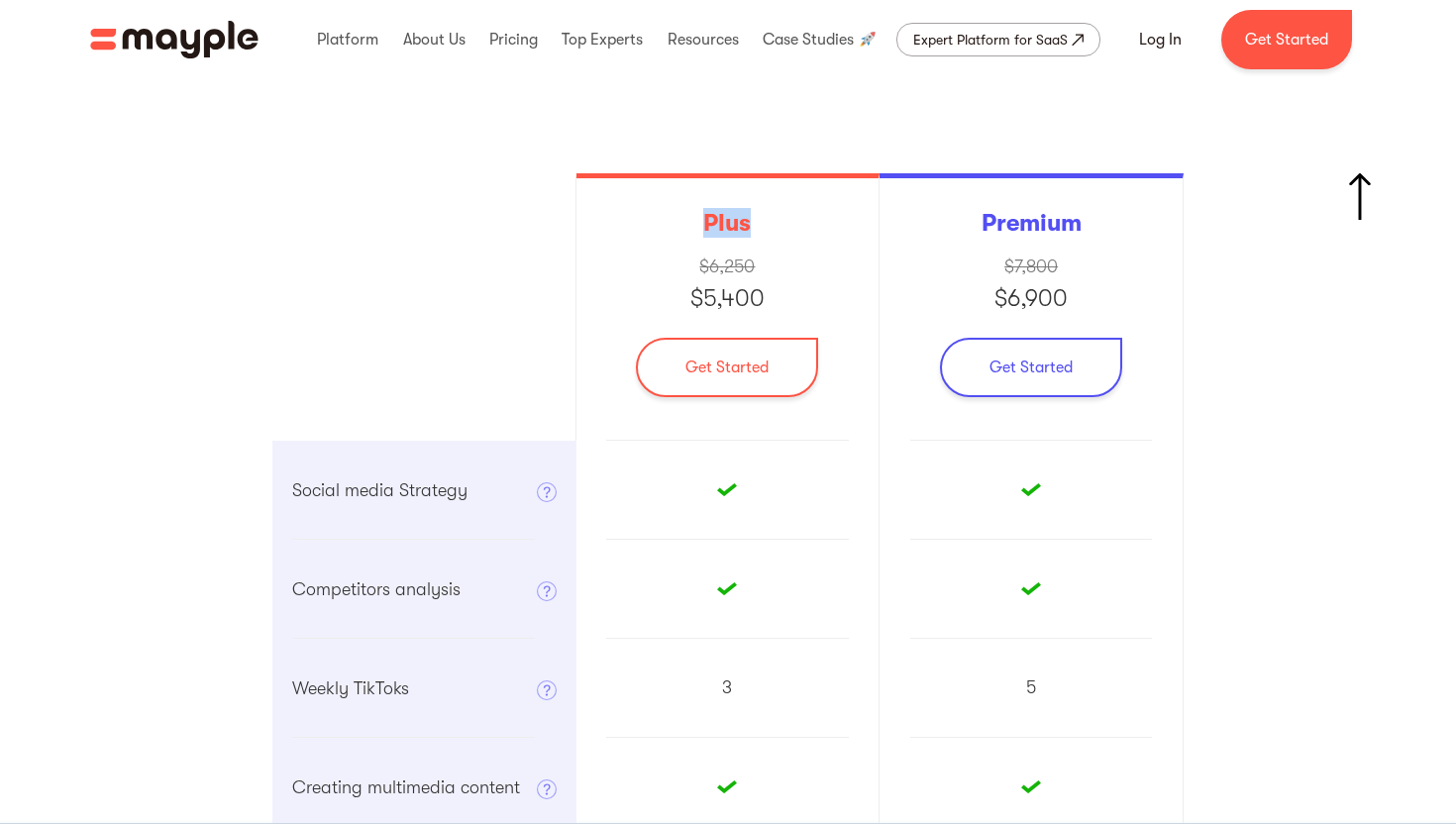 drag, startPoint x: 703, startPoint y: 214, endPoint x: 754, endPoint y: 216, distance: 51.0392 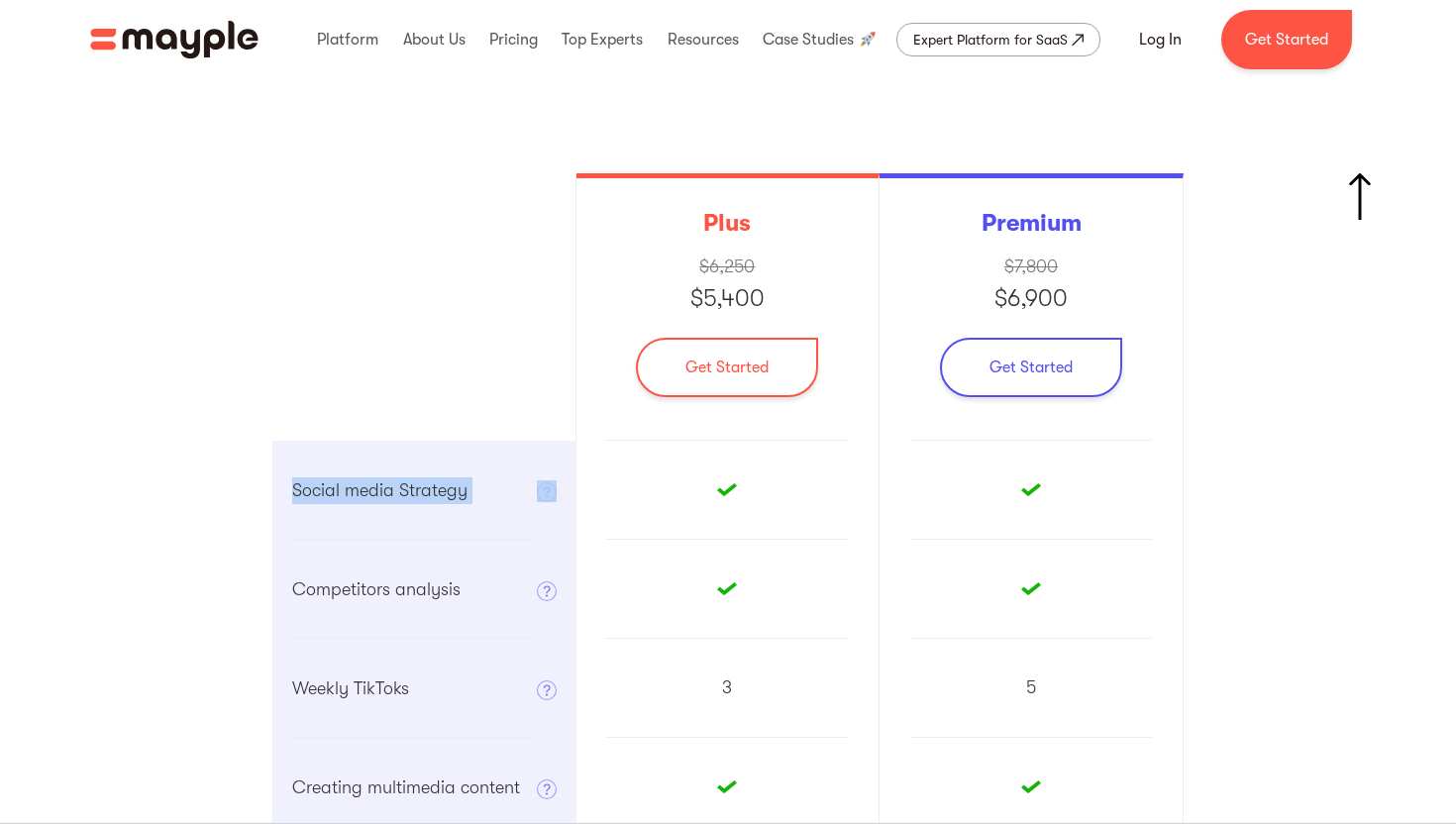 drag, startPoint x: 293, startPoint y: 486, endPoint x: 501, endPoint y: 486, distance: 208 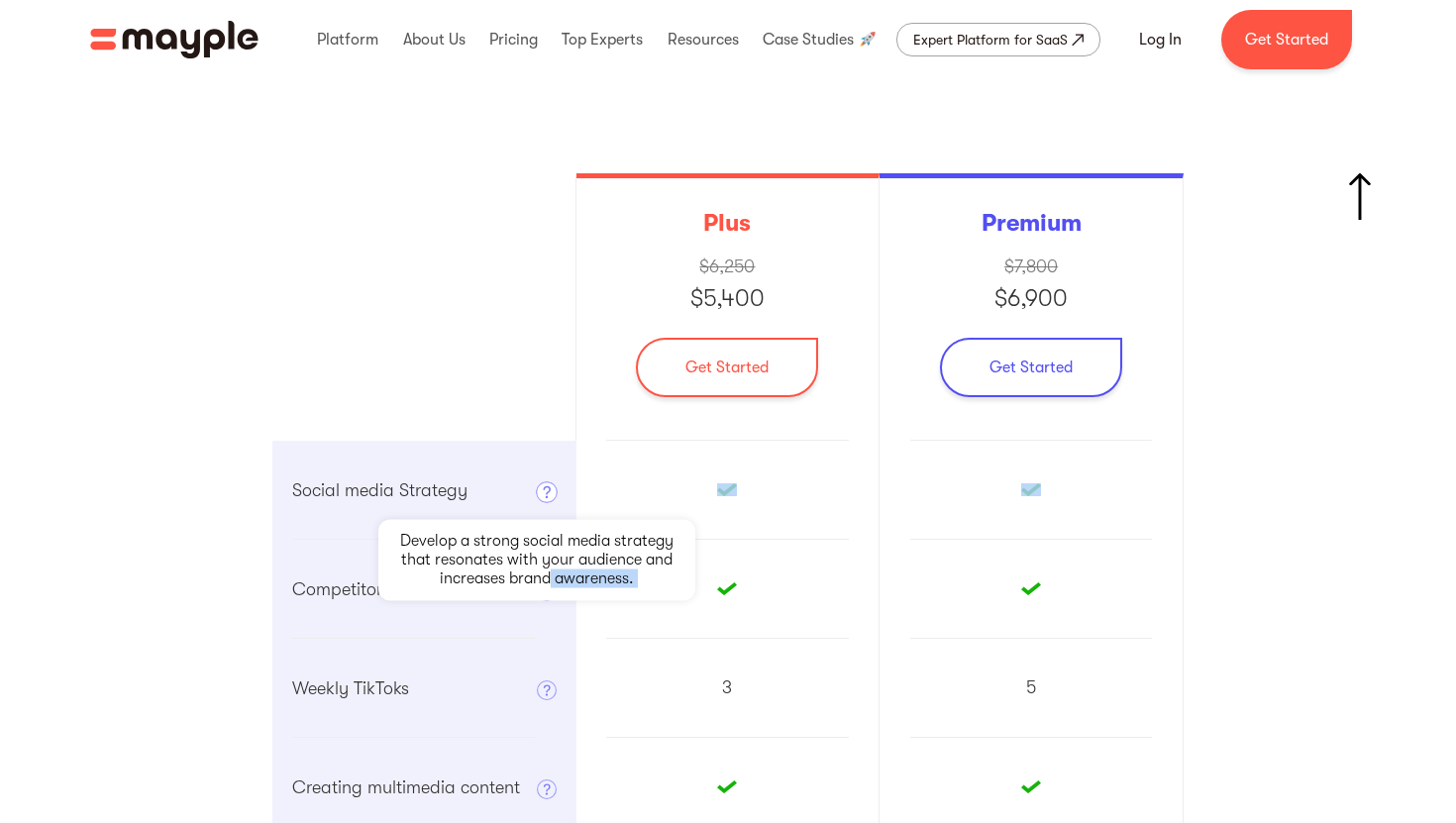 drag, startPoint x: 284, startPoint y: 584, endPoint x: 552, endPoint y: 584, distance: 268 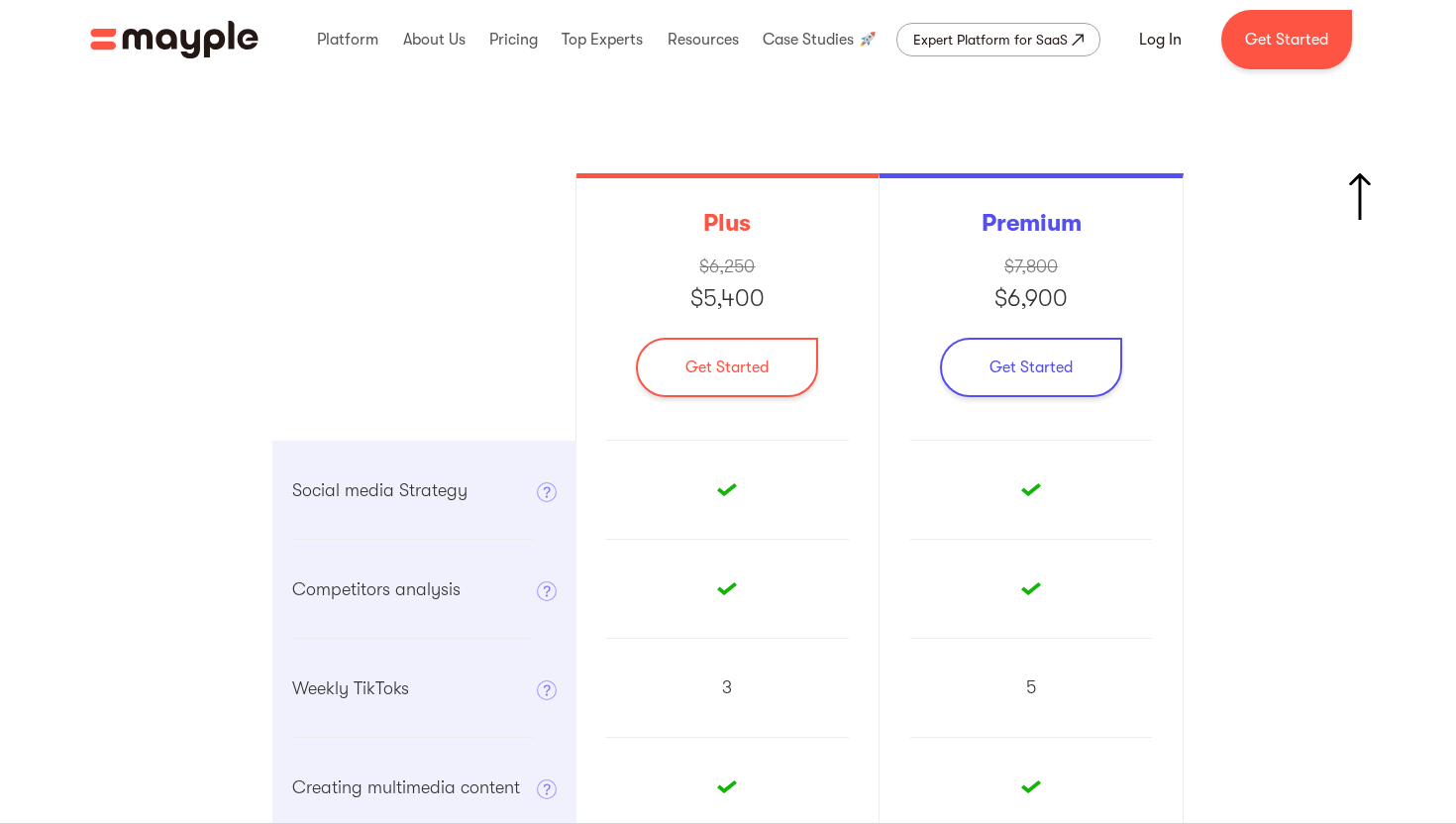 click on "Weekly TikToks Stunning UGC based videos, fully produced and edited." at bounding box center [424, 688] 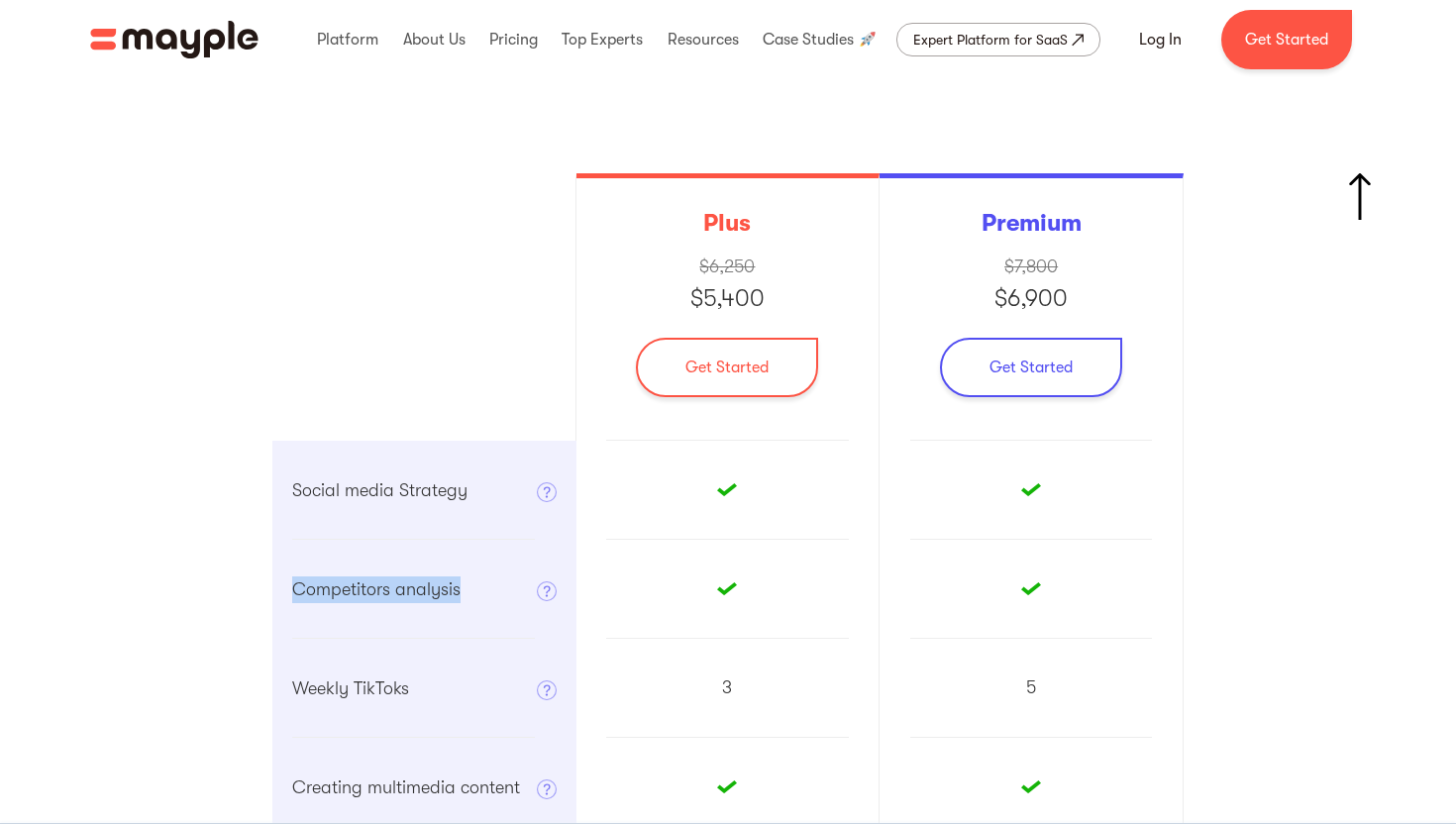 drag, startPoint x: 290, startPoint y: 587, endPoint x: 460, endPoint y: 604, distance: 170.84789 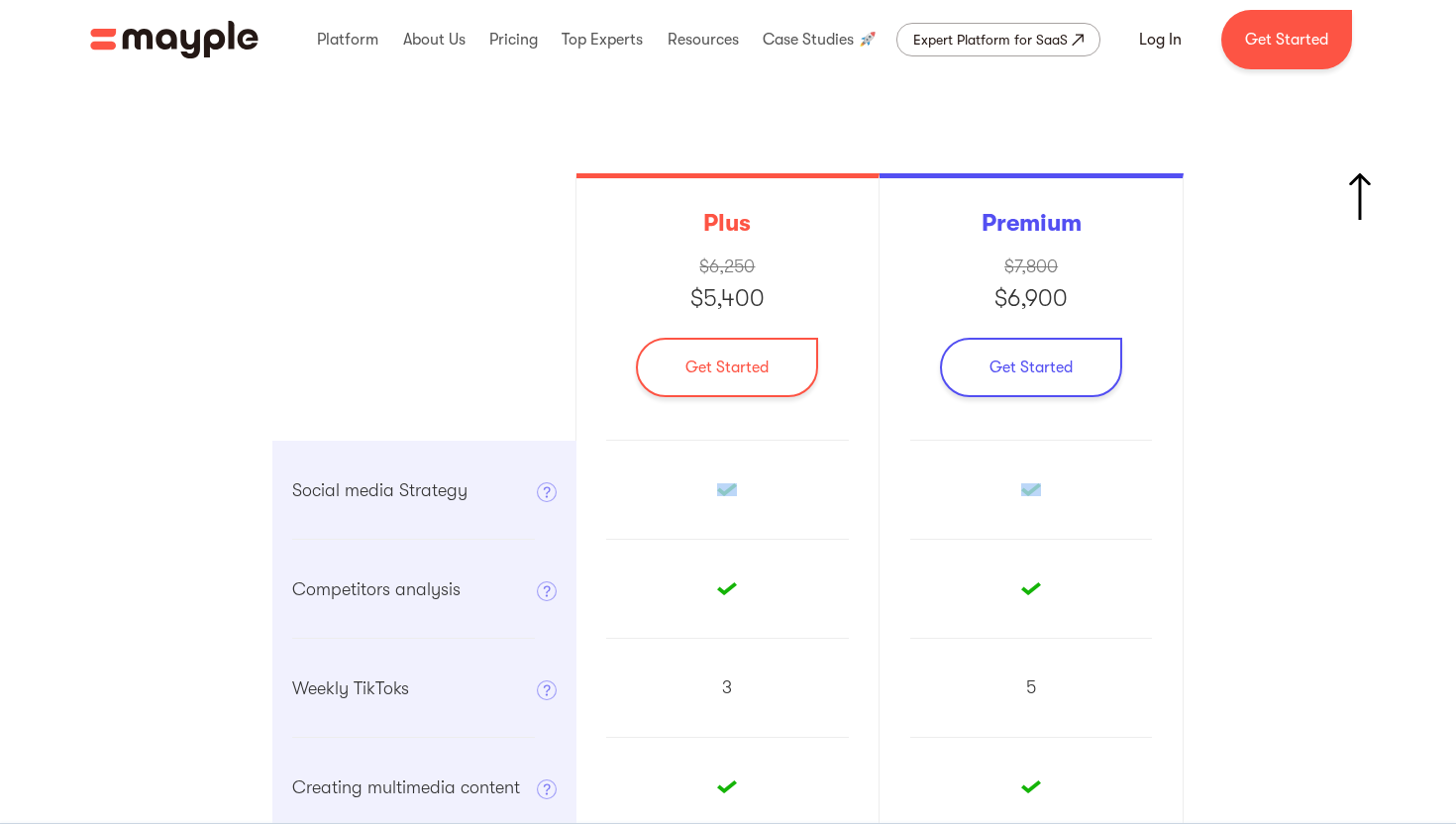 drag, startPoint x: 459, startPoint y: 587, endPoint x: 257, endPoint y: 581, distance: 202.08909 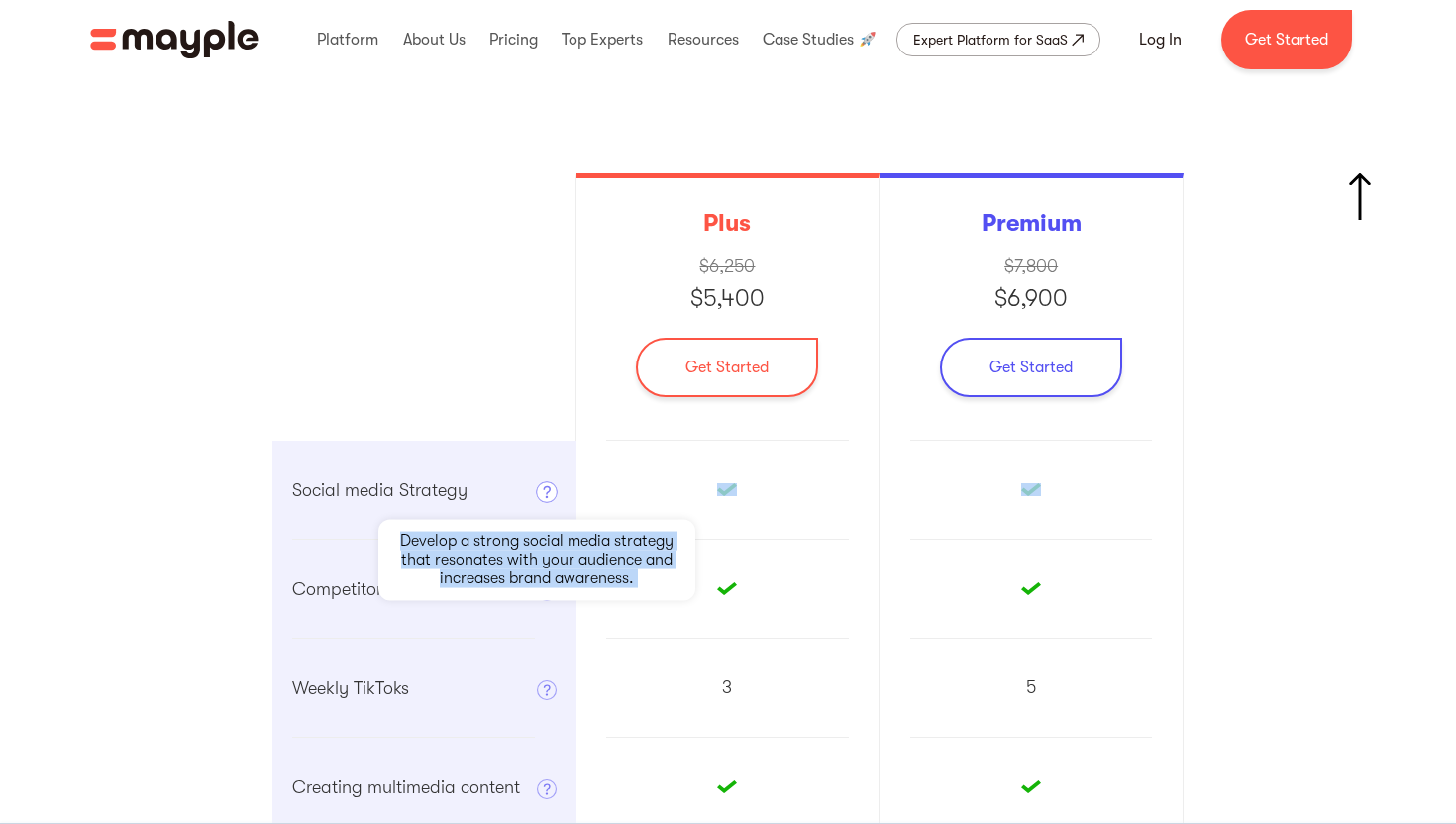 click at bounding box center [547, 492] 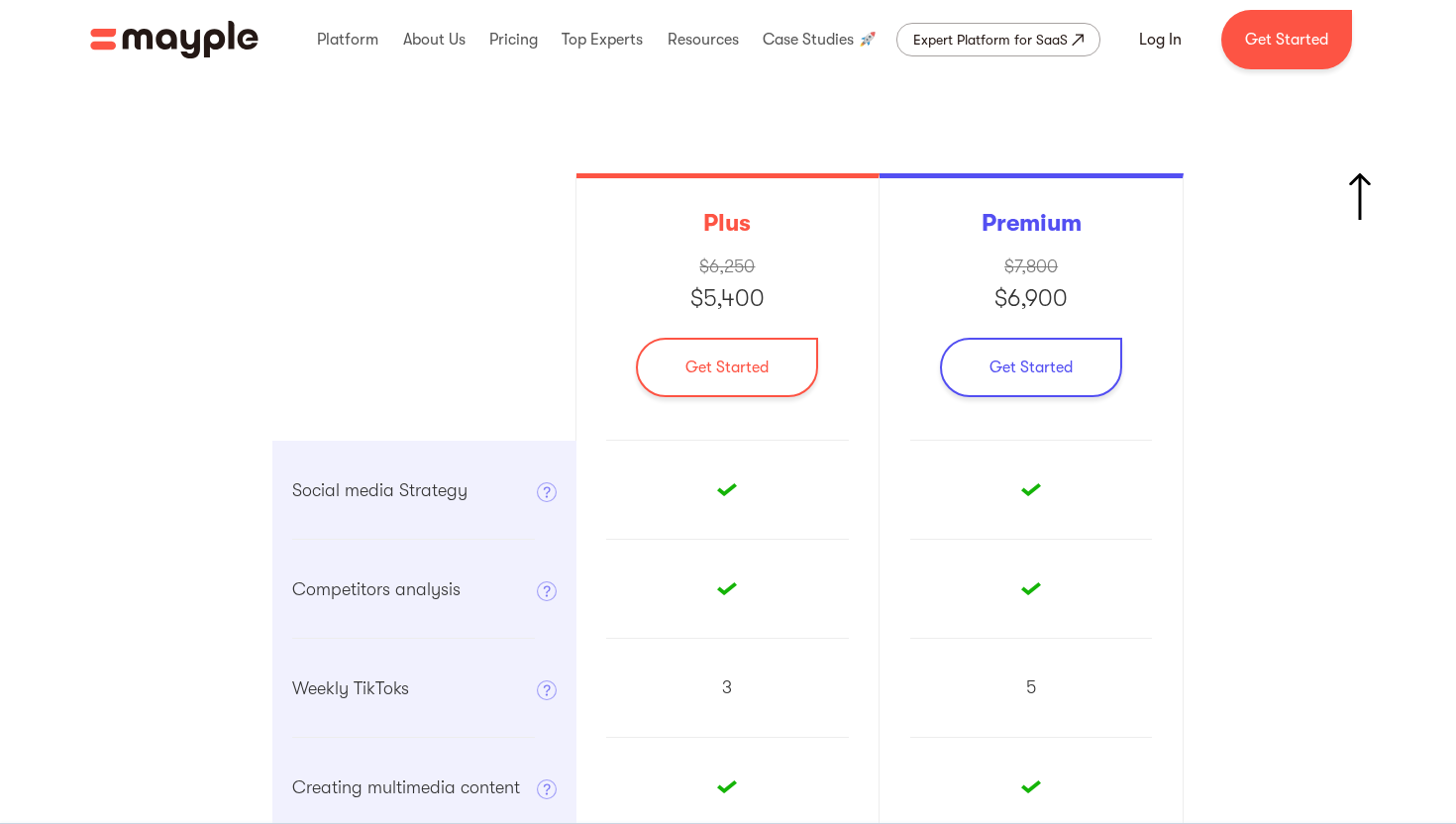 click on "Competitors analysis Analyzing your competitors to innovate and optimize the strategy." at bounding box center (424, 589) 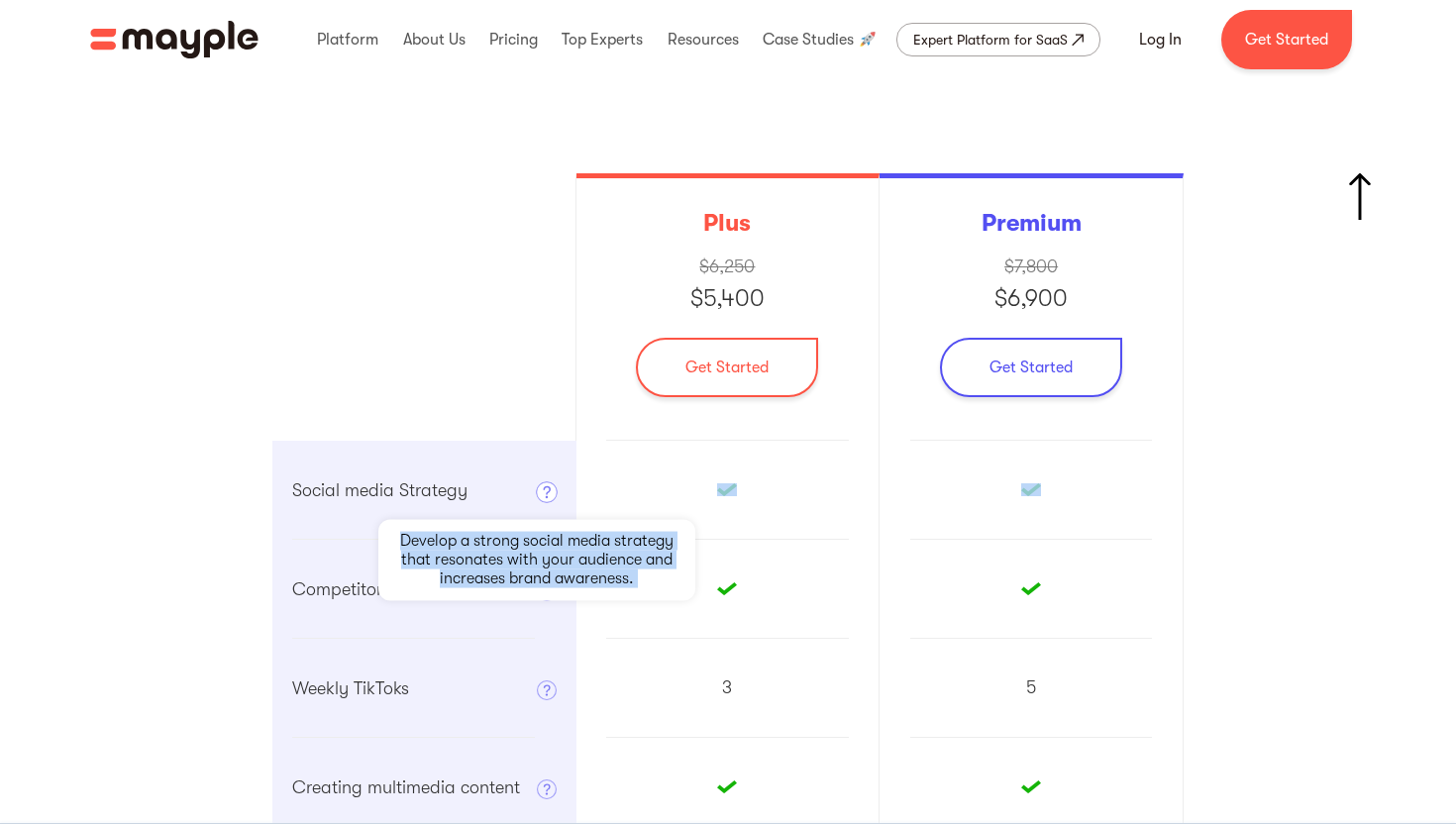 drag, startPoint x: 297, startPoint y: 584, endPoint x: 423, endPoint y: 592, distance: 126.25371 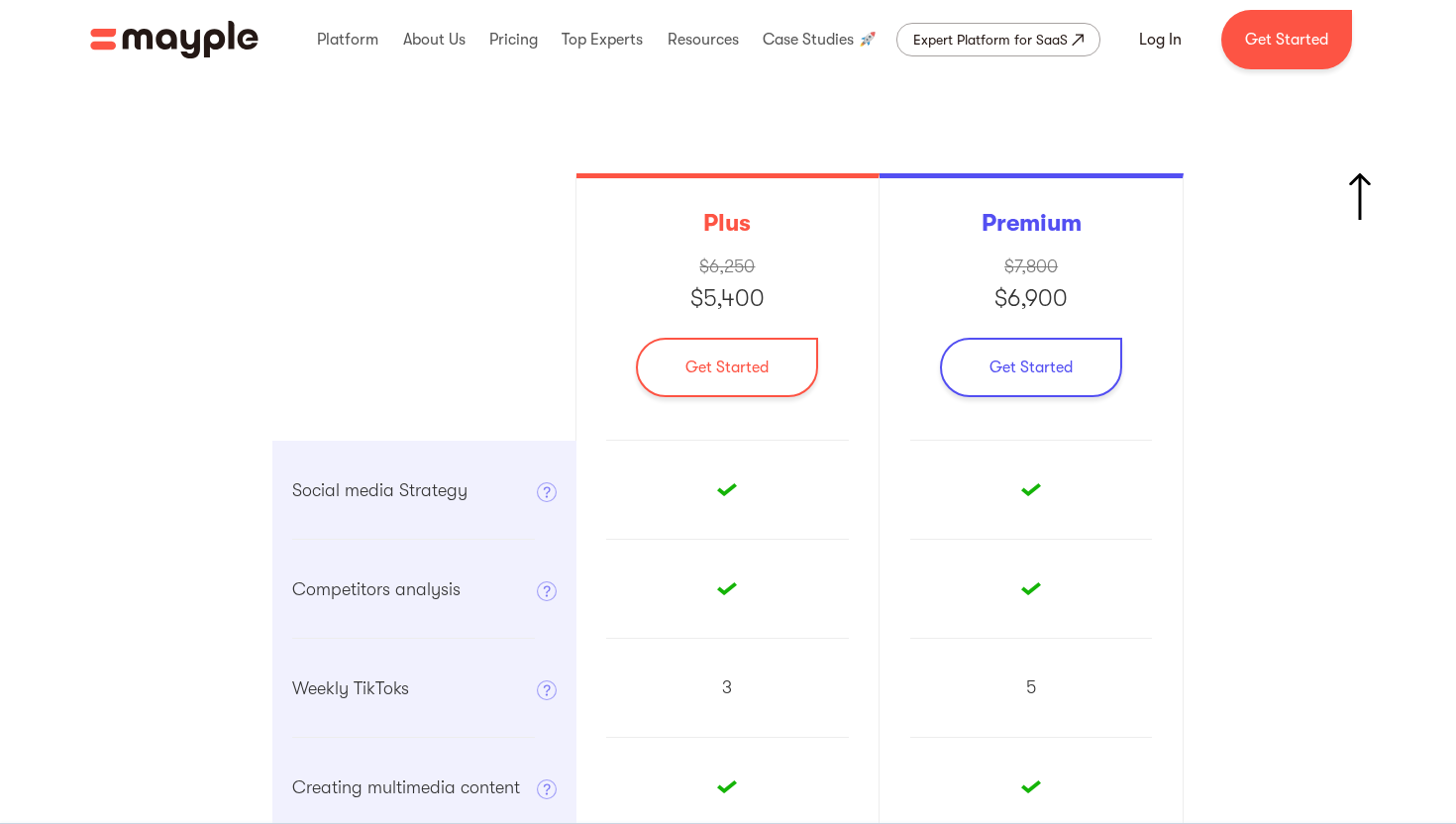 click on "Competitors analysis Analyzing your competitors to innovate and optimize the strategy." at bounding box center (424, 589) 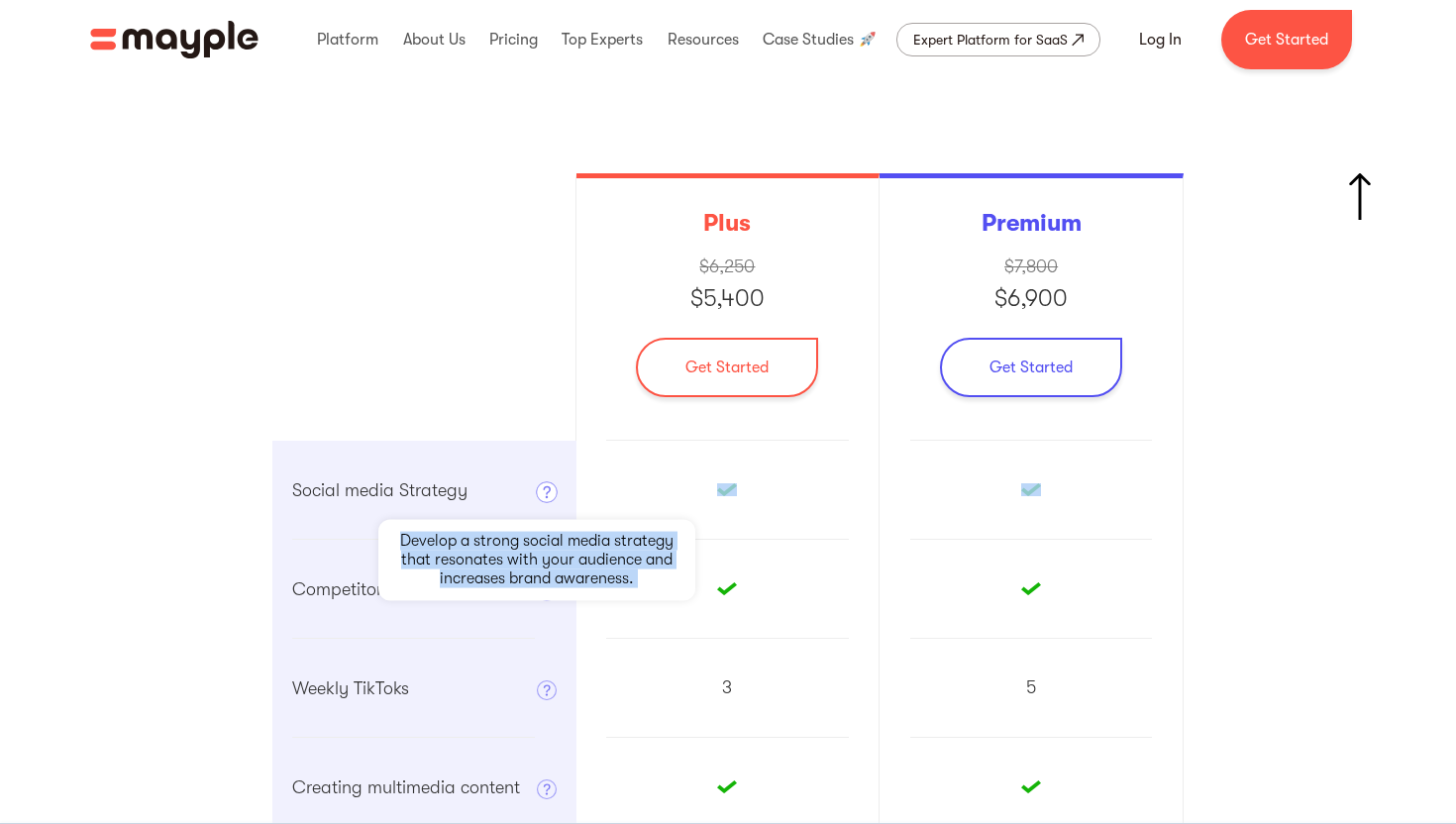 drag, startPoint x: 293, startPoint y: 592, endPoint x: 451, endPoint y: 594, distance: 158.01266 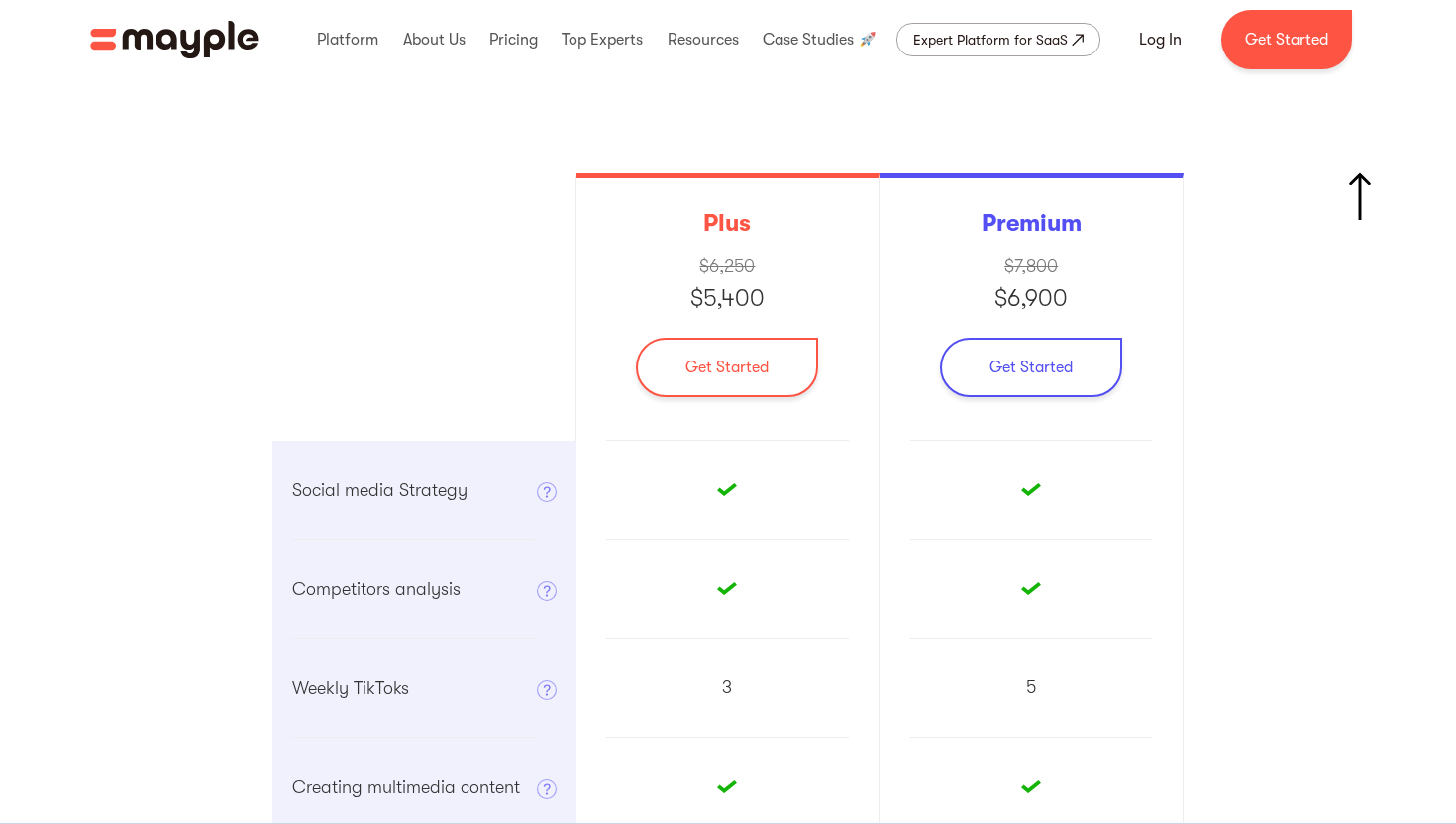click on "Competitors analysis" at bounding box center [376, 589] 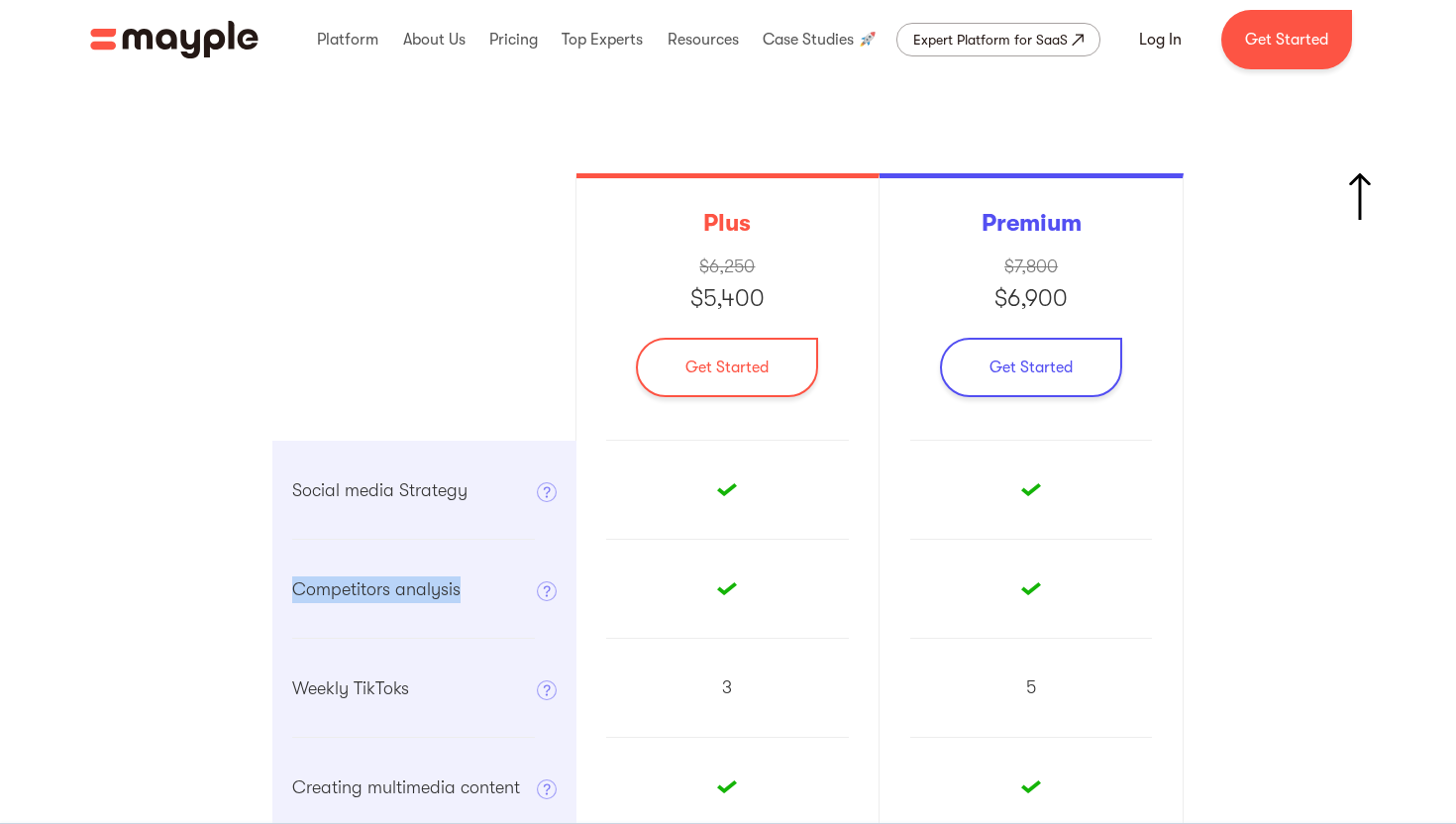 drag, startPoint x: 297, startPoint y: 585, endPoint x: 374, endPoint y: 606, distance: 79.81228 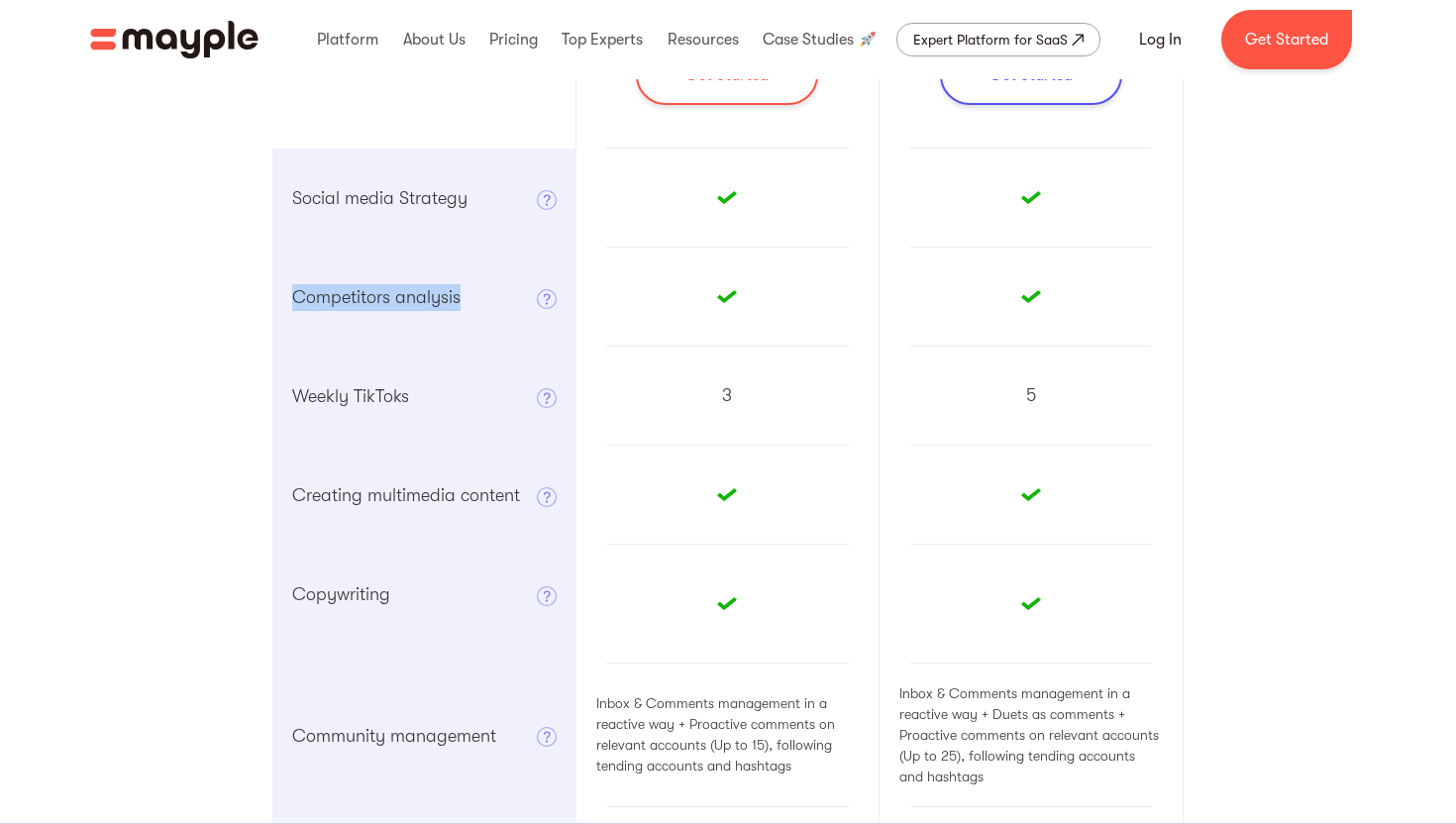 scroll, scrollTop: 3693, scrollLeft: 0, axis: vertical 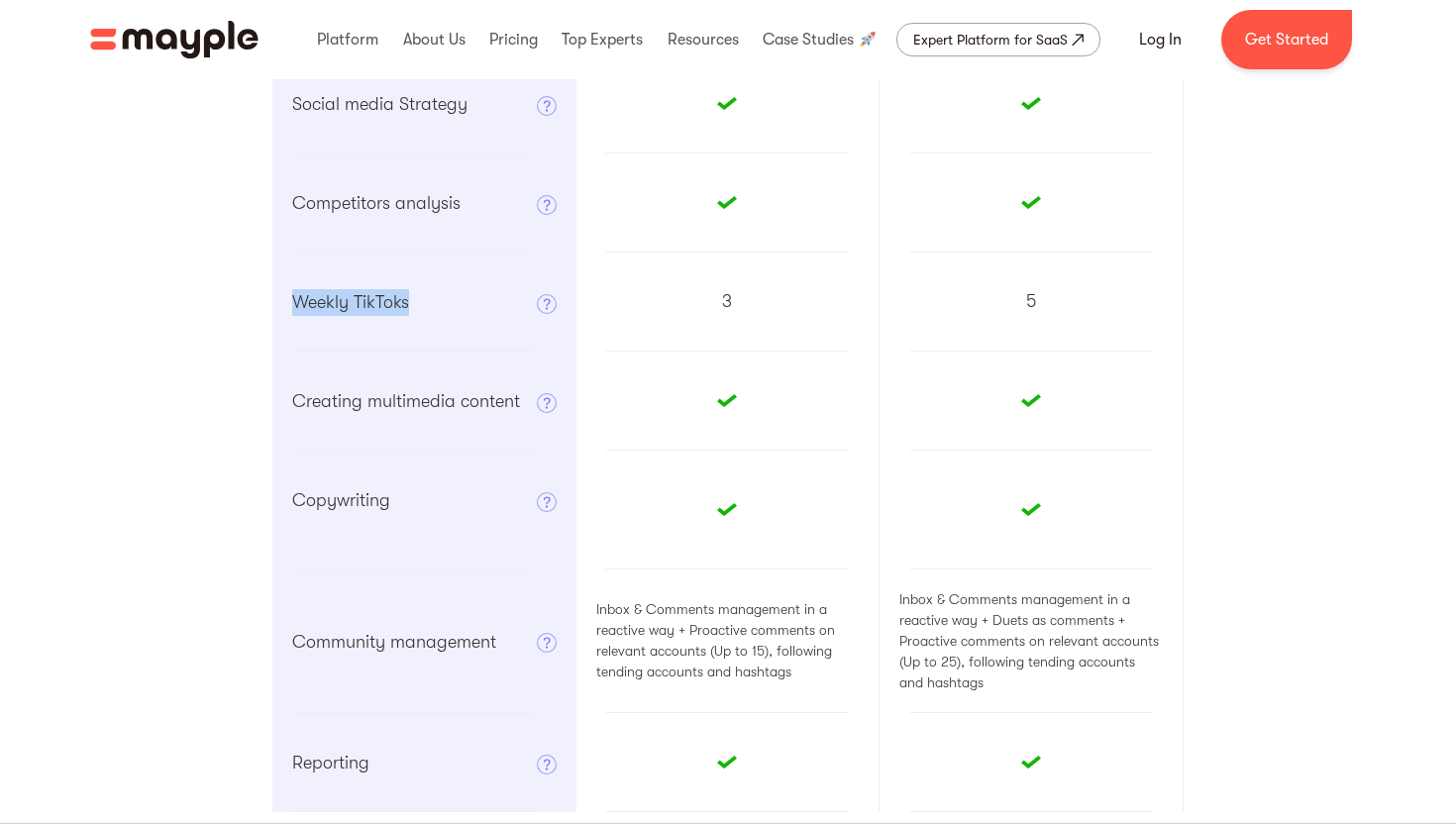 drag, startPoint x: 296, startPoint y: 304, endPoint x: 436, endPoint y: 304, distance: 140 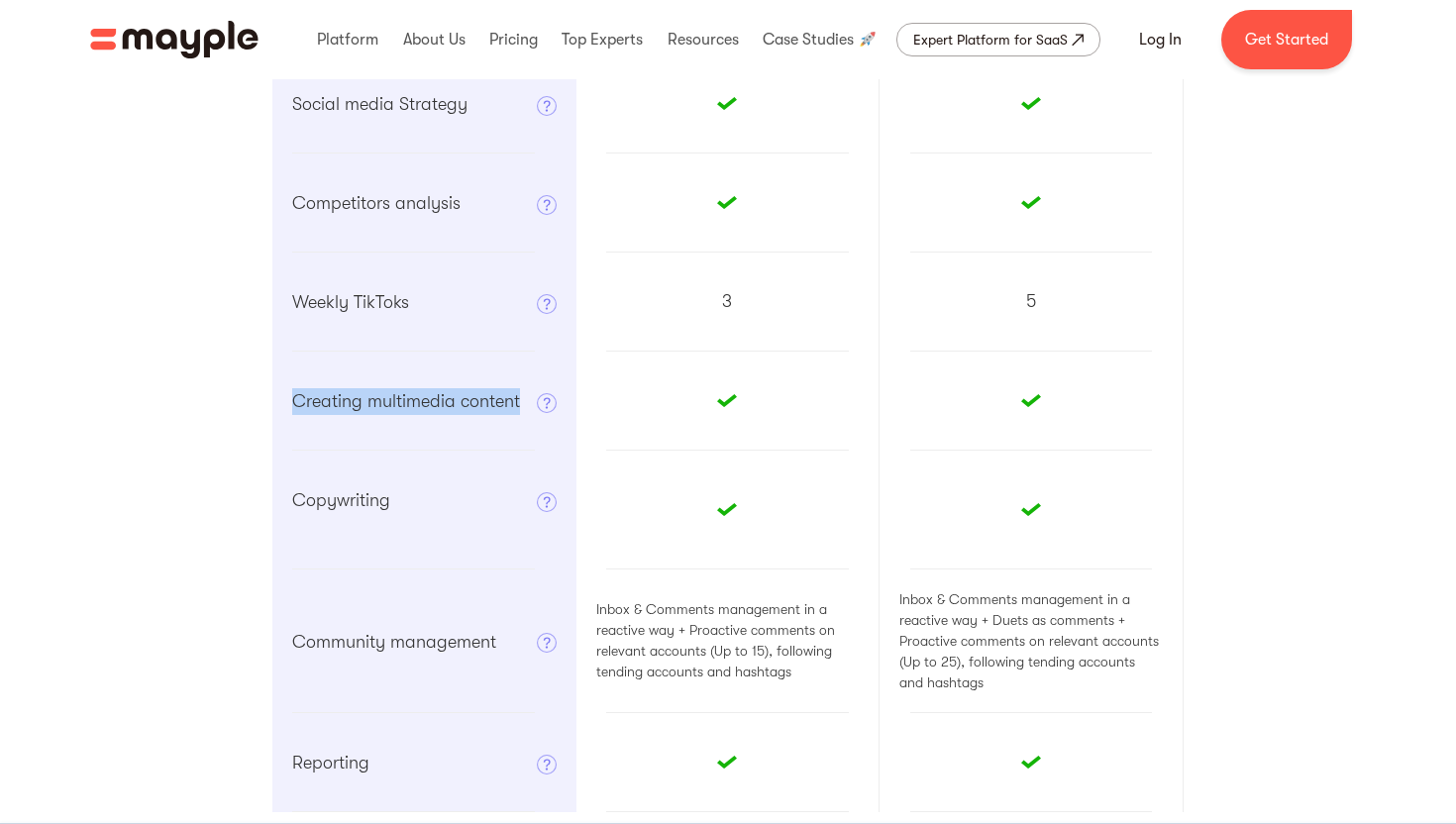 drag, startPoint x: 294, startPoint y: 400, endPoint x: 517, endPoint y: 410, distance: 223.2241 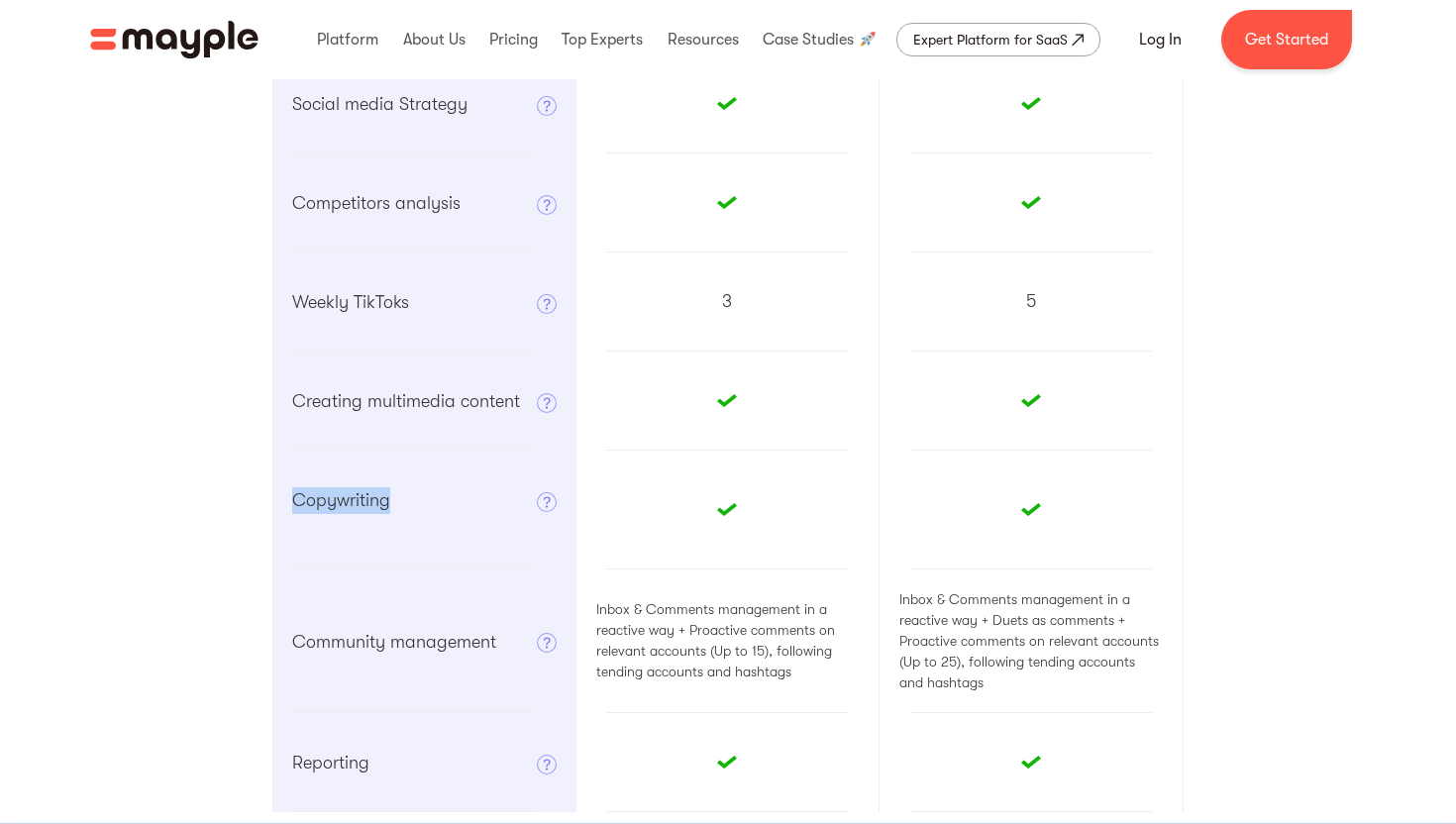 drag, startPoint x: 293, startPoint y: 500, endPoint x: 407, endPoint y: 500, distance: 114 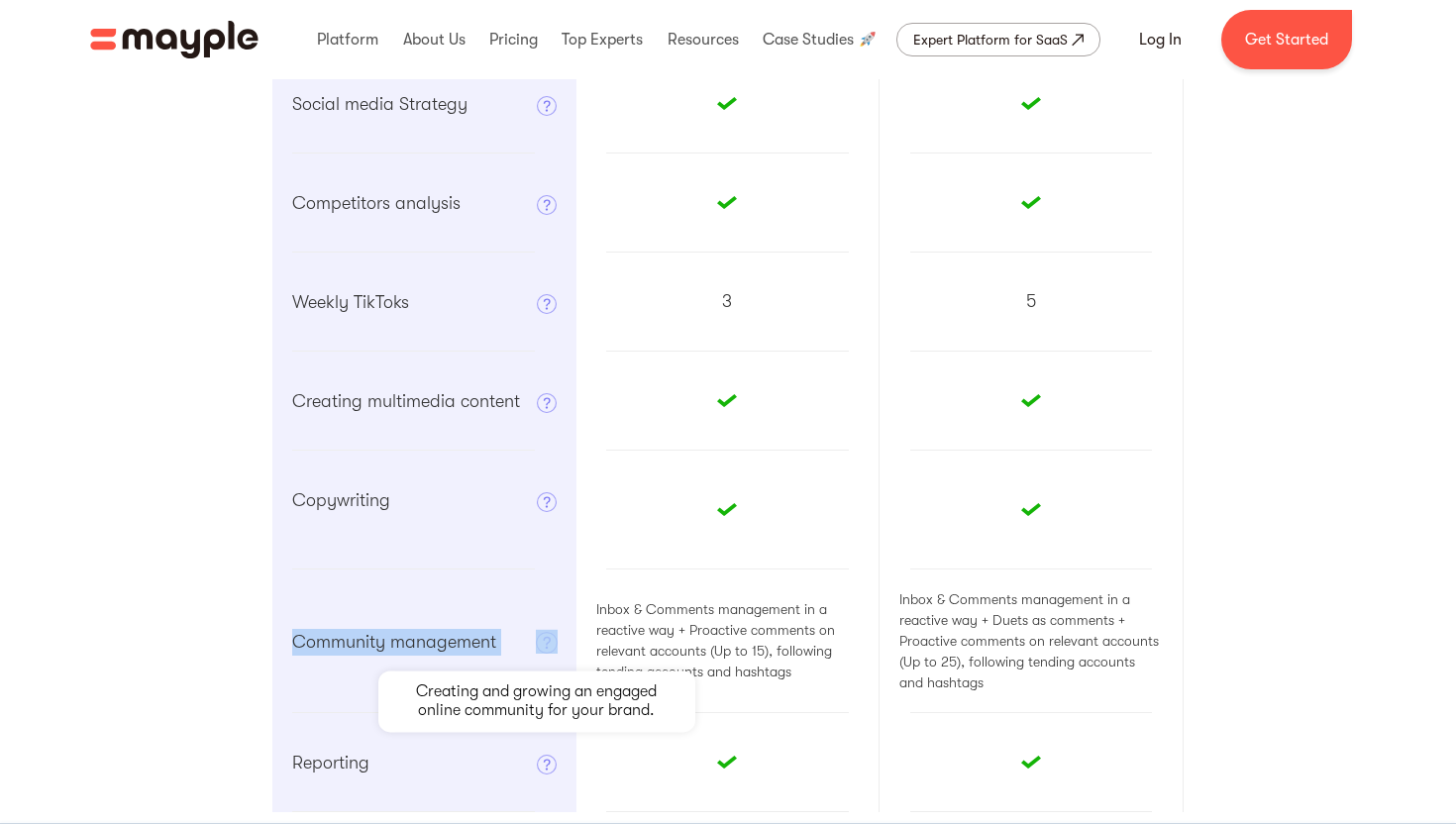 drag, startPoint x: 296, startPoint y: 645, endPoint x: 547, endPoint y: 645, distance: 251 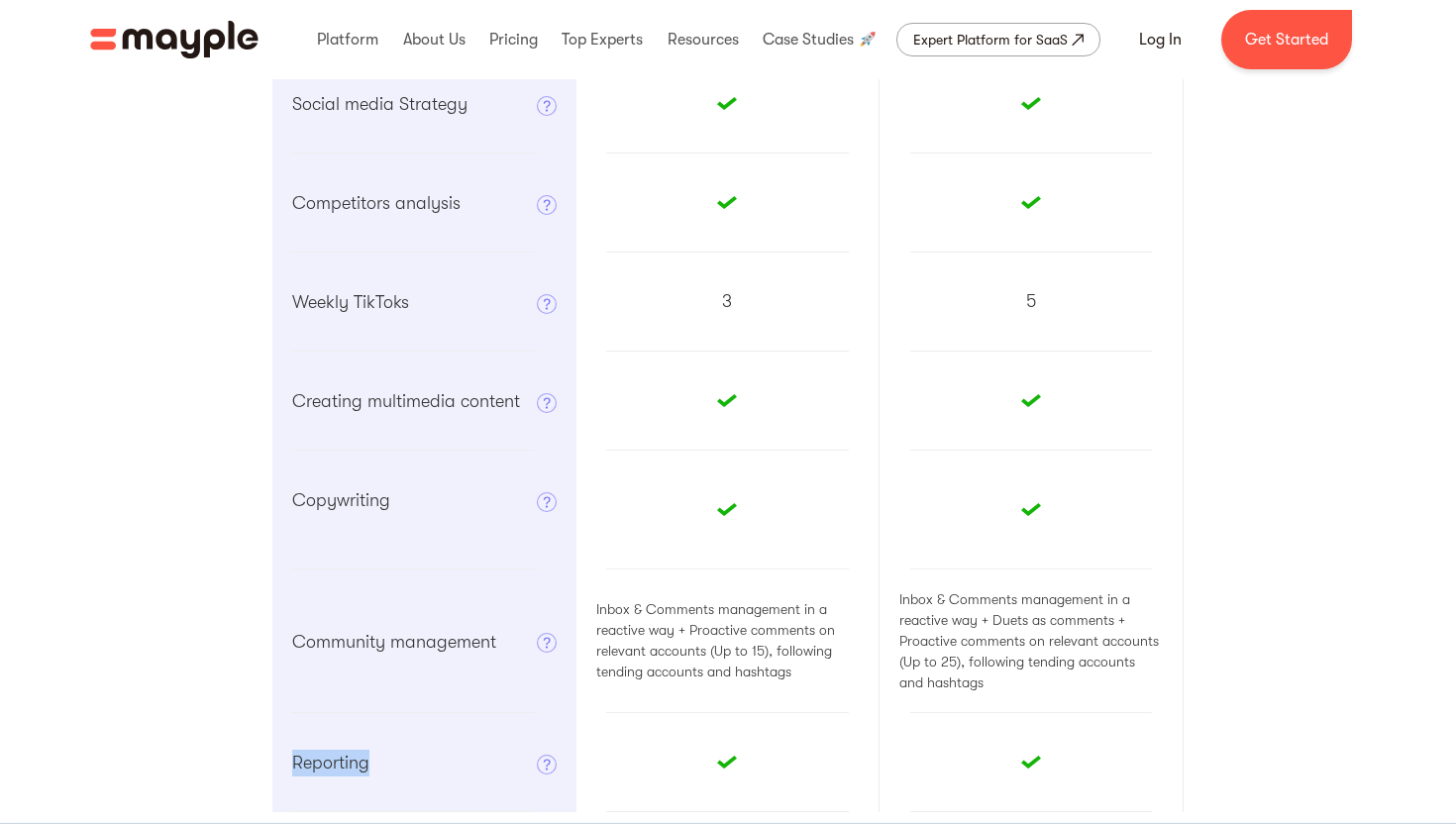 drag, startPoint x: 290, startPoint y: 763, endPoint x: 377, endPoint y: 763, distance: 87 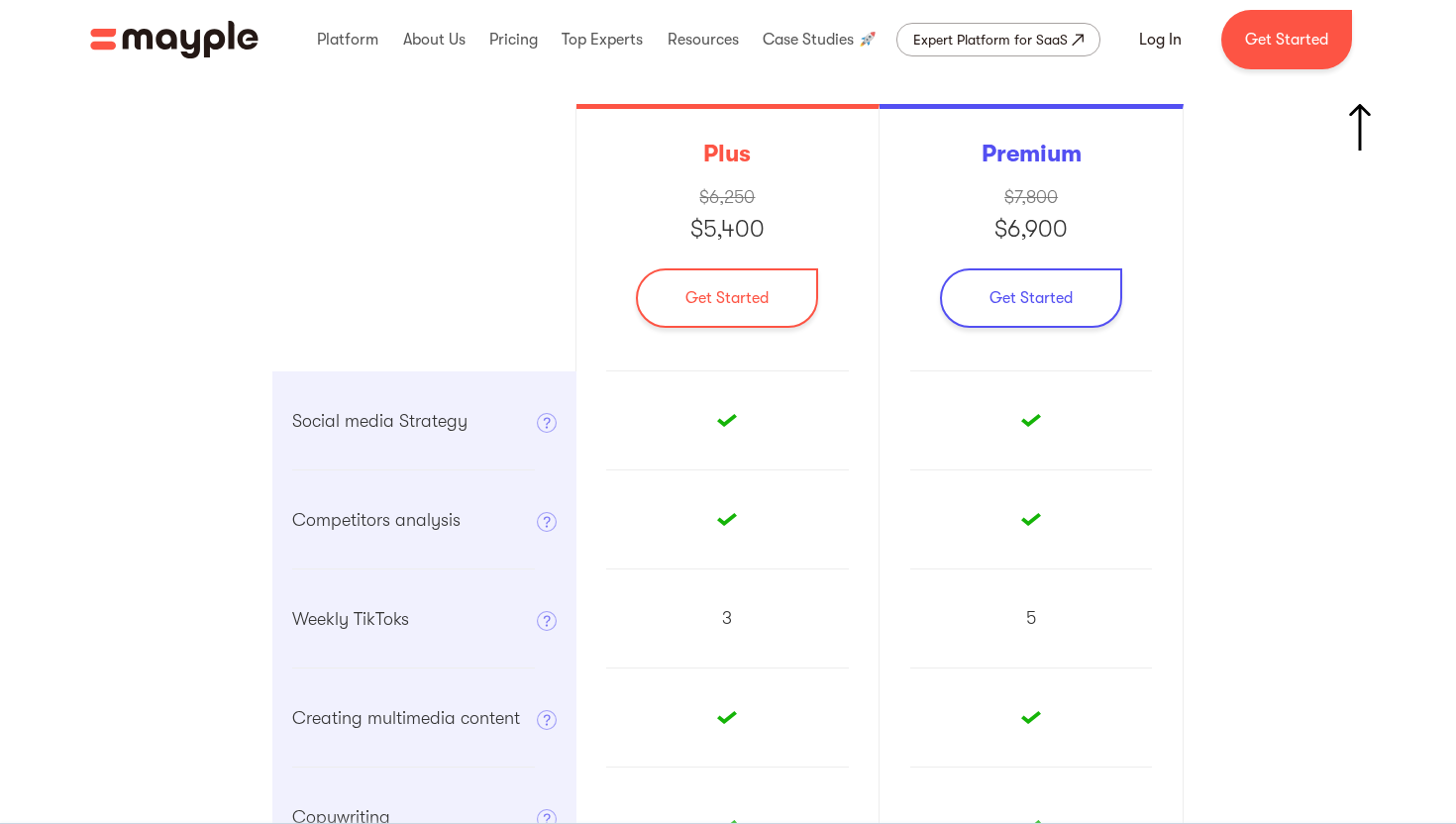 scroll, scrollTop: 3375, scrollLeft: 0, axis: vertical 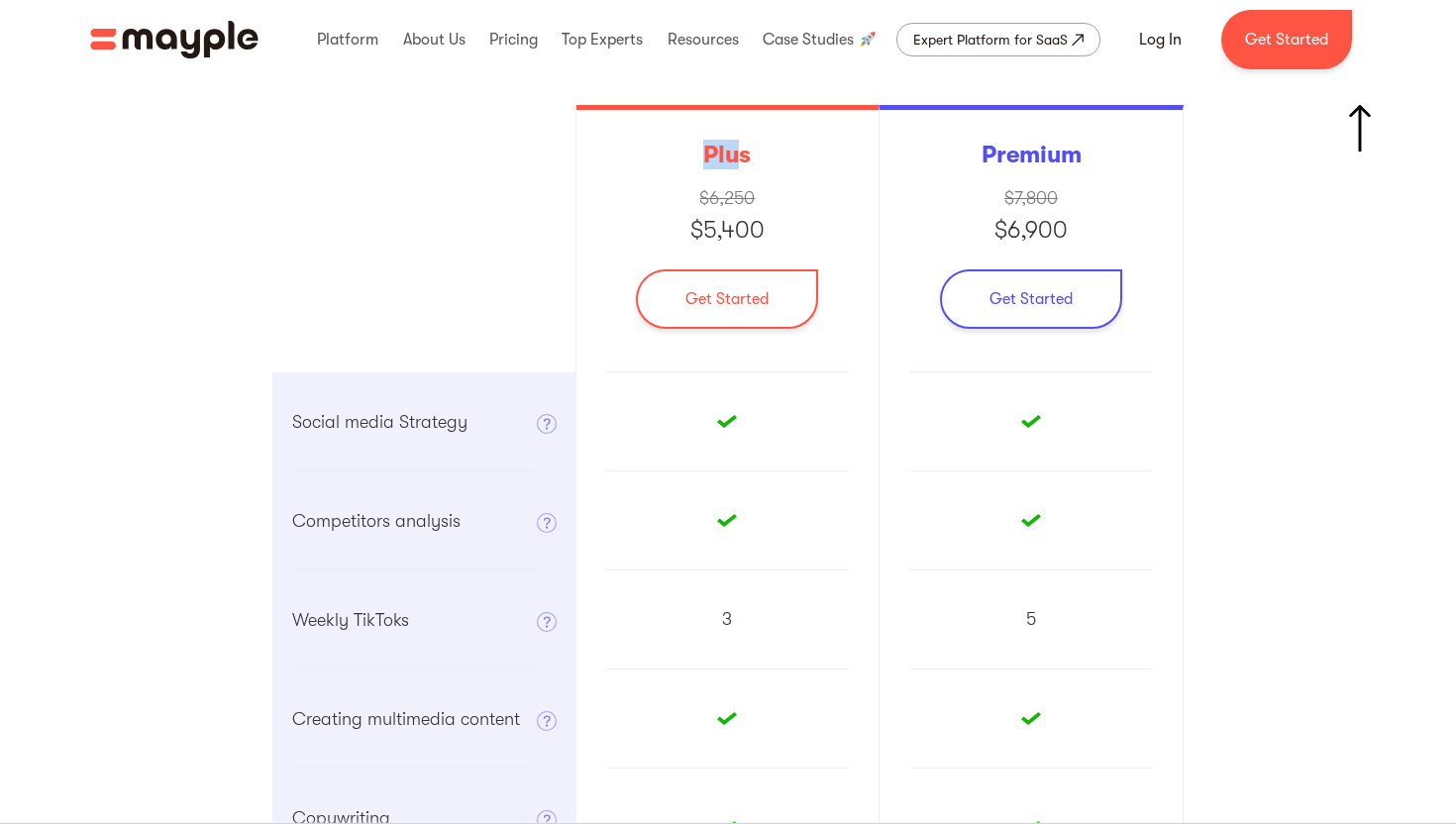 drag, startPoint x: 709, startPoint y: 141, endPoint x: 741, endPoint y: 147, distance: 32.55764 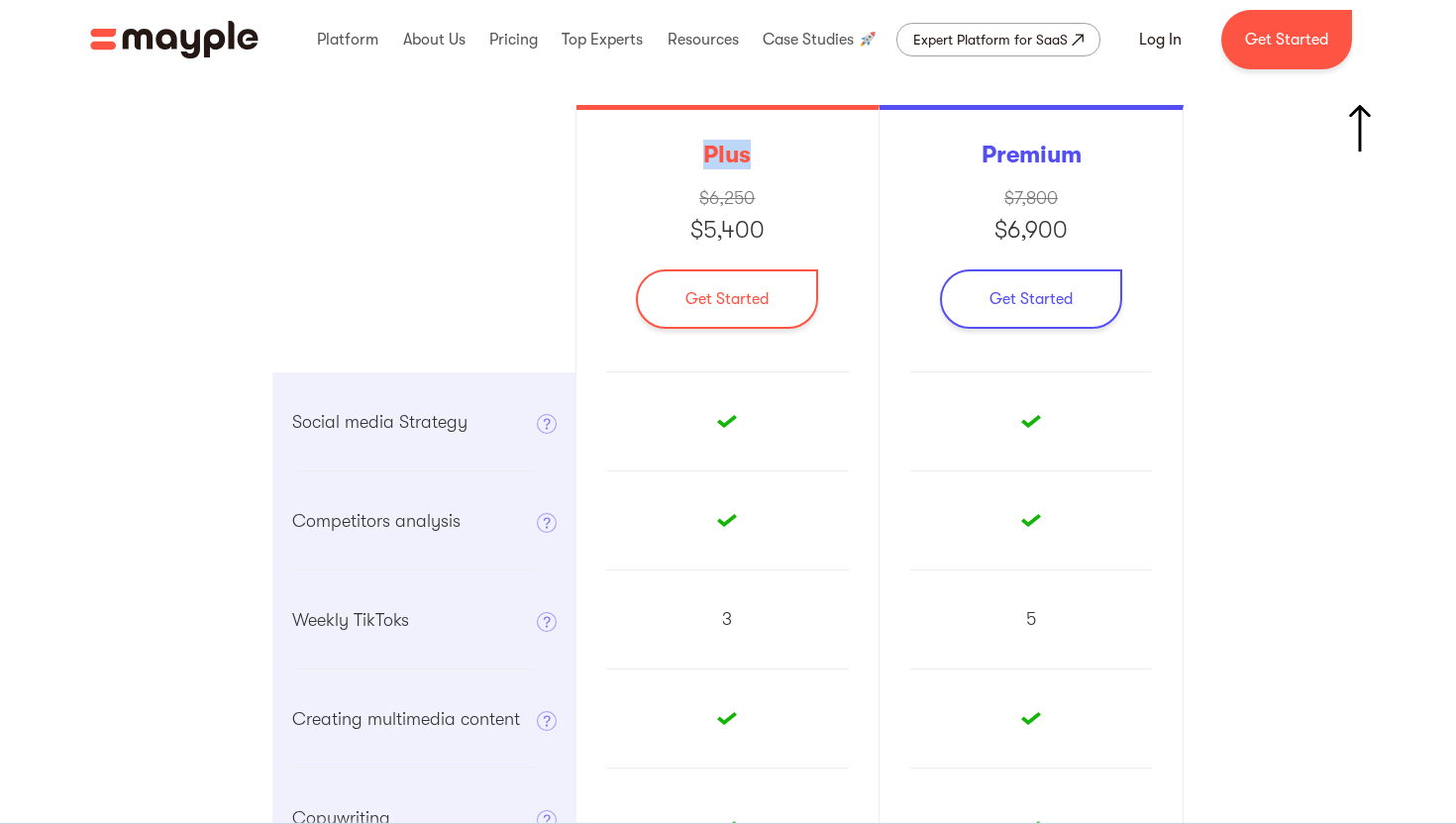 drag, startPoint x: 759, startPoint y: 156, endPoint x: 692, endPoint y: 156, distance: 67 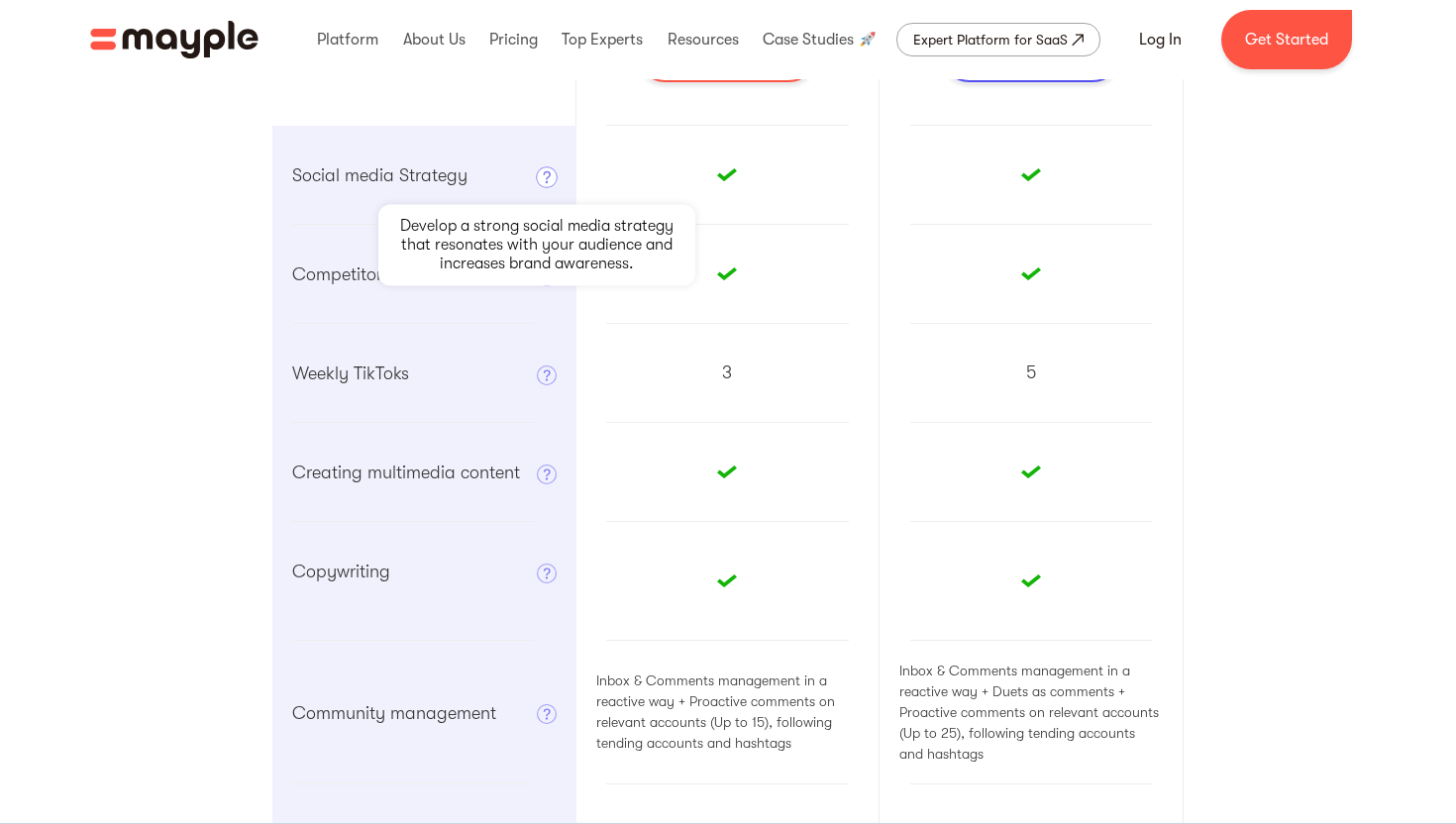 scroll, scrollTop: 3775, scrollLeft: 0, axis: vertical 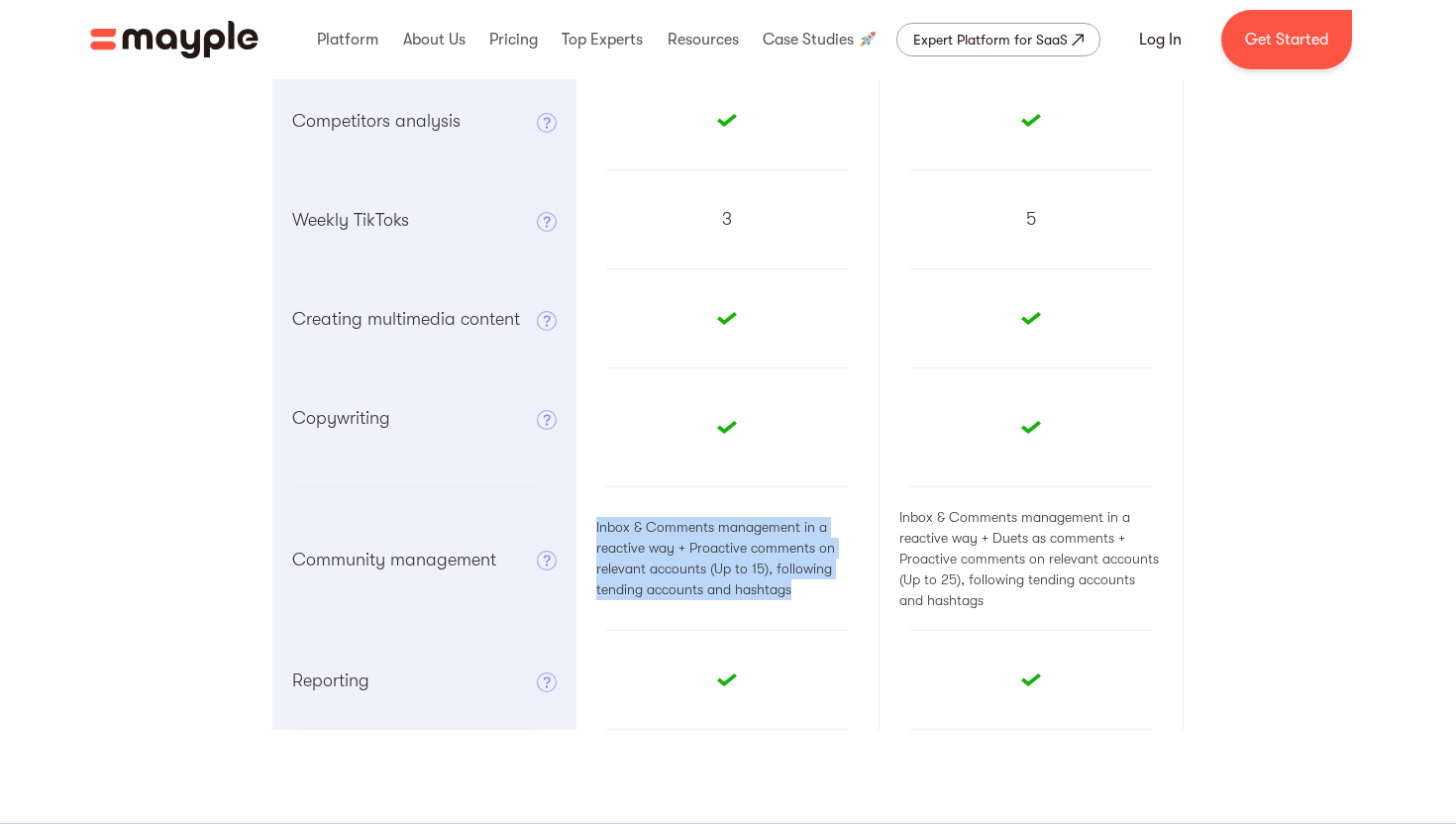 drag, startPoint x: 585, startPoint y: 524, endPoint x: 809, endPoint y: 582, distance: 231.3871 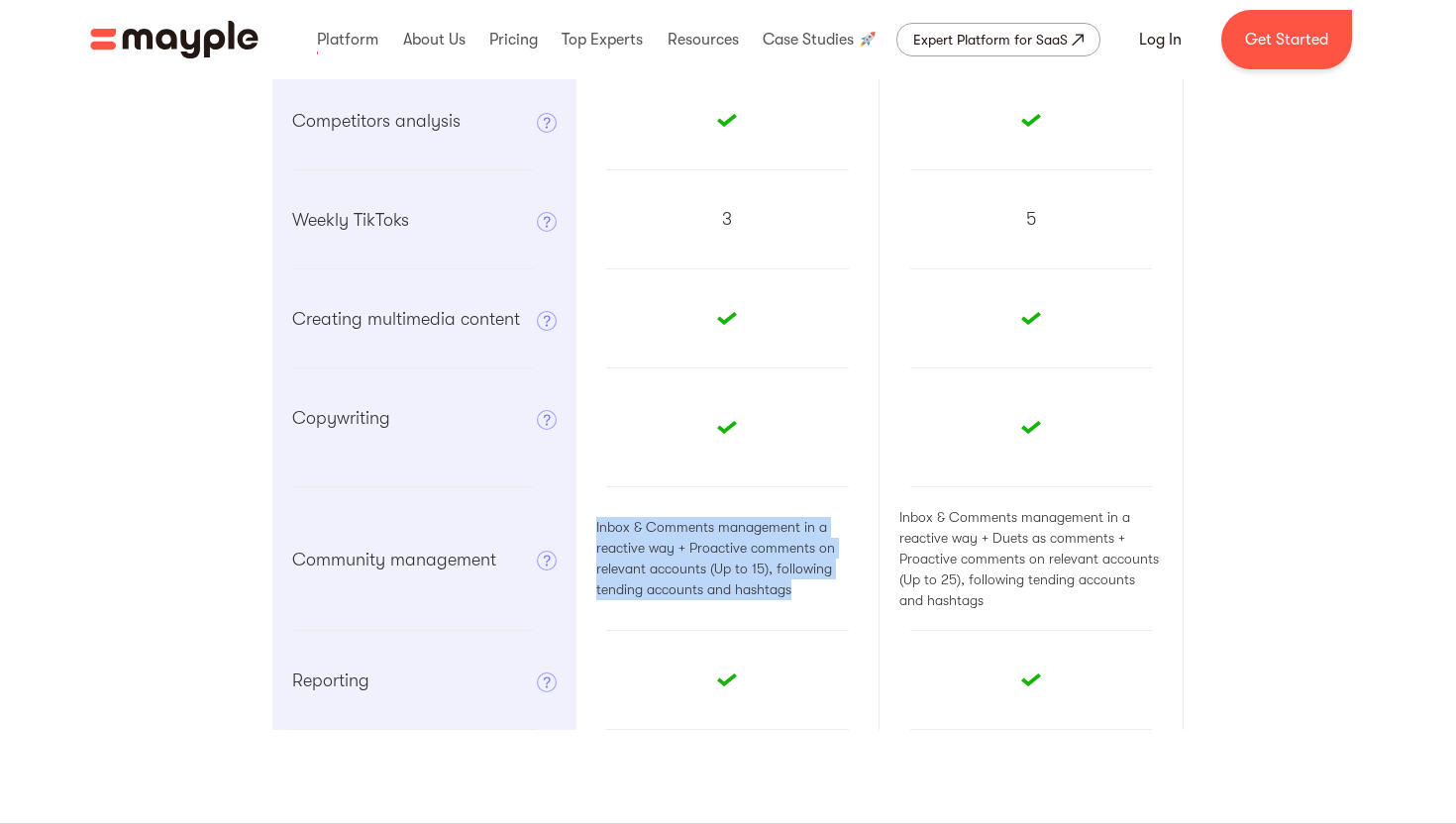 click on "Inbox & Comments management in a reactive way + Proactive comments on relevant accounts (Up to 15), following tending accounts and hashtags" at bounding box center [728, 559] 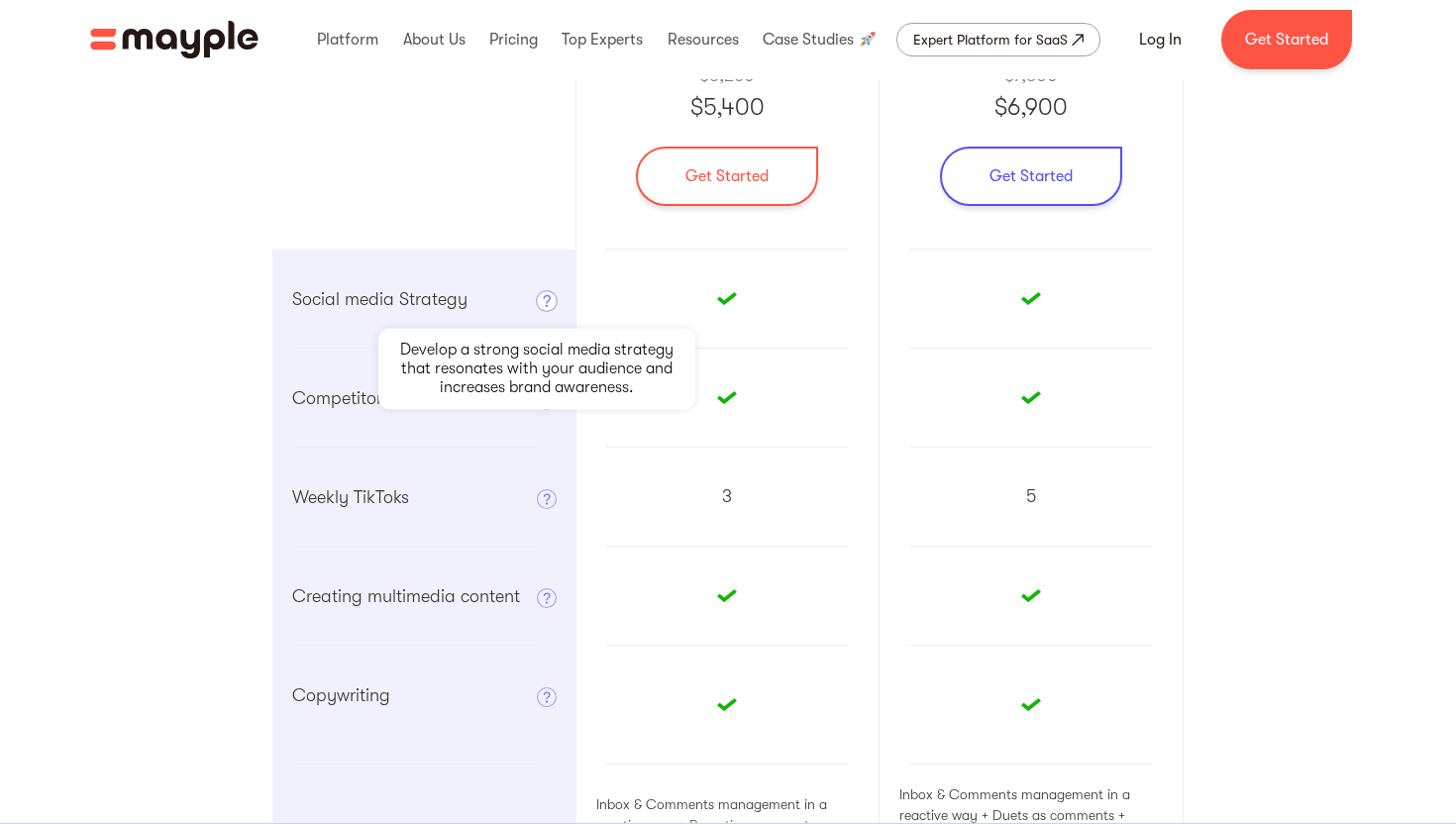 scroll, scrollTop: 3439, scrollLeft: 0, axis: vertical 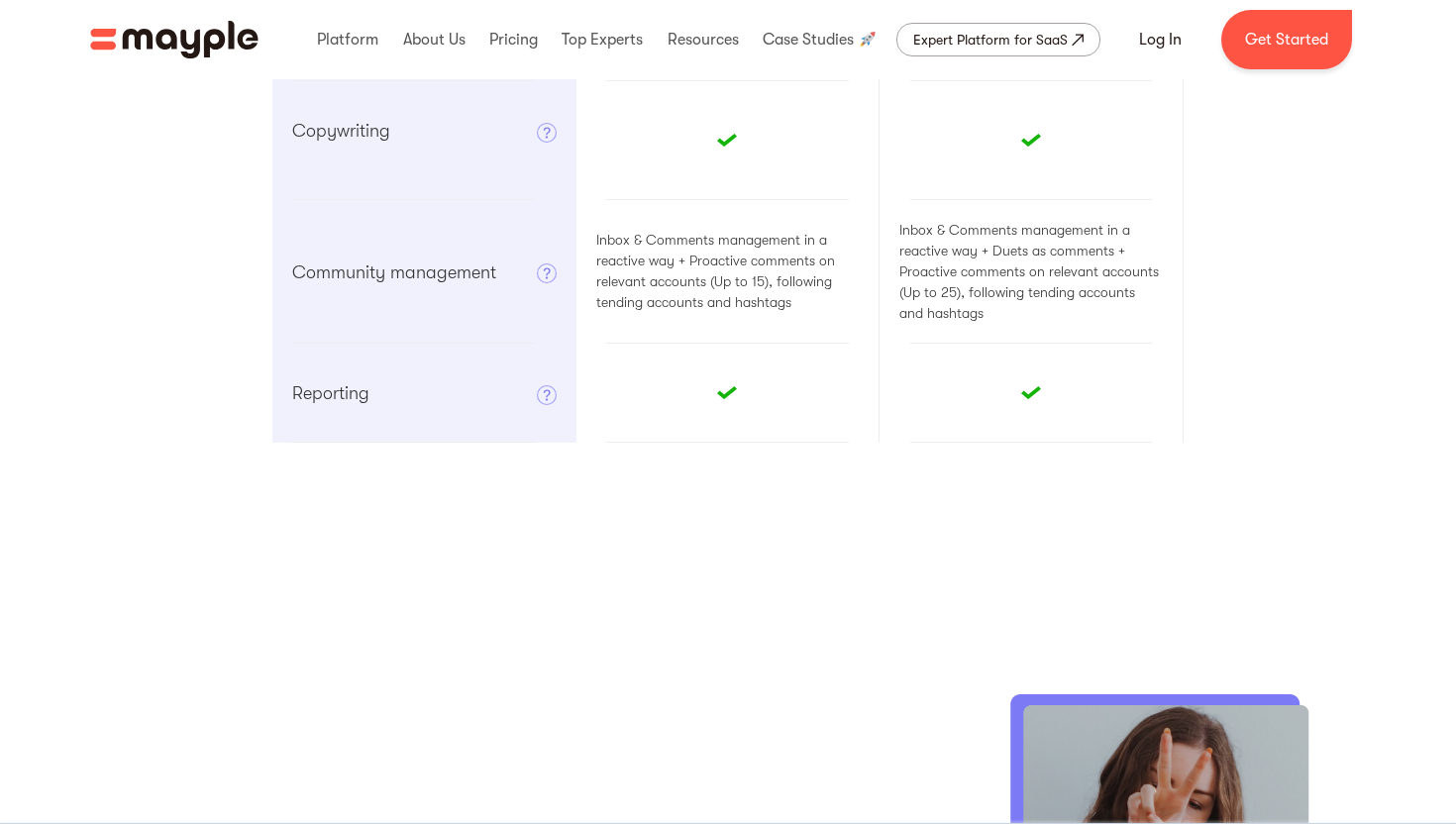 click at bounding box center (728, 393) 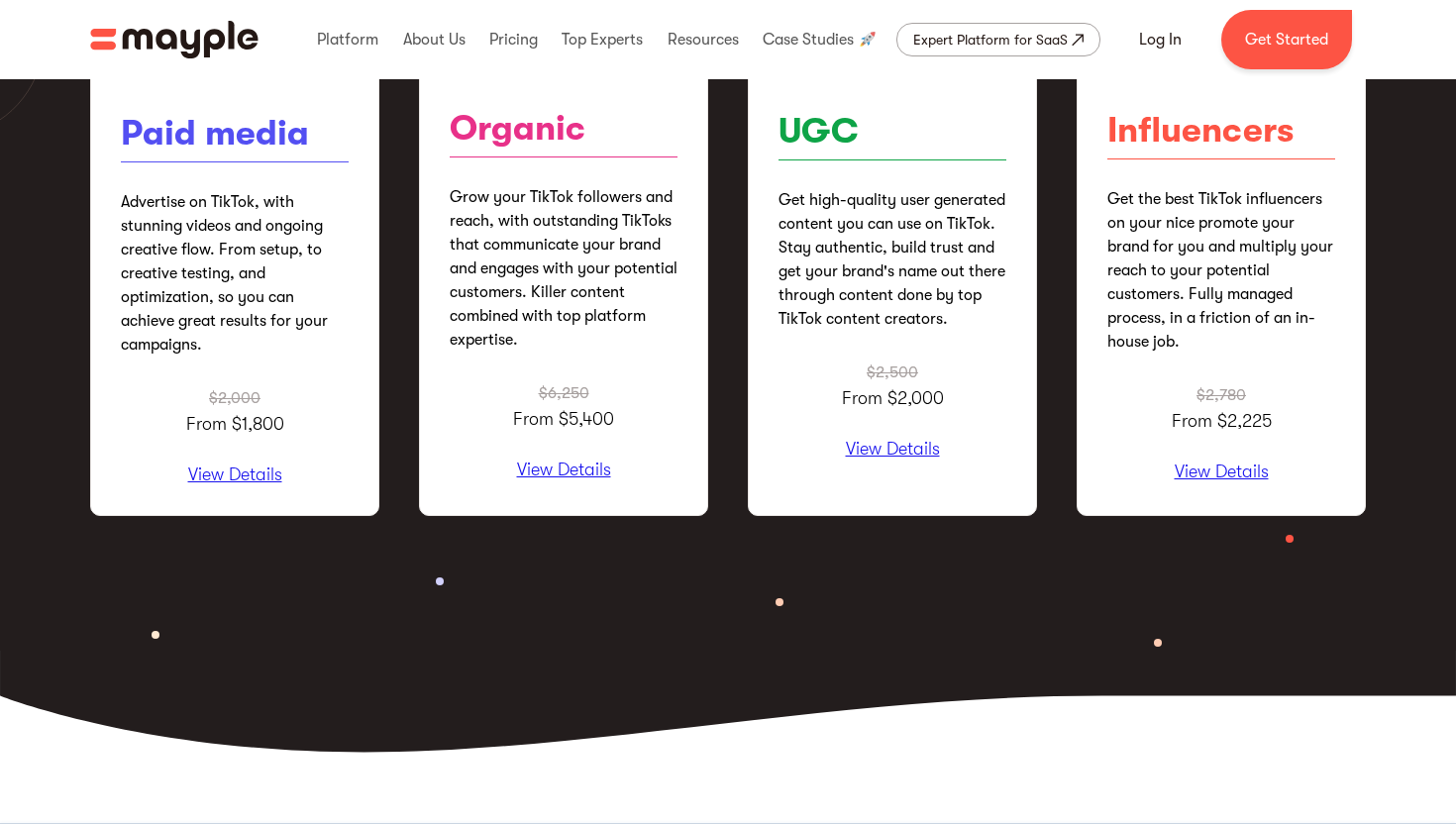 scroll, scrollTop: 2522, scrollLeft: 0, axis: vertical 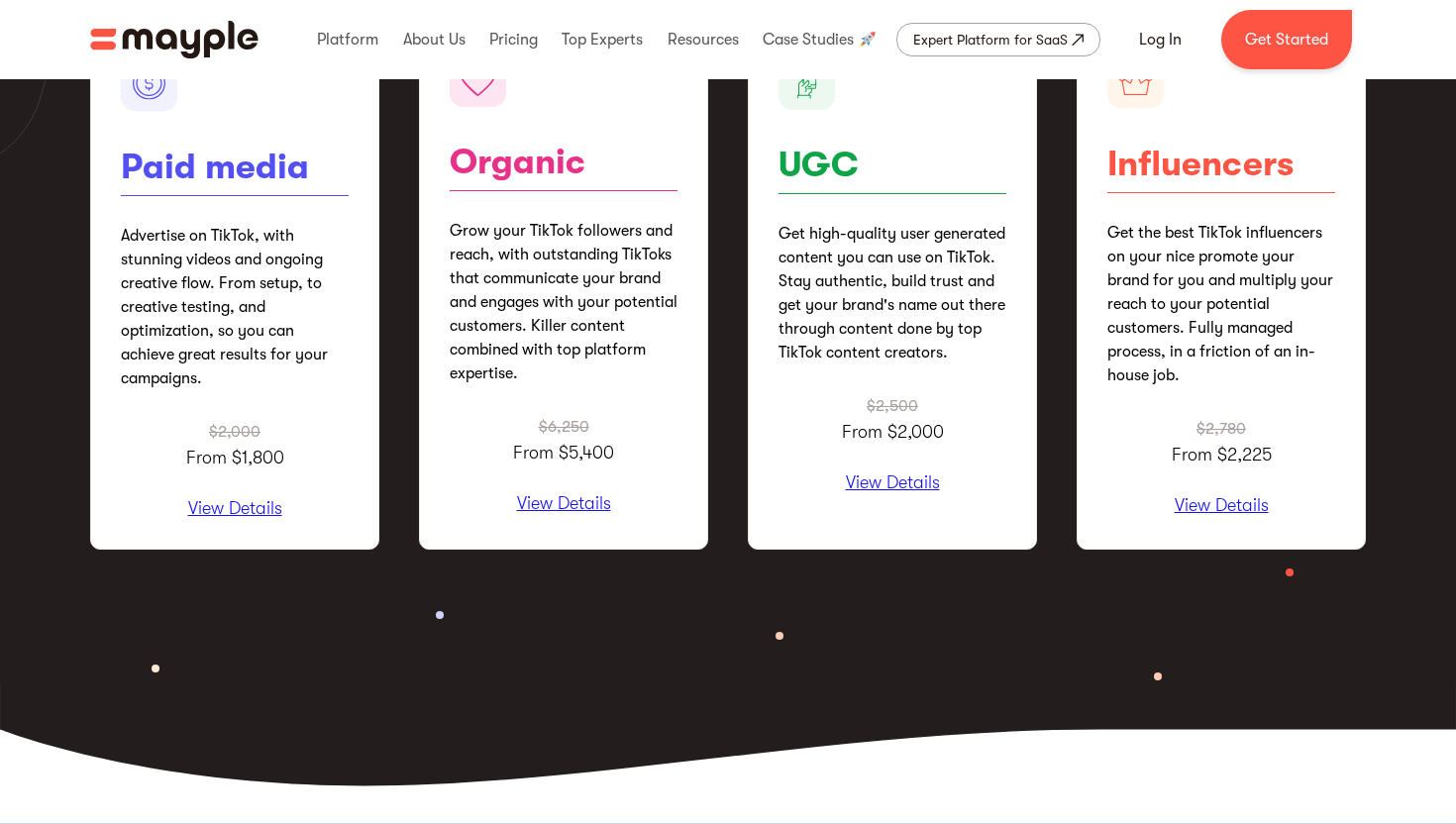 click on "View Details" at bounding box center [235, 509] 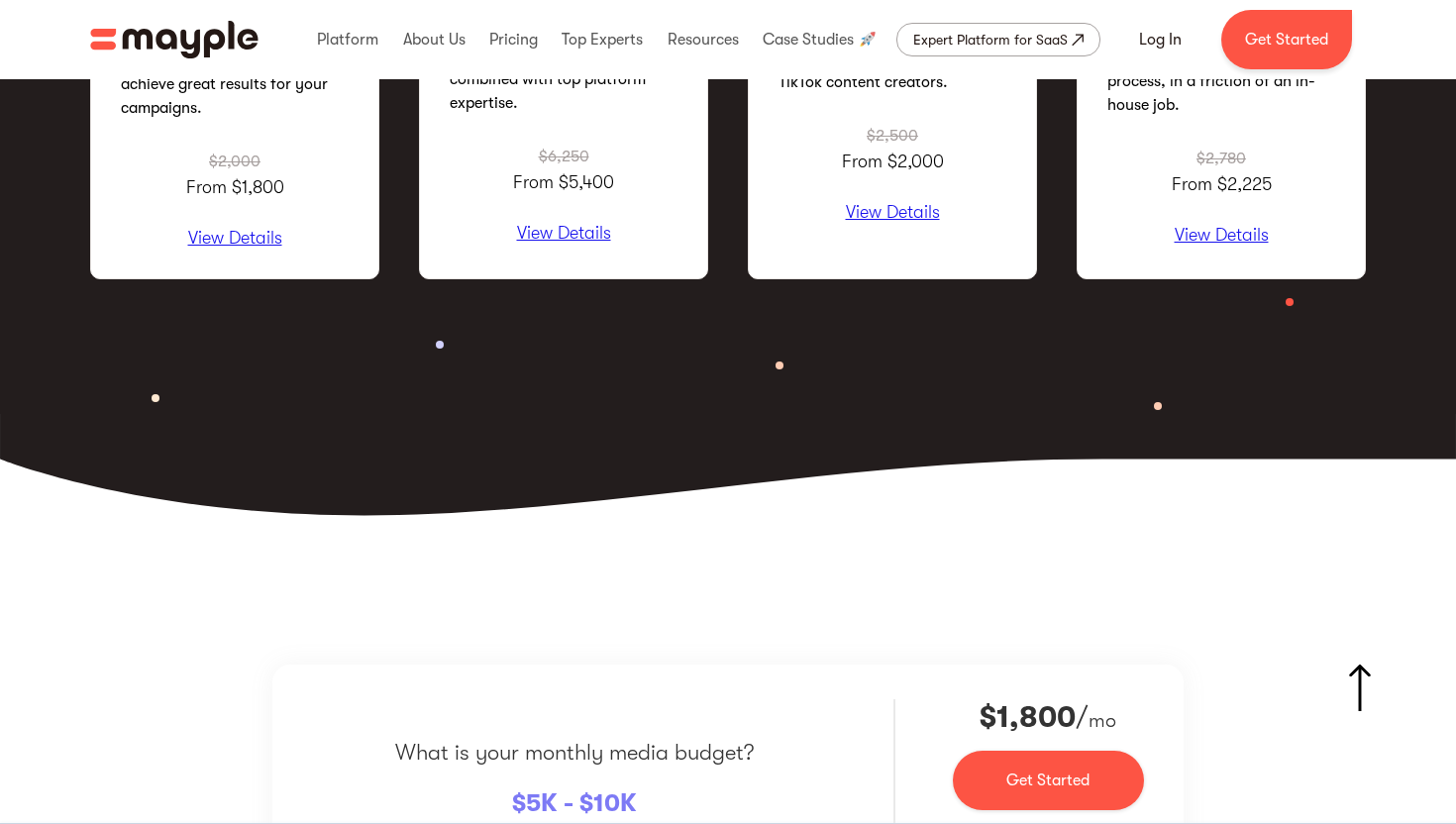 click on "View Details" at bounding box center [564, 234] 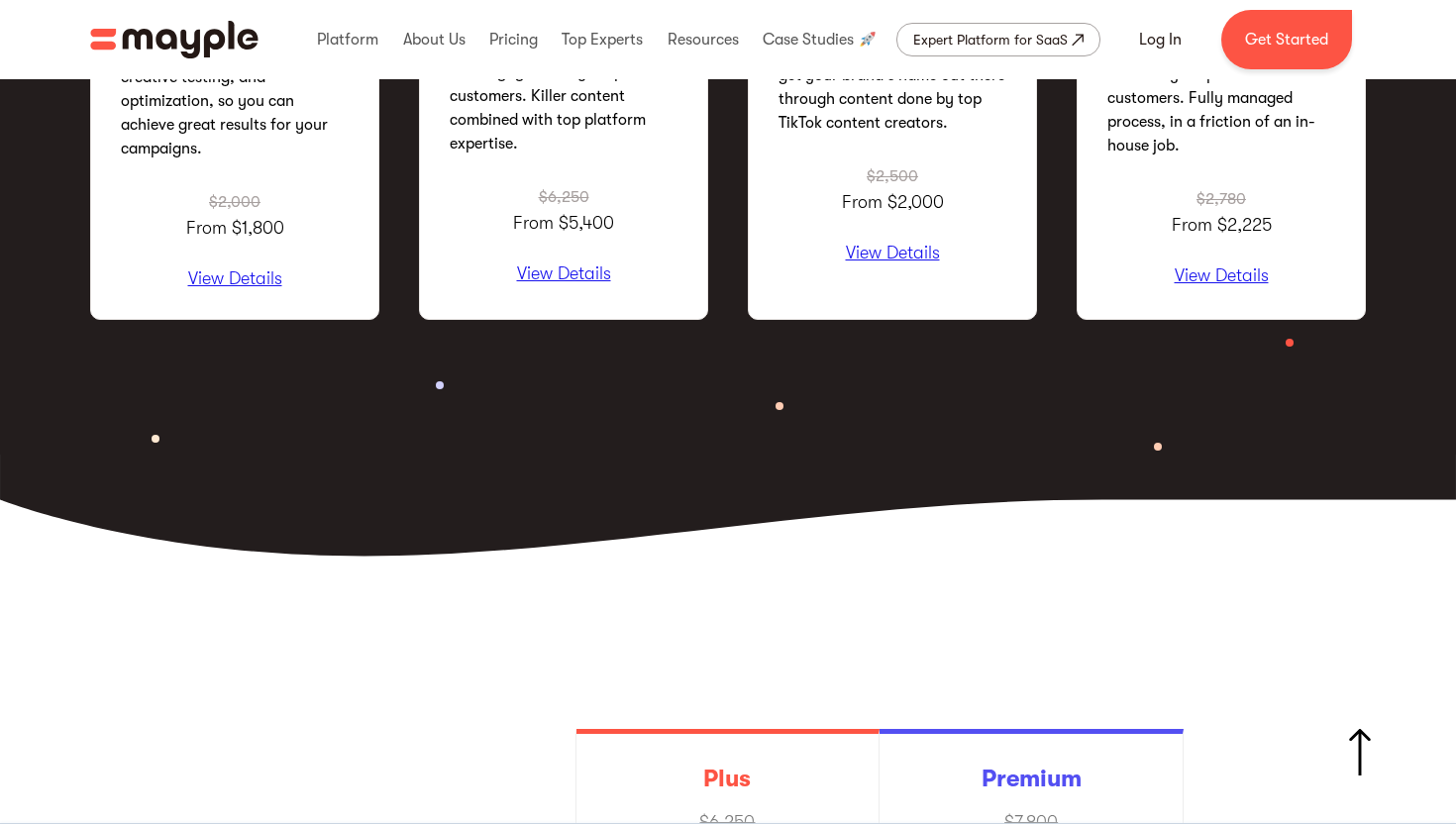 click on "View Details" at bounding box center [892, 254] 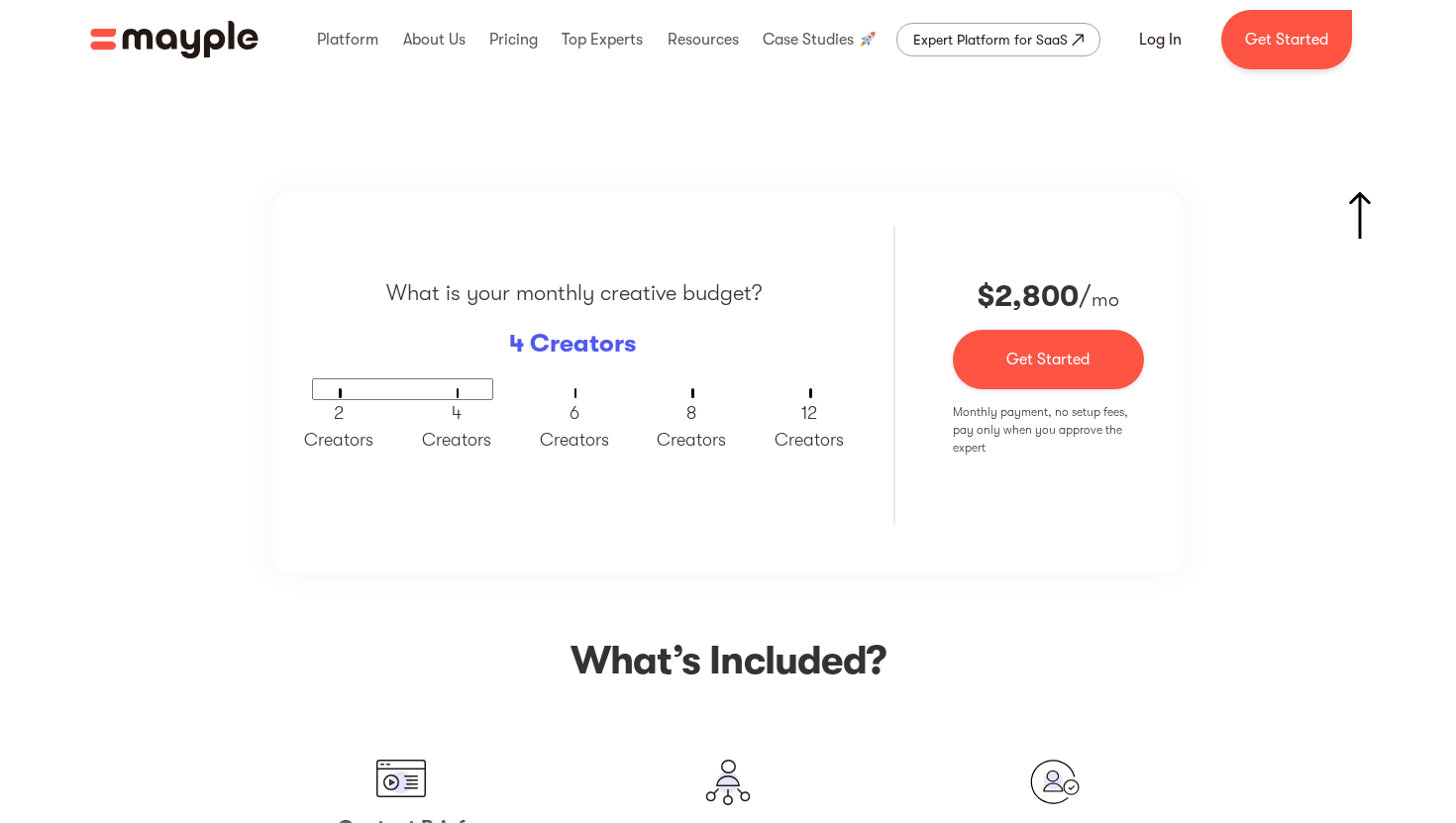 scroll, scrollTop: 3307, scrollLeft: 0, axis: vertical 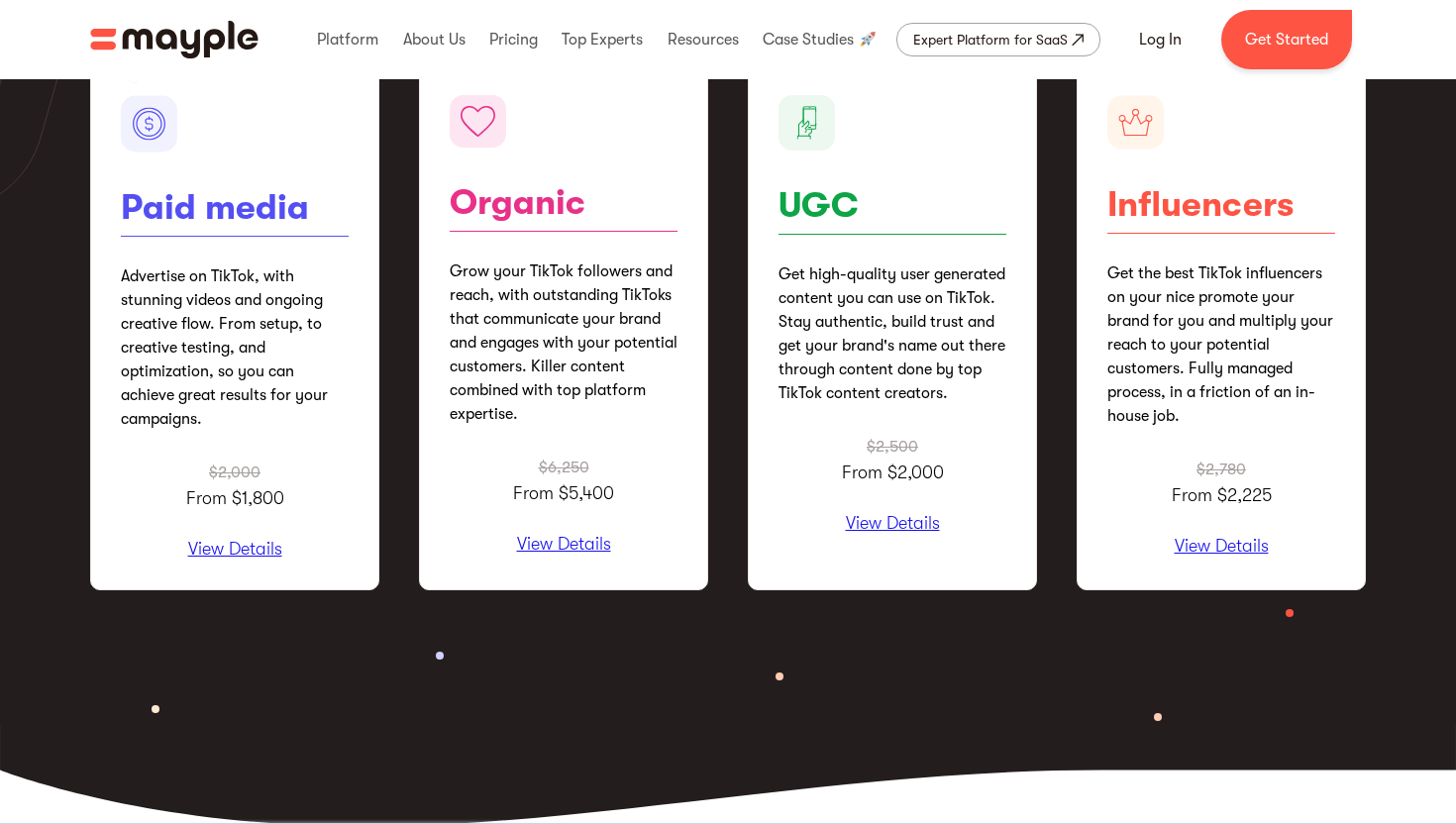 click on "View Details" at bounding box center (1221, 547) 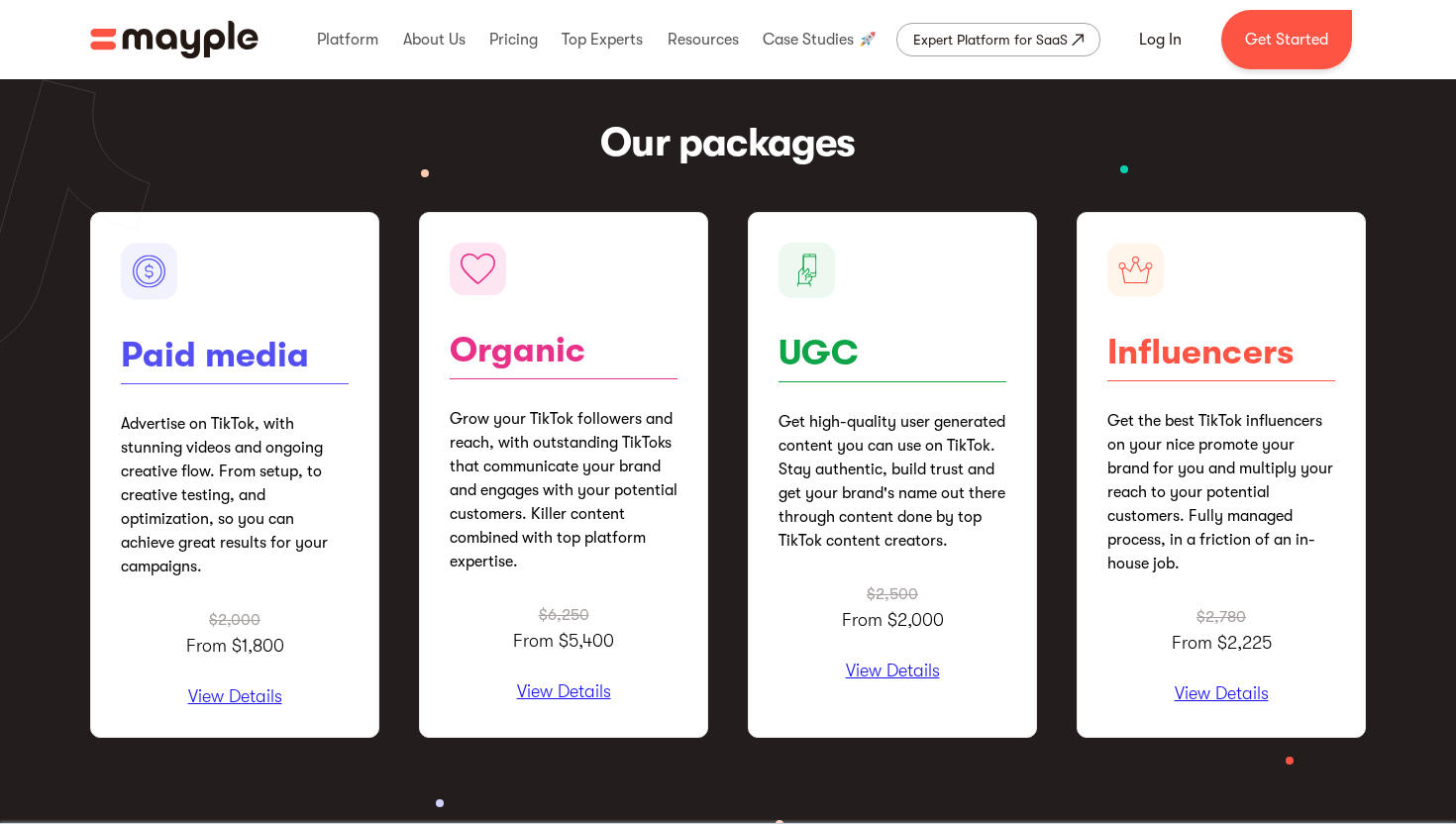 scroll, scrollTop: 2317, scrollLeft: 0, axis: vertical 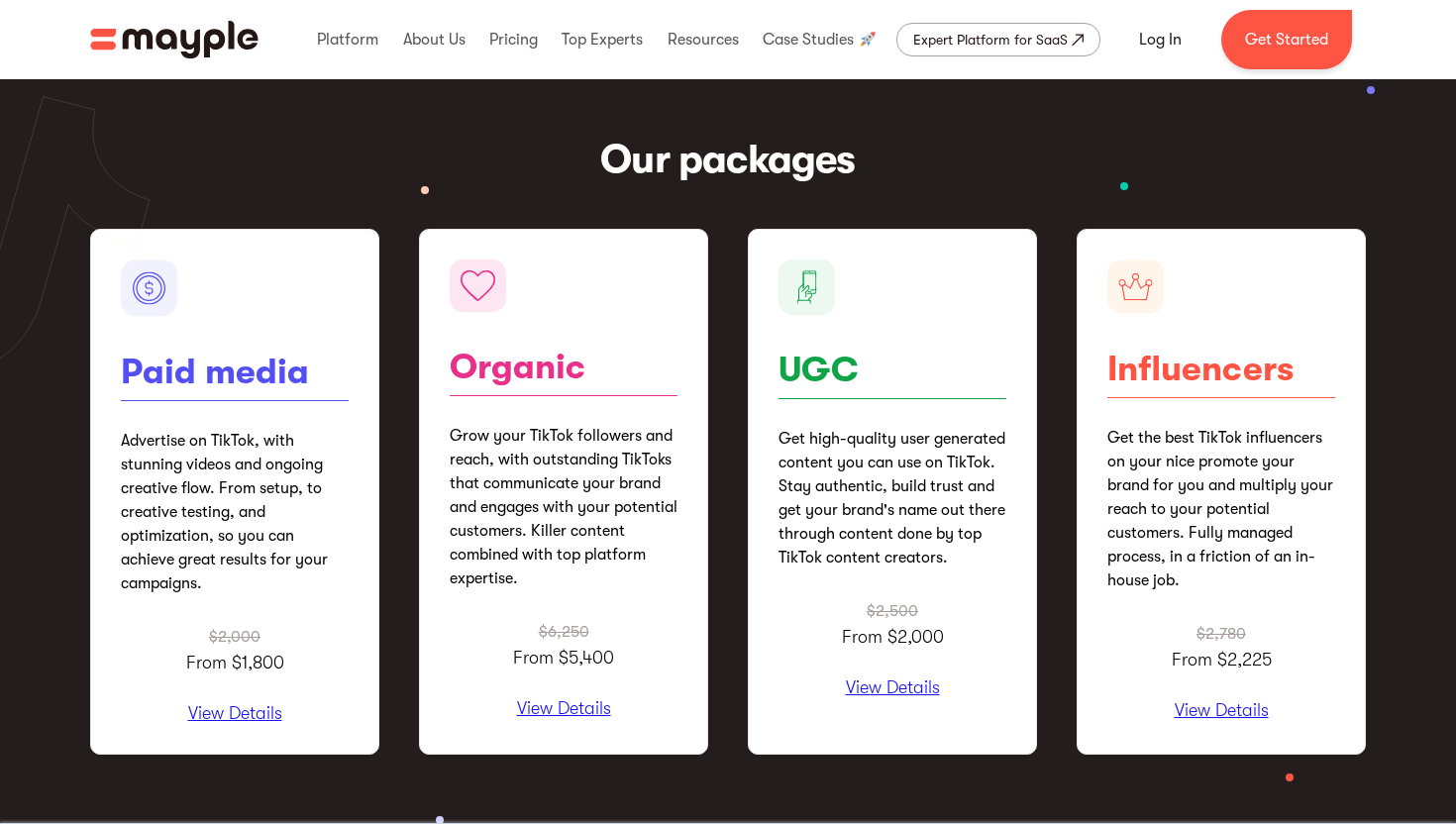 click on "View Details" at bounding box center (892, 688) 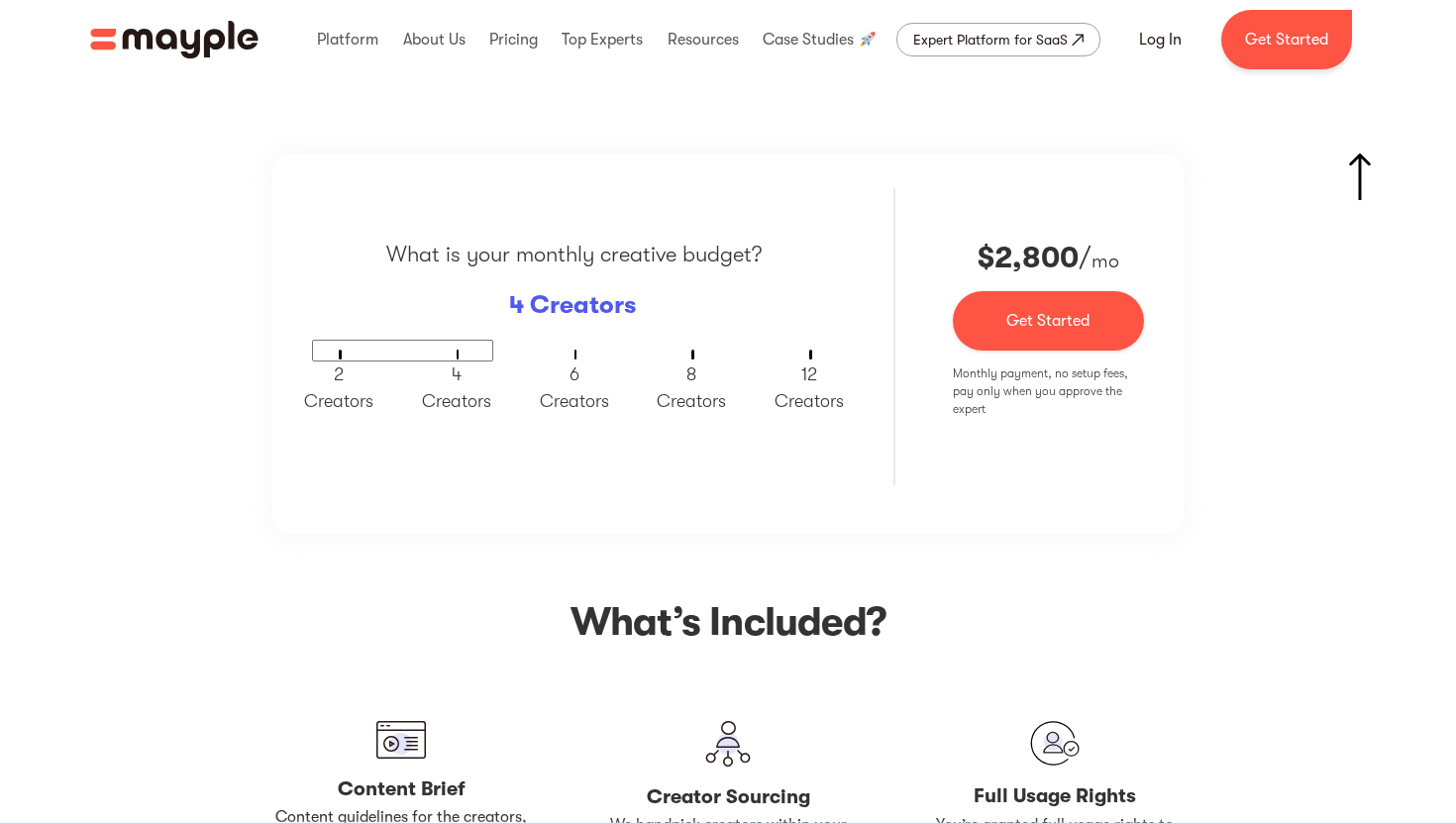 scroll, scrollTop: 3307, scrollLeft: 0, axis: vertical 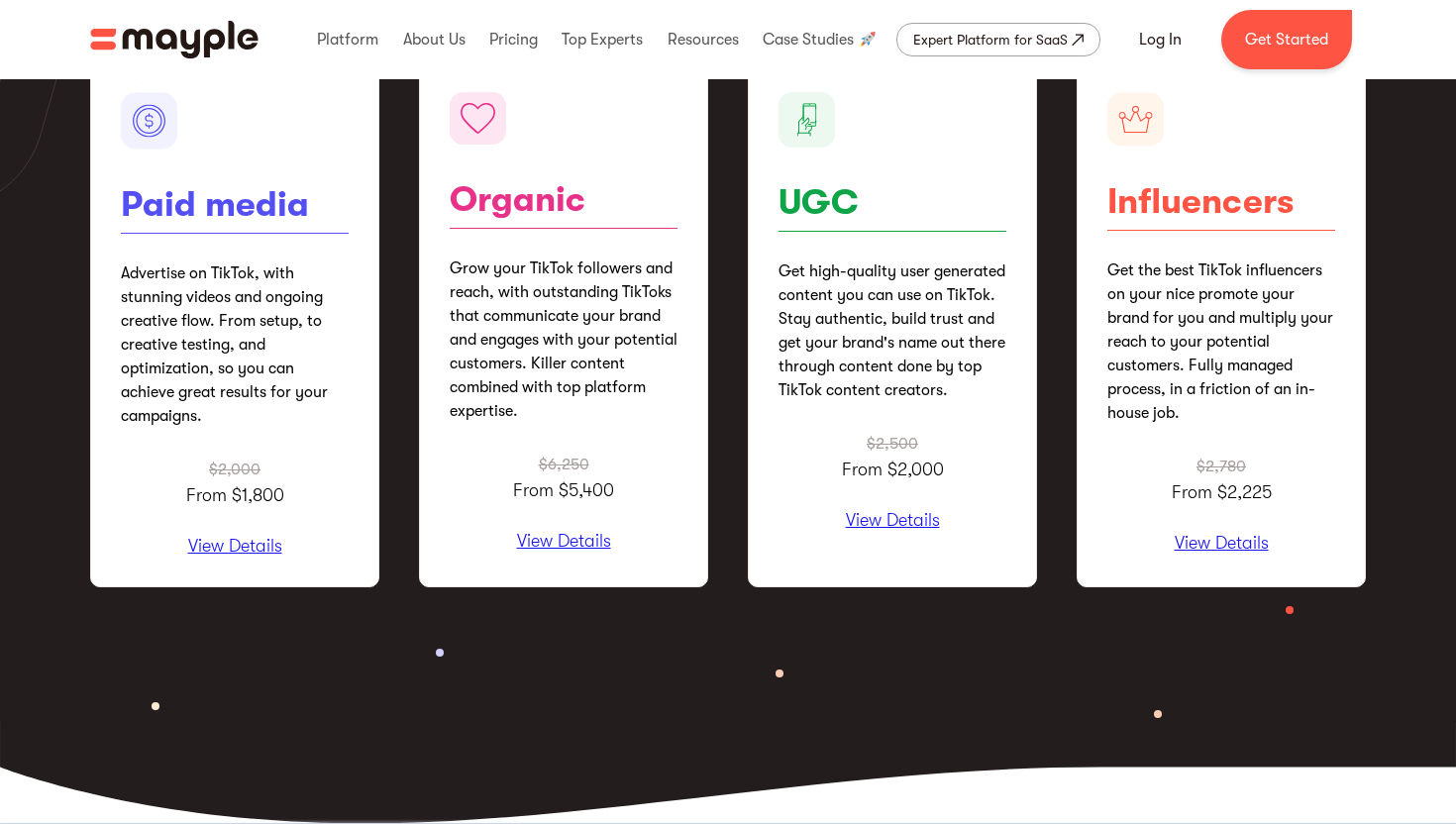 click on "View Details" at bounding box center (892, 521) 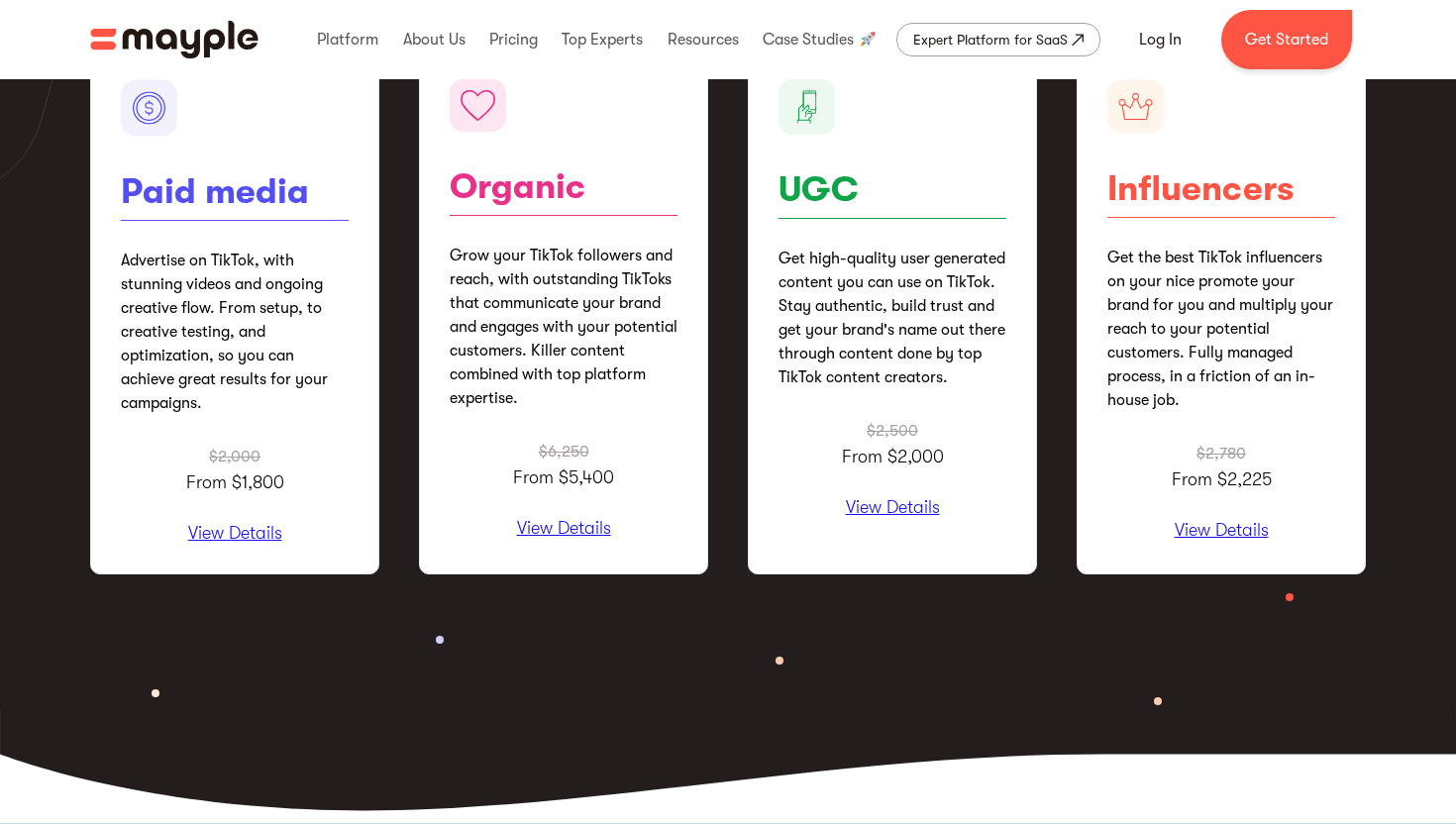 scroll, scrollTop: 2487, scrollLeft: 0, axis: vertical 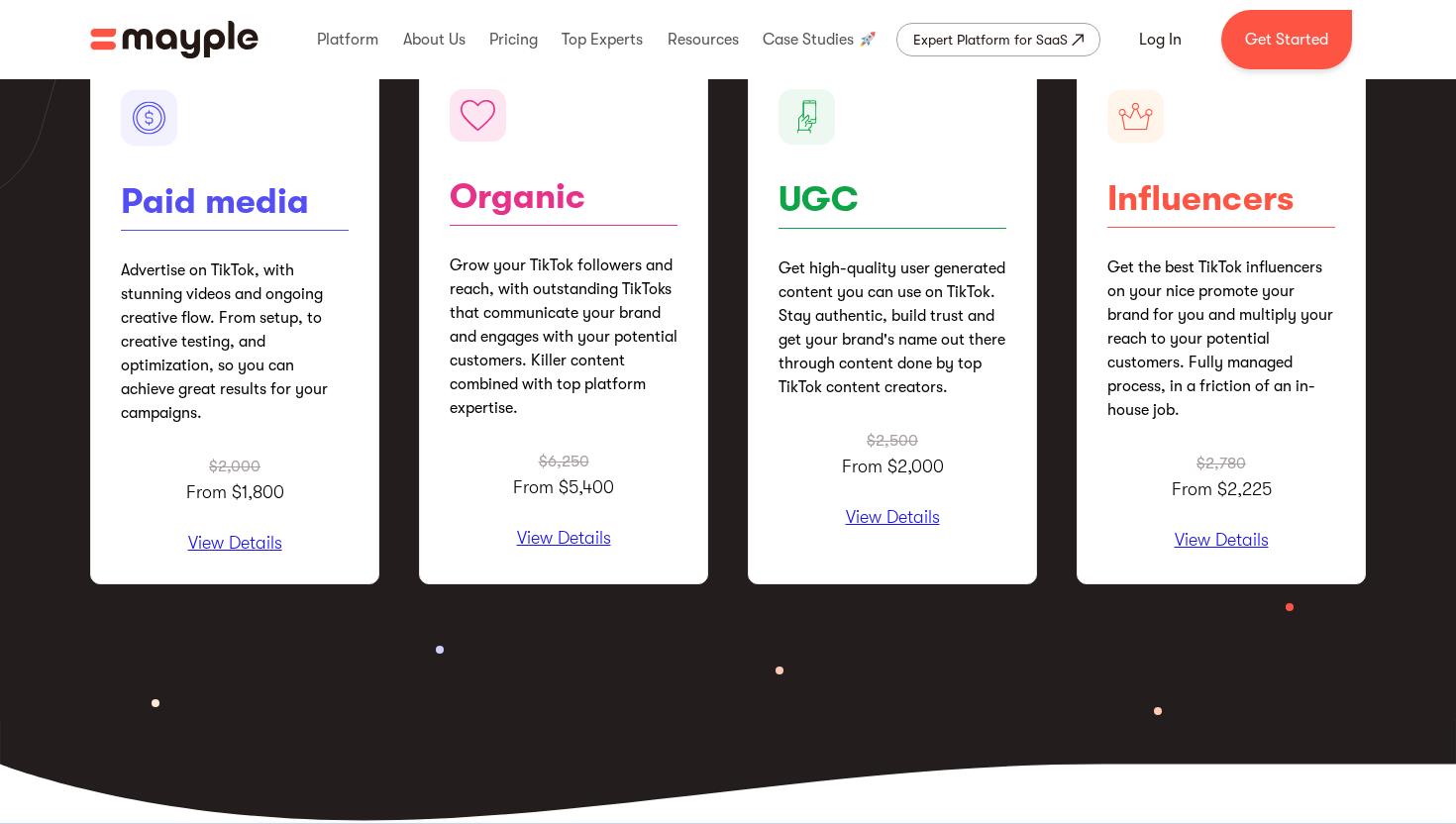 click on "View Details" at bounding box center [1221, 541] 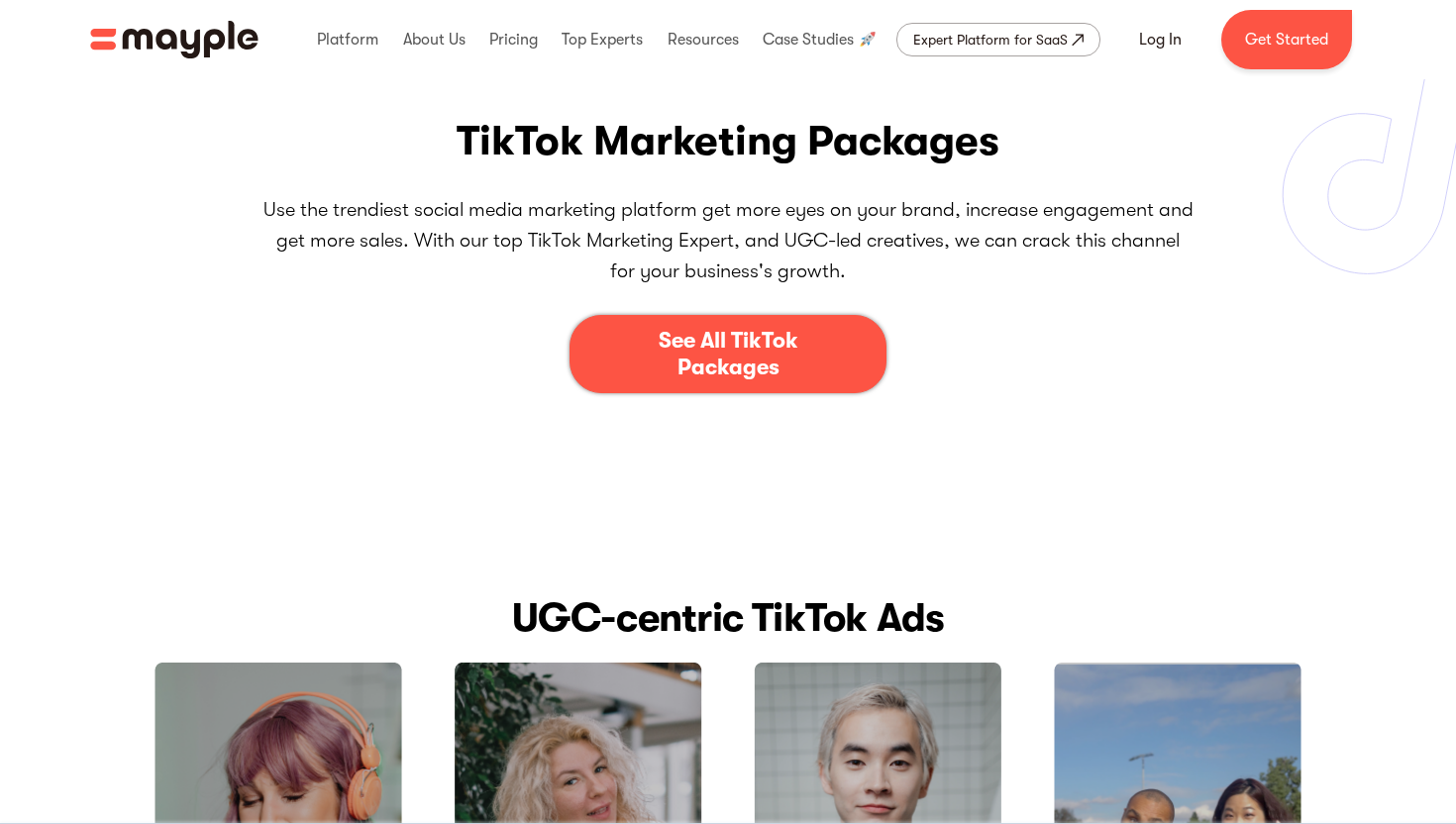 scroll, scrollTop: 0, scrollLeft: 0, axis: both 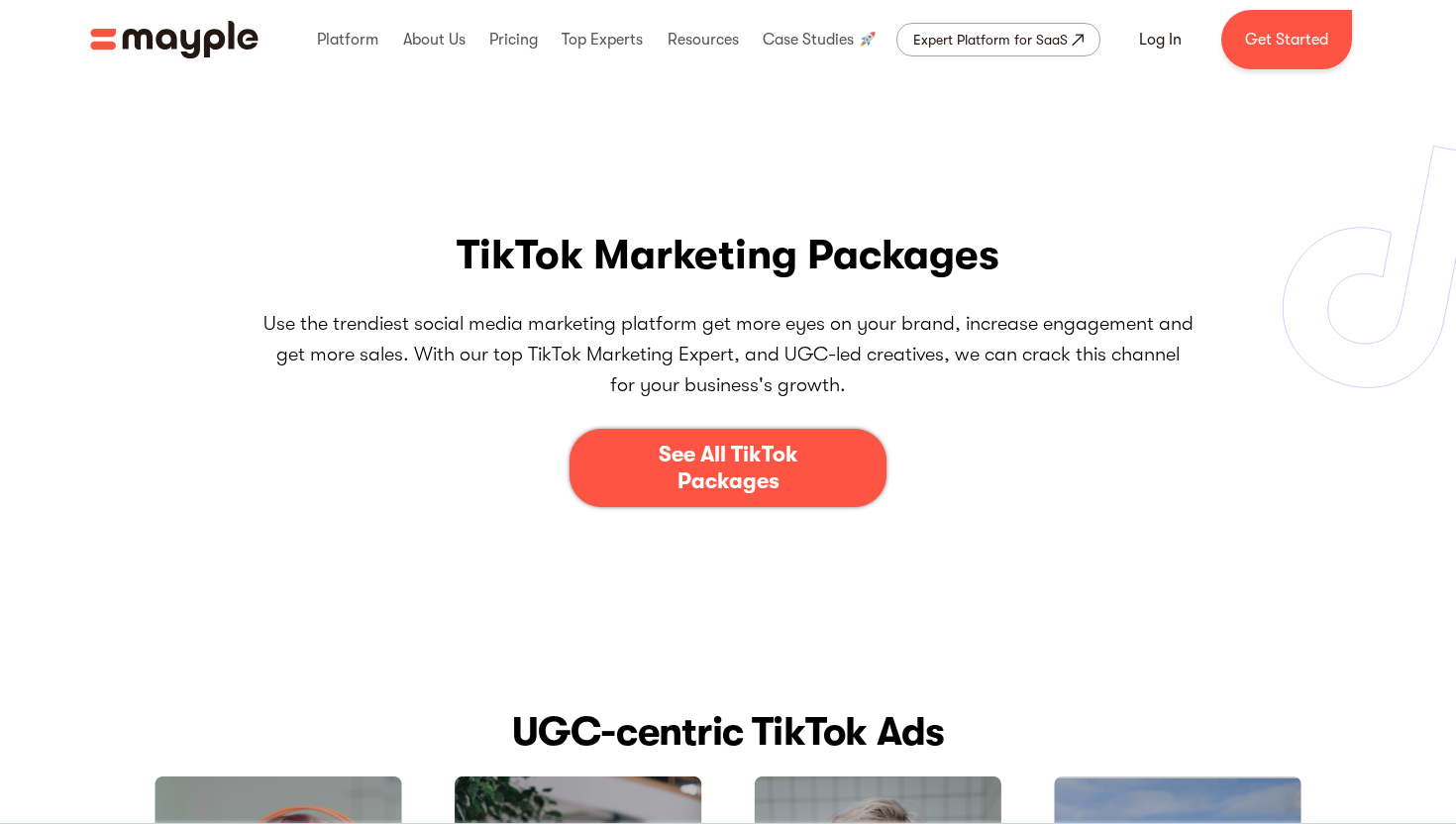 click on "See All TikTok Packages" at bounding box center [728, 467] 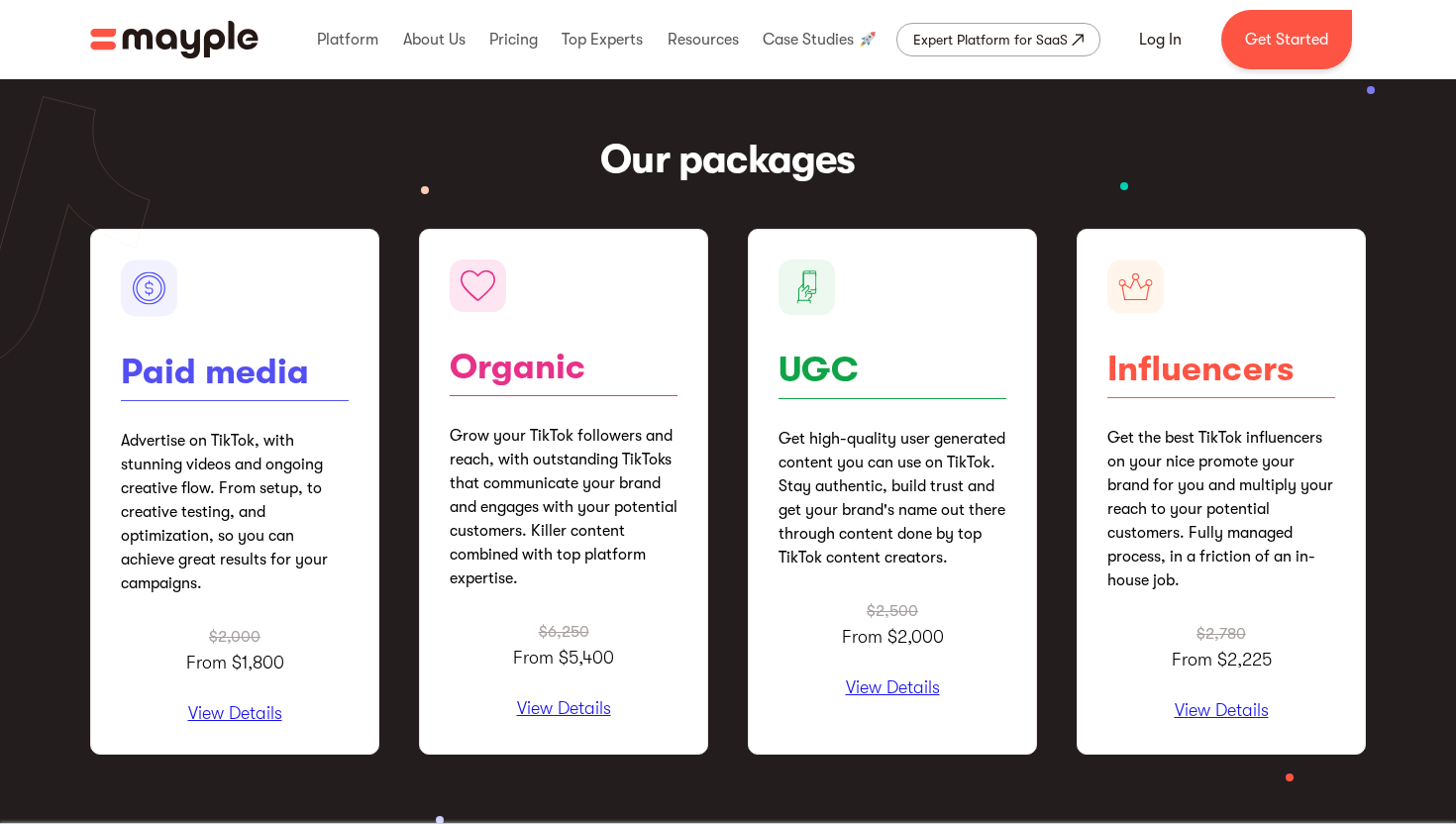click on "View Details" at bounding box center [892, 688] 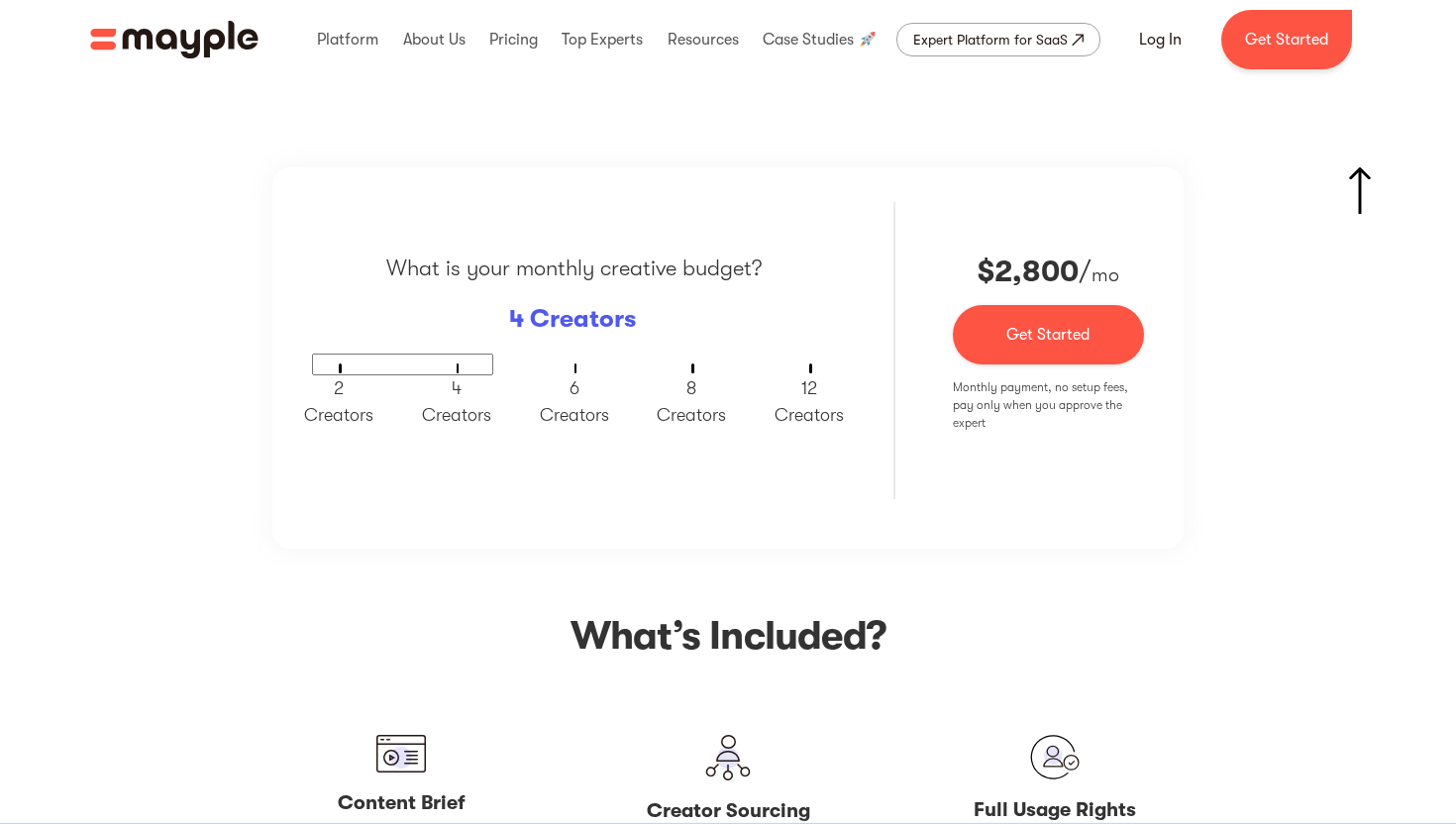 scroll, scrollTop: 3307, scrollLeft: 0, axis: vertical 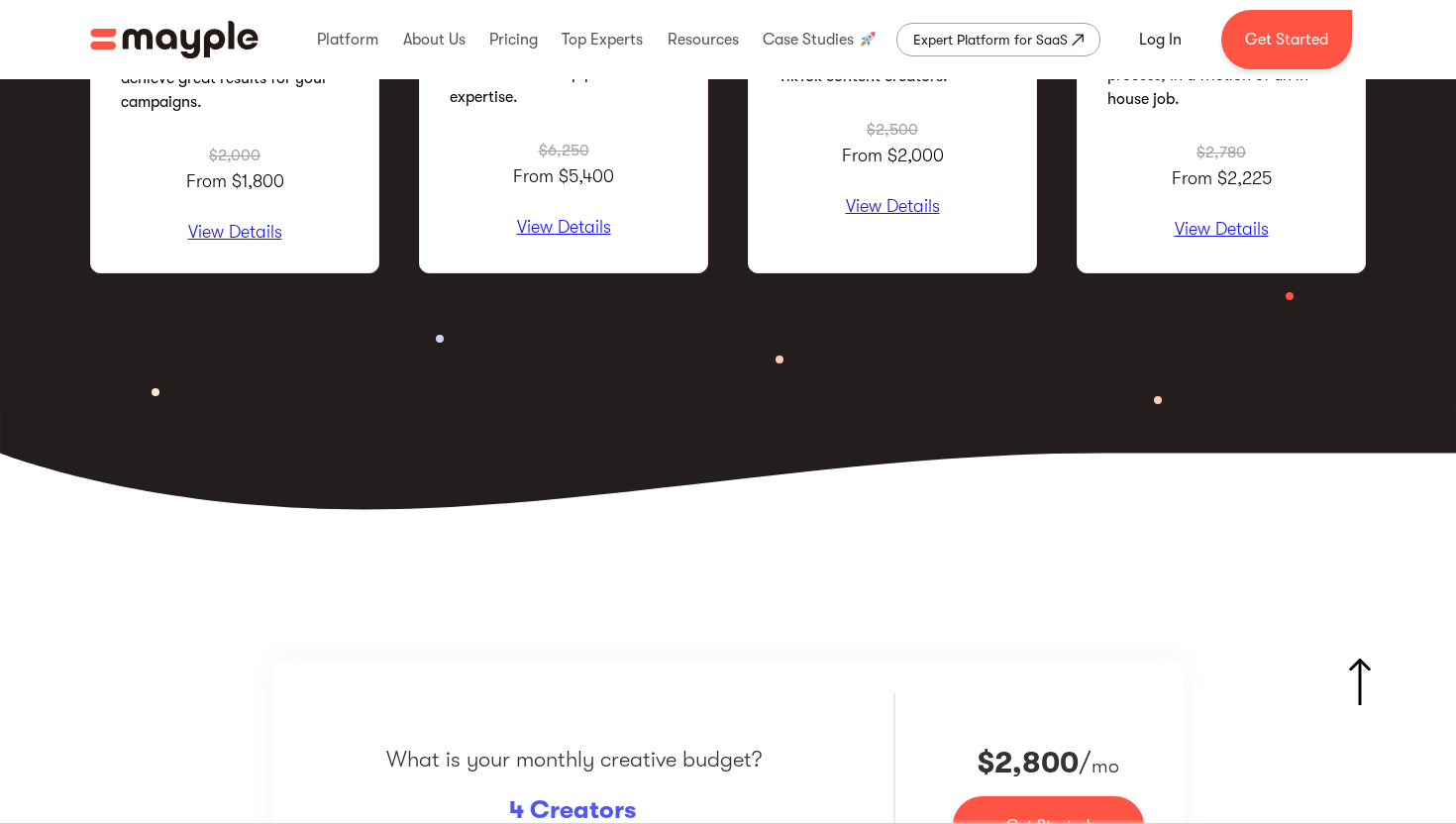 click on "View Details" at bounding box center (1221, 230) 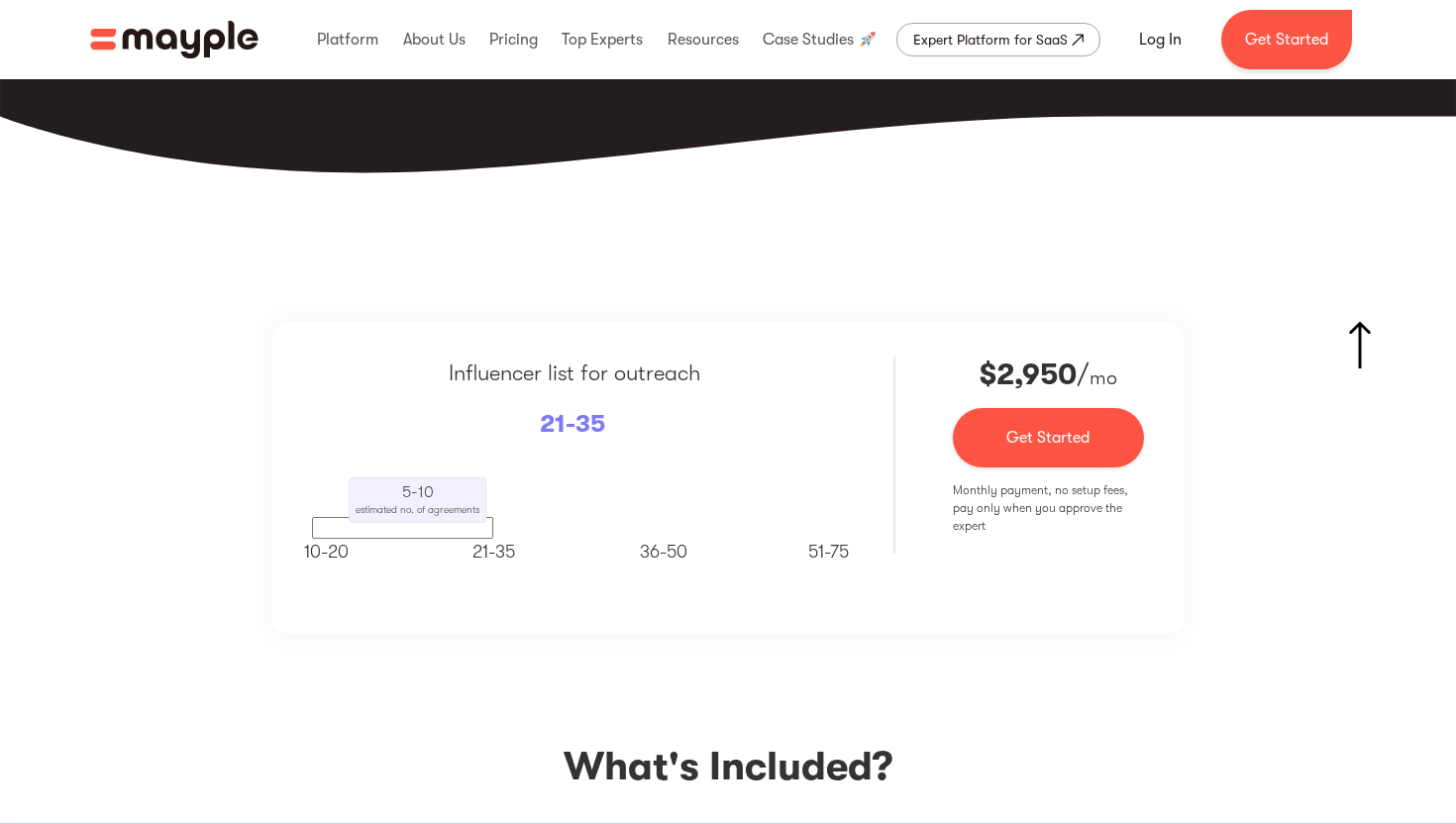 scroll, scrollTop: 2925, scrollLeft: 0, axis: vertical 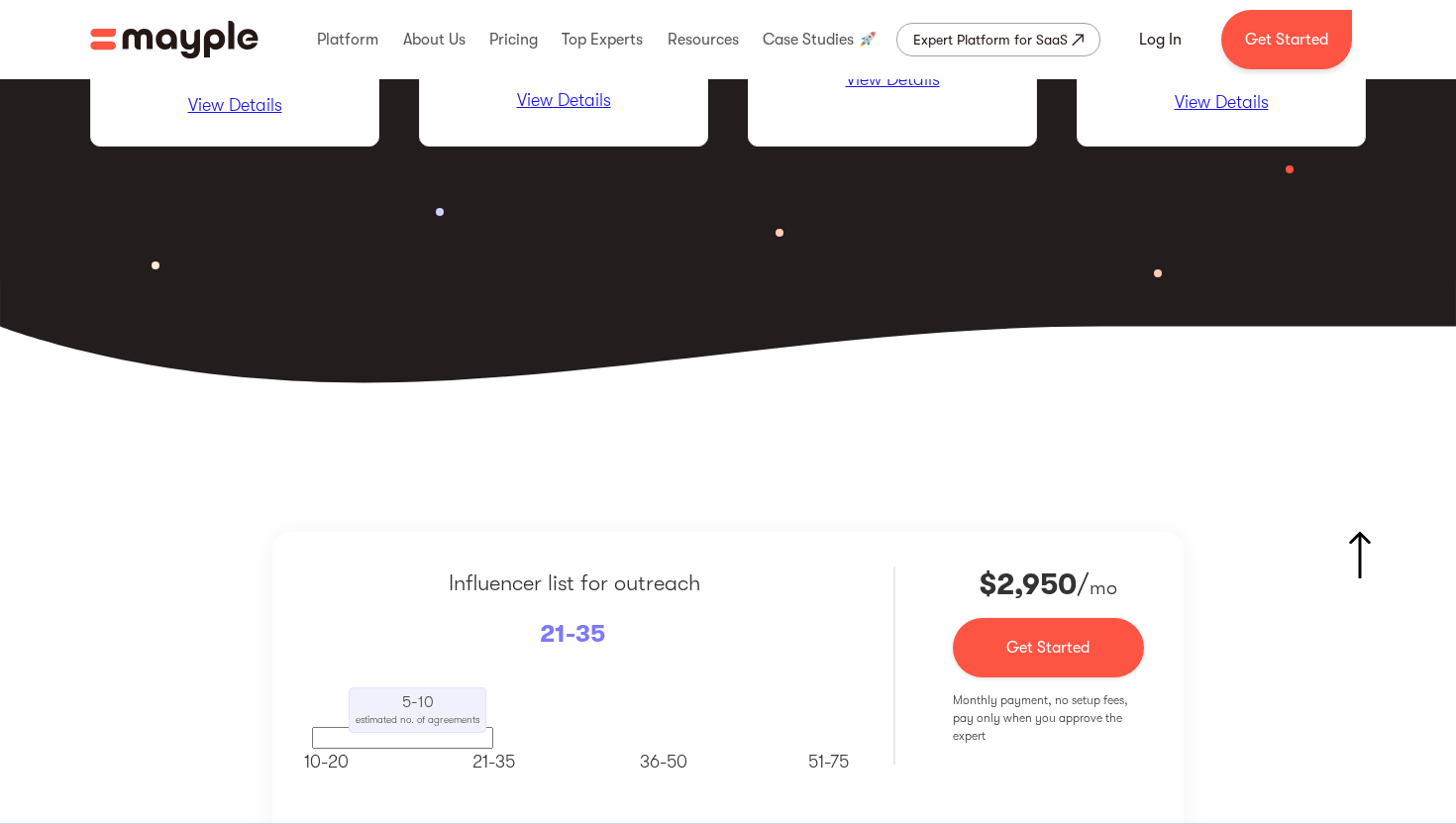 click on "View Details" at bounding box center [1221, 103] 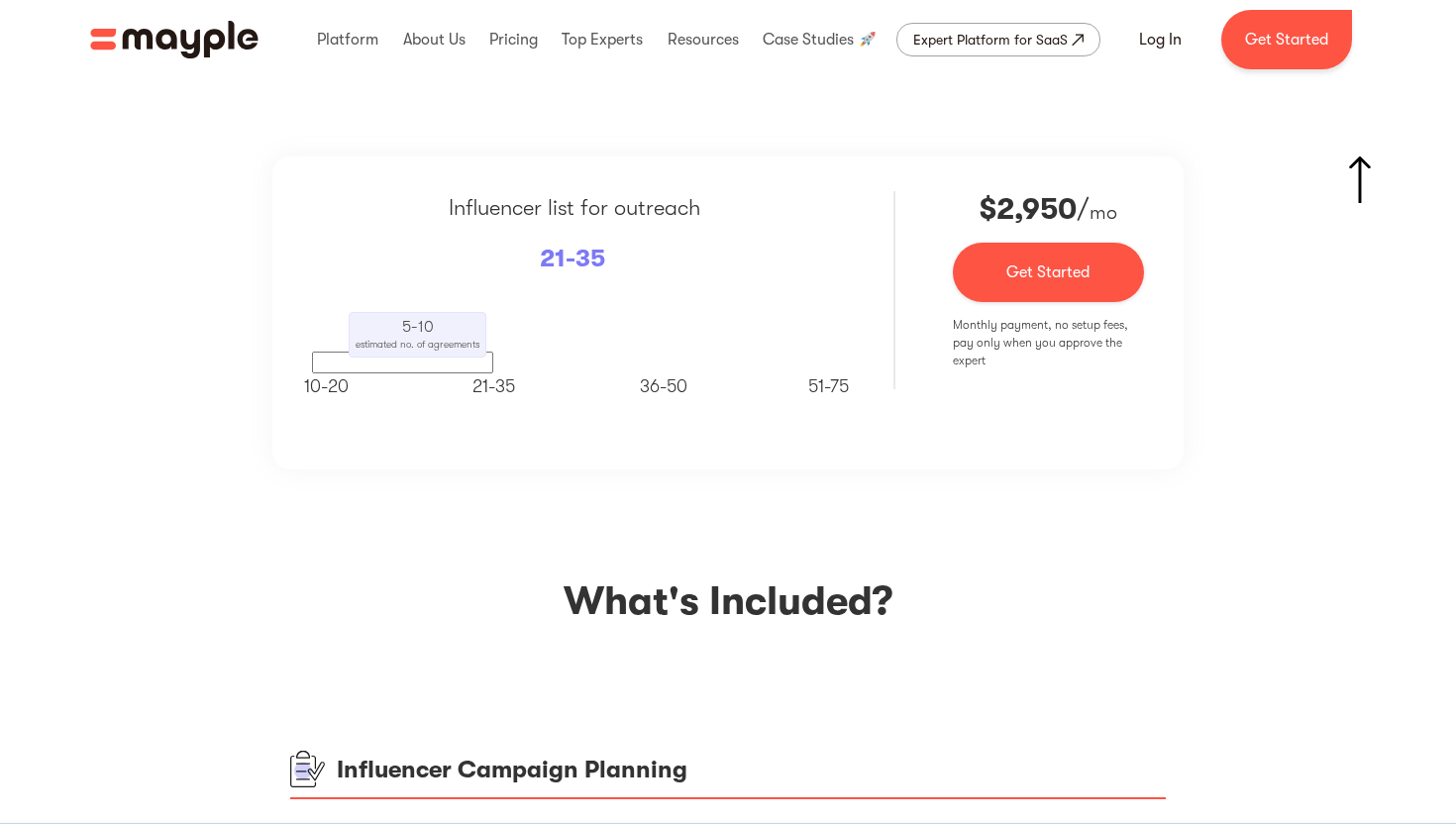 scroll, scrollTop: 3307, scrollLeft: 0, axis: vertical 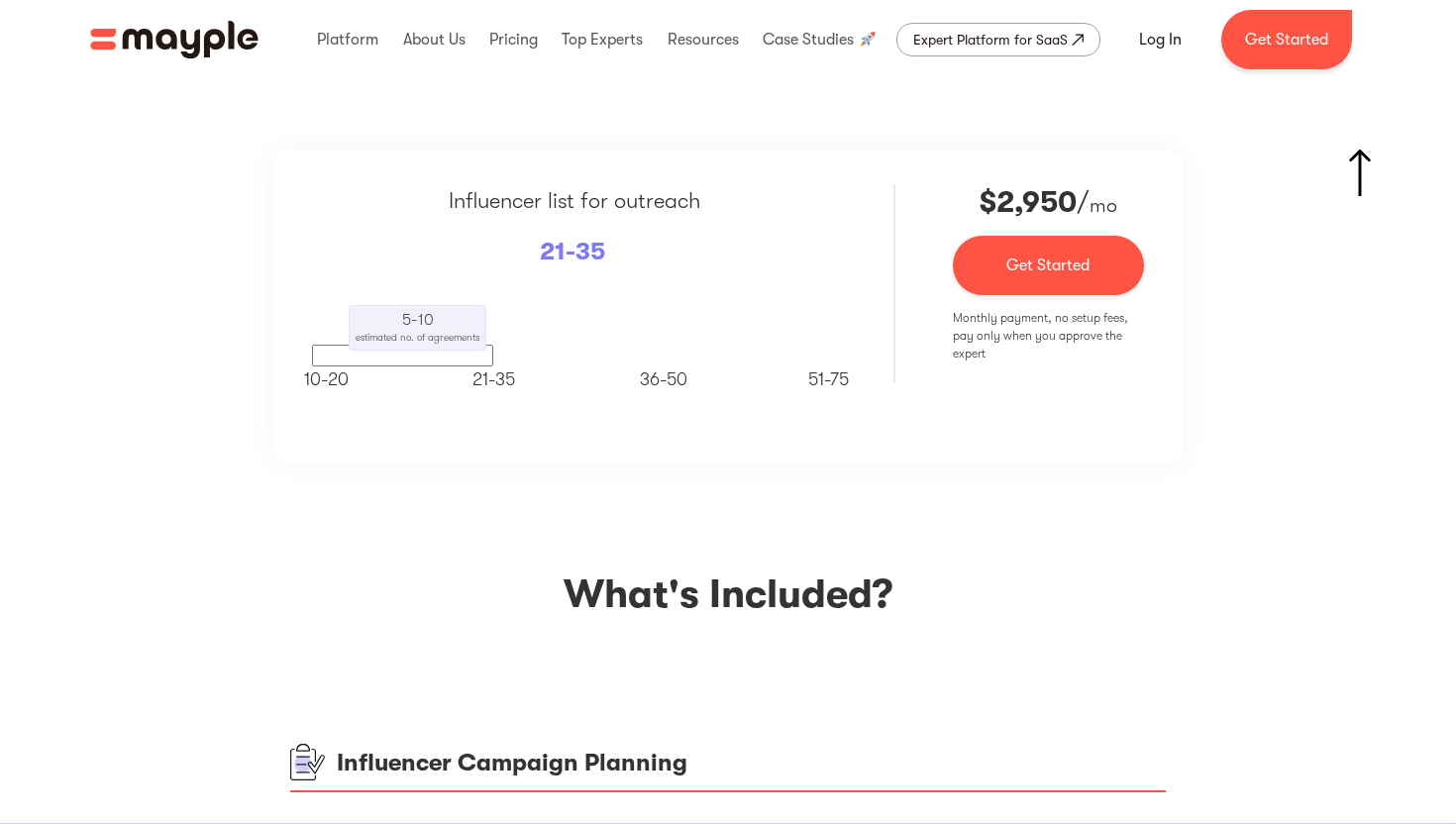 click at bounding box center [402, 356] 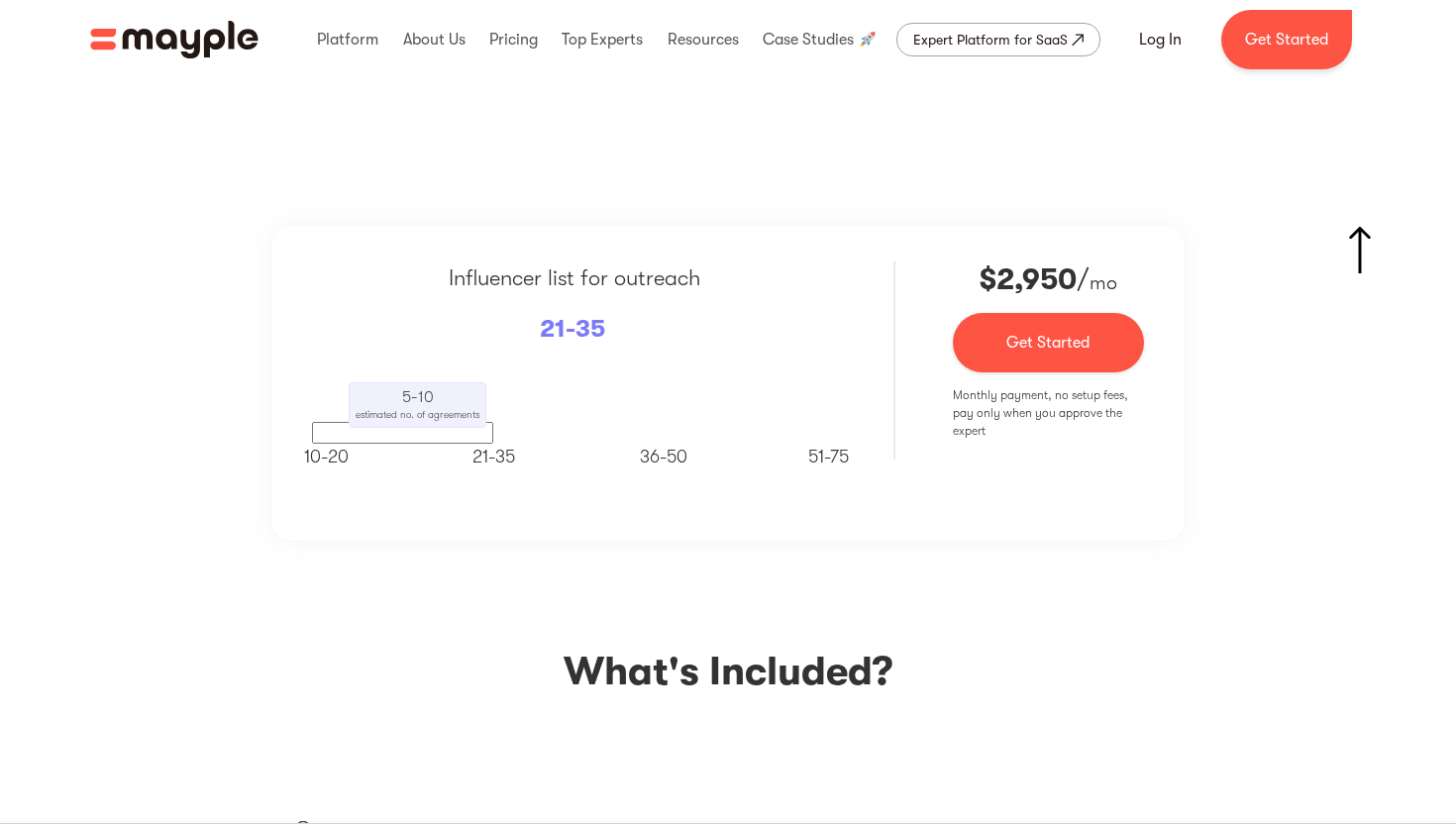 scroll, scrollTop: 3231, scrollLeft: 0, axis: vertical 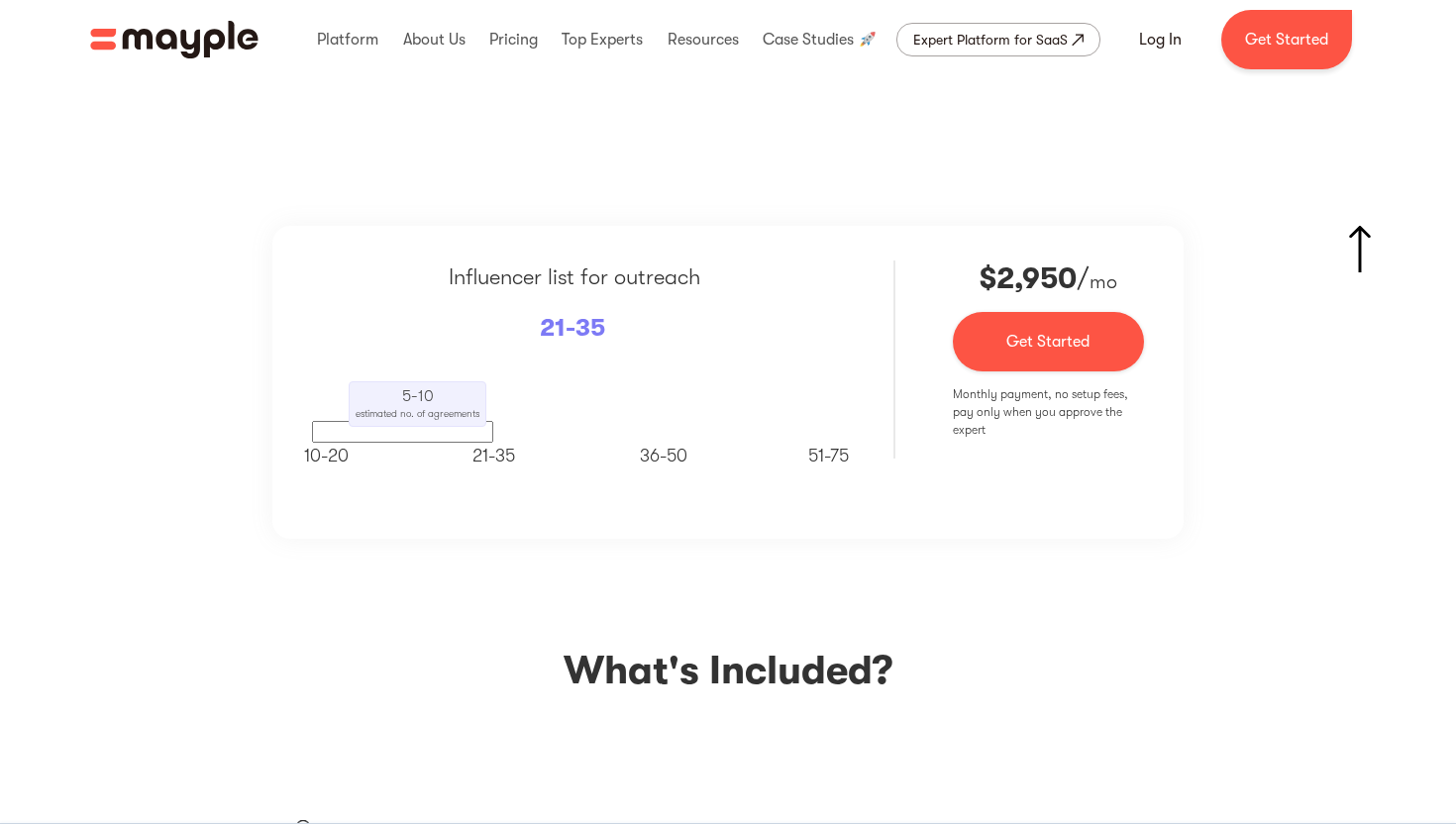 click on "21-35" at bounding box center (493, 456) 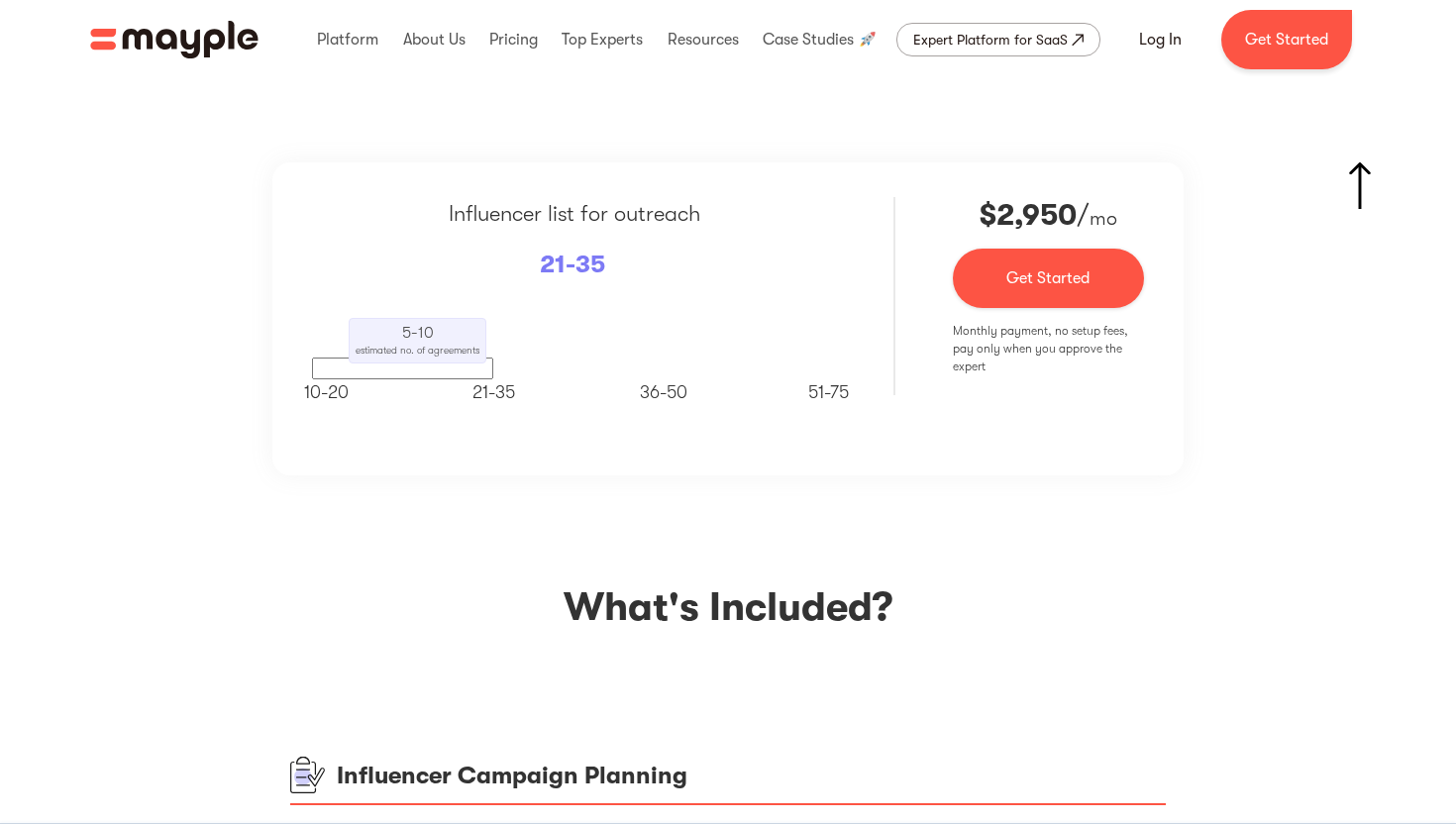 scroll, scrollTop: 3287, scrollLeft: 0, axis: vertical 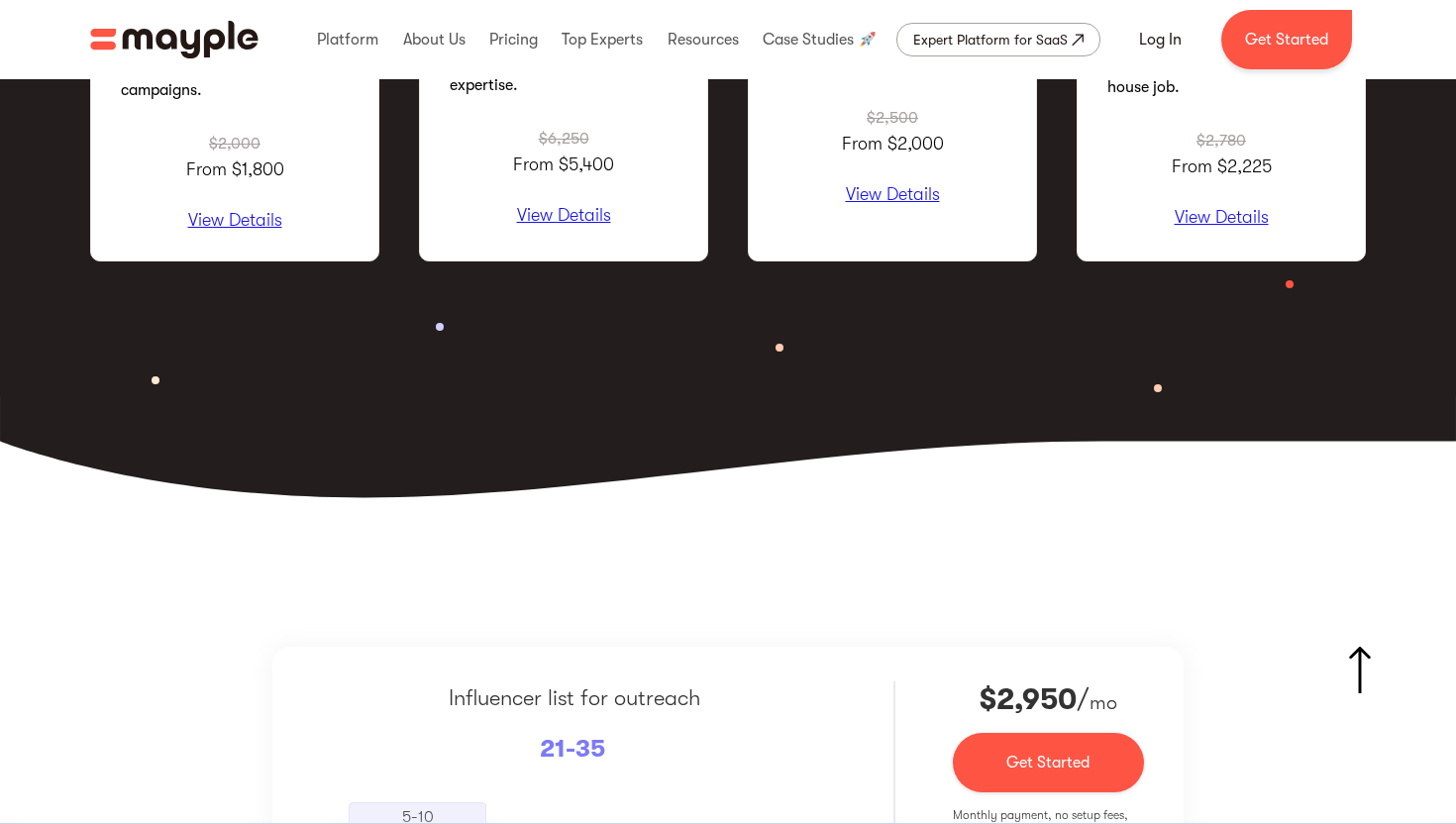click on "View Details" at bounding box center (892, 195) 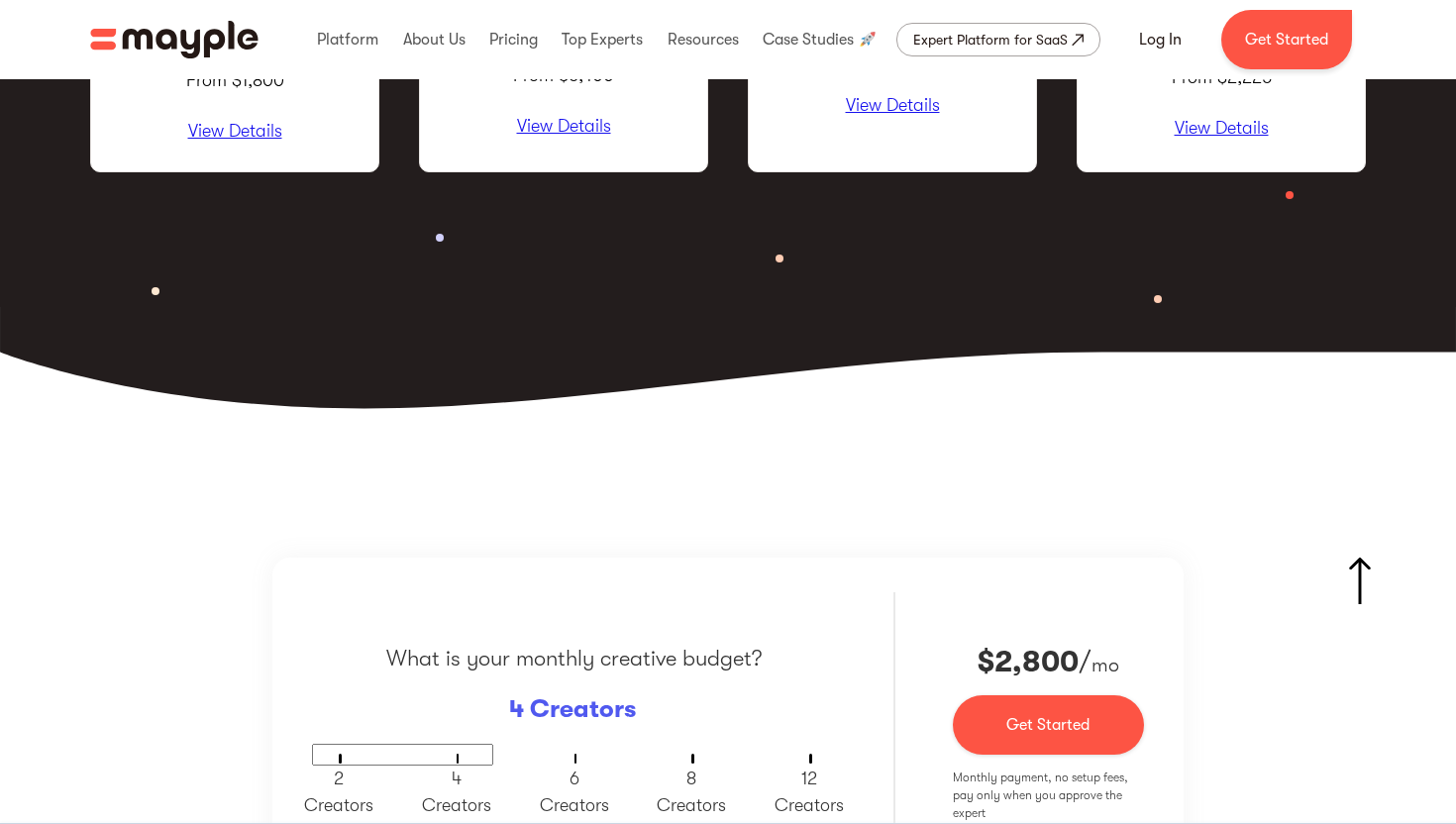 click on "View Details" at bounding box center [564, 127] 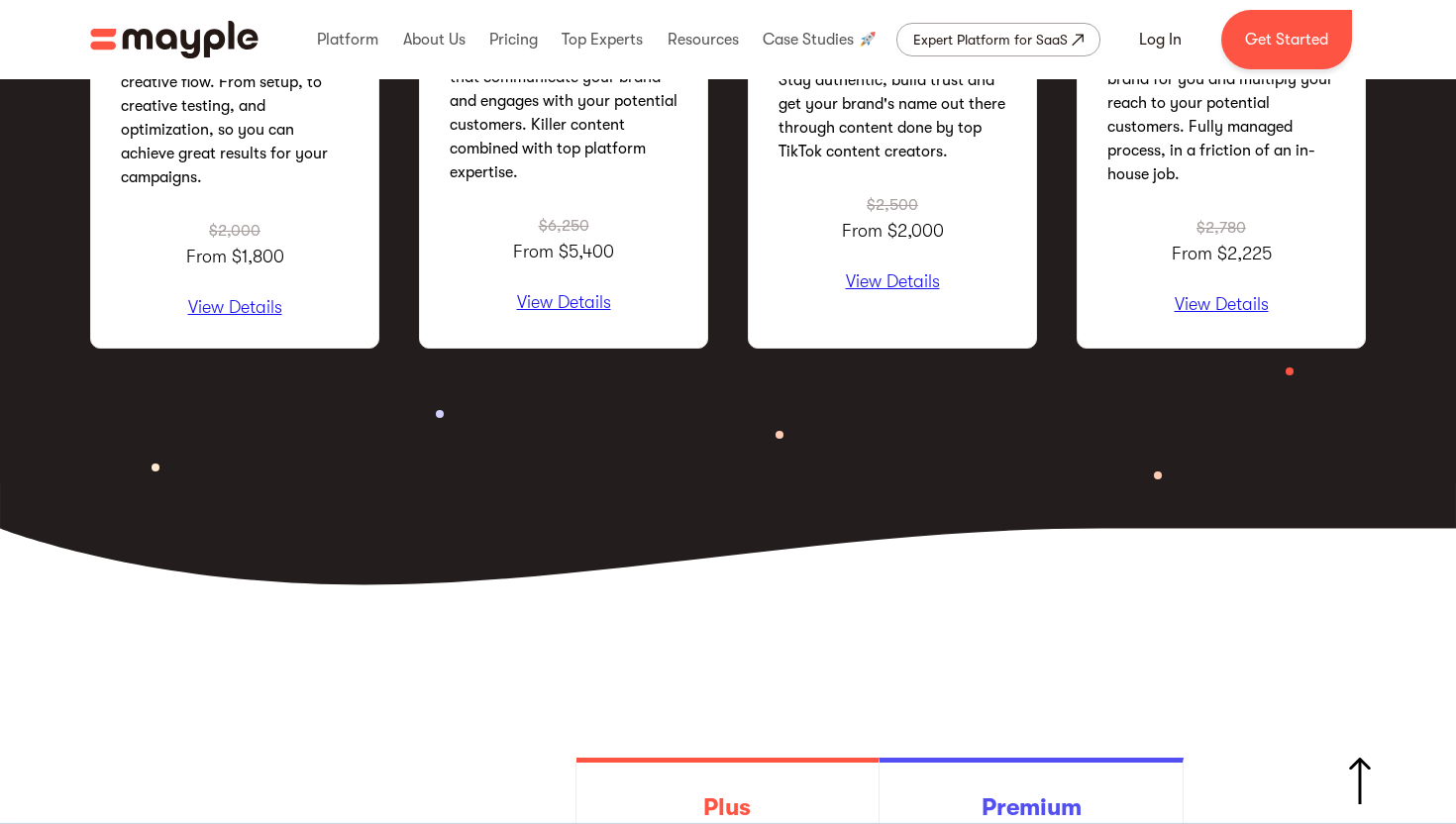 click on "View Details" at bounding box center [235, 308] 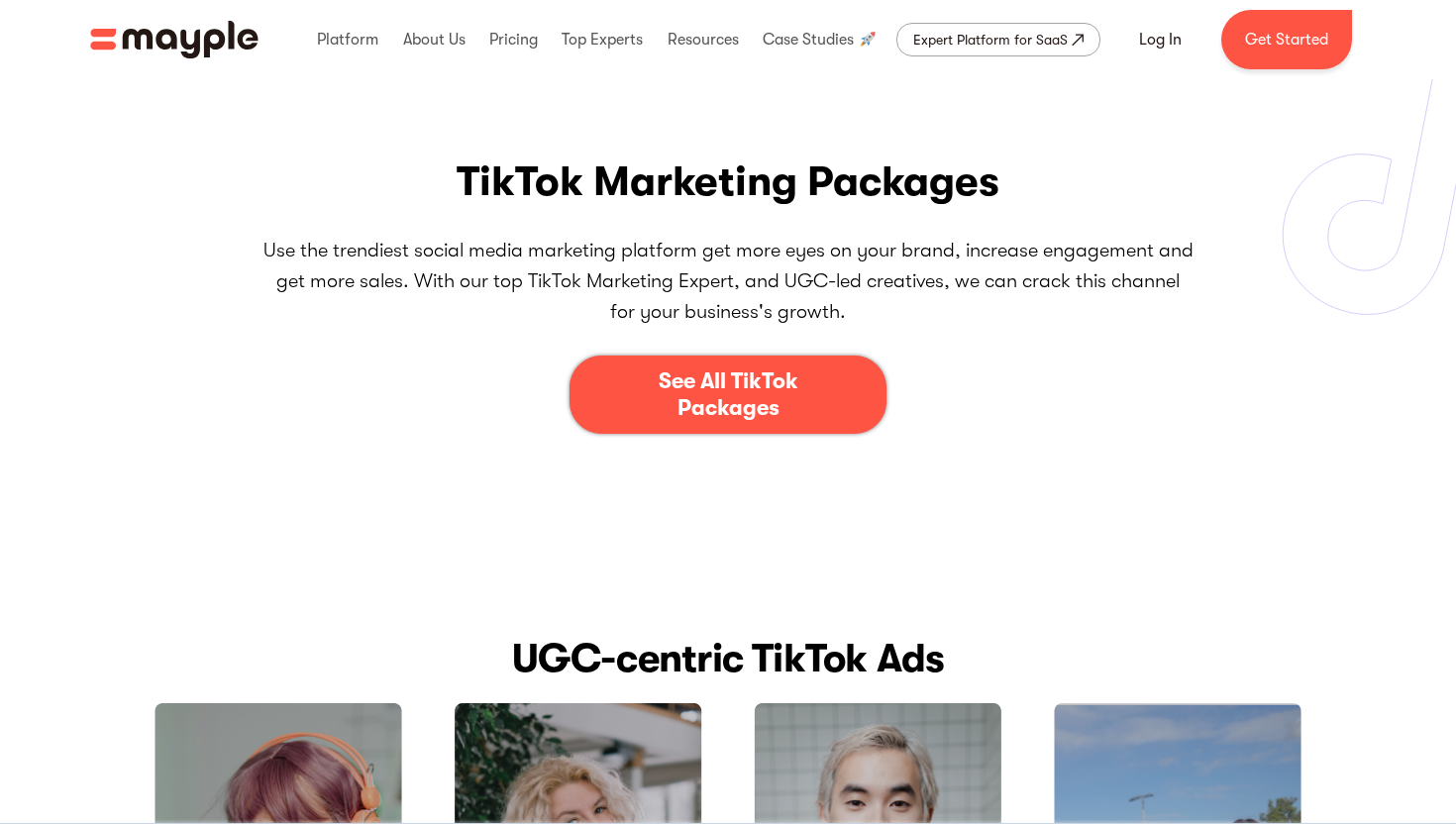 scroll, scrollTop: 0, scrollLeft: 0, axis: both 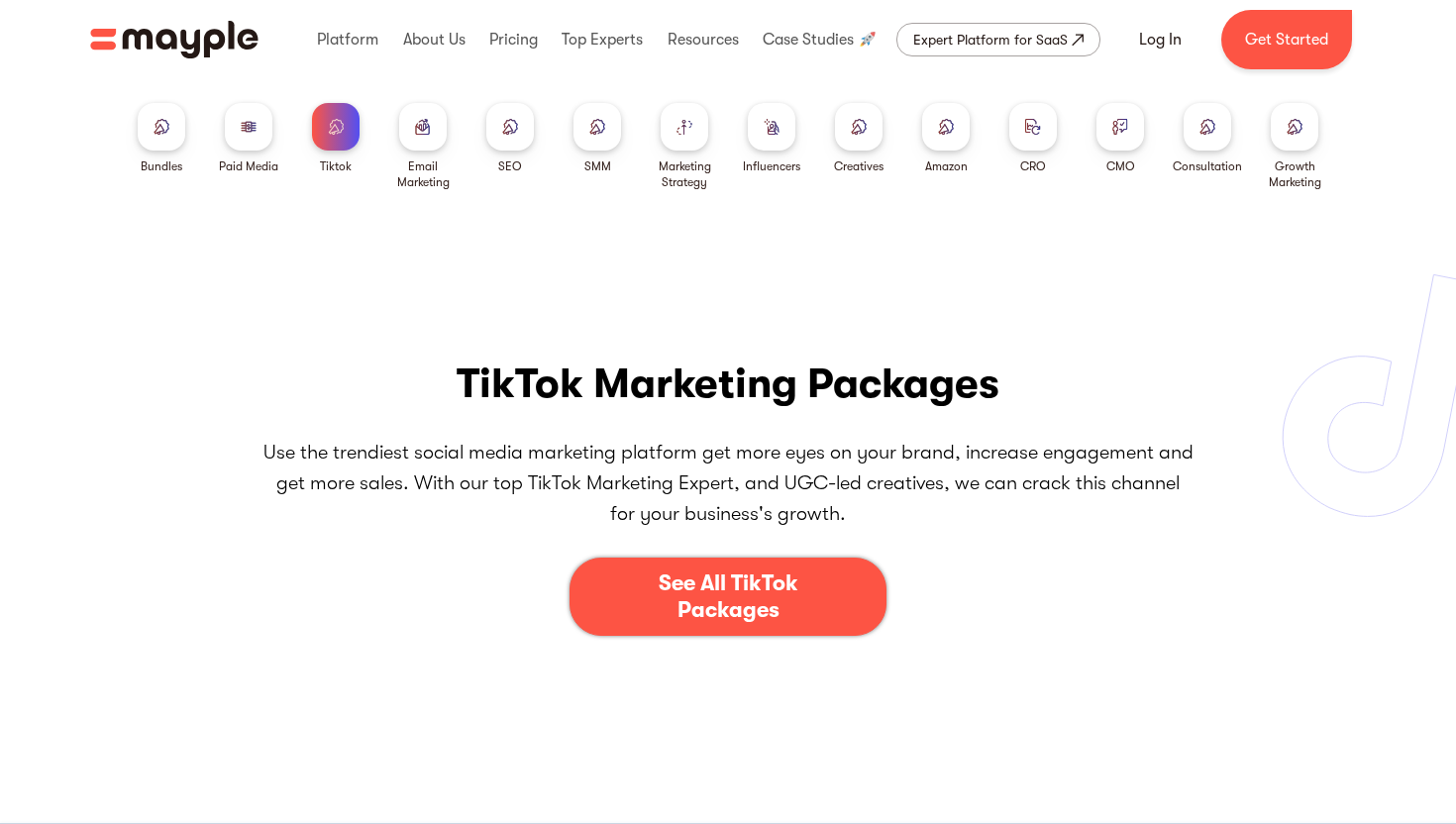 click at bounding box center (423, 127) 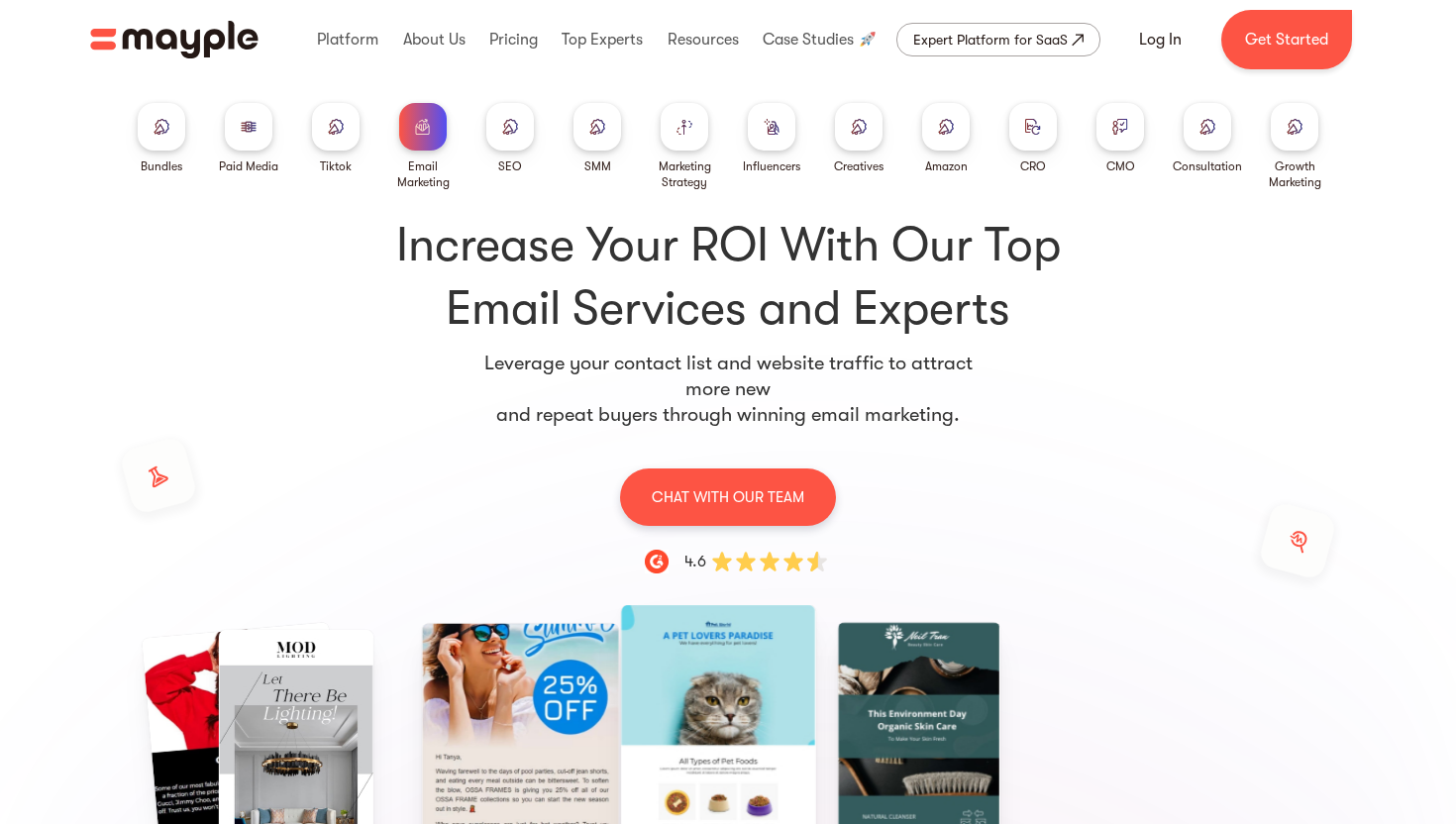 scroll, scrollTop: 0, scrollLeft: 0, axis: both 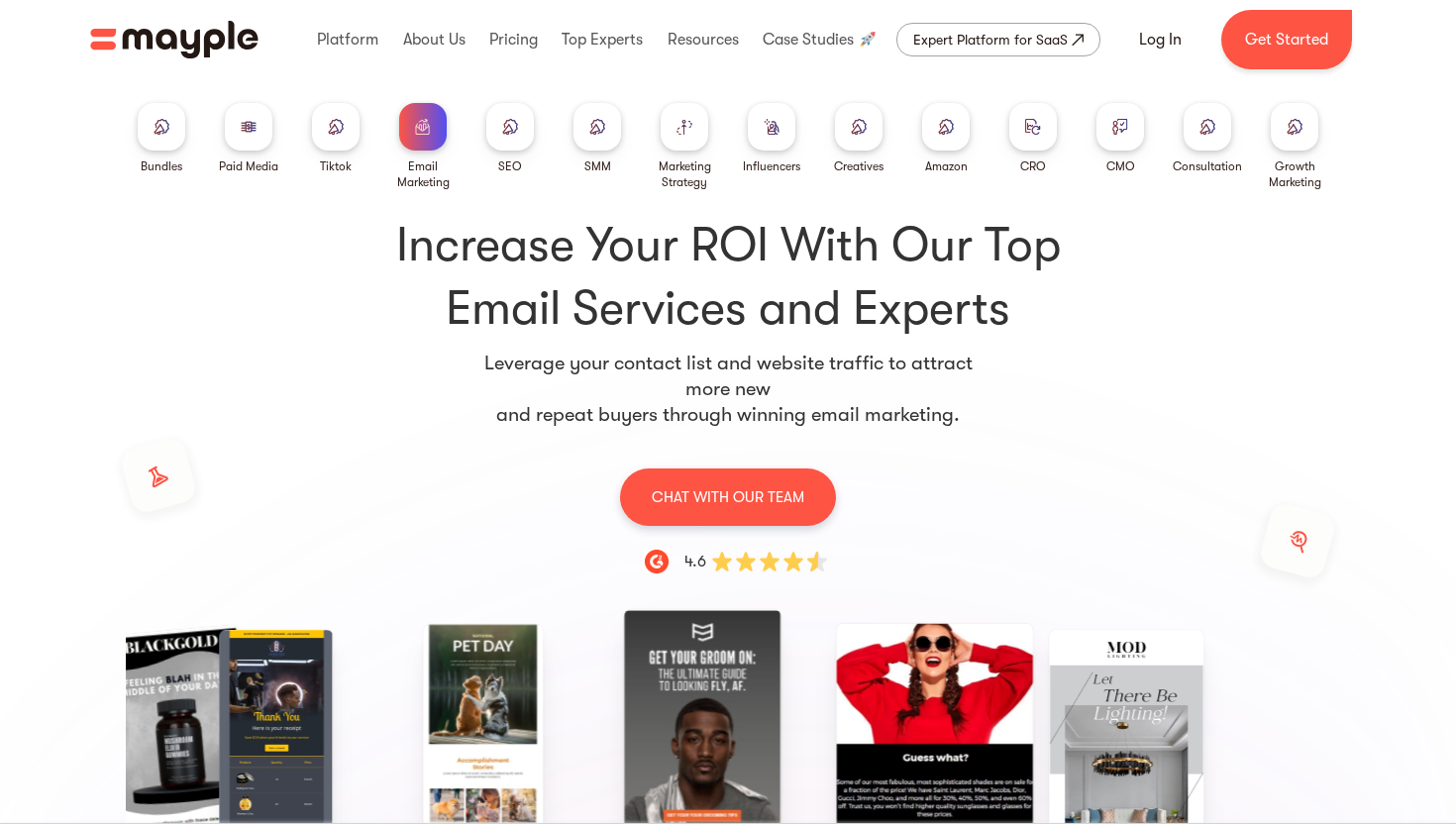 click at bounding box center [510, 127] 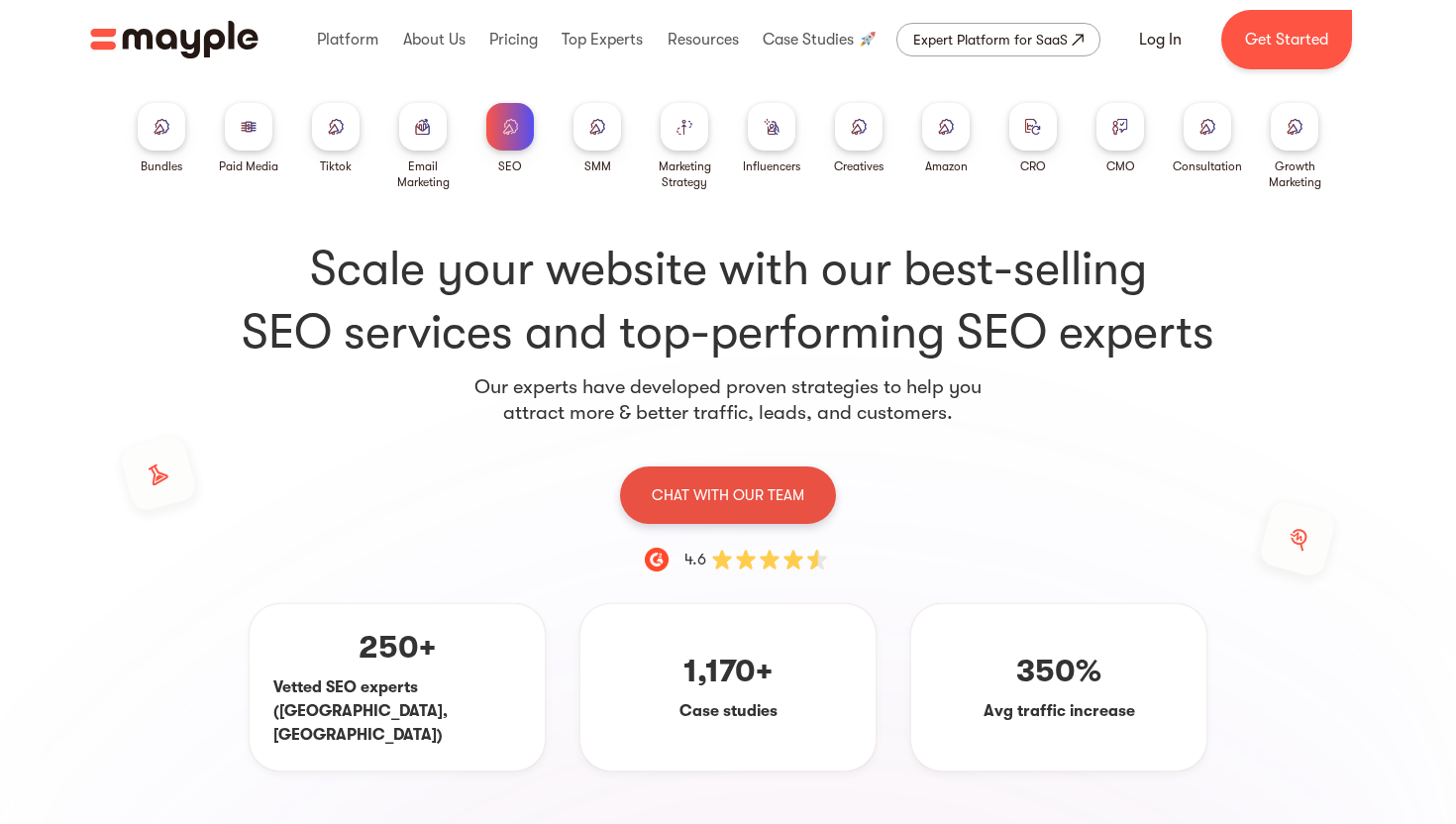 scroll, scrollTop: 187, scrollLeft: 0, axis: vertical 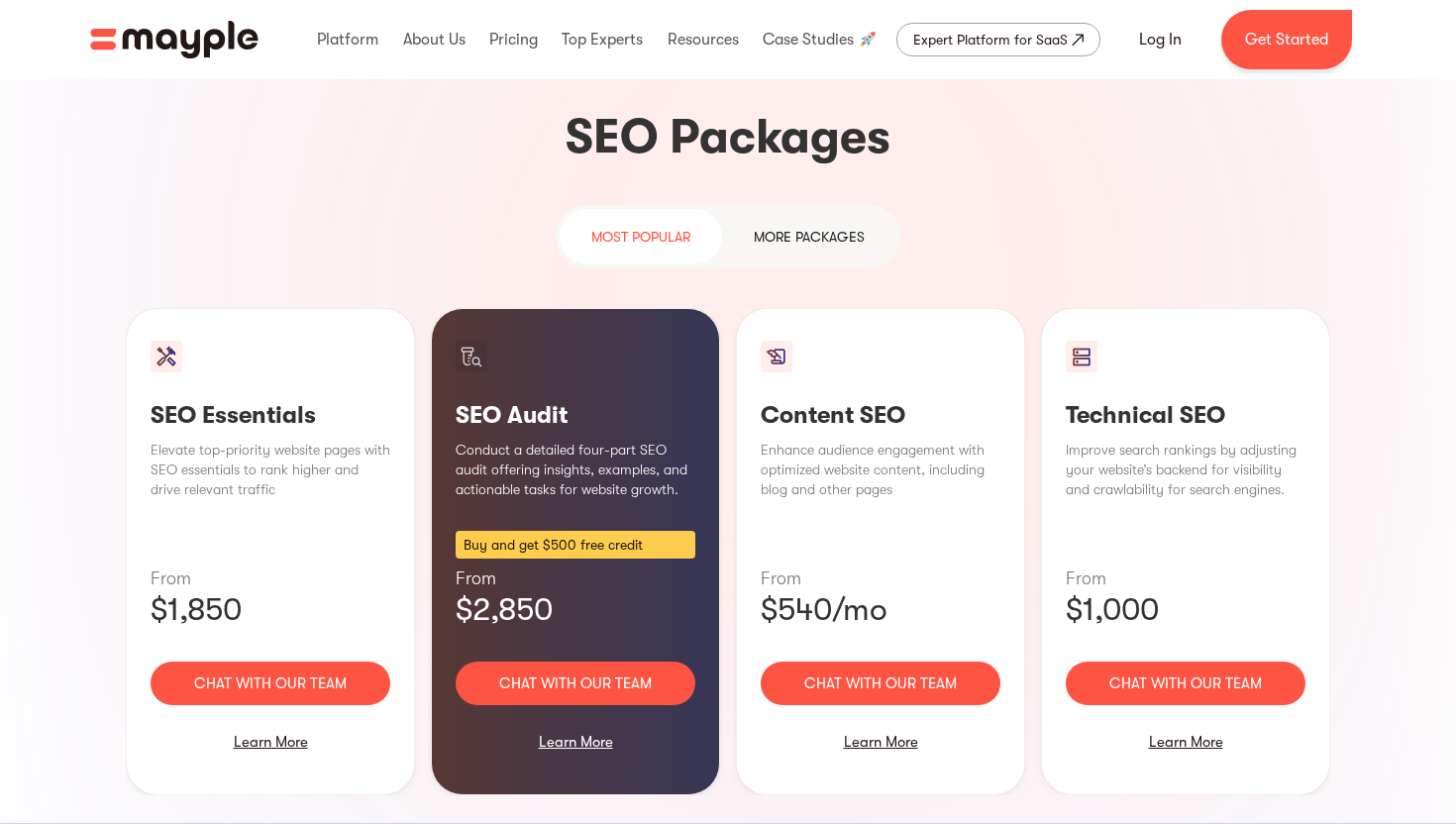click on "MORE packages" at bounding box center [809, 237] 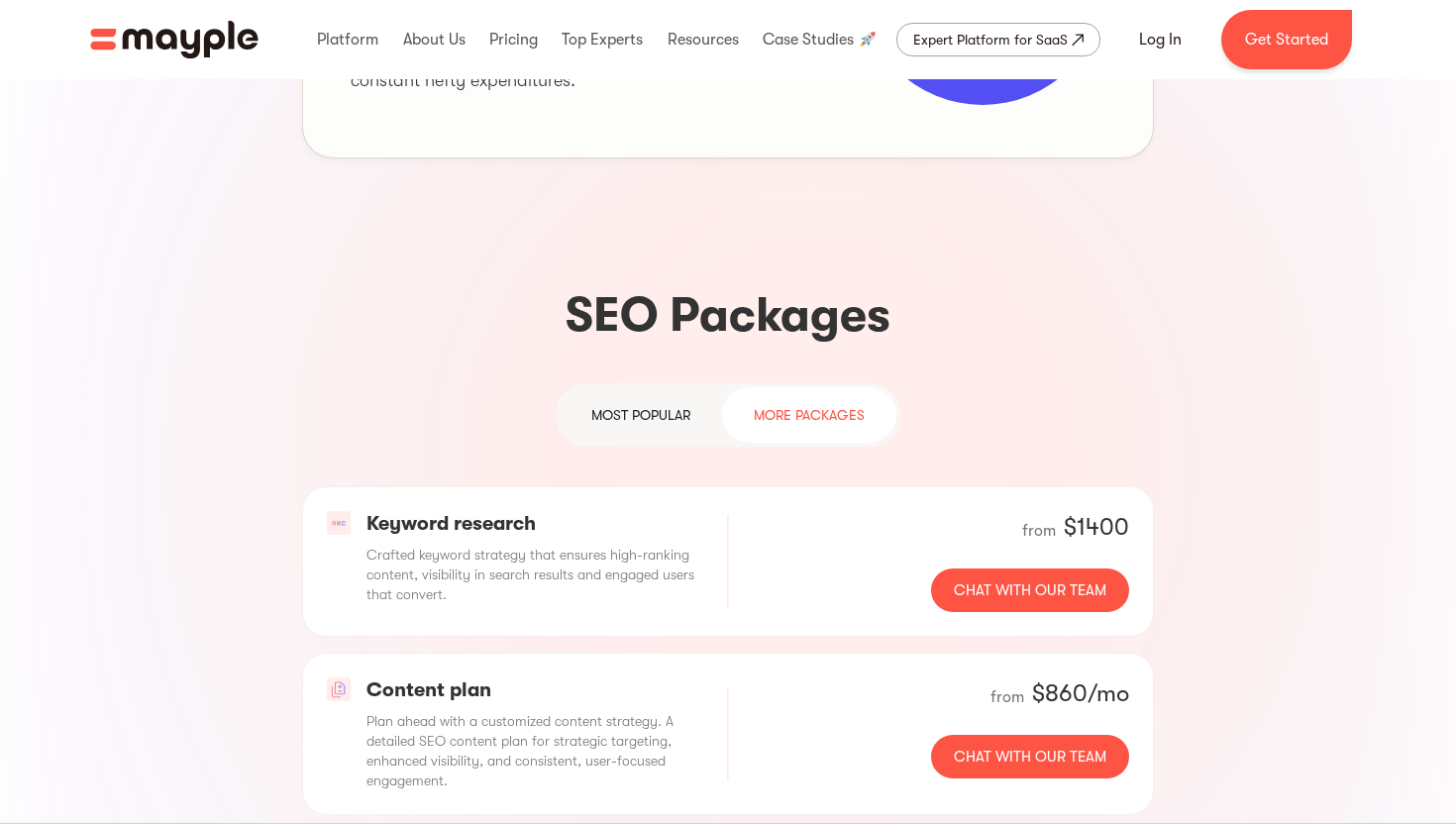 scroll, scrollTop: 1238, scrollLeft: 0, axis: vertical 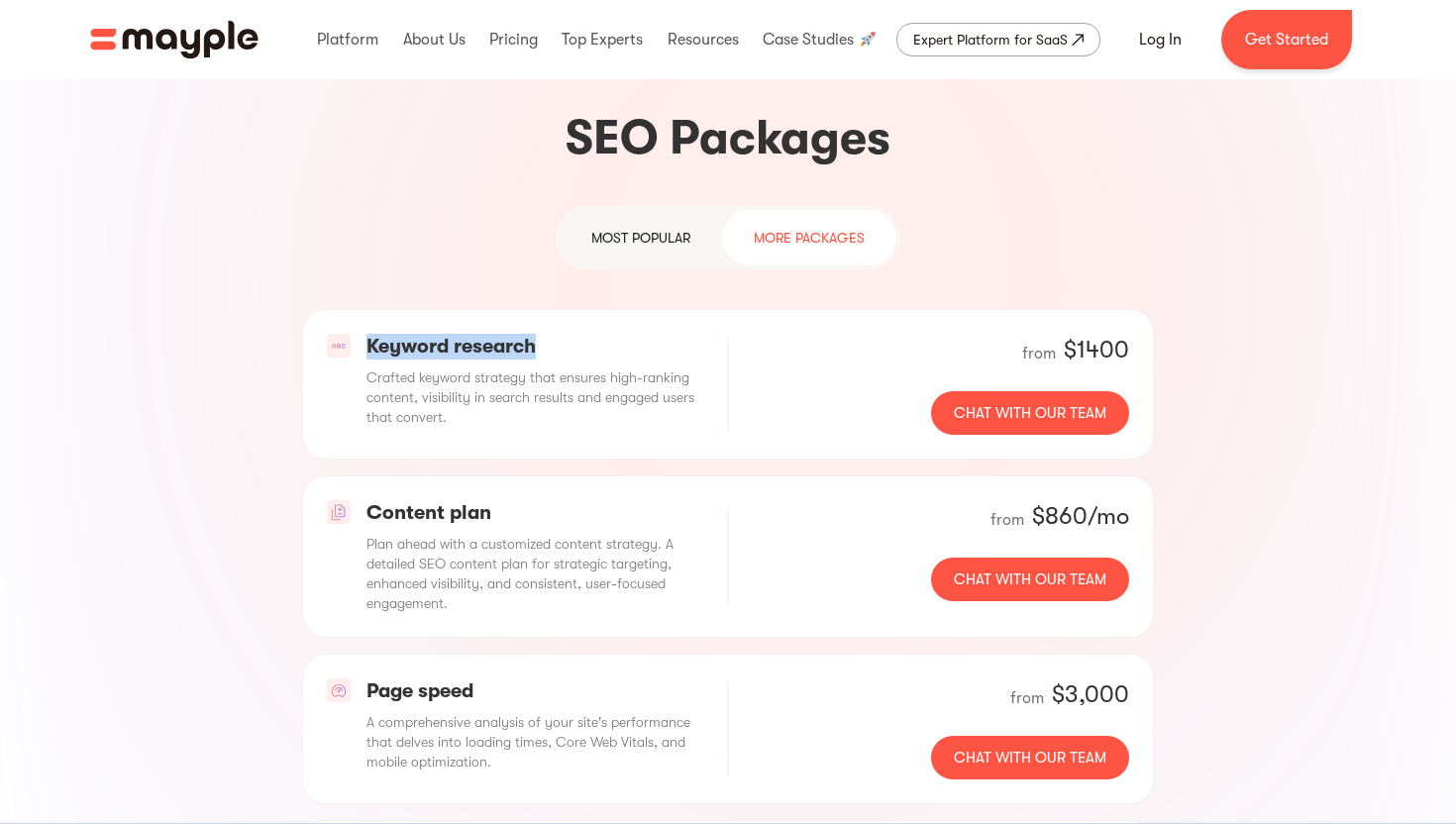 drag, startPoint x: 366, startPoint y: 305, endPoint x: 549, endPoint y: 305, distance: 183 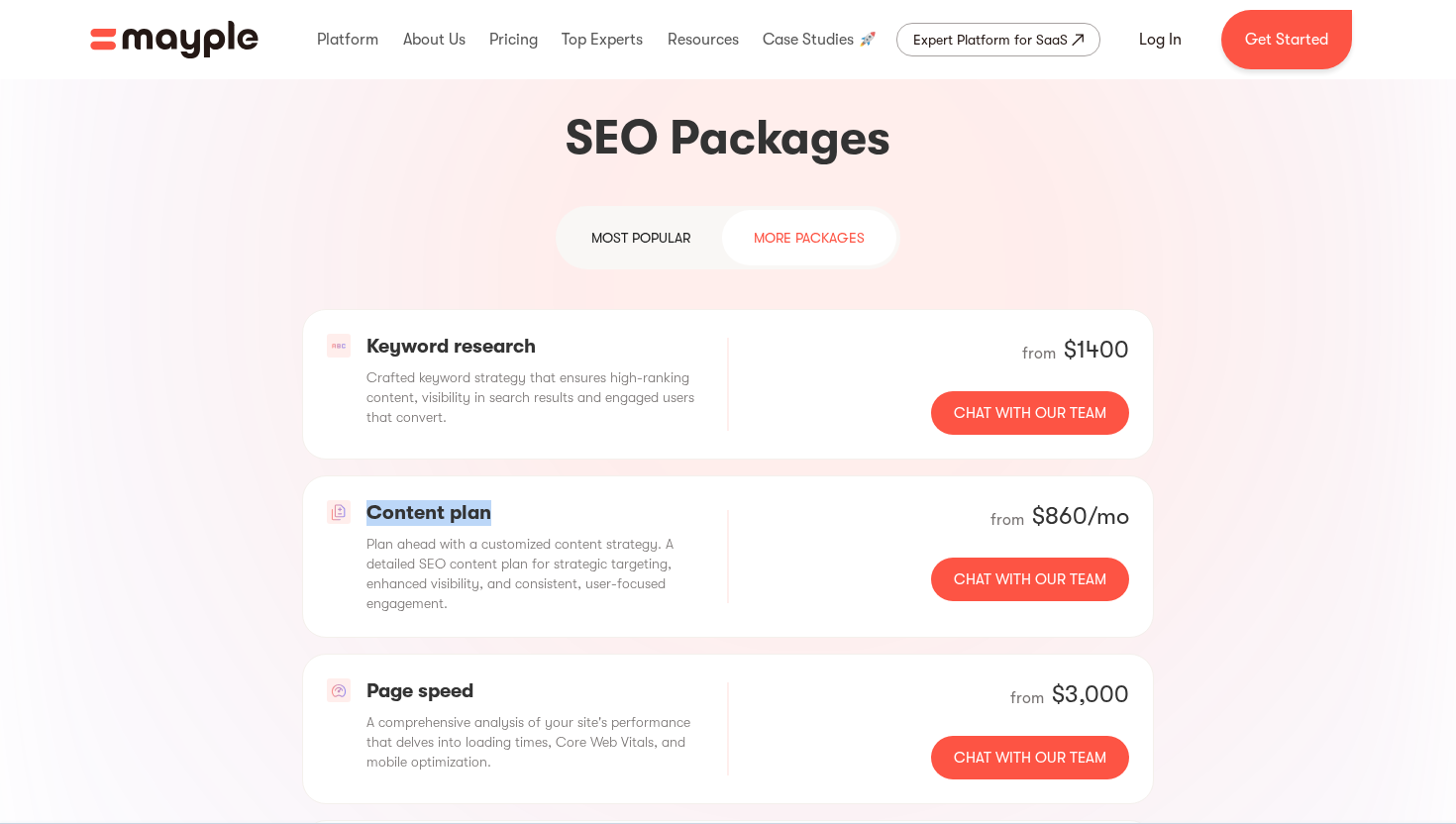 drag, startPoint x: 372, startPoint y: 460, endPoint x: 531, endPoint y: 460, distance: 159 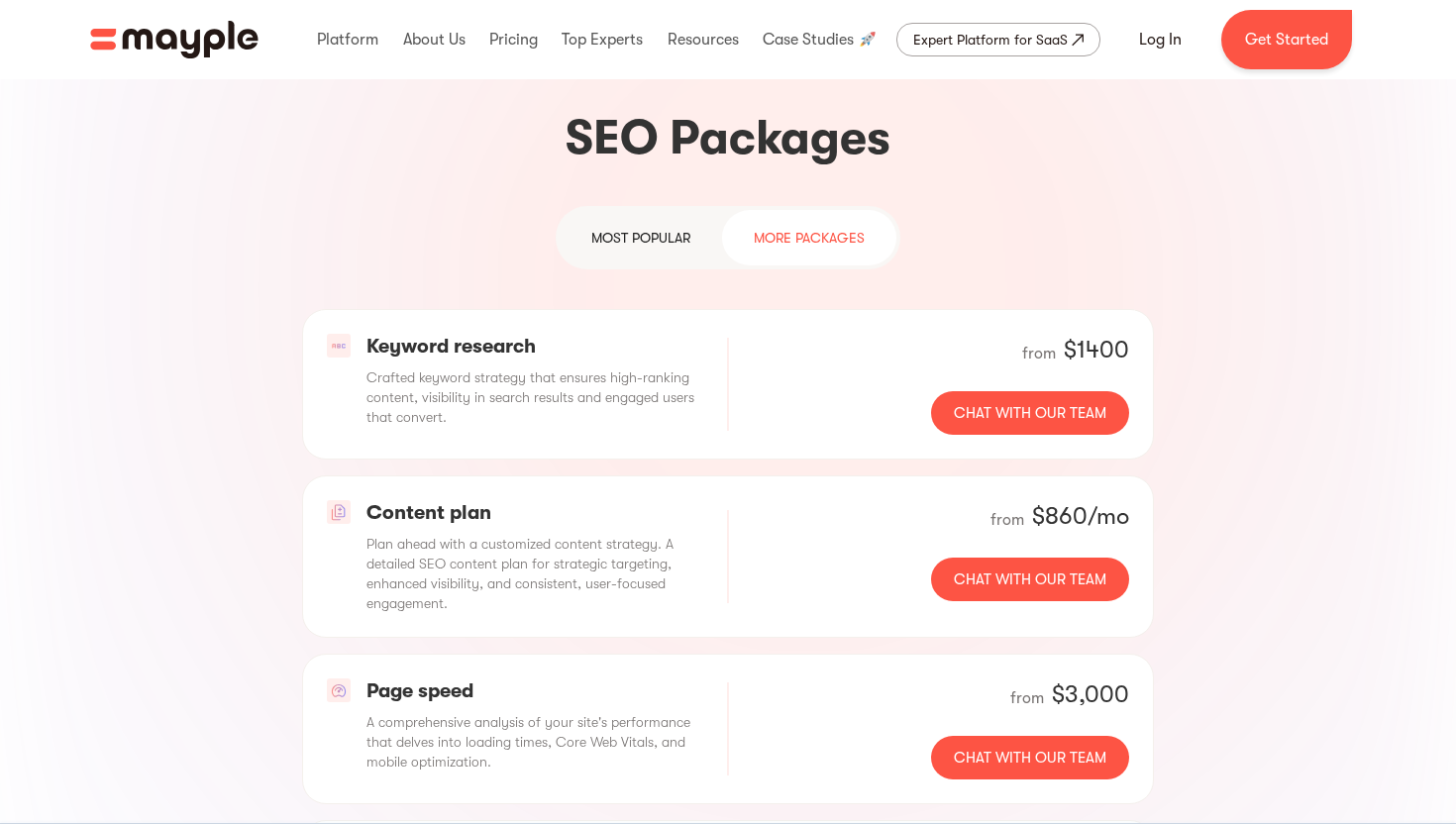 click on "Plan ahead with a customized content strategy. A detailed SEO content plan for strategic targeting, enhanced visibility, and consistent, user-focused engagement." at bounding box center (535, 573) 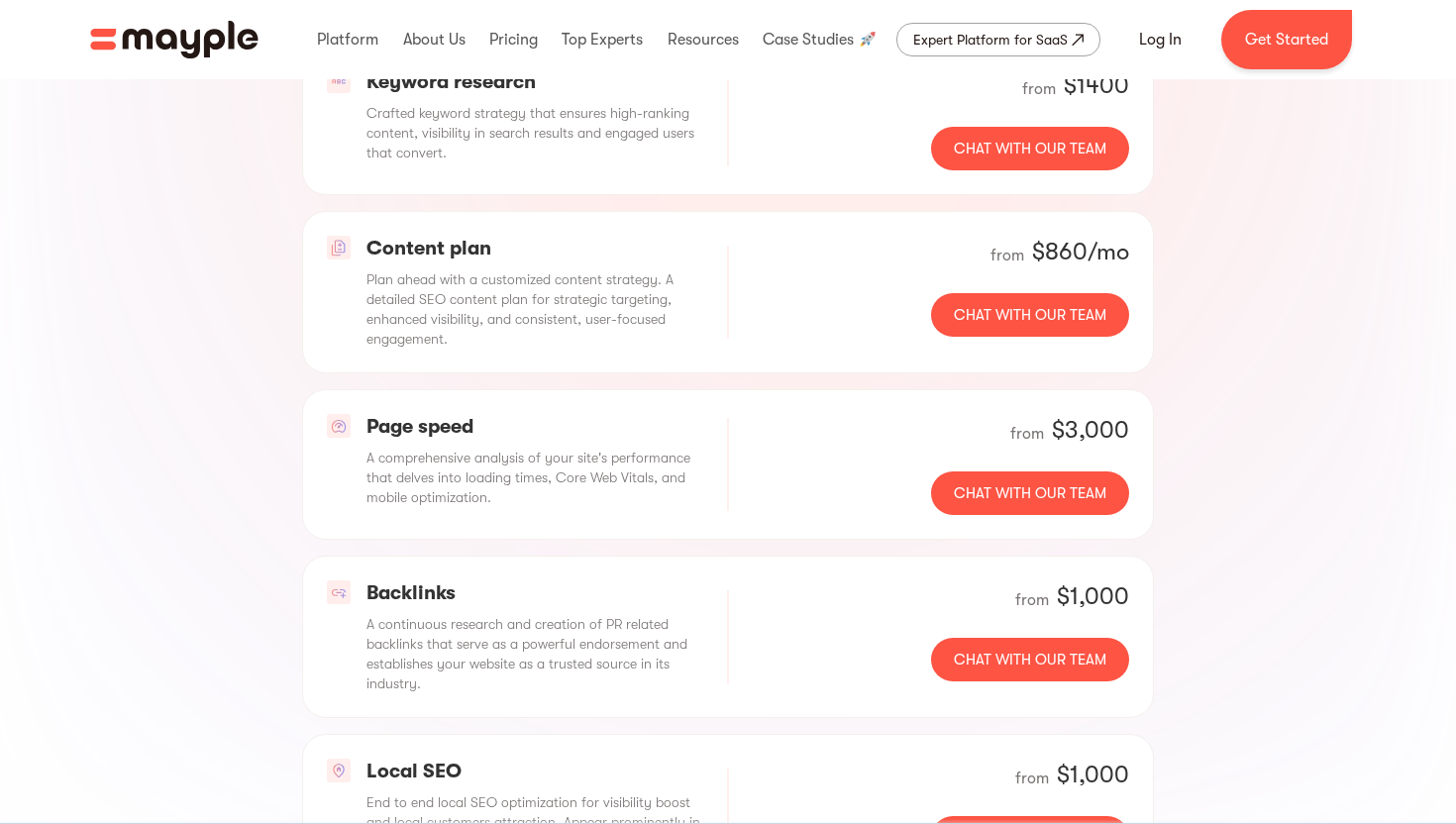 scroll, scrollTop: 1509, scrollLeft: 0, axis: vertical 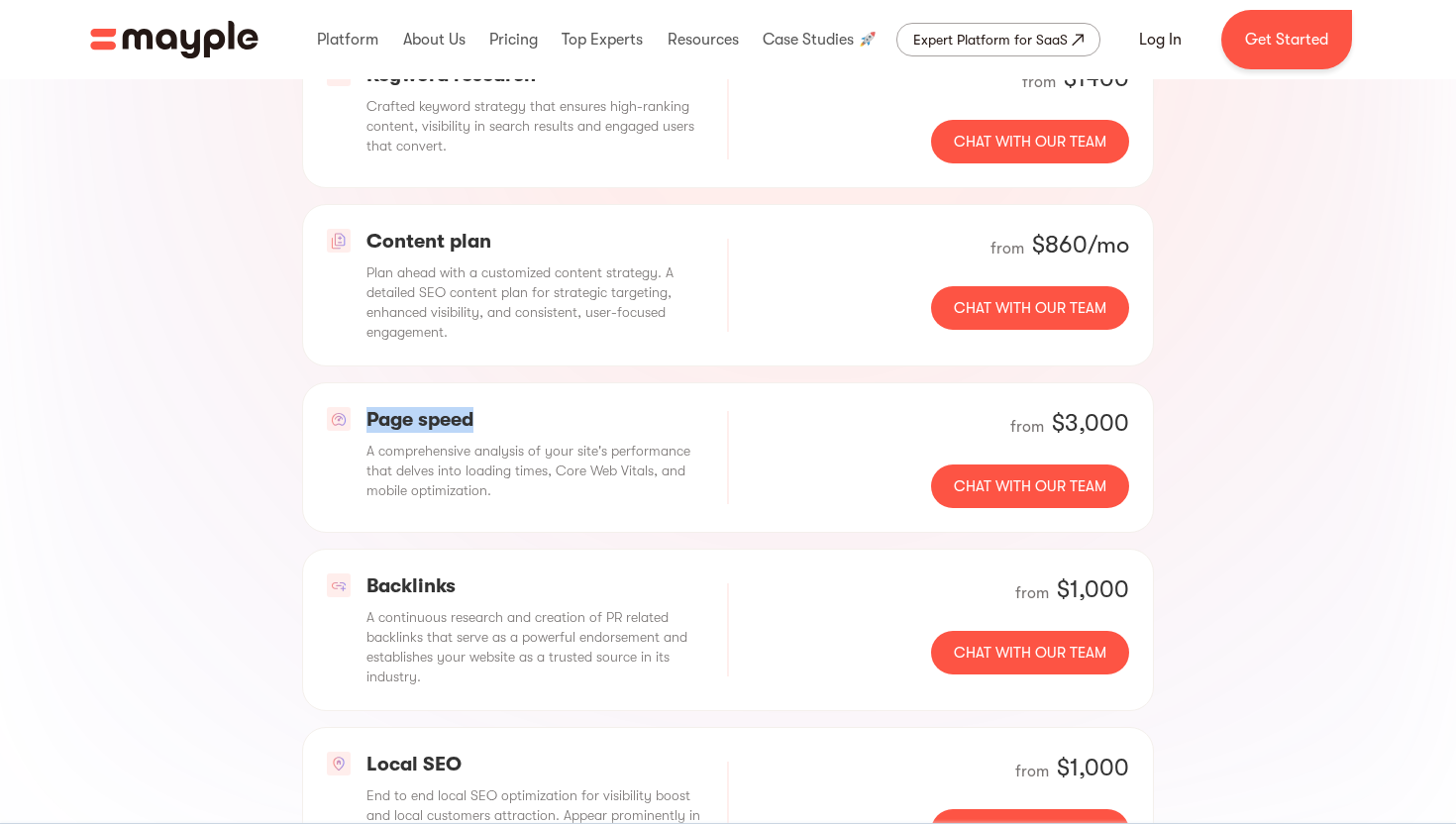 drag, startPoint x: 368, startPoint y: 377, endPoint x: 623, endPoint y: 377, distance: 255 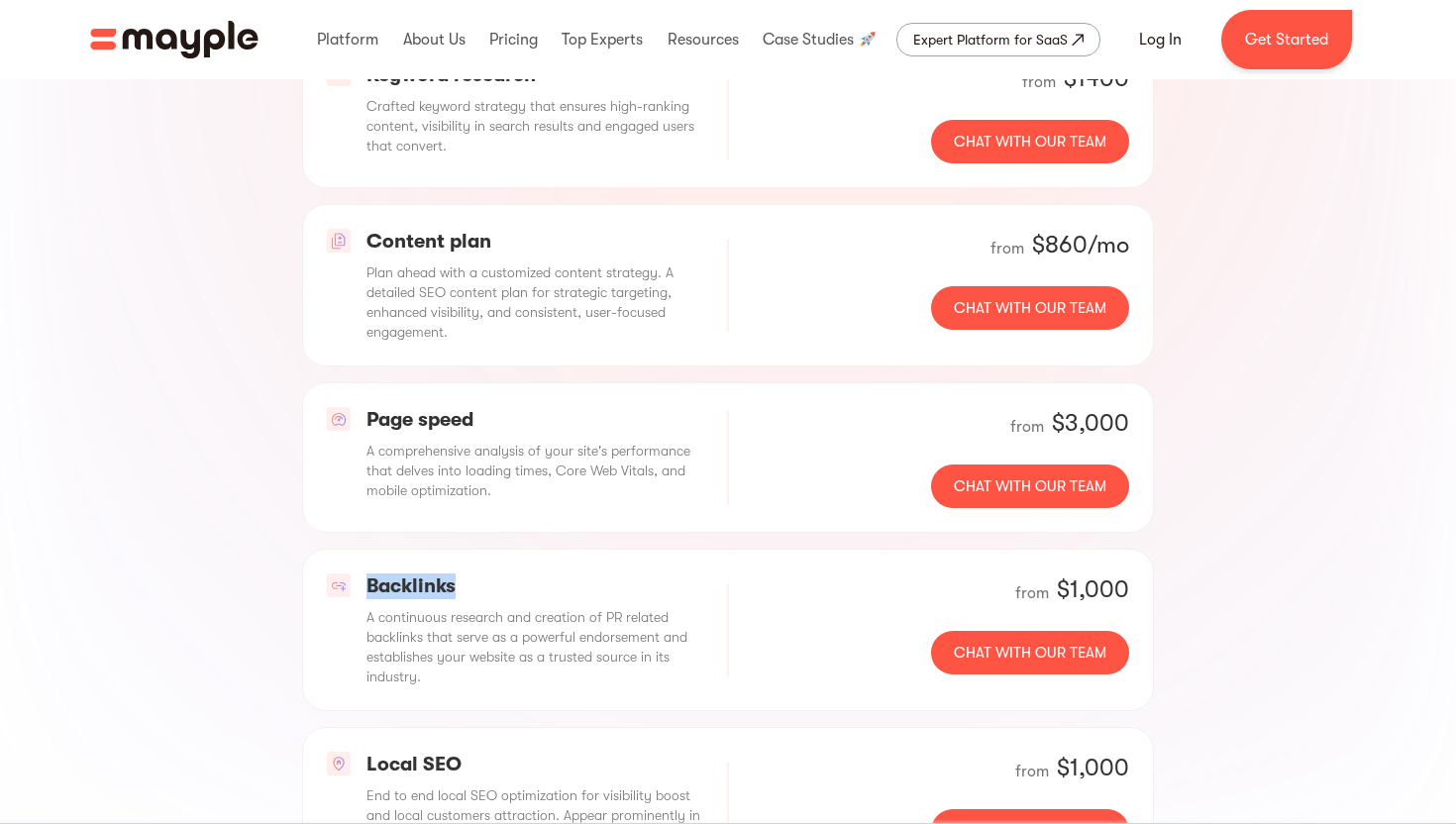 drag, startPoint x: 367, startPoint y: 535, endPoint x: 462, endPoint y: 535, distance: 95 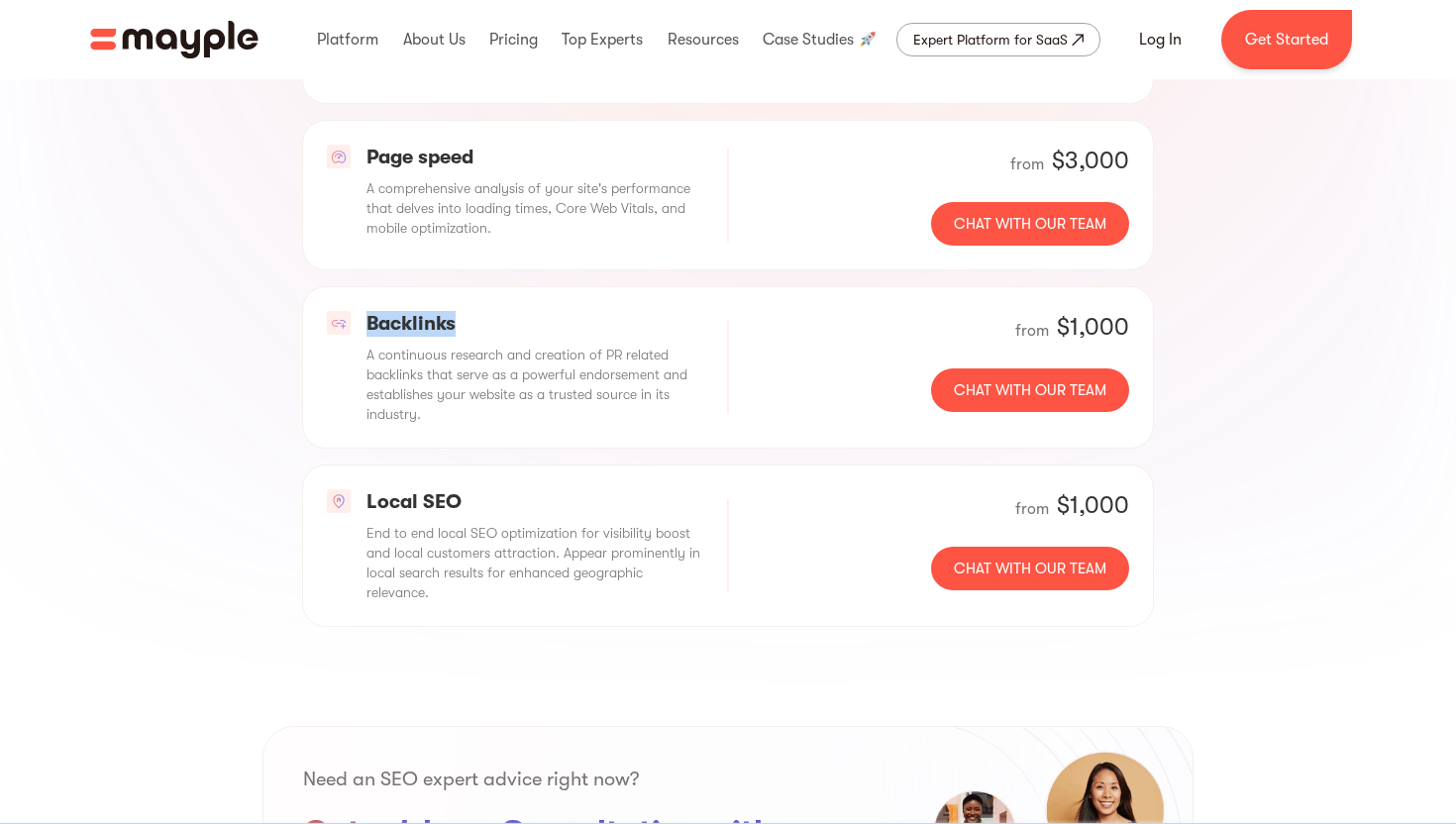 scroll, scrollTop: 1876, scrollLeft: 0, axis: vertical 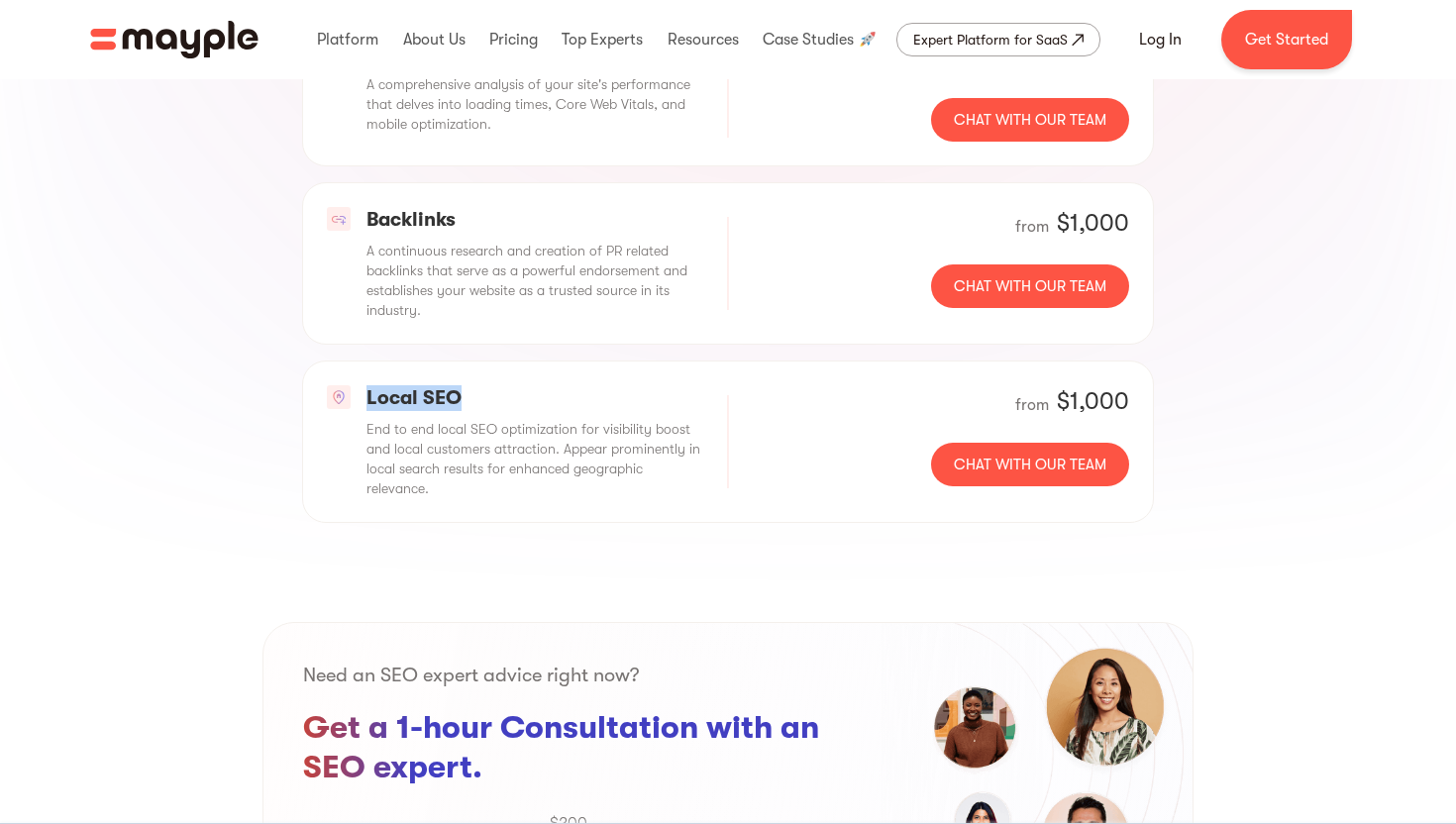 drag, startPoint x: 362, startPoint y: 355, endPoint x: 492, endPoint y: 356, distance: 130.00385 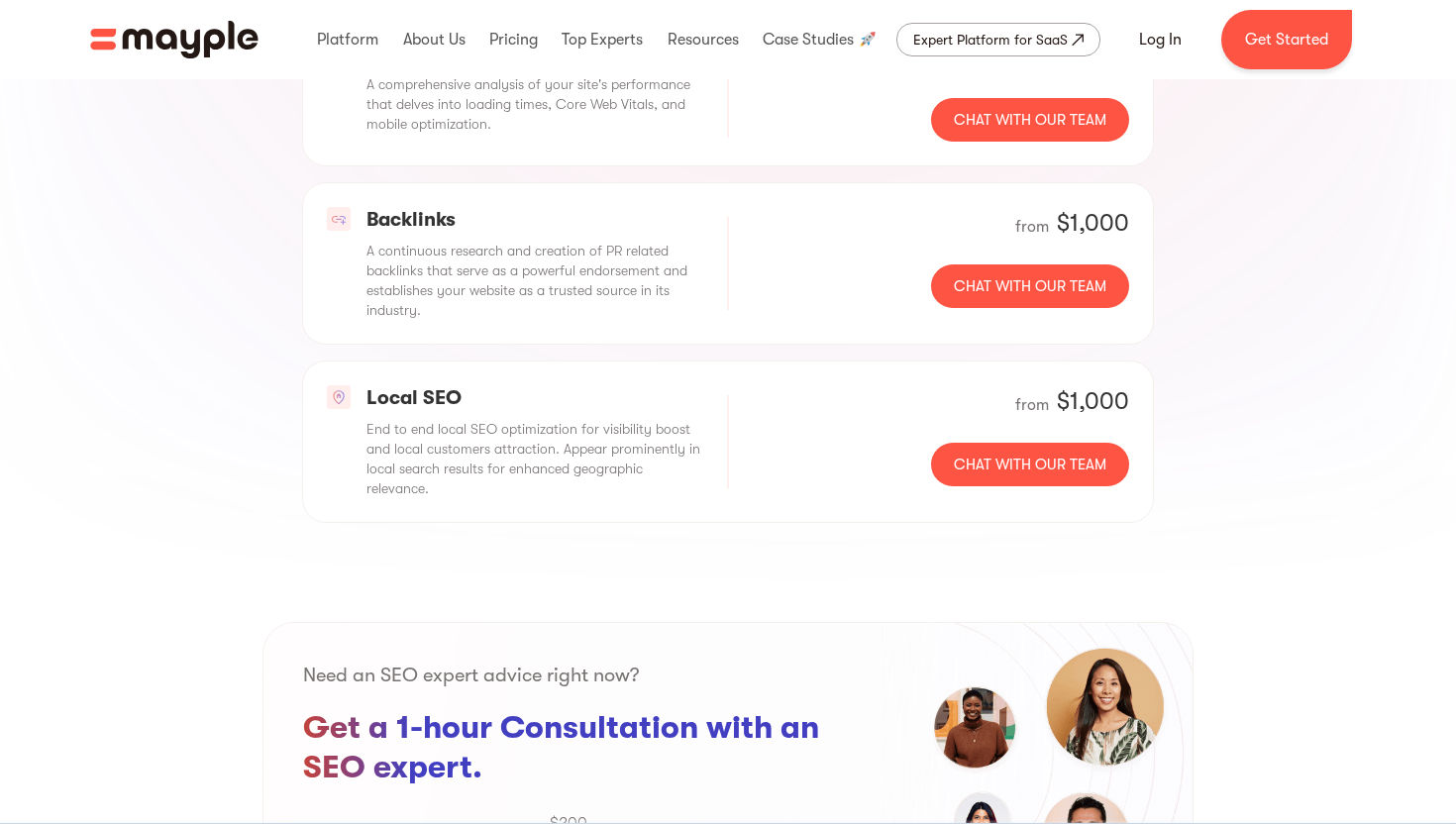 click on "End to end local SEO optimization for visibility boost and local customers attraction. Appear prominently in local search results for enhanced geographic relevance." at bounding box center (535, 459) 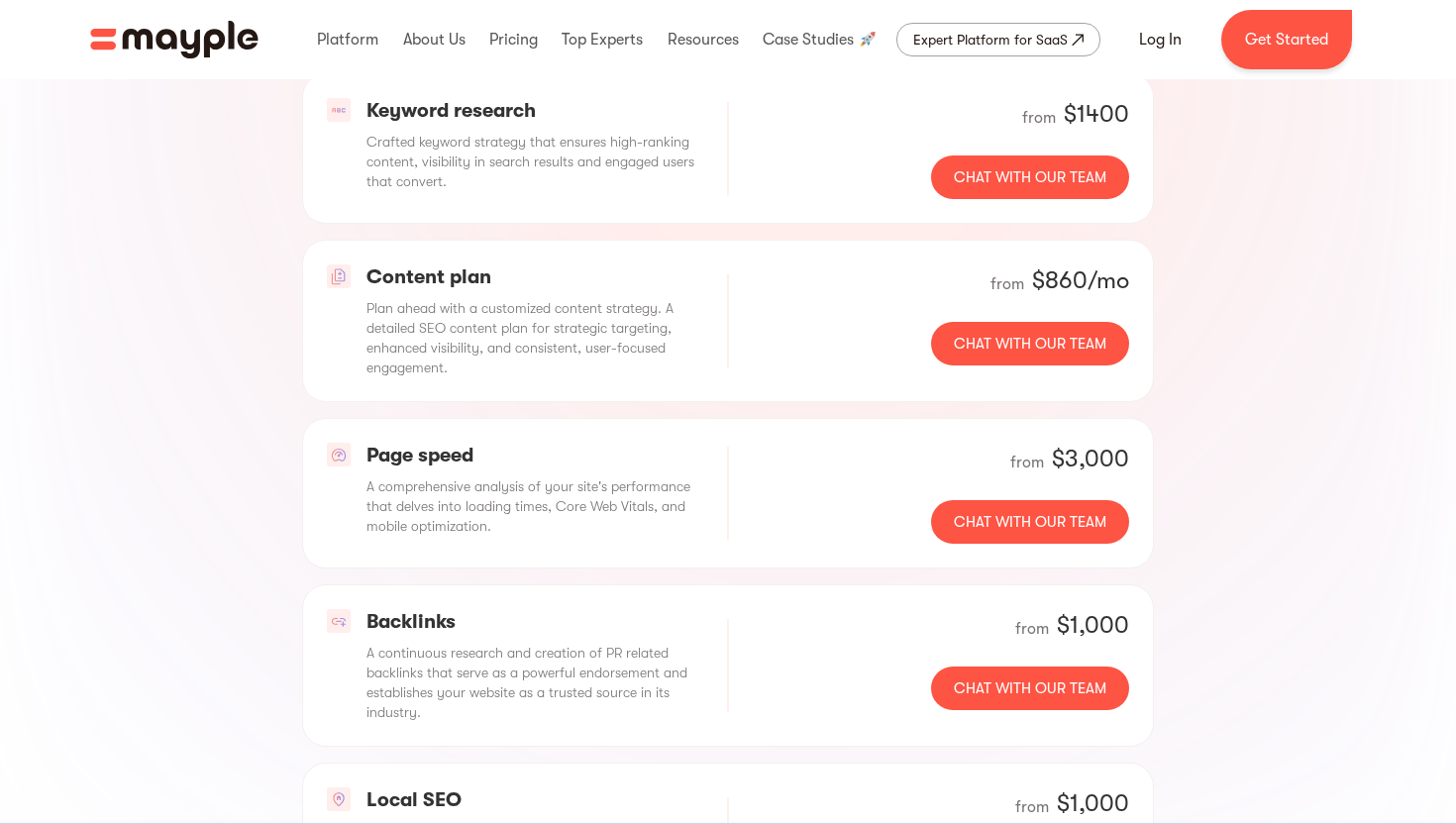 scroll, scrollTop: 966, scrollLeft: 0, axis: vertical 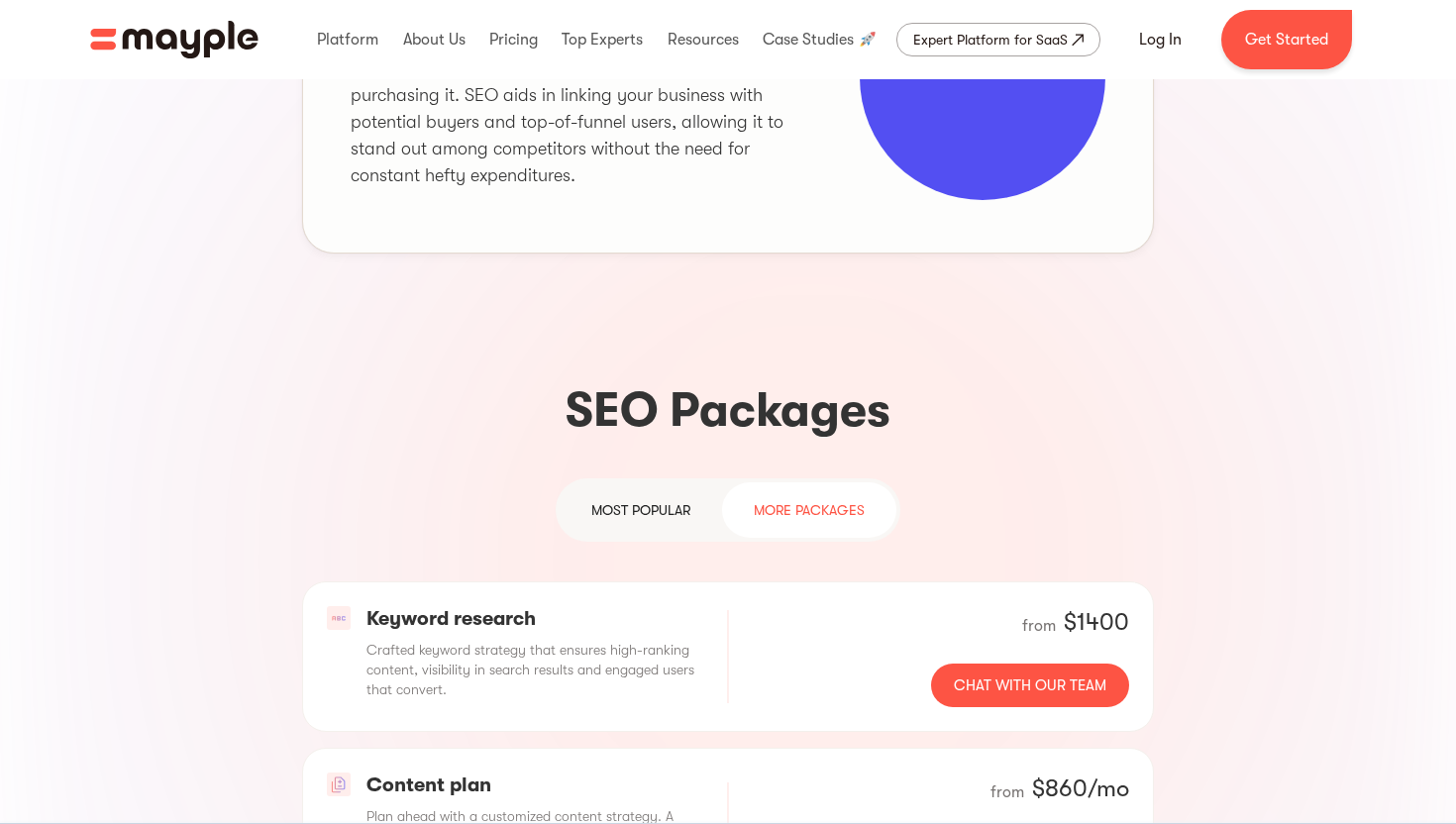 click on "most popular MORE packages" at bounding box center (728, 510) 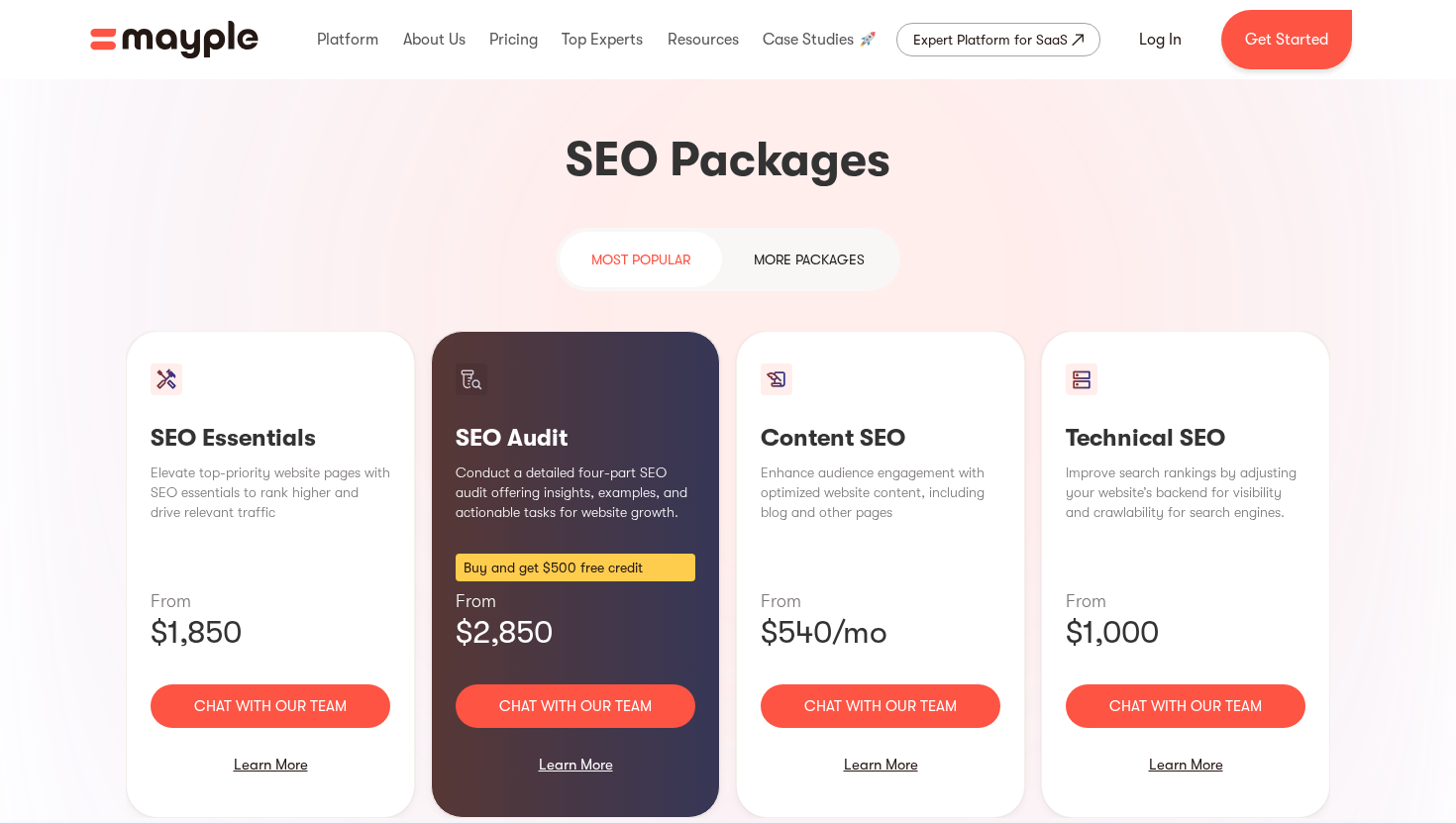 scroll, scrollTop: 0, scrollLeft: 0, axis: both 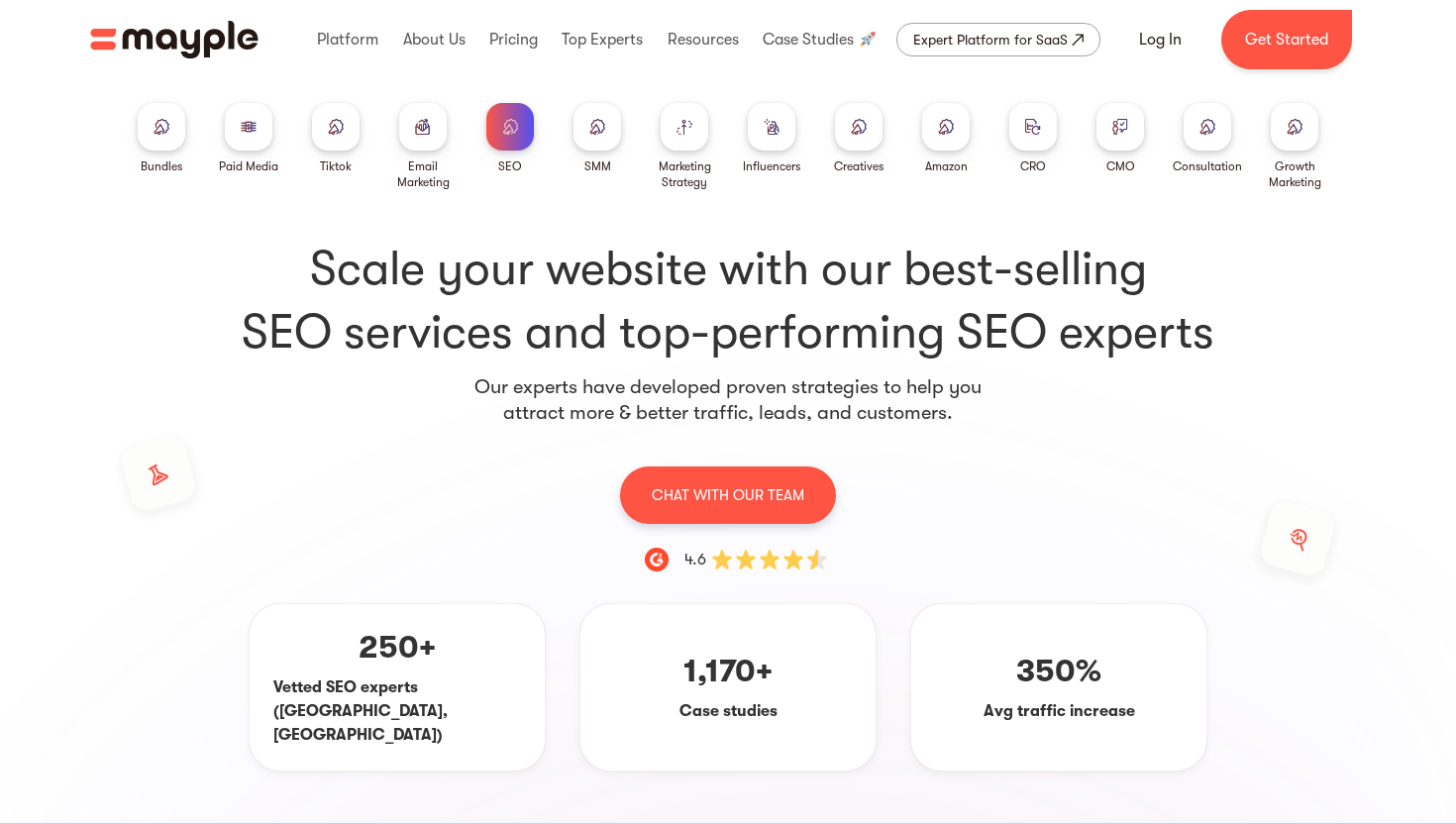 click at bounding box center (249, 126) 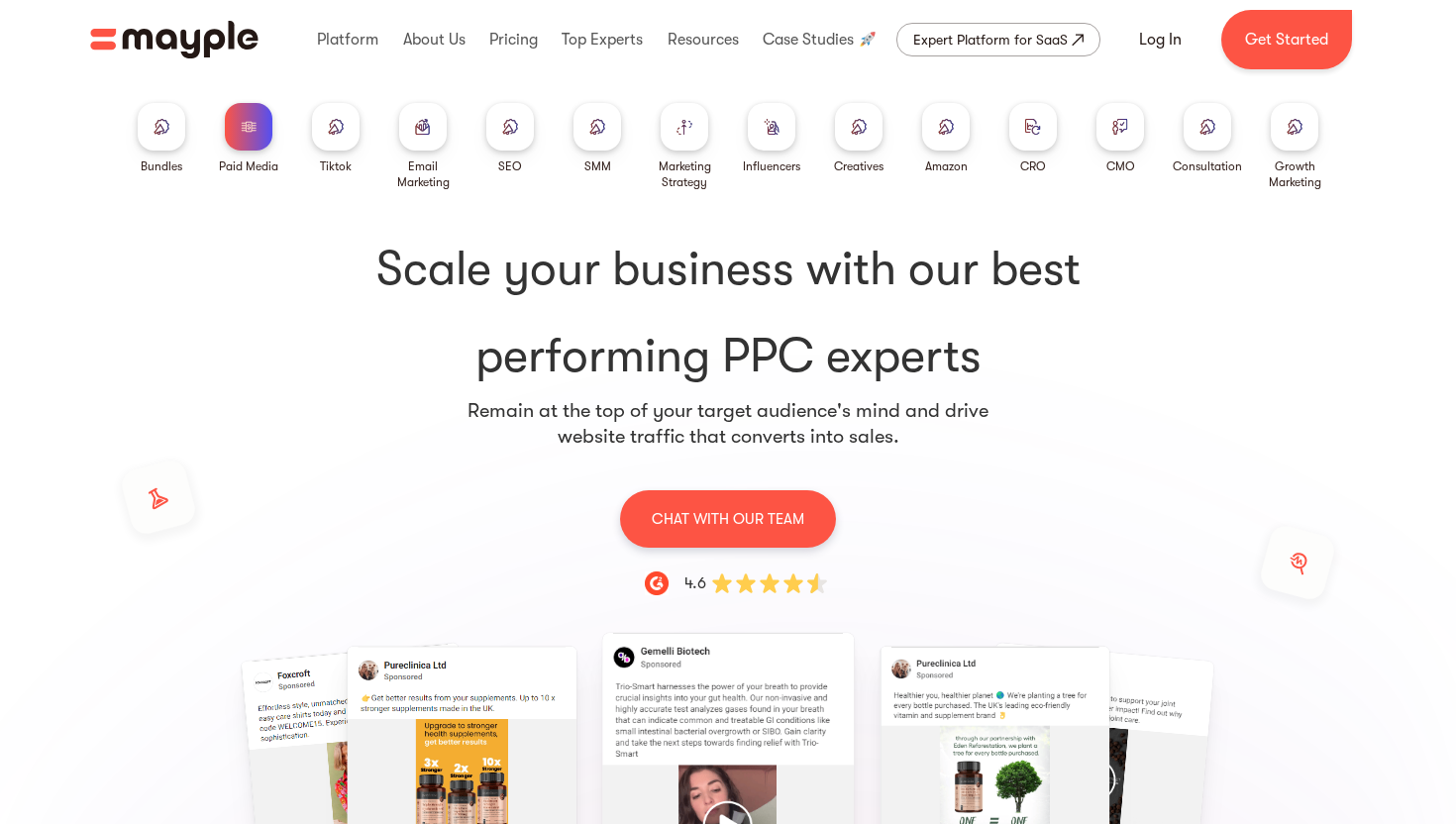 scroll, scrollTop: 0, scrollLeft: 0, axis: both 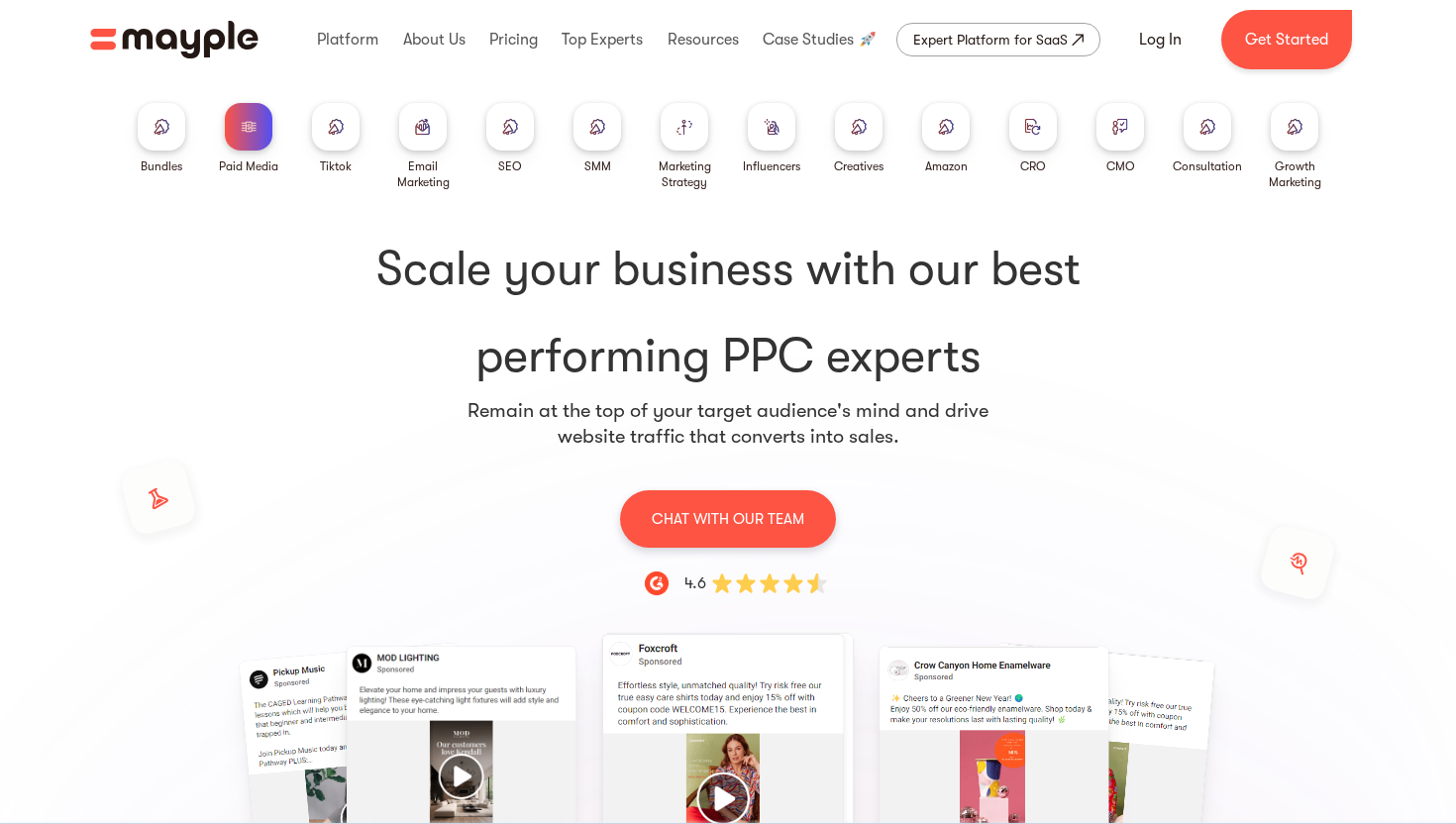 click at bounding box center [859, 126] 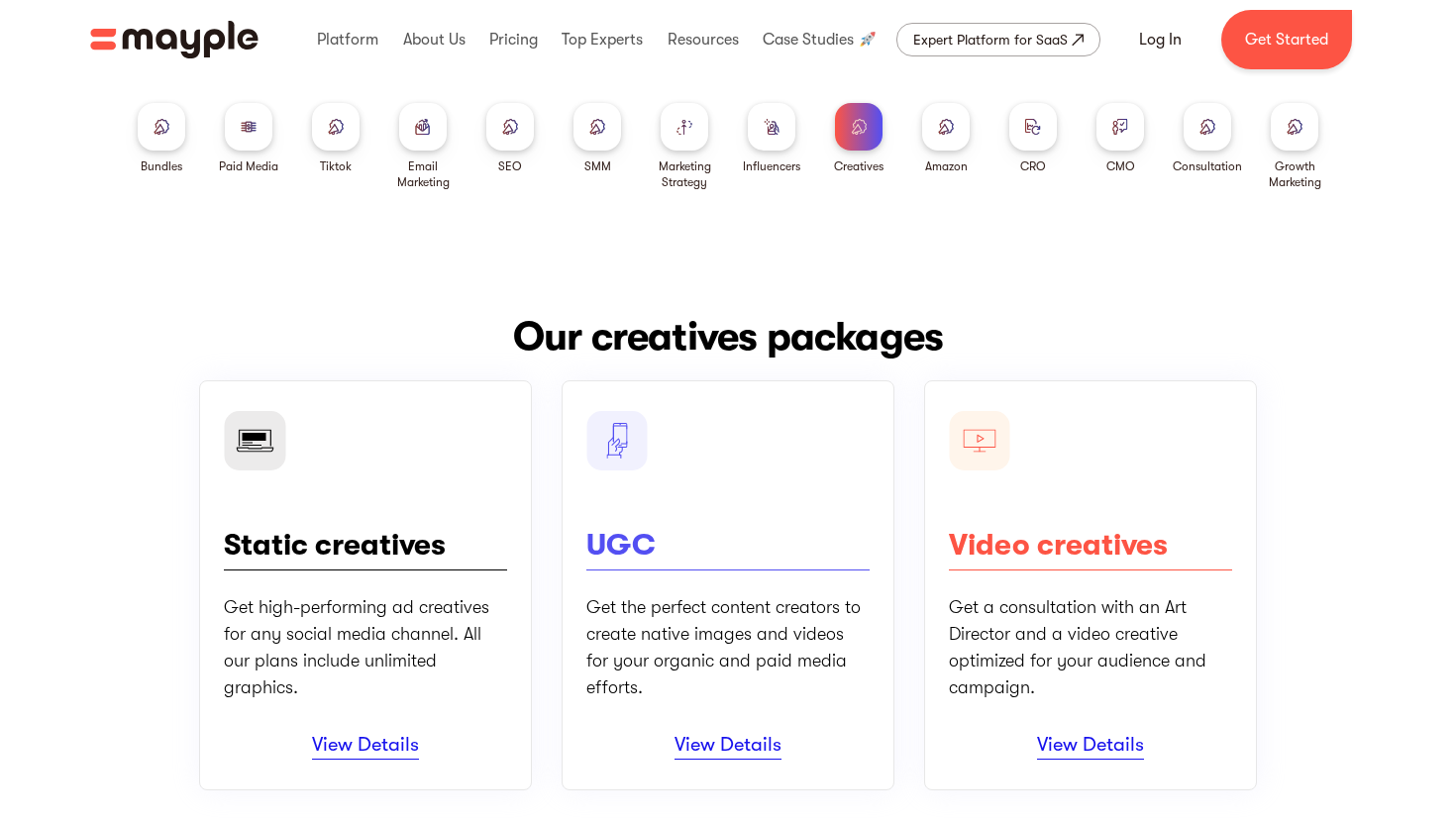scroll, scrollTop: 0, scrollLeft: 0, axis: both 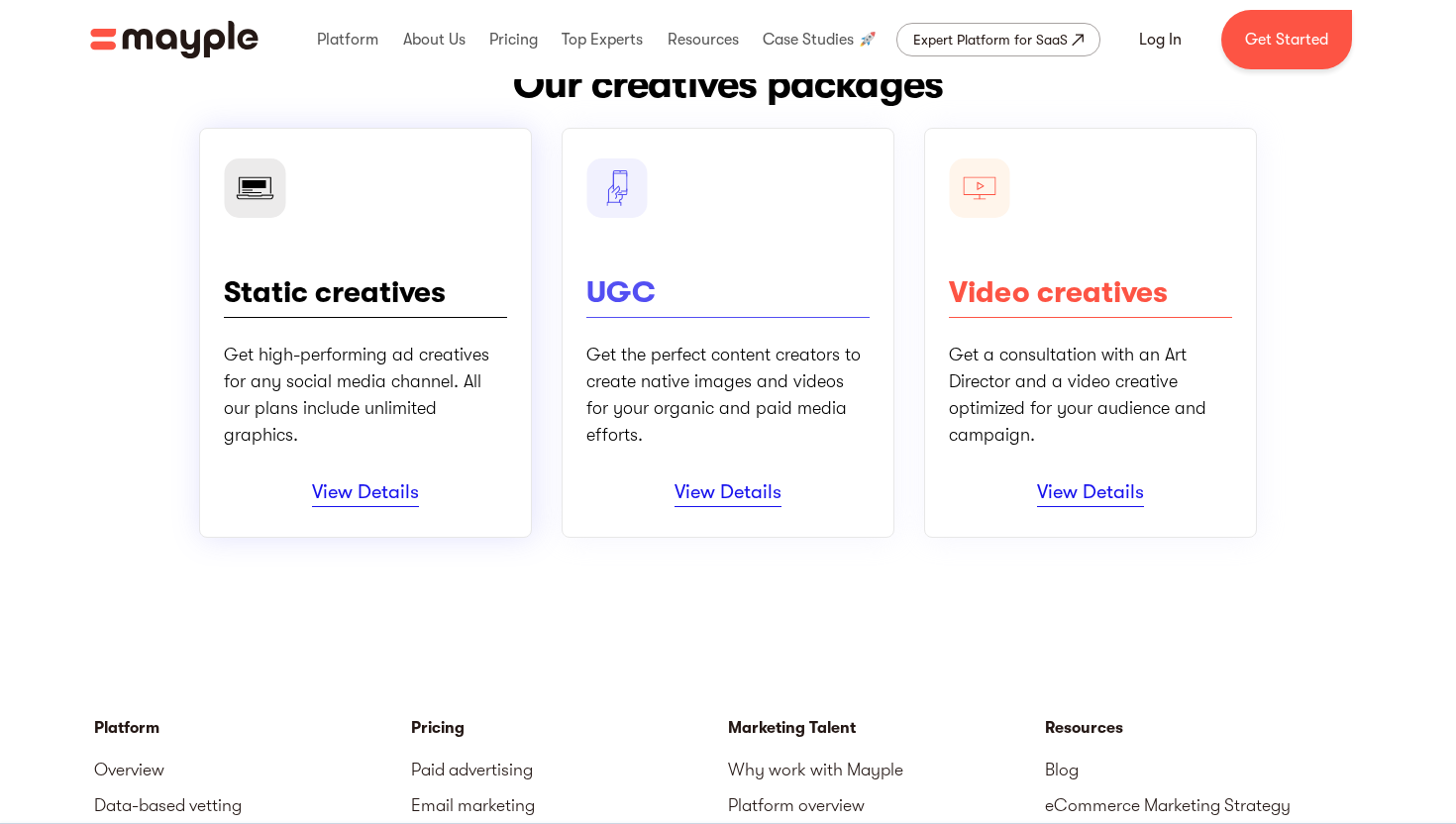 click on "Static creatives Get high-performing ad creatives for any social media channel. All our plans include unlimited graphics. View Details" at bounding box center (365, 333) 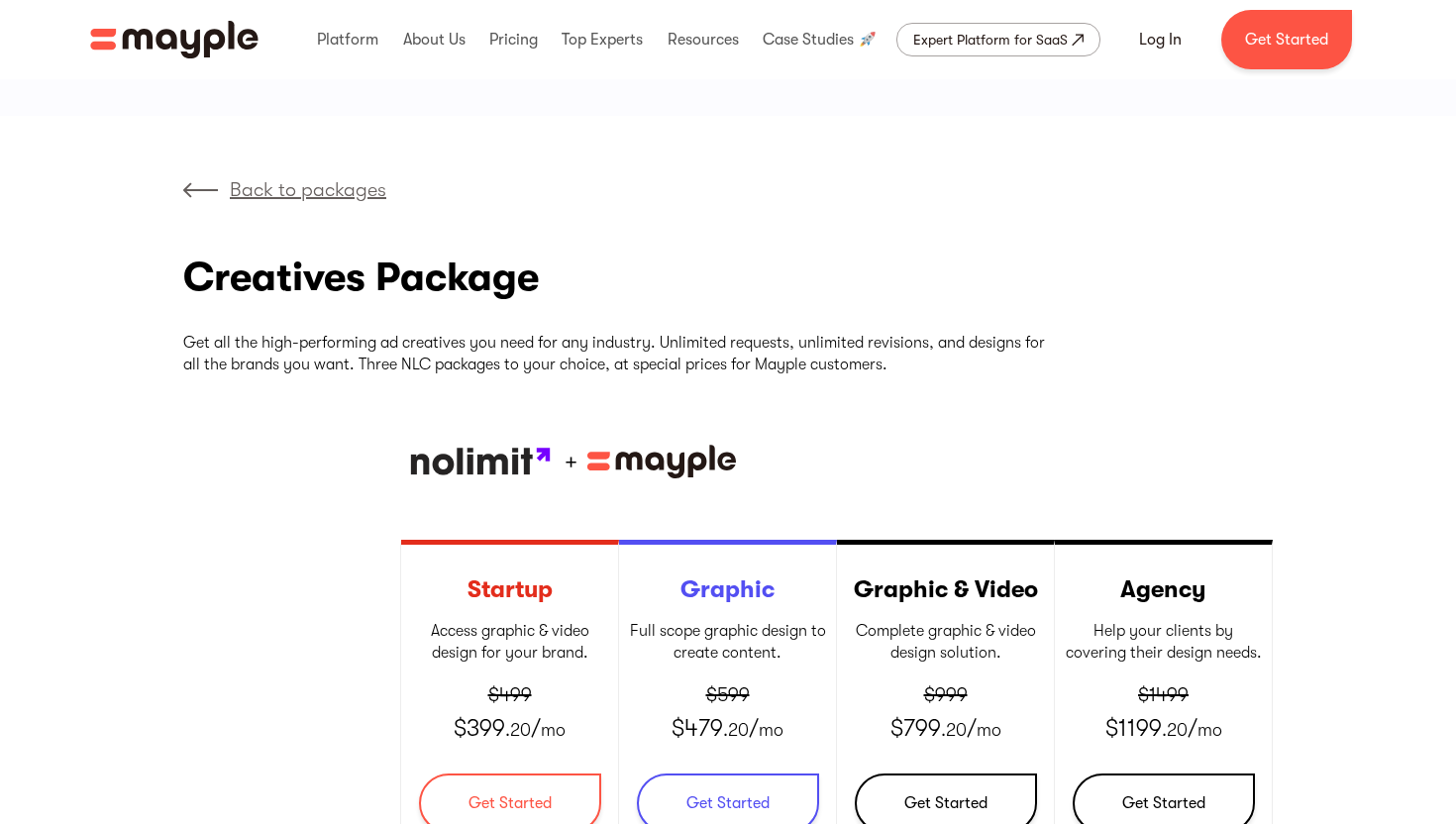 scroll, scrollTop: 0, scrollLeft: 0, axis: both 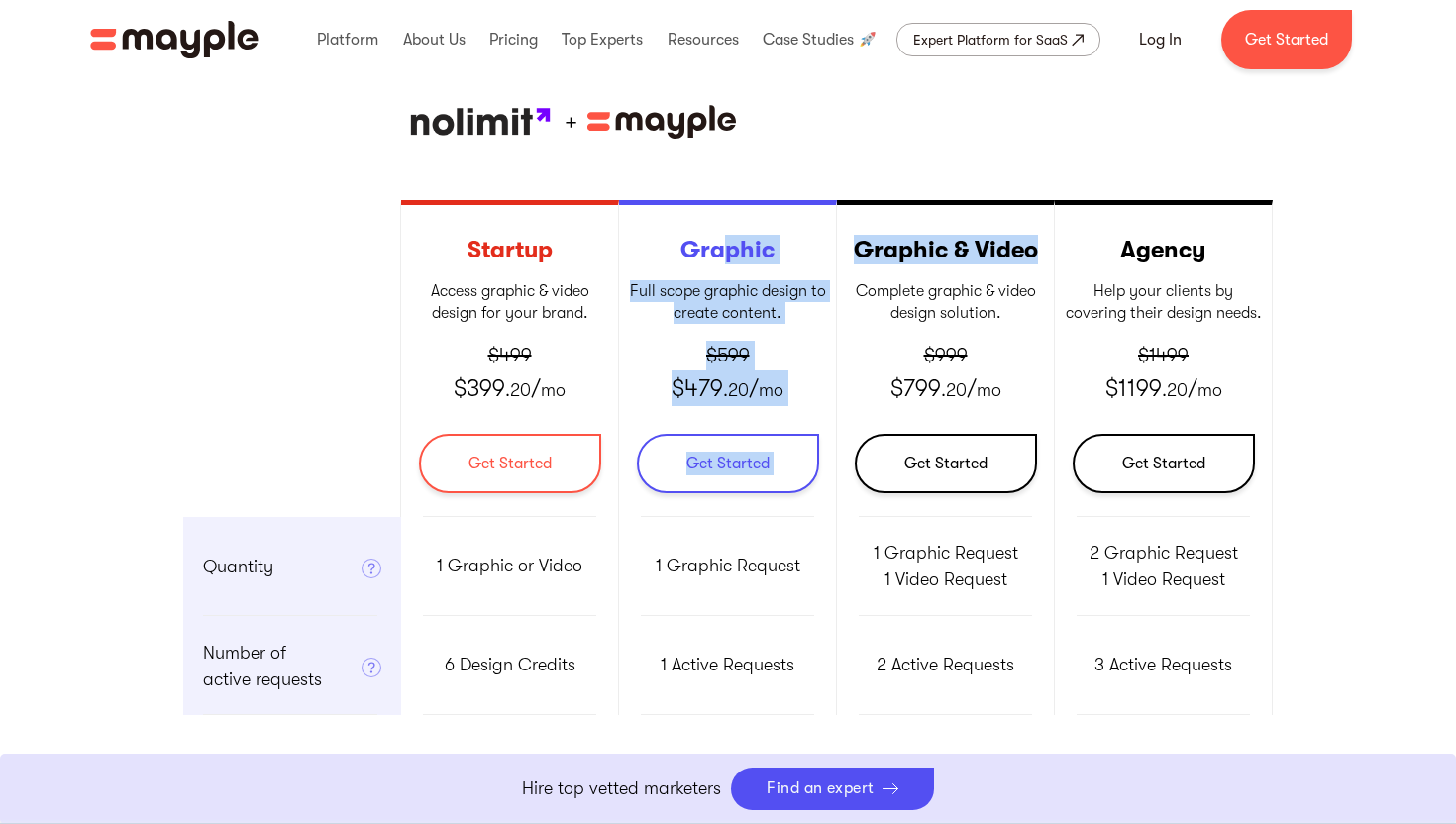 drag, startPoint x: 1031, startPoint y: 253, endPoint x: 709, endPoint y: 253, distance: 322 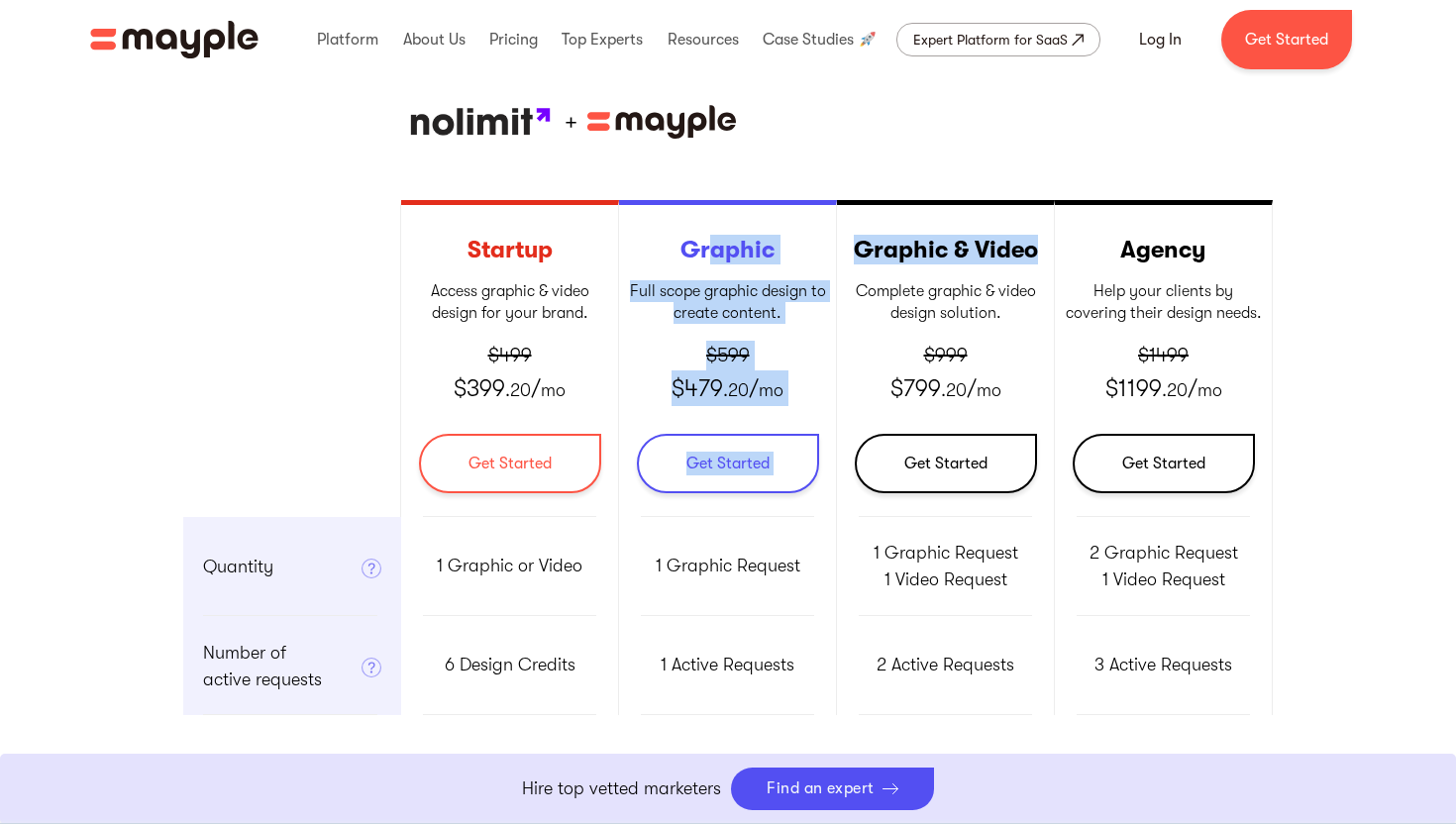 click on "Graphic & Video" at bounding box center [945, 250] 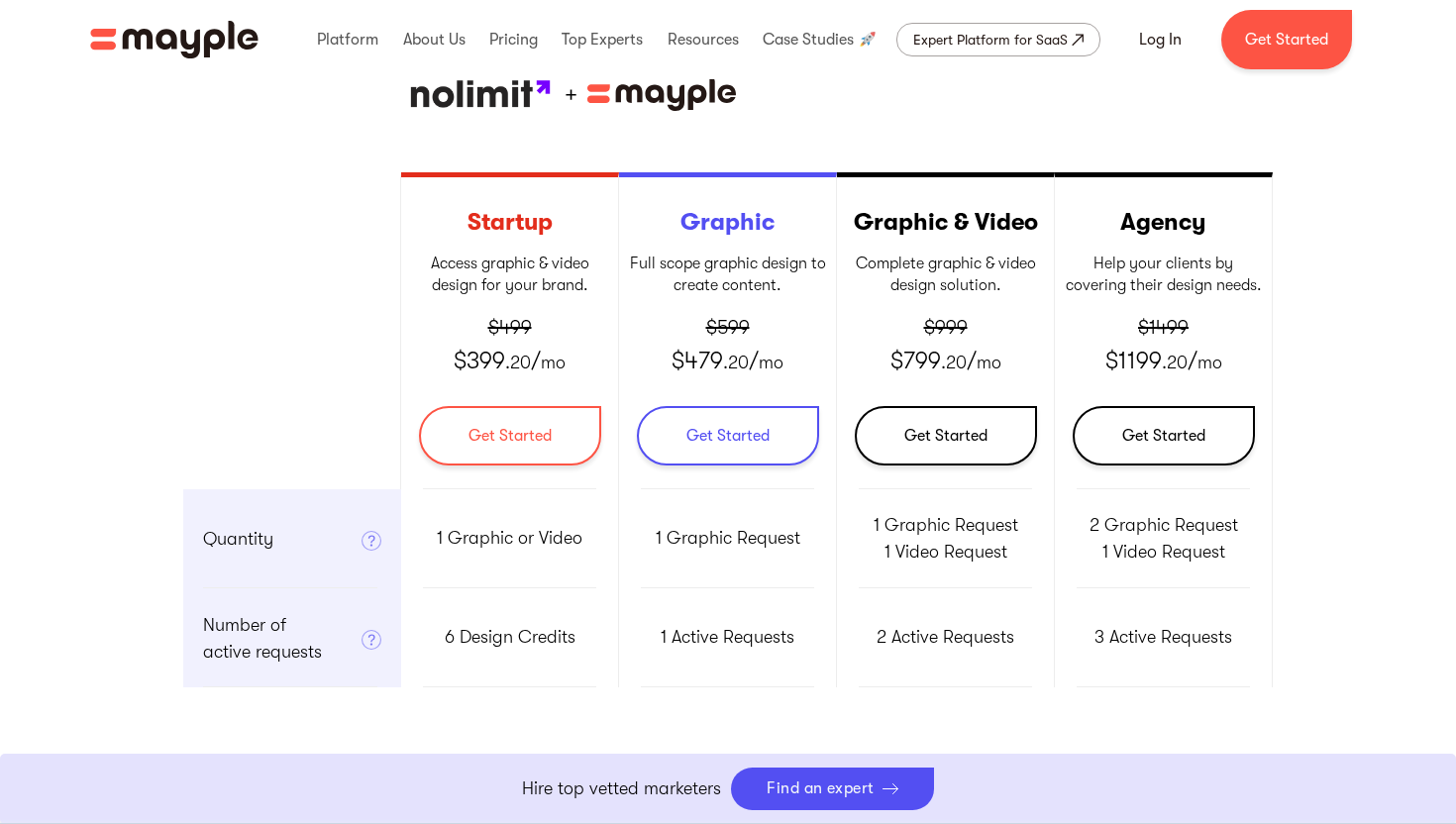 scroll, scrollTop: 685, scrollLeft: 0, axis: vertical 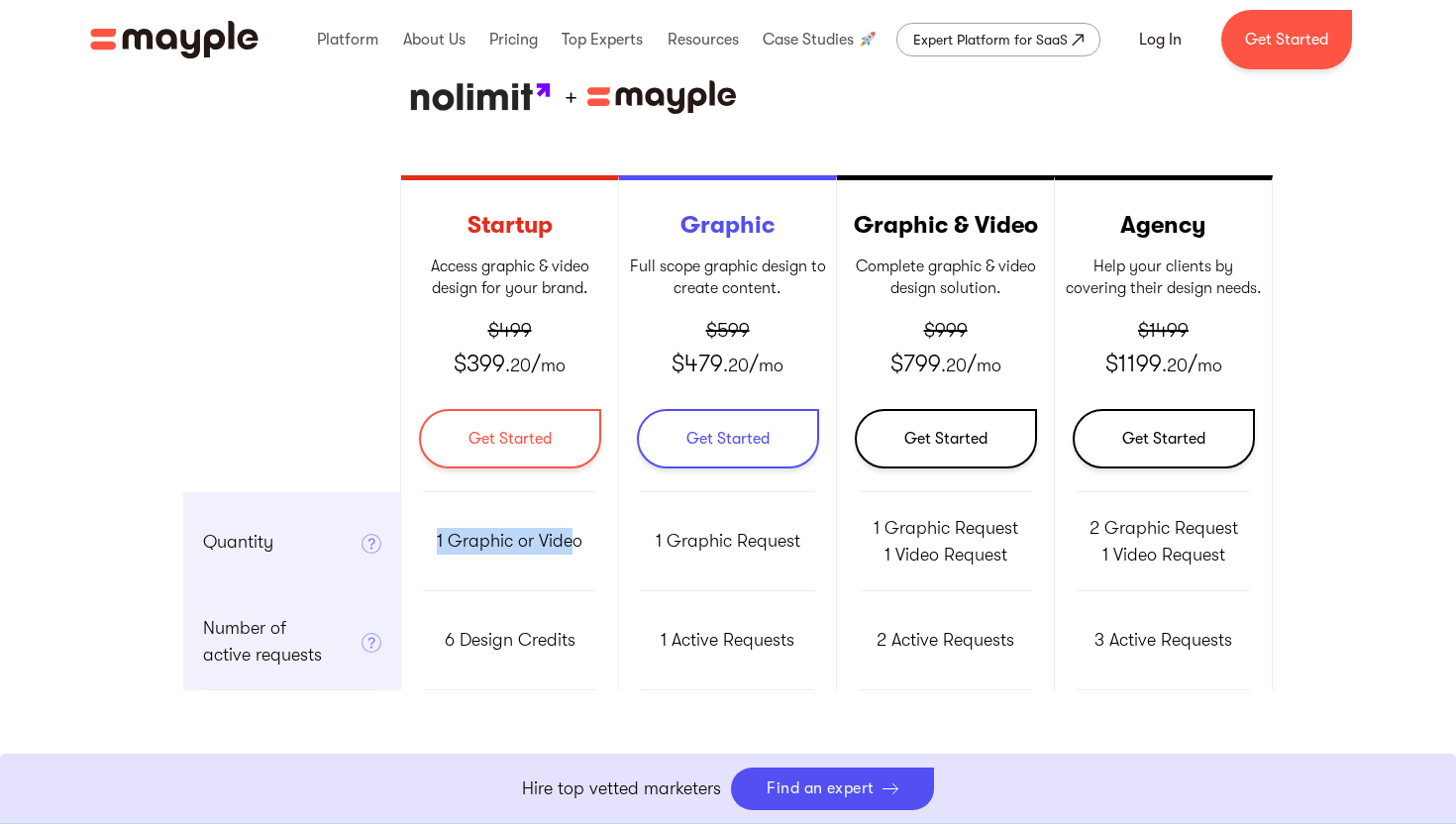 drag, startPoint x: 426, startPoint y: 549, endPoint x: 572, endPoint y: 549, distance: 146 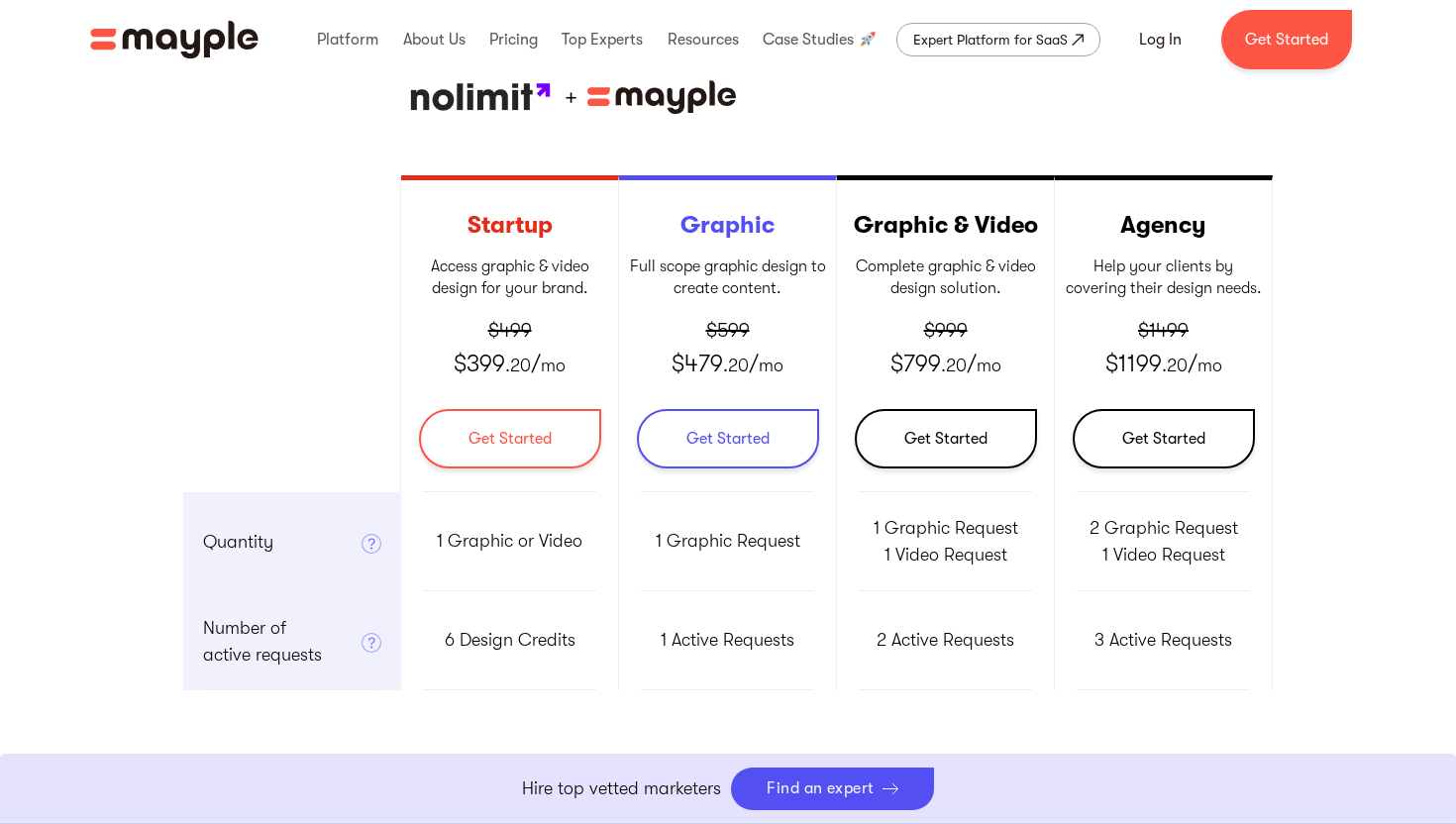 click on "1 Graphic or Video" at bounding box center (510, 542) 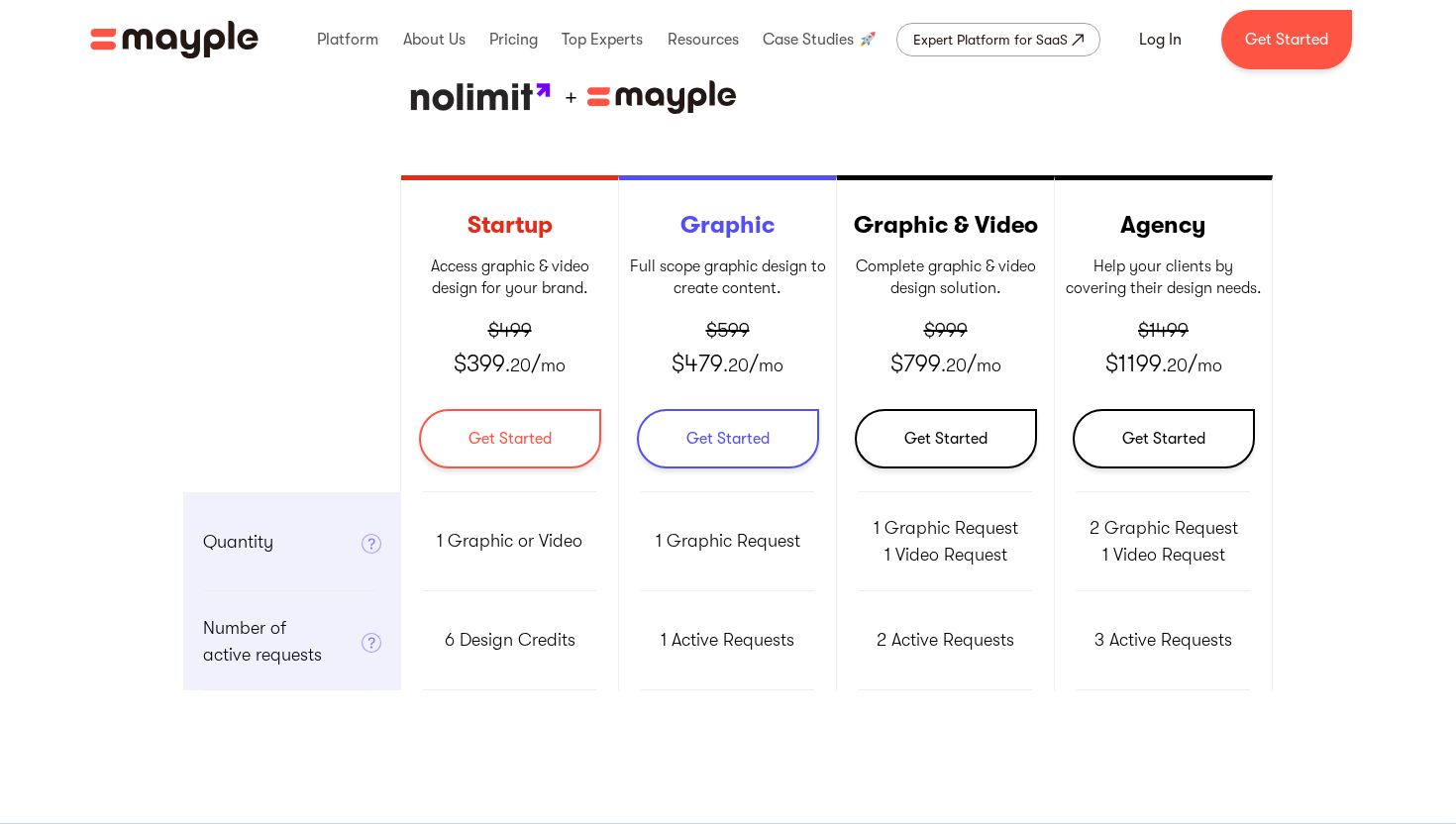scroll, scrollTop: 0, scrollLeft: 0, axis: both 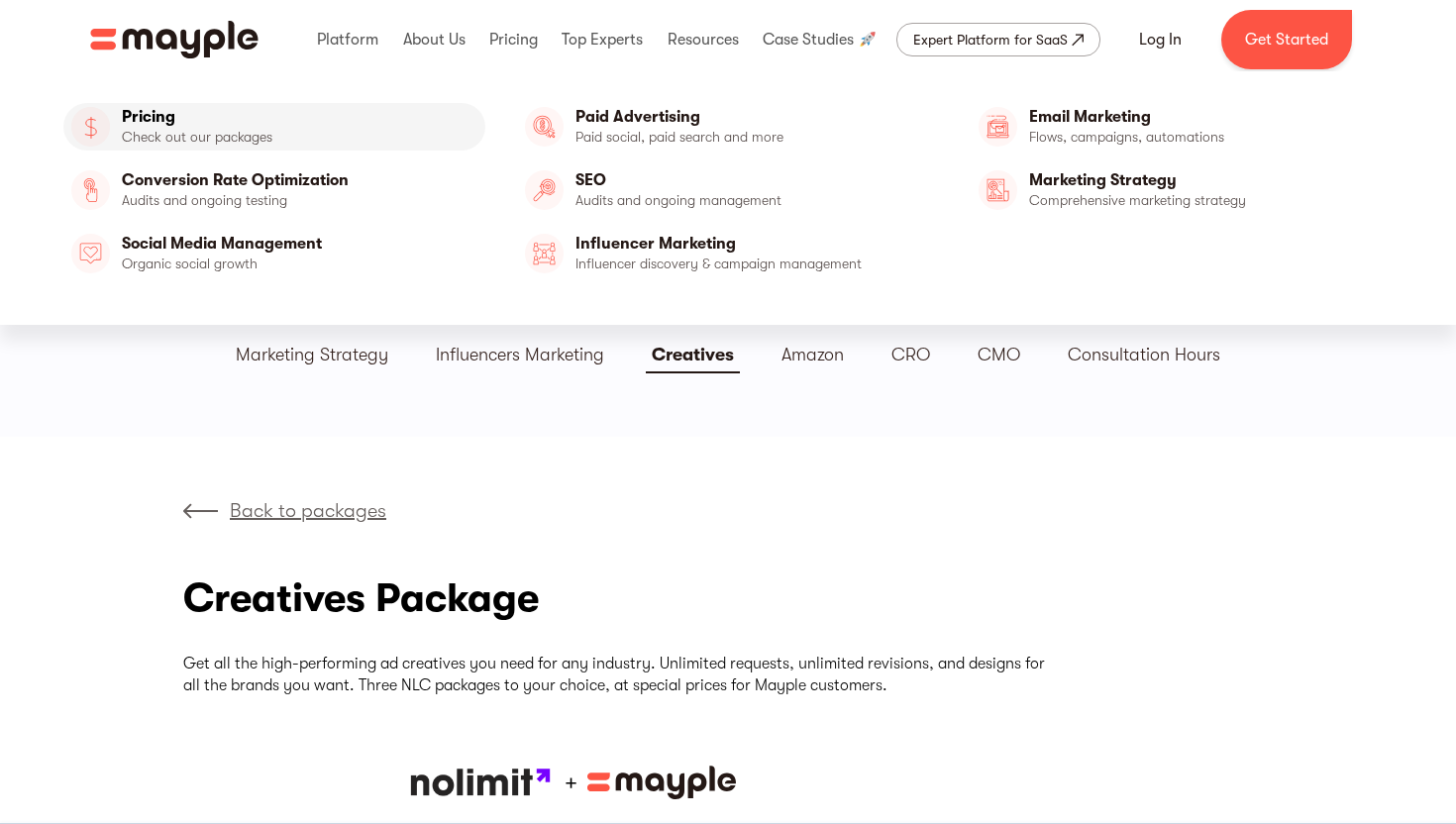 click on "Pricing" at bounding box center (274, 127) 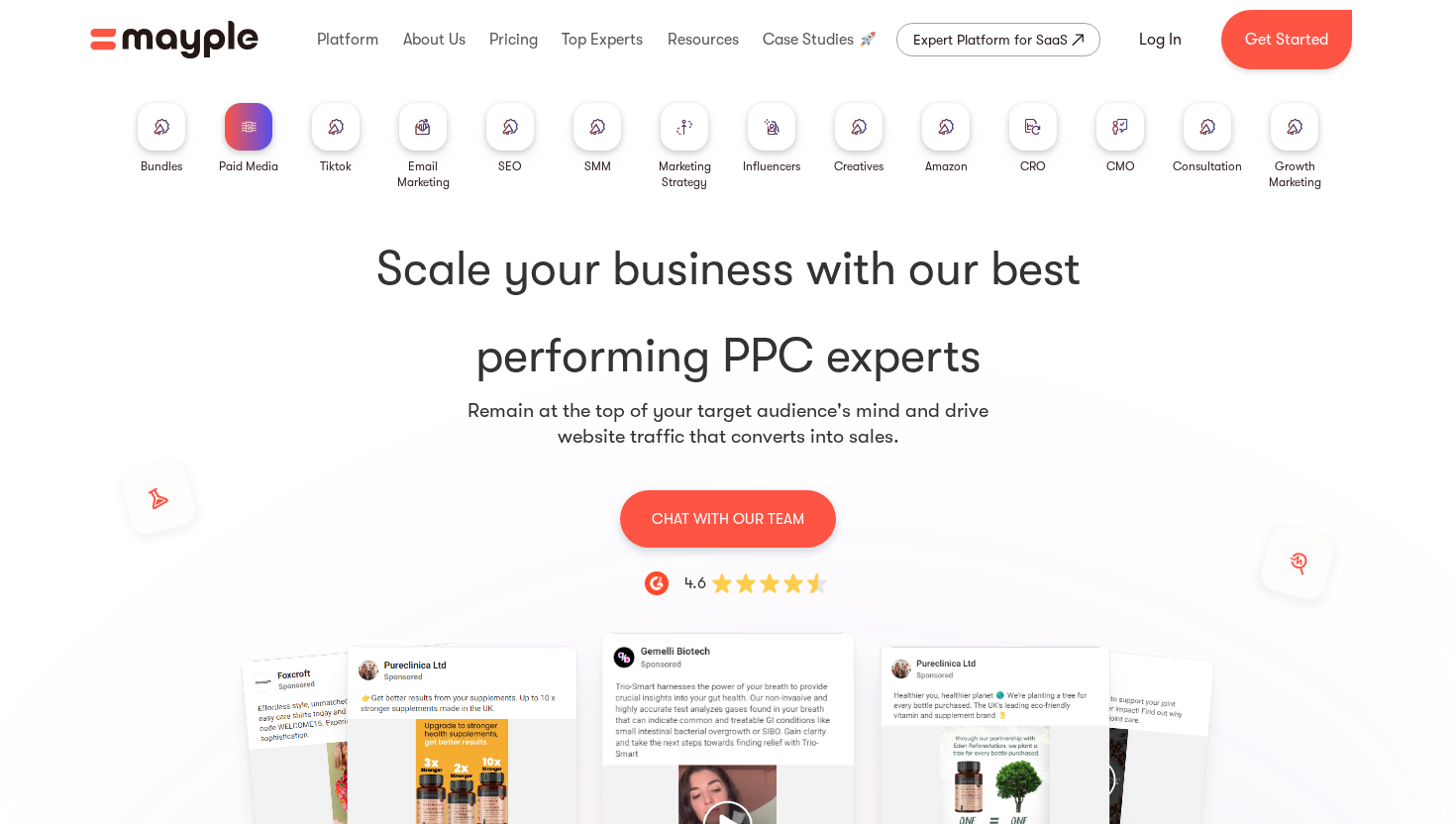 scroll, scrollTop: 0, scrollLeft: 0, axis: both 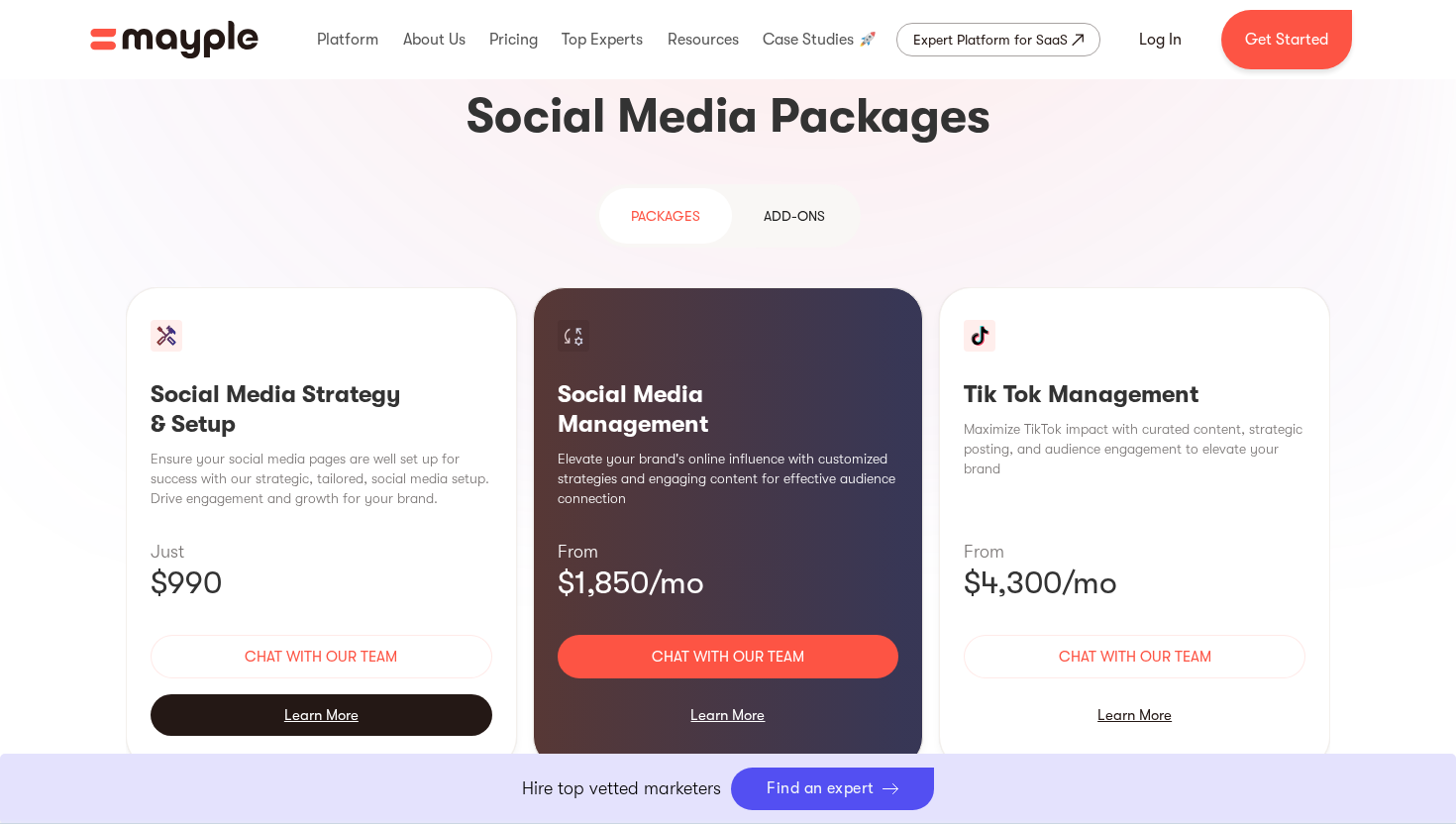 click on "Learn More" at bounding box center [321, 715] 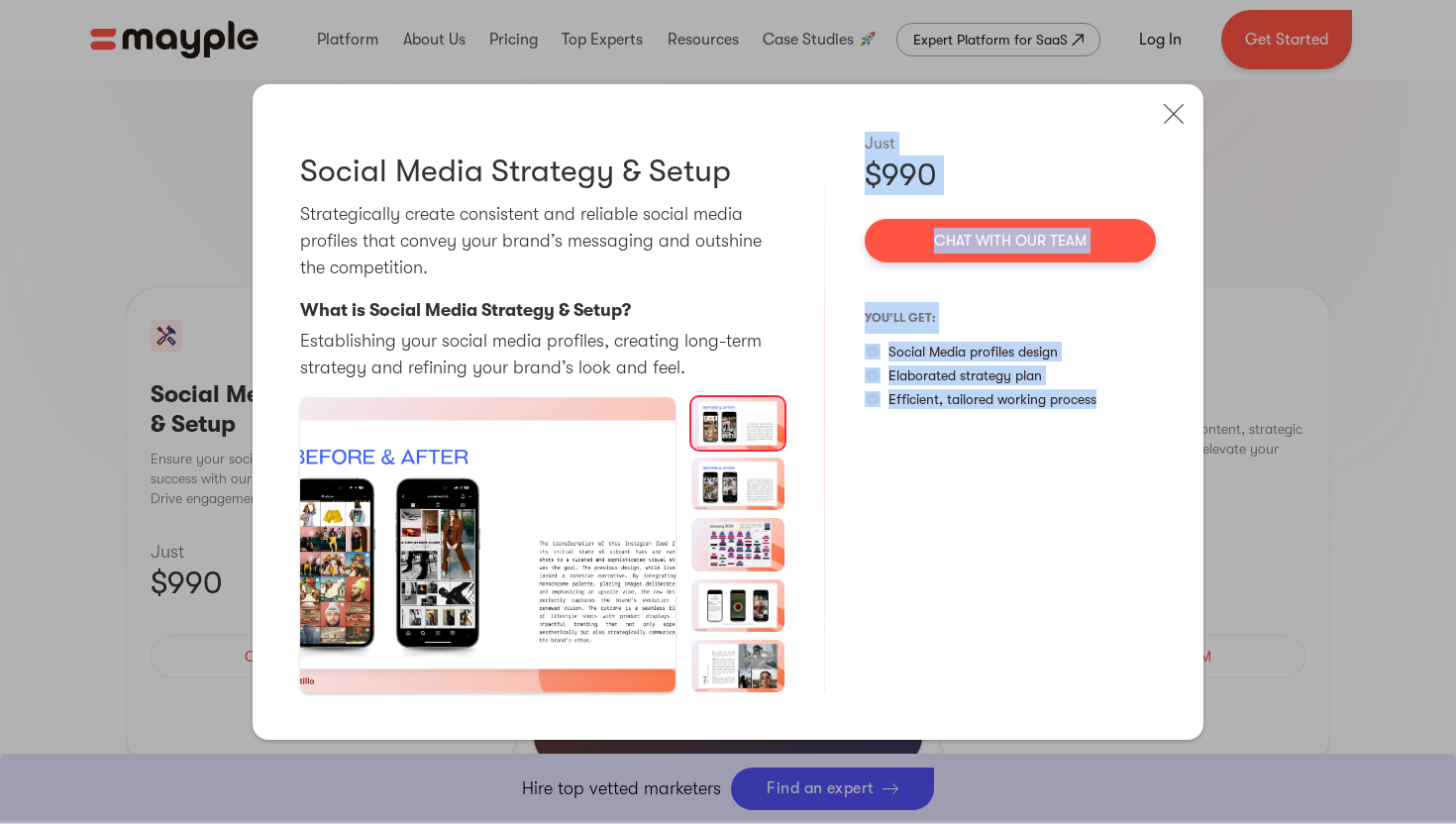 drag, startPoint x: 1108, startPoint y: 407, endPoint x: 845, endPoint y: 302, distance: 283.18545 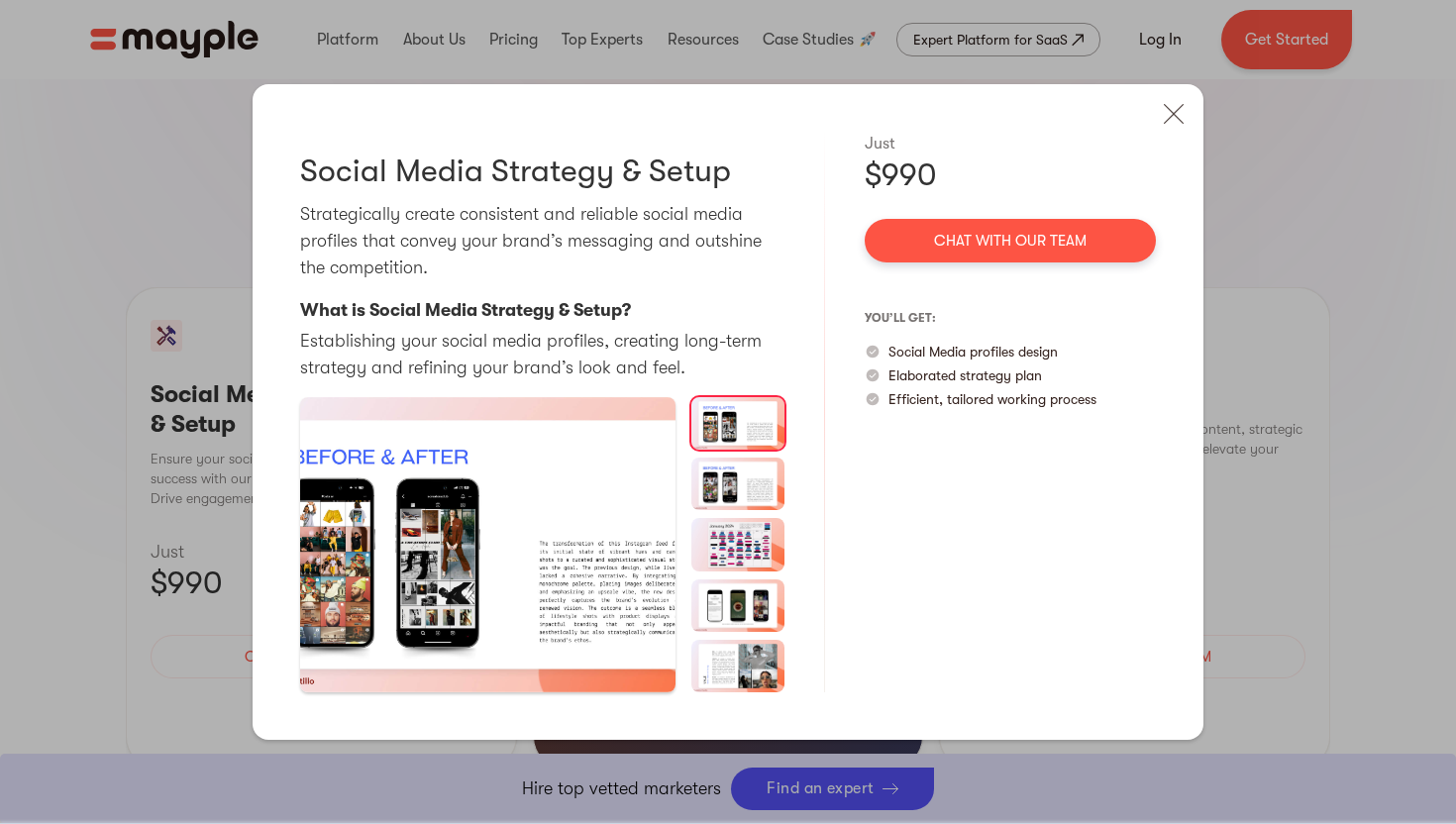 click on "Social Media profiles design" at bounding box center (973, 352) 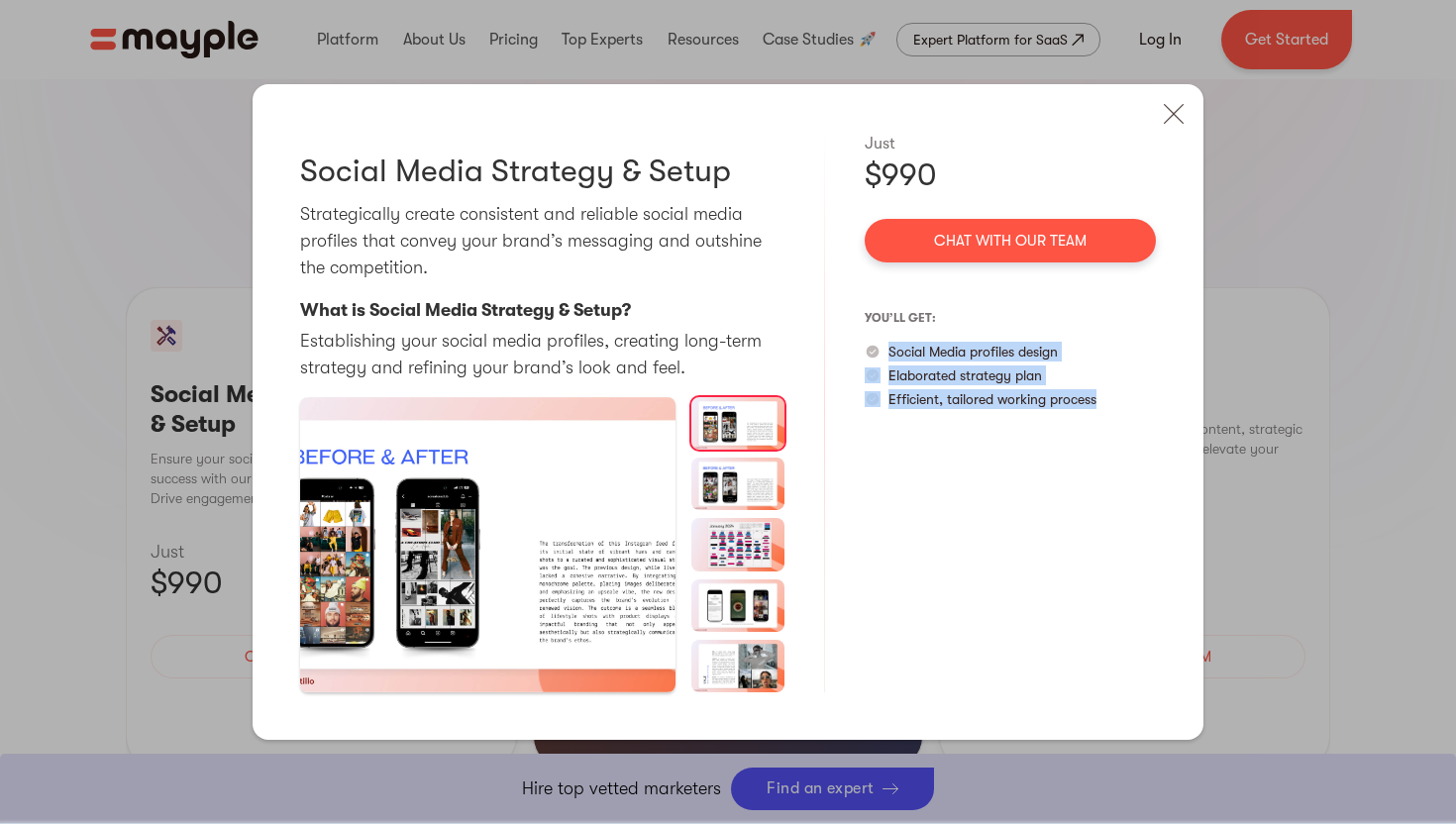 drag, startPoint x: 1118, startPoint y: 403, endPoint x: 888, endPoint y: 335, distance: 239.84161 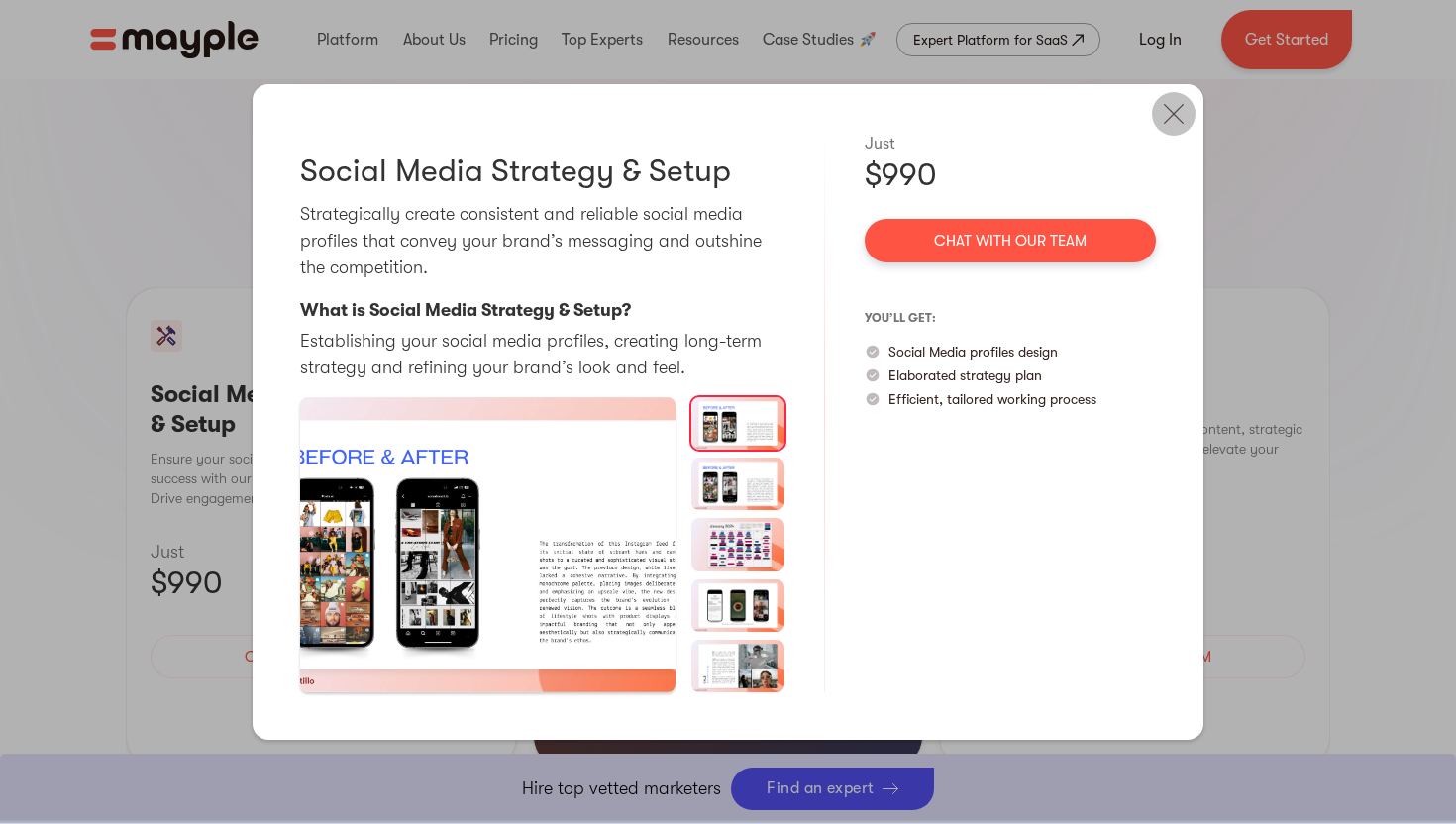 click at bounding box center (1174, 114) 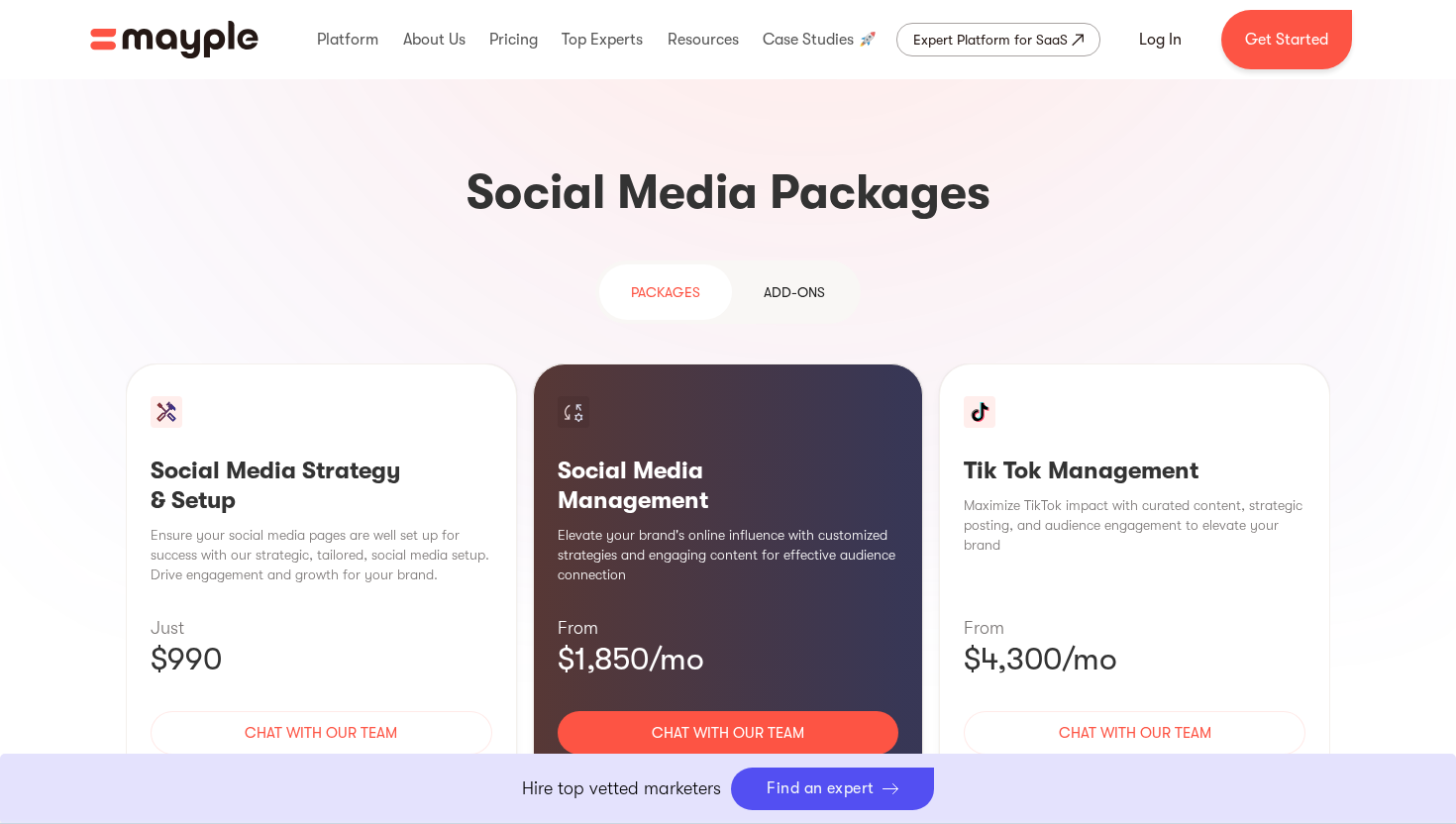 scroll, scrollTop: 0, scrollLeft: 0, axis: both 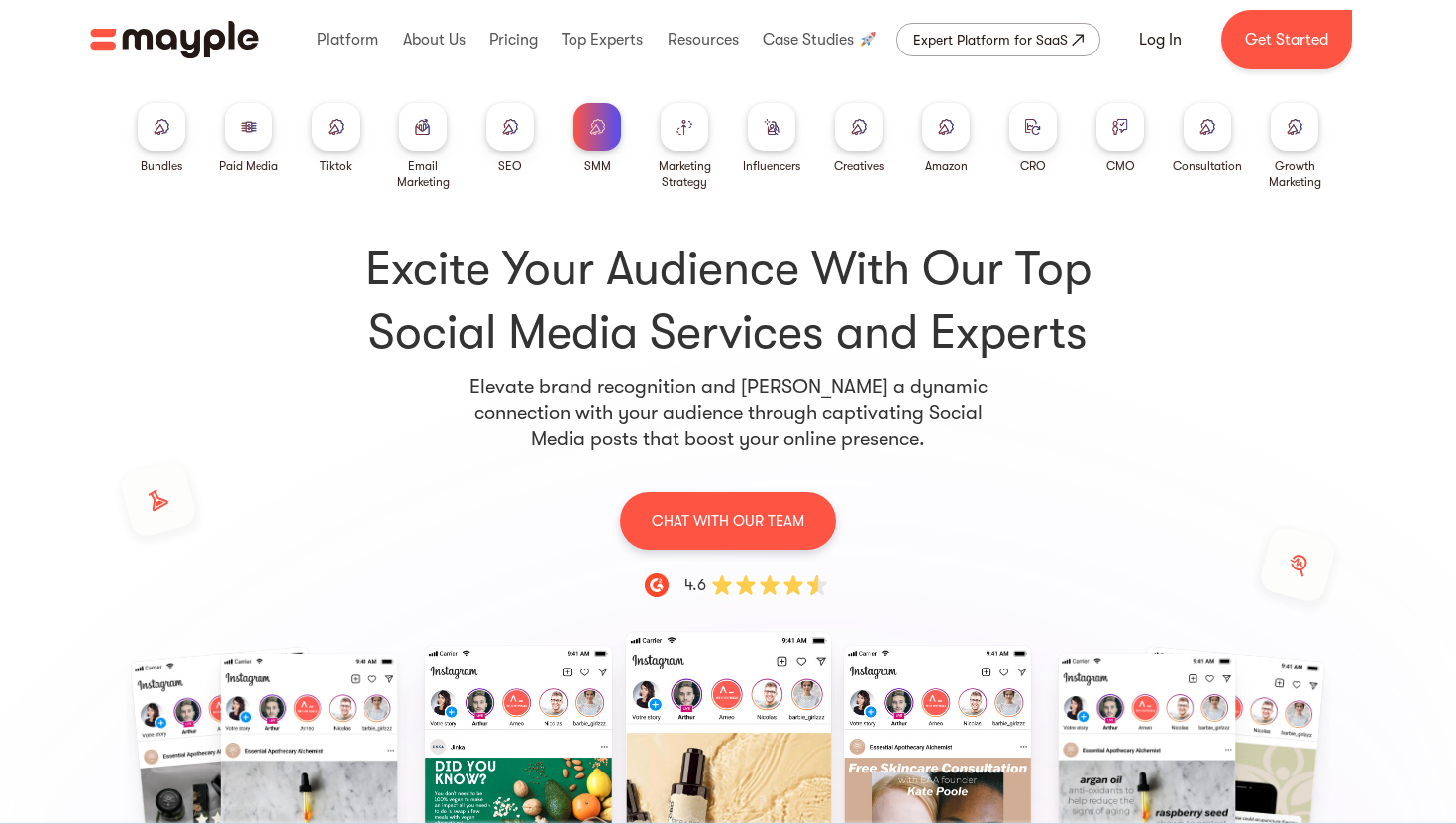 click at bounding box center (336, 127) 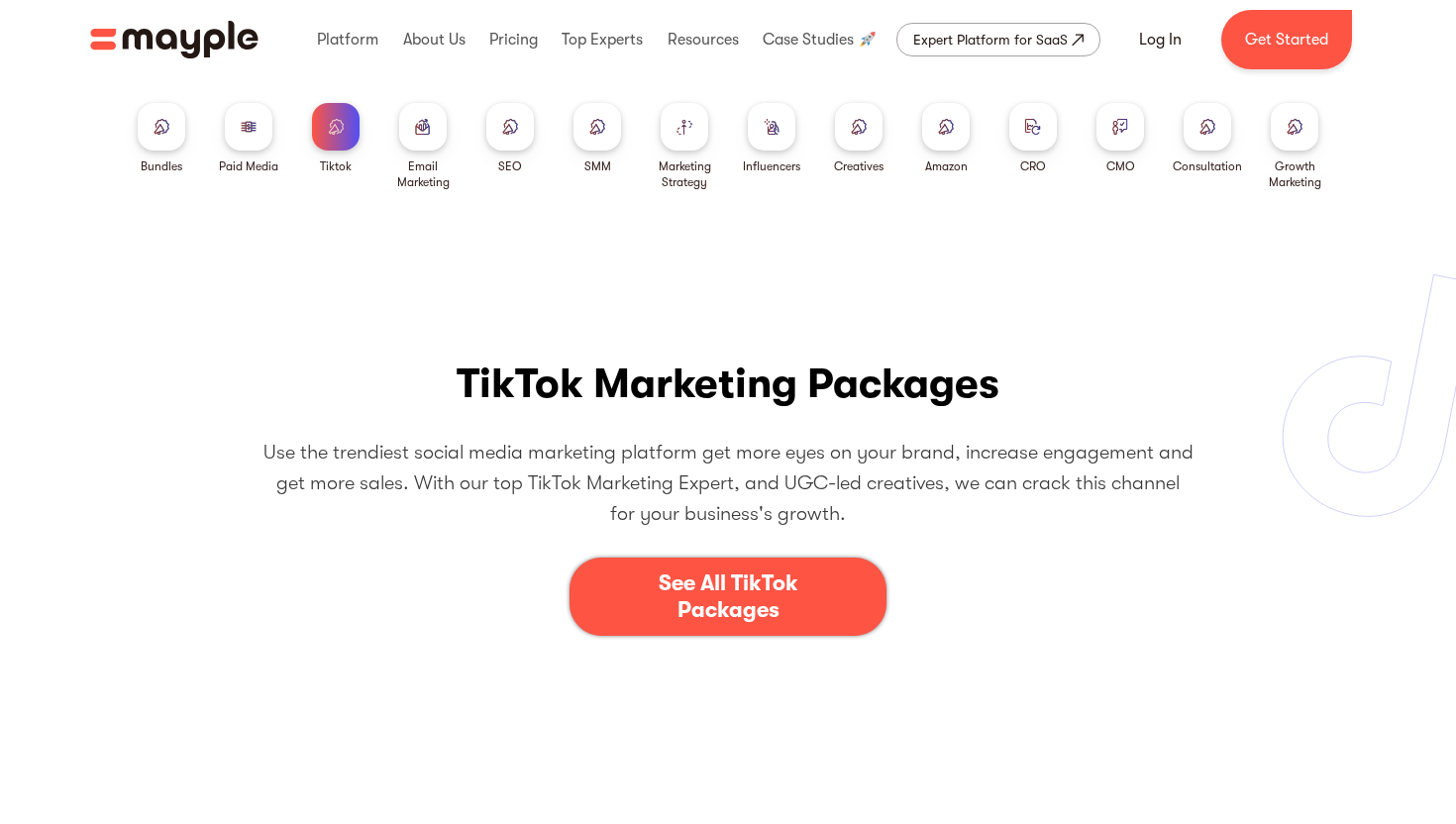 scroll, scrollTop: 0, scrollLeft: 0, axis: both 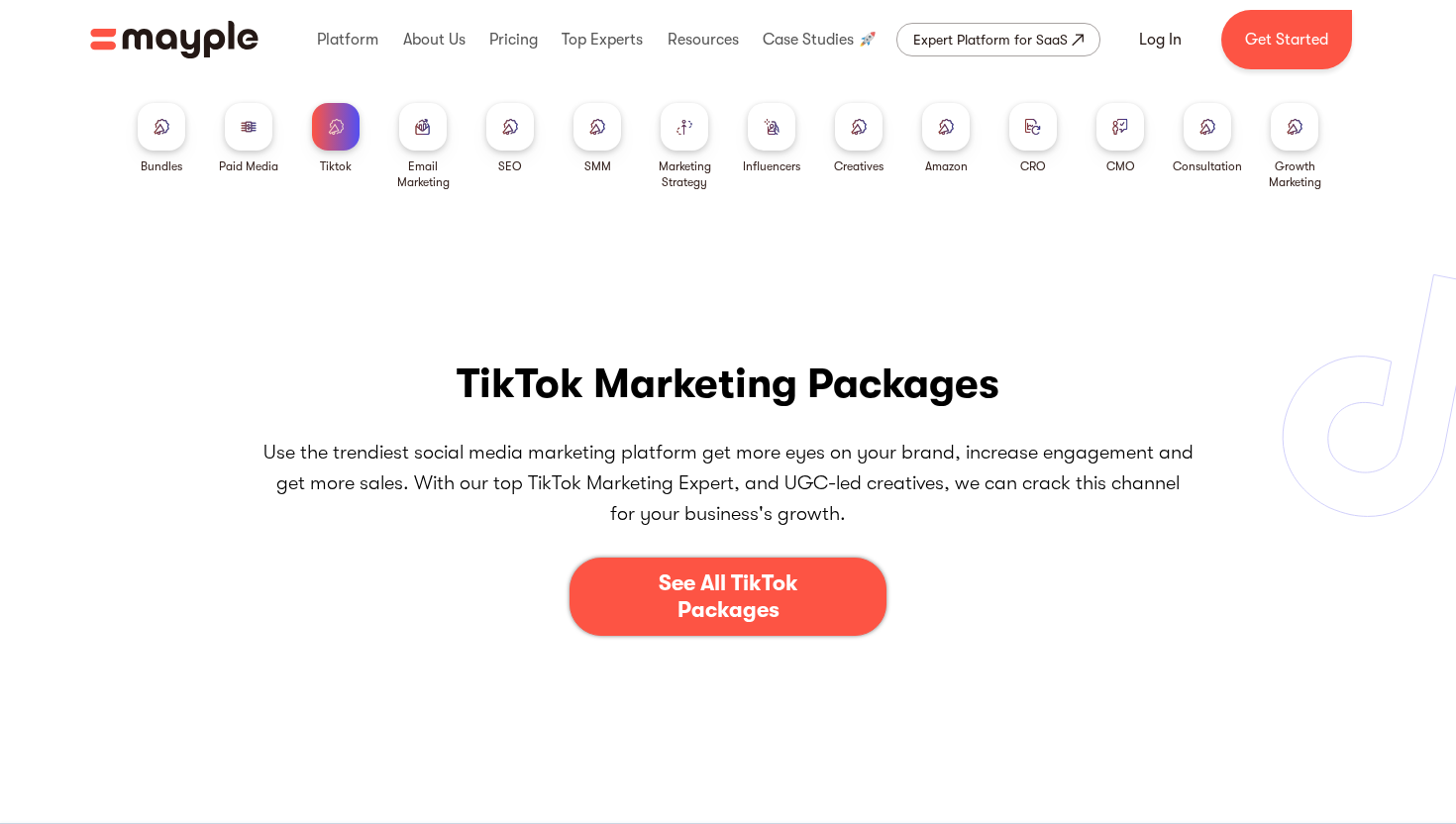 click on "See All TikTok Packages" at bounding box center (728, 596) 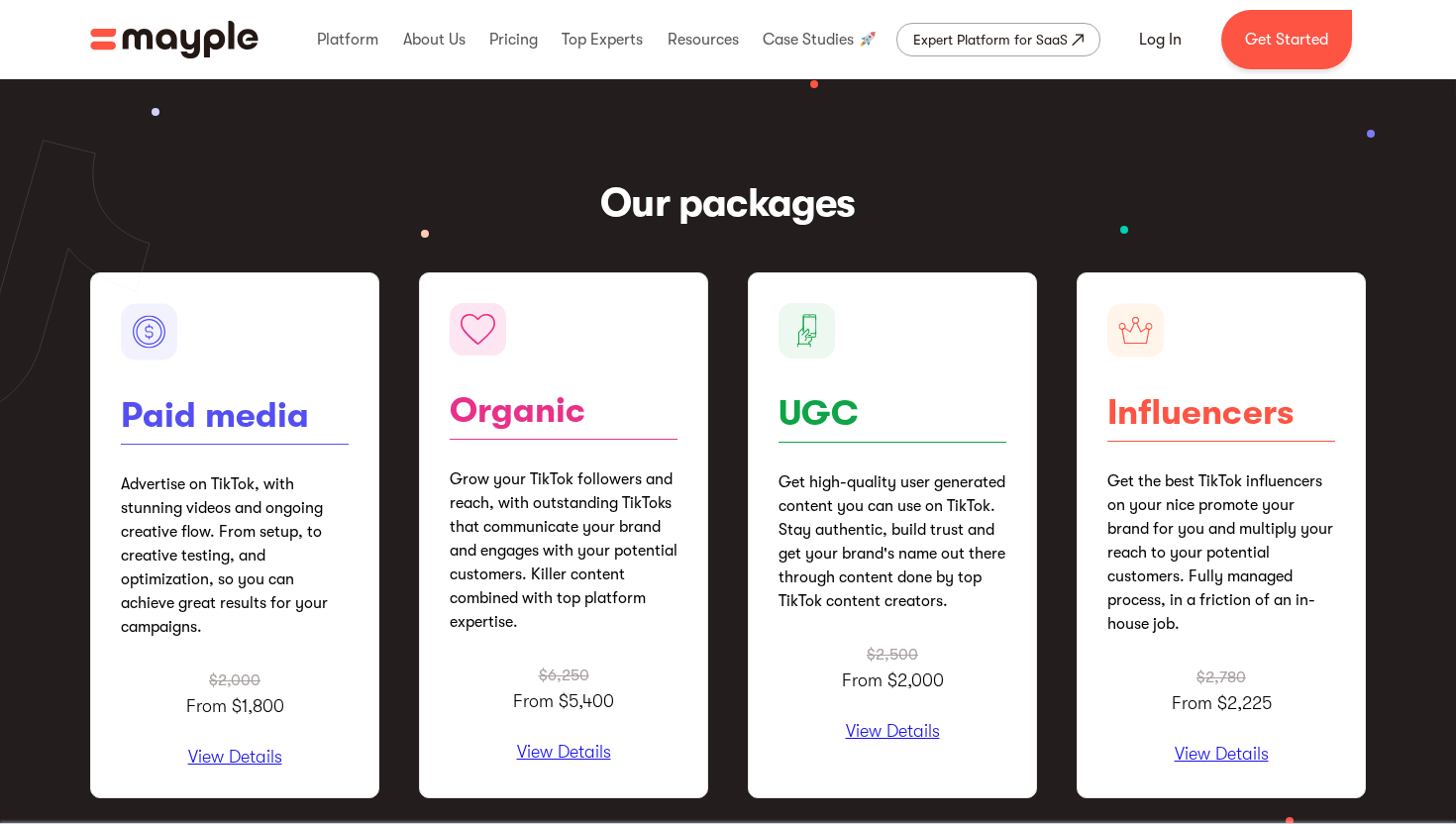 scroll, scrollTop: 2274, scrollLeft: 0, axis: vertical 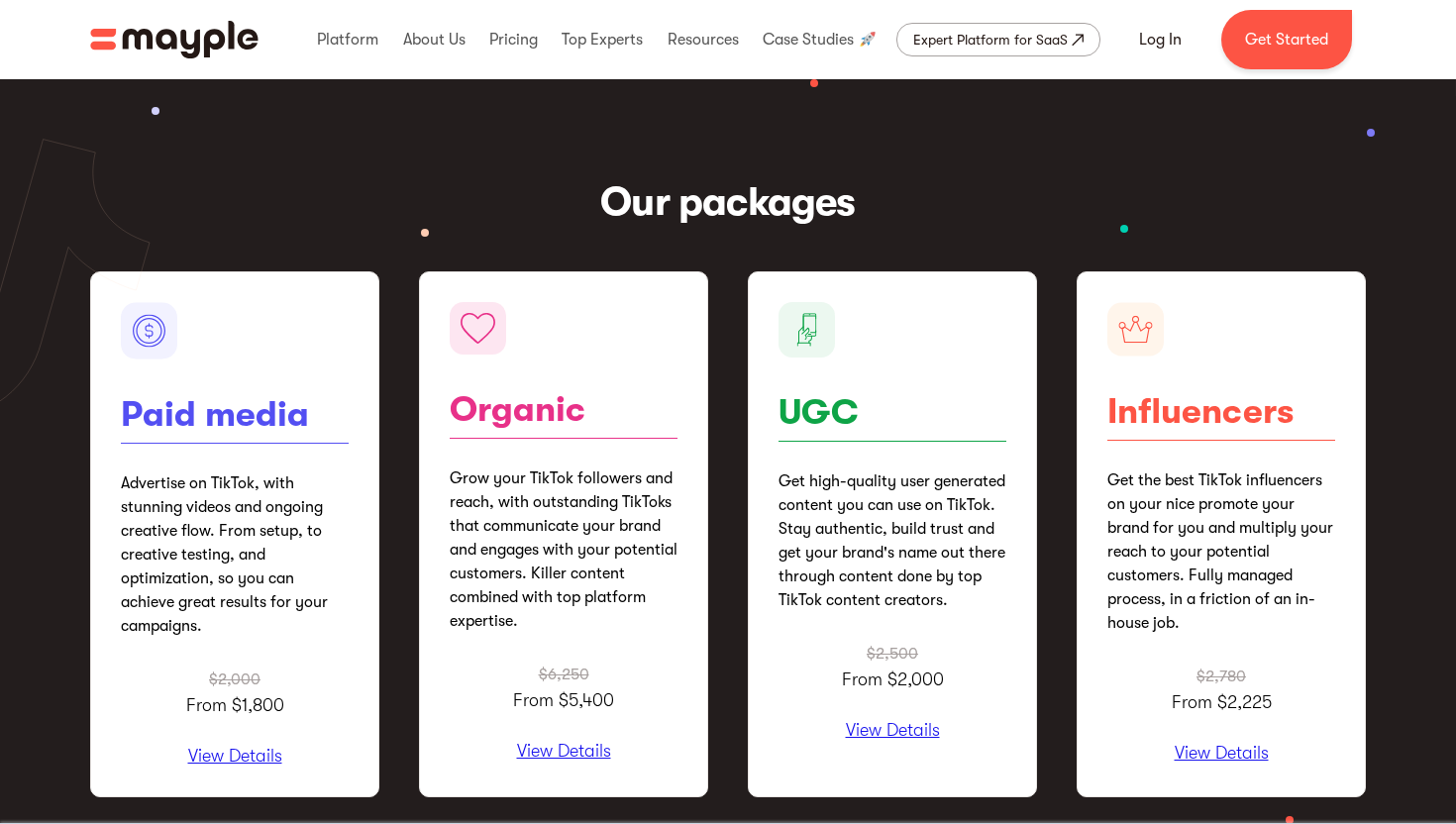 click on "View Details" at bounding box center [564, 752] 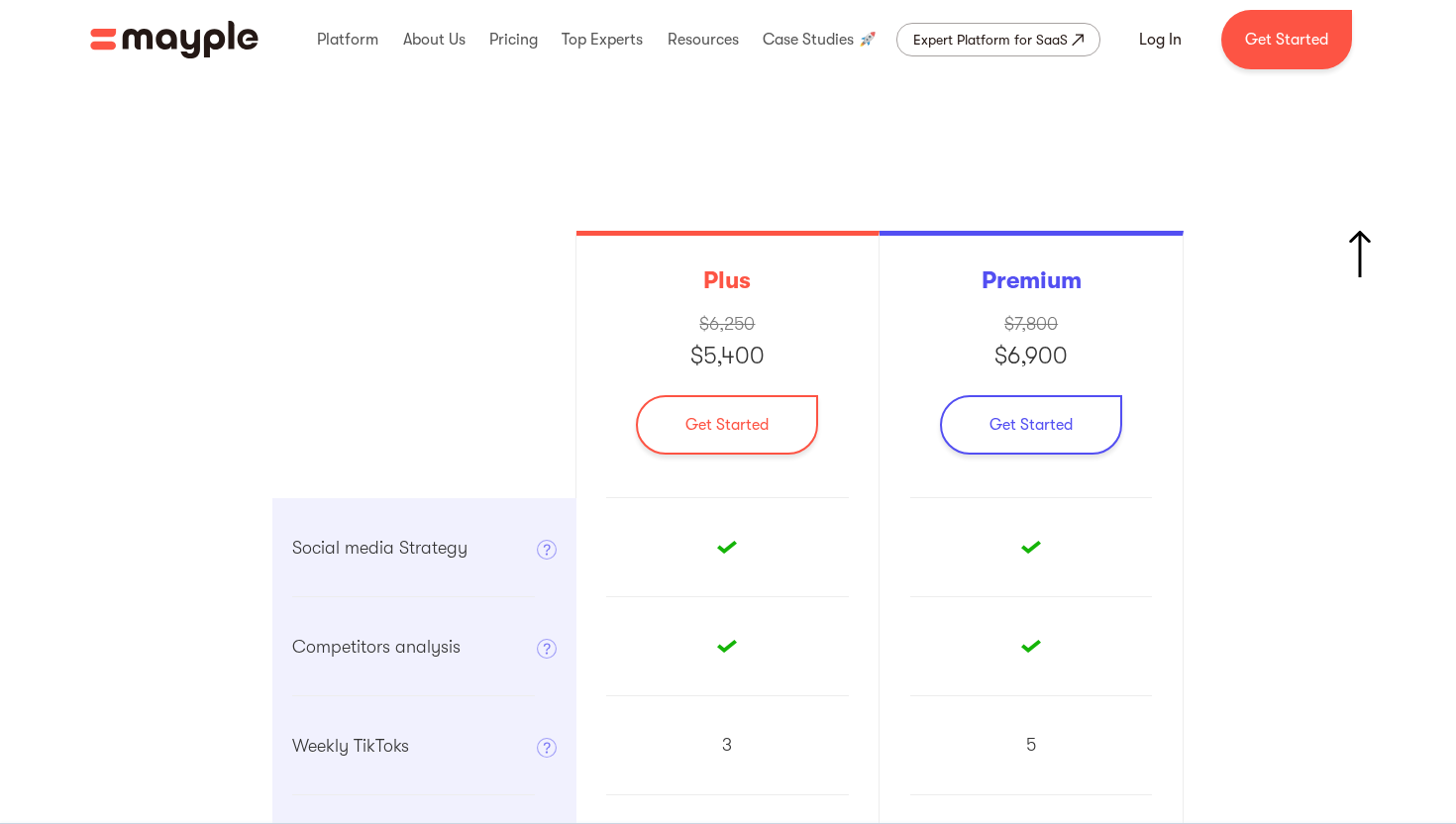 scroll, scrollTop: 3307, scrollLeft: 0, axis: vertical 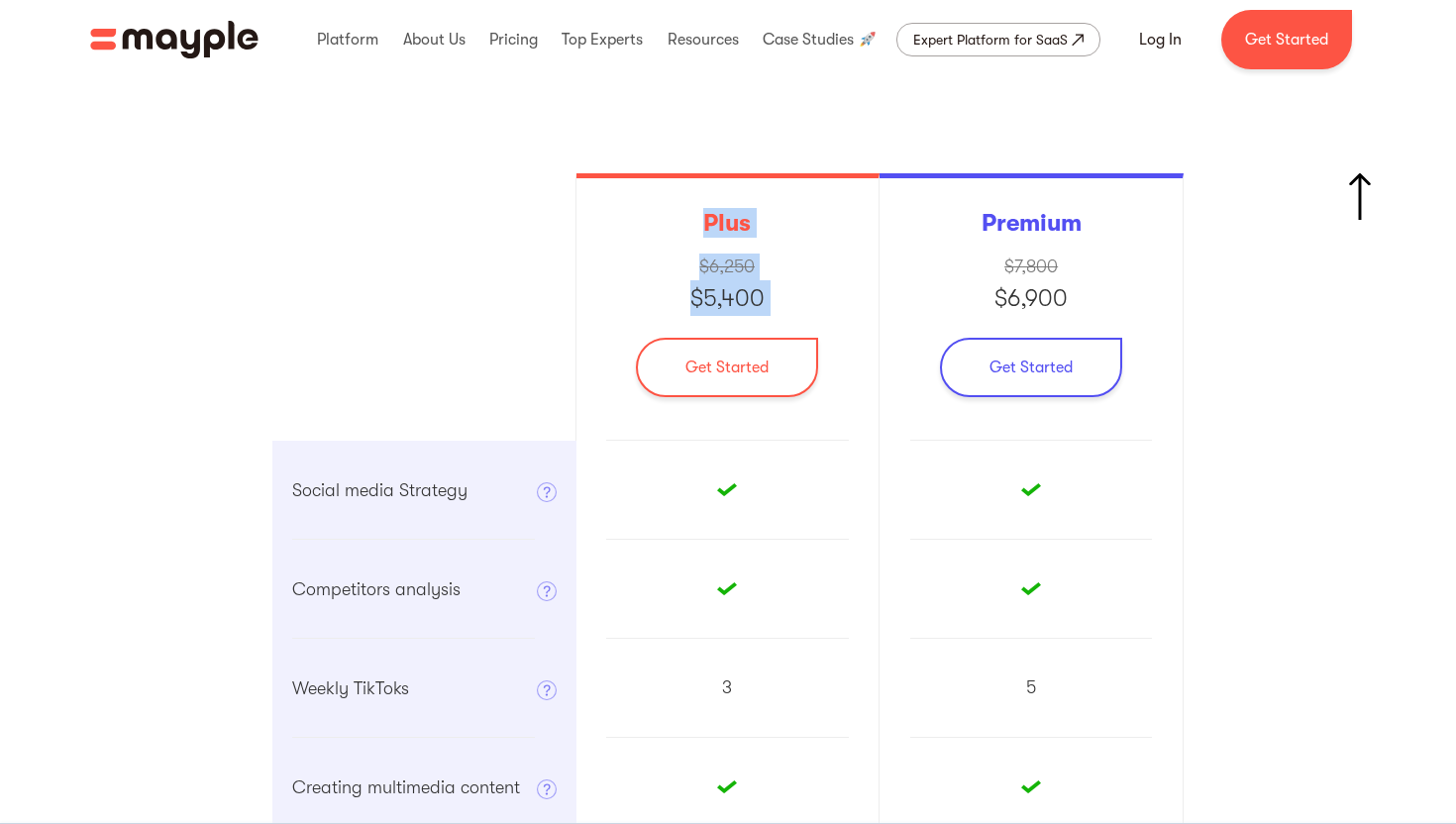 drag, startPoint x: 715, startPoint y: 190, endPoint x: 844, endPoint y: 325, distance: 186.7244 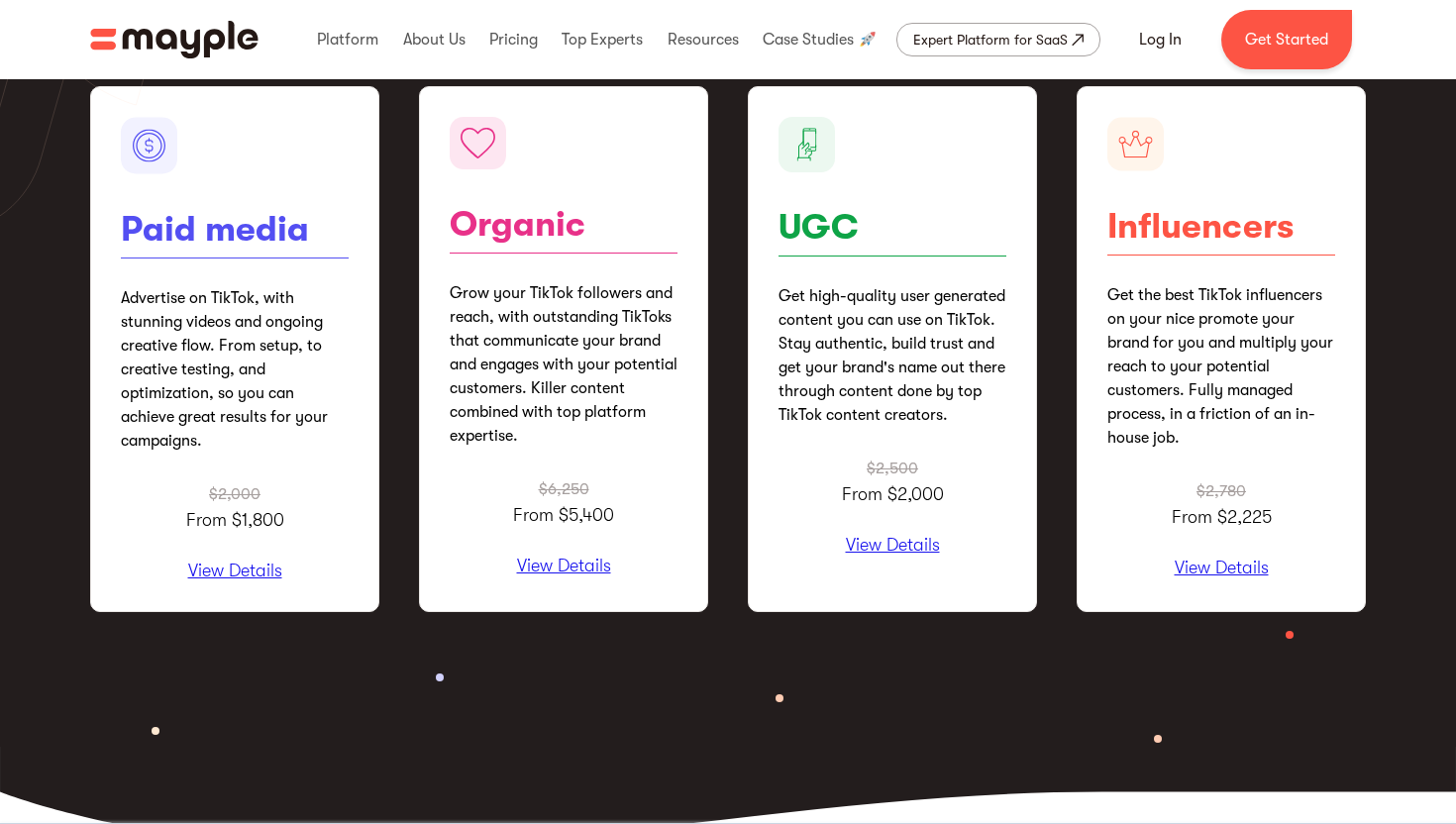 click on "View Details" at bounding box center [892, 546] 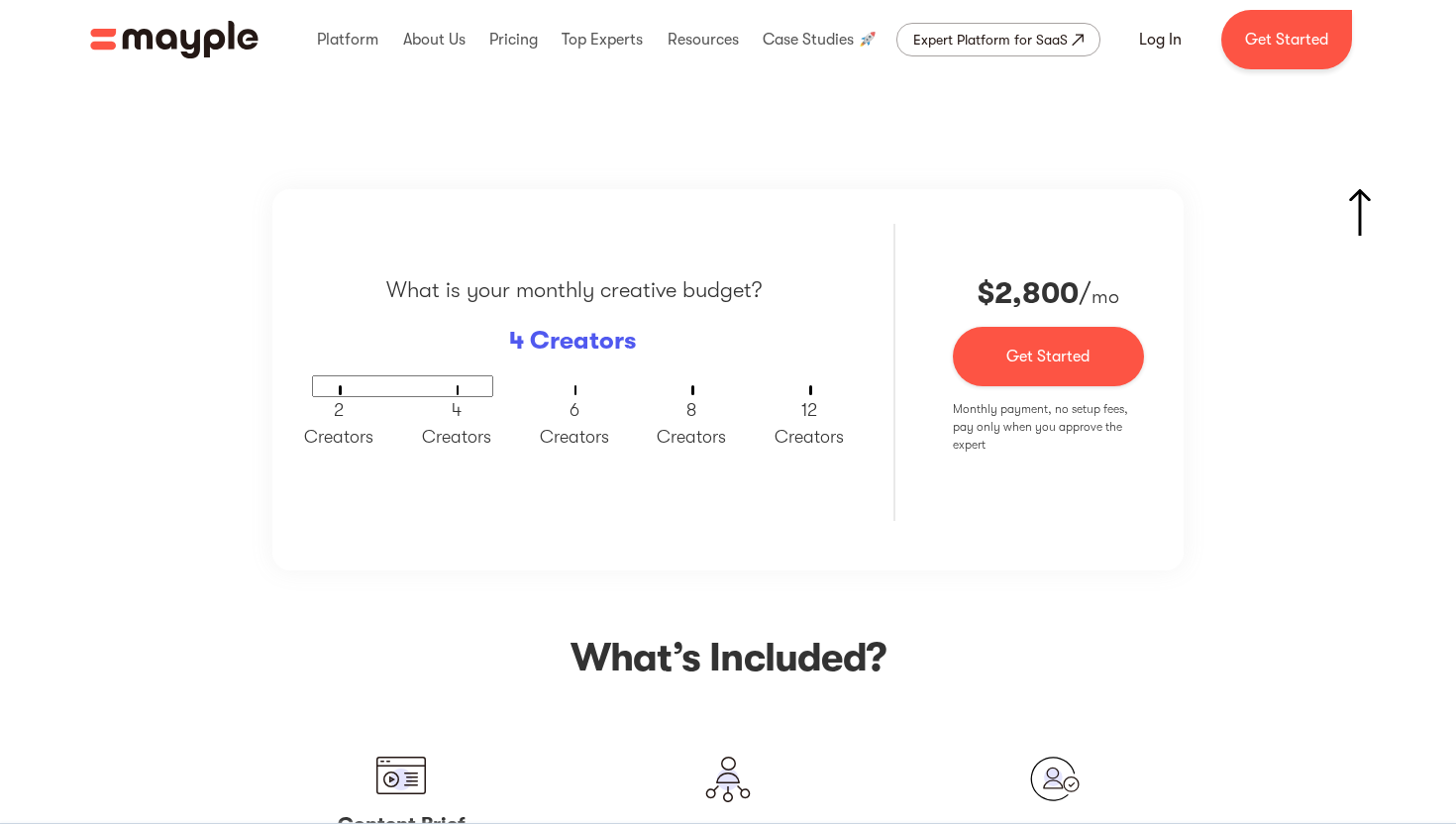 scroll, scrollTop: 3307, scrollLeft: 0, axis: vertical 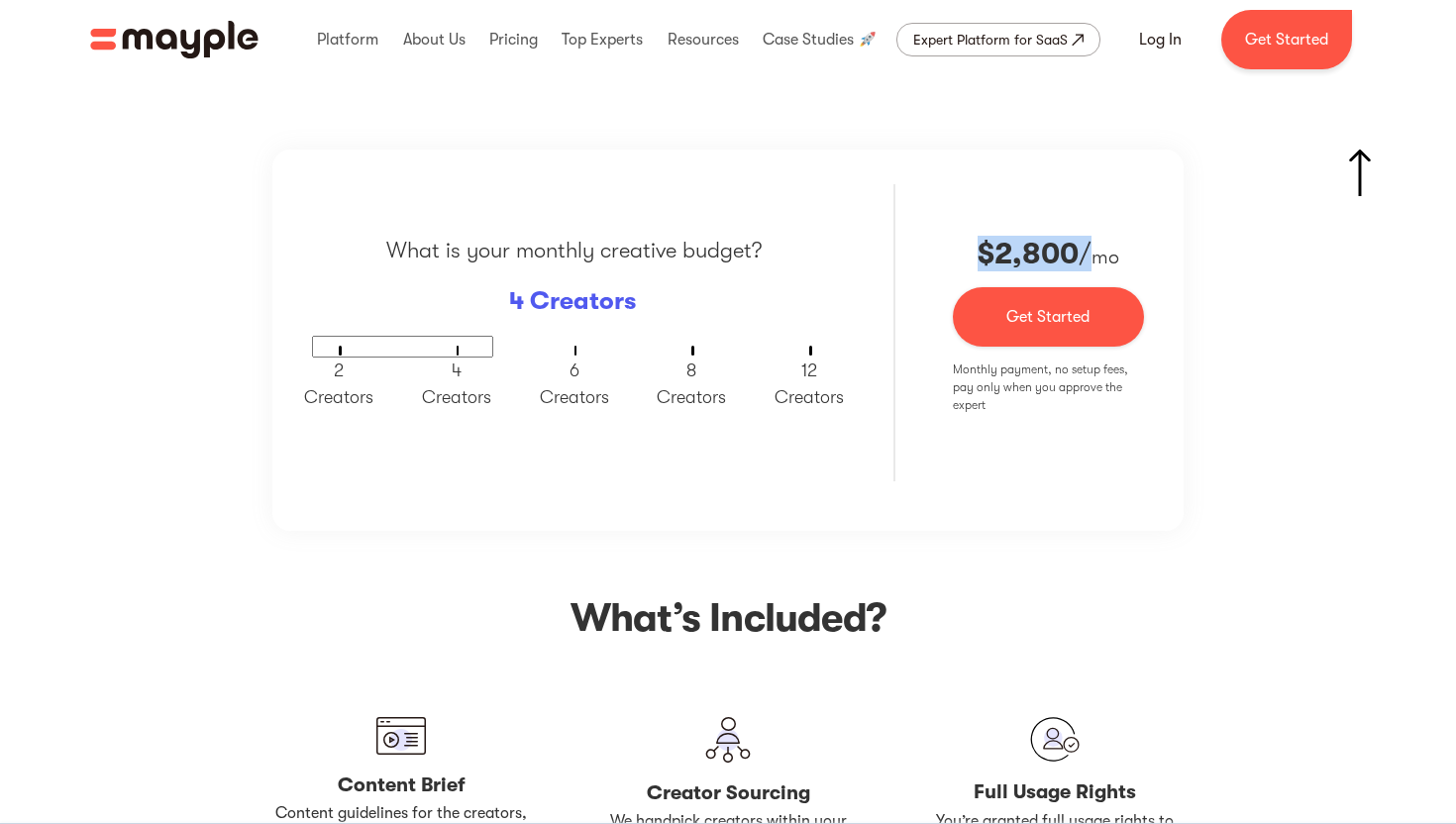 drag, startPoint x: 978, startPoint y: 245, endPoint x: 1099, endPoint y: 260, distance: 121.926207 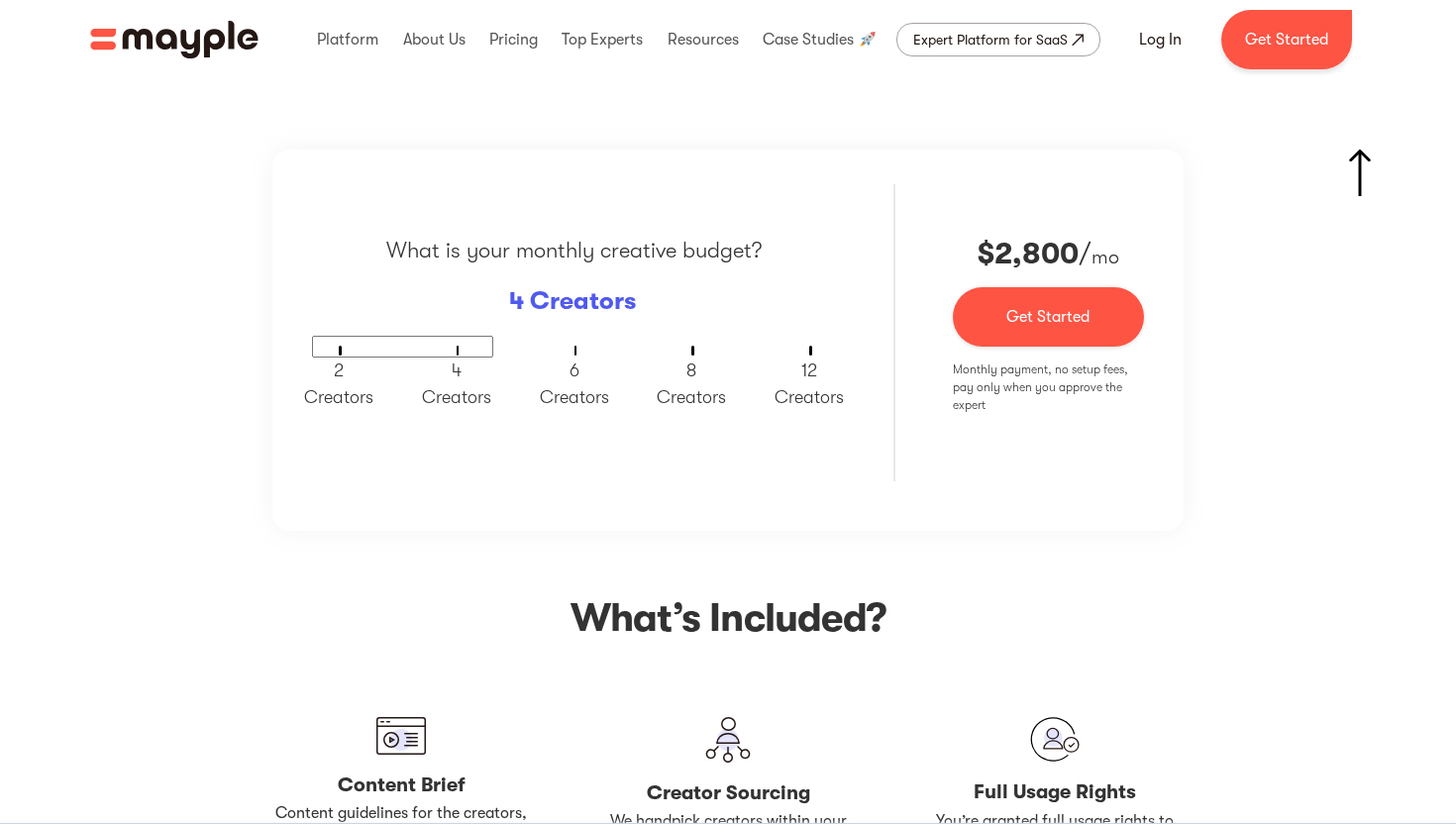 click on "What is your monthly creative budget? 4 Creators
2 Creators 4 Creators 6 Creators 8 Creators 12 Creators" at bounding box center (573, 333) 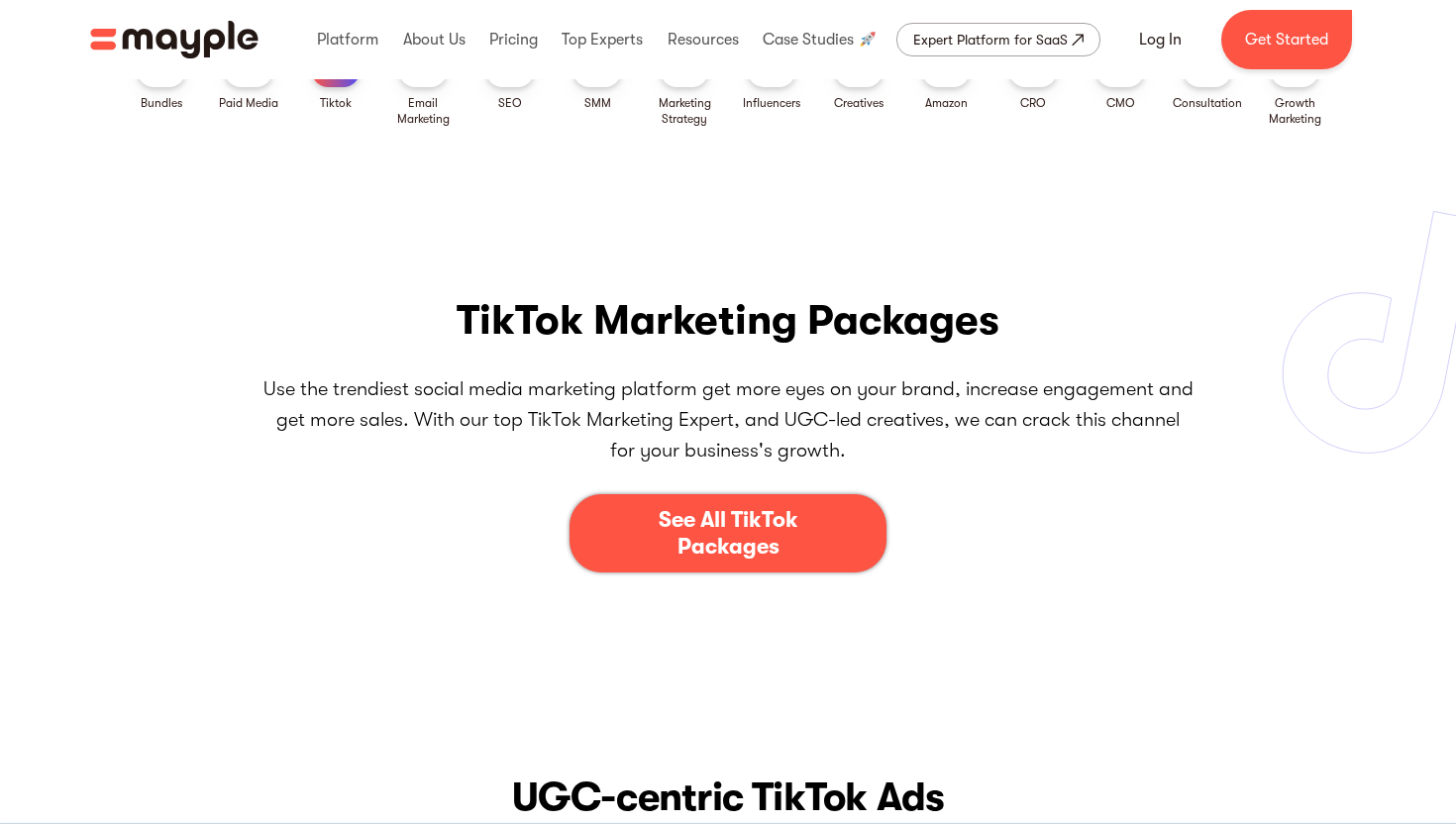 scroll, scrollTop: 0, scrollLeft: 0, axis: both 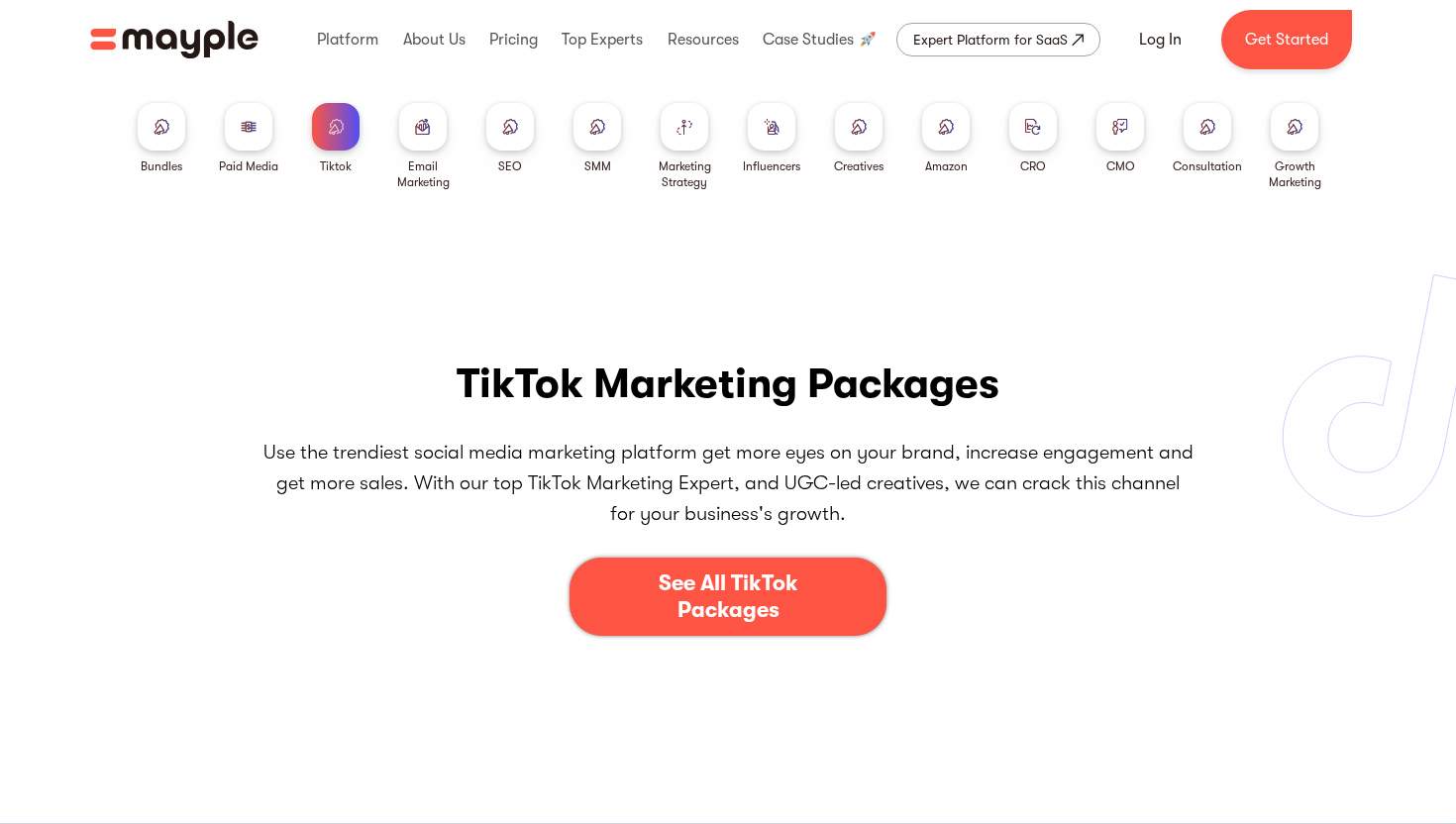 click at bounding box center (946, 127) 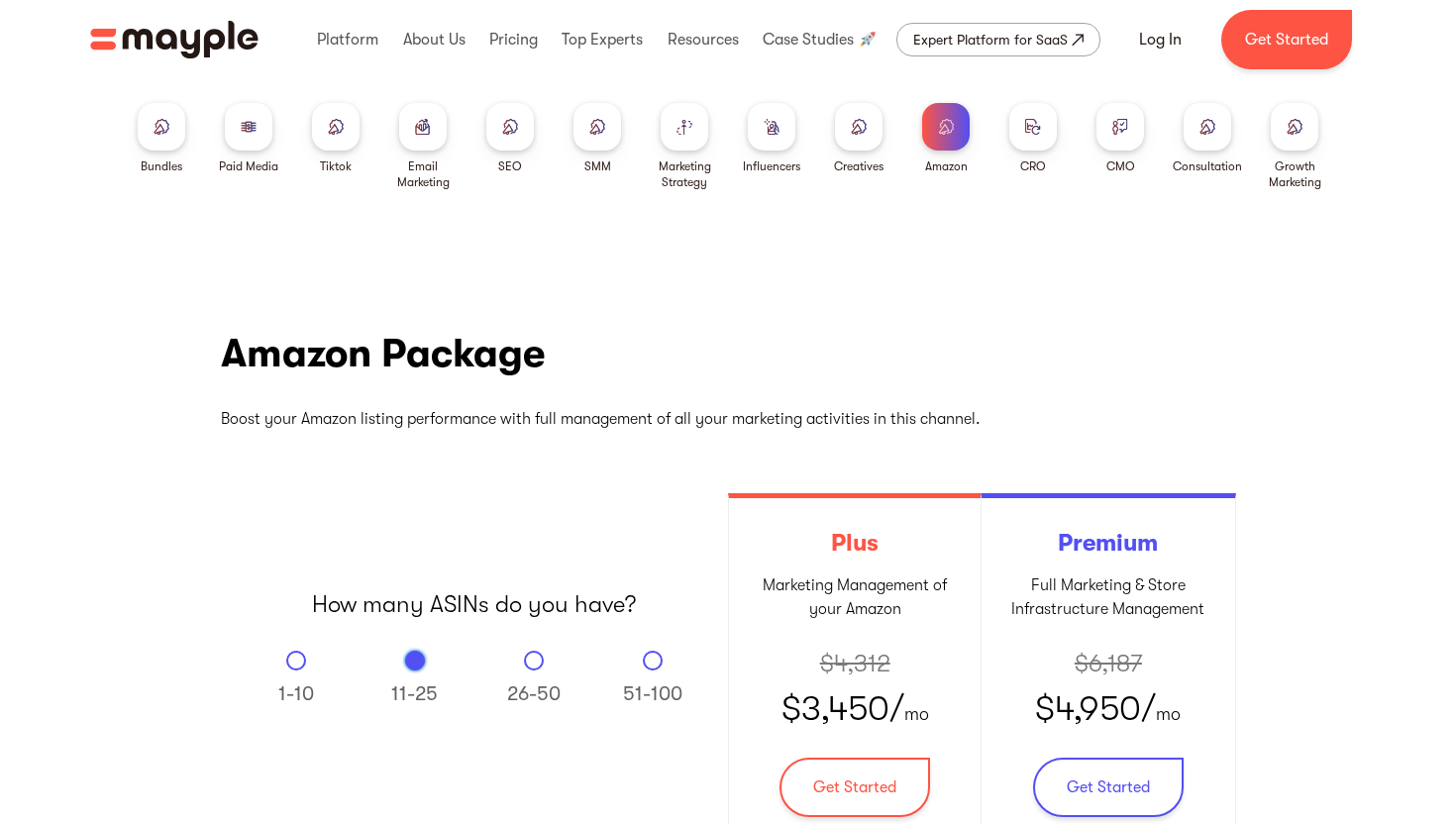 scroll, scrollTop: 0, scrollLeft: 0, axis: both 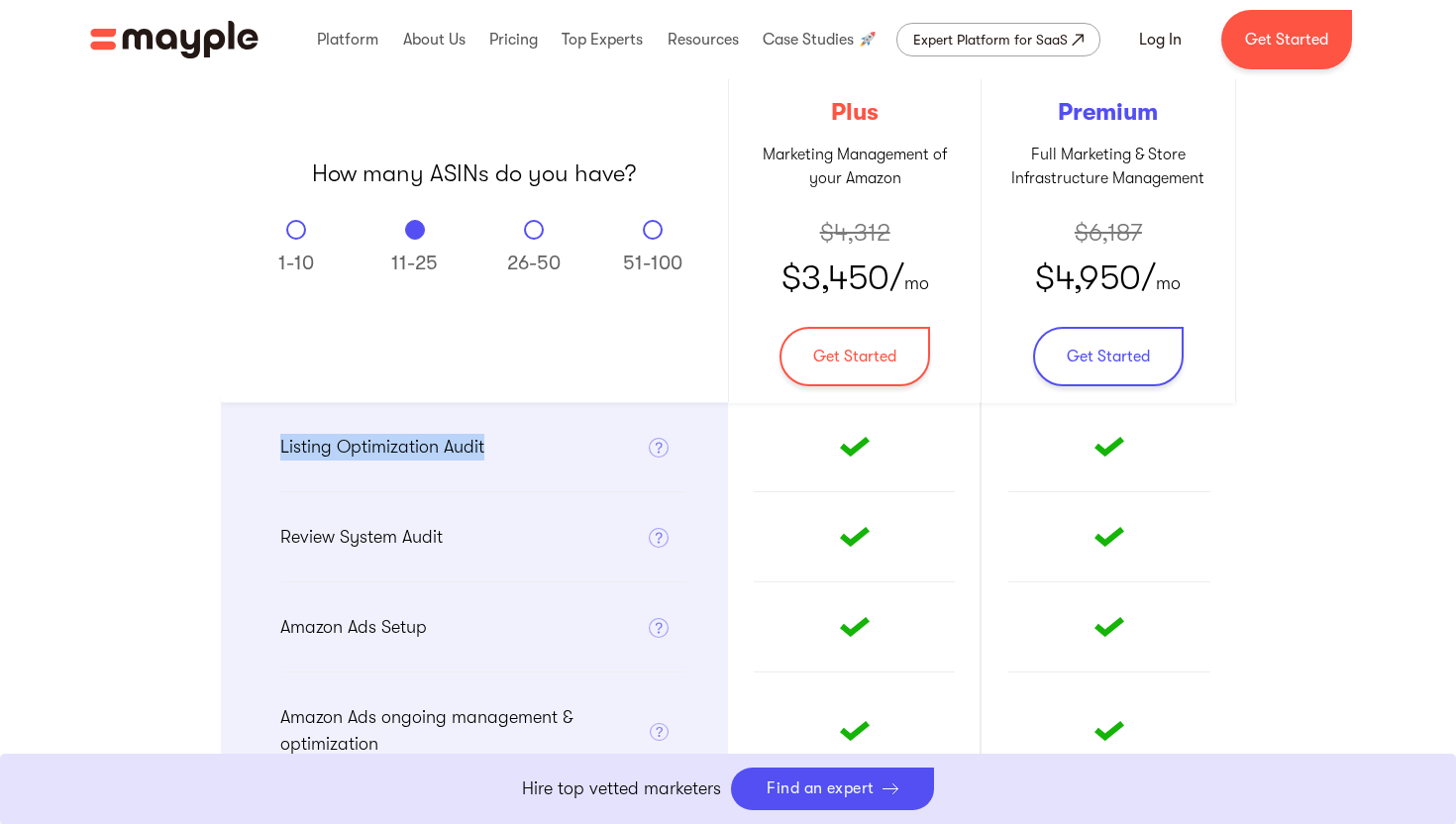 drag, startPoint x: 270, startPoint y: 435, endPoint x: 545, endPoint y: 434, distance: 275.0018 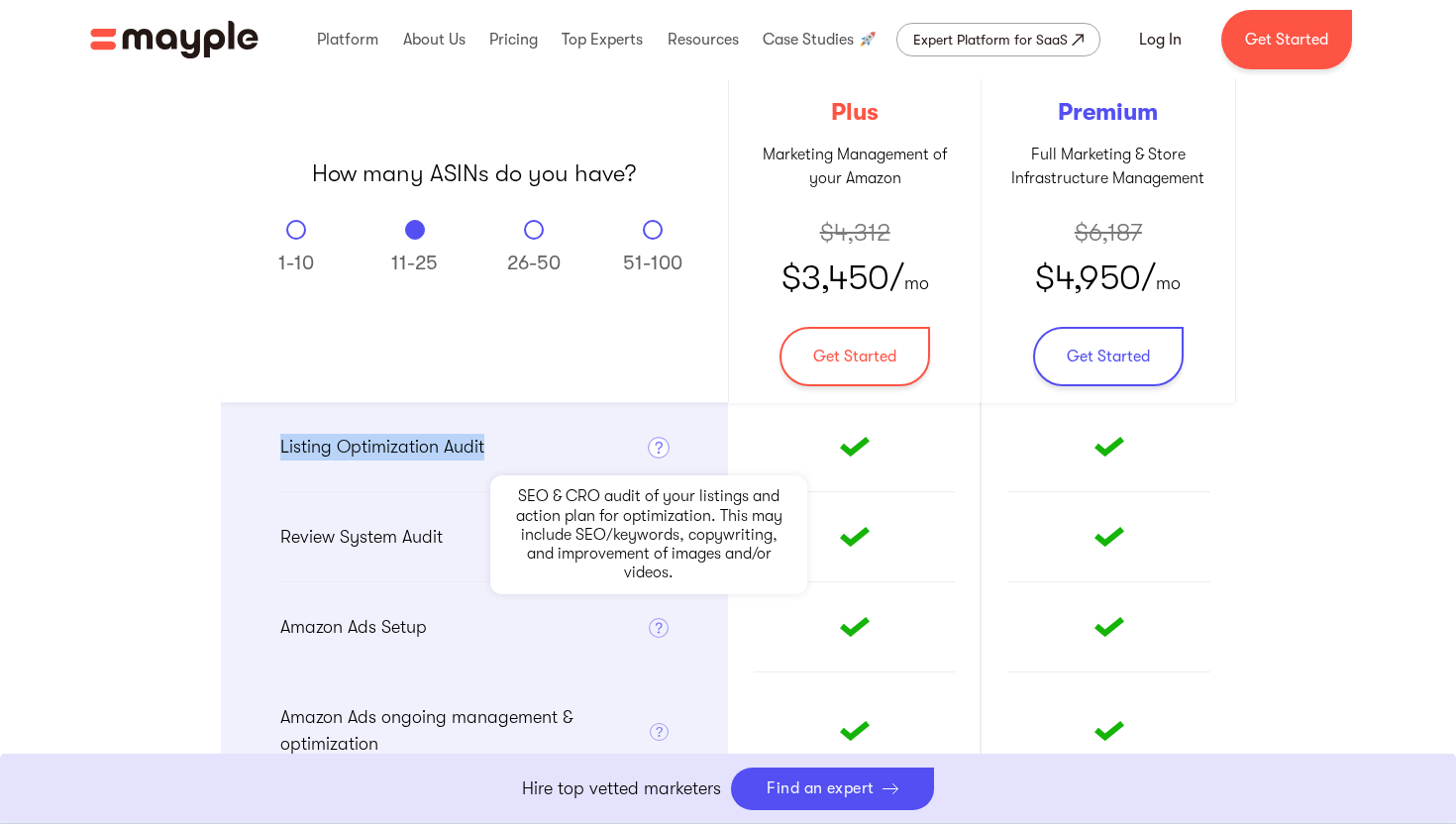 click at bounding box center [659, 448] 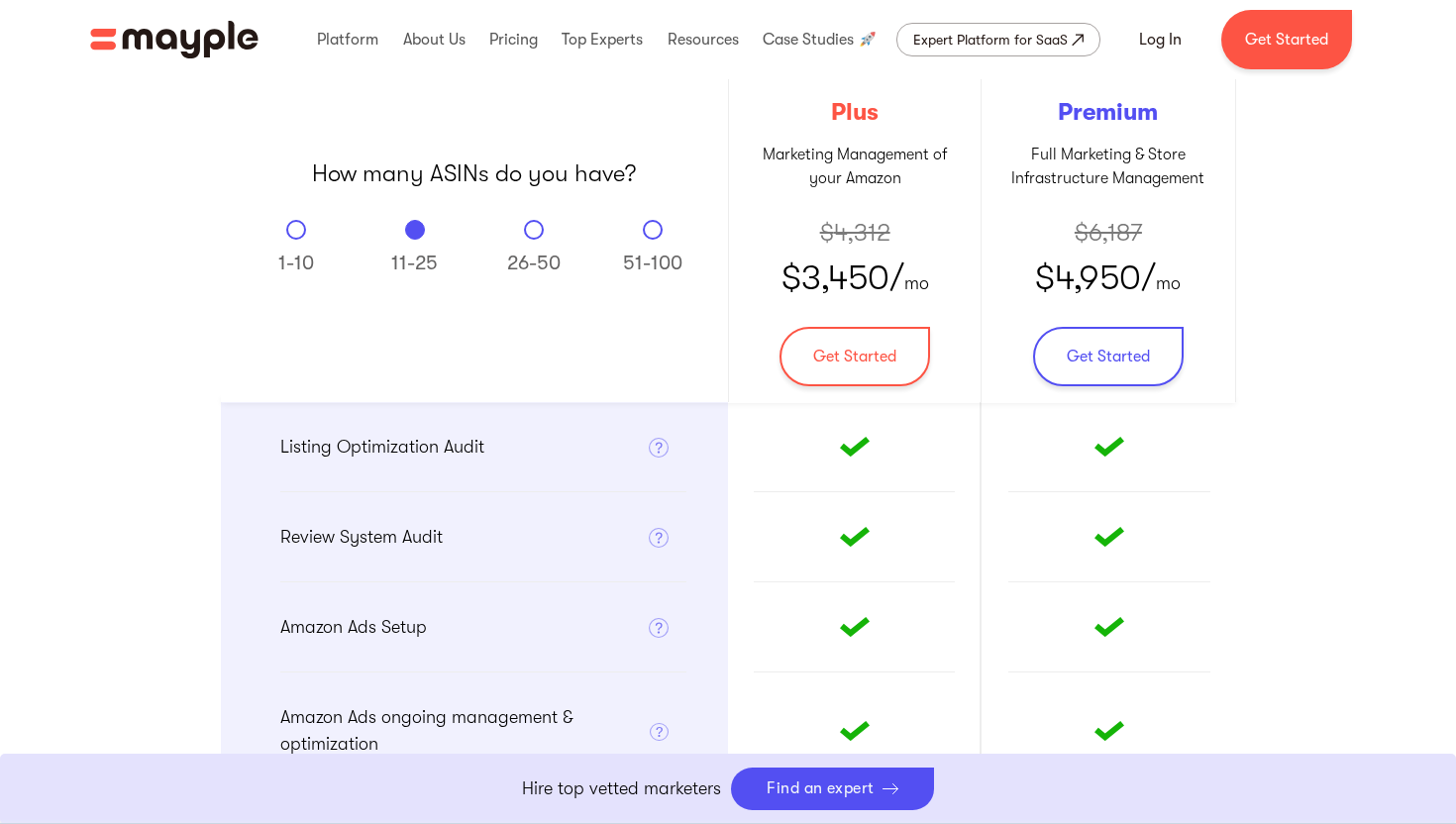click on "Listing Optimization Audit SEO & CRO audit of your listings and action plan for optimization. This may include SEO/keywords, copywriting, and improvement of images and/or videos." at bounding box center (474, 447) 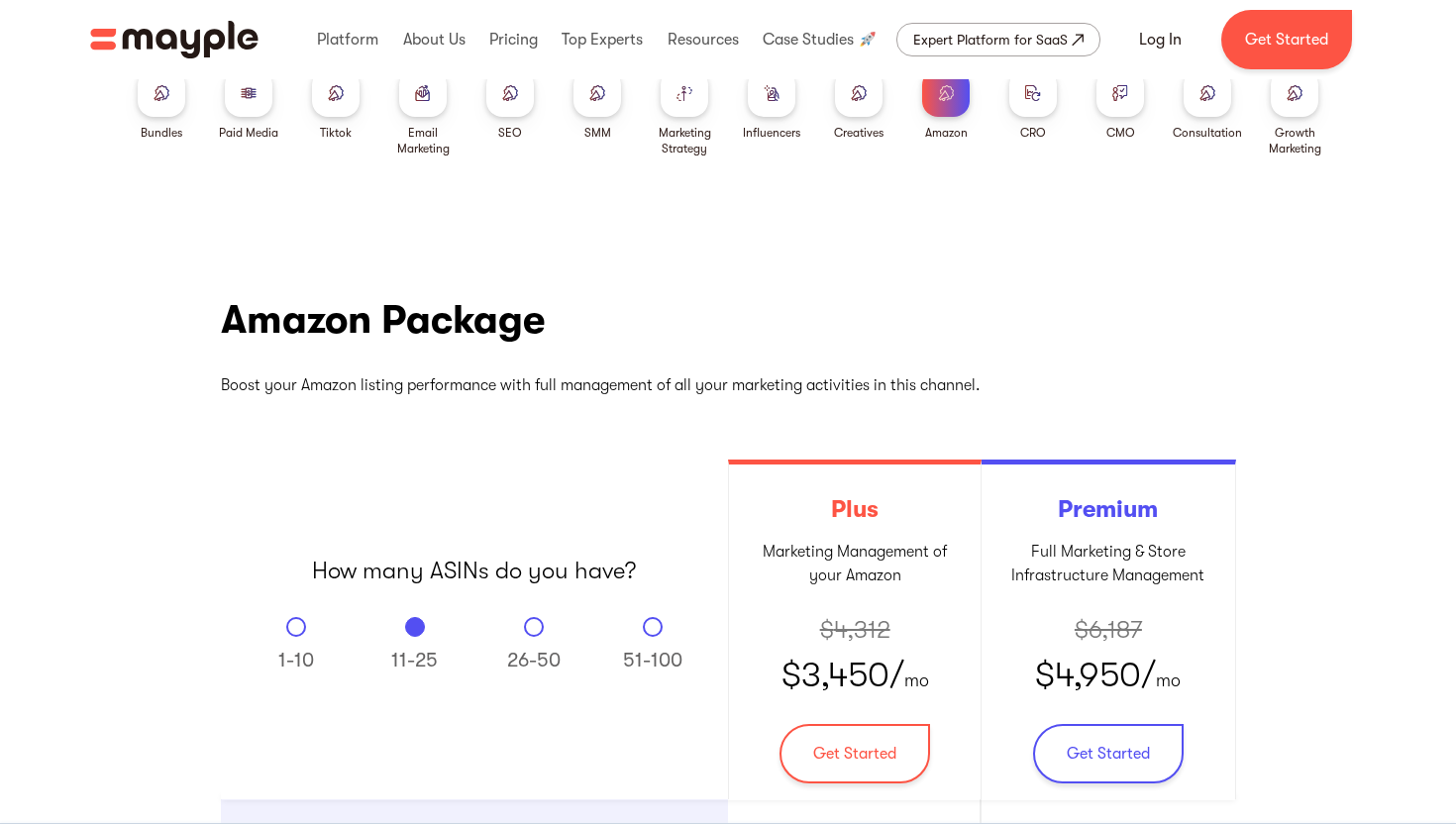 scroll, scrollTop: 0, scrollLeft: 0, axis: both 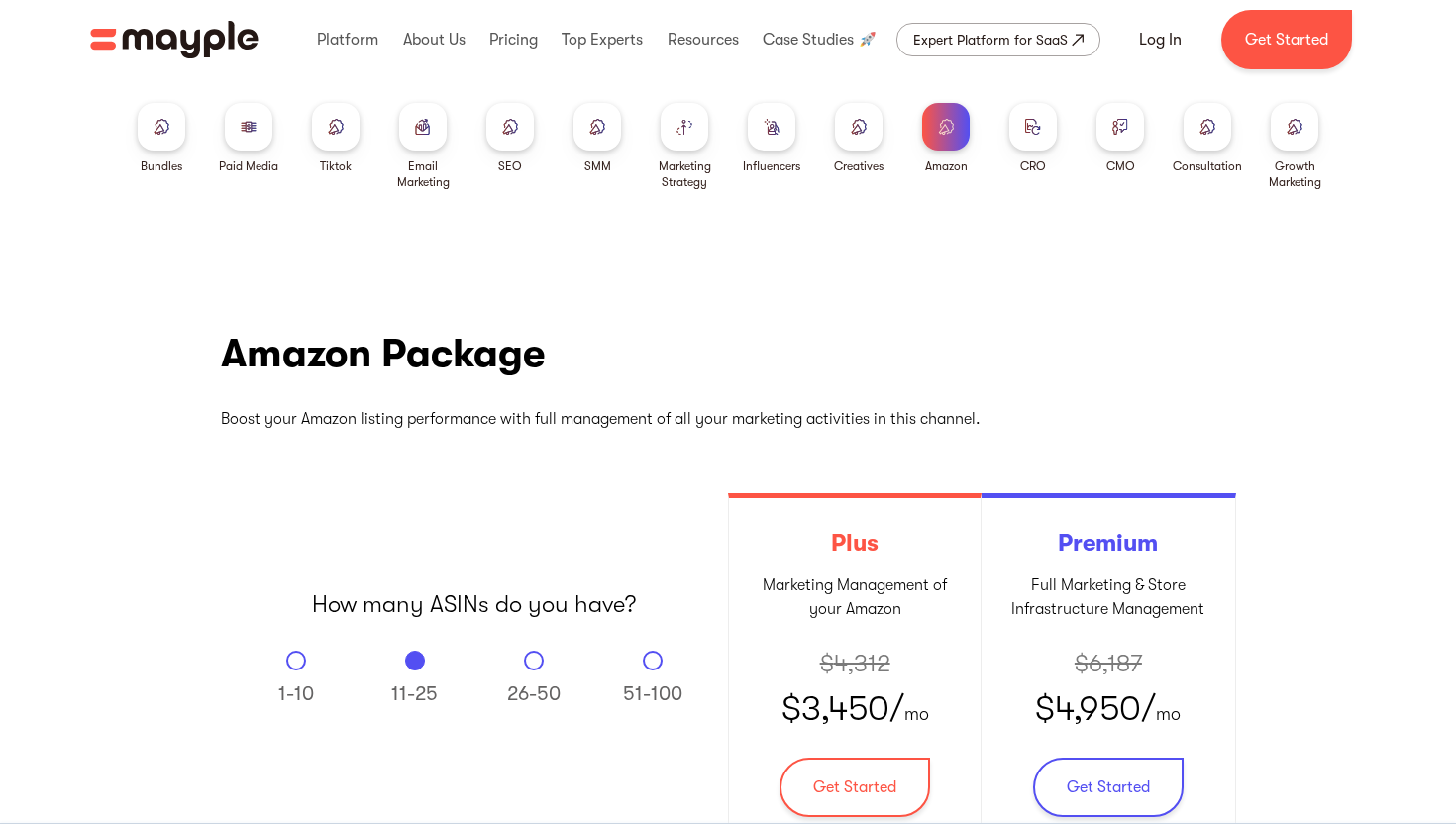 click at bounding box center [534, 661] 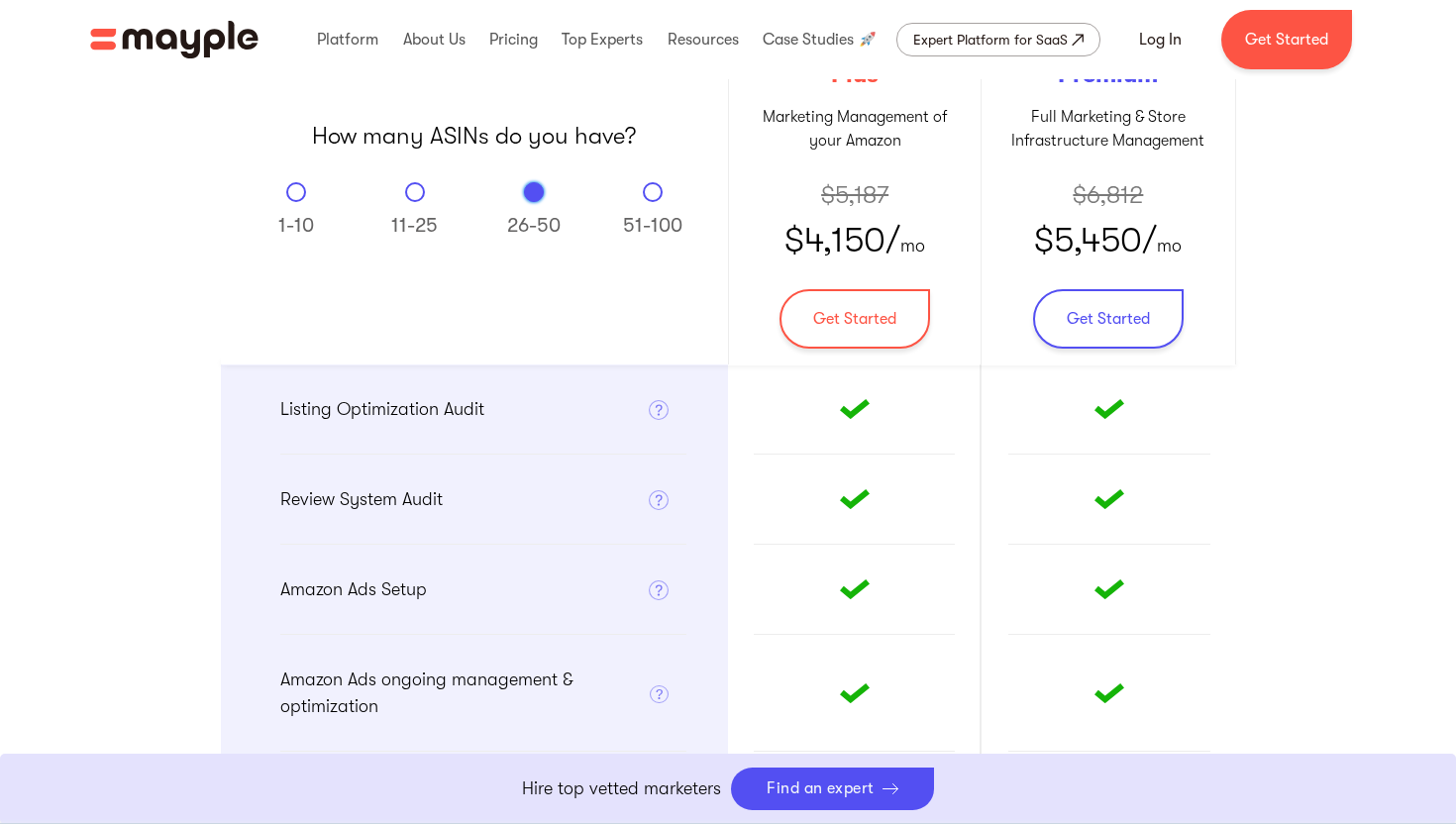scroll, scrollTop: 370, scrollLeft: 0, axis: vertical 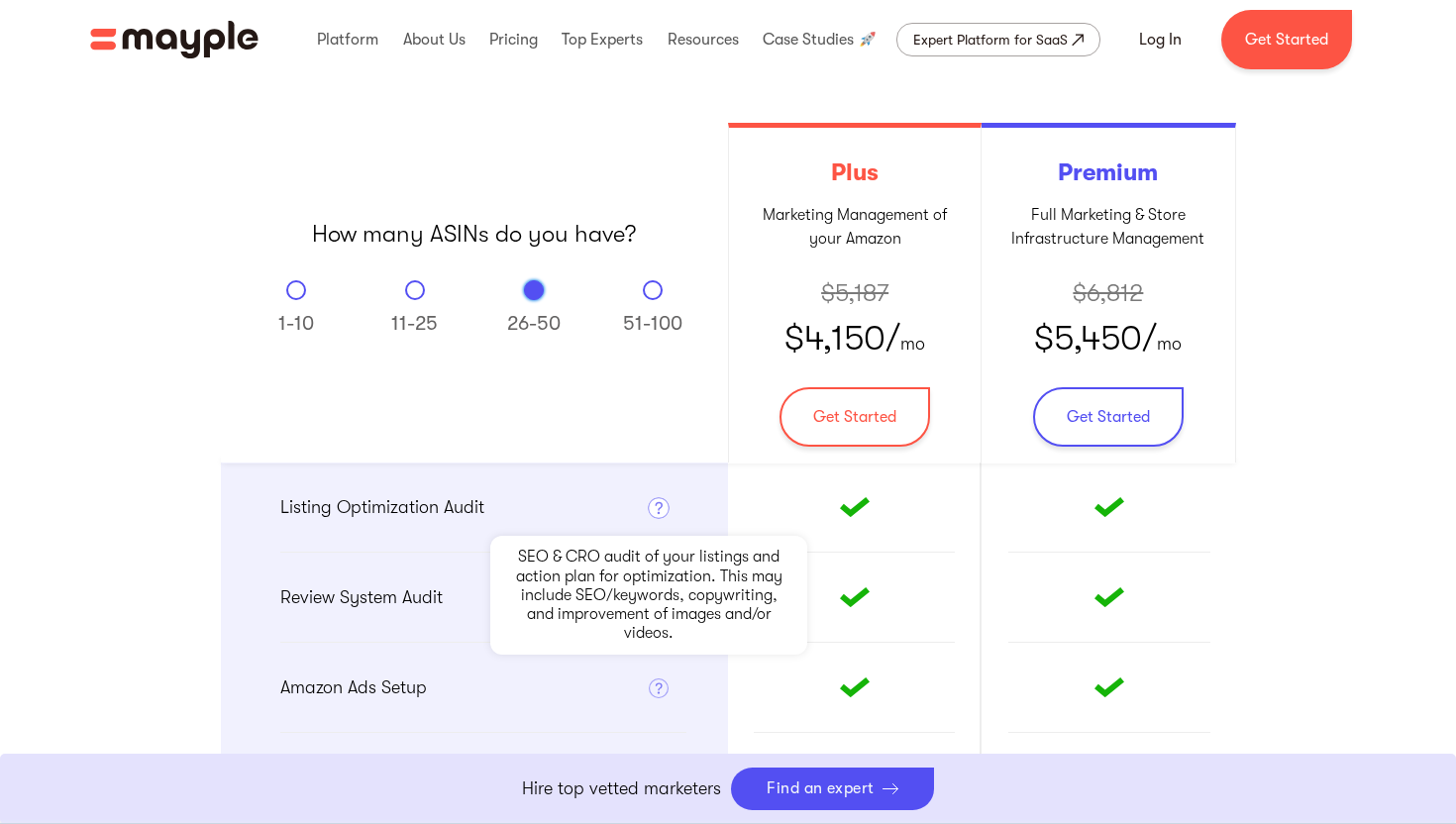 click at bounding box center (659, 508) 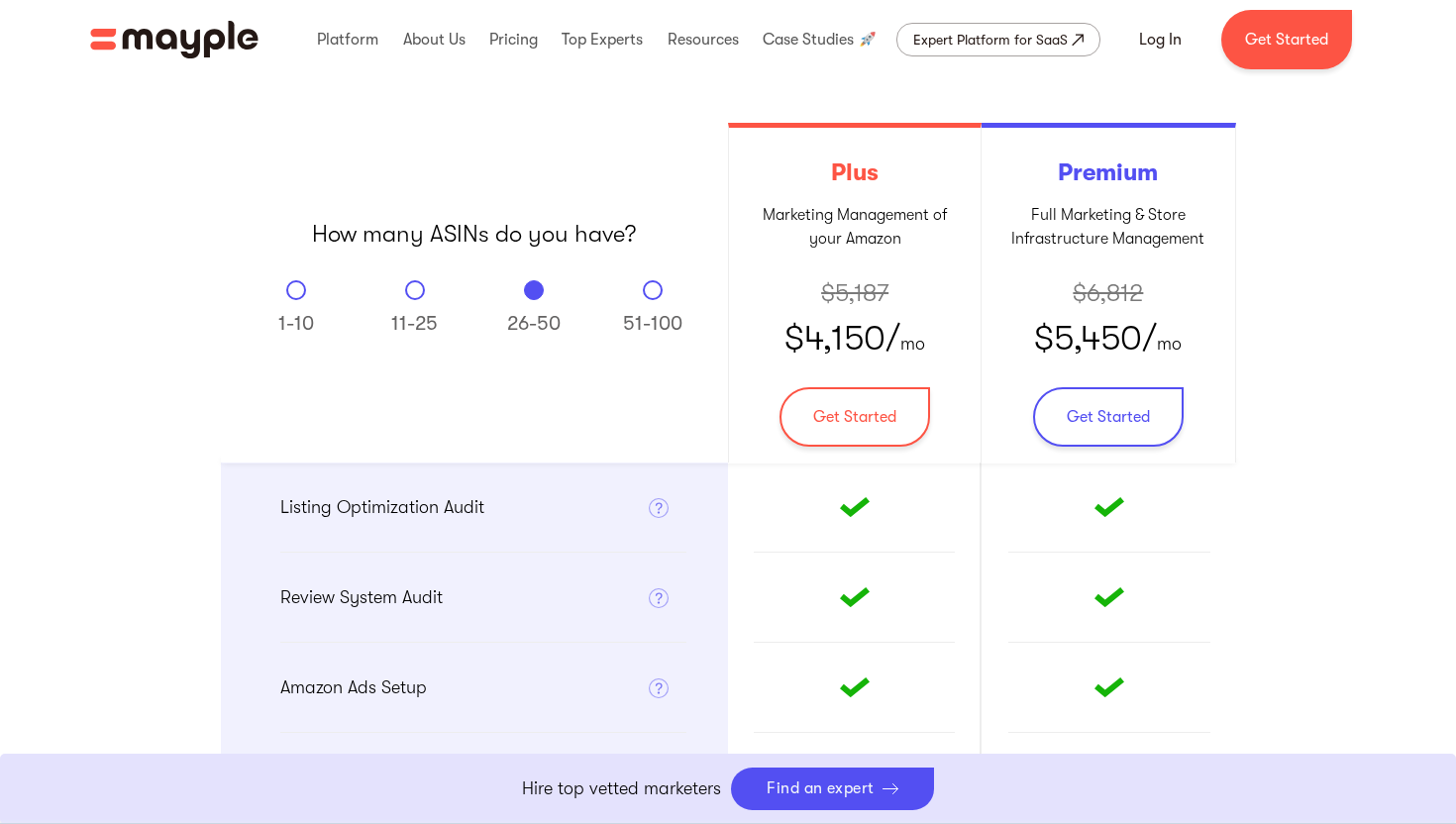 click on "Listing Optimization Audit SEO & CRO audit of your listings and action plan for optimization. This may include SEO/keywords, copywriting, and improvement of images and/or videos." at bounding box center [474, 507] 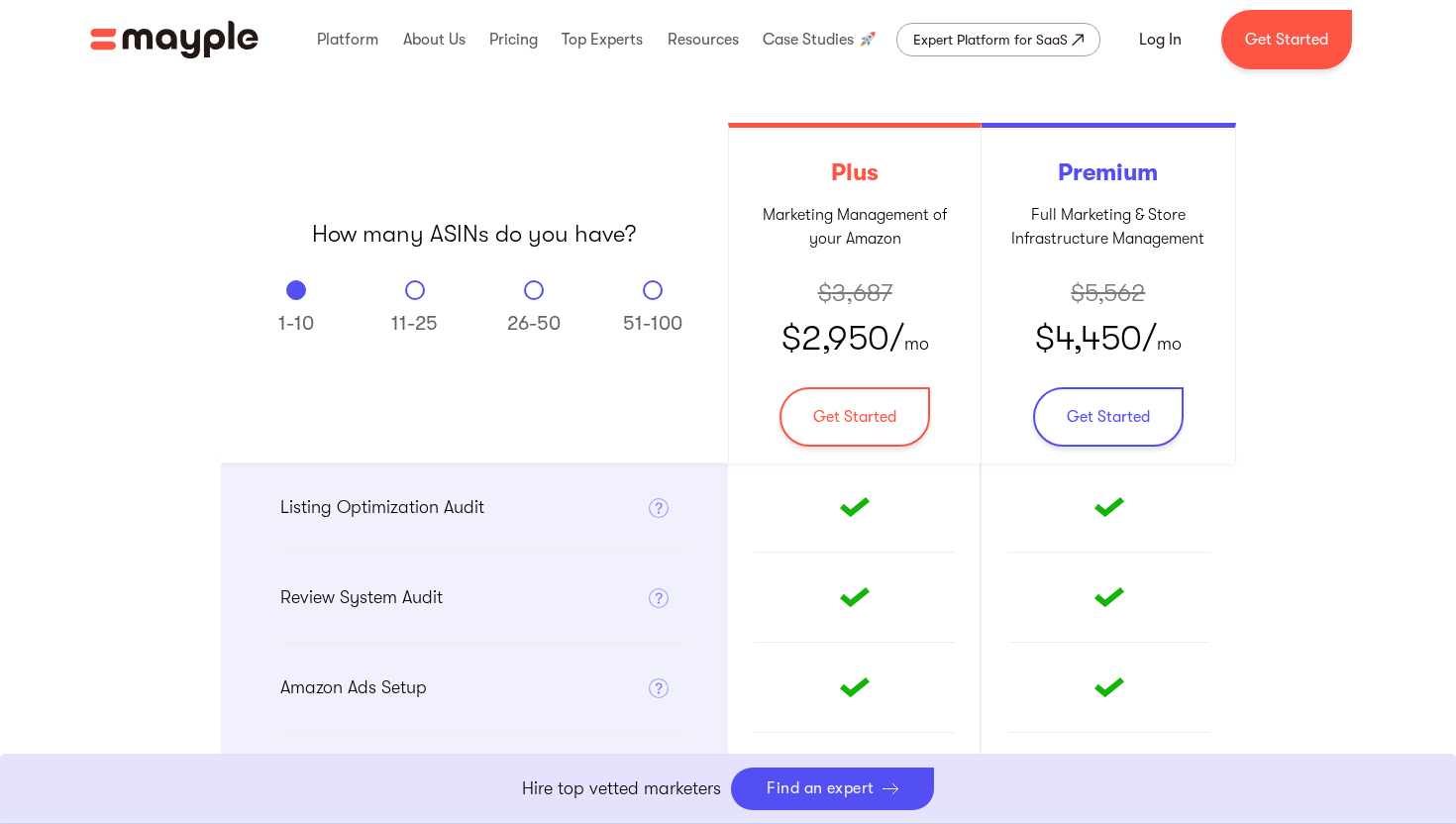 click at bounding box center [415, 290] 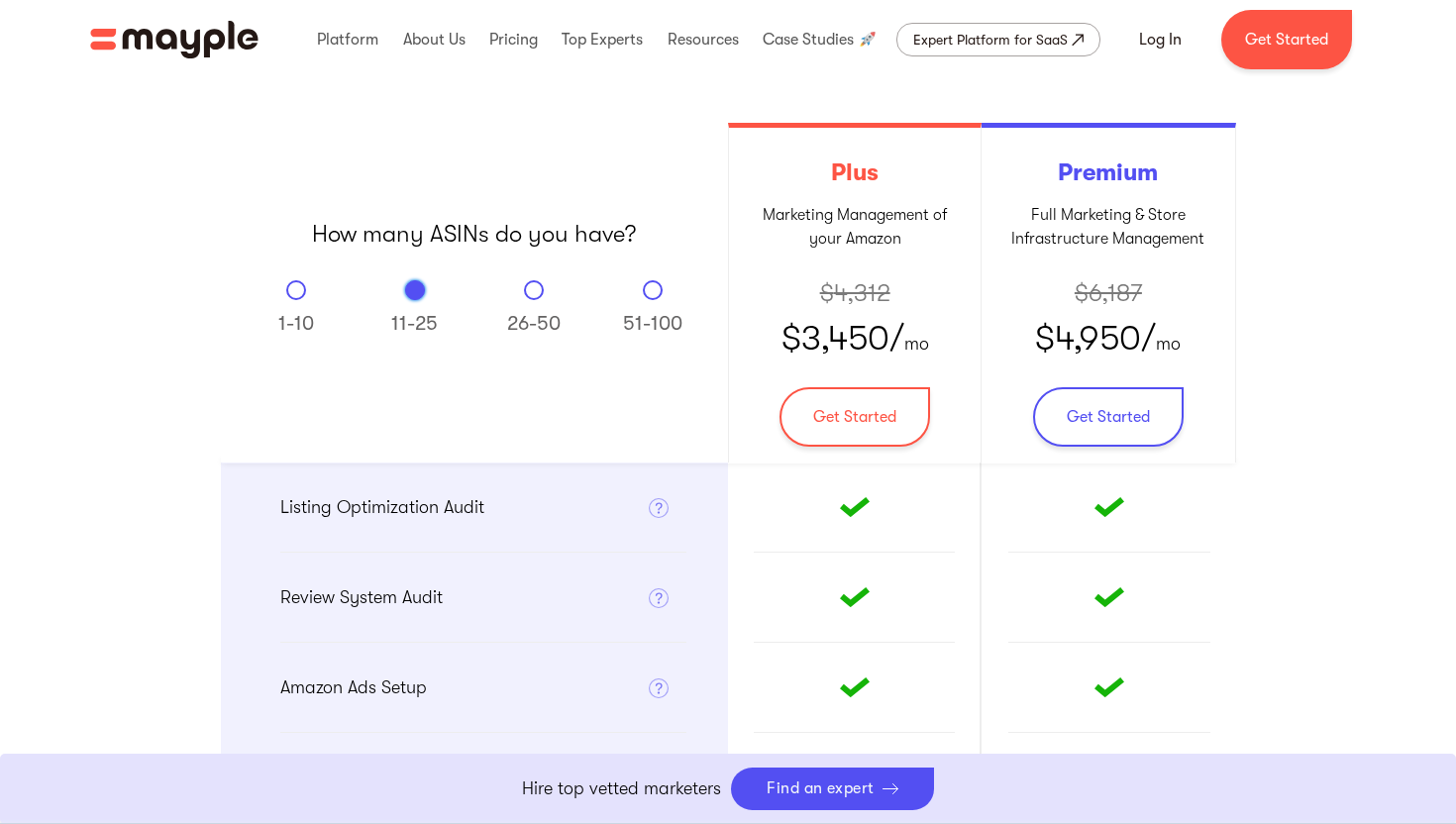 click at bounding box center (534, 290) 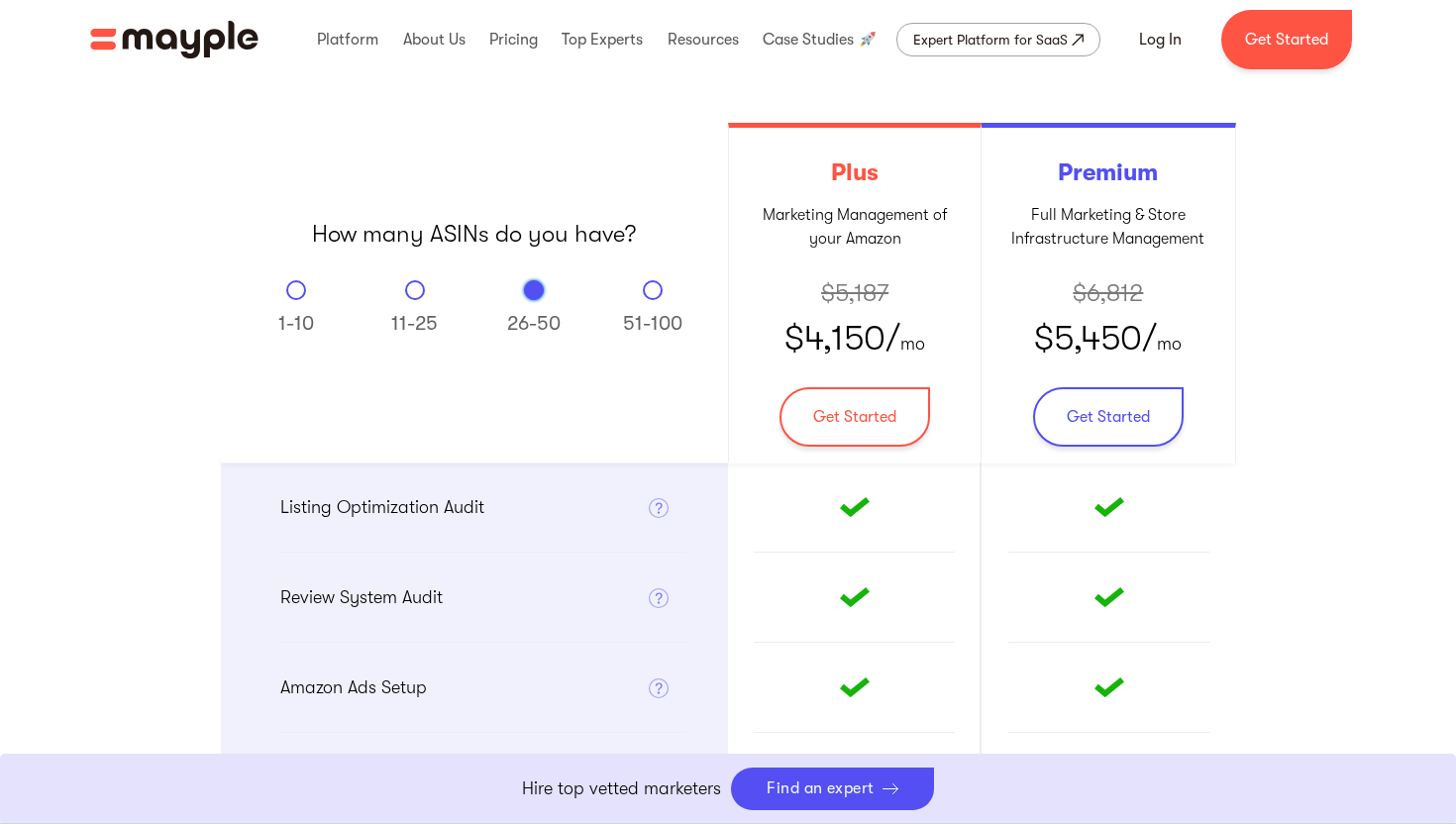 click on "51-100" at bounding box center (653, 308) 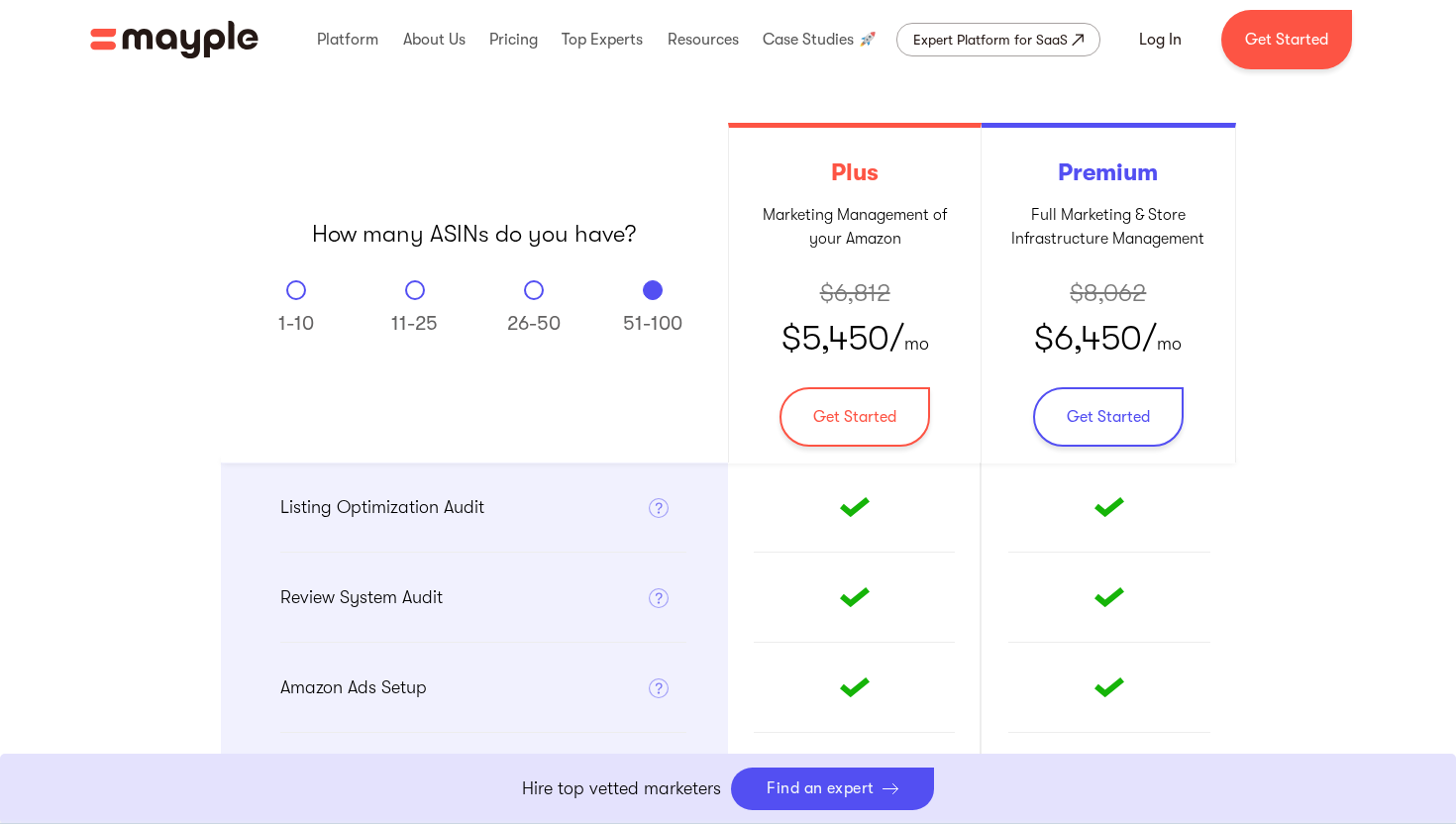 click at bounding box center (534, 290) 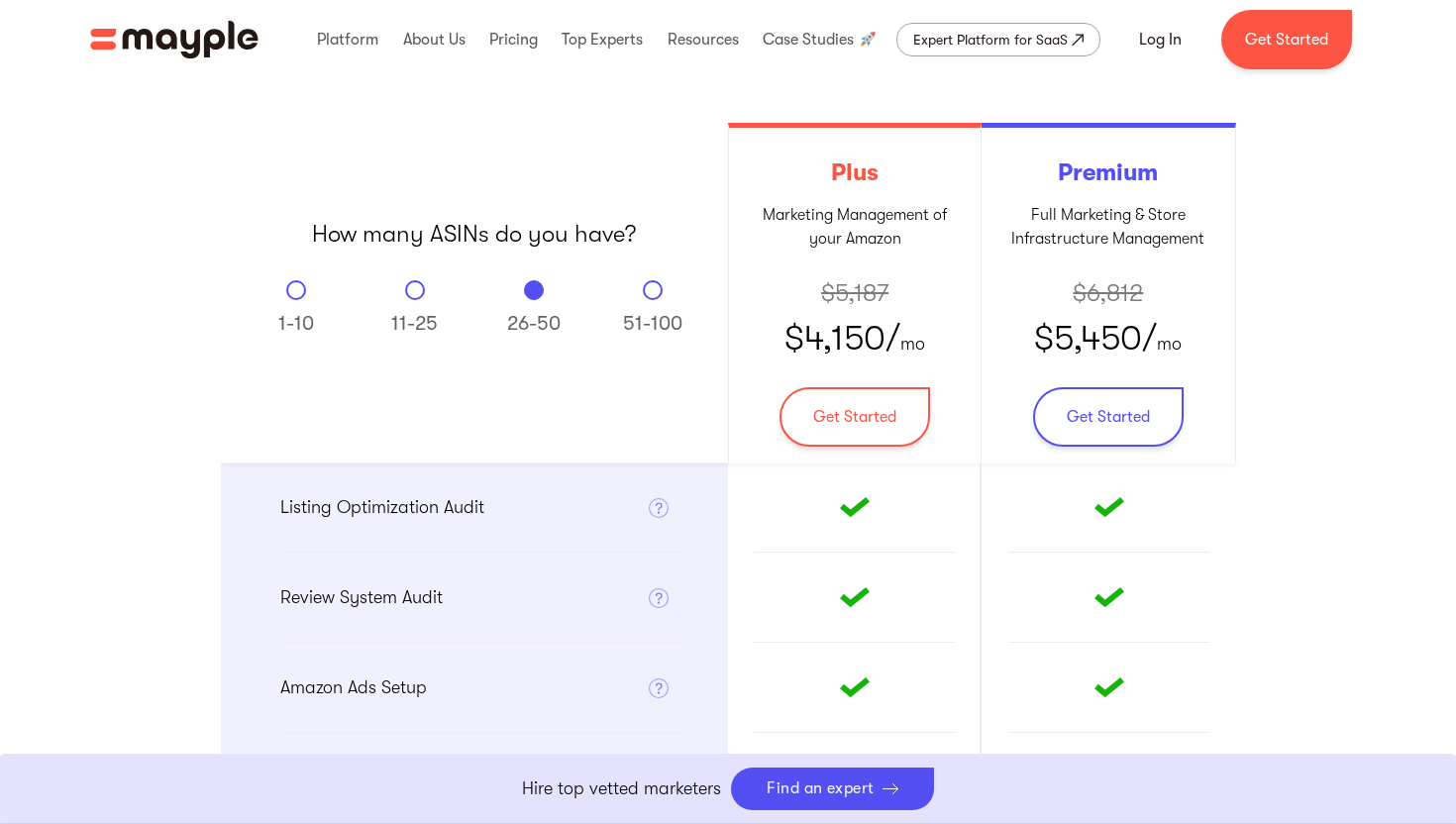 click at bounding box center (415, 290) 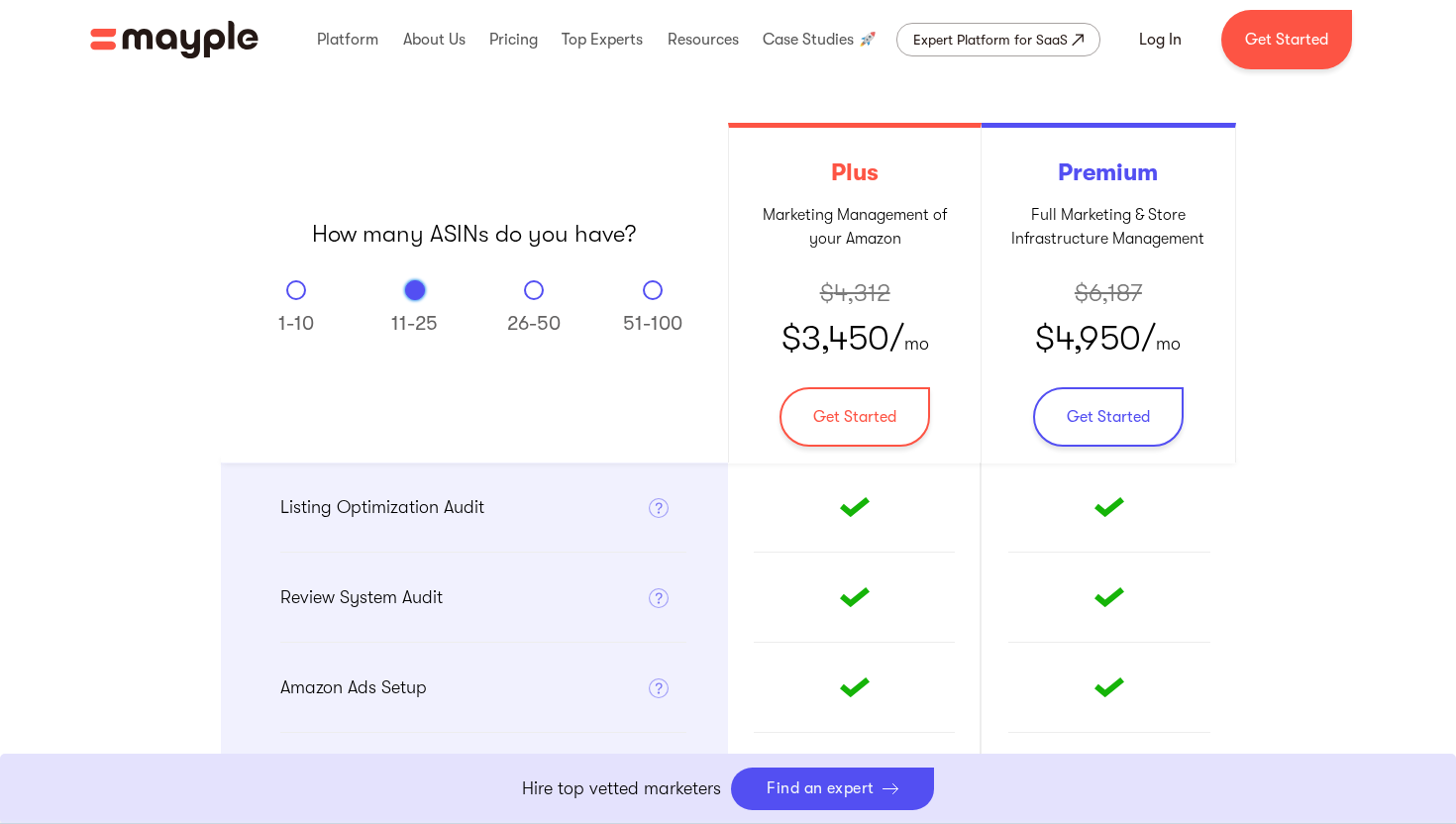 click at bounding box center (653, 290) 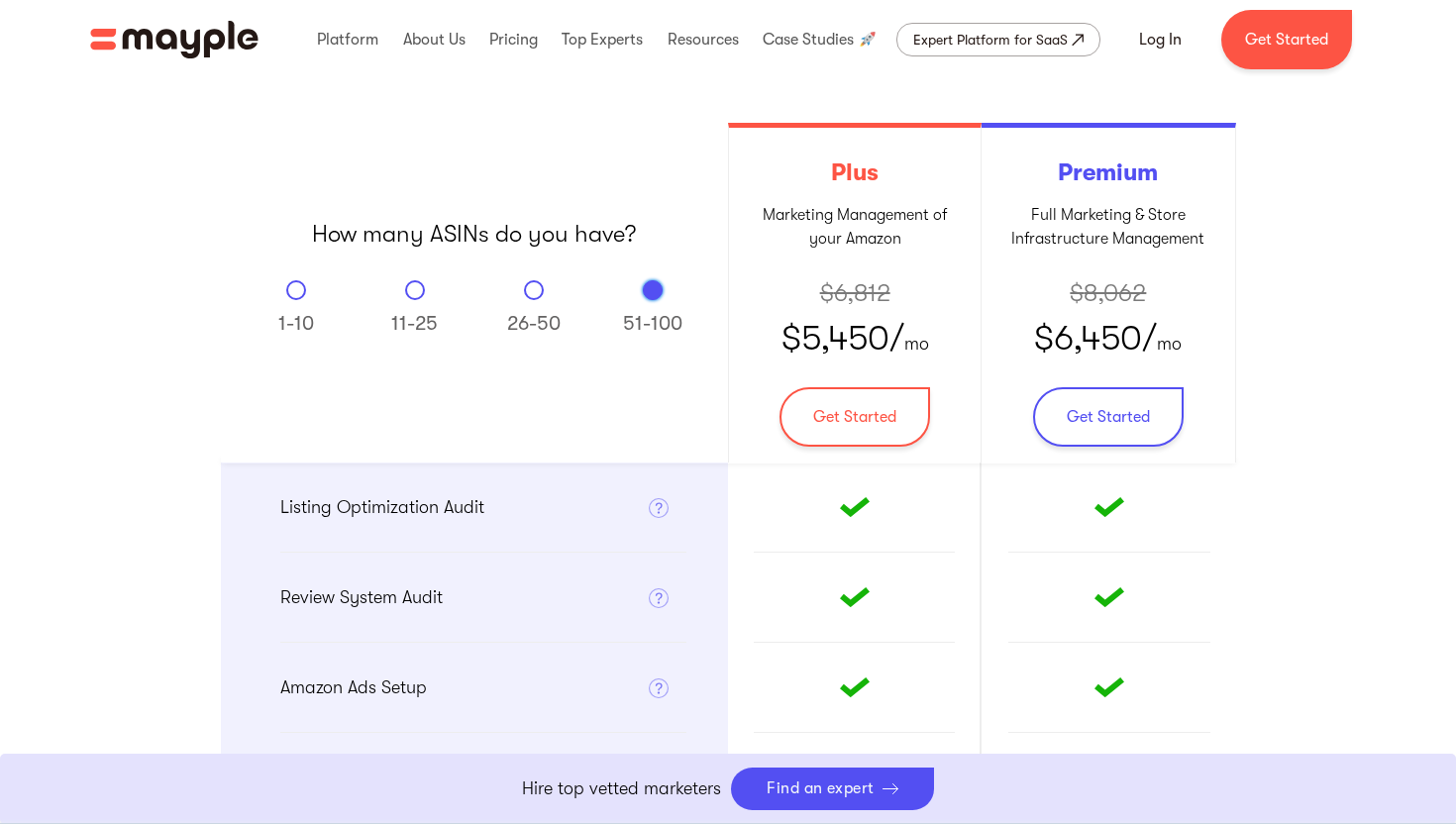 click at bounding box center [534, 290] 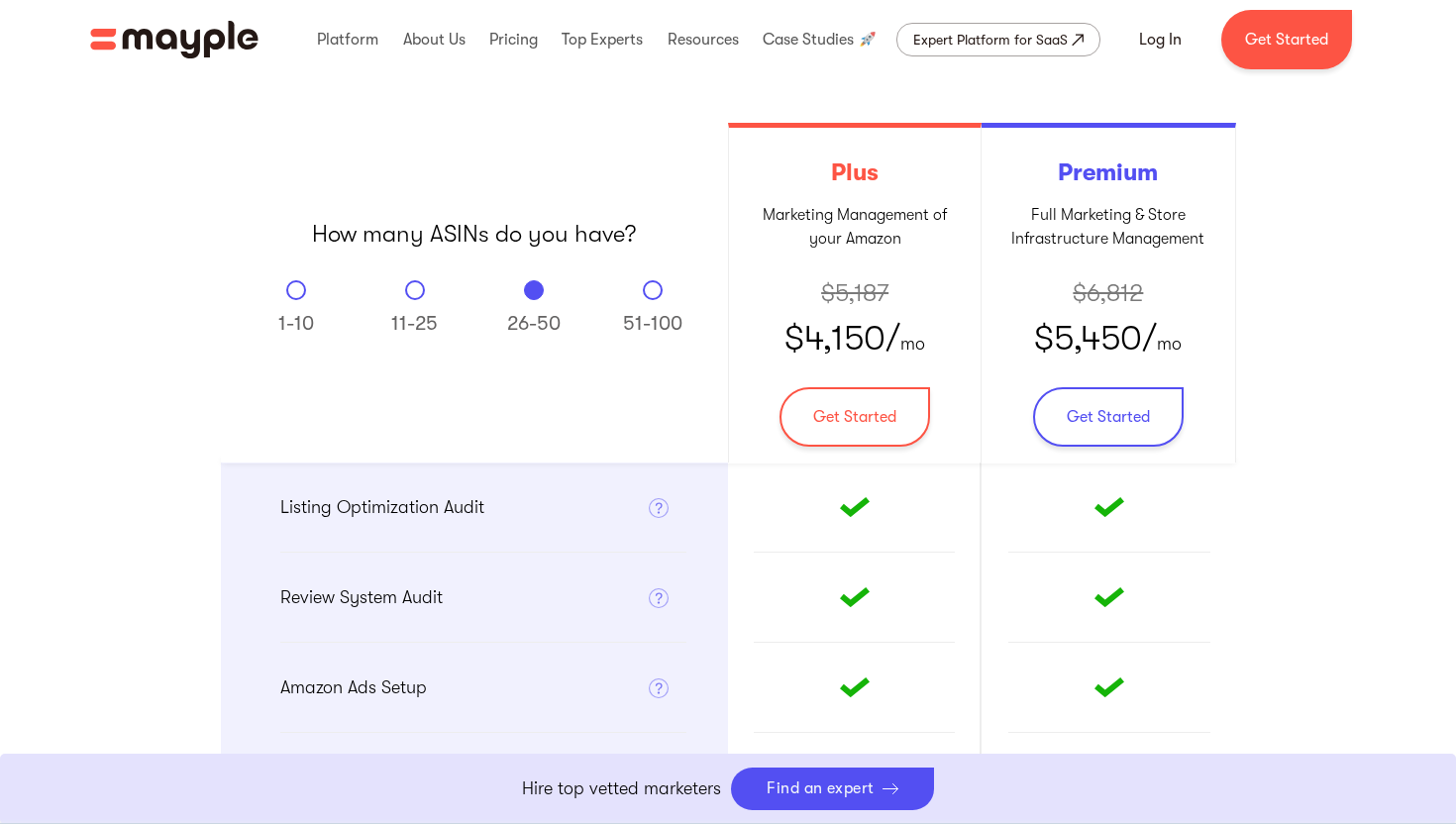 drag, startPoint x: 232, startPoint y: 486, endPoint x: 483, endPoint y: 492, distance: 251.0717 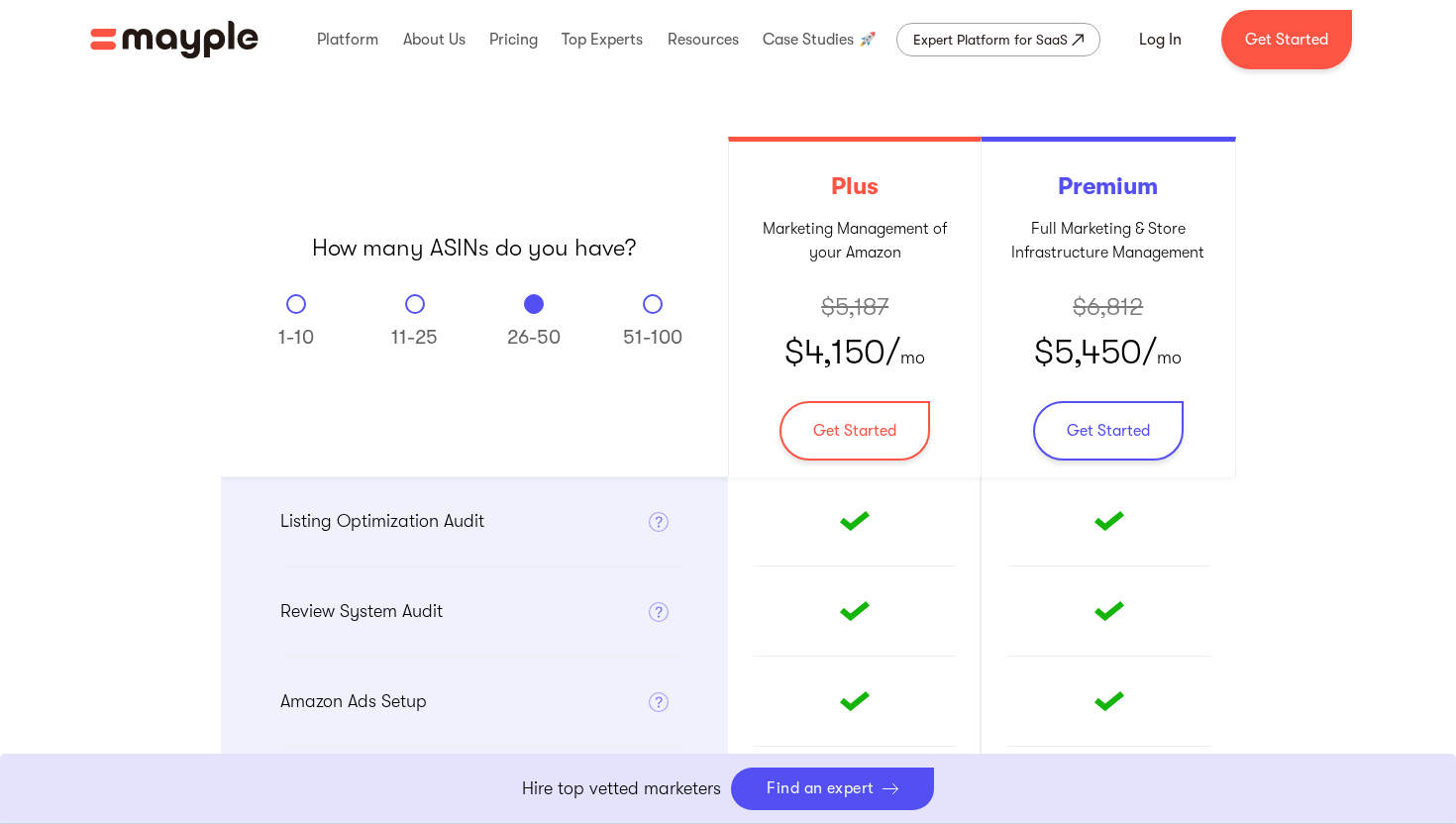 scroll, scrollTop: 347, scrollLeft: 0, axis: vertical 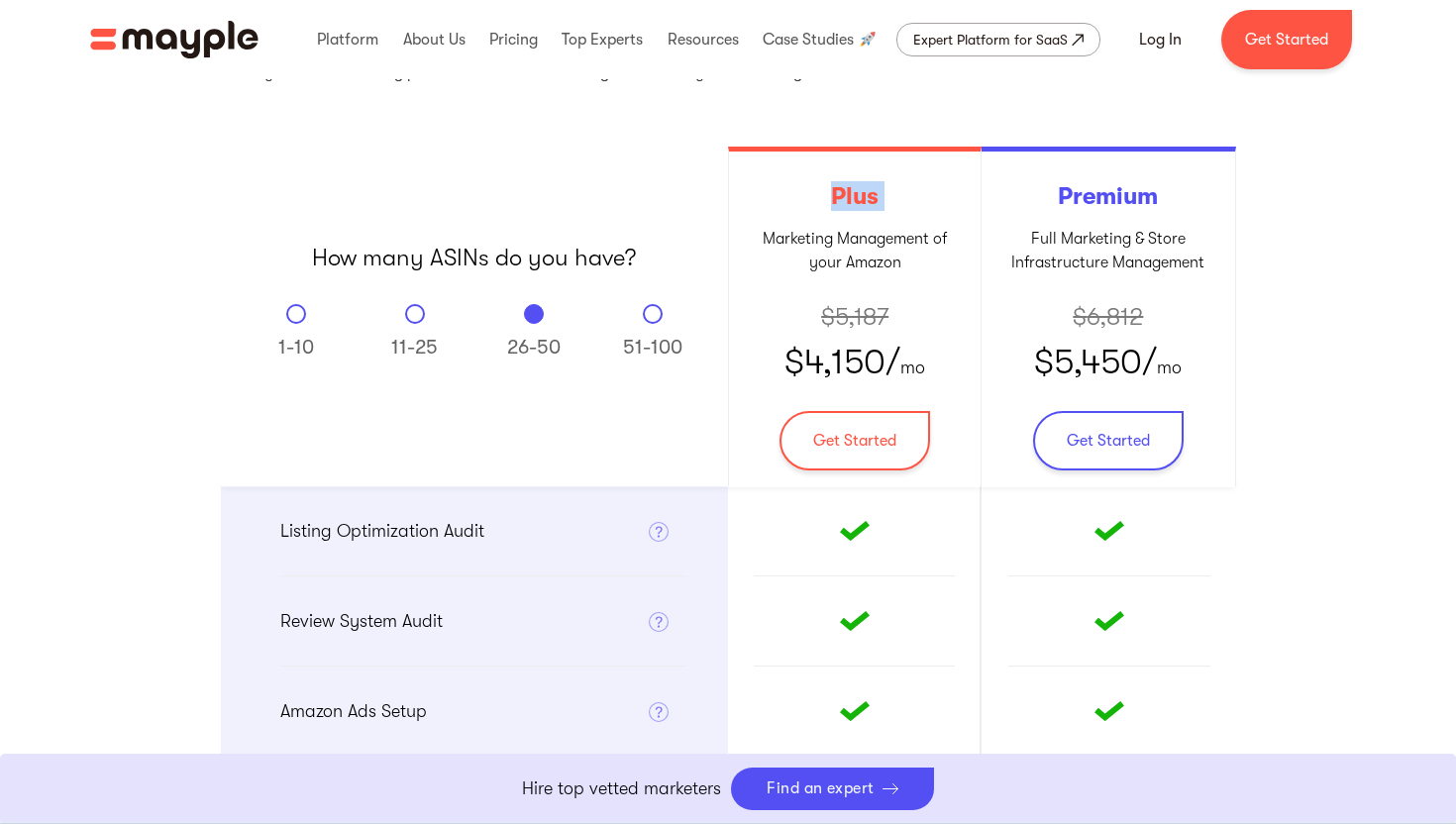 drag, startPoint x: 828, startPoint y: 197, endPoint x: 924, endPoint y: 197, distance: 96 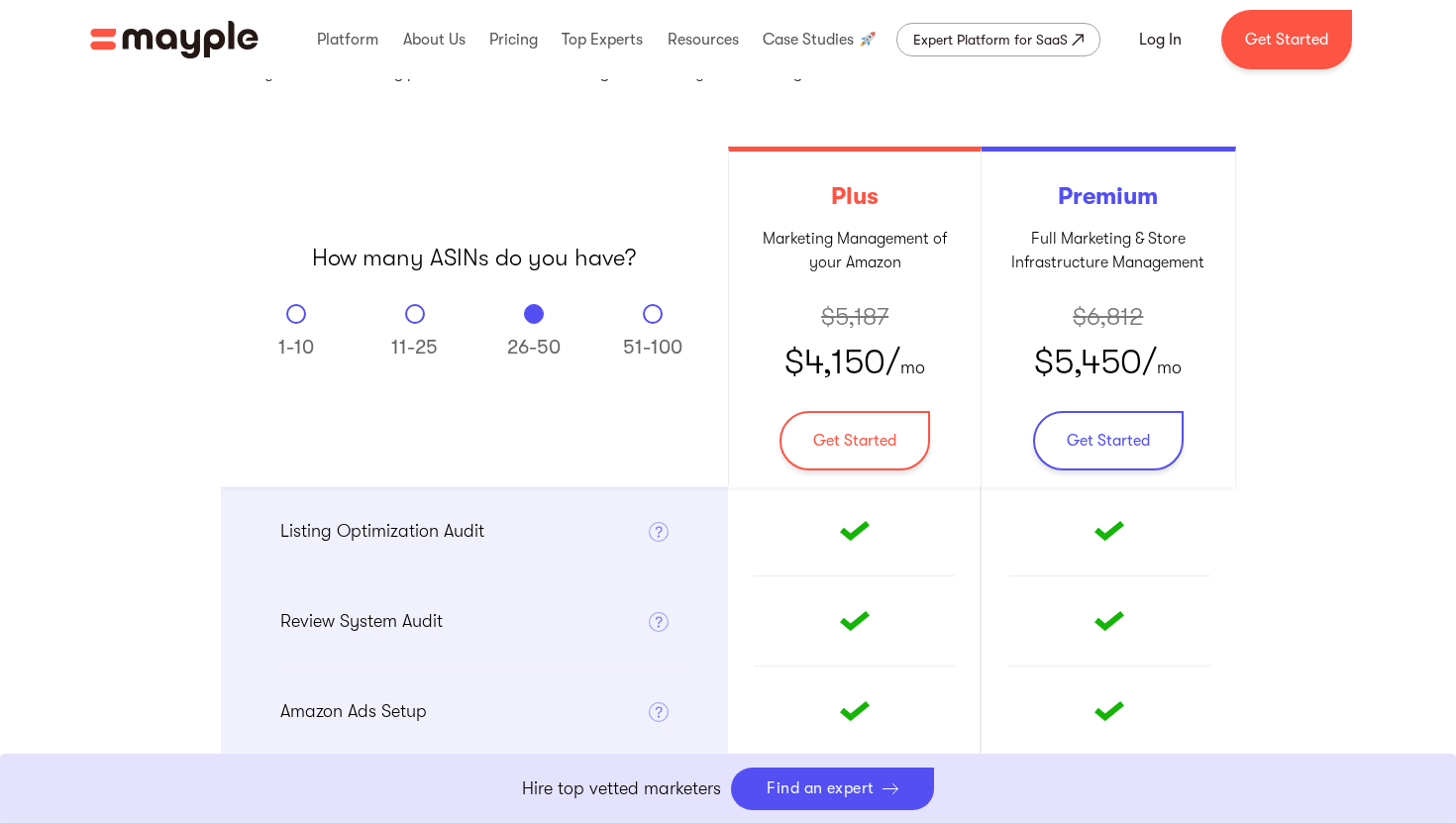 click on "How many ASINs do you have? 1-10 11-25 26-50 51-100 Thank you! Your submission has been received! Oops! Something went wrong while submitting the form." at bounding box center [474, 316] 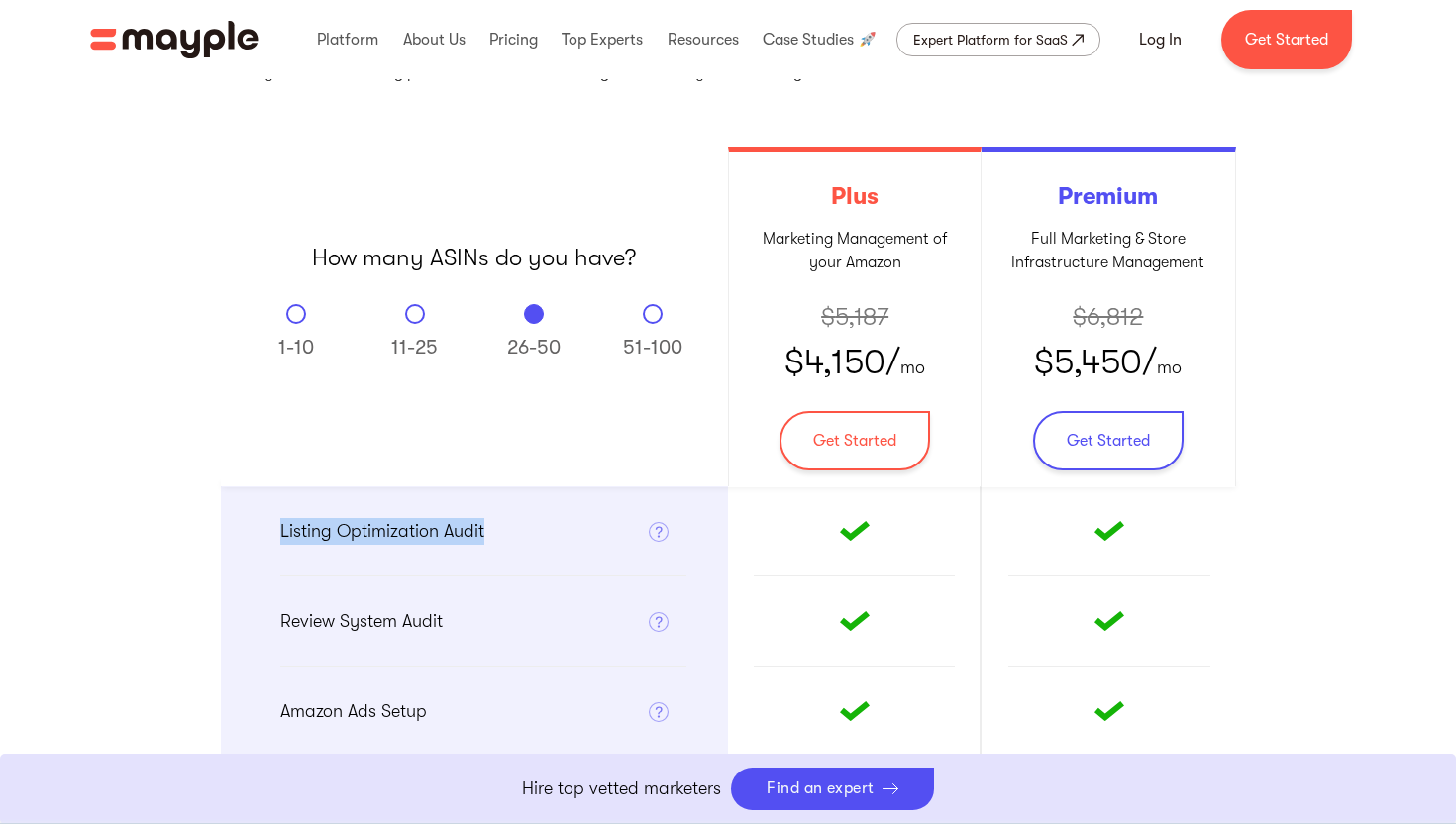 drag, startPoint x: 275, startPoint y: 529, endPoint x: 531, endPoint y: 527, distance: 256.00781 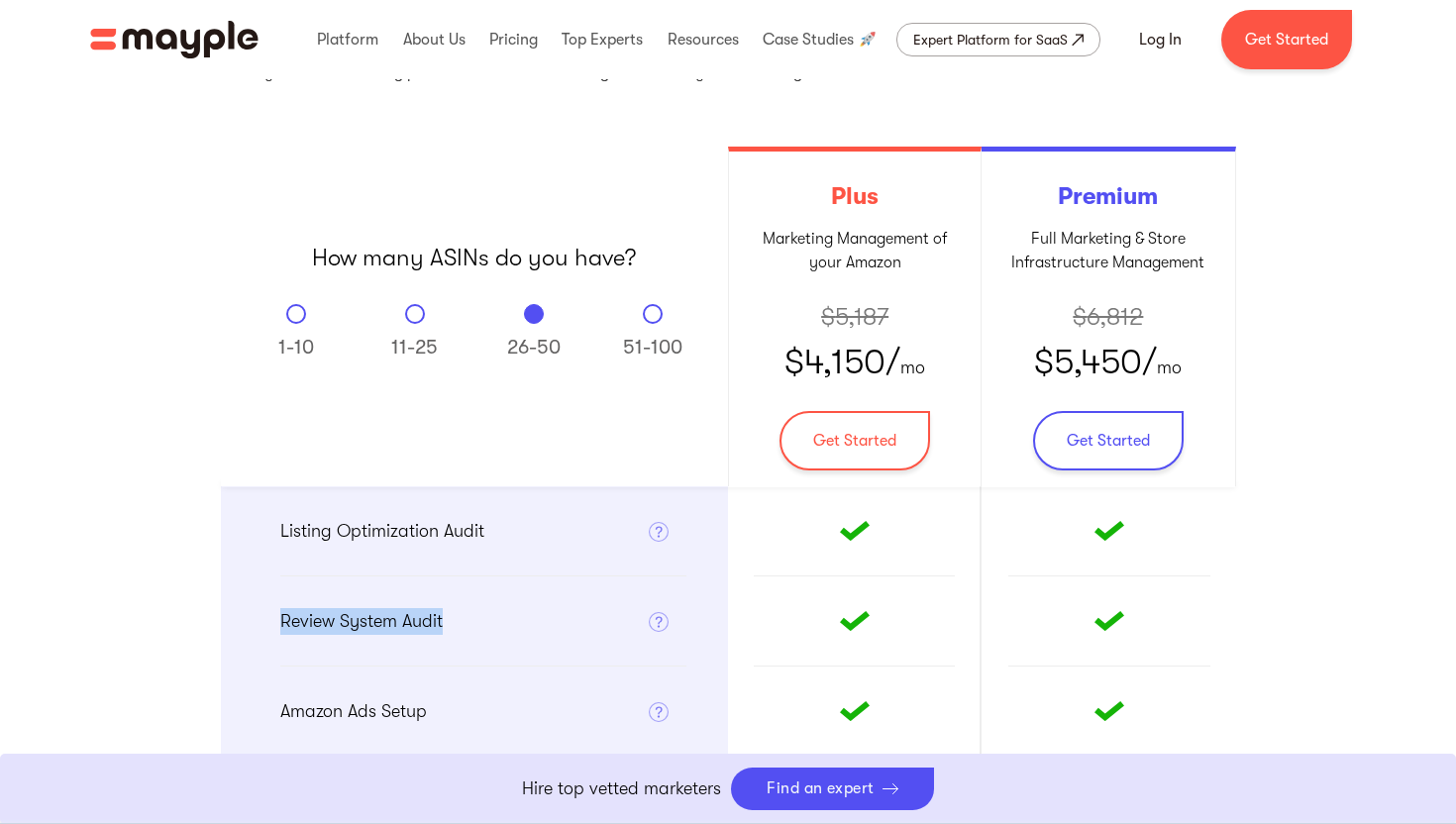 drag, startPoint x: 278, startPoint y: 612, endPoint x: 476, endPoint y: 622, distance: 198.25236 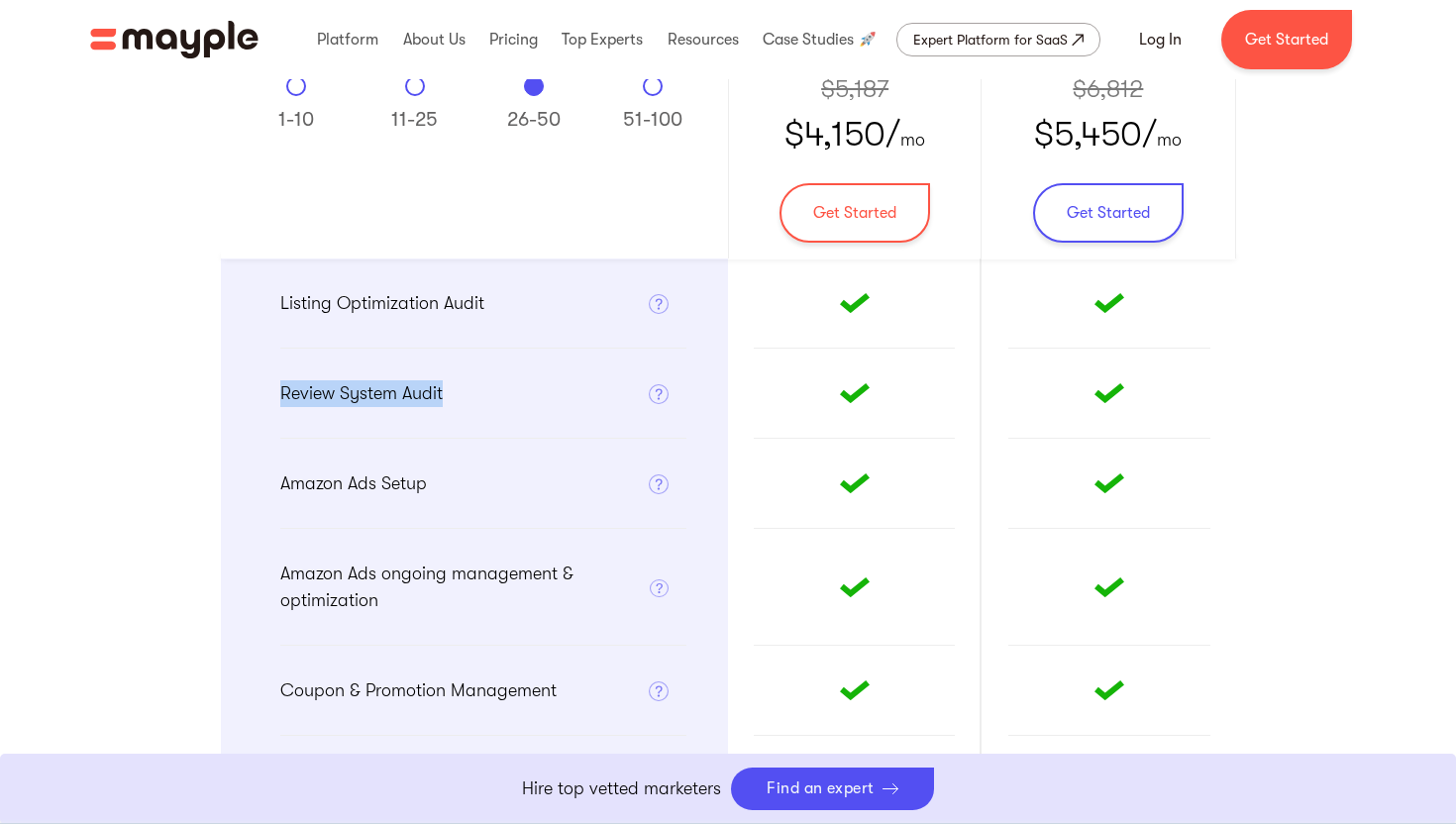 scroll, scrollTop: 596, scrollLeft: 0, axis: vertical 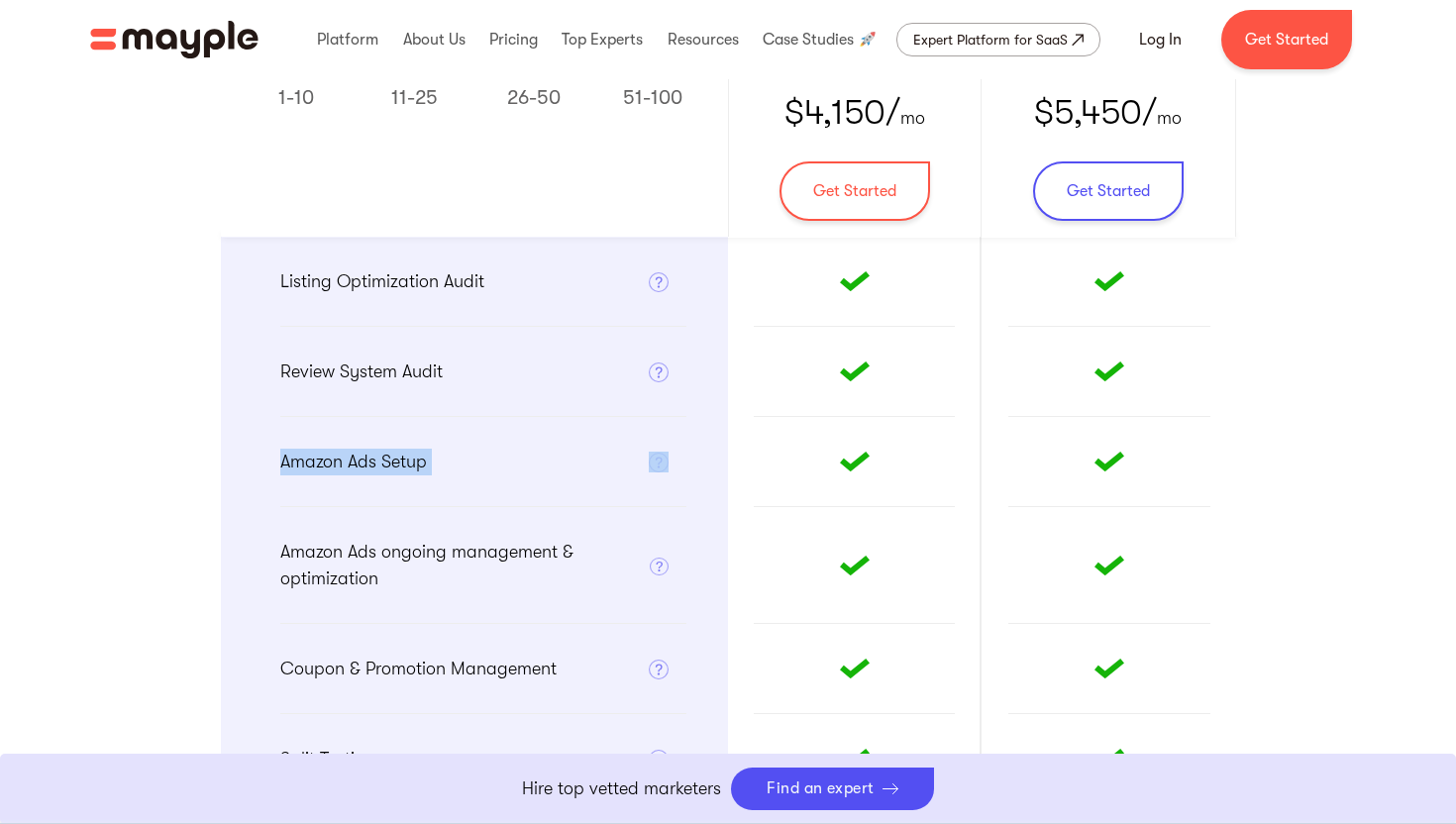 drag, startPoint x: 283, startPoint y: 458, endPoint x: 584, endPoint y: 470, distance: 301.23911 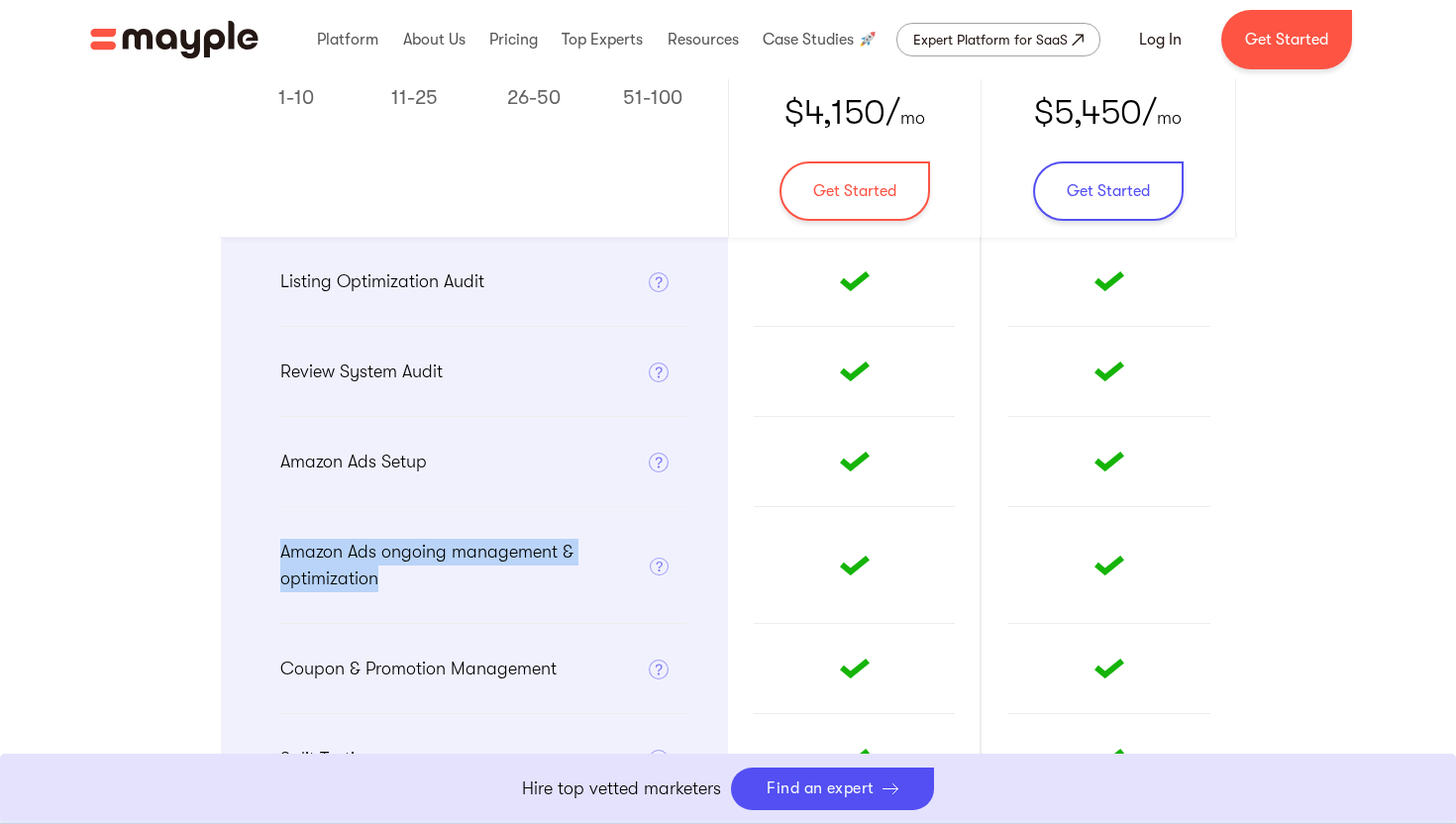 drag, startPoint x: 279, startPoint y: 532, endPoint x: 428, endPoint y: 621, distance: 173.55691 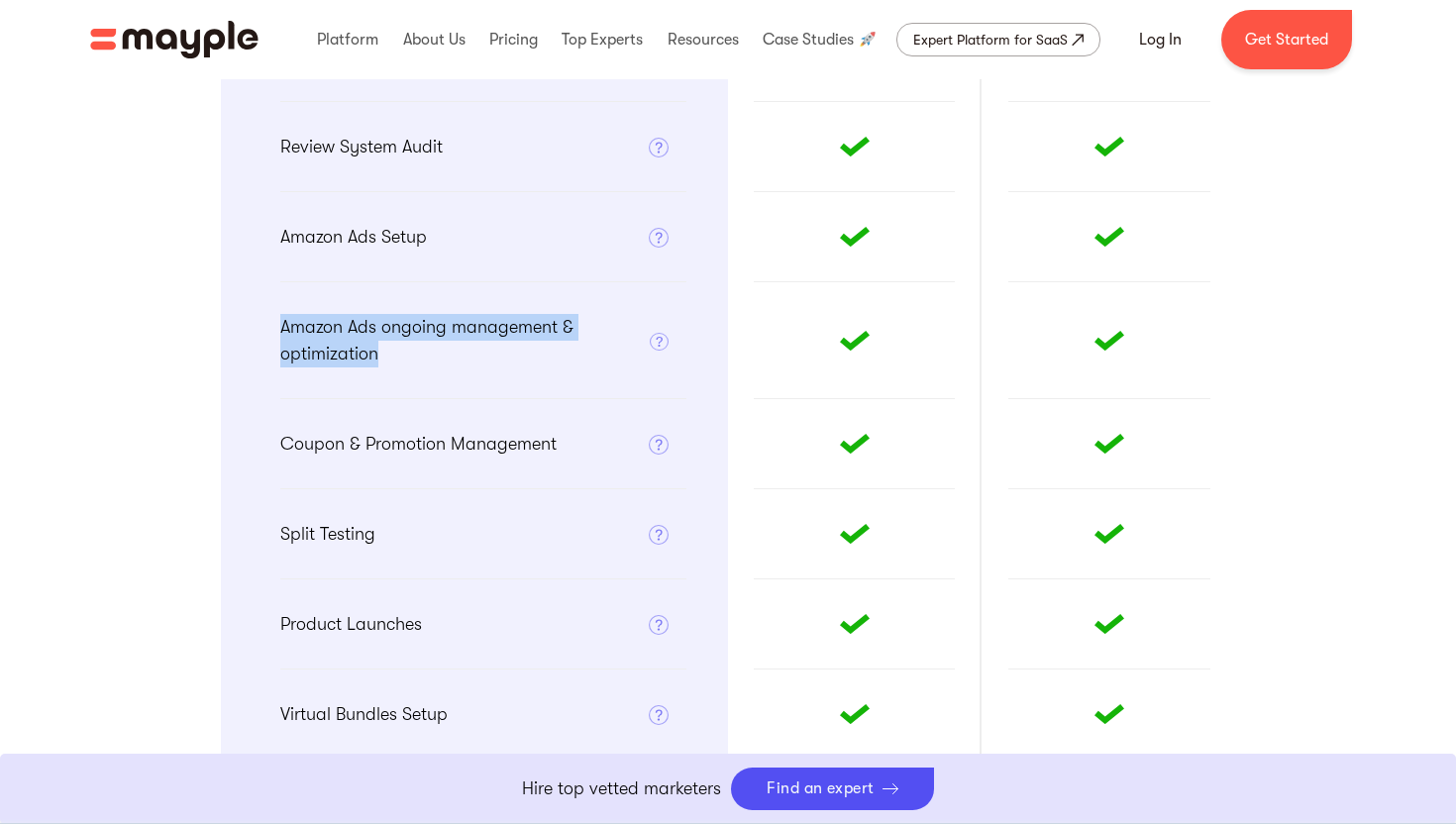 scroll, scrollTop: 963, scrollLeft: 0, axis: vertical 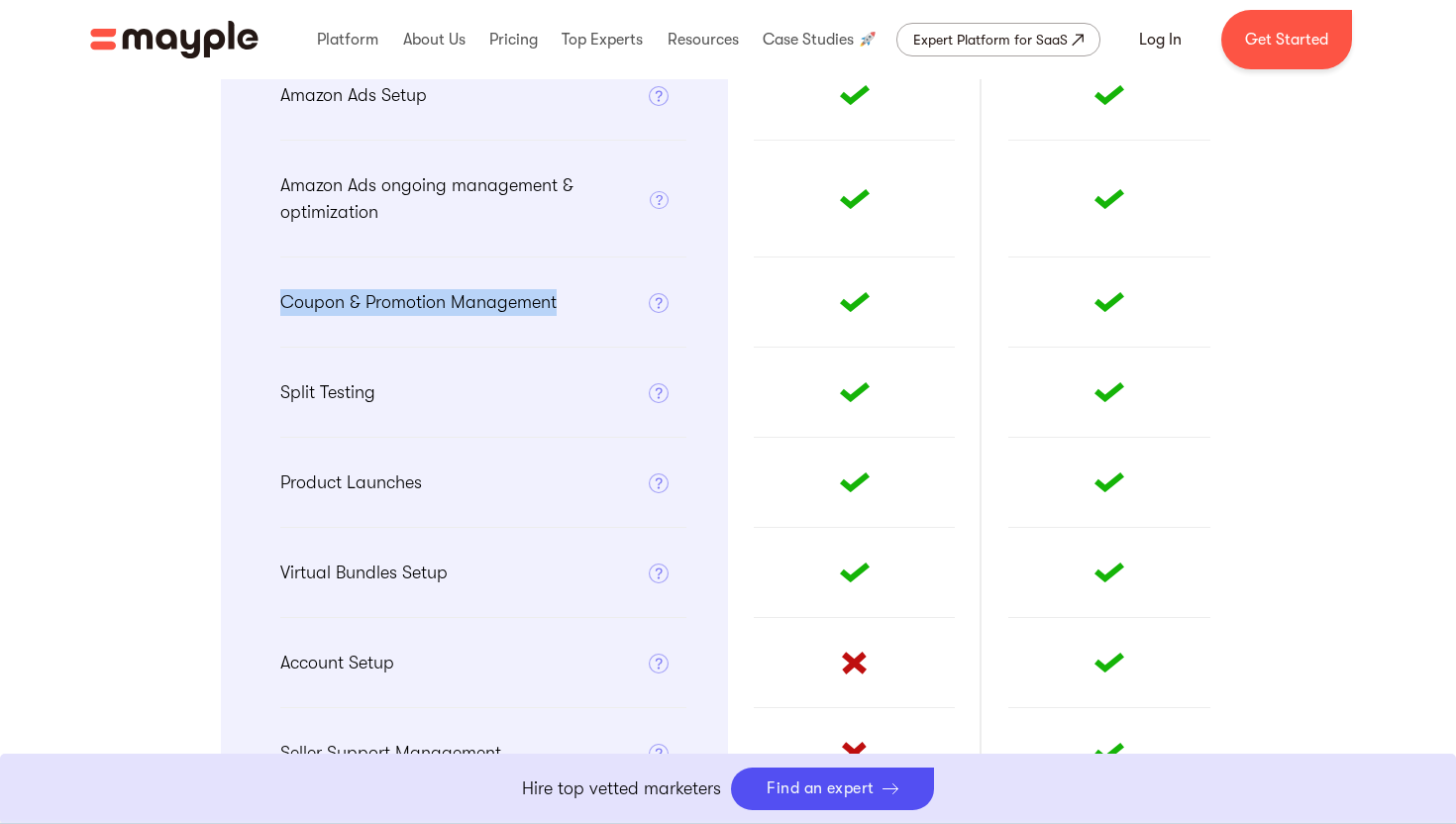 drag, startPoint x: 274, startPoint y: 299, endPoint x: 578, endPoint y: 299, distance: 304 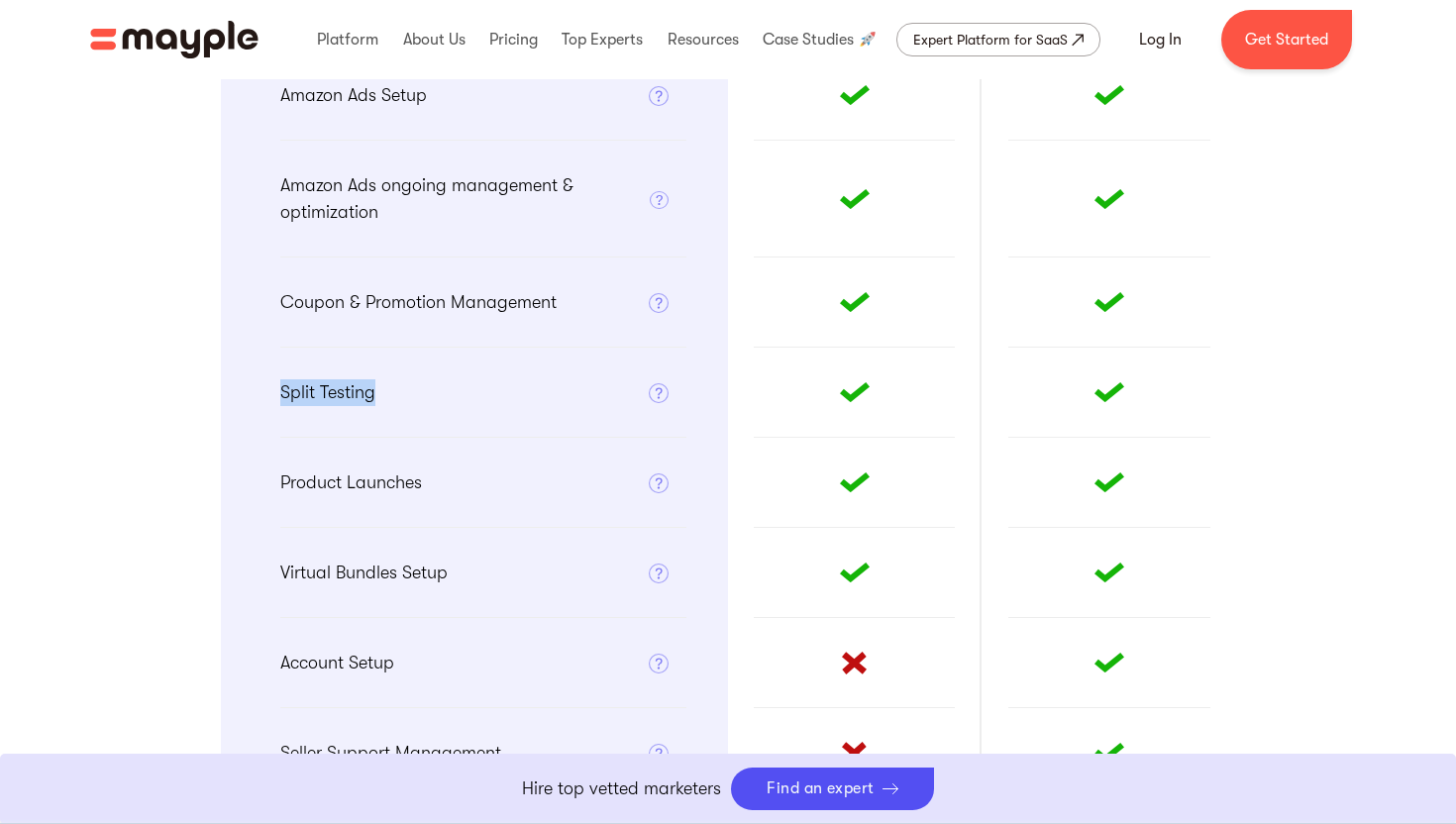 drag, startPoint x: 278, startPoint y: 398, endPoint x: 432, endPoint y: 397, distance: 154.00325 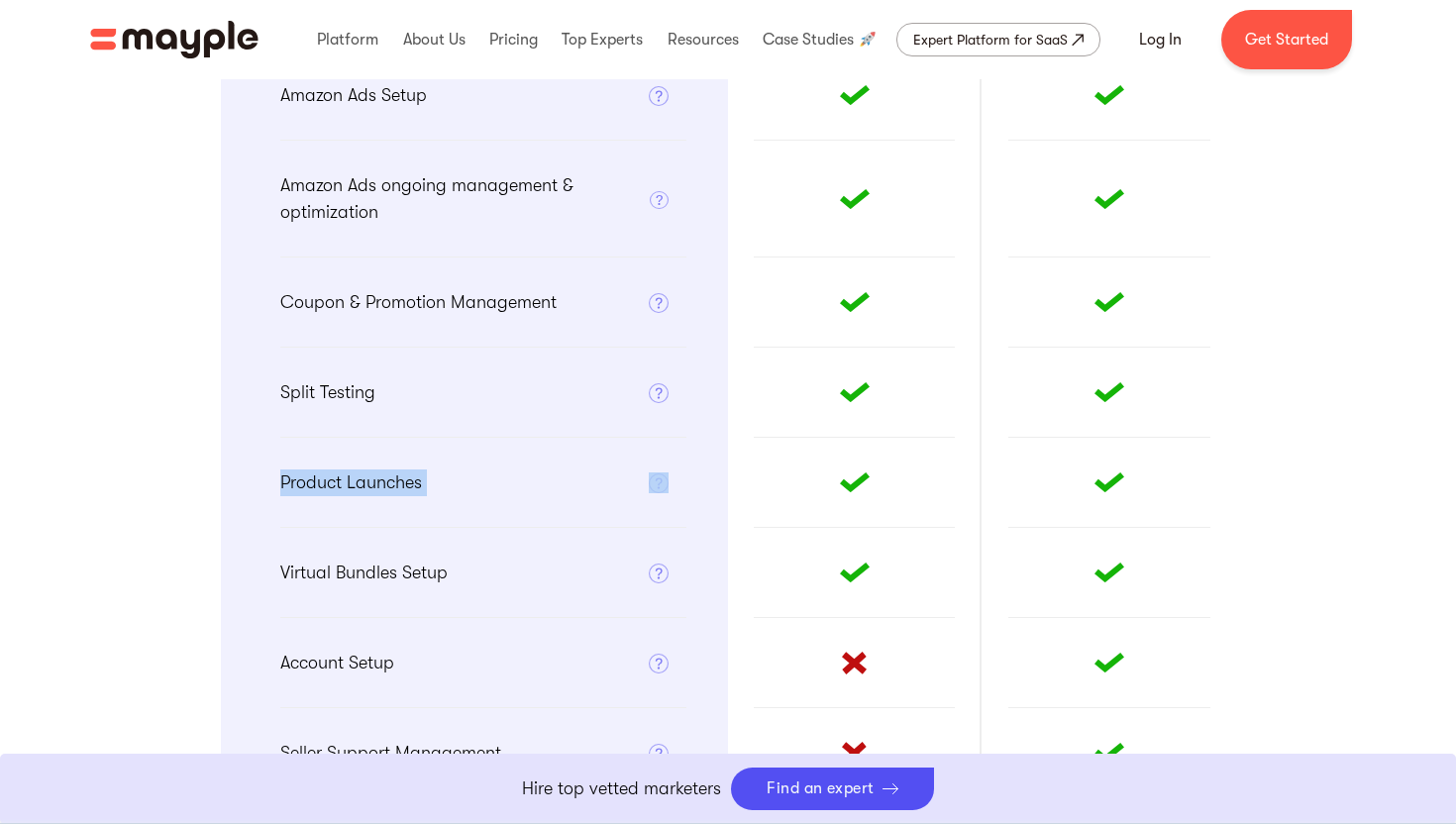 drag, startPoint x: 282, startPoint y: 477, endPoint x: 554, endPoint y: 495, distance: 272.5949 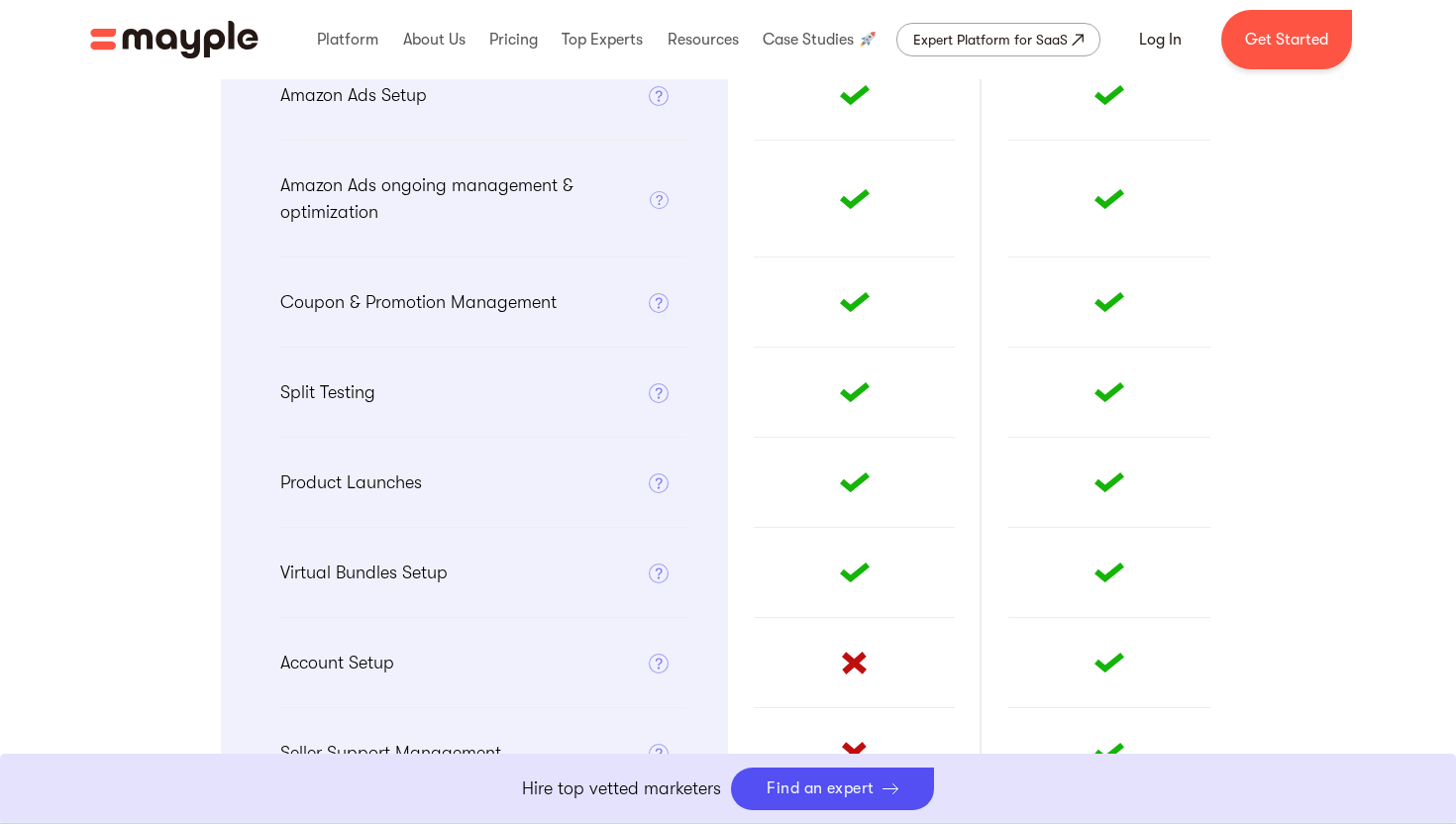 click on "Product Launches This involves an aggressive marketing plan to focus on keyword ranking during the first 3-months once a new product goes live, with the goal of ranking on page 1 for your target keywords as soon as possible. Getting initial Reviews.*Adding ASINs on store is not included" at bounding box center [474, 482] 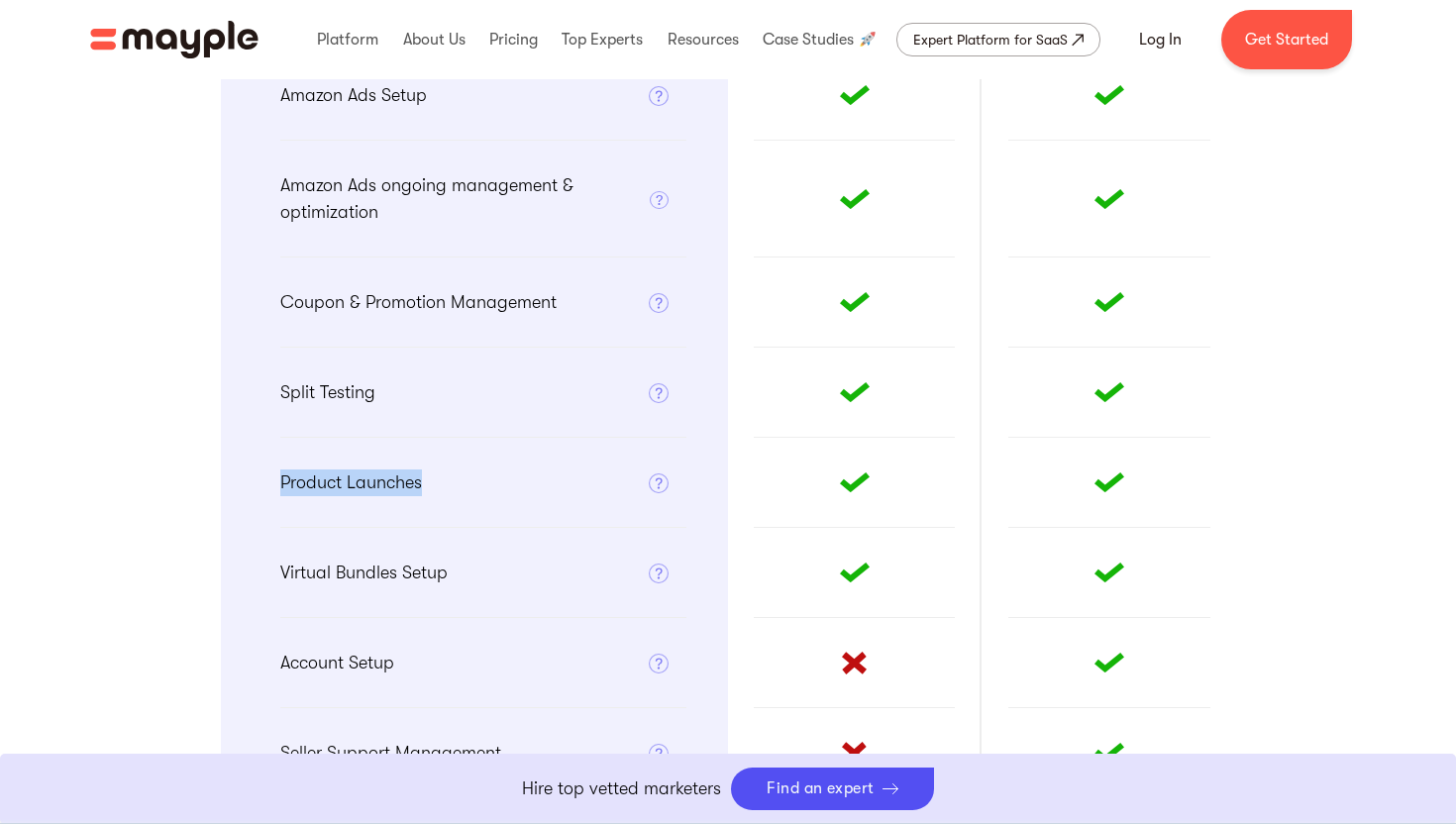 drag, startPoint x: 439, startPoint y: 481, endPoint x: 276, endPoint y: 477, distance: 163.04907 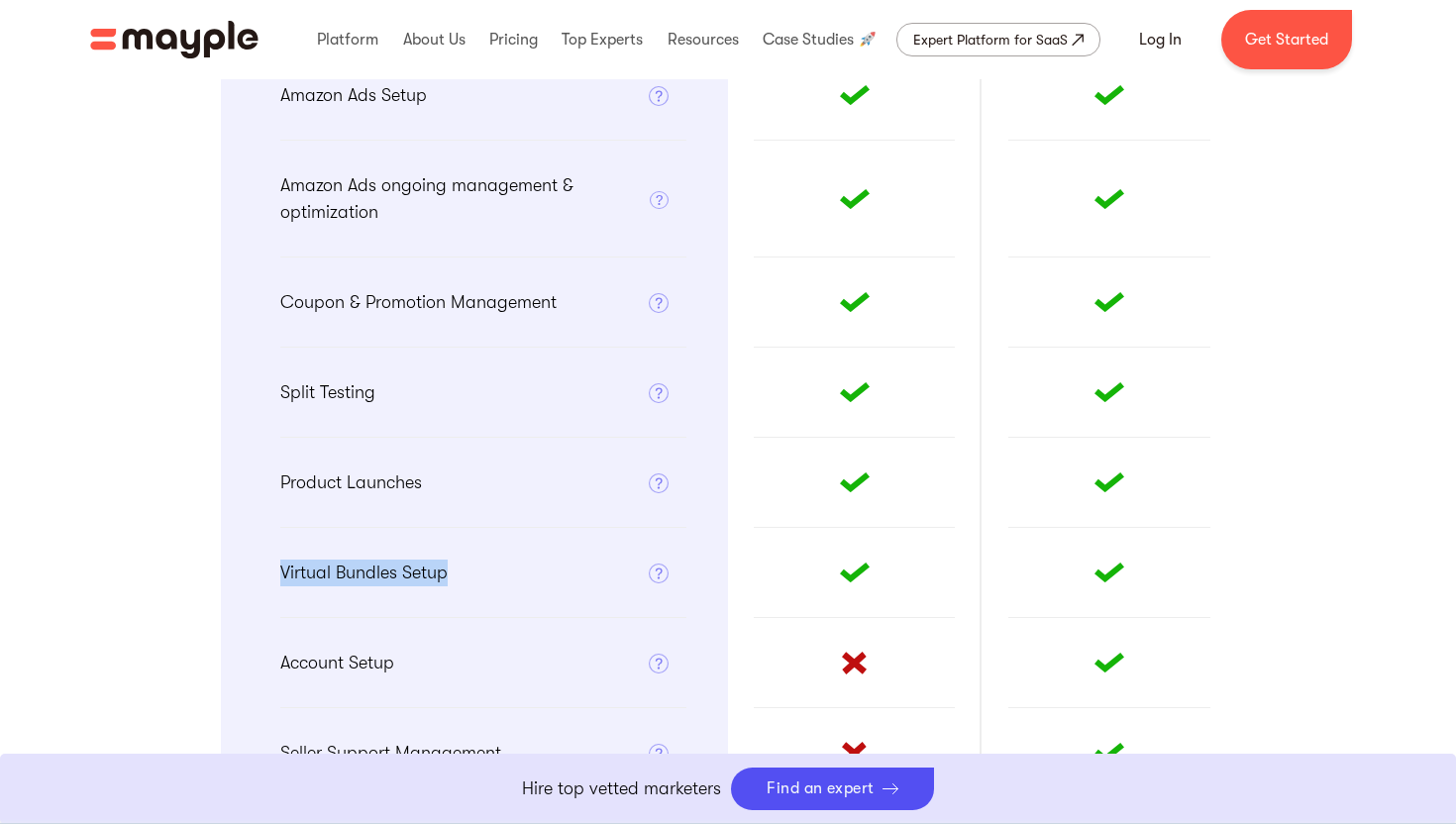 drag, startPoint x: 278, startPoint y: 567, endPoint x: 454, endPoint y: 567, distance: 176 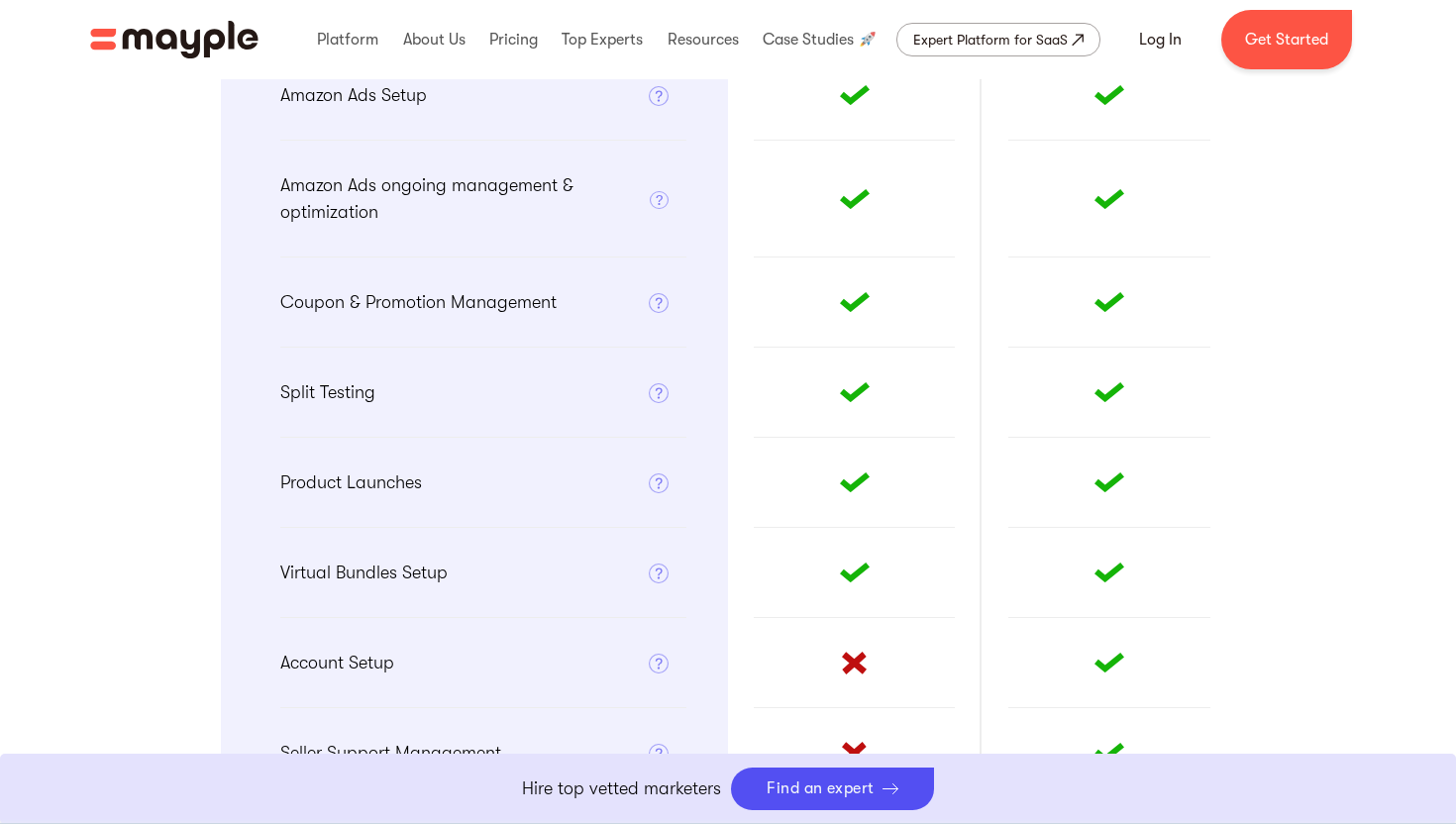 click on "Account Setup" at bounding box center (337, 663) 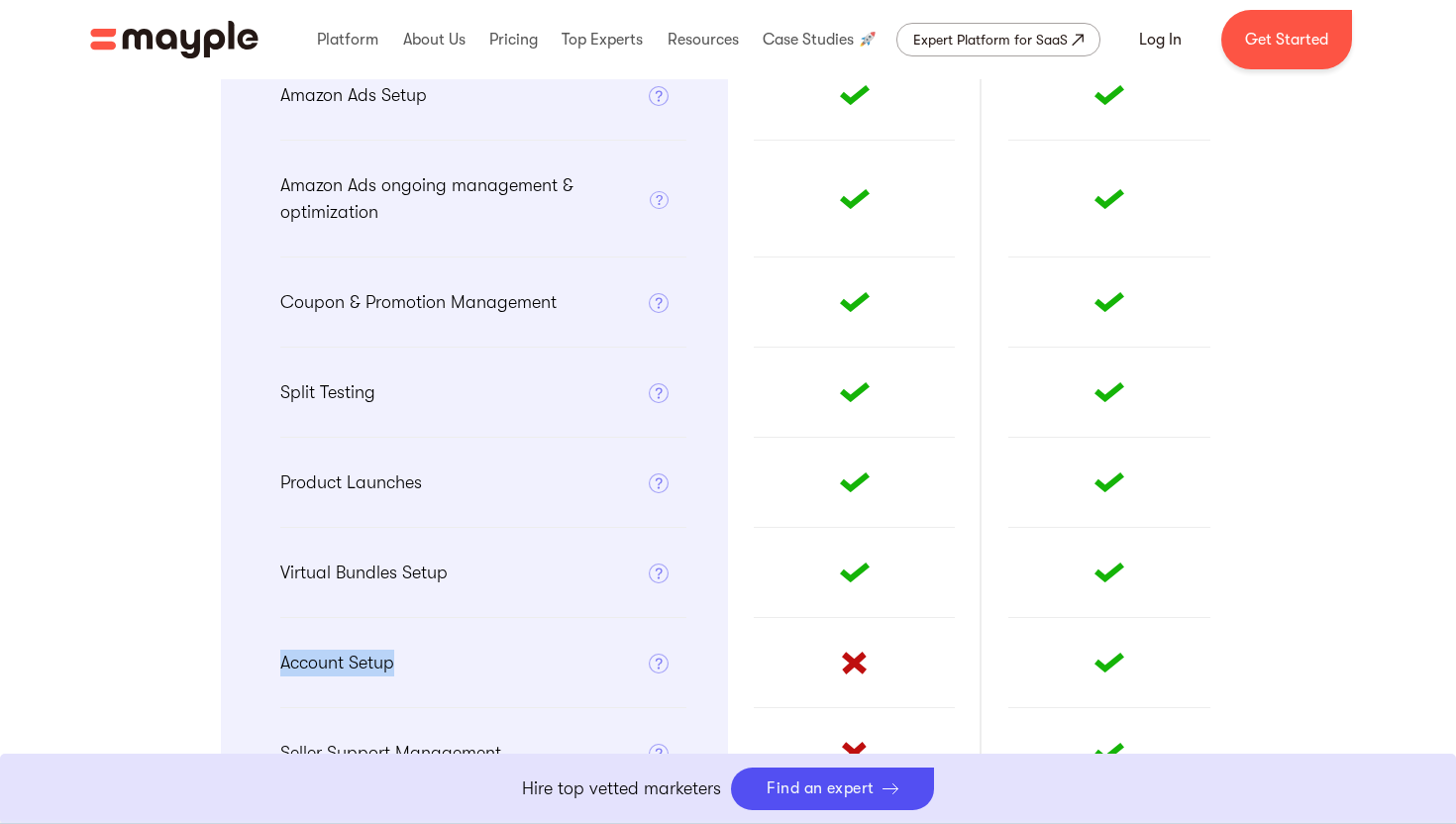 drag, startPoint x: 279, startPoint y: 665, endPoint x: 441, endPoint y: 665, distance: 162 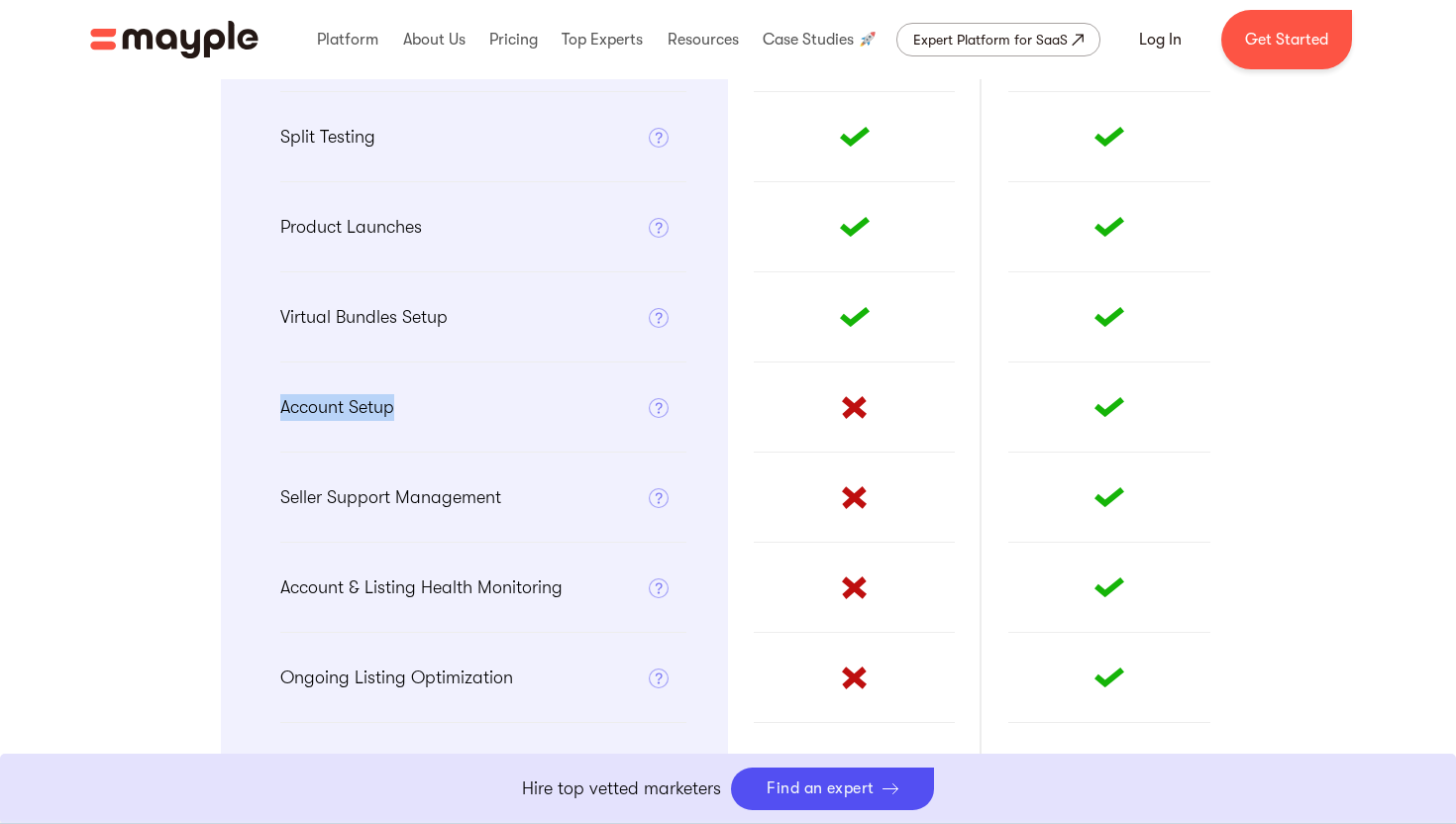 scroll, scrollTop: 1361, scrollLeft: 0, axis: vertical 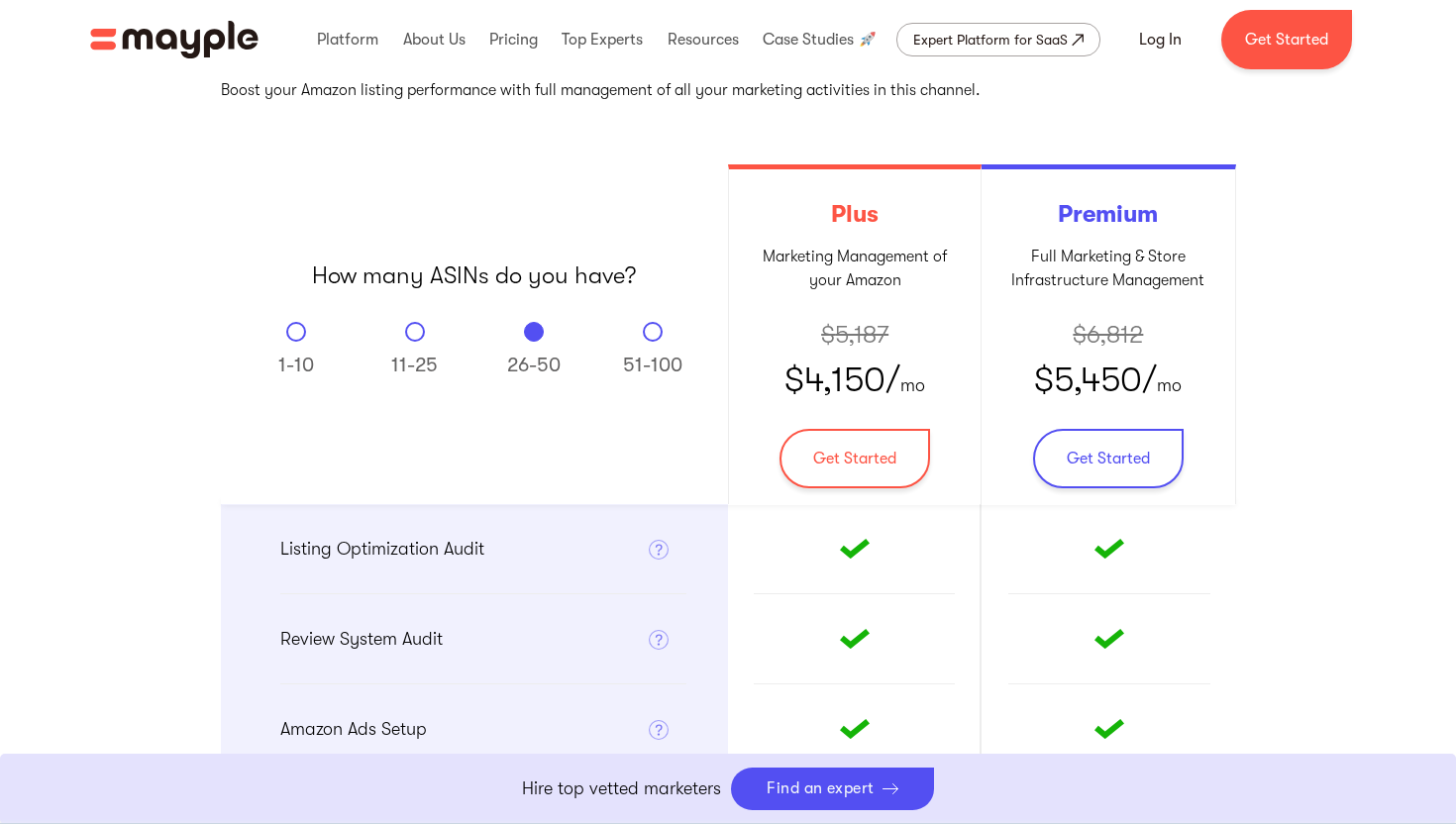 click on "How many ASINs do you have? 1-10 11-25 26-50 51-100 Thank you! Your submission has been received! Oops! Something went wrong while submitting the form." at bounding box center [474, 334] 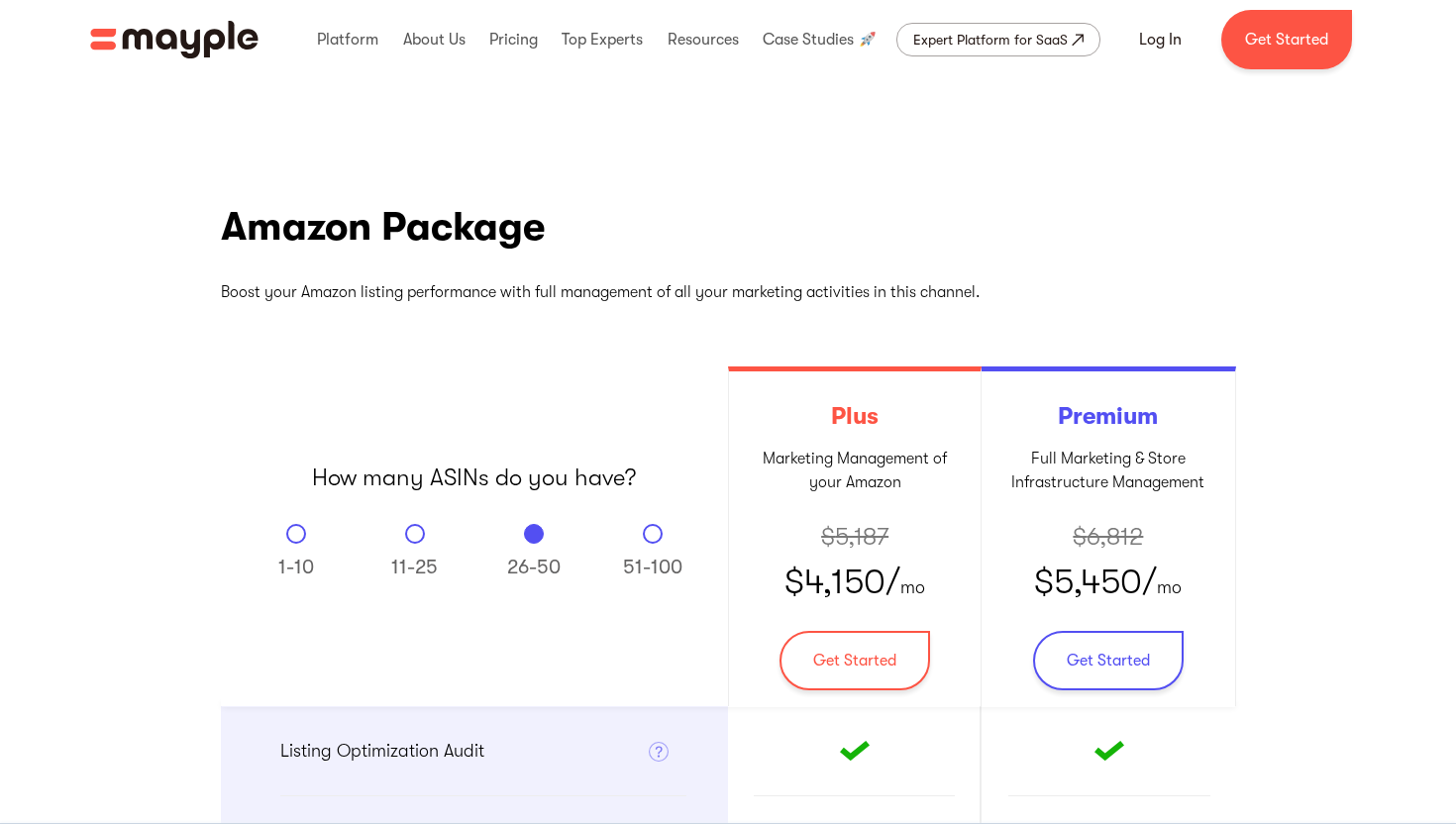 scroll, scrollTop: 120, scrollLeft: 0, axis: vertical 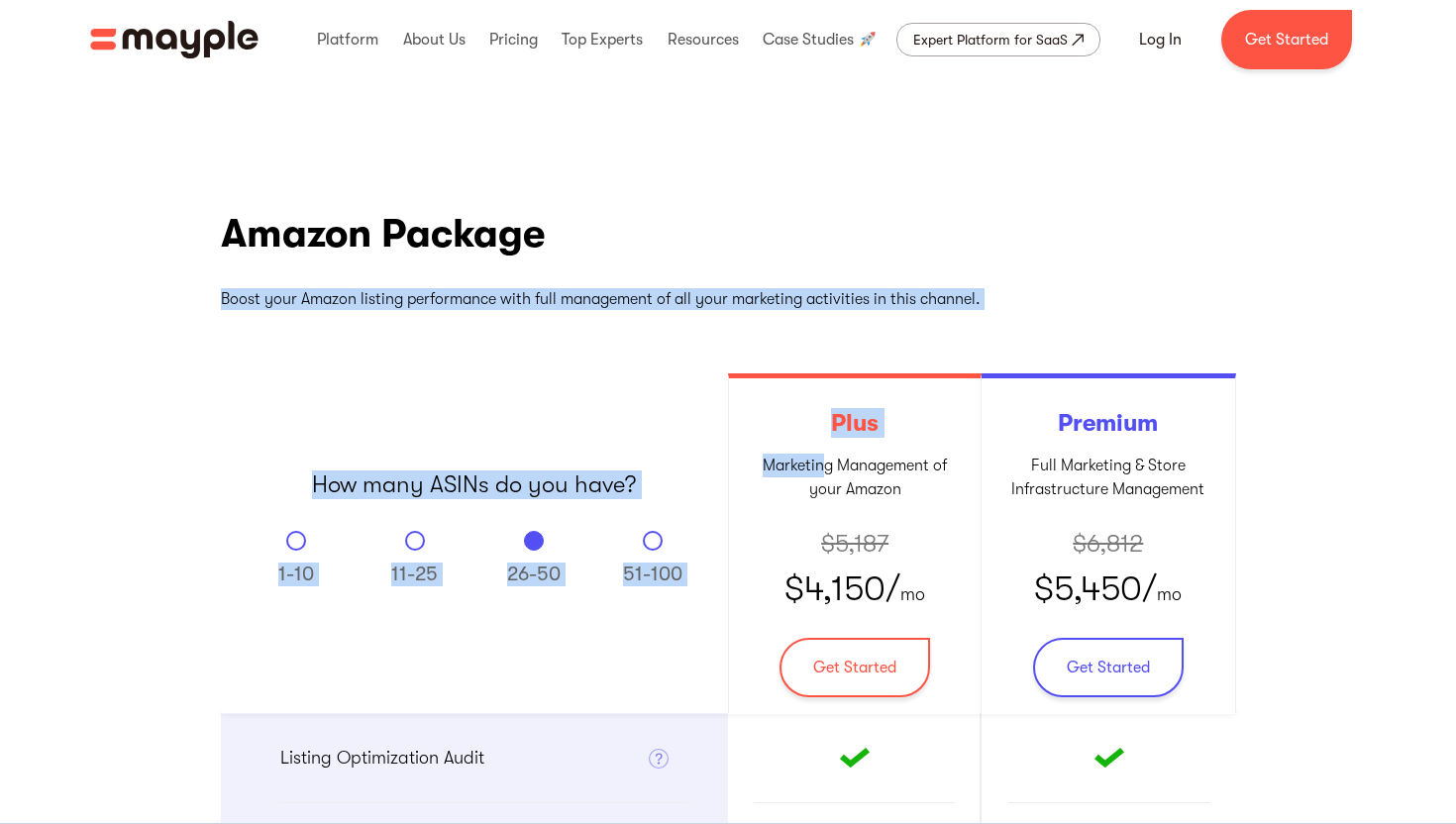 drag, startPoint x: 217, startPoint y: 307, endPoint x: 721, endPoint y: 423, distance: 517.17695 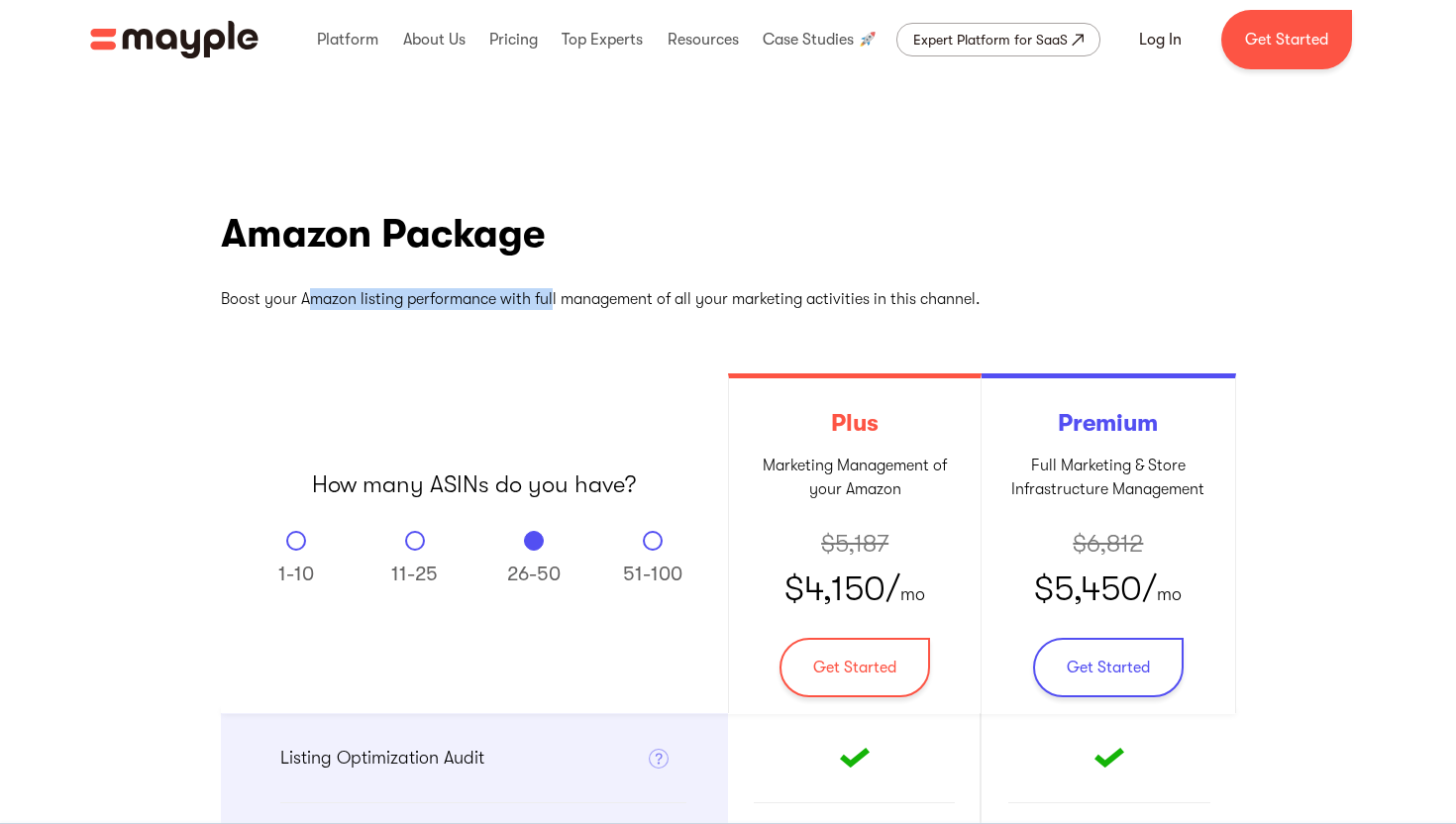 drag, startPoint x: 306, startPoint y: 299, endPoint x: 551, endPoint y: 299, distance: 245 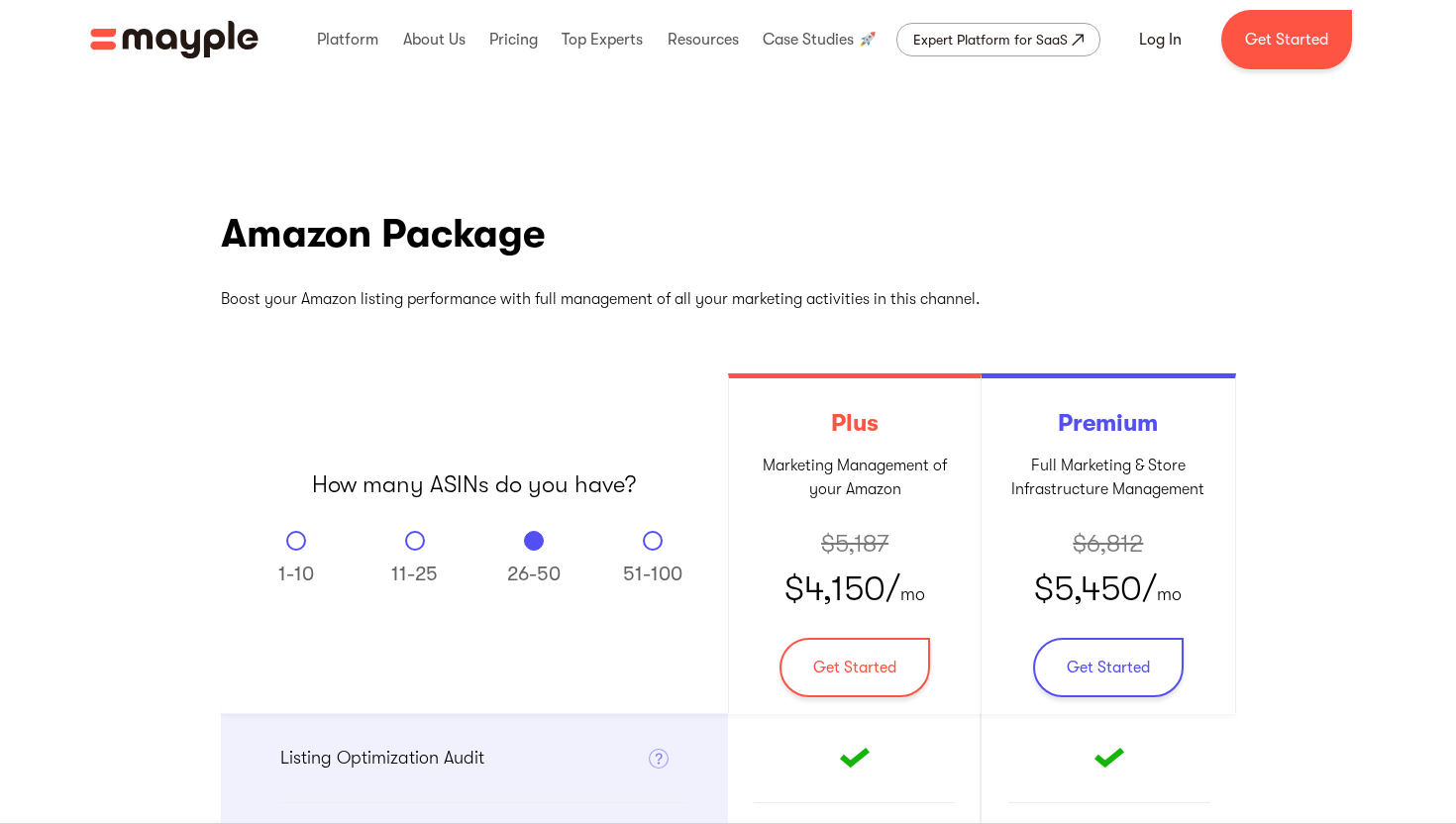 click on "Amazon Package Boost your Amazon listing performance with full management of all your marketing activities in this channel. How many ASINs do you have? 1-10 11-25 26-50 51-100 Thank you! Your submission has been received! Oops! Something went wrong while submitting the form. Plus Marketing Management of your Amazon ‍ $ 5,187 $ 4,150 / mo Get Started Premium Full Marketing & Store Infrastructure Management $ 6,812 $ 5,450 / mo Get Started Listing Optimization Audit SEO & CRO audit of your listings and action plan for optimization. This may include SEO/keywords, copywriting, and improvement of images and/or videos. Review System Audit Audit of your review follow-up systems and a recommendation list of how to improve it. This may include implementing product inserts, using a software automation like Jungle Scout Request-Review Automation, or doing product tester giveaways. Additional marketing costs may be associated with these activities. Amazon Ads Setup Amazon Ads Setup Coupon & Promotion Management" at bounding box center (728, 1217) 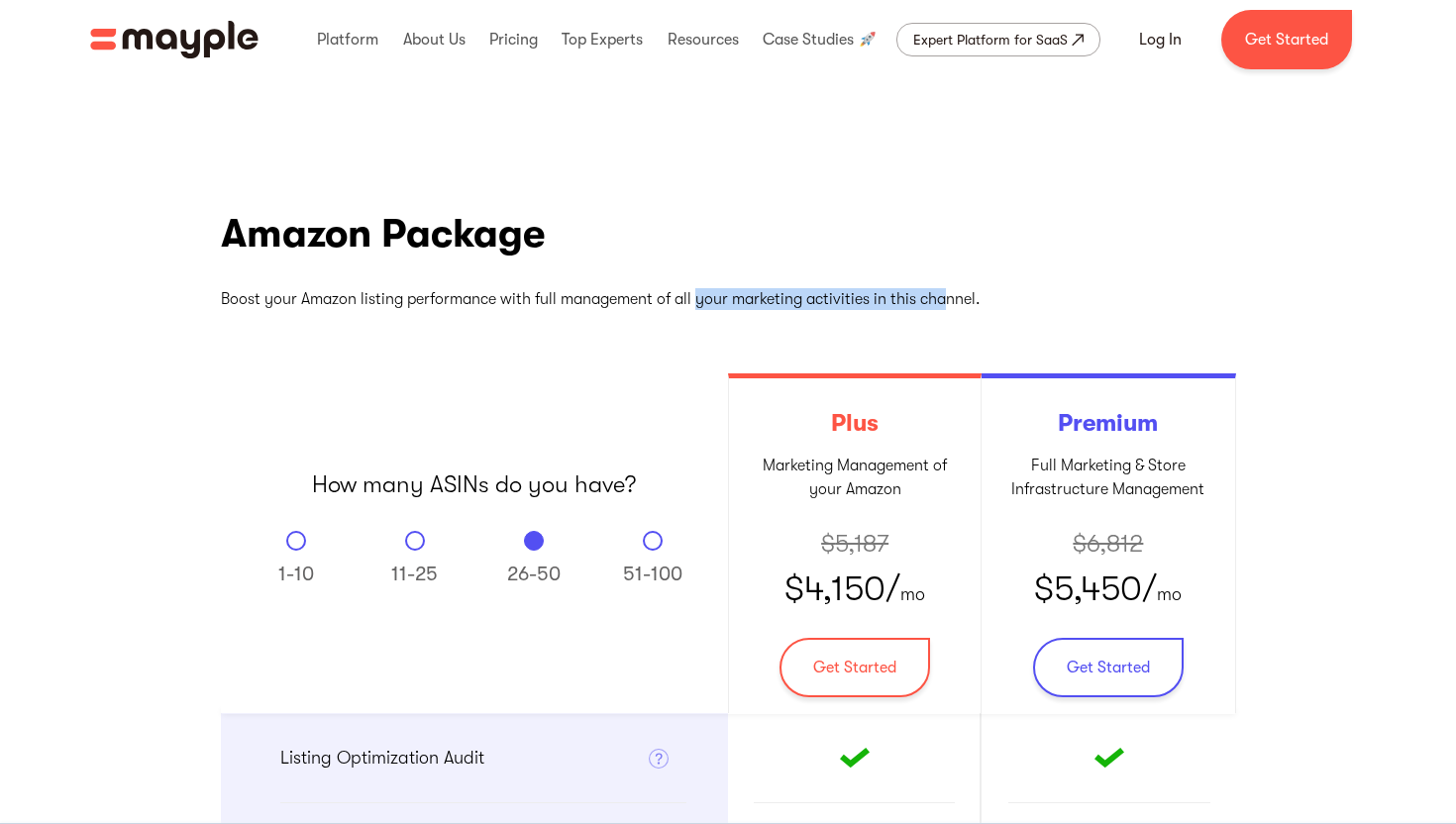 drag, startPoint x: 698, startPoint y: 303, endPoint x: 945, endPoint y: 308, distance: 247.0506 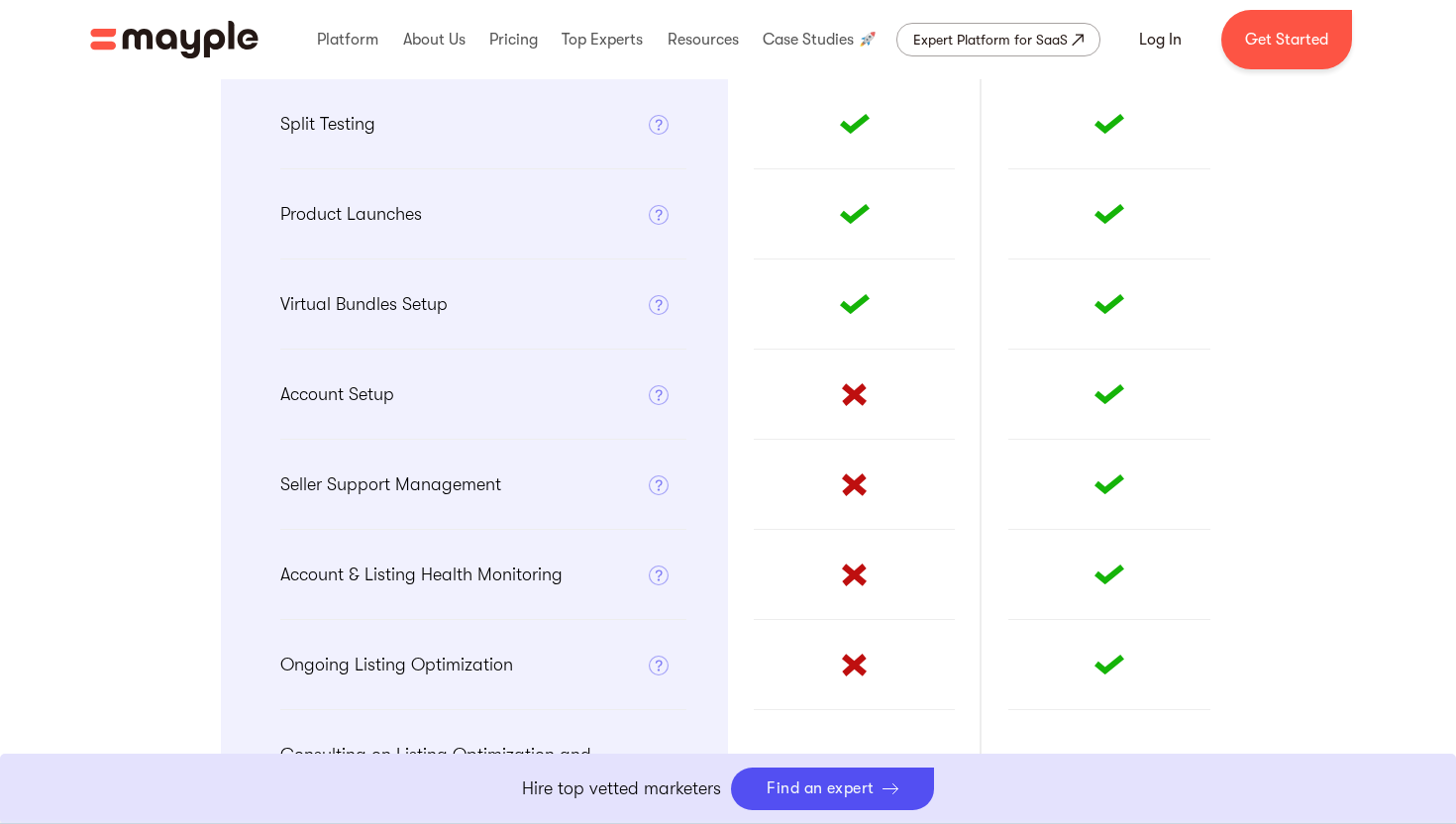 scroll, scrollTop: 1225, scrollLeft: 0, axis: vertical 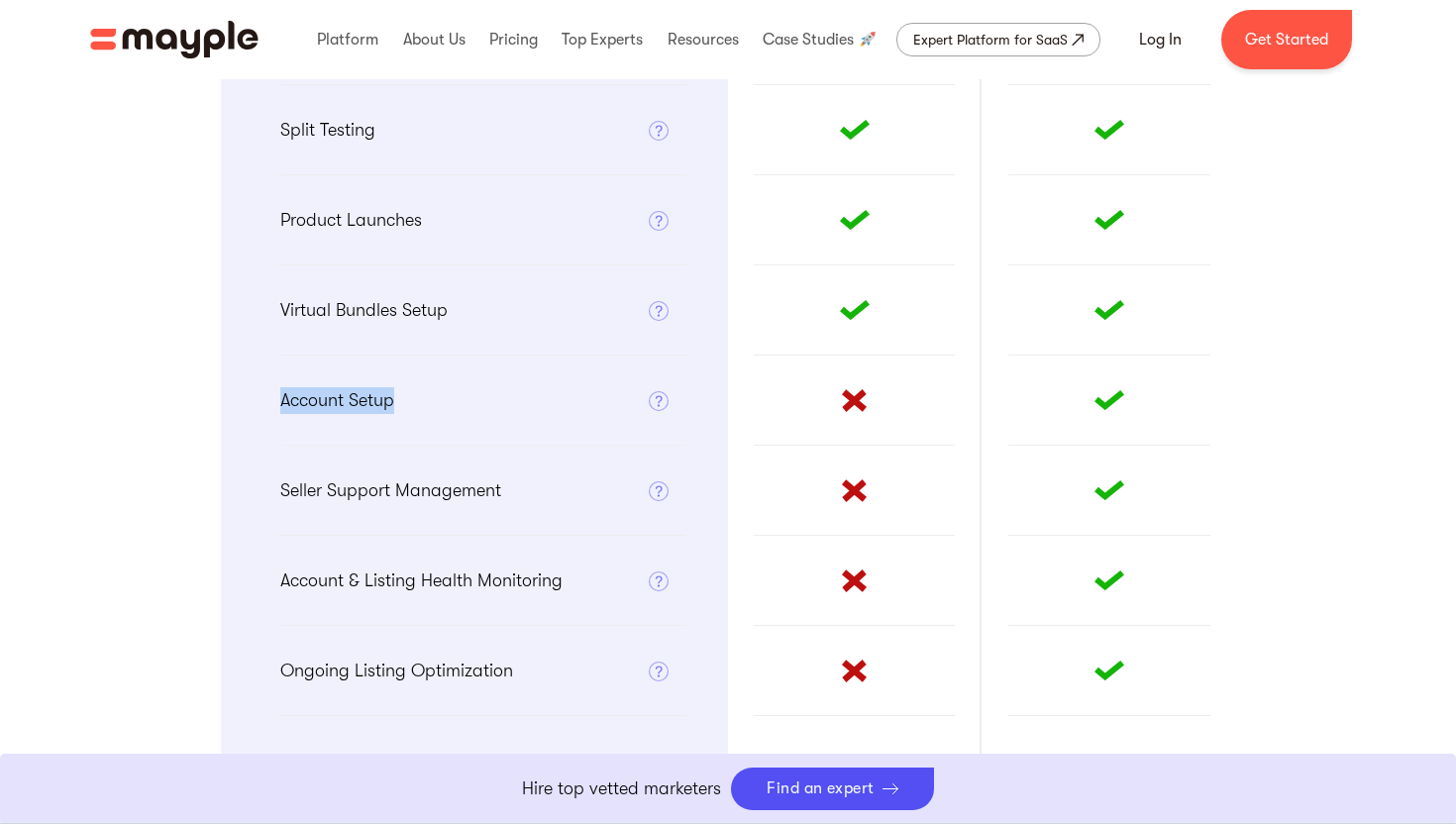 drag, startPoint x: 283, startPoint y: 399, endPoint x: 408, endPoint y: 399, distance: 125 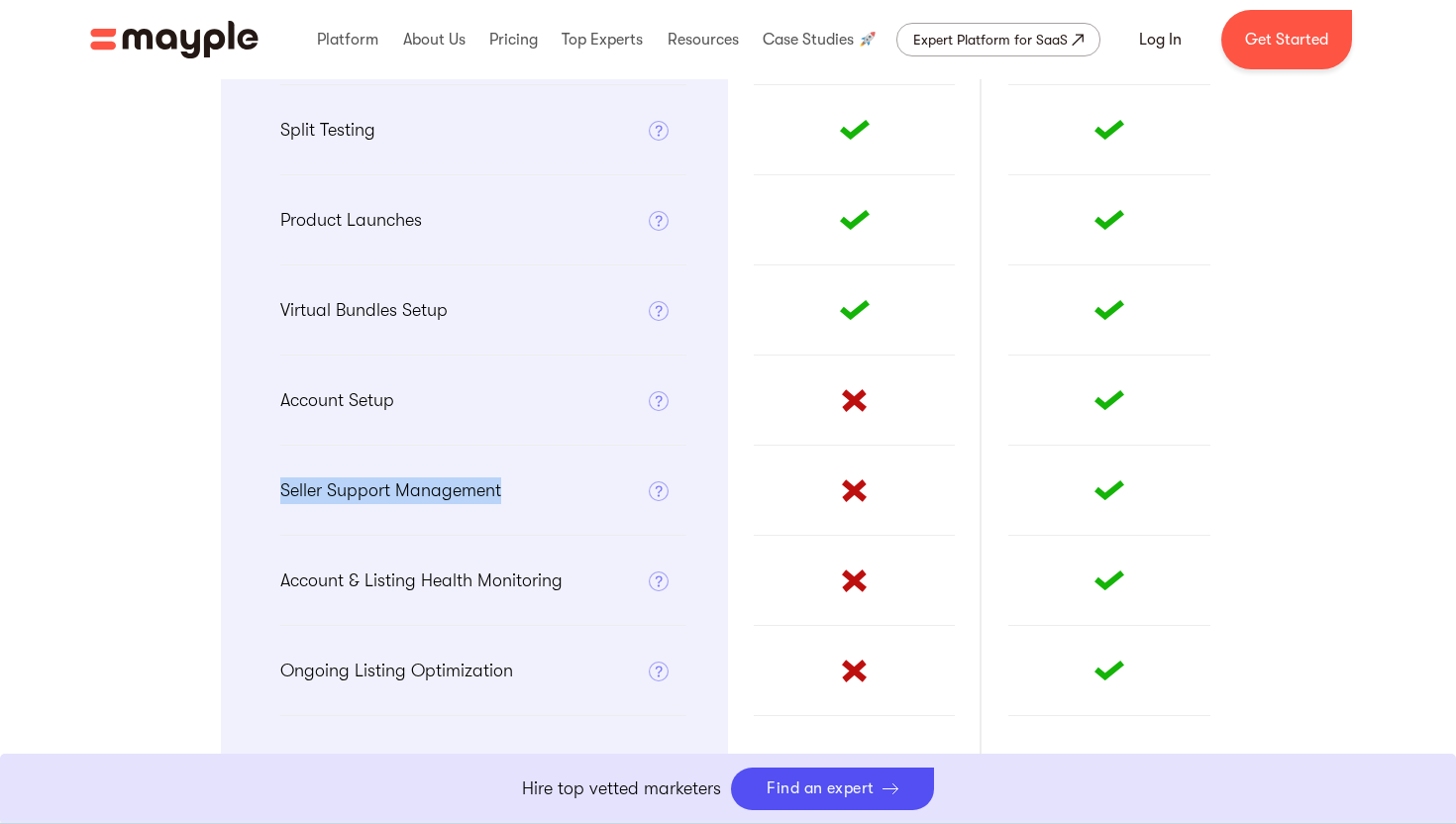drag, startPoint x: 272, startPoint y: 484, endPoint x: 565, endPoint y: 484, distance: 293 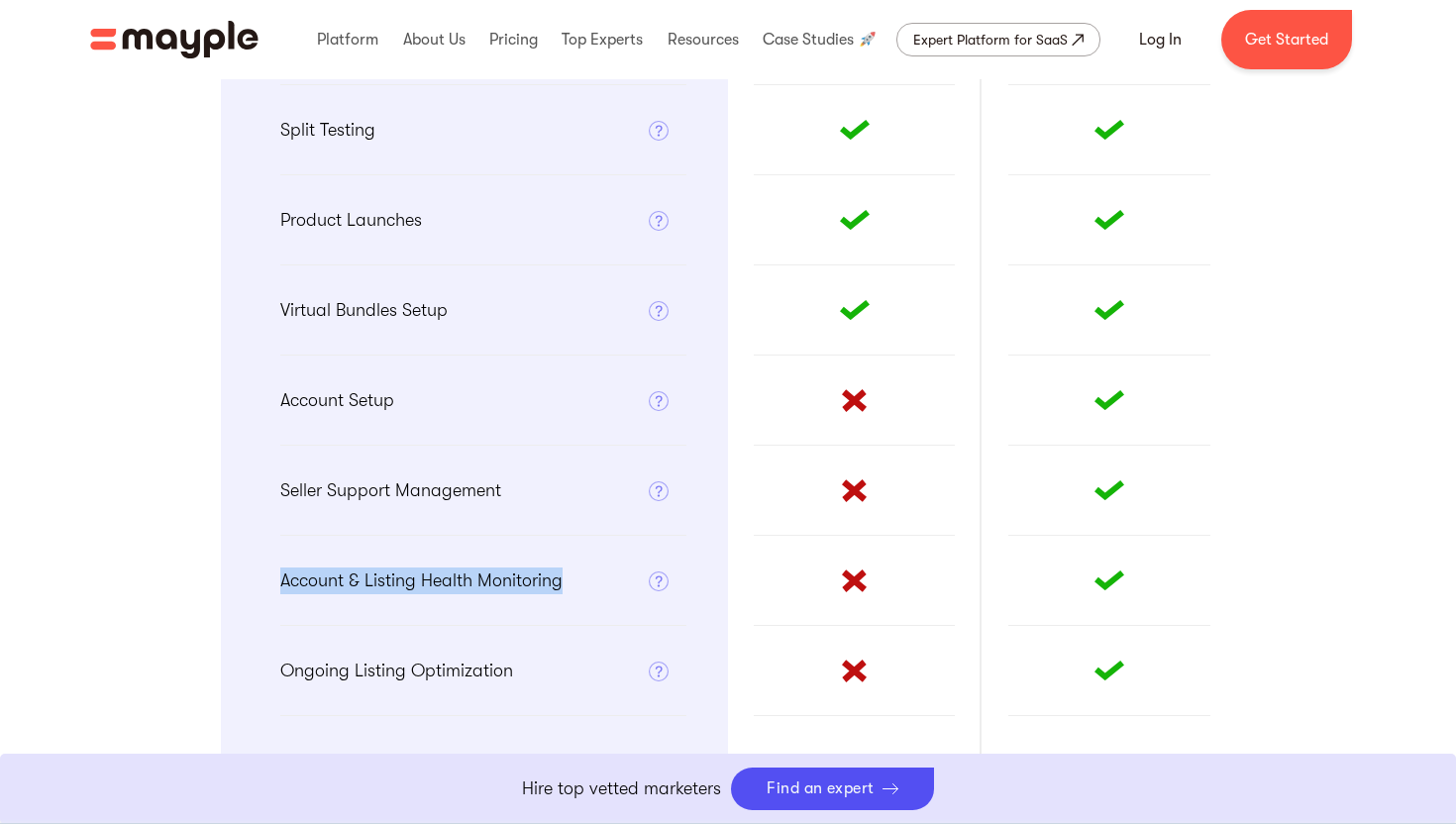 drag, startPoint x: 279, startPoint y: 582, endPoint x: 565, endPoint y: 582, distance: 286 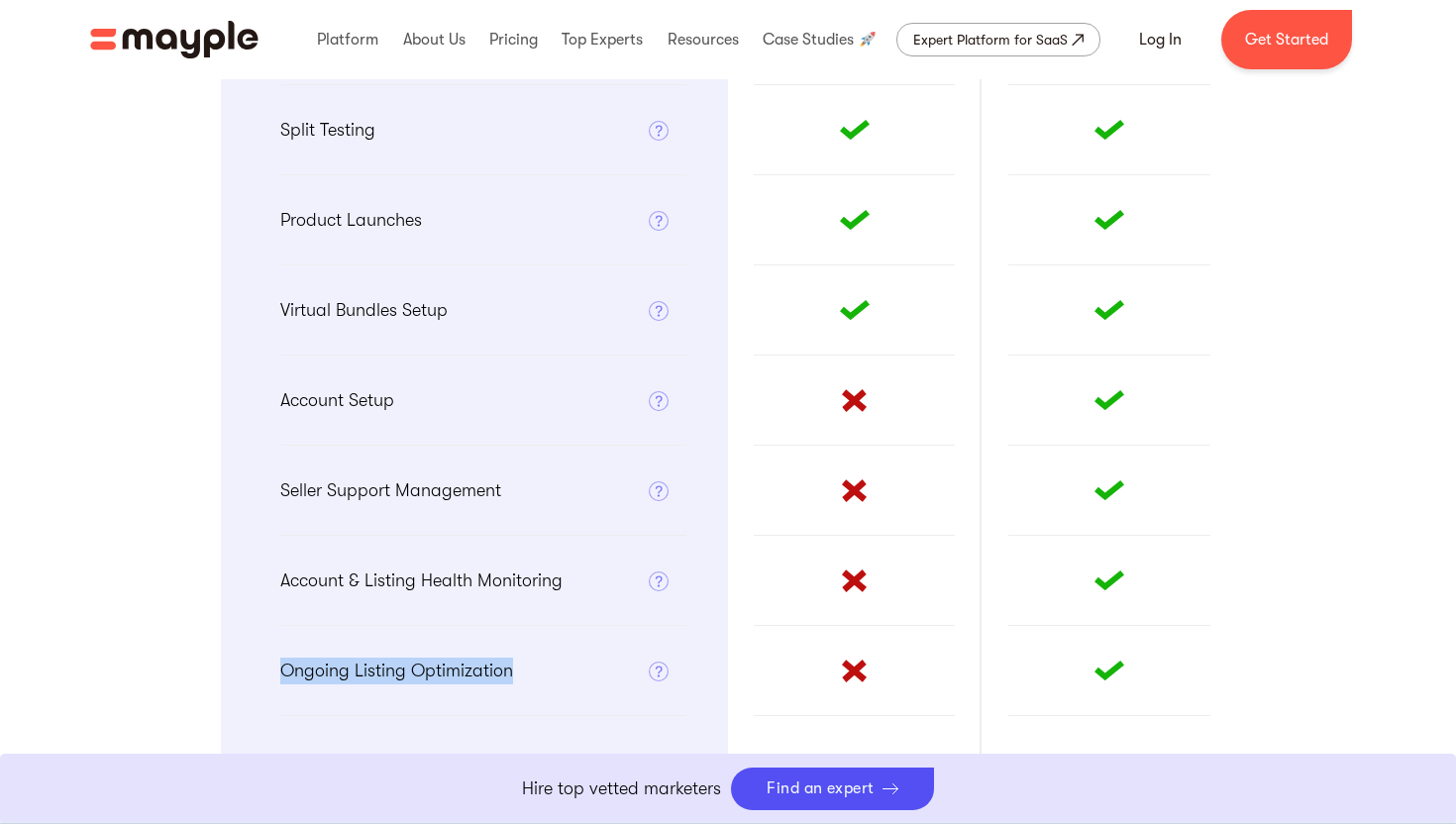 drag, startPoint x: 277, startPoint y: 668, endPoint x: 524, endPoint y: 667, distance: 247.00202 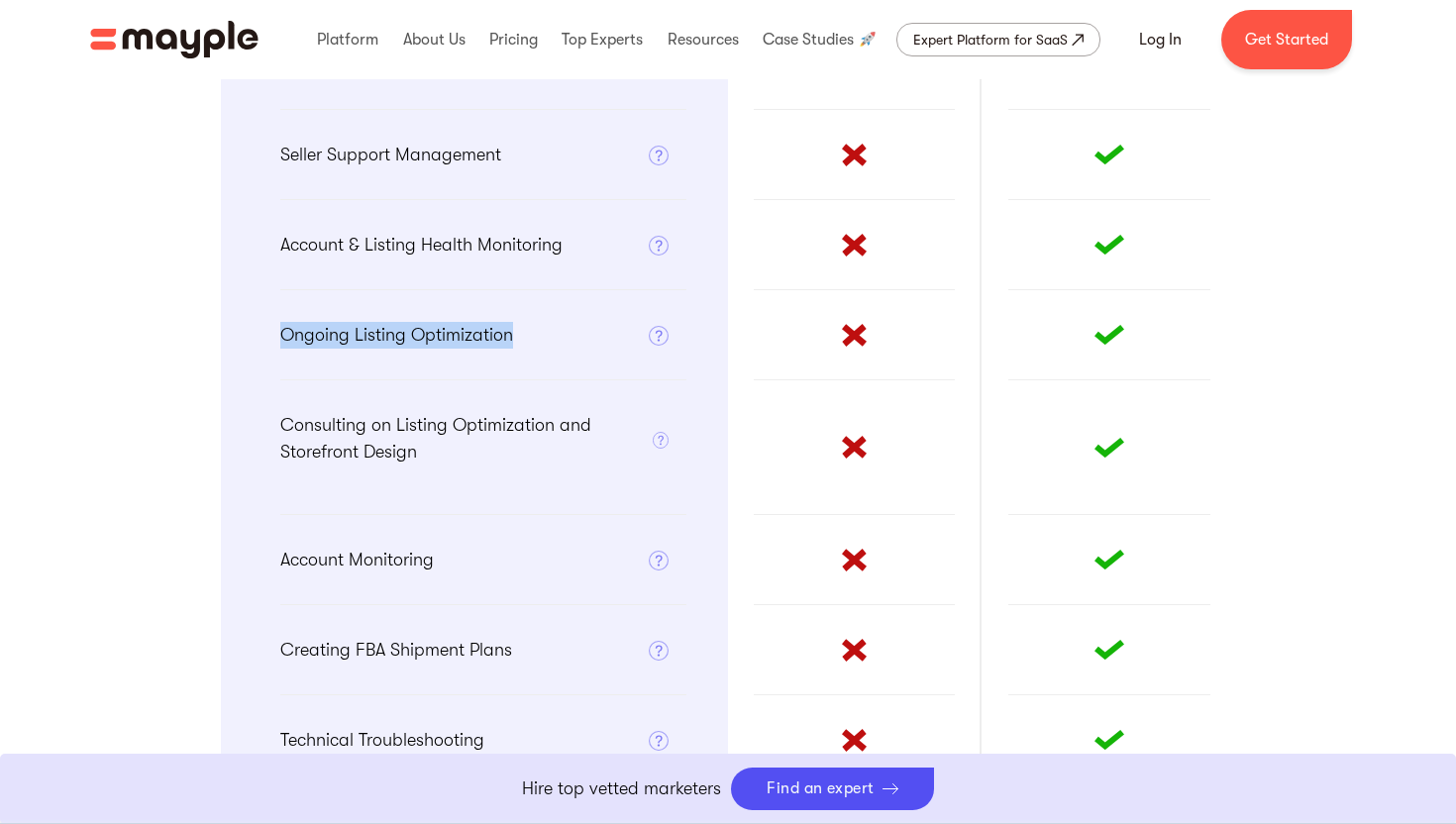 scroll, scrollTop: 1715, scrollLeft: 0, axis: vertical 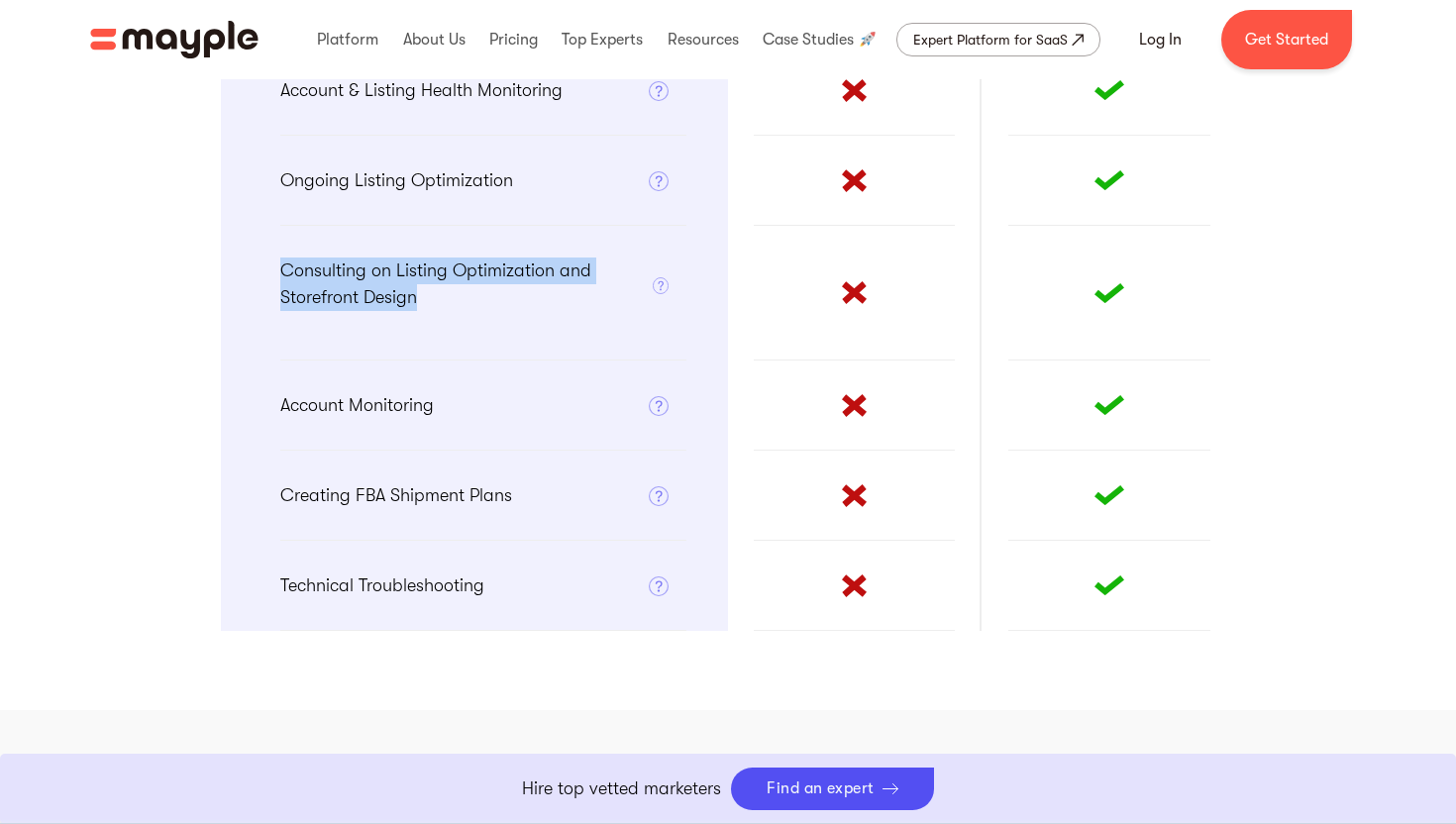 drag, startPoint x: 281, startPoint y: 267, endPoint x: 447, endPoint y: 325, distance: 175.84084 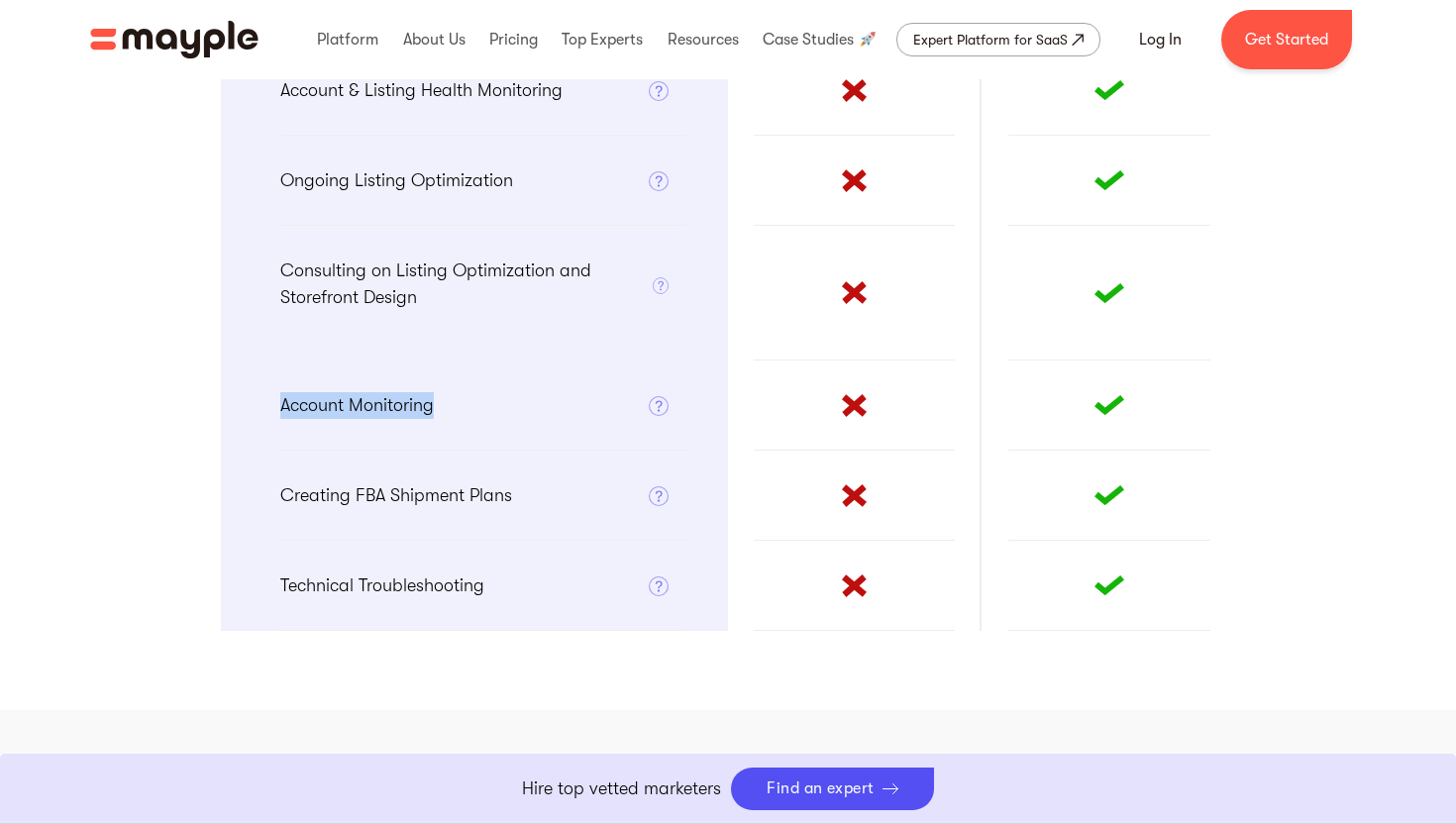 drag, startPoint x: 276, startPoint y: 405, endPoint x: 501, endPoint y: 409, distance: 225.03555 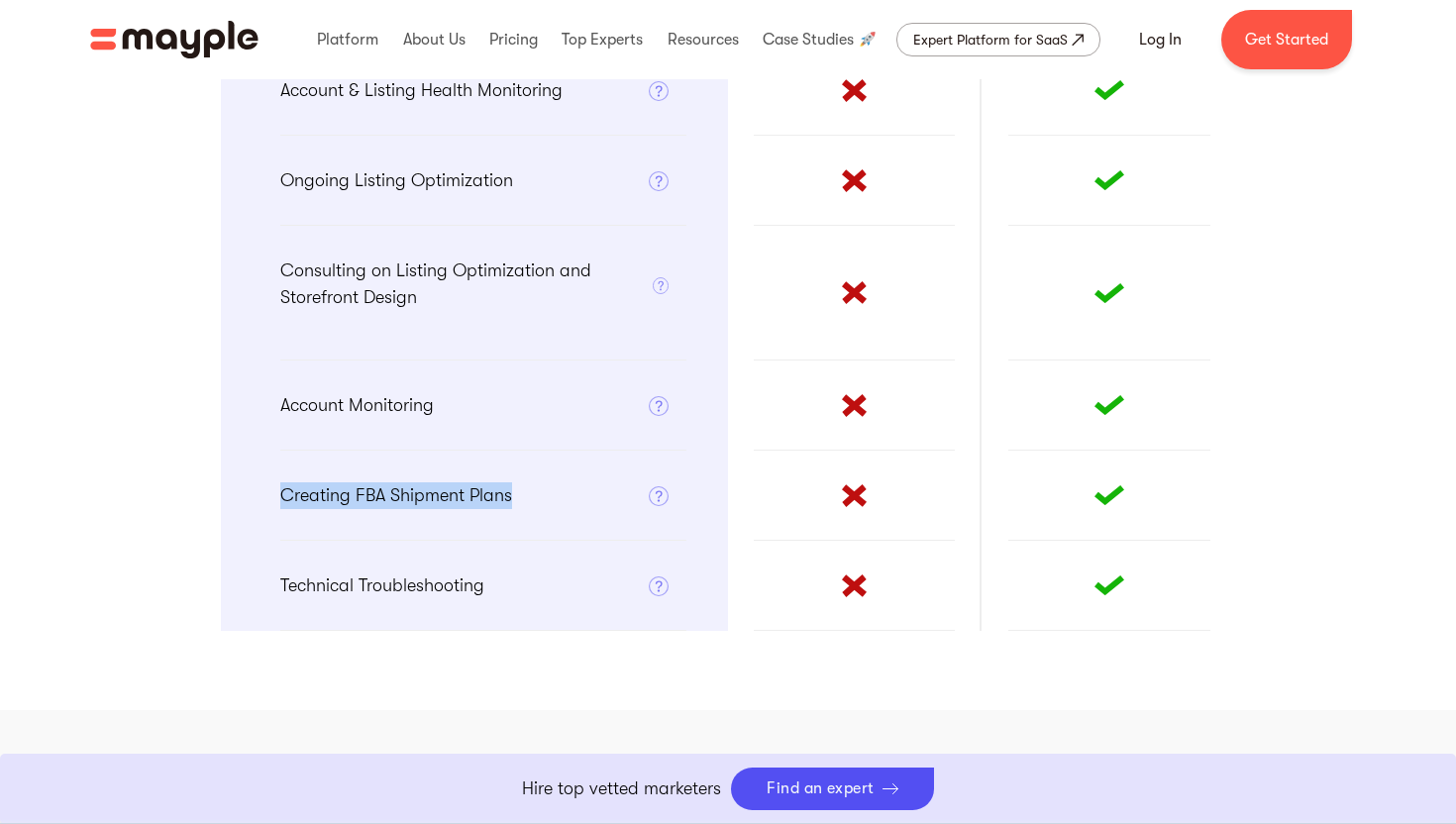drag, startPoint x: 277, startPoint y: 493, endPoint x: 593, endPoint y: 497, distance: 316.0253 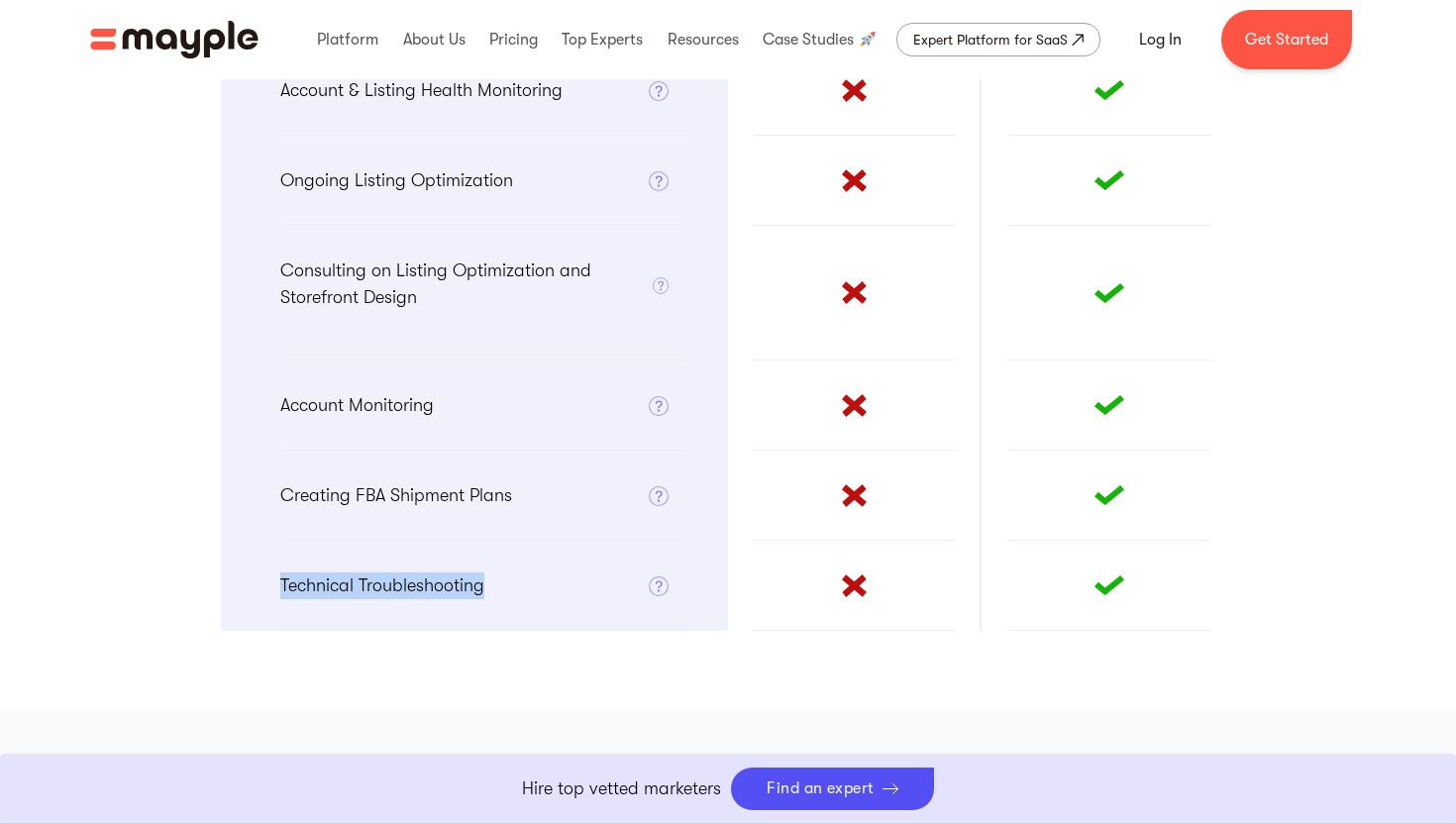drag, startPoint x: 280, startPoint y: 589, endPoint x: 529, endPoint y: 587, distance: 249.00803 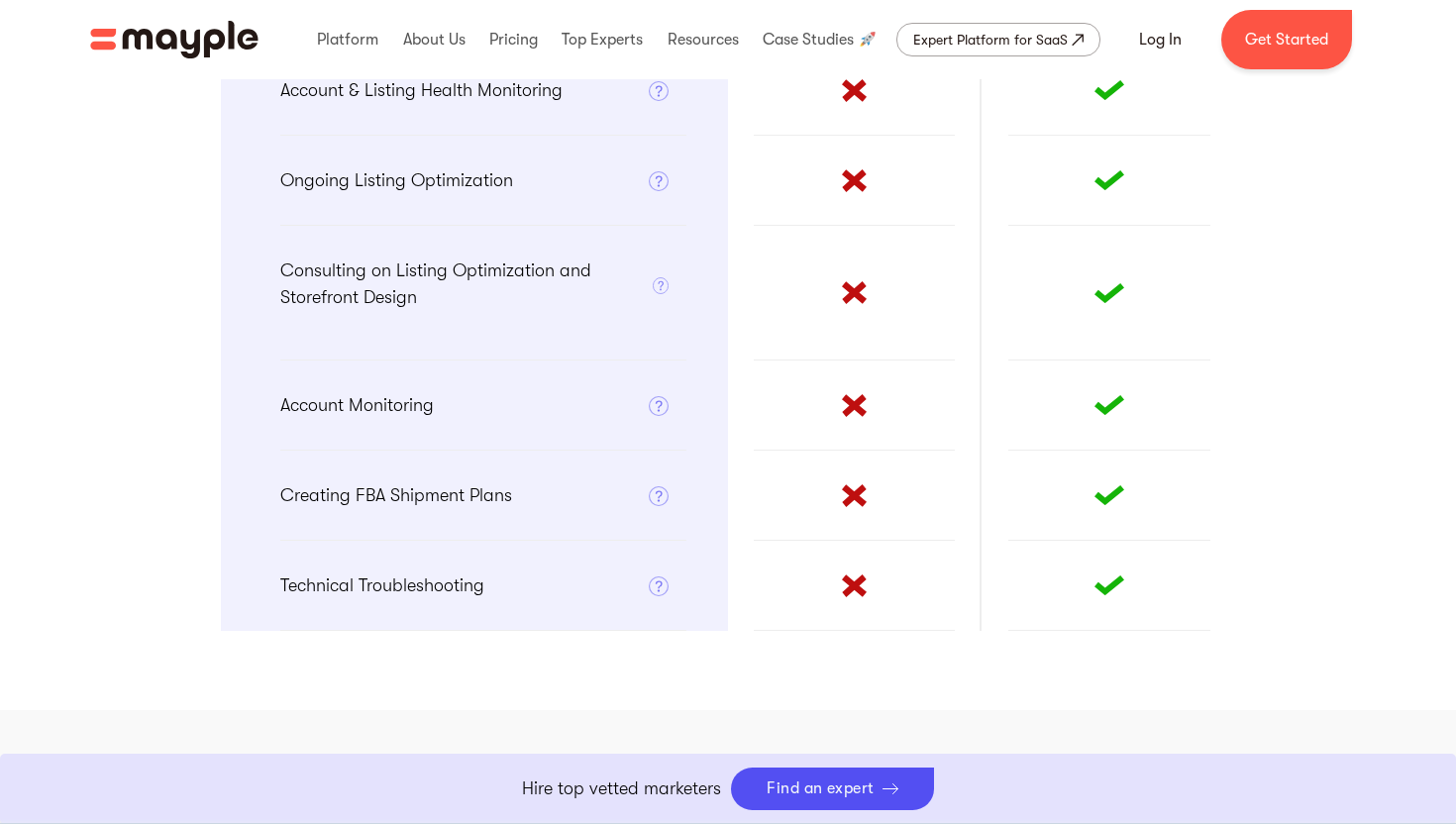 click at bounding box center (855, 495) 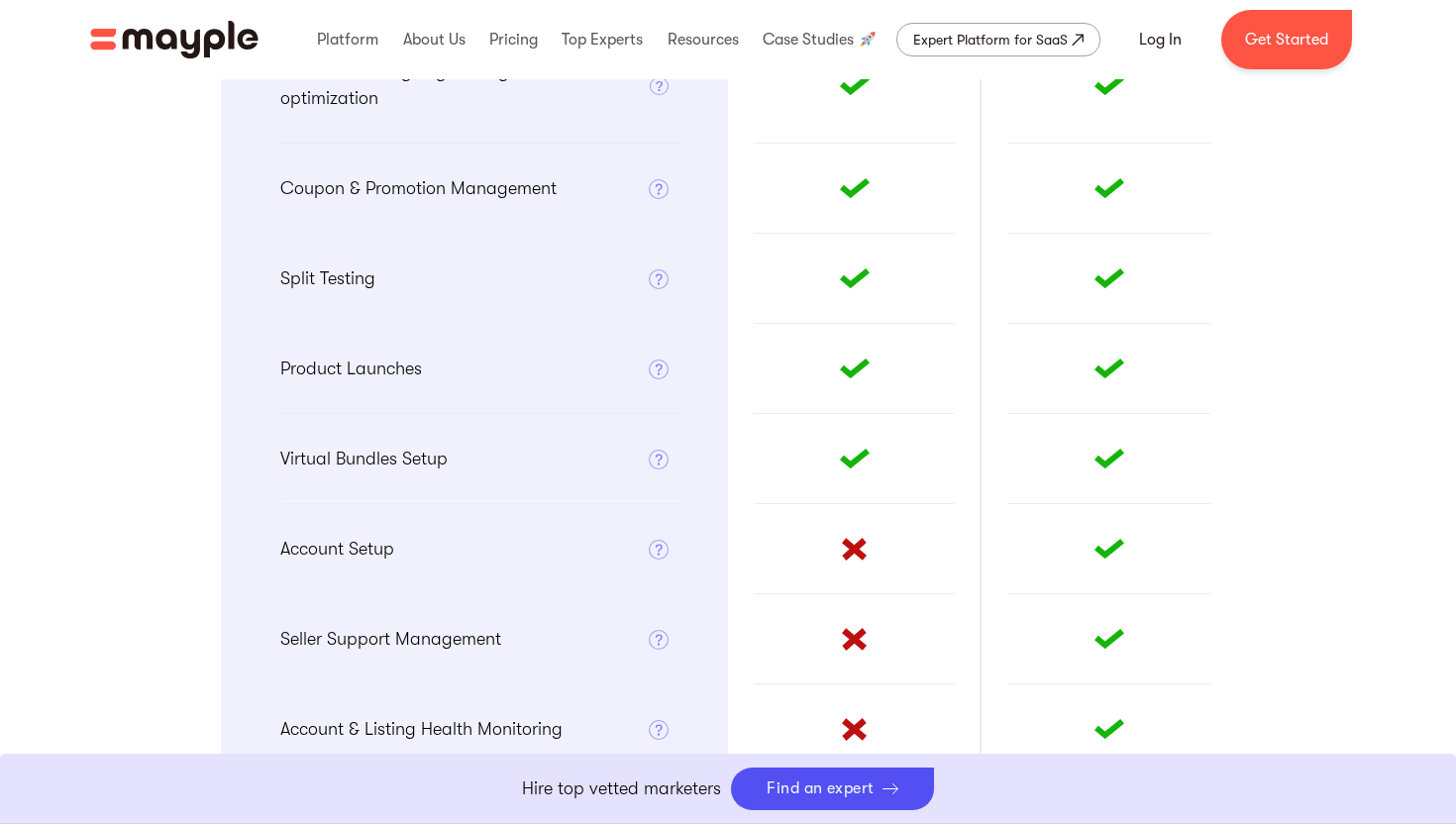 scroll, scrollTop: 1158, scrollLeft: 0, axis: vertical 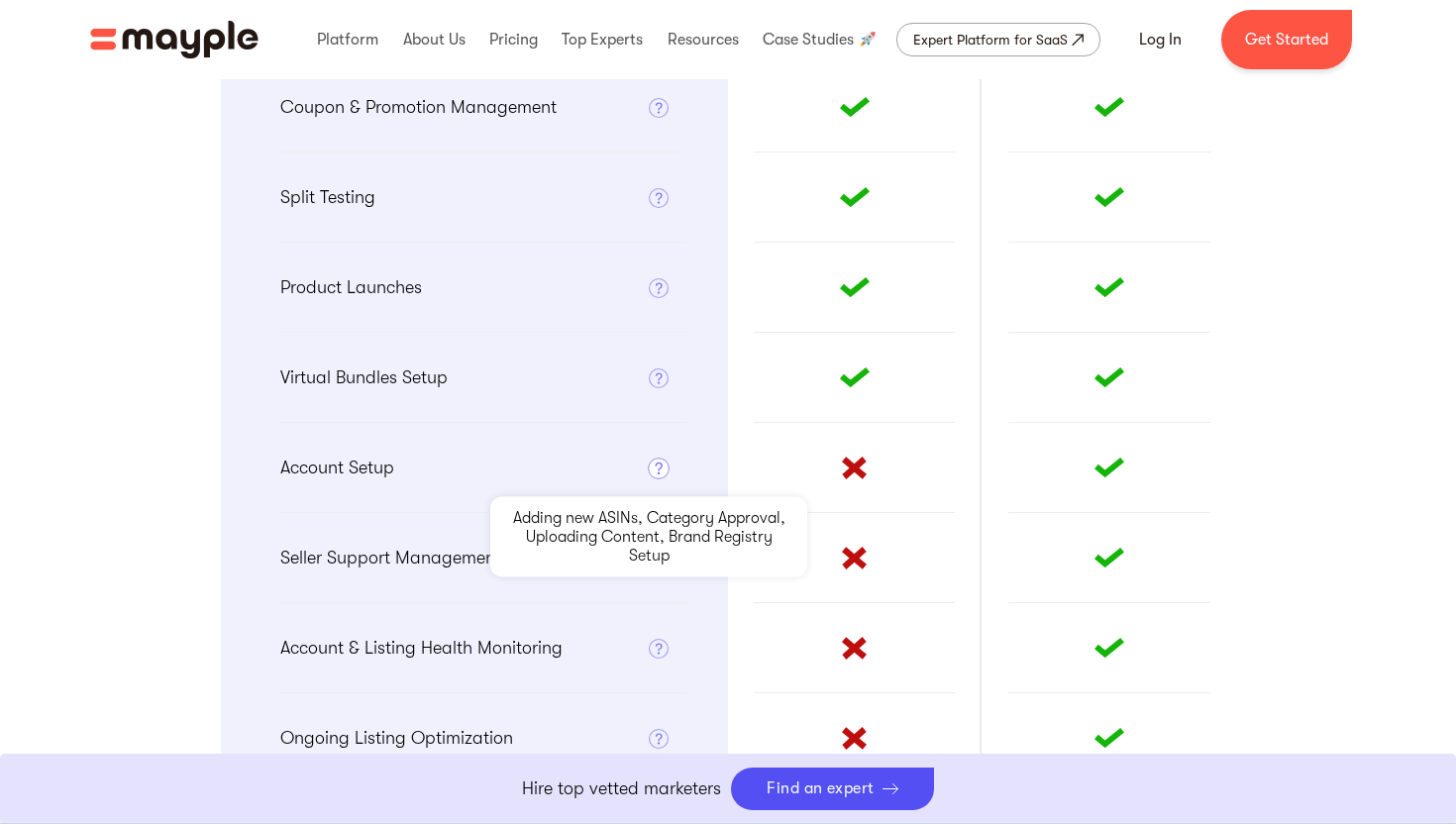 click at bounding box center [659, 468] 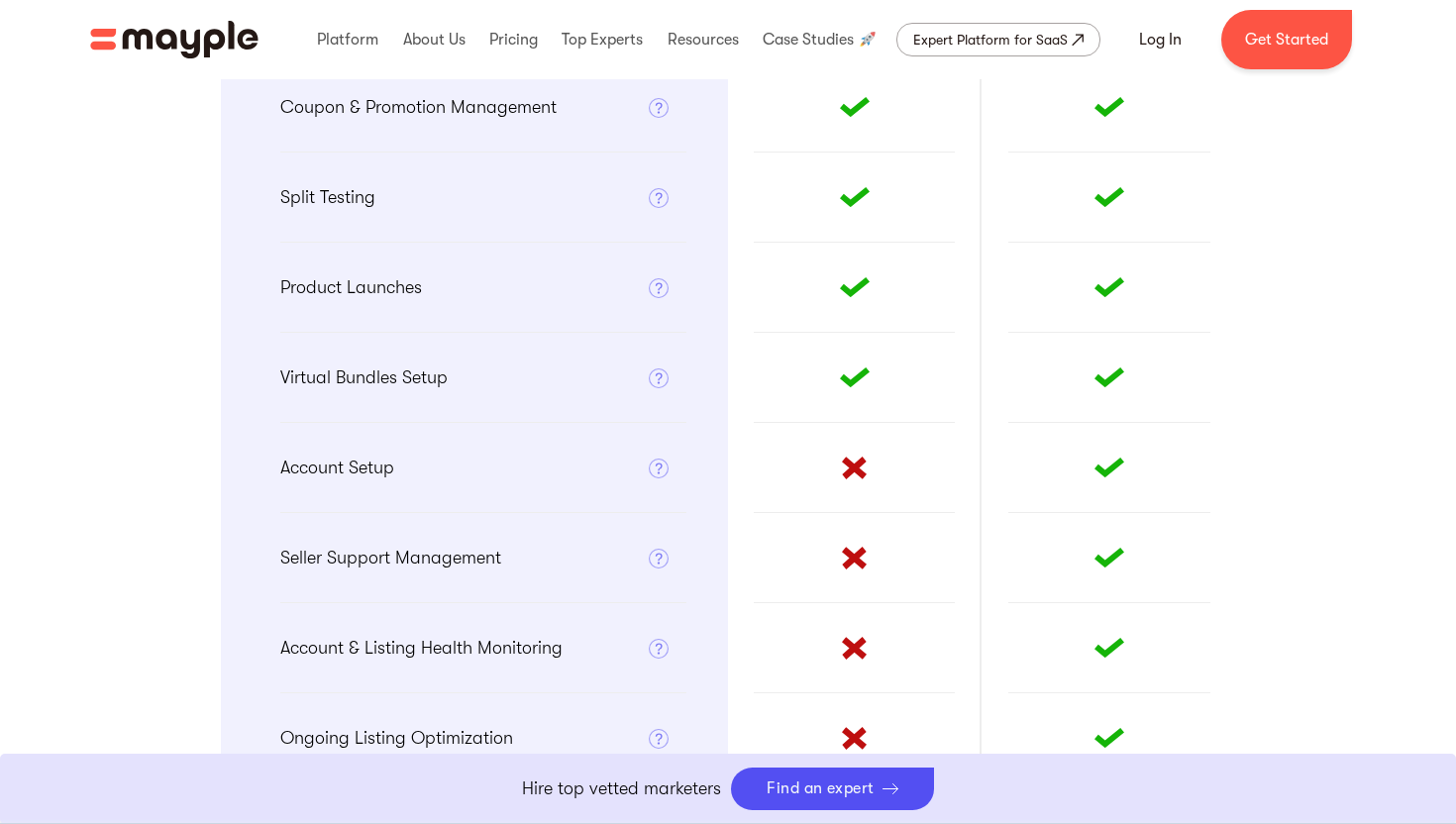 click on "Account Setup Adding new ASINs, Category Approval, Uploading Content, Brand Registry Setup" at bounding box center (474, 467) 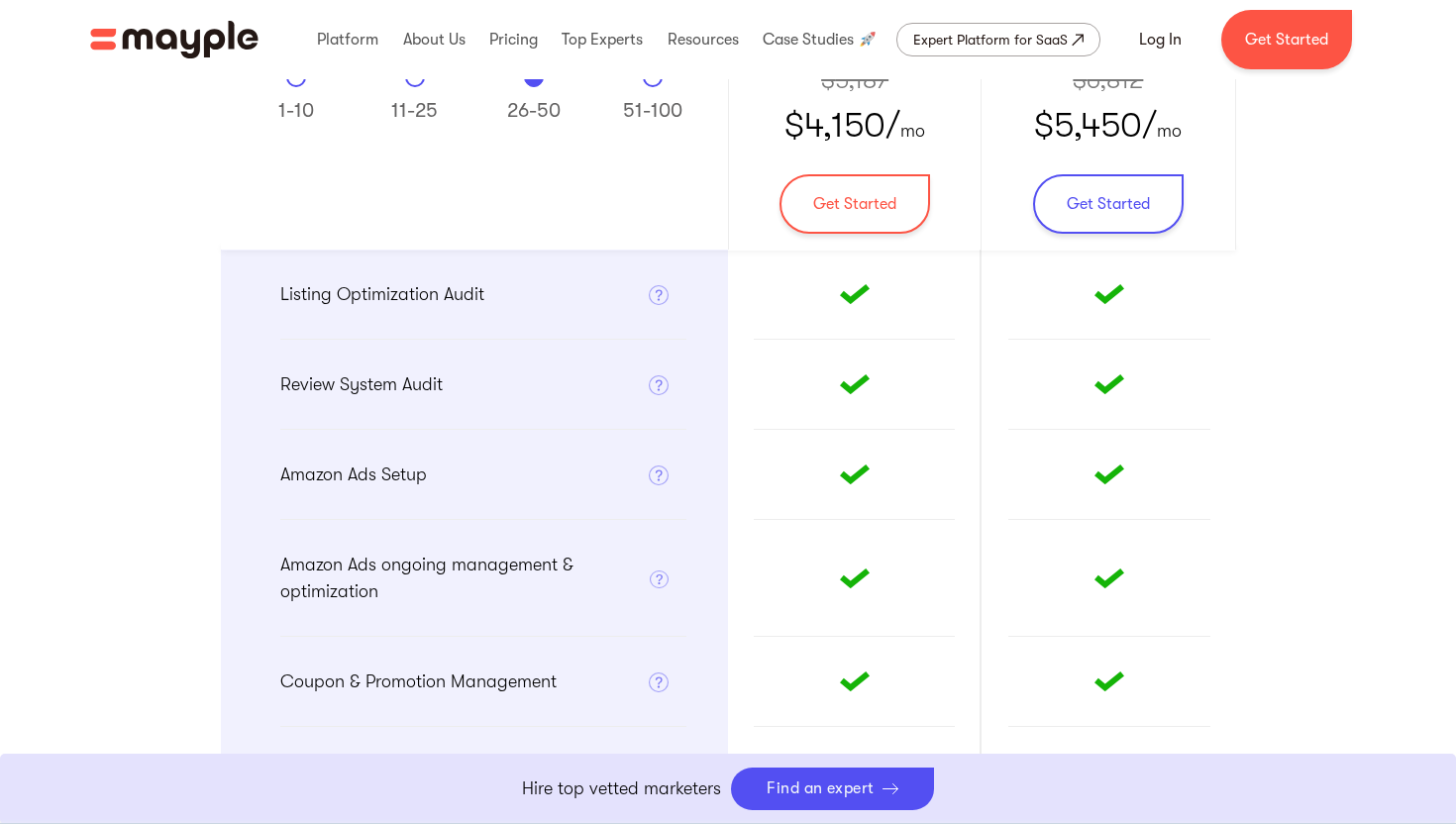 scroll, scrollTop: 0, scrollLeft: 0, axis: both 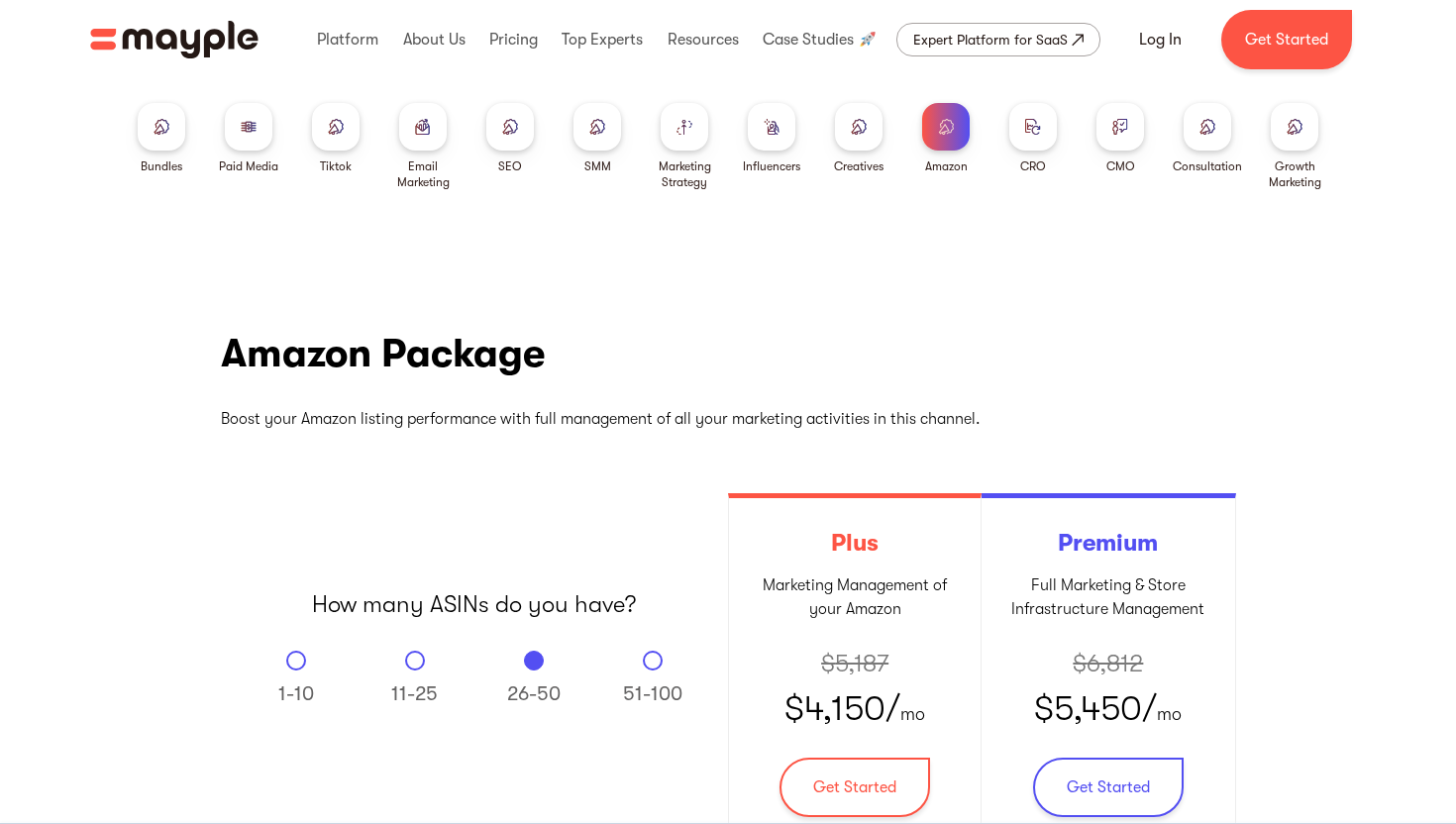 click at bounding box center (510, 127) 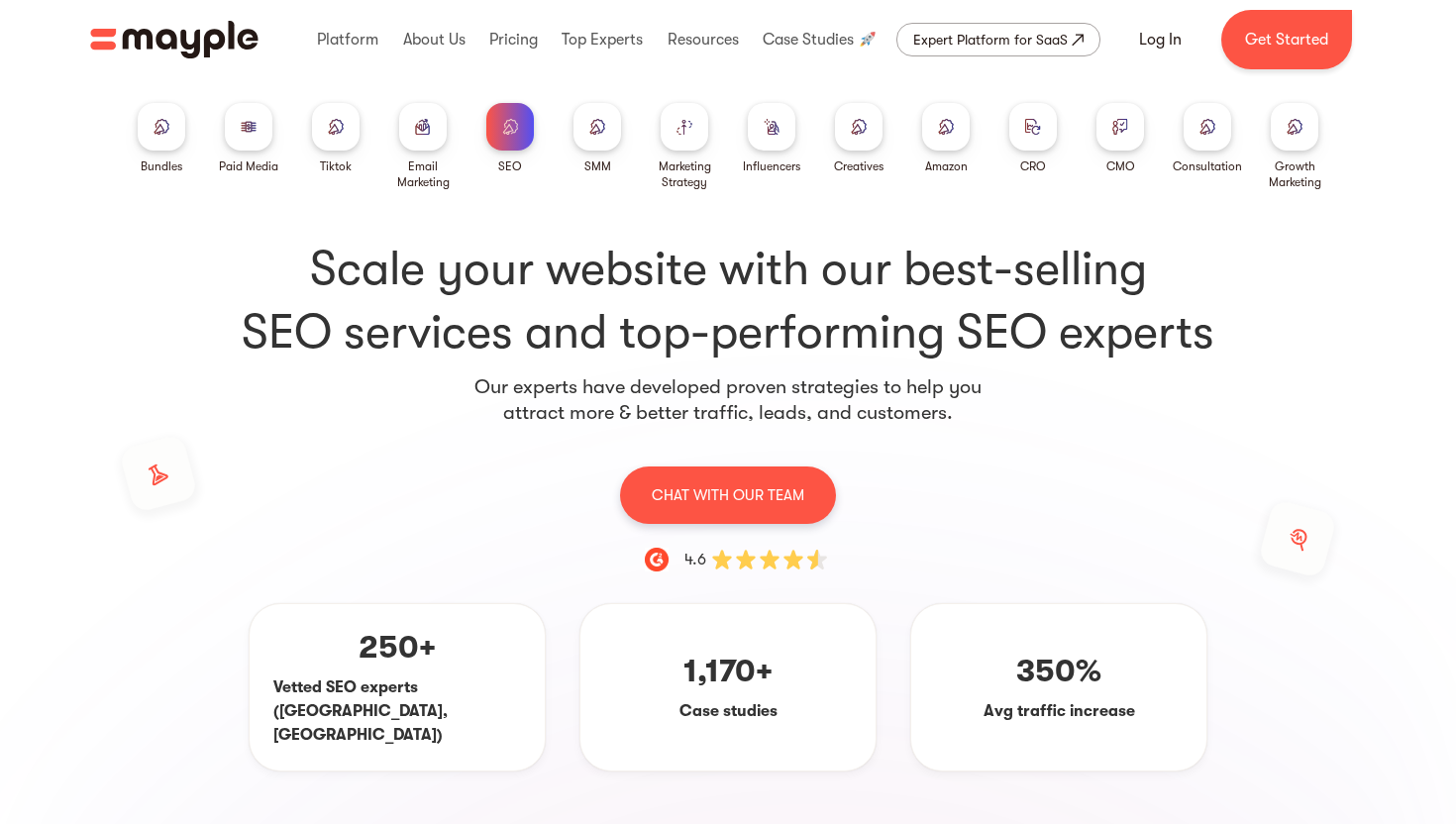 scroll, scrollTop: 0, scrollLeft: 0, axis: both 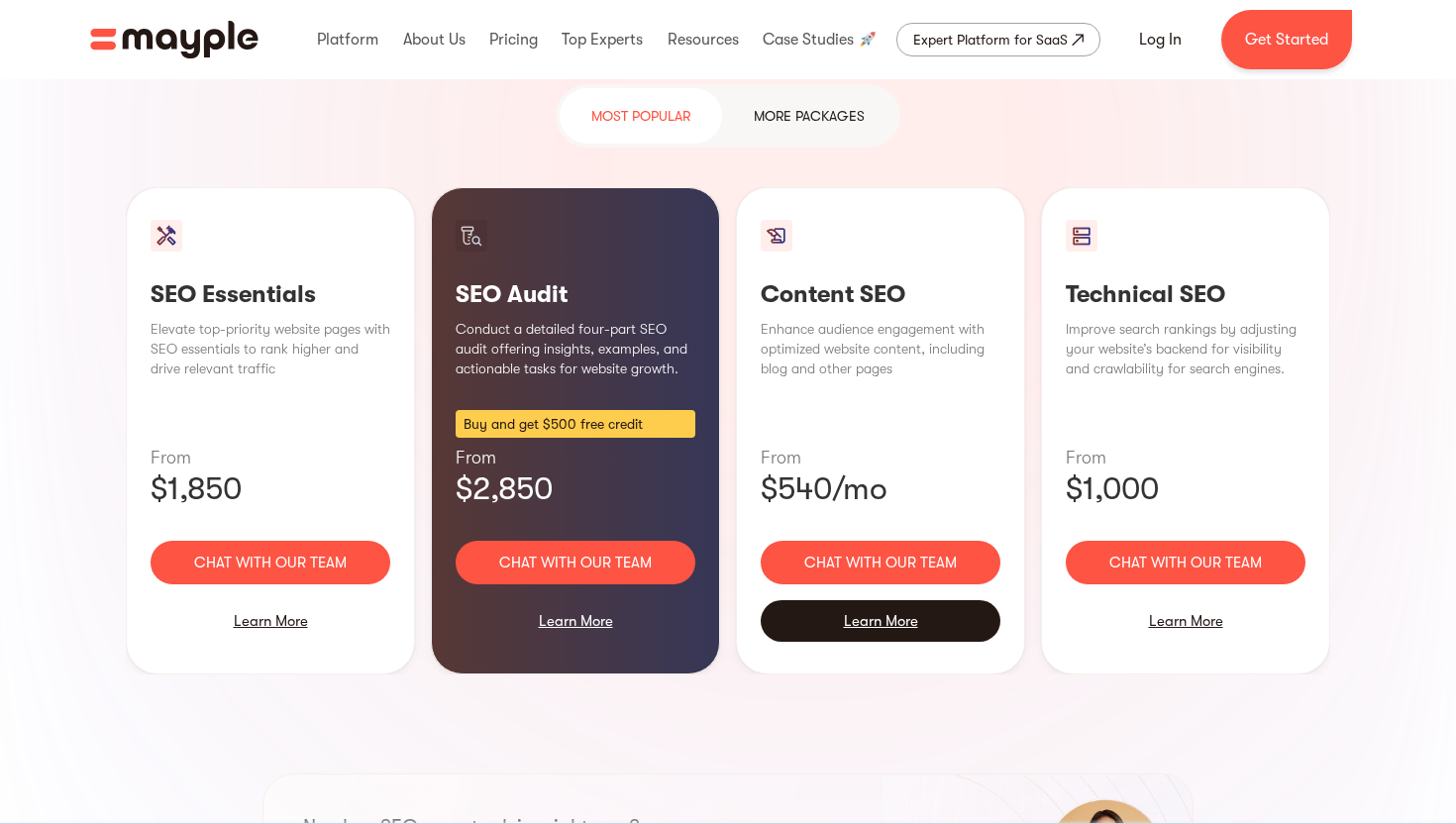 click on "Learn More" at bounding box center (881, 621) 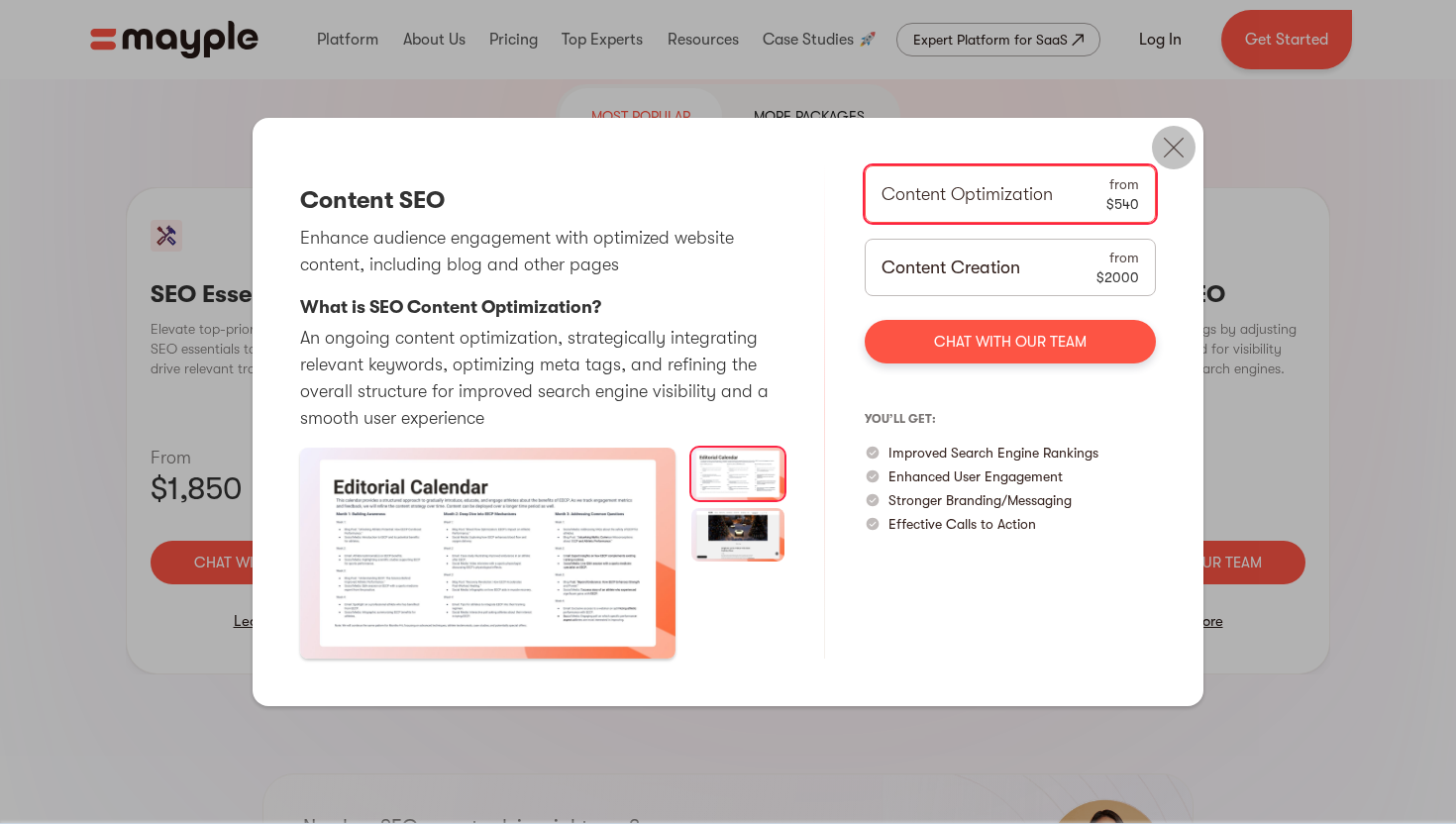 click at bounding box center [1174, 148] 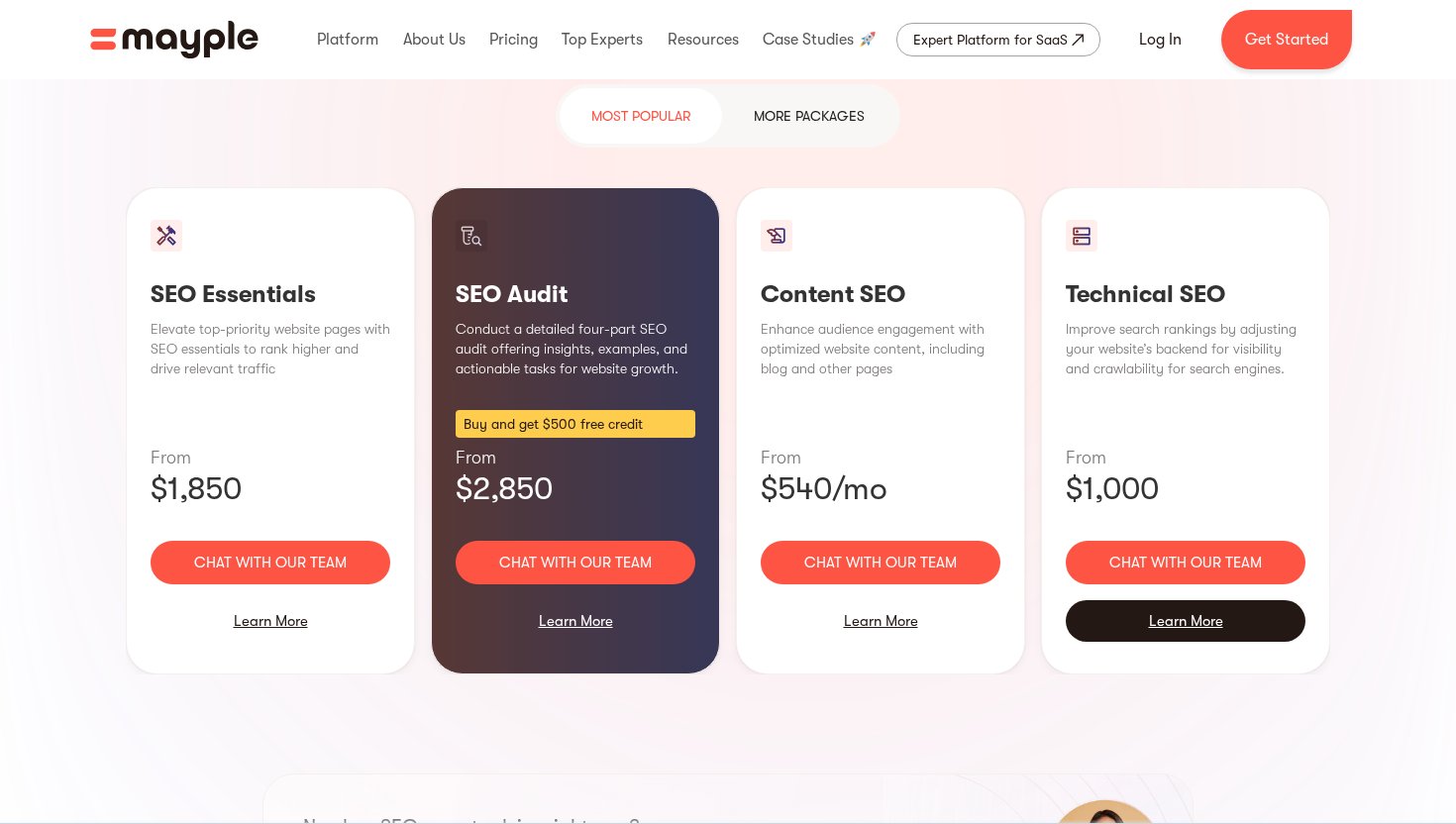 click on "Learn More" at bounding box center (1186, 621) 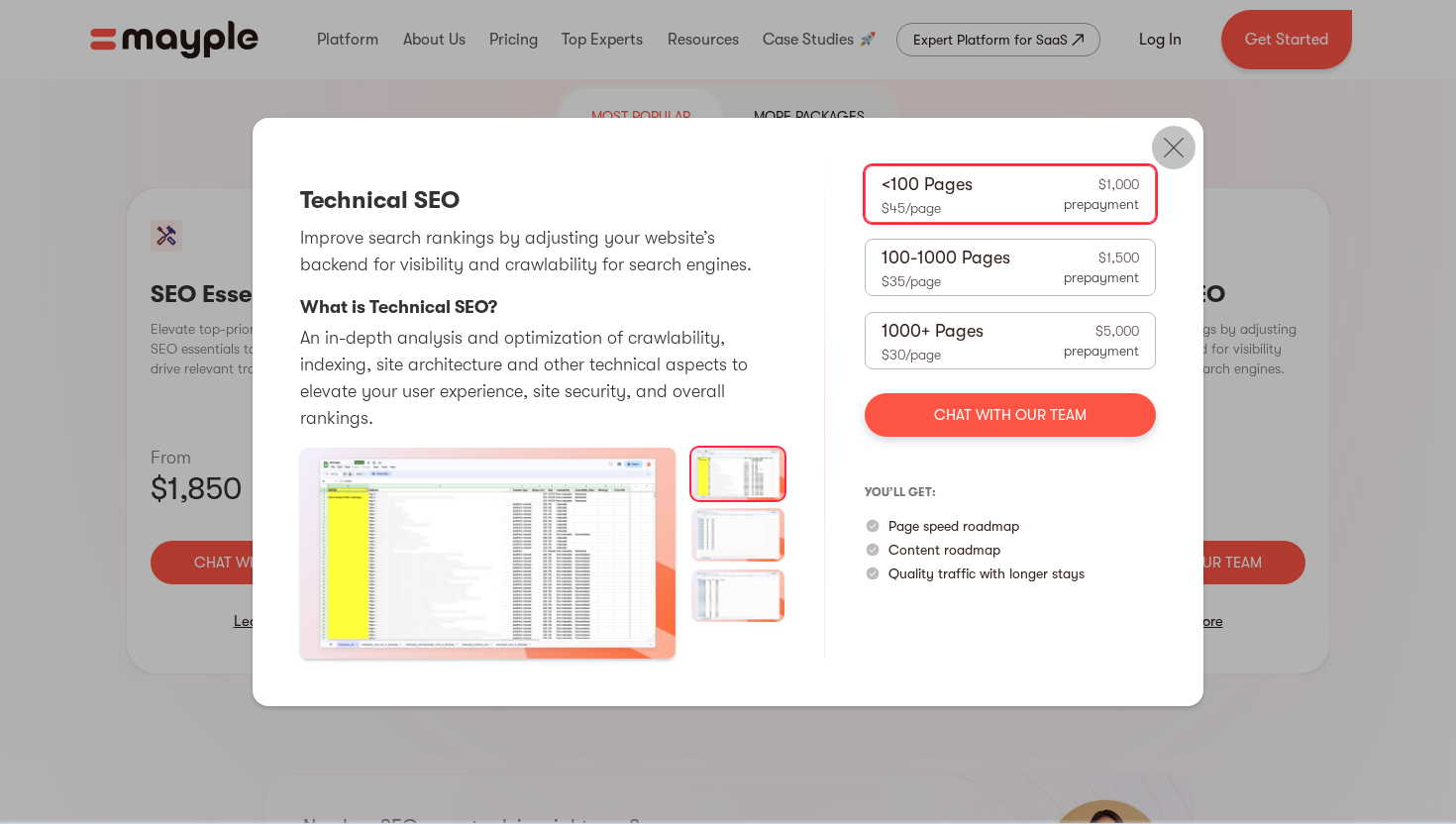 click at bounding box center [1174, 148] 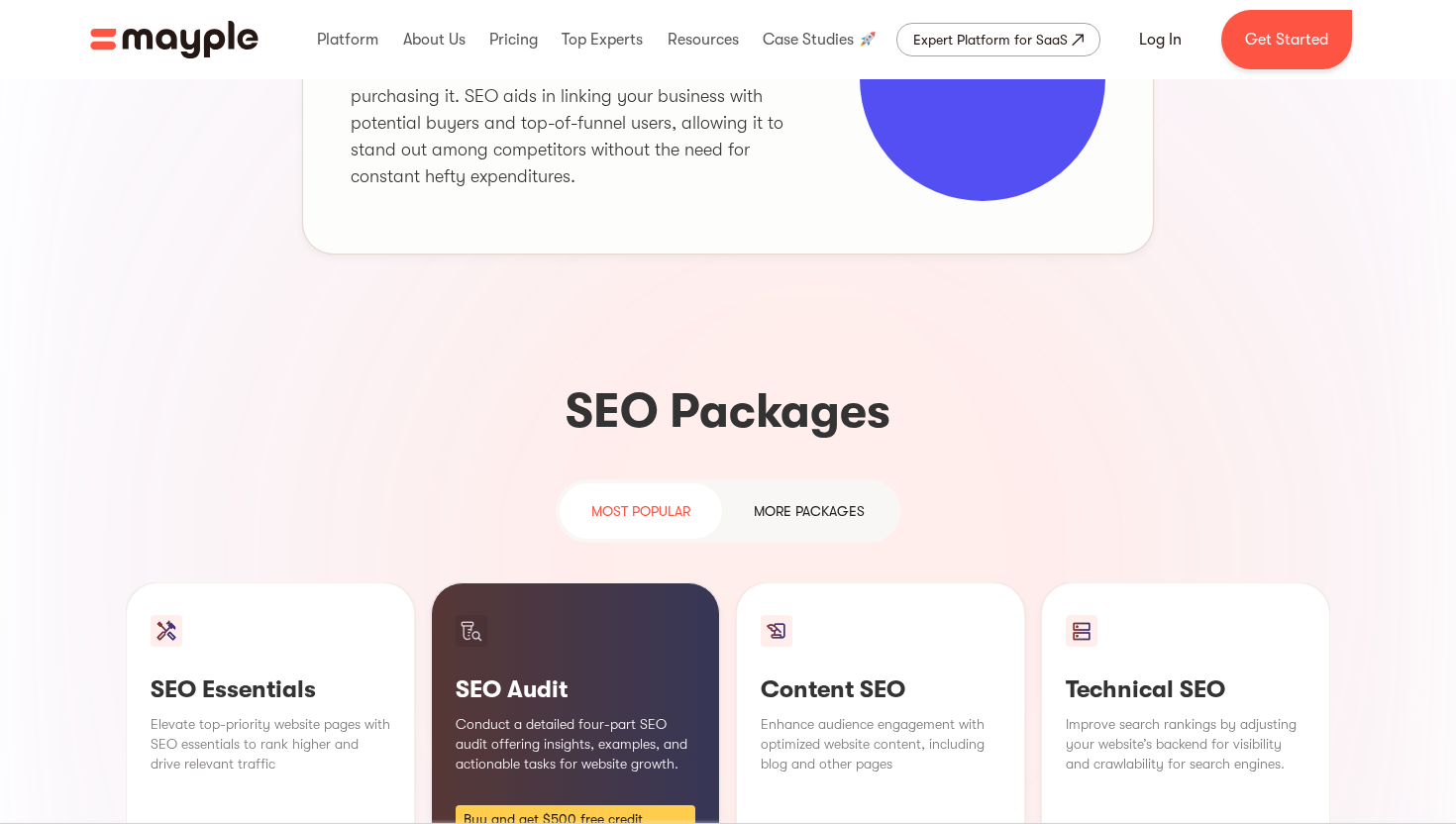 scroll, scrollTop: 960, scrollLeft: 0, axis: vertical 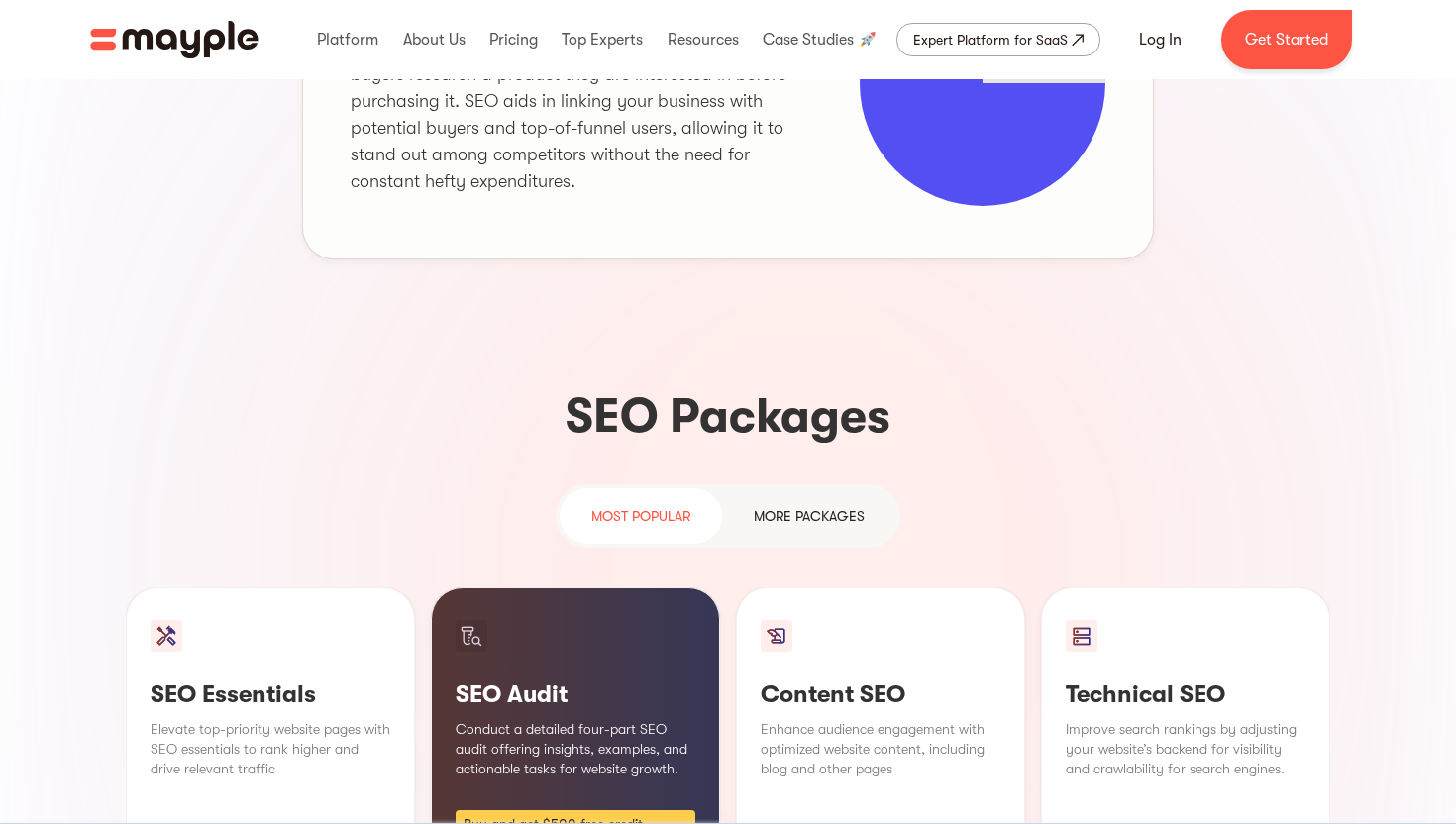 click on "MORE packages" at bounding box center (809, 516) 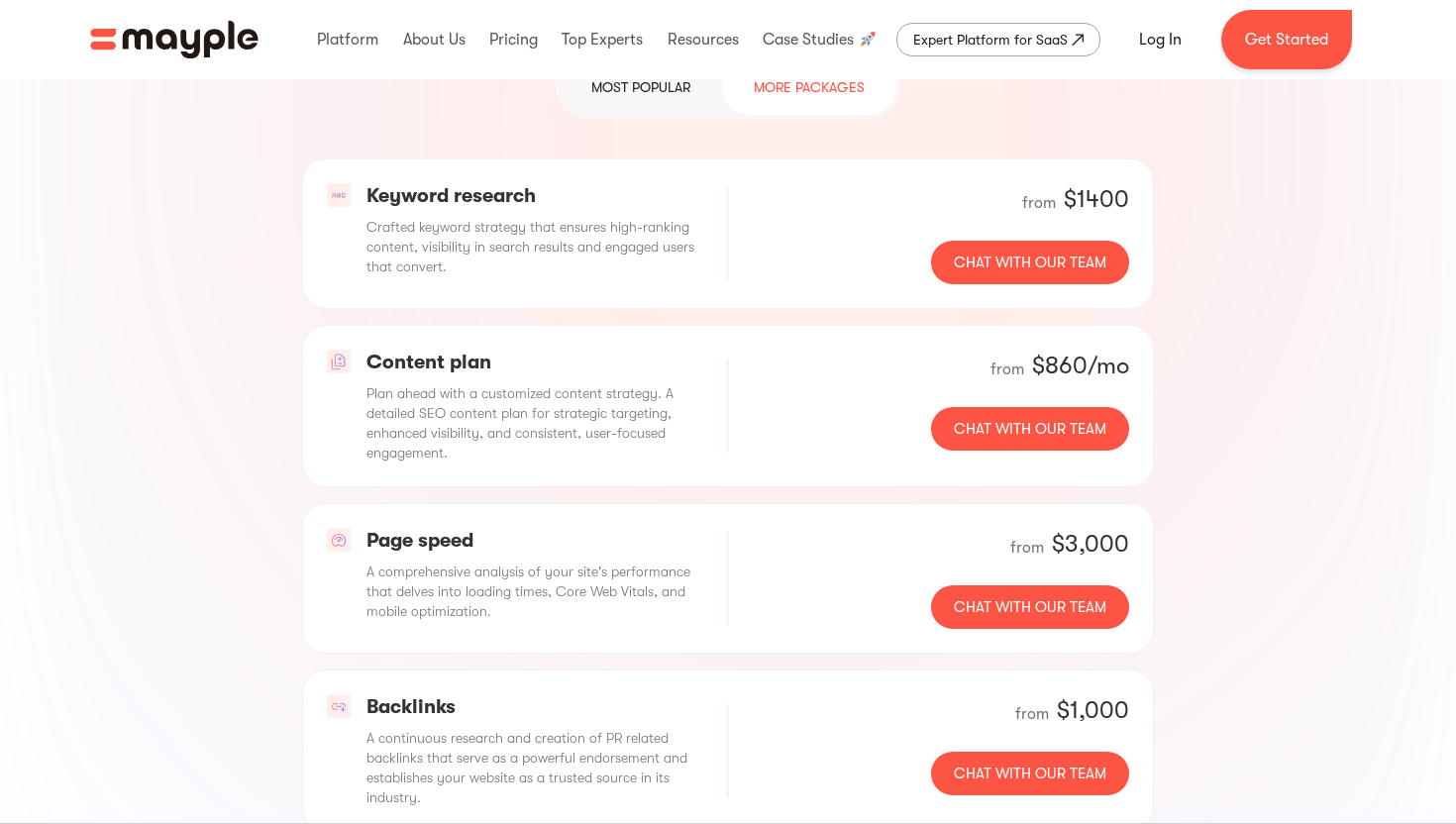 scroll, scrollTop: 1335, scrollLeft: 0, axis: vertical 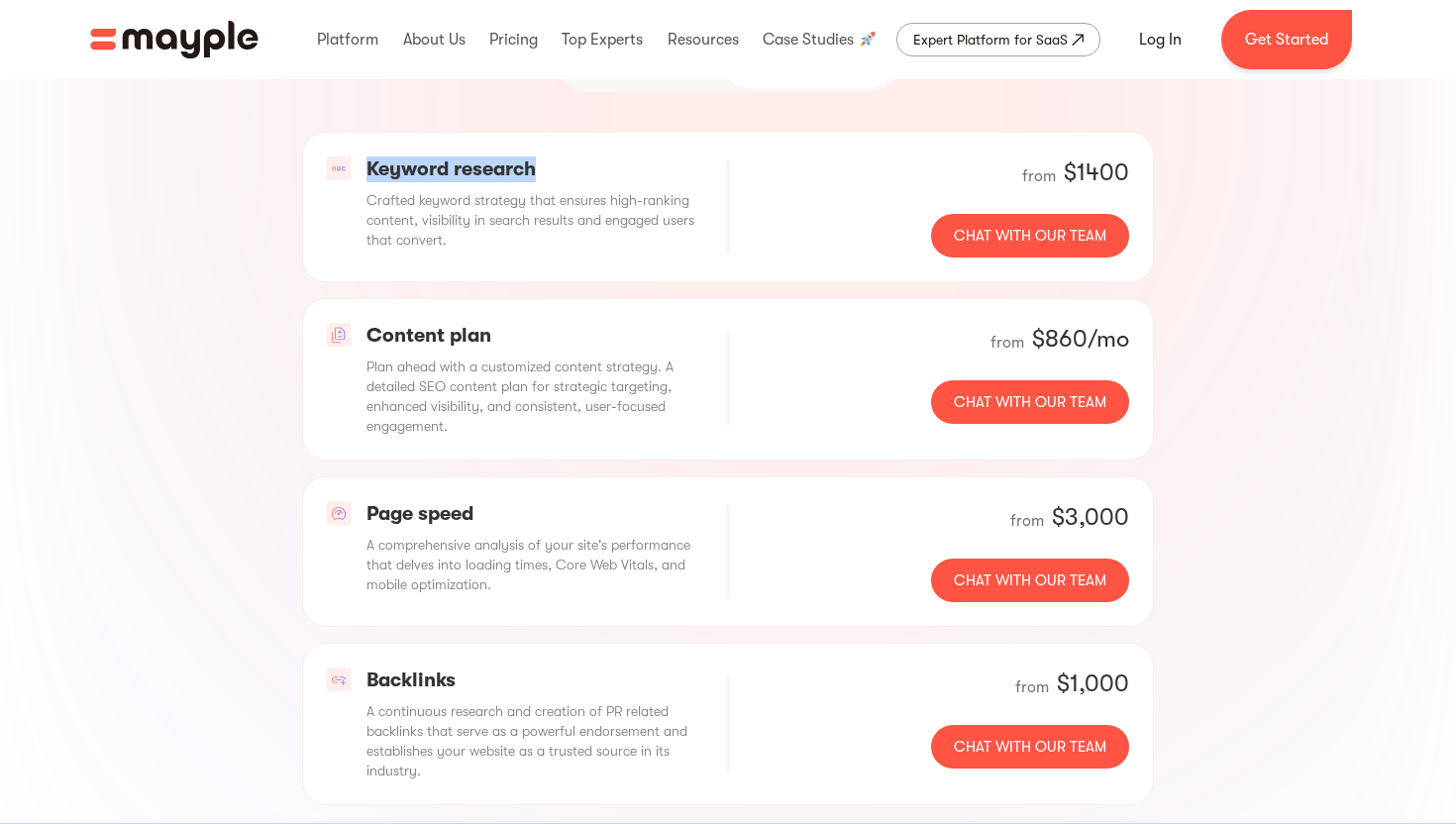 drag, startPoint x: 369, startPoint y: 122, endPoint x: 547, endPoint y: 126, distance: 178.0449 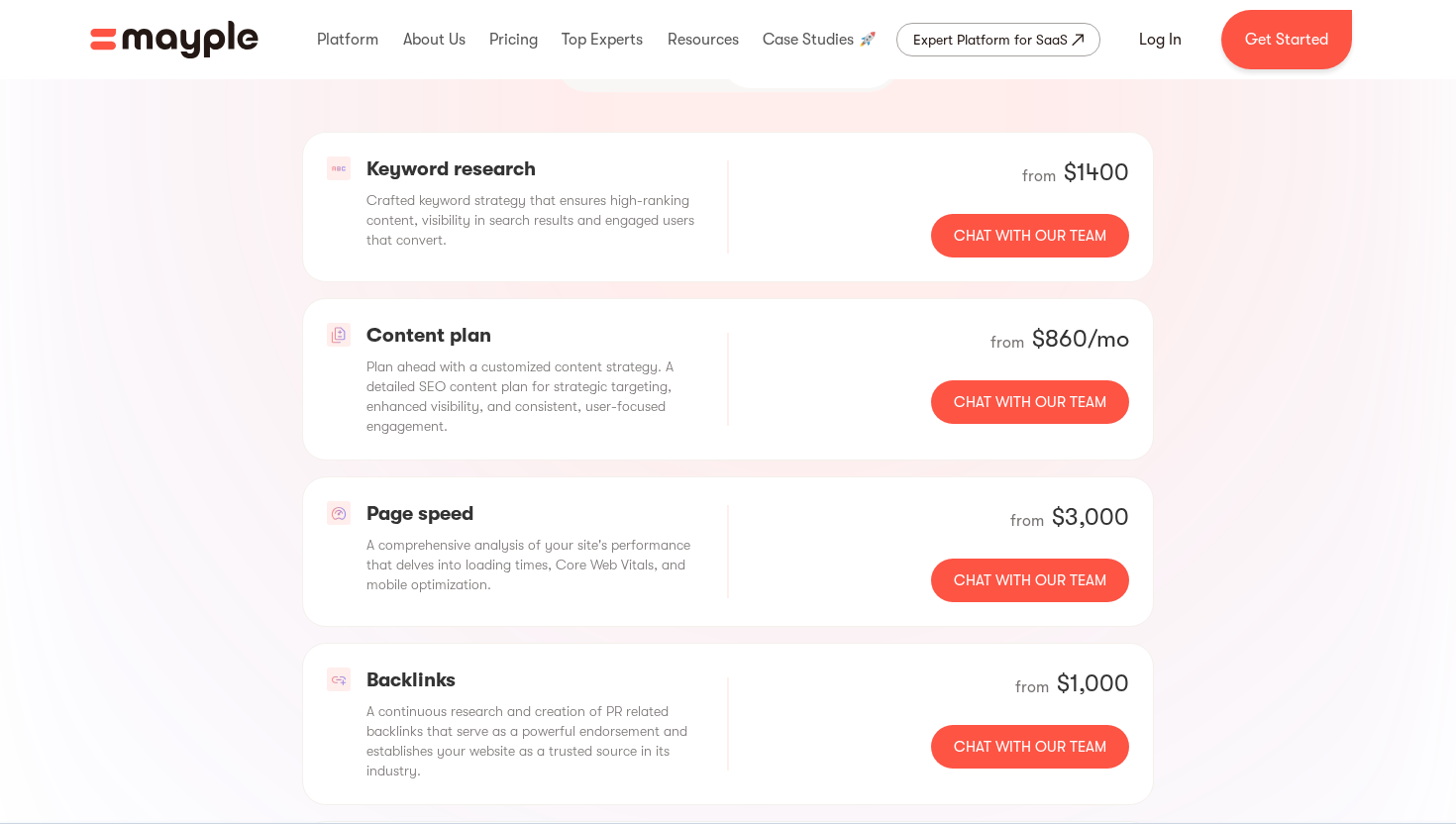 click on "Plan ahead with a customized content strategy. A detailed SEO content plan for strategic targeting, enhanced visibility, and consistent, user-focused engagement." at bounding box center [535, 396] 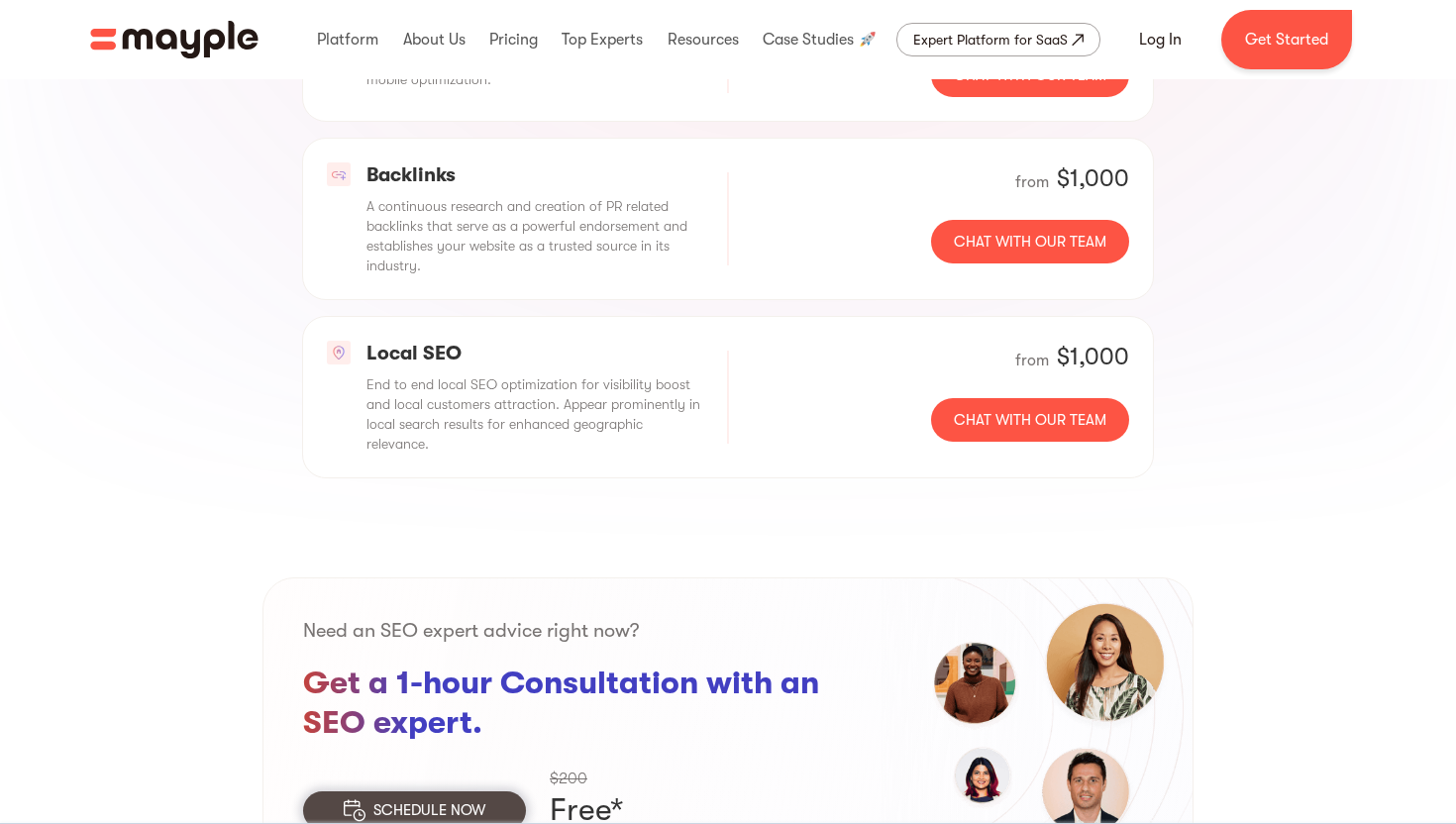 scroll, scrollTop: 2169, scrollLeft: 0, axis: vertical 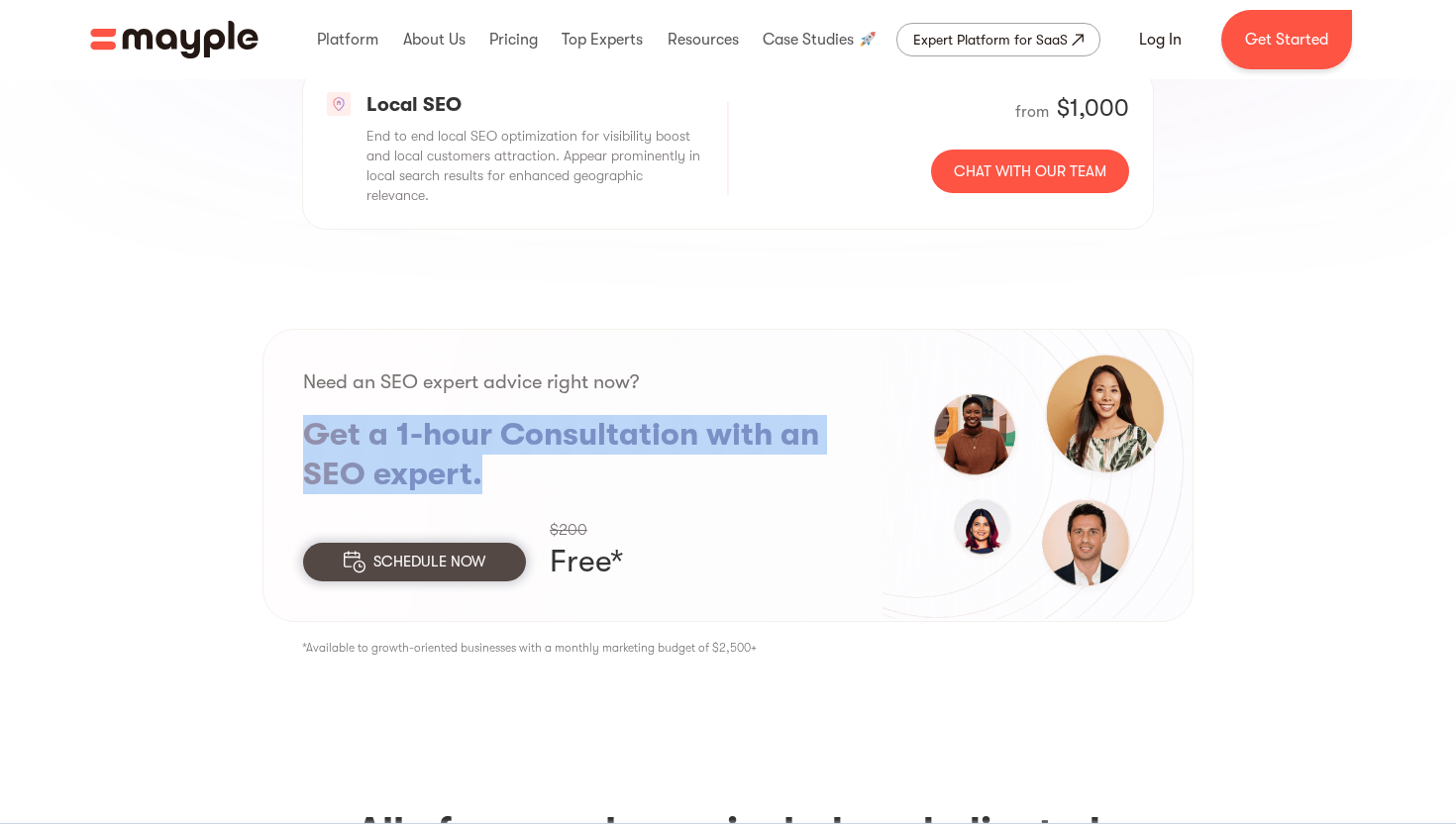 drag, startPoint x: 302, startPoint y: 384, endPoint x: 578, endPoint y: 434, distance: 280.4924 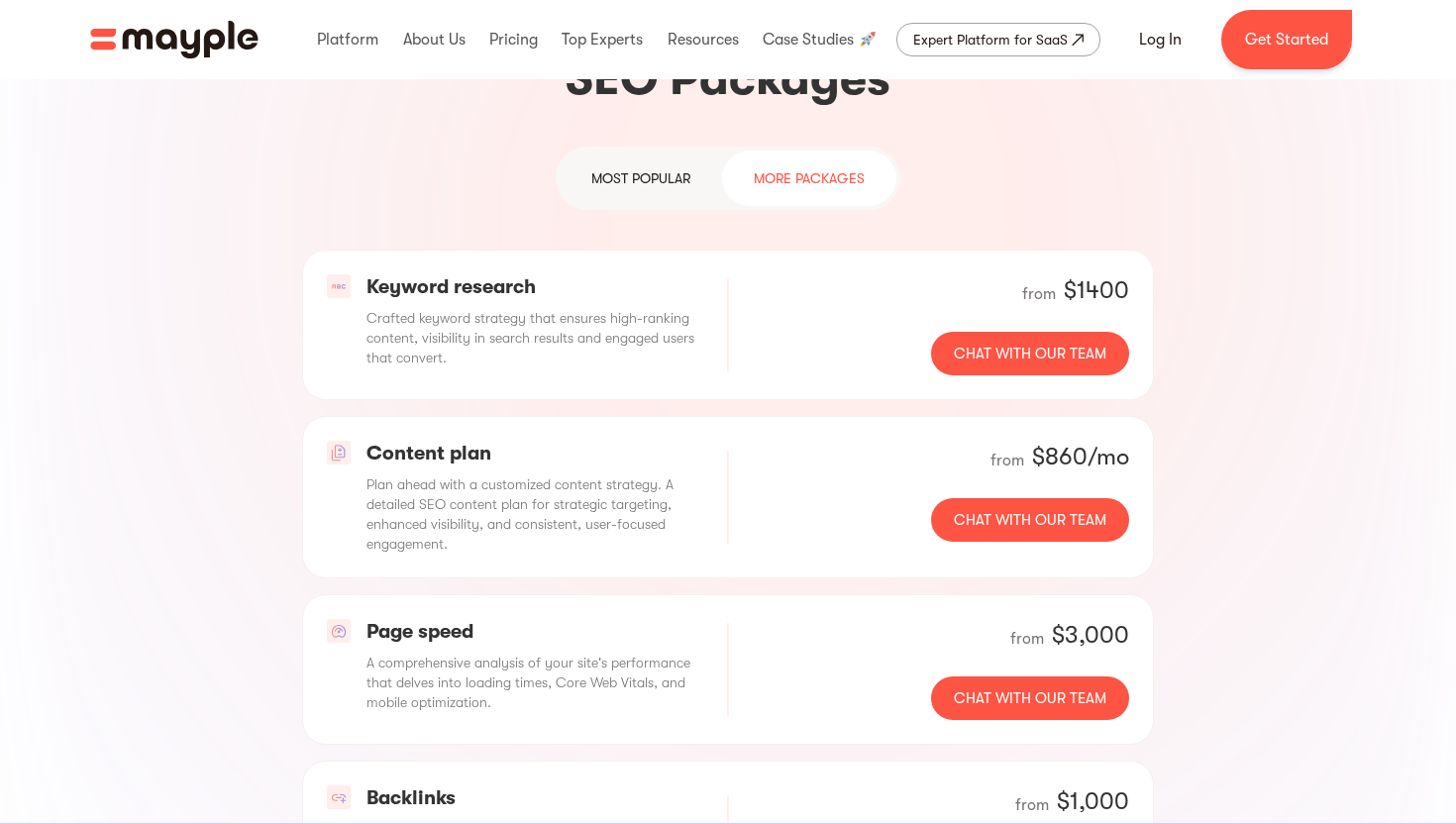 scroll, scrollTop: 1279, scrollLeft: 0, axis: vertical 